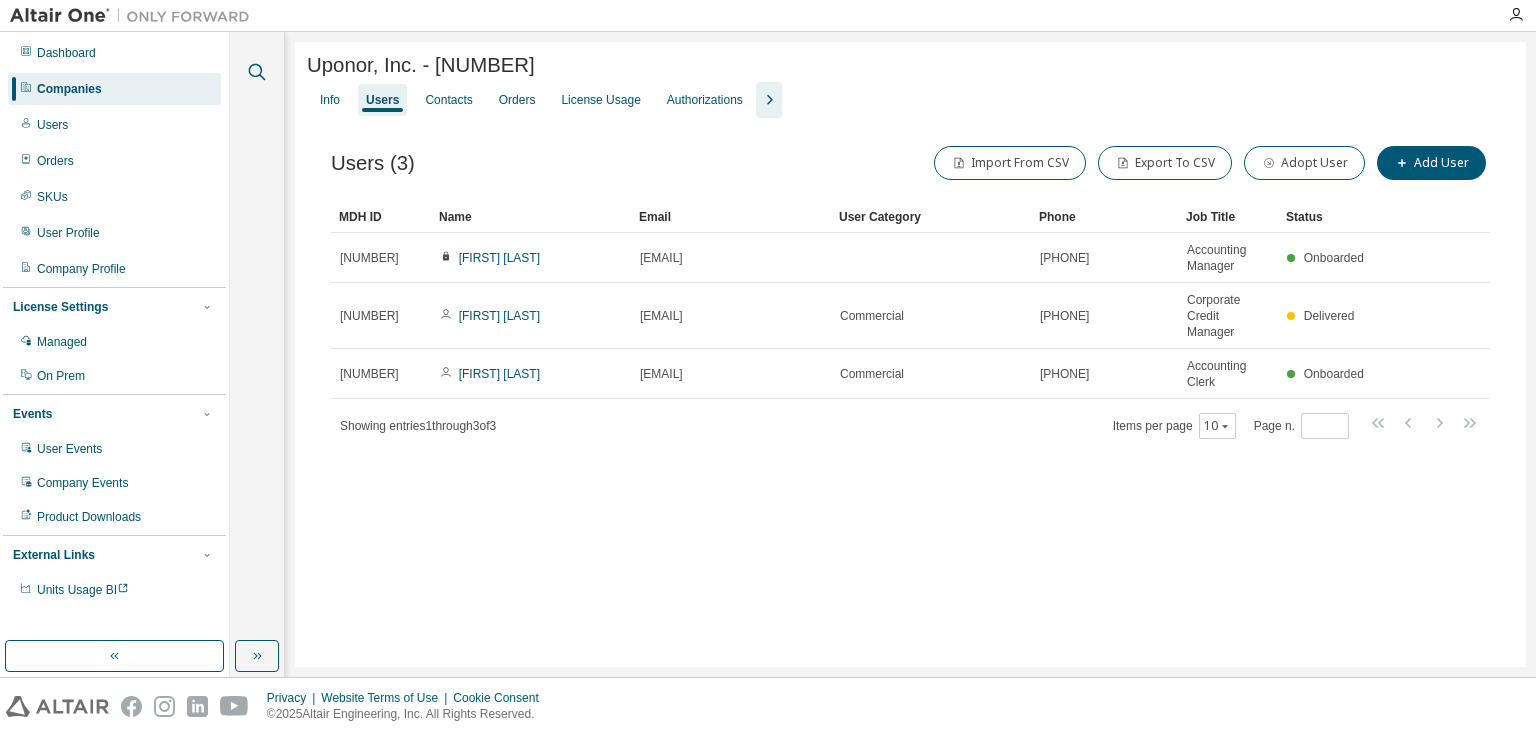 scroll, scrollTop: 0, scrollLeft: 0, axis: both 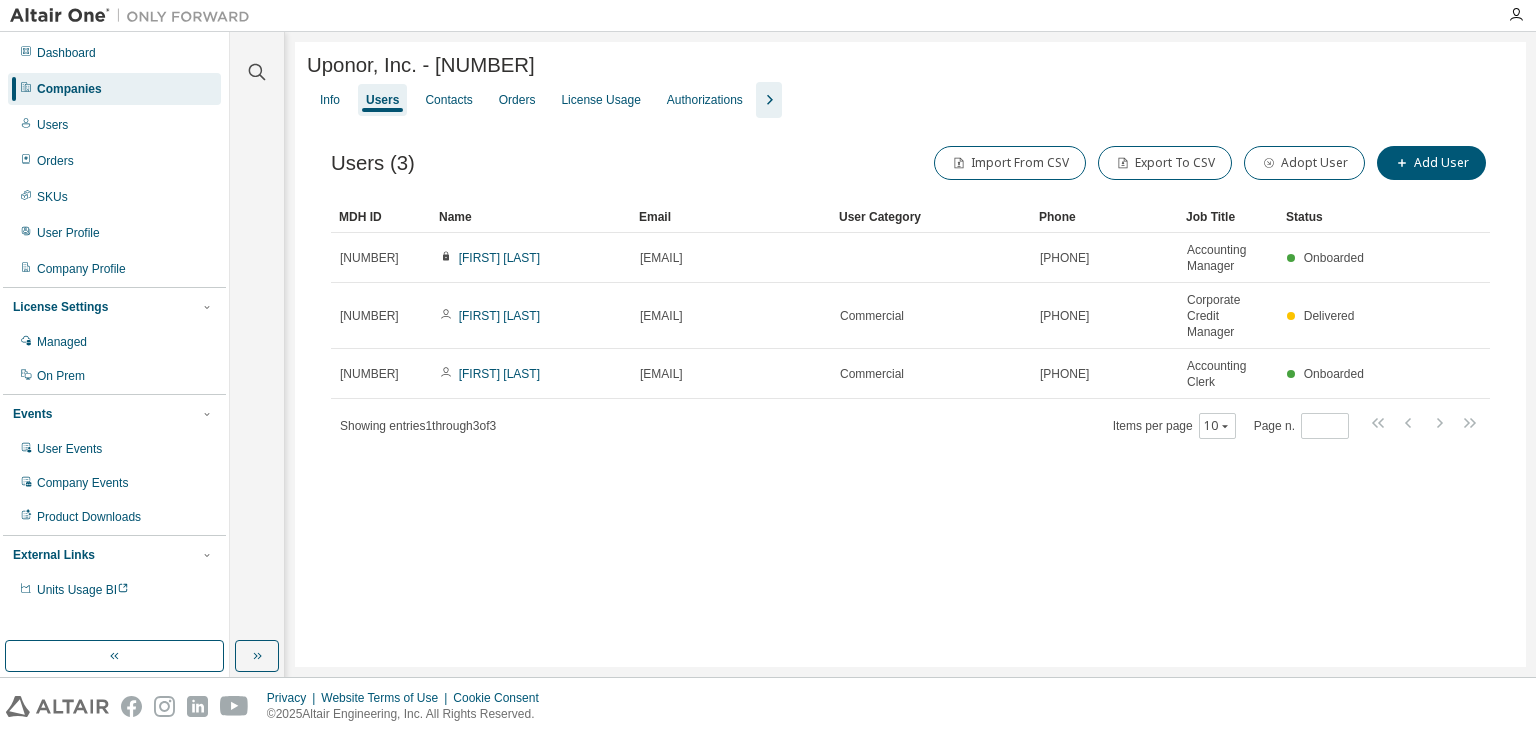 click on "Companies" at bounding box center [69, 89] 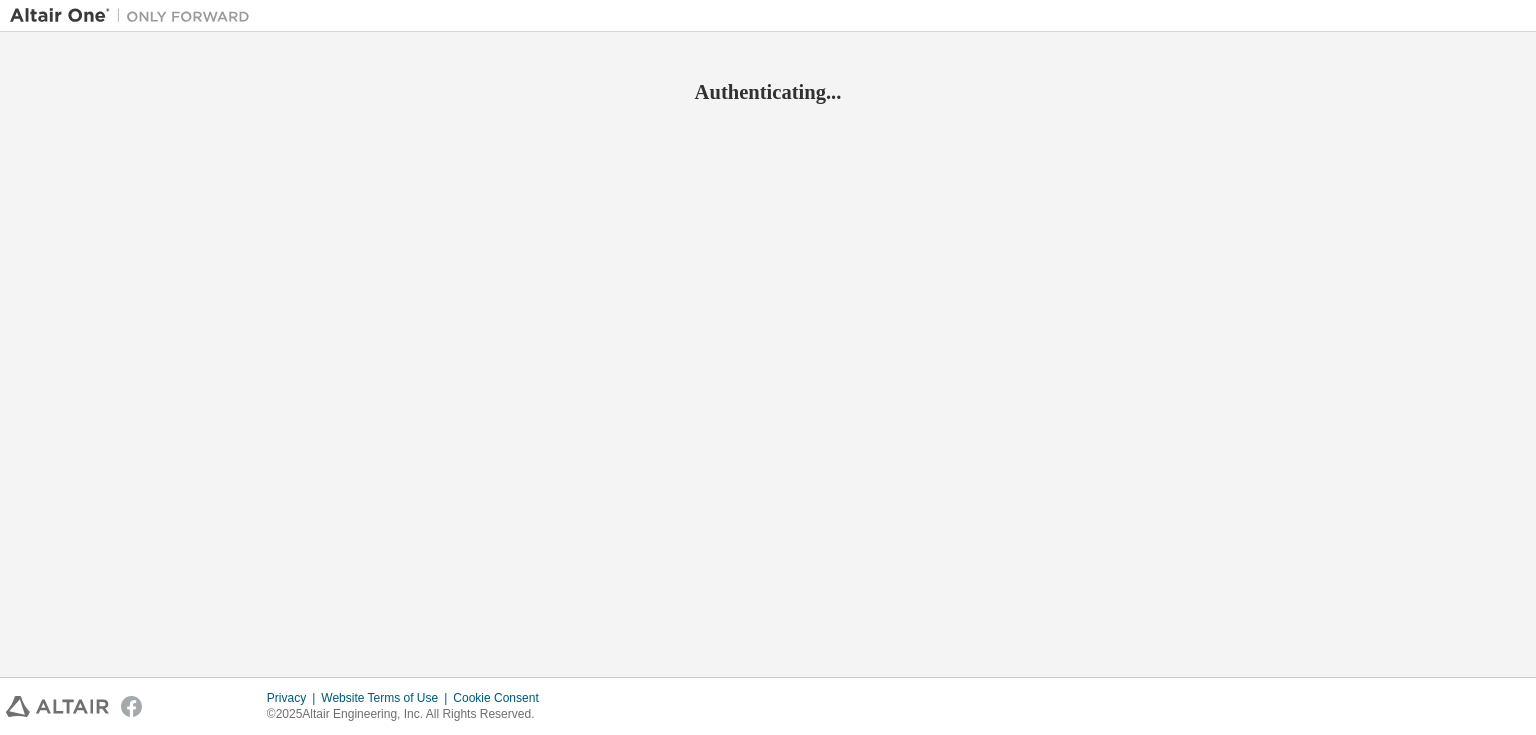 scroll, scrollTop: 0, scrollLeft: 0, axis: both 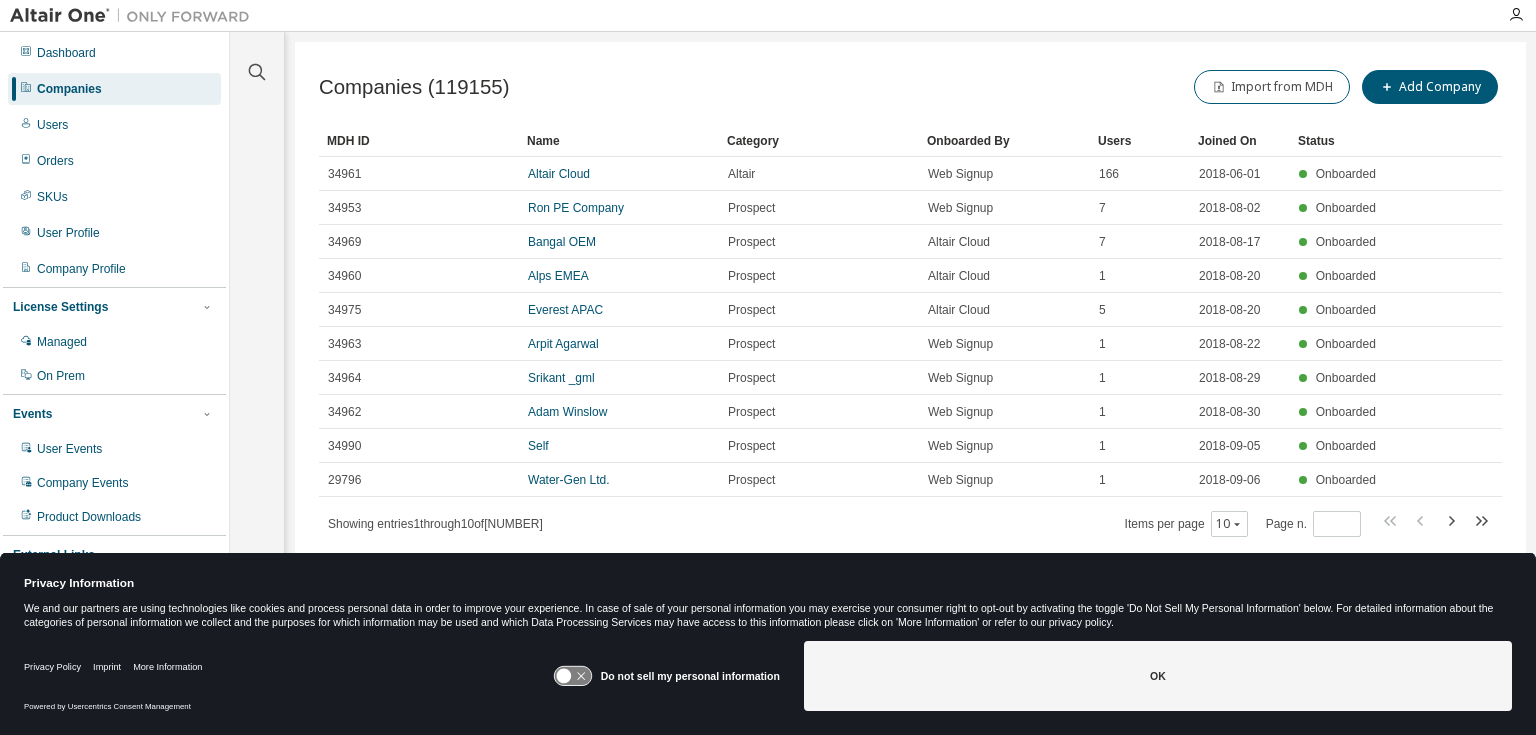click 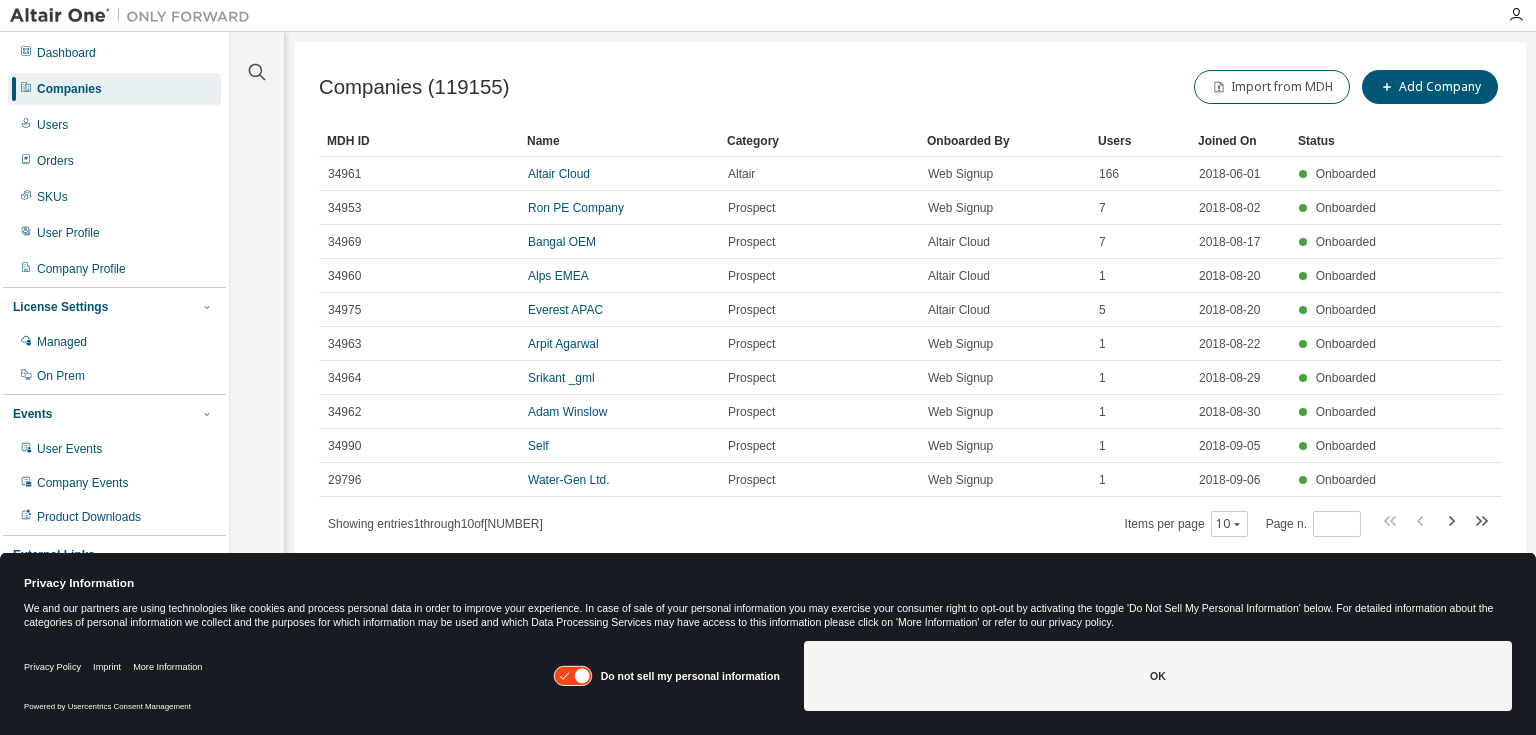 click on "Do not sell my personal information OK" at bounding box center (1032, 678) 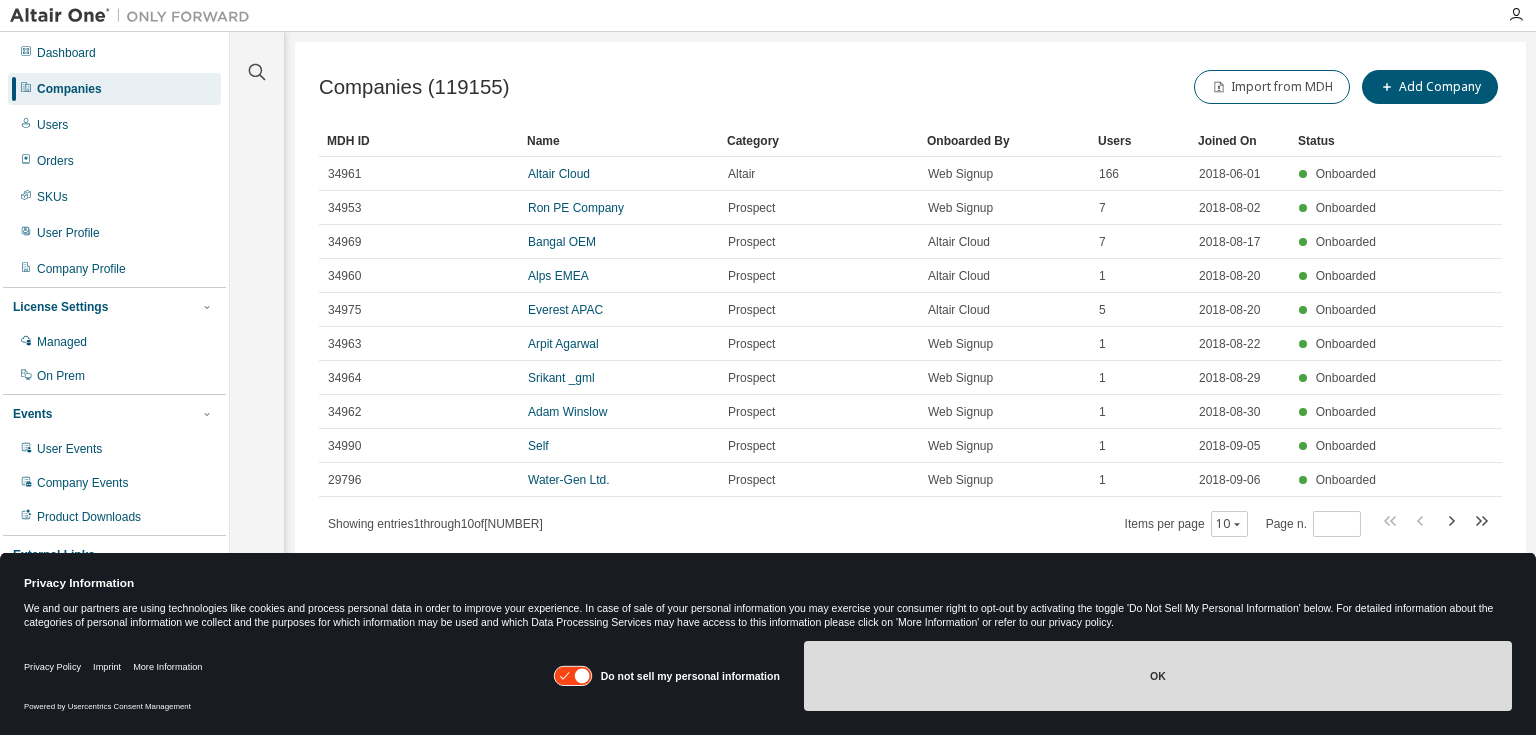 click on "OK" at bounding box center [1158, 676] 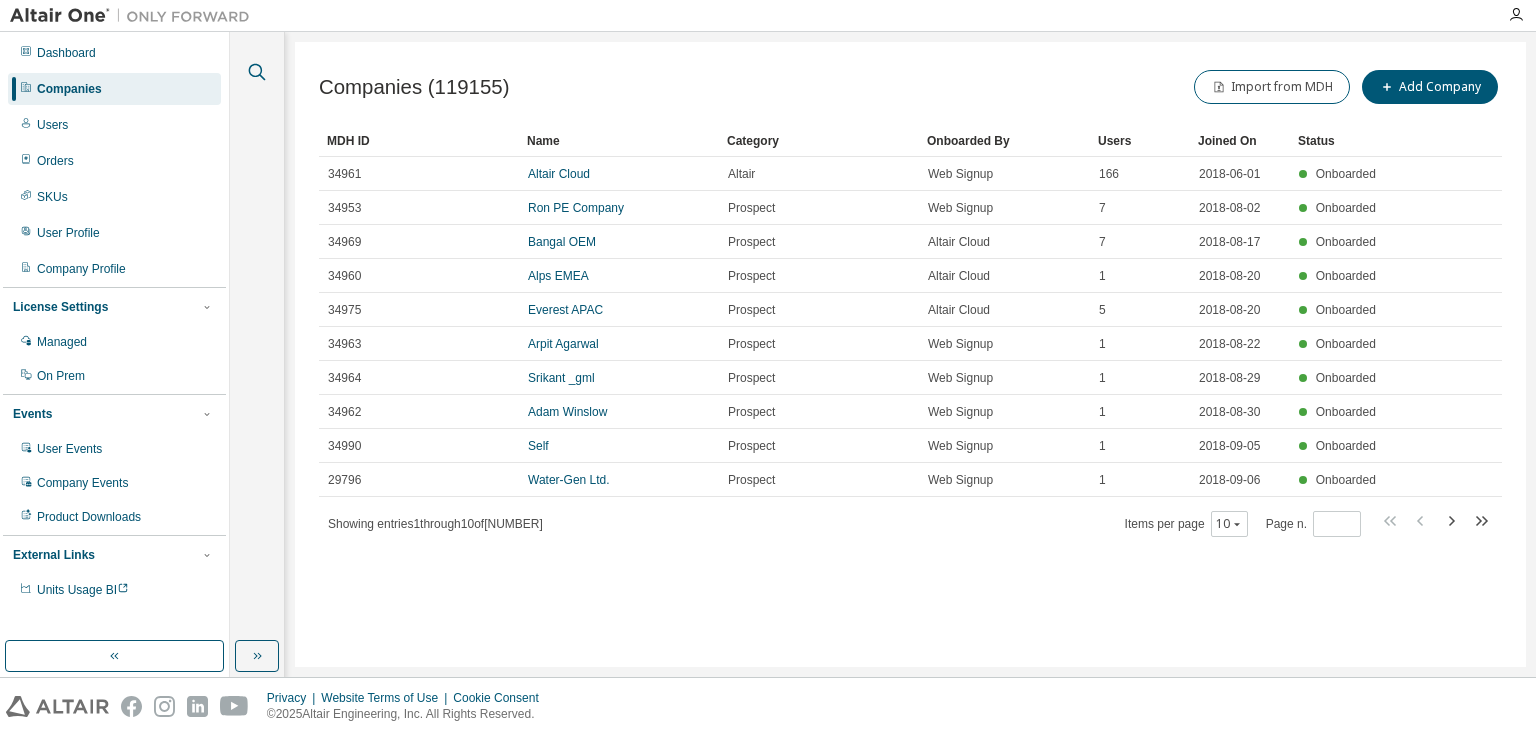 click 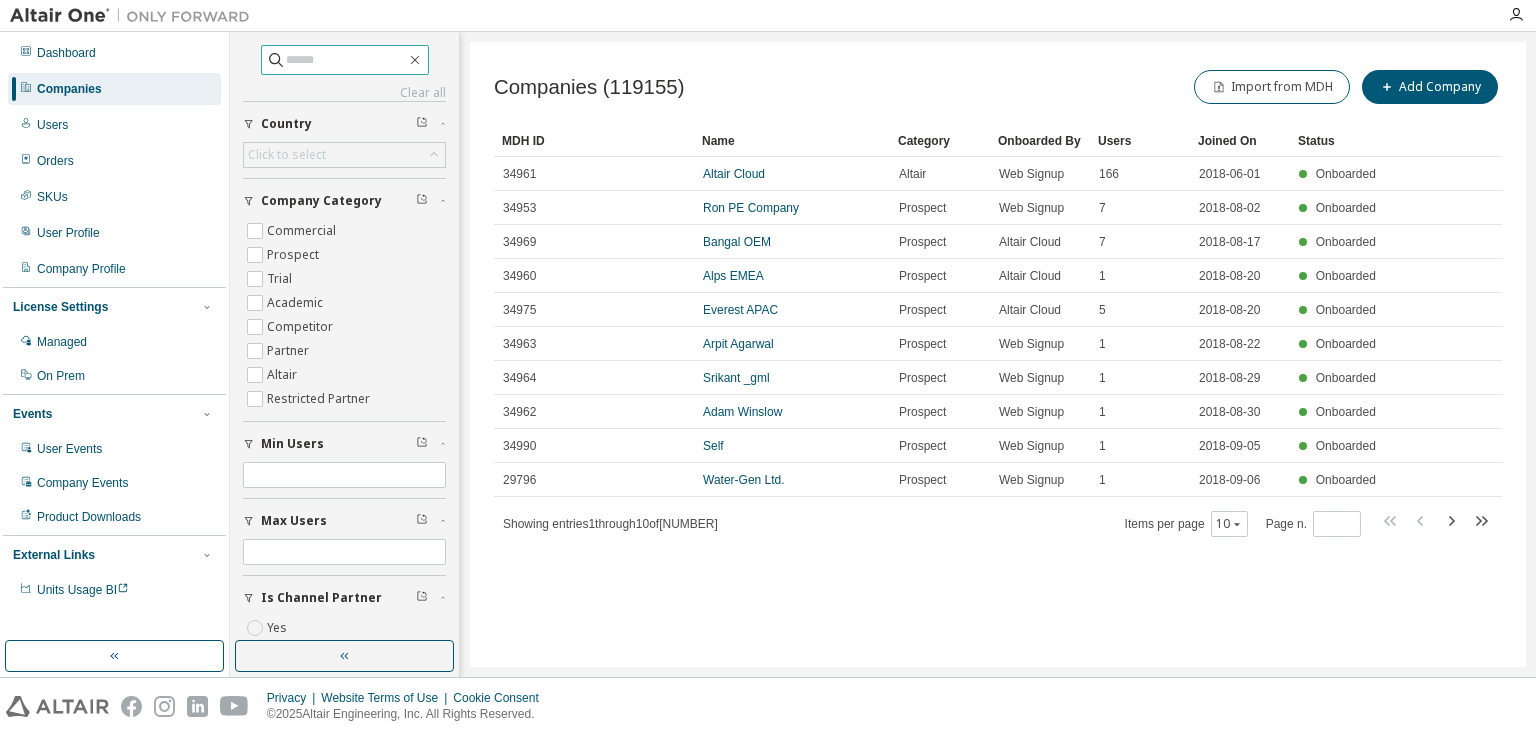 click at bounding box center [345, 60] 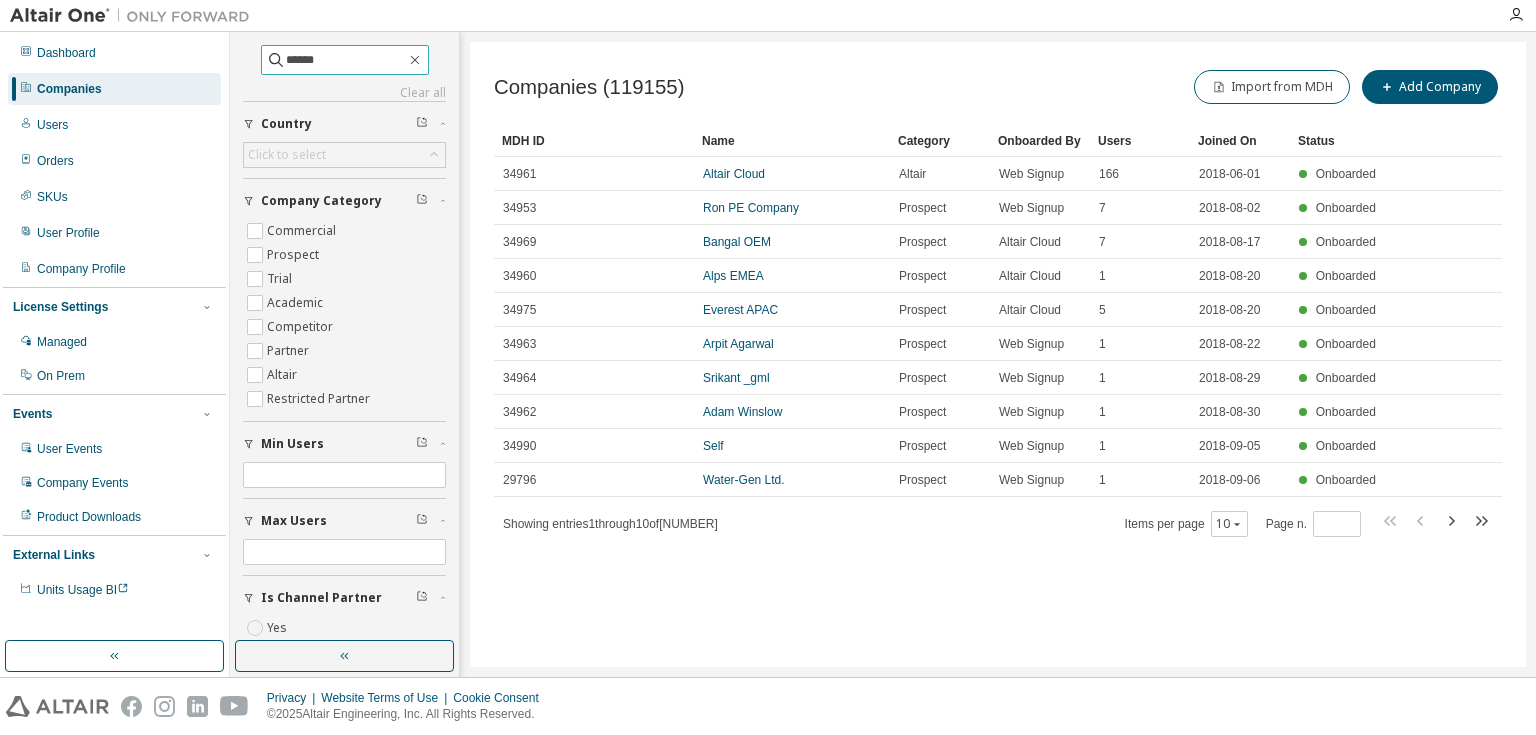 type on "******" 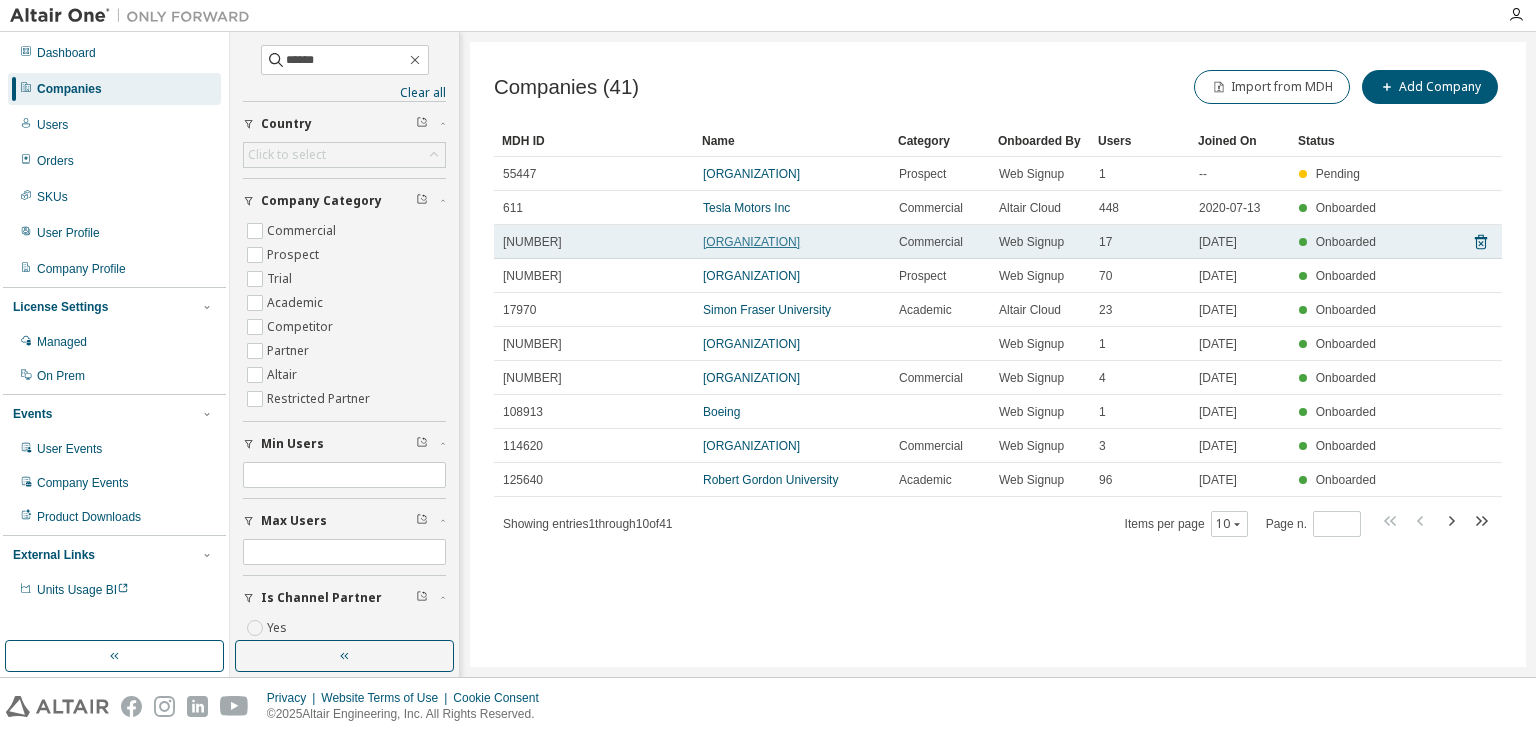 click on "[ORGANIZATION]" at bounding box center (751, 242) 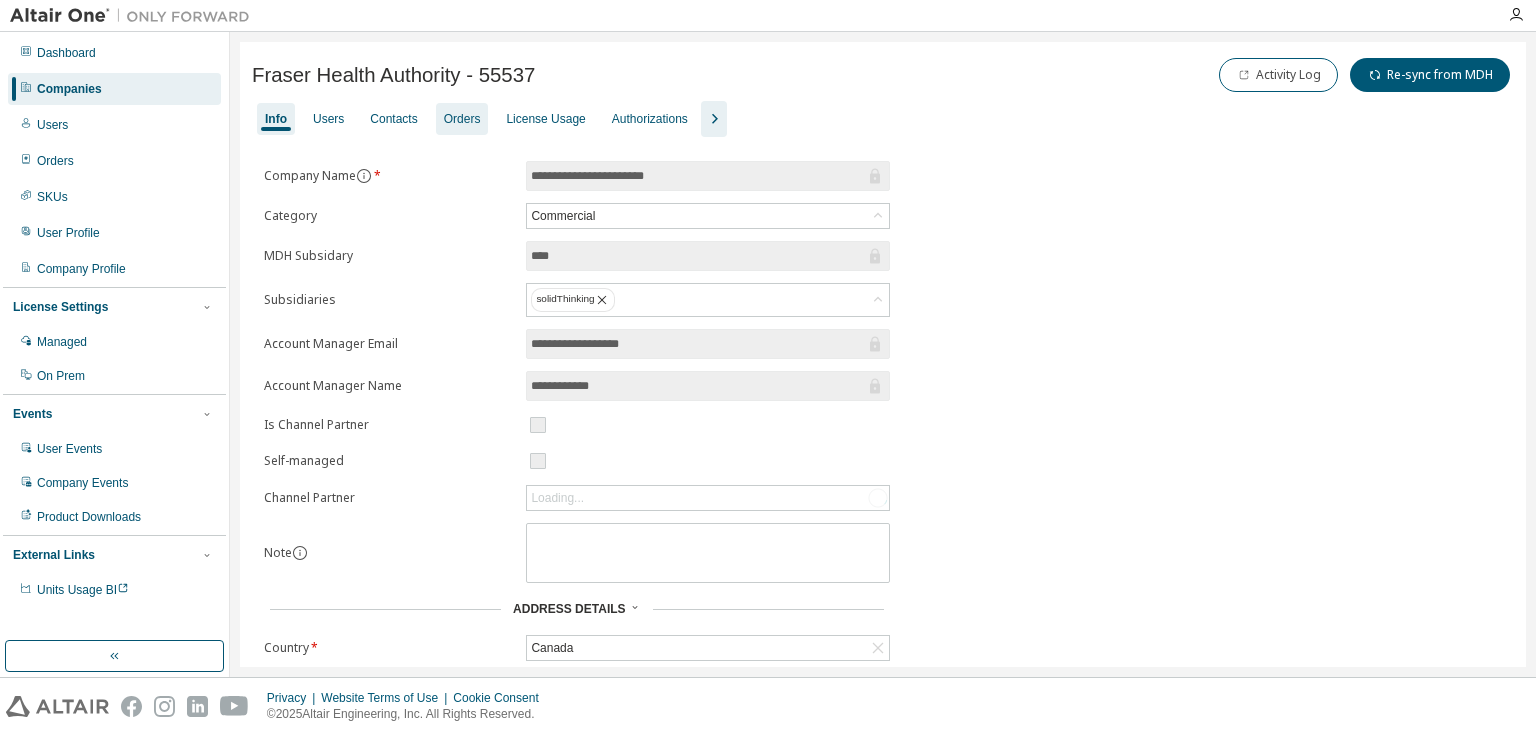 click on "License Usage" at bounding box center (545, 119) 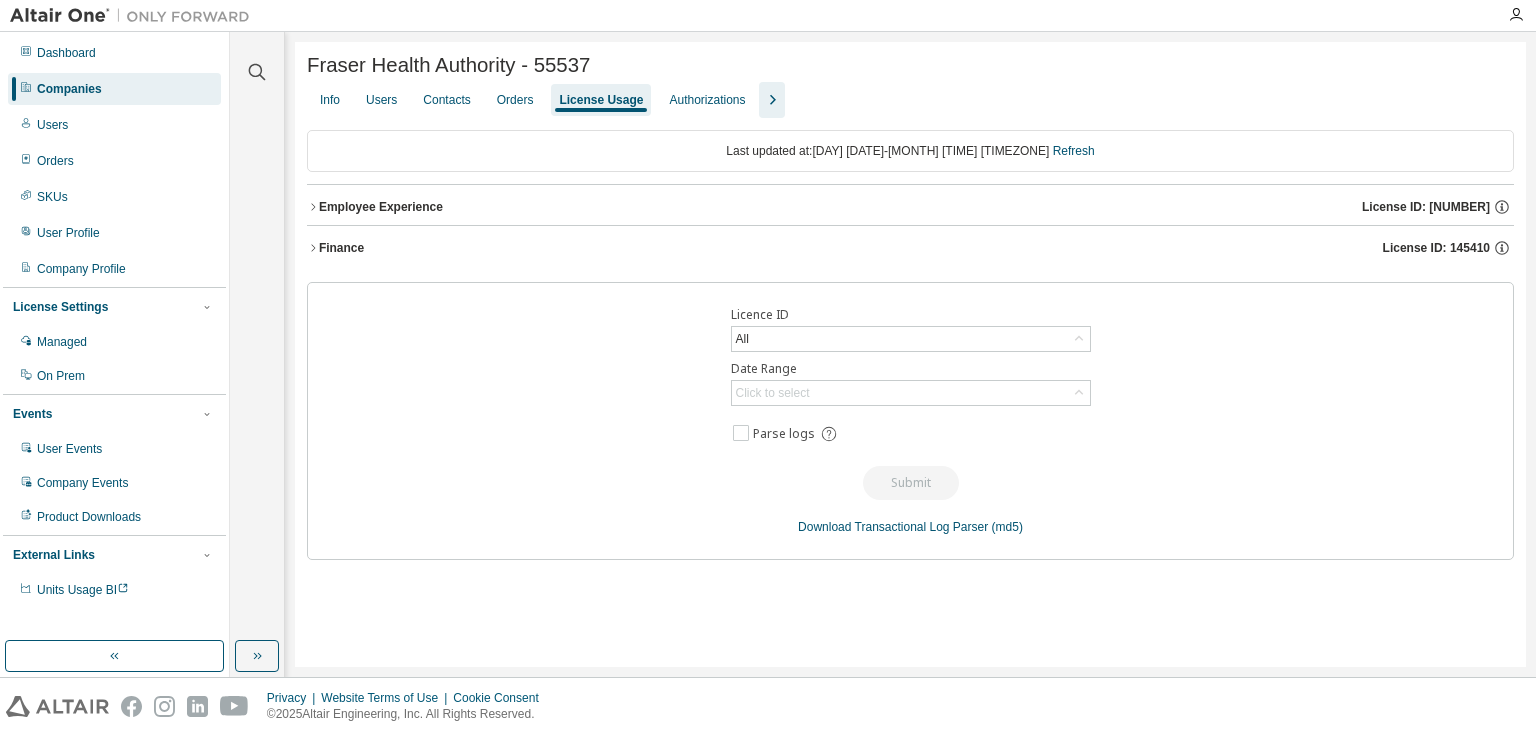click 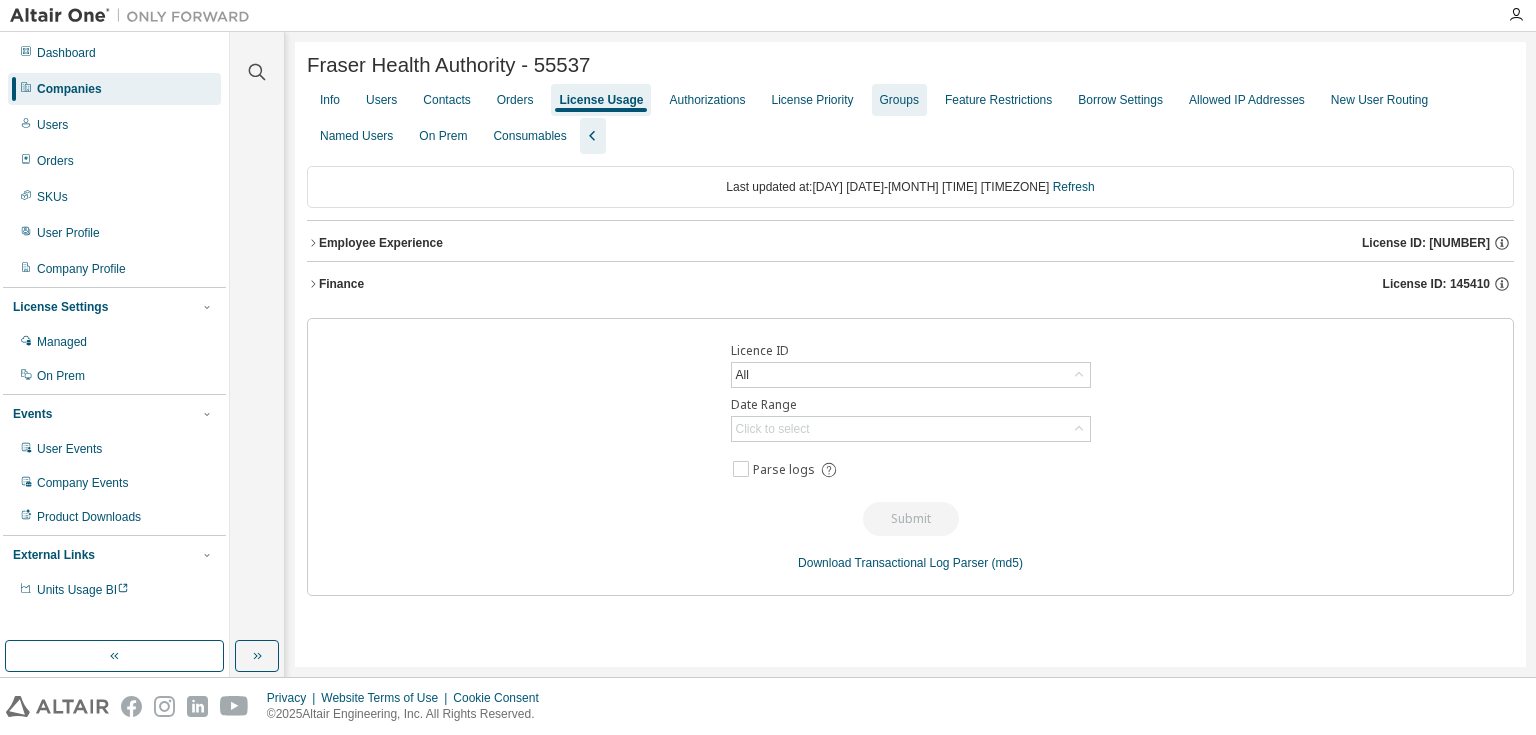 click on "Groups" at bounding box center (899, 100) 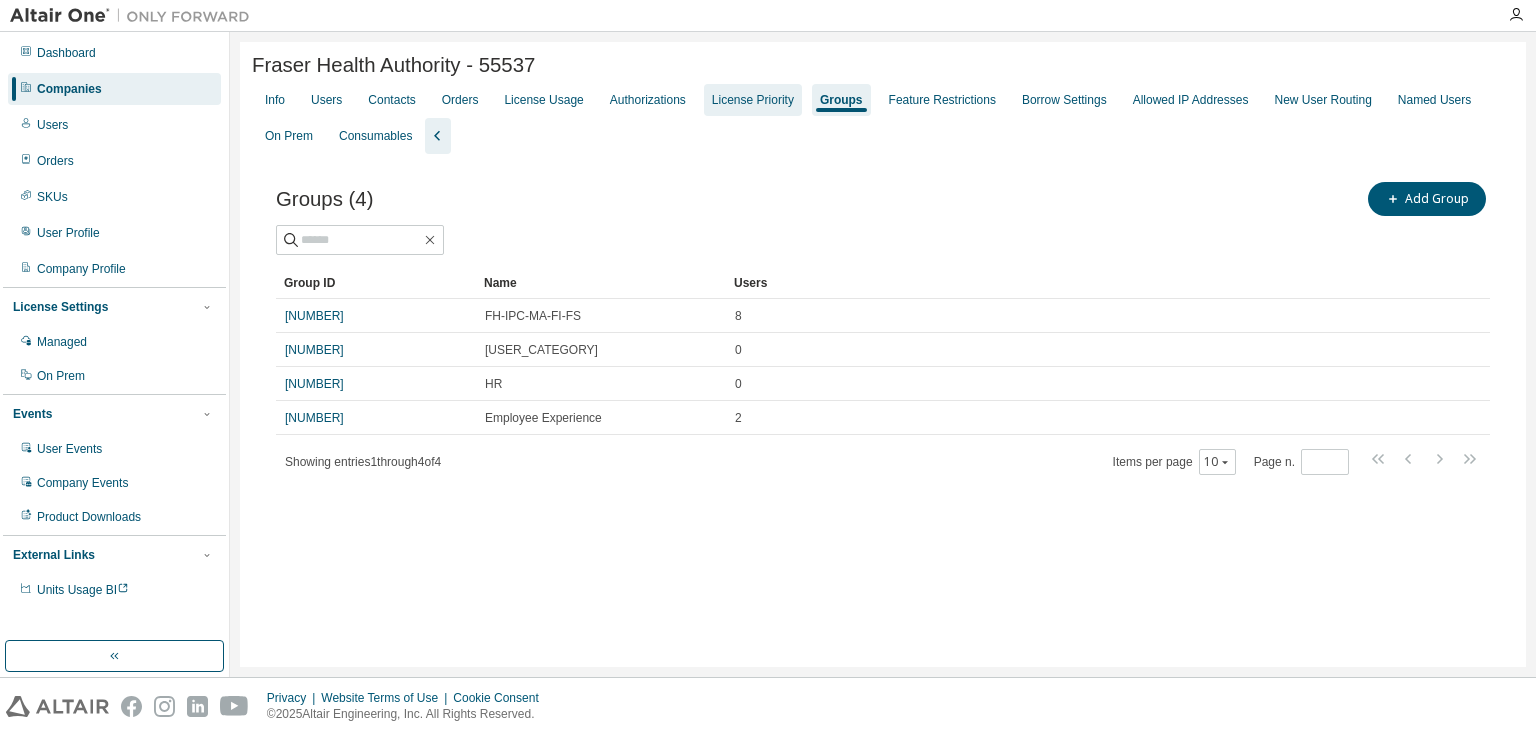 click on "License Priority" at bounding box center (753, 100) 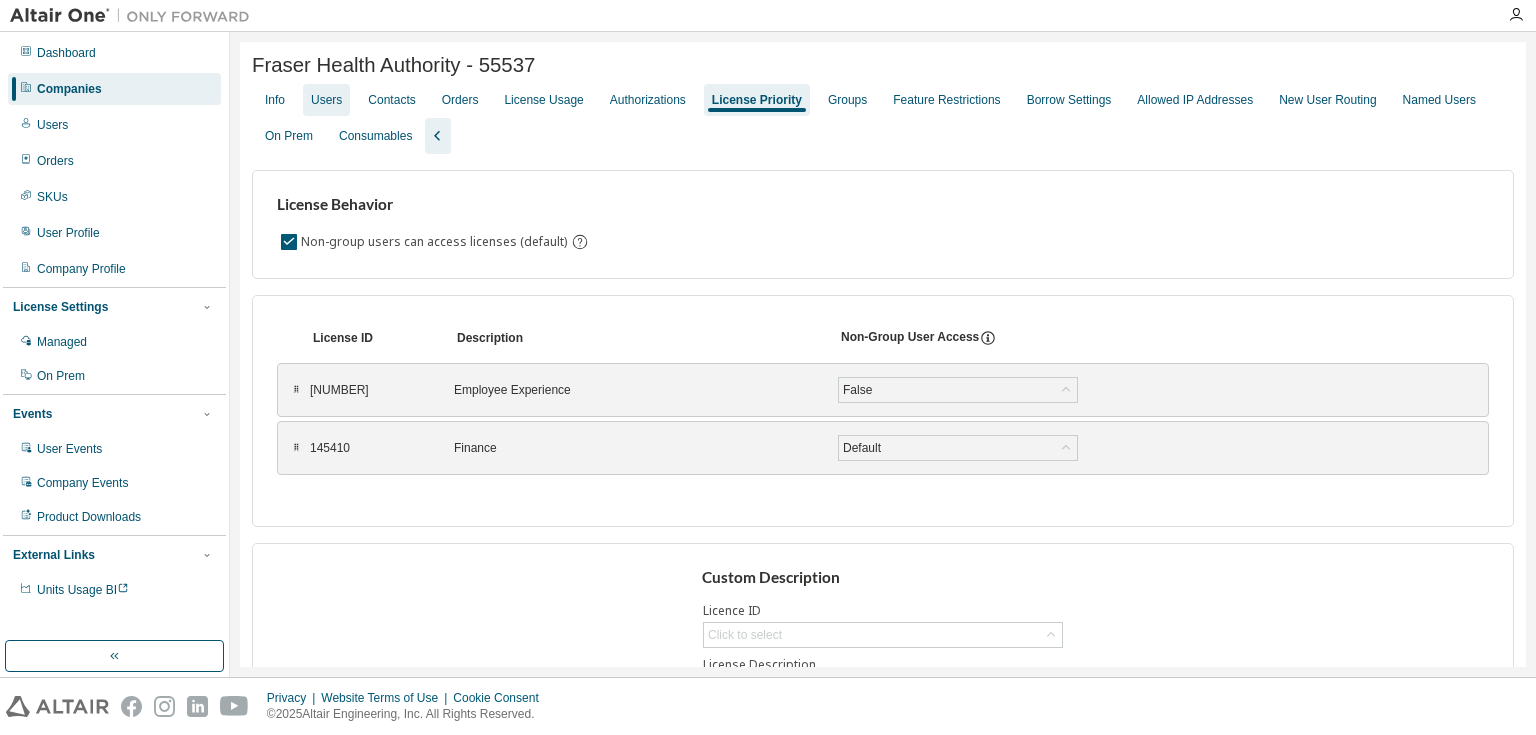 click on "Users" at bounding box center [326, 100] 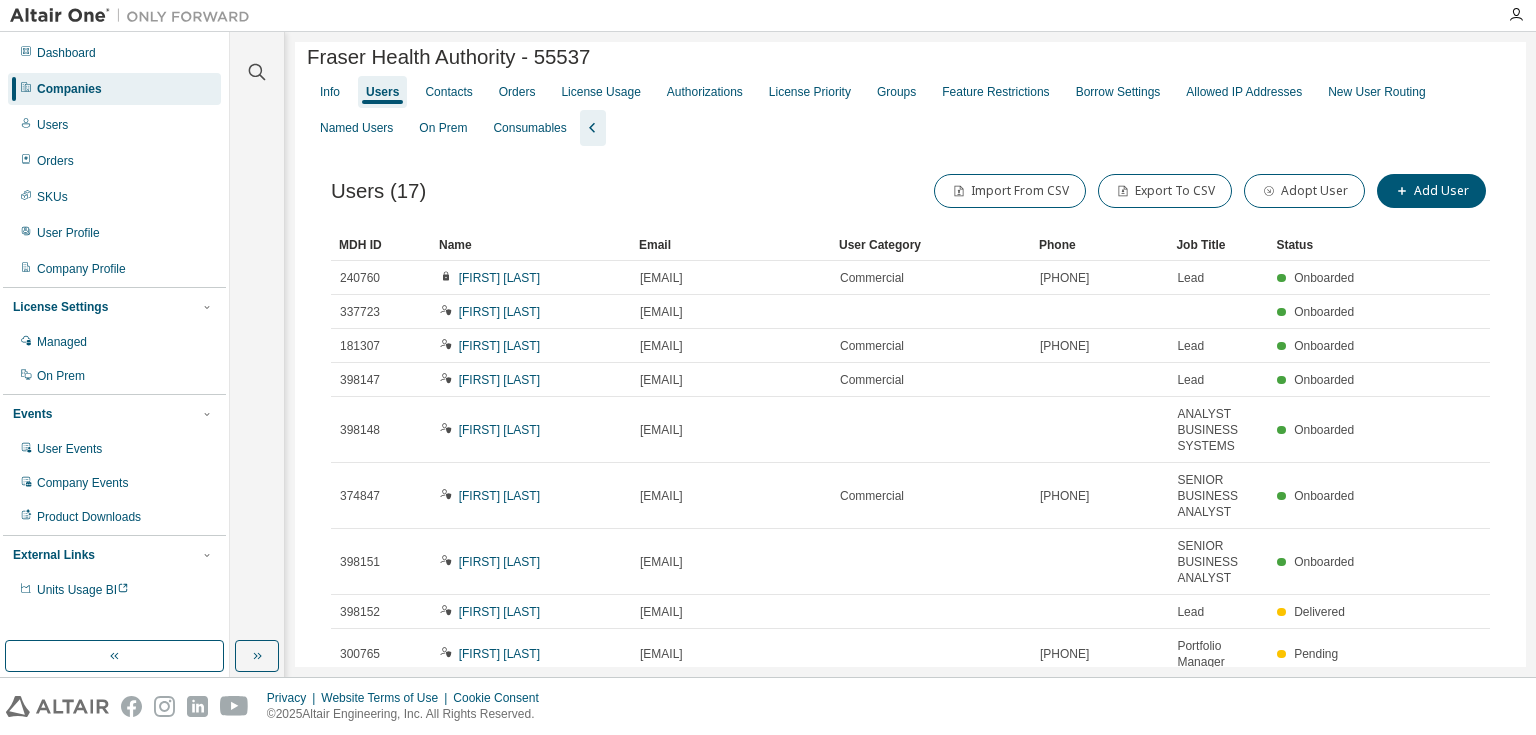 scroll, scrollTop: 0, scrollLeft: 0, axis: both 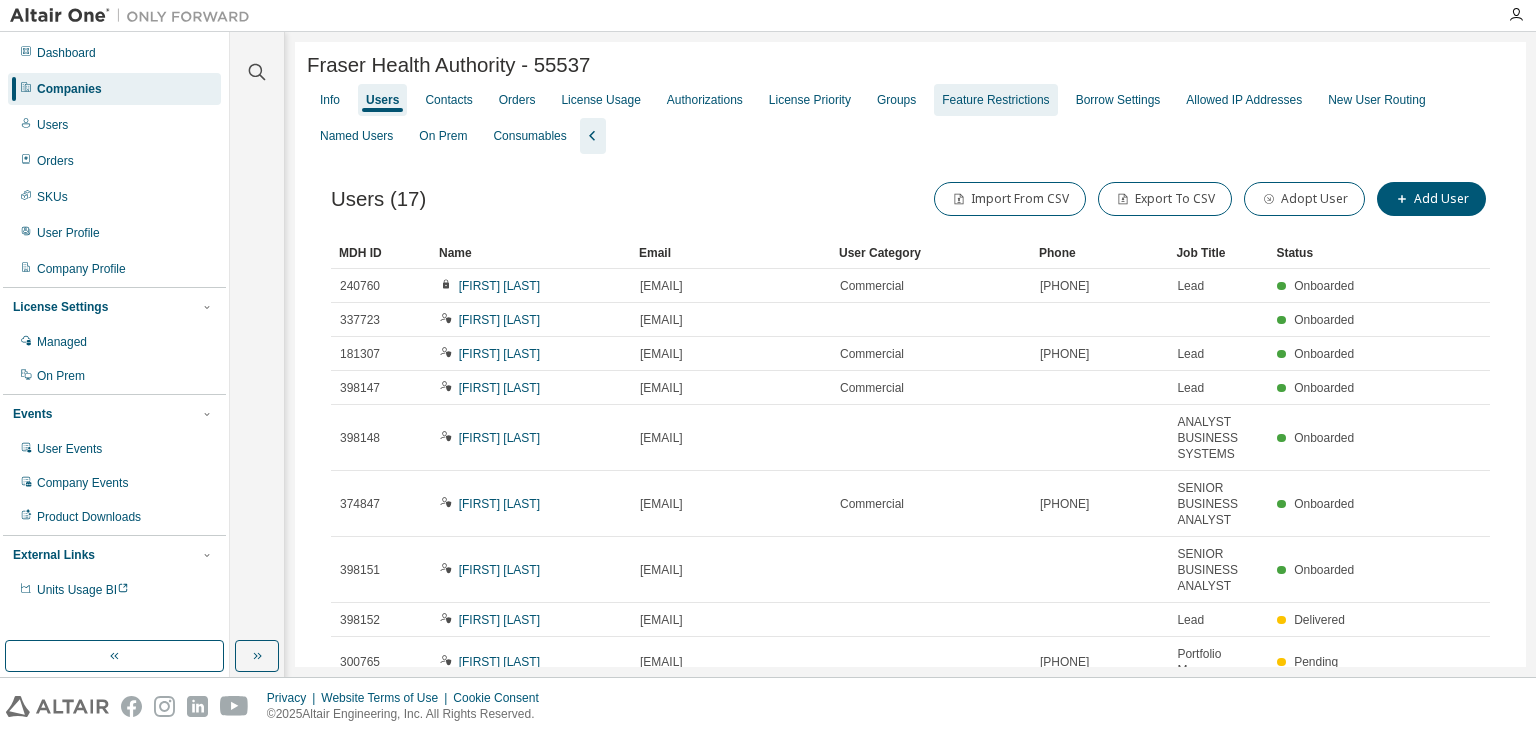 click on "Groups" at bounding box center [896, 100] 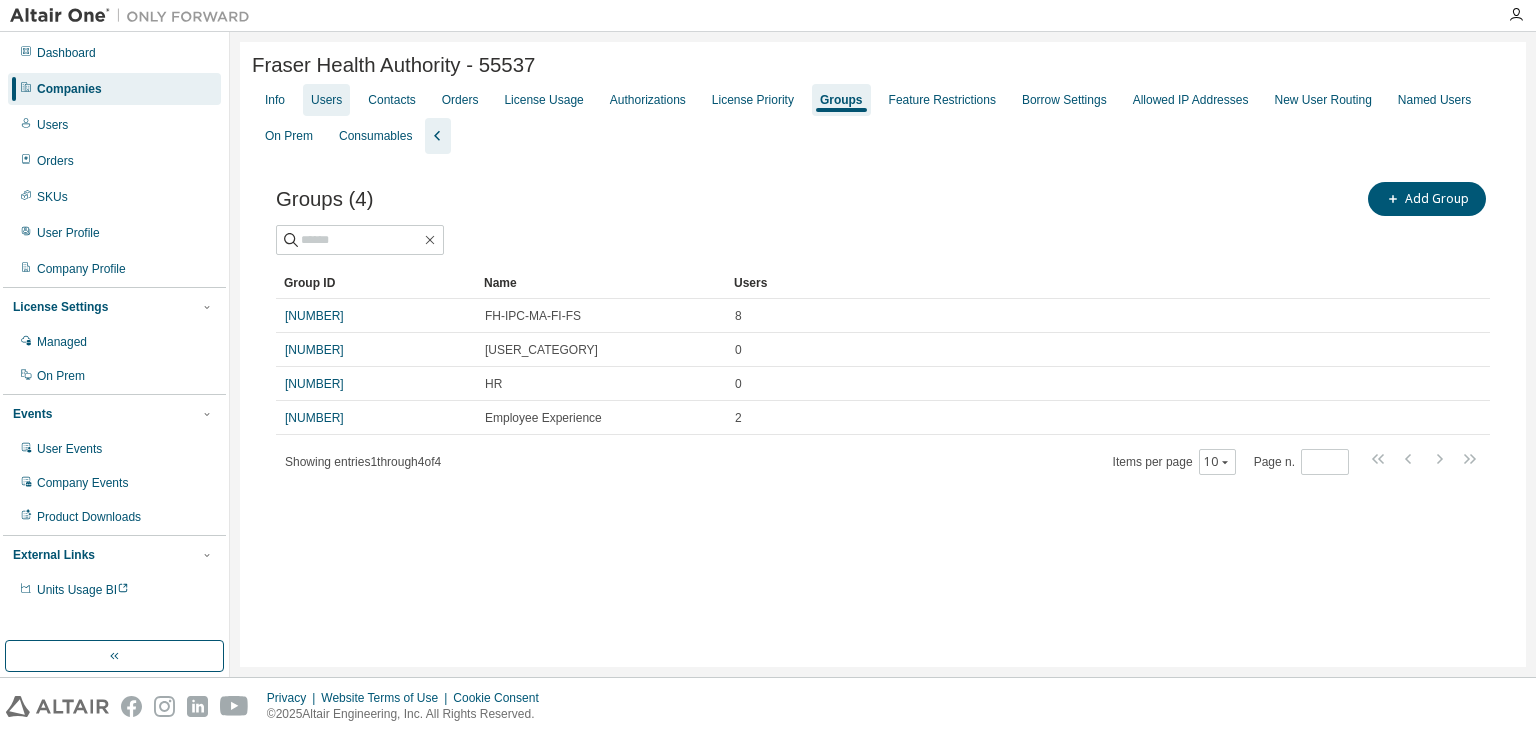 click on "Users" at bounding box center (326, 100) 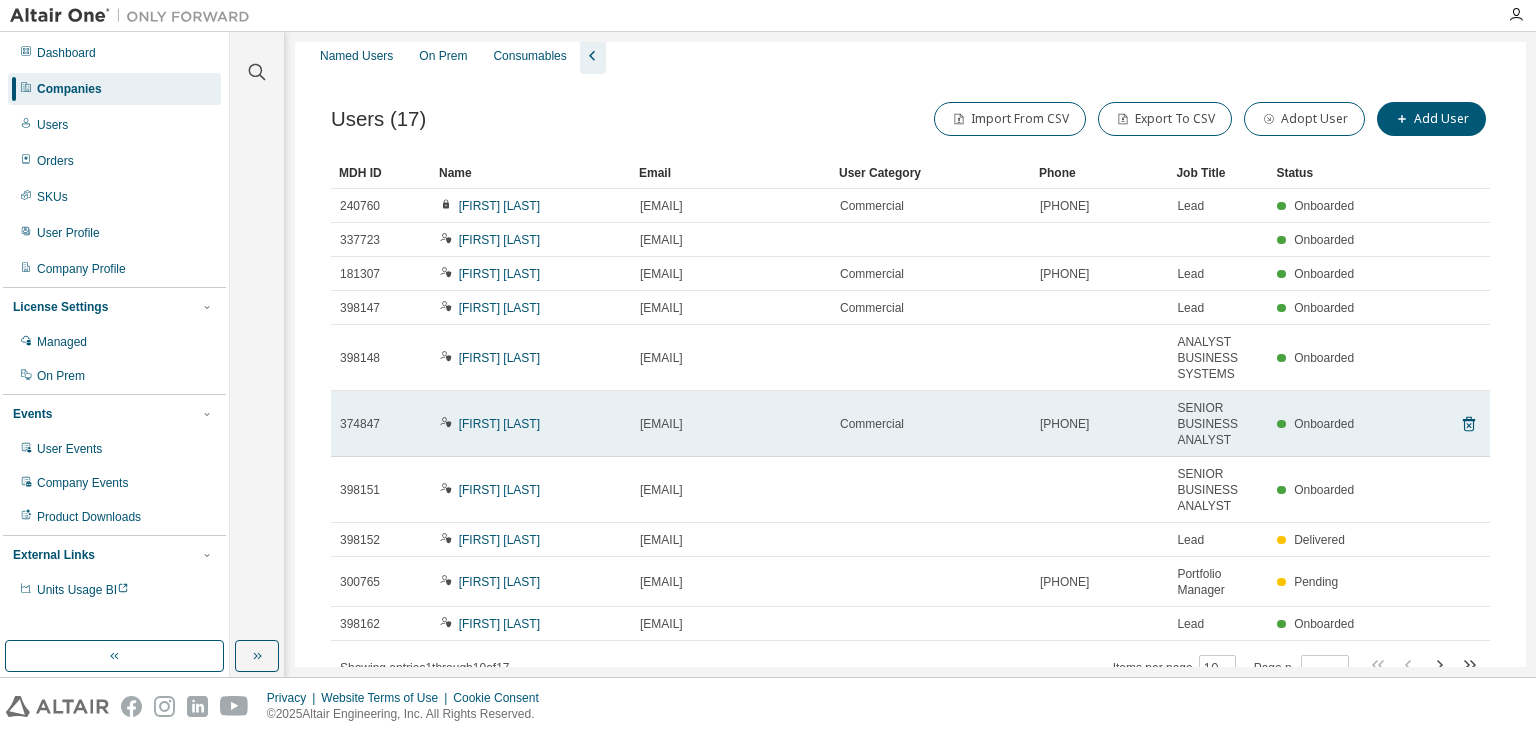 scroll, scrollTop: 0, scrollLeft: 0, axis: both 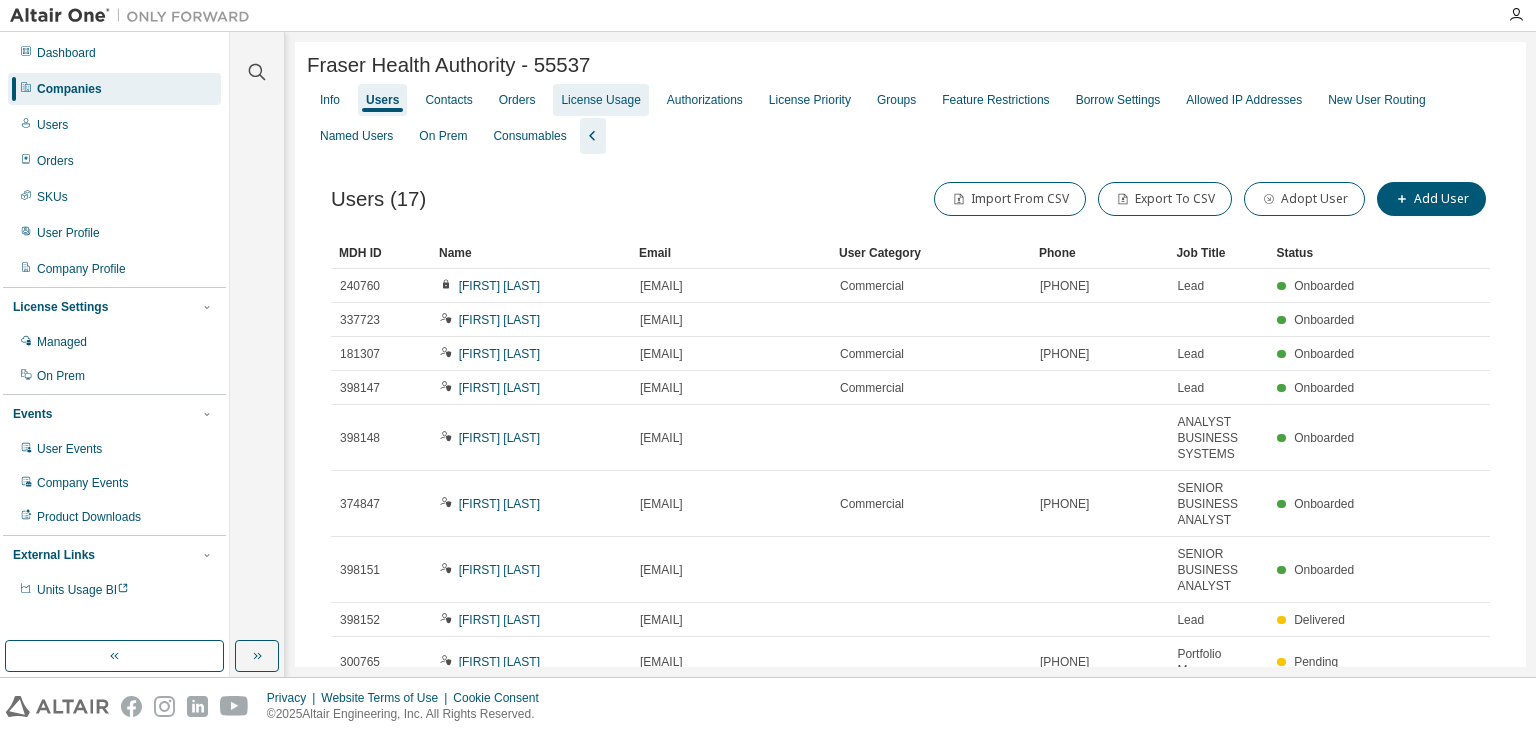 click on "License Usage" at bounding box center [600, 100] 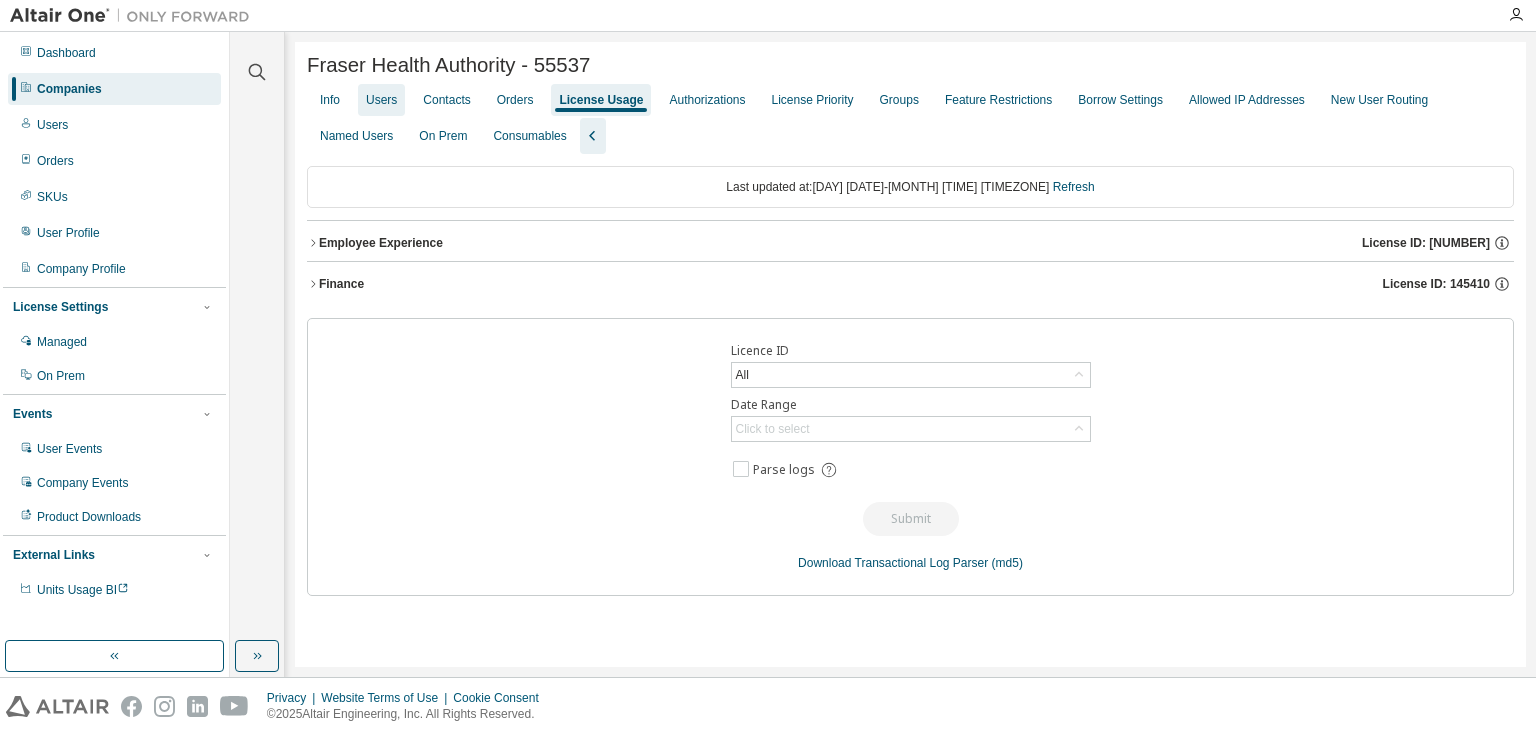 click on "Users" at bounding box center (381, 100) 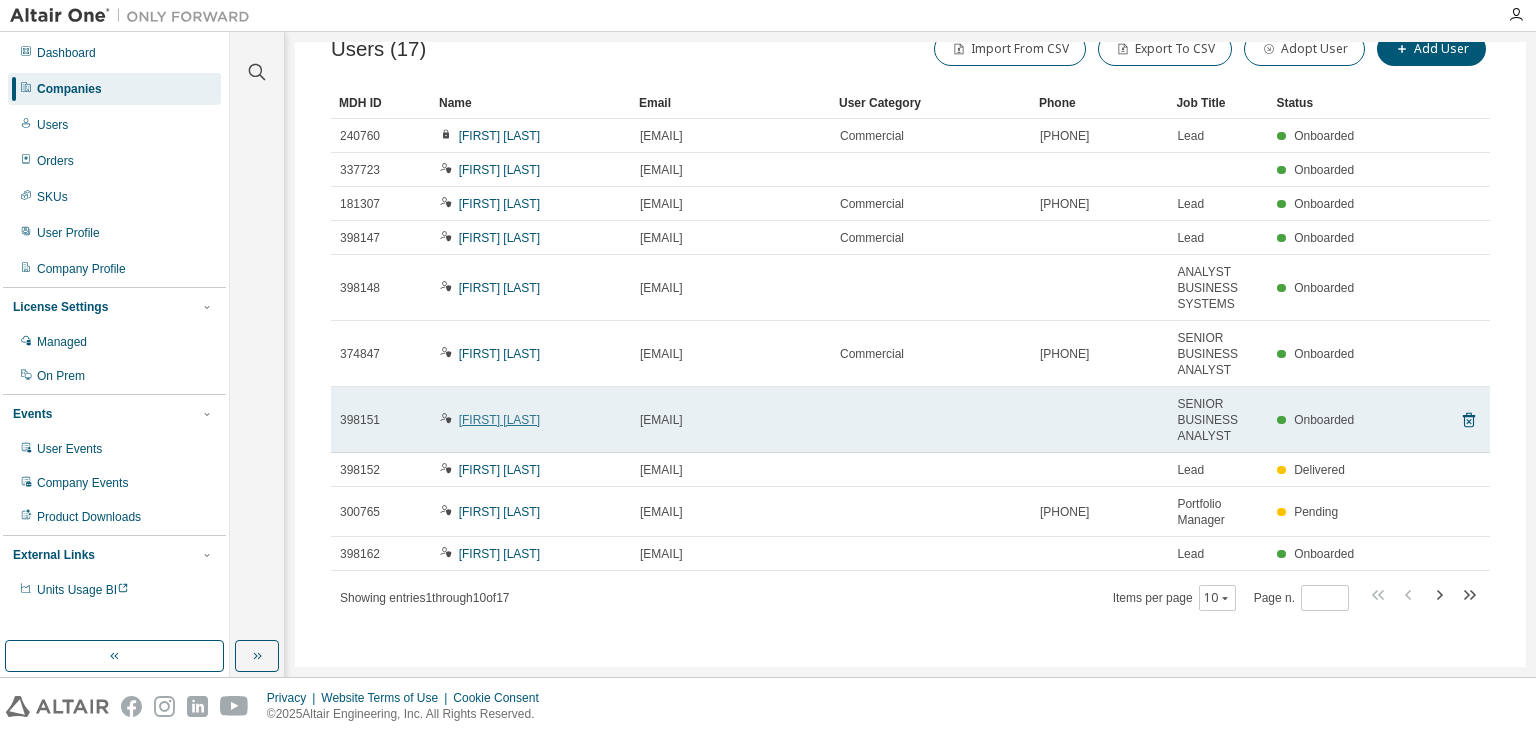 scroll, scrollTop: 177, scrollLeft: 0, axis: vertical 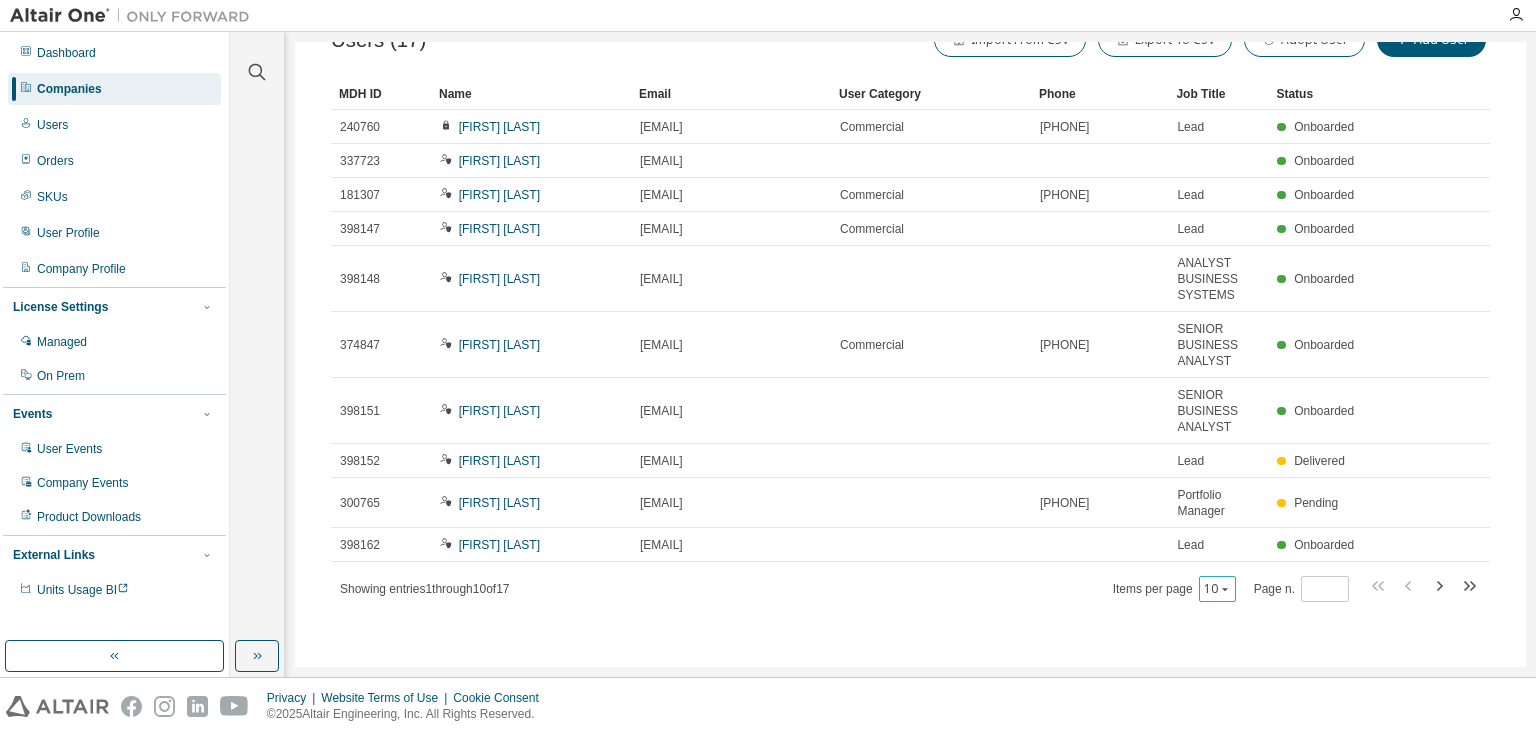 click on "10" at bounding box center (1217, 589) 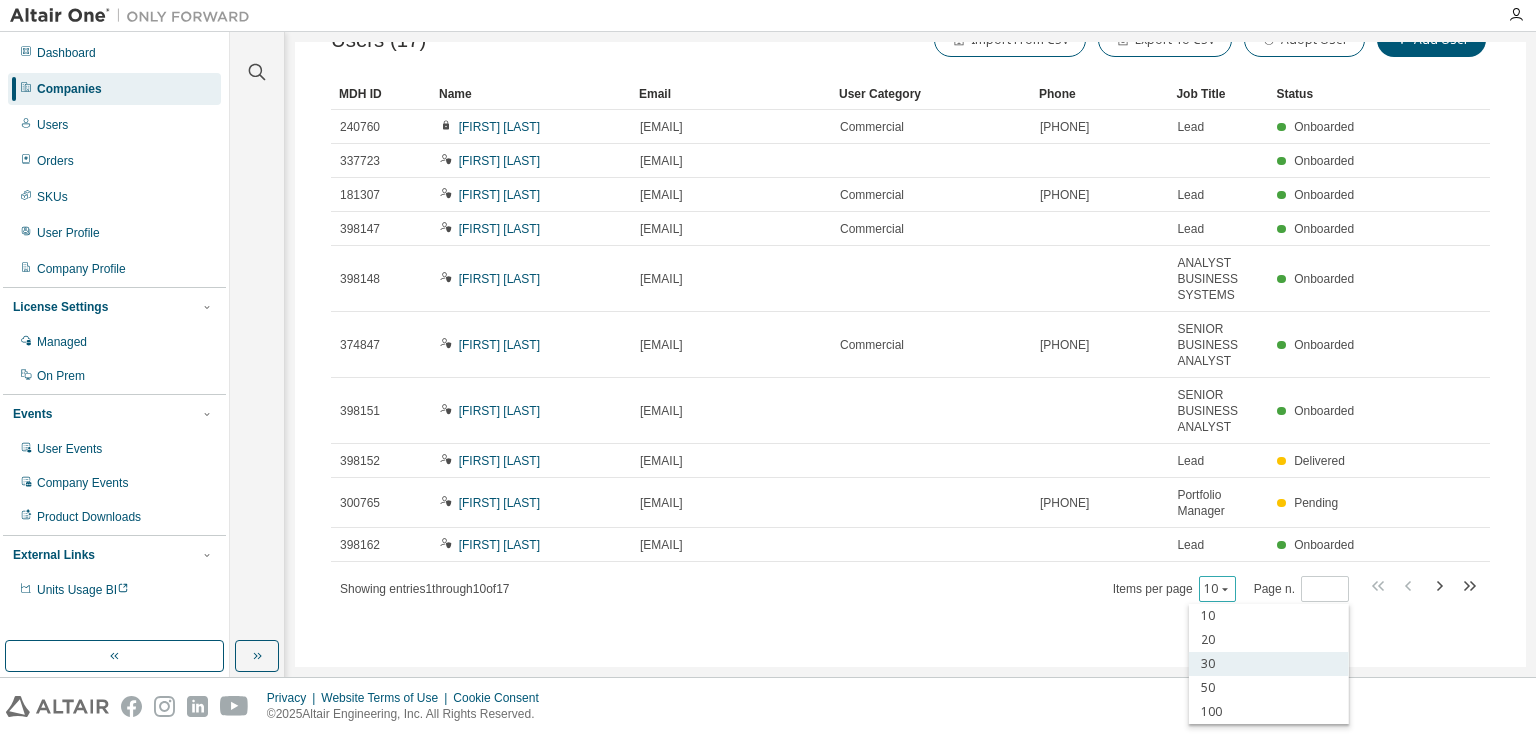 click on "30" at bounding box center (1269, 664) 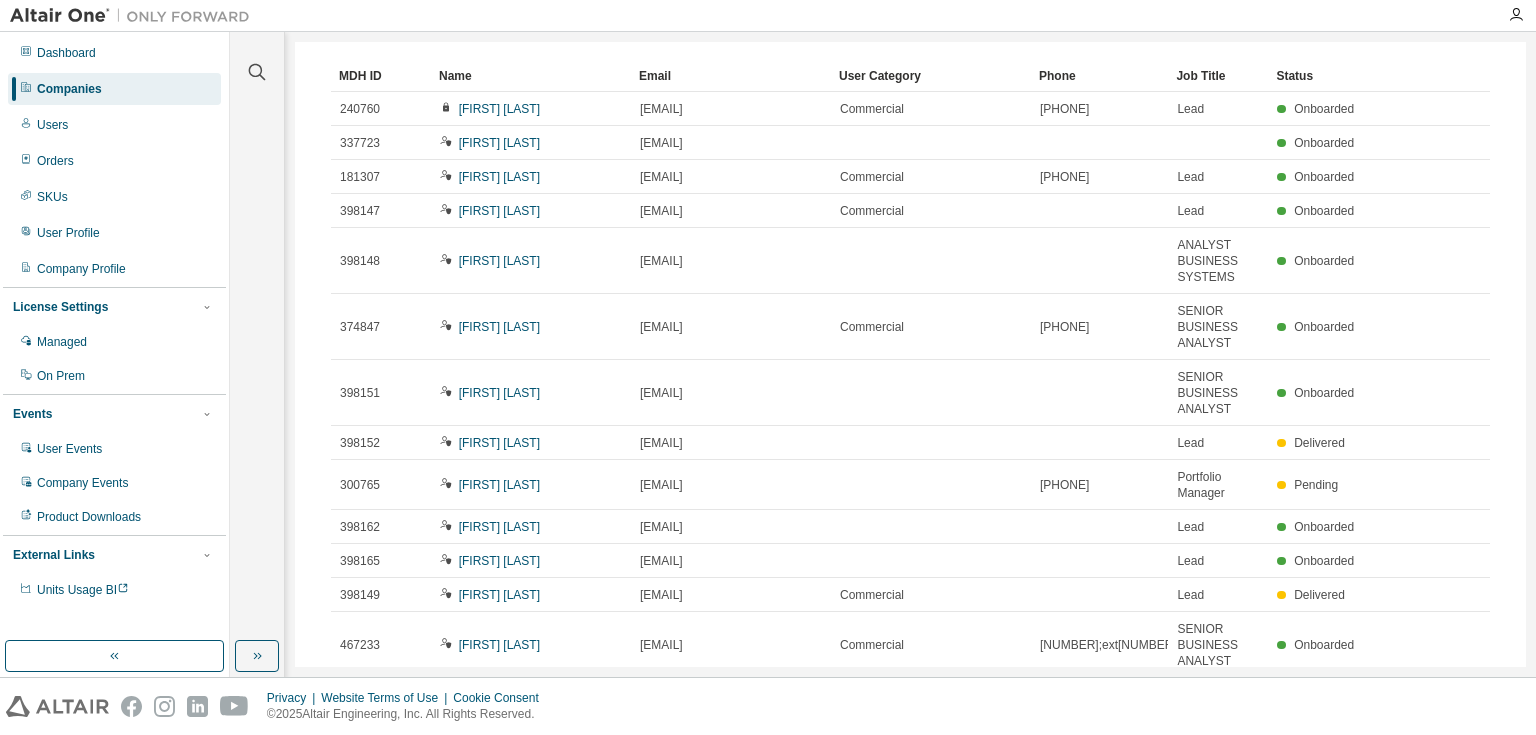 click on "Name" at bounding box center (531, 76) 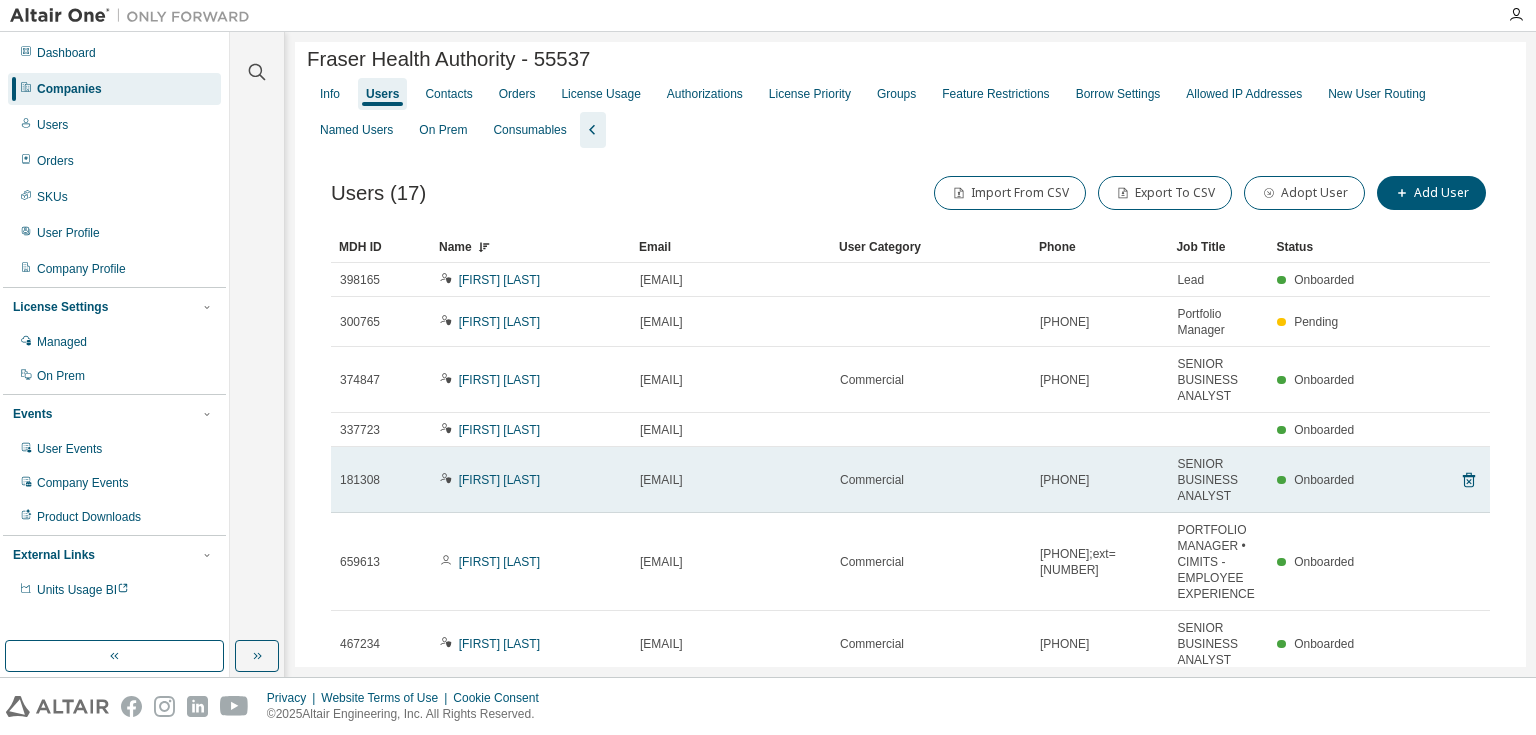scroll, scrollTop: 0, scrollLeft: 0, axis: both 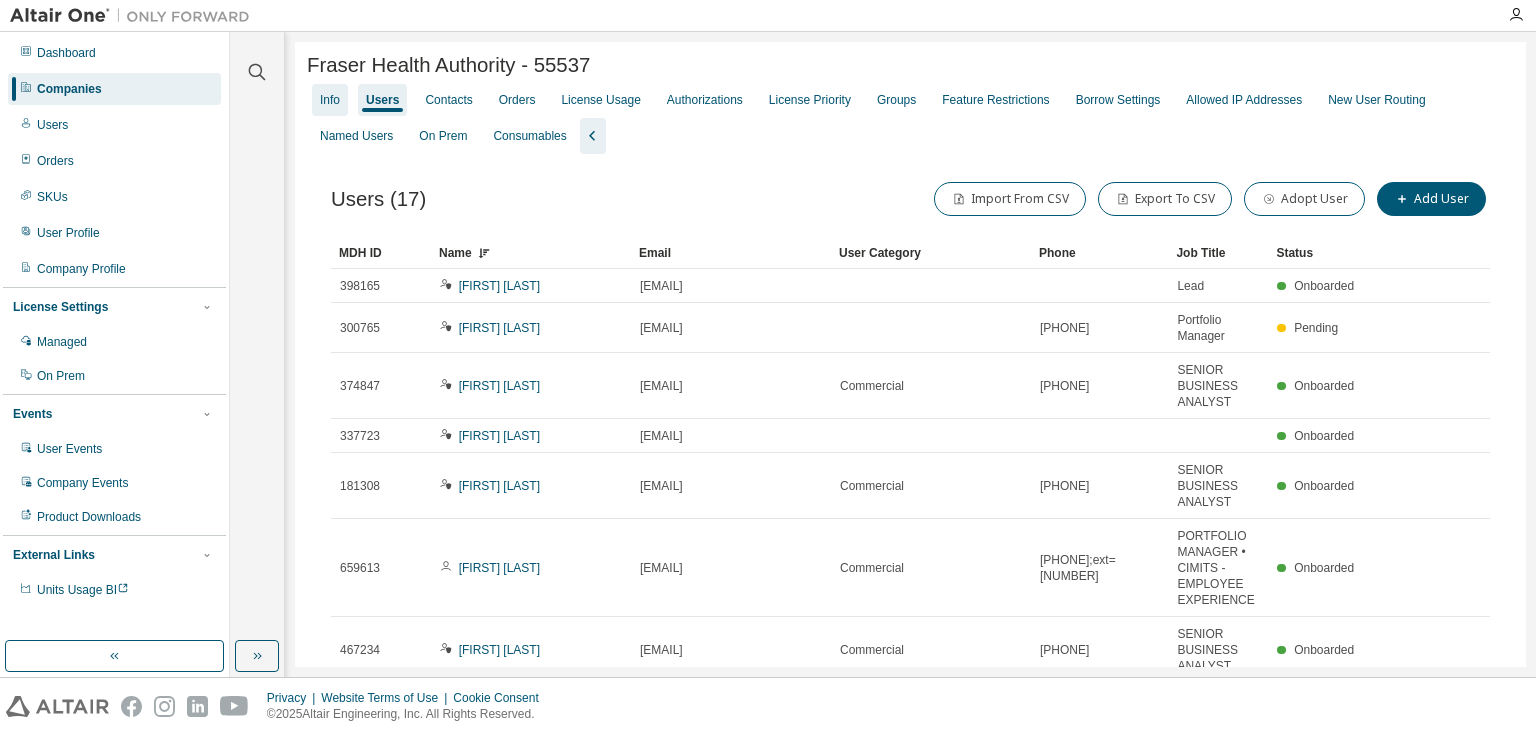 click on "Info" at bounding box center (330, 100) 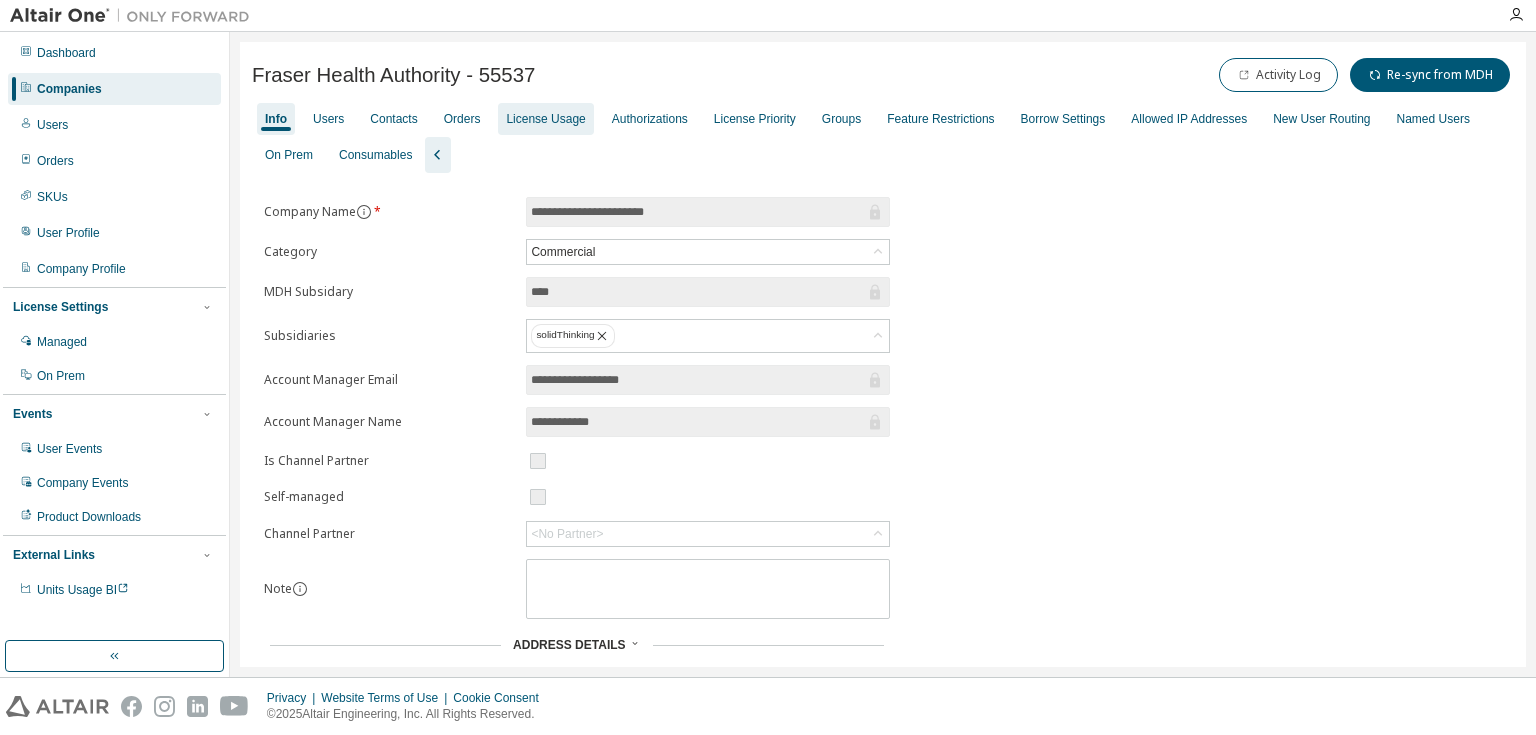 click on "License Usage" at bounding box center [545, 119] 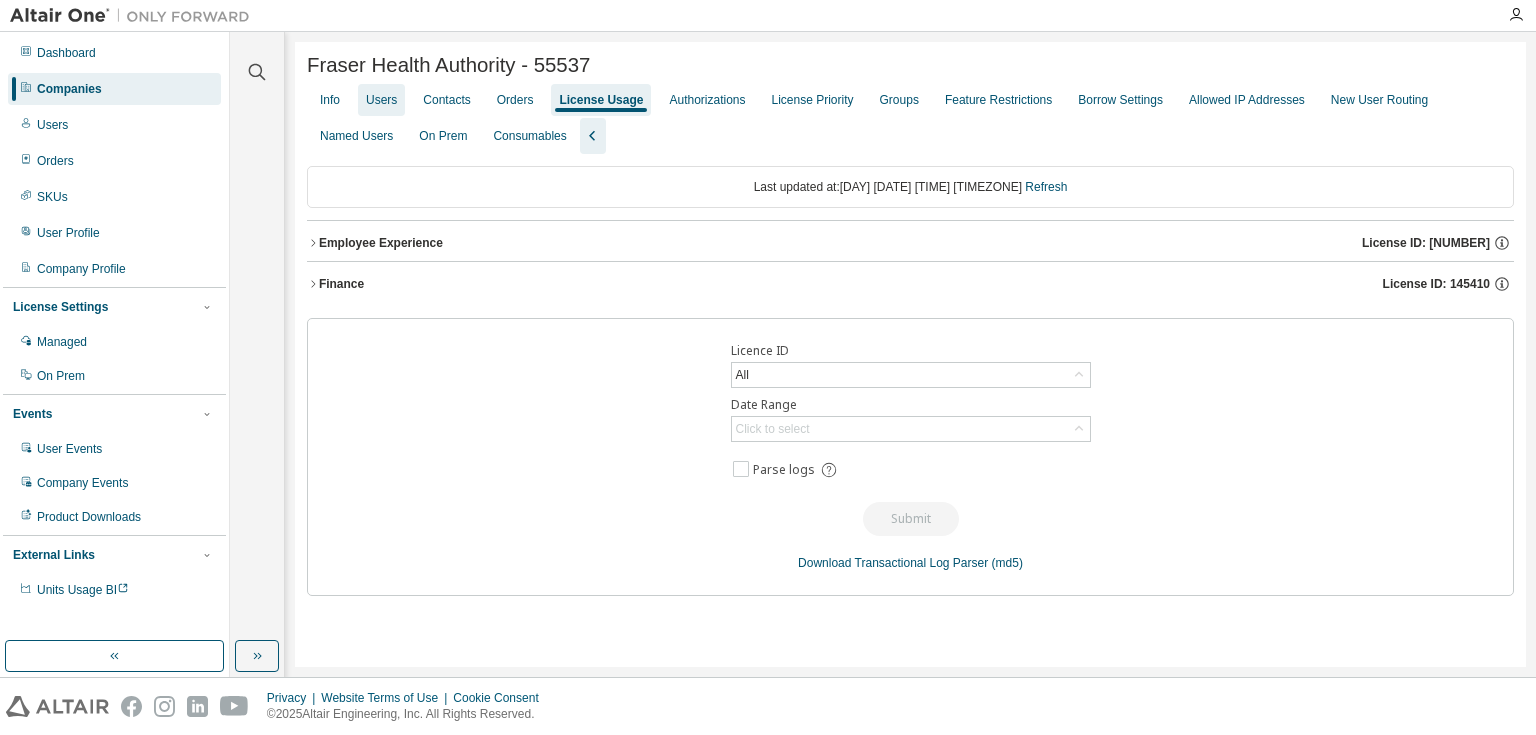 click on "Users" at bounding box center (381, 100) 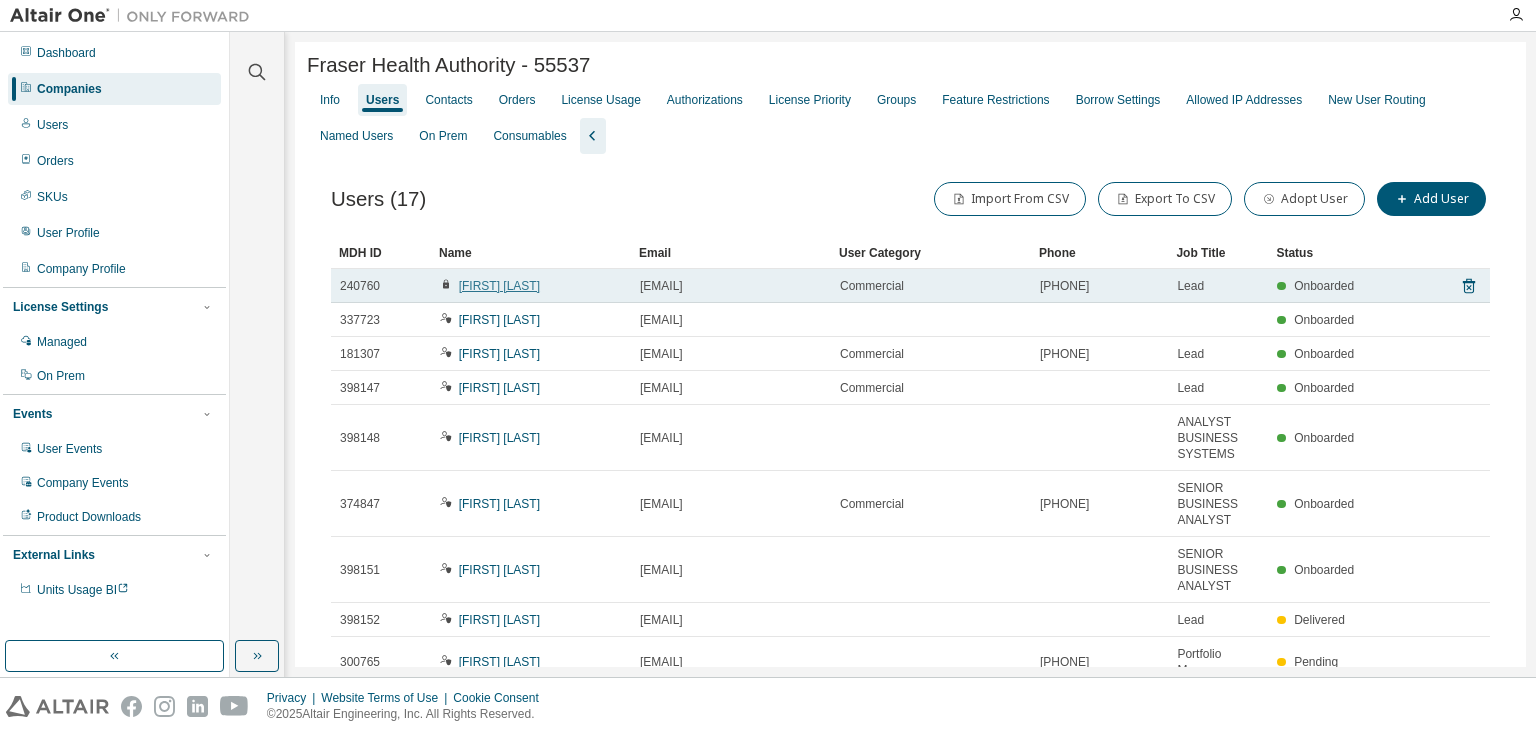 click on "[FIRST] [LAST]" at bounding box center (499, 286) 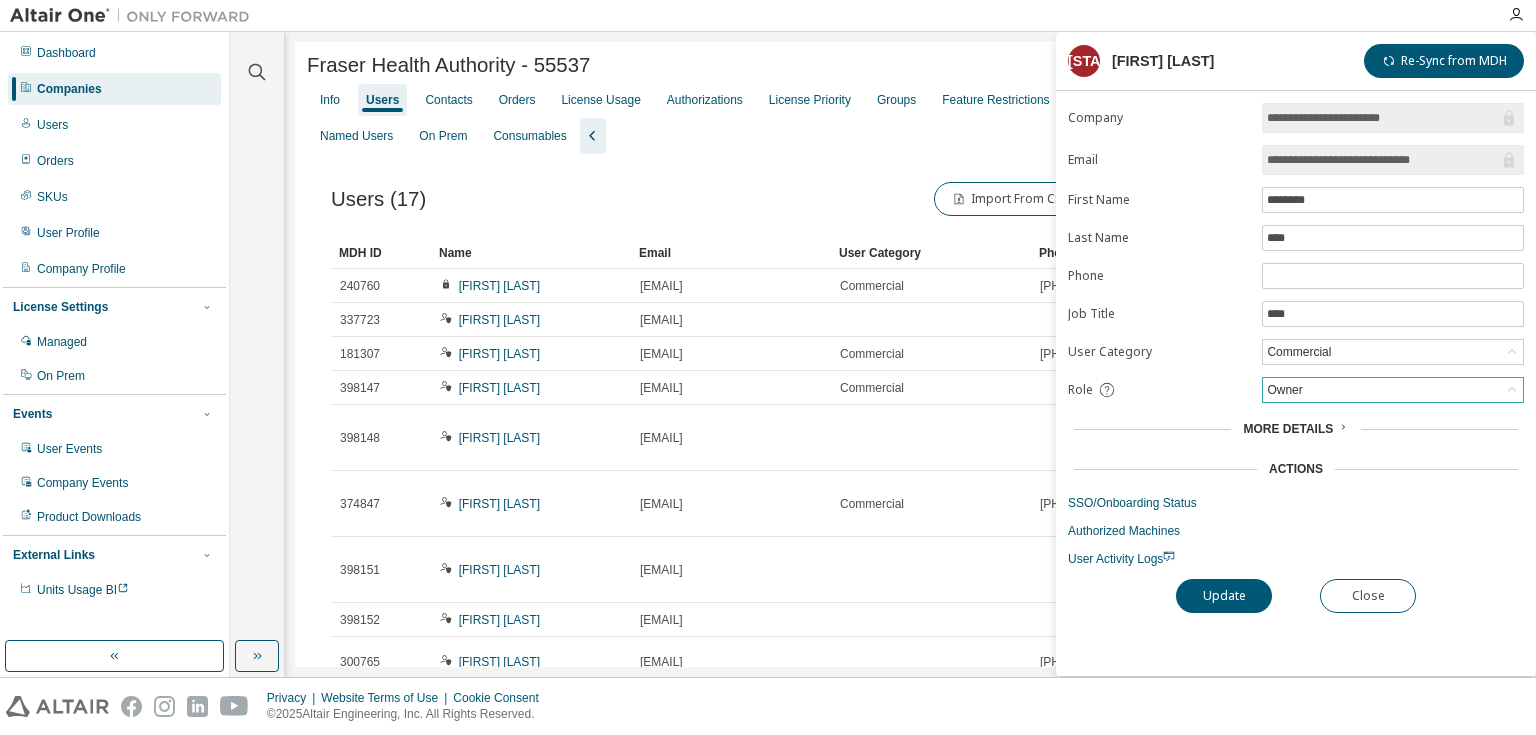 click on "Owner" at bounding box center (1393, 390) 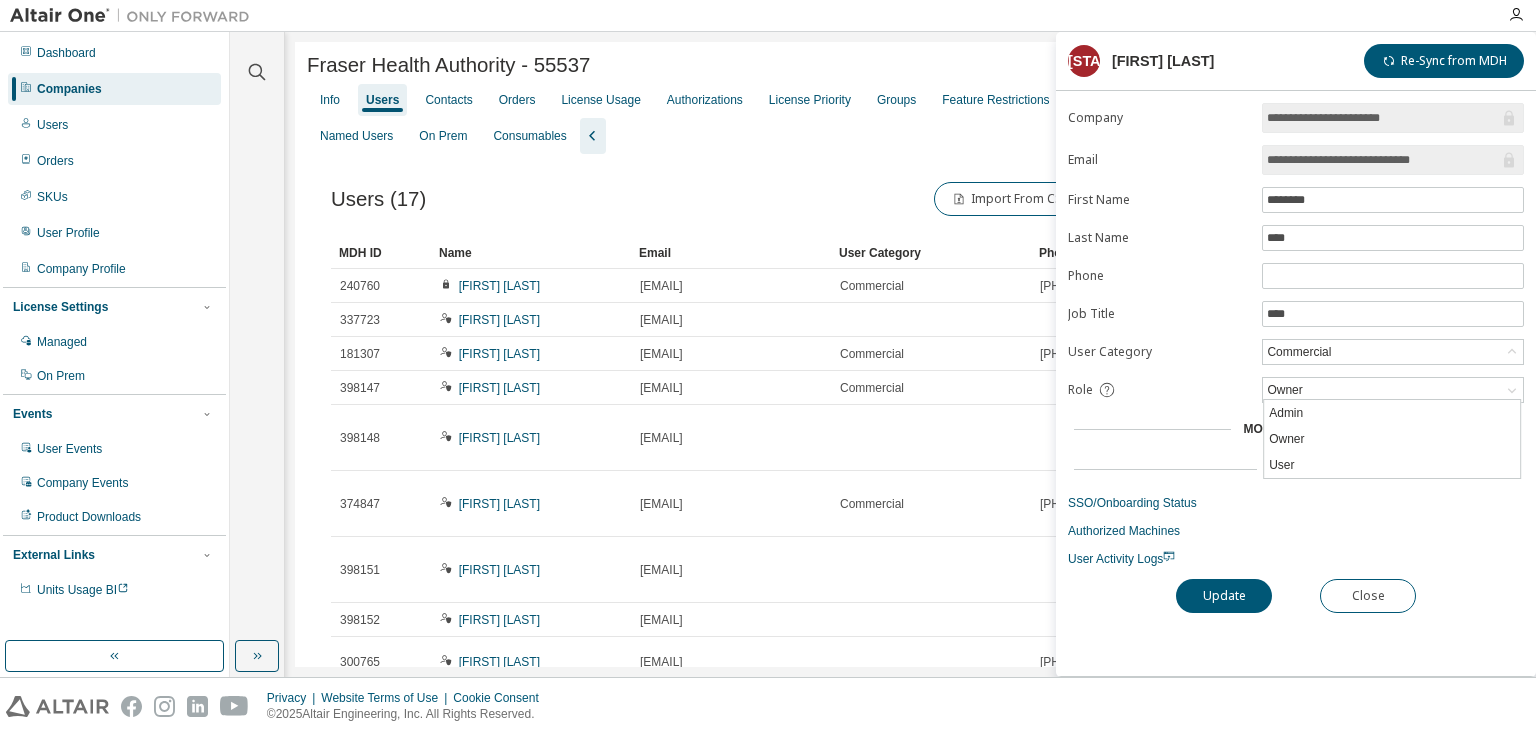 click on "**********" at bounding box center (1296, 335) 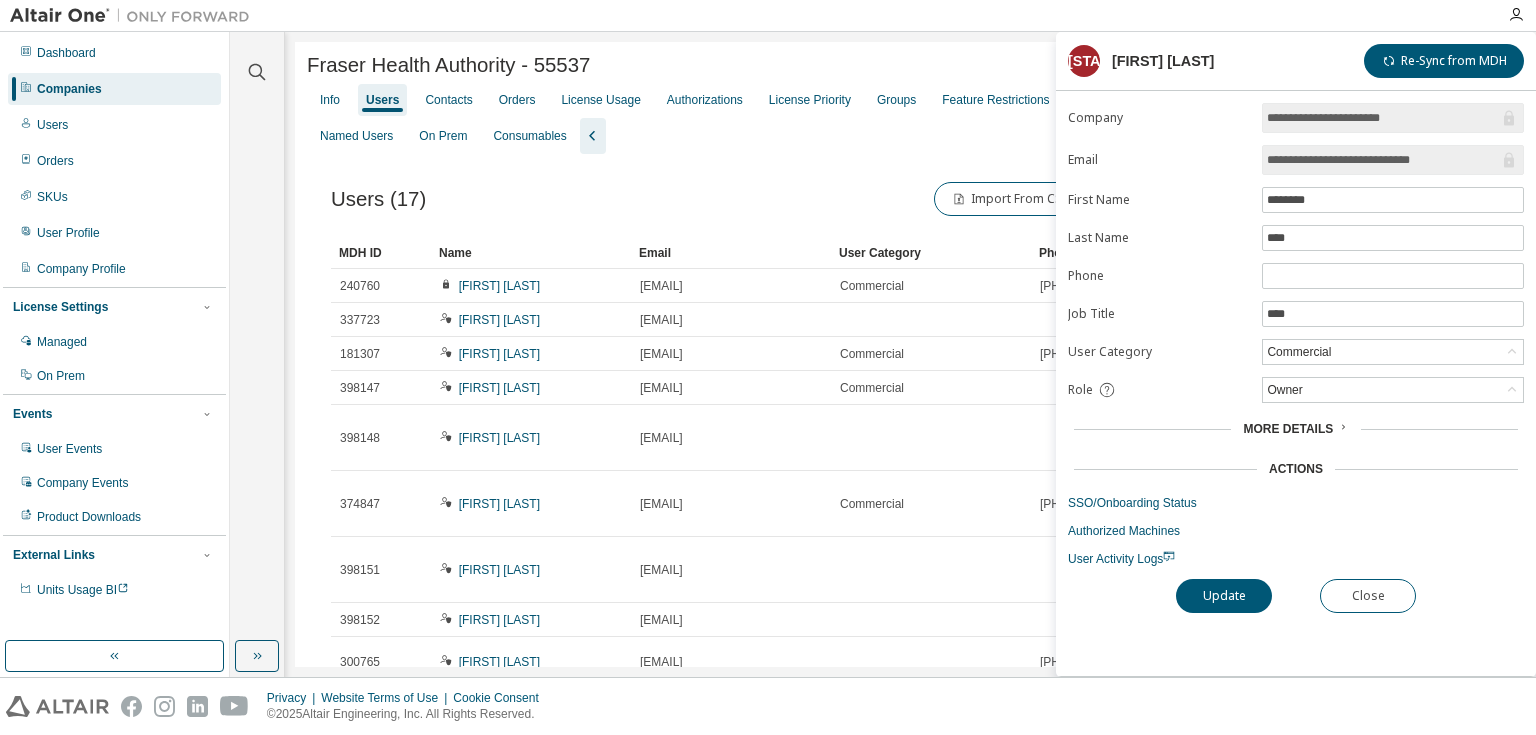 click on "Users (17) Import From CSV Export To CSV Adopt User Add User" at bounding box center (910, 201) 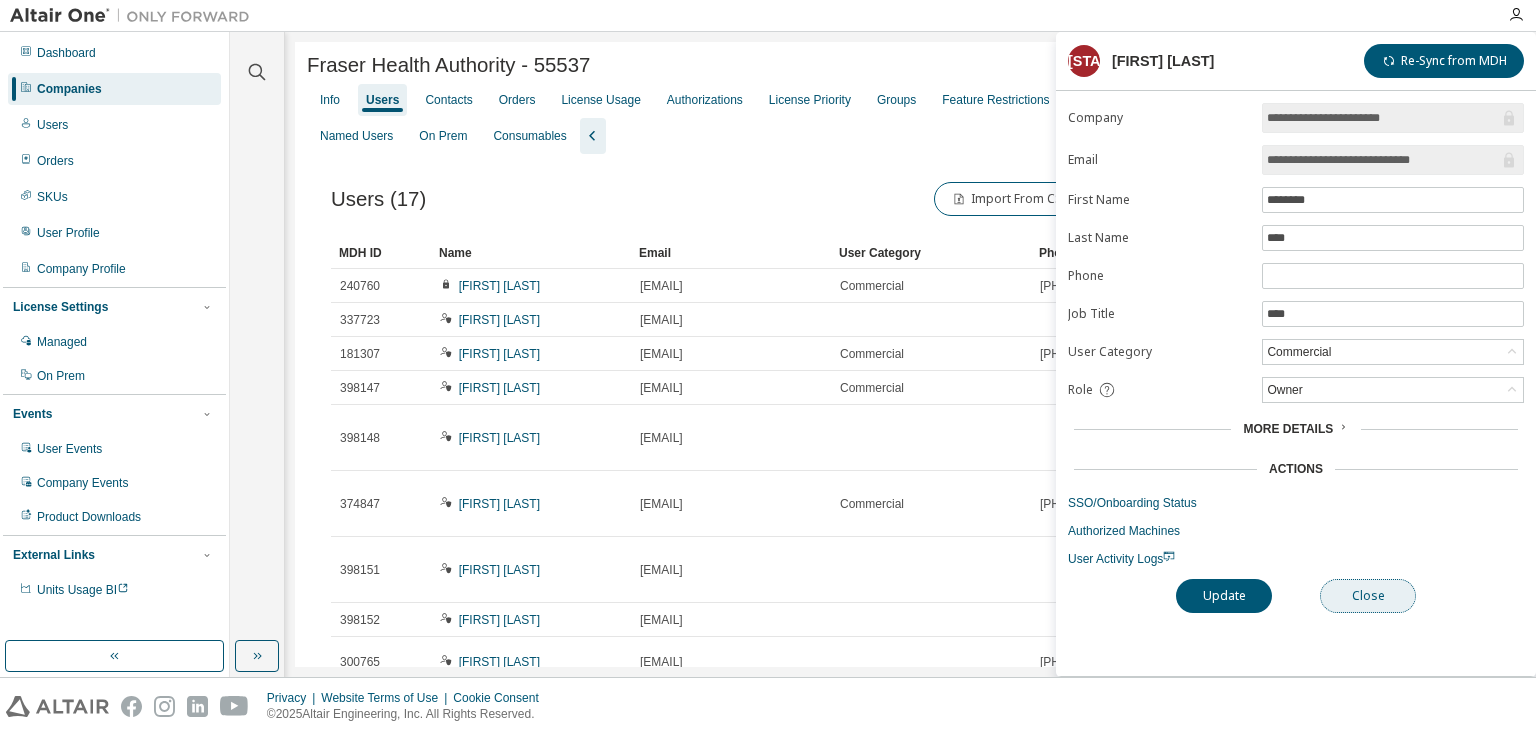 click on "Close" at bounding box center [1368, 596] 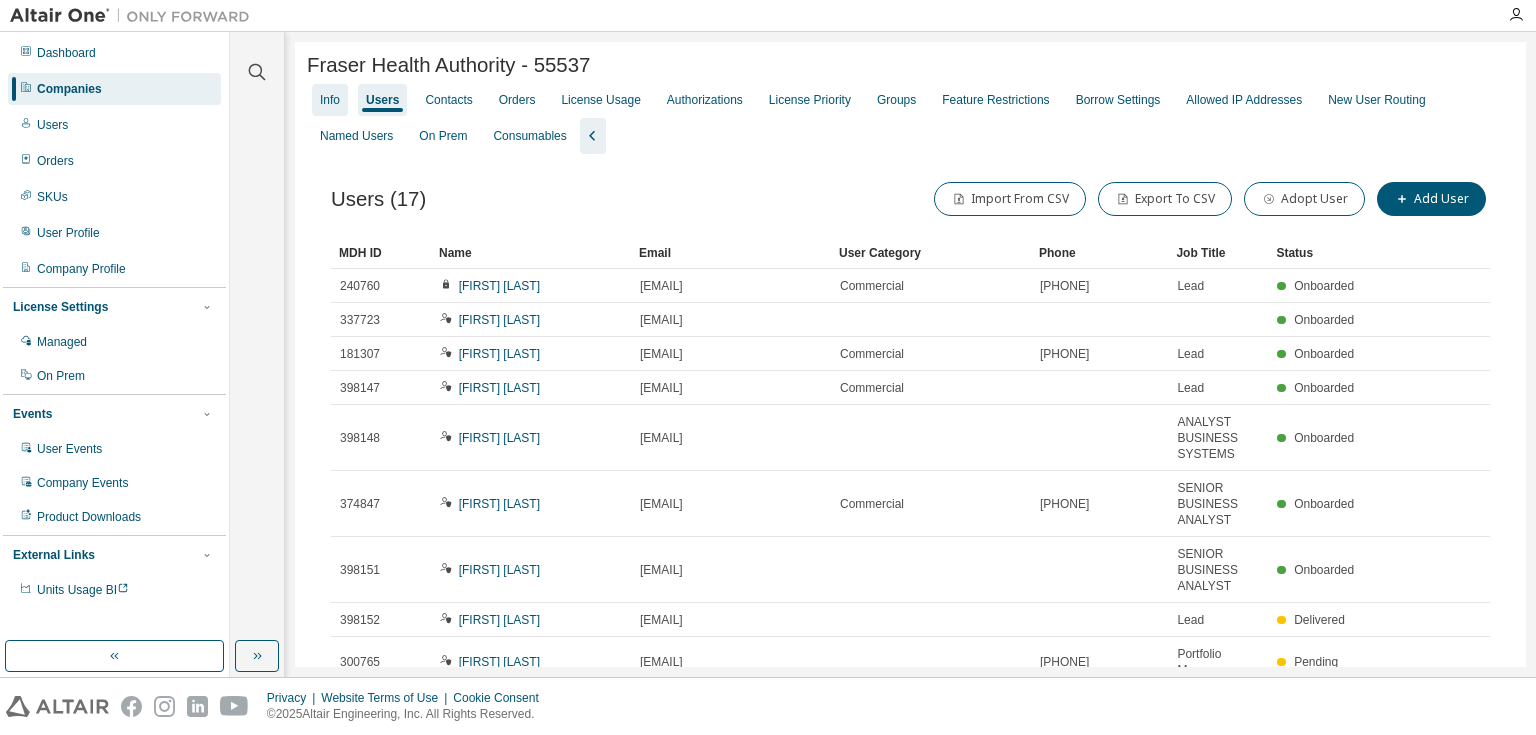 click on "Info" at bounding box center [330, 100] 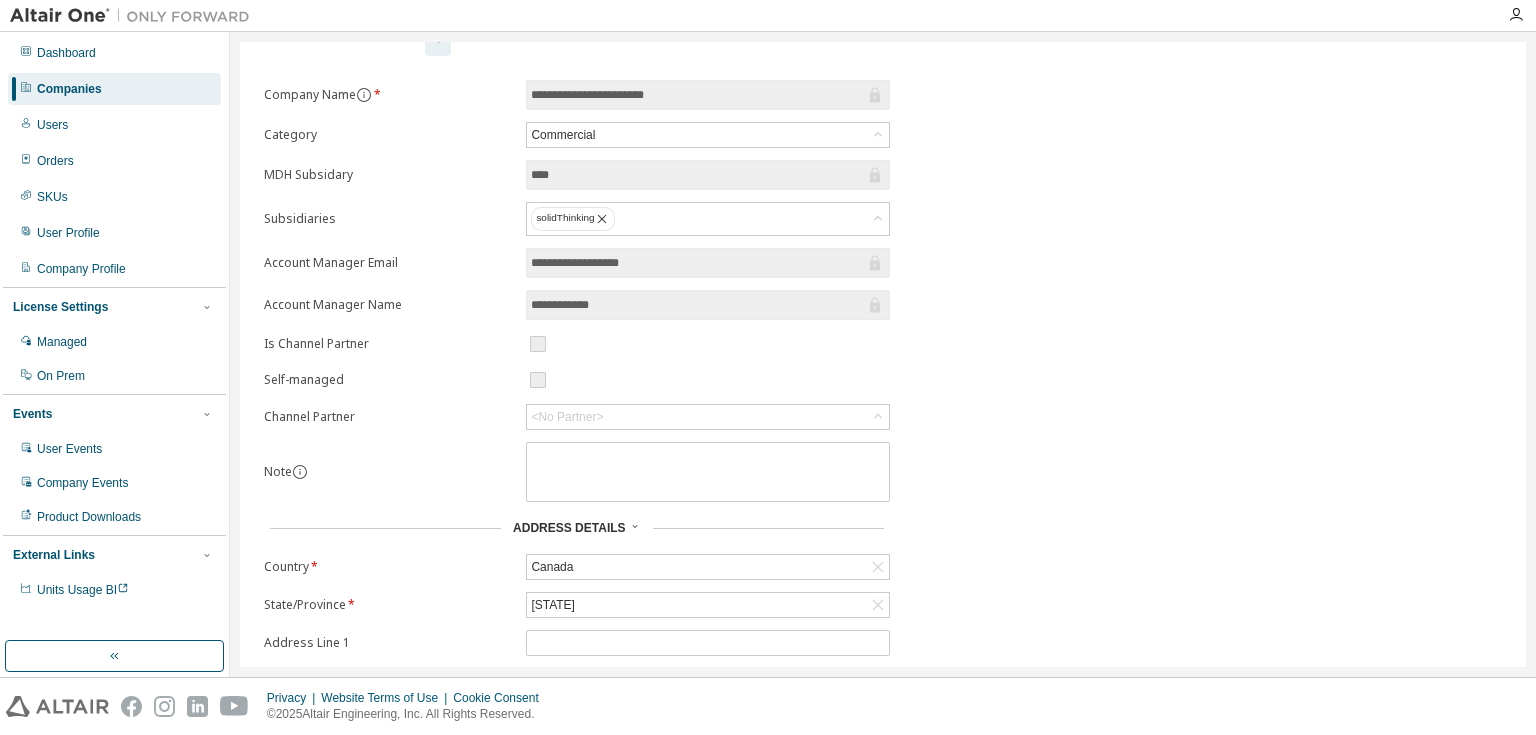 scroll, scrollTop: 0, scrollLeft: 0, axis: both 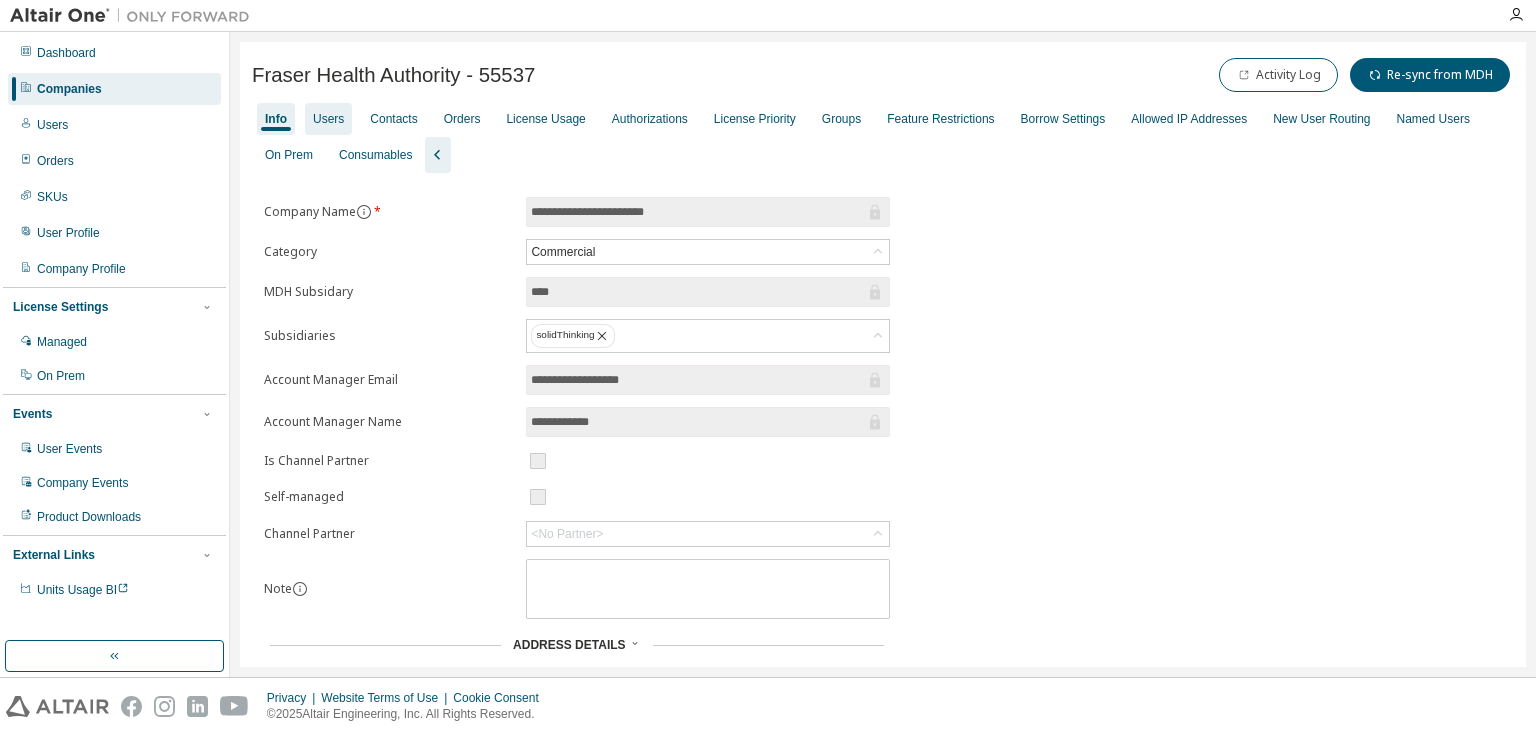 click on "Users" at bounding box center [328, 119] 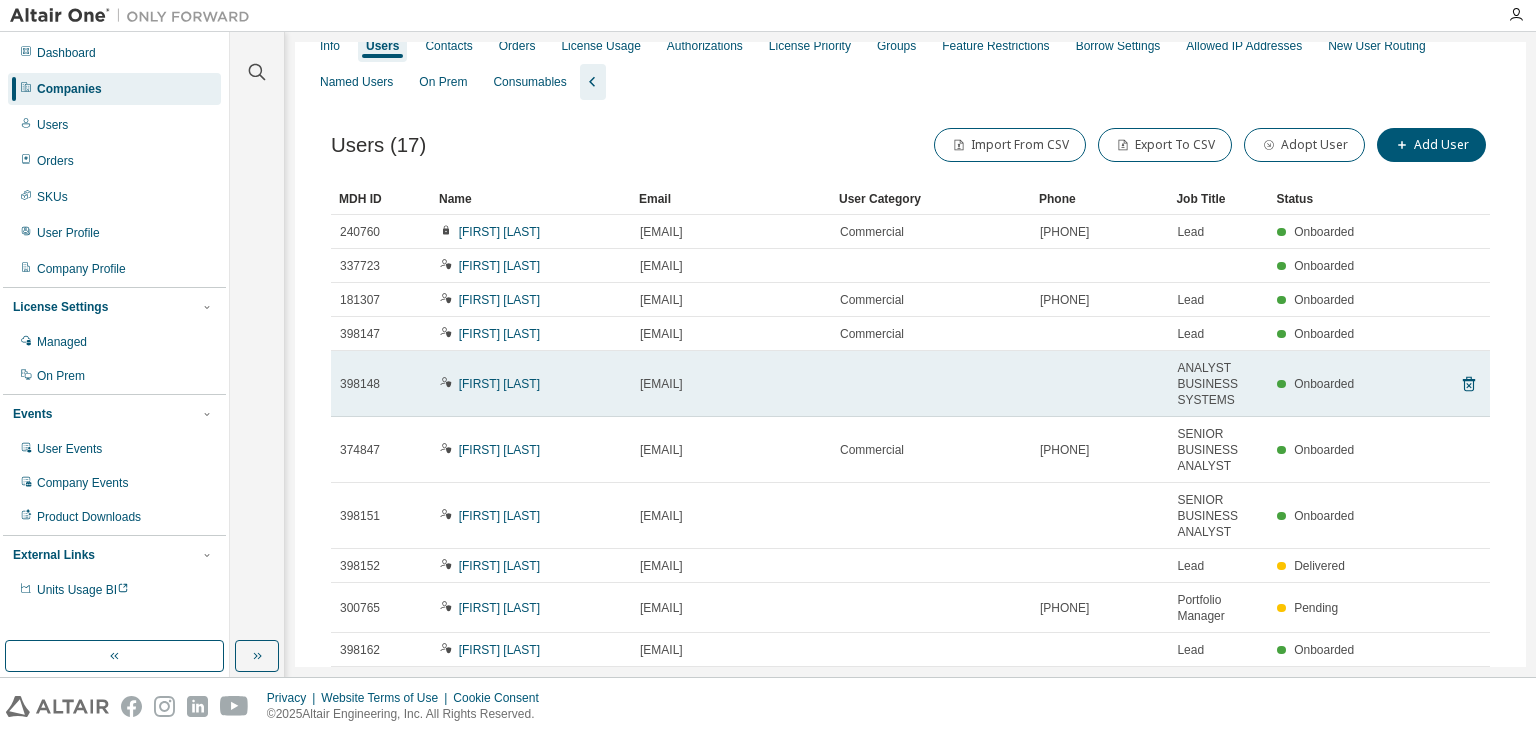 scroll, scrollTop: 177, scrollLeft: 0, axis: vertical 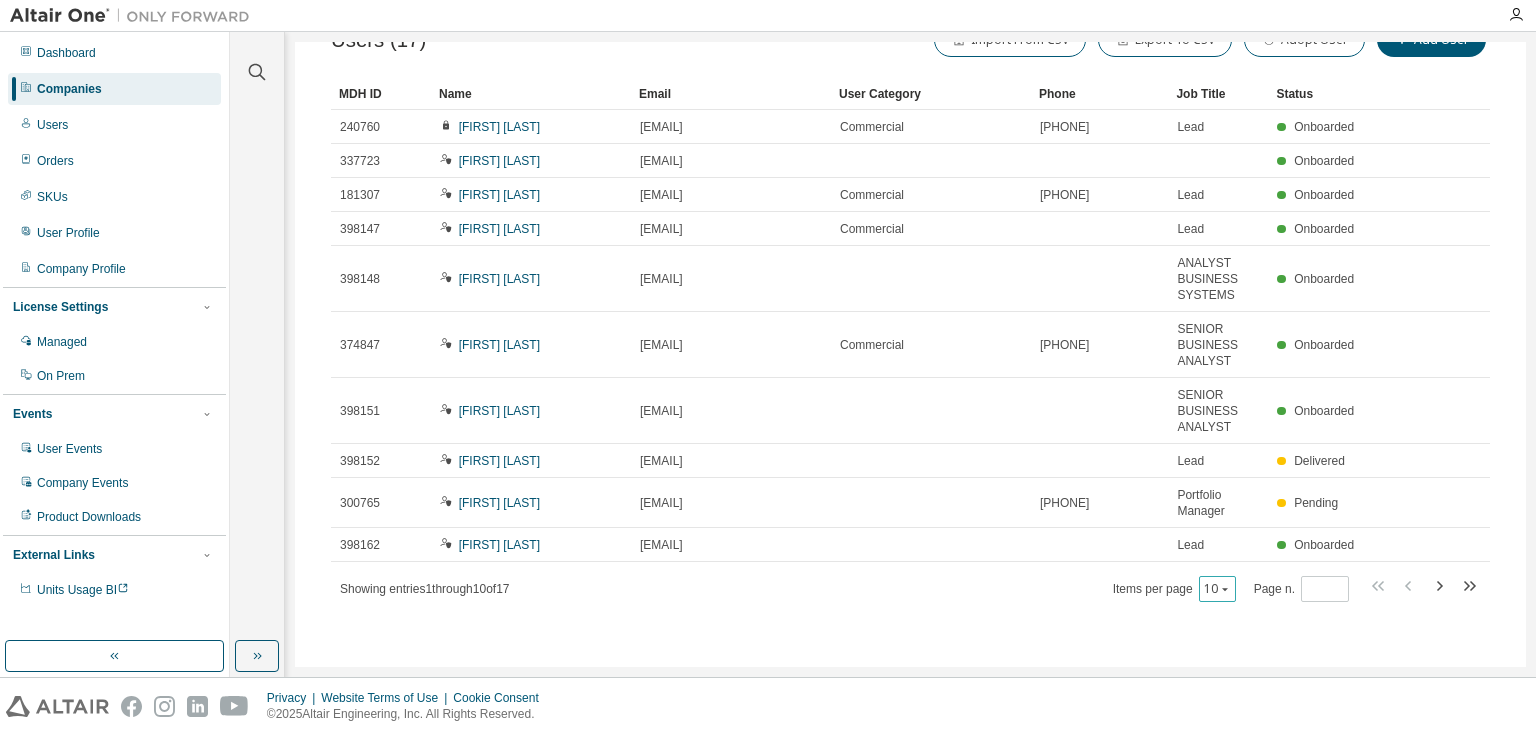 click 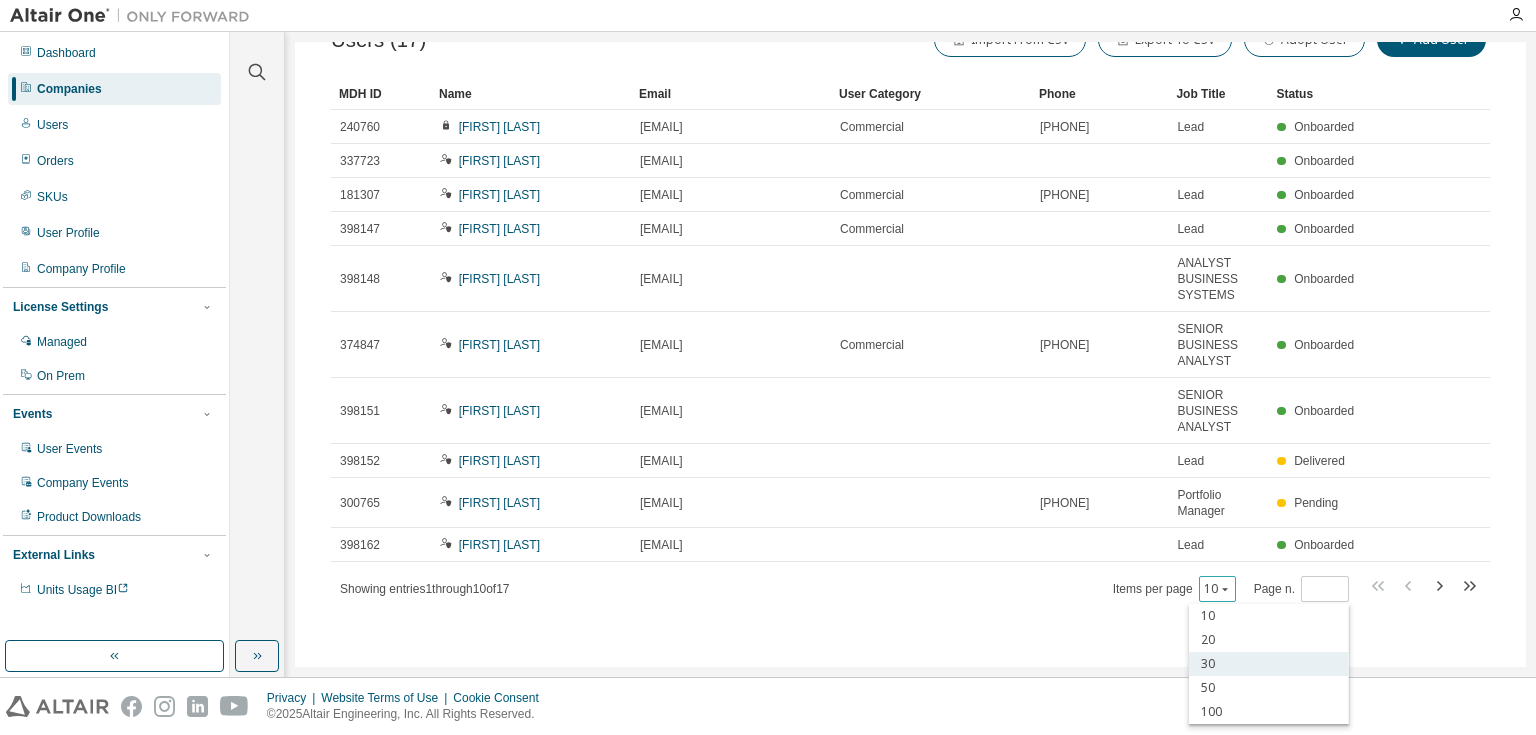 click on "30" at bounding box center [1269, 664] 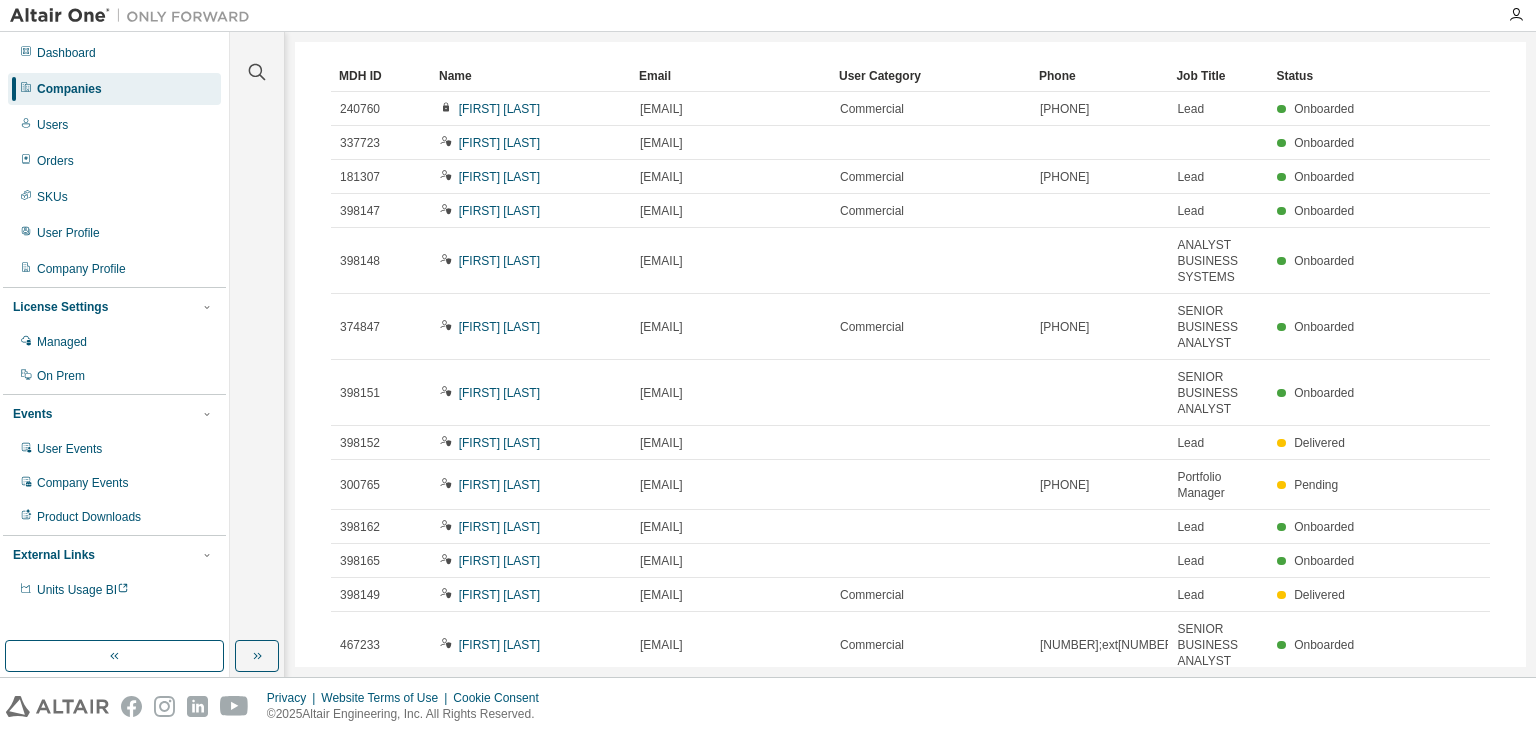 click on "Name" at bounding box center [531, 76] 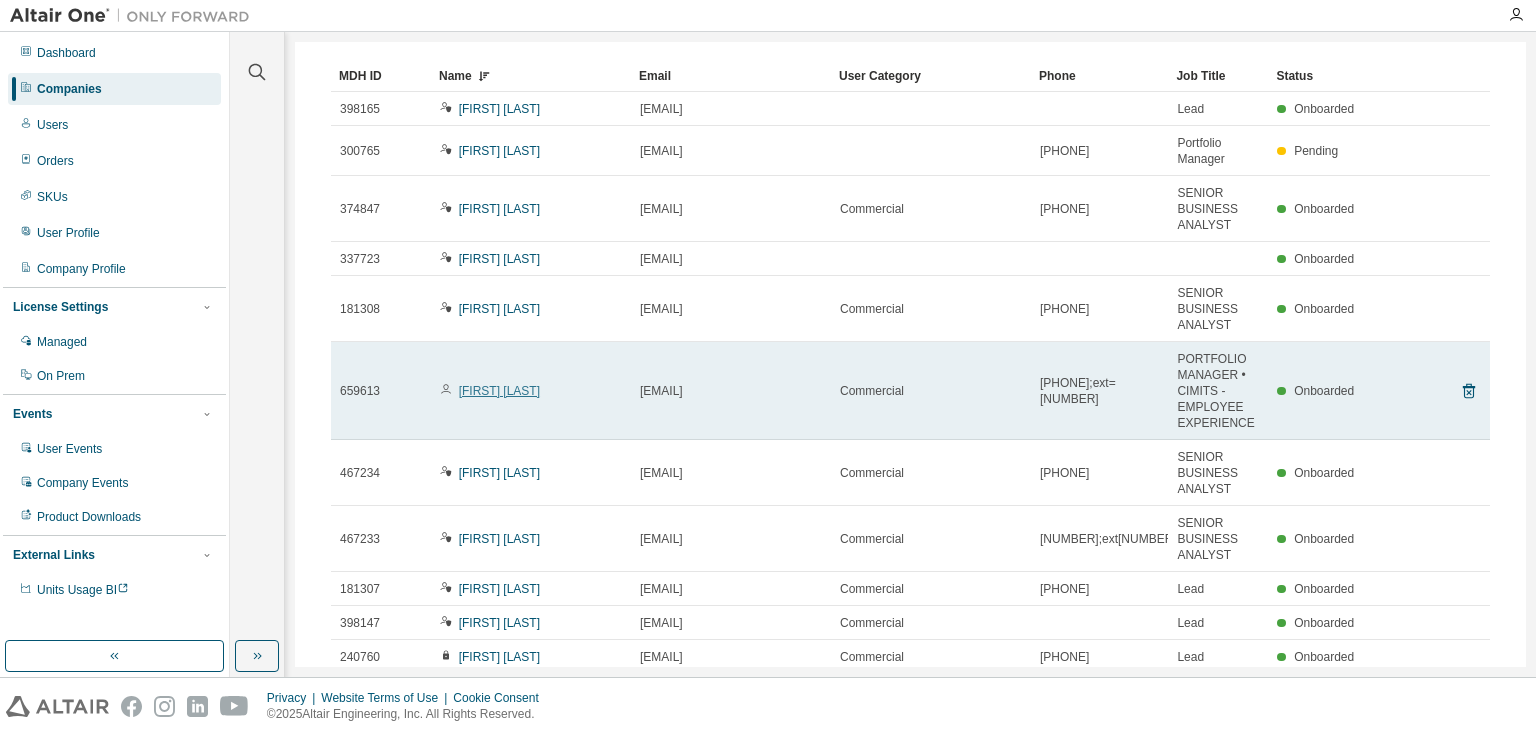 click on "[FIRST] [LAST]" at bounding box center (499, 391) 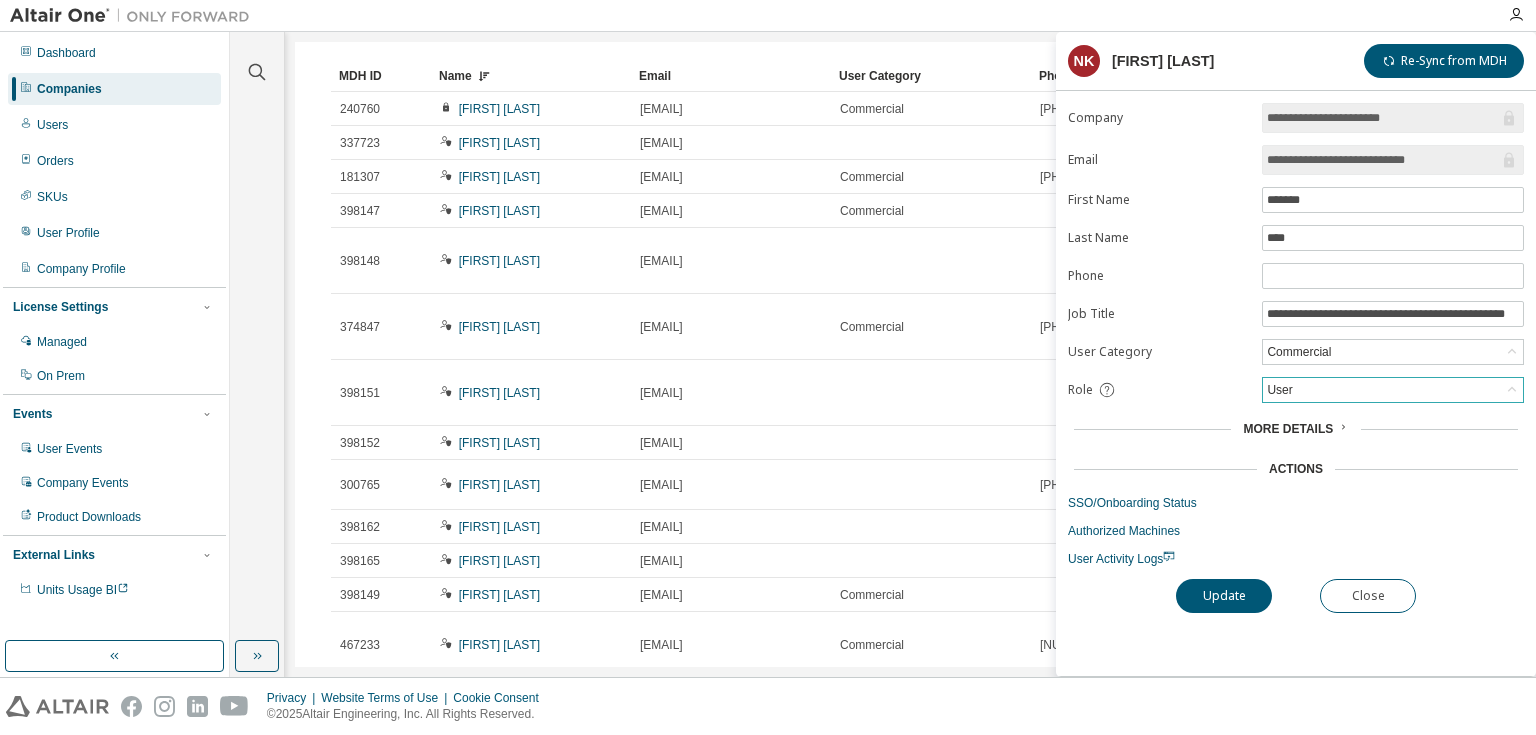 click on "User" at bounding box center (1279, 390) 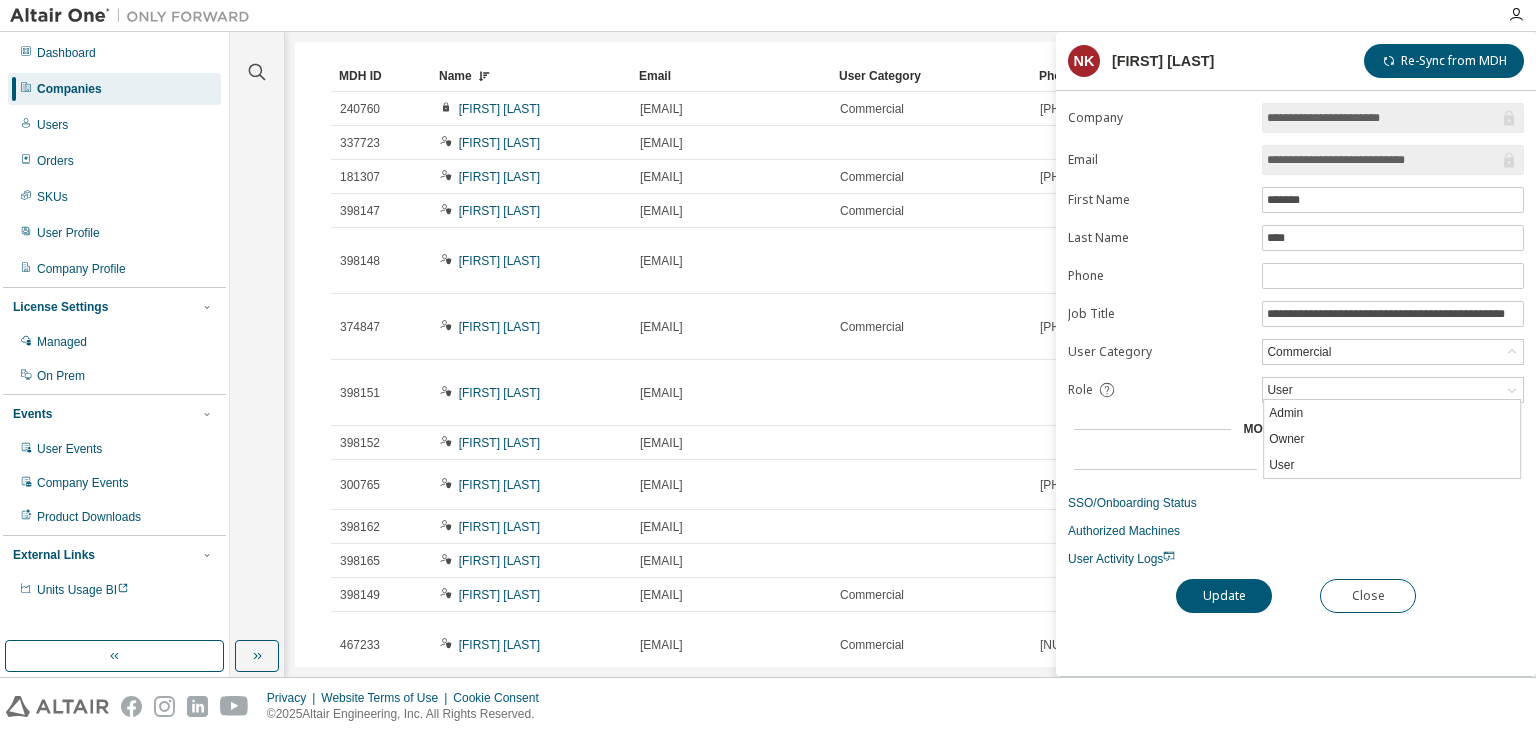 click on "**********" at bounding box center [1296, 335] 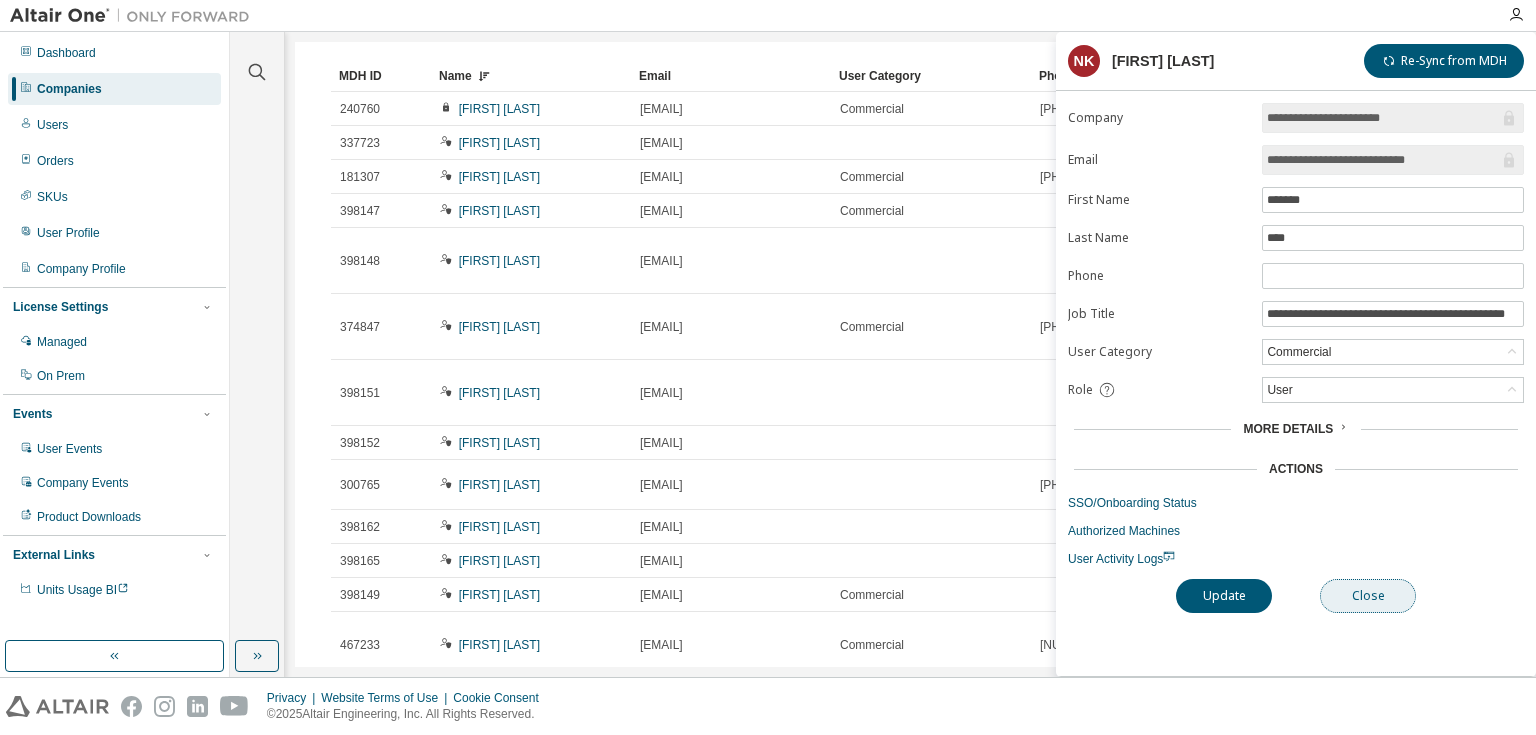 click on "Close" at bounding box center (1368, 596) 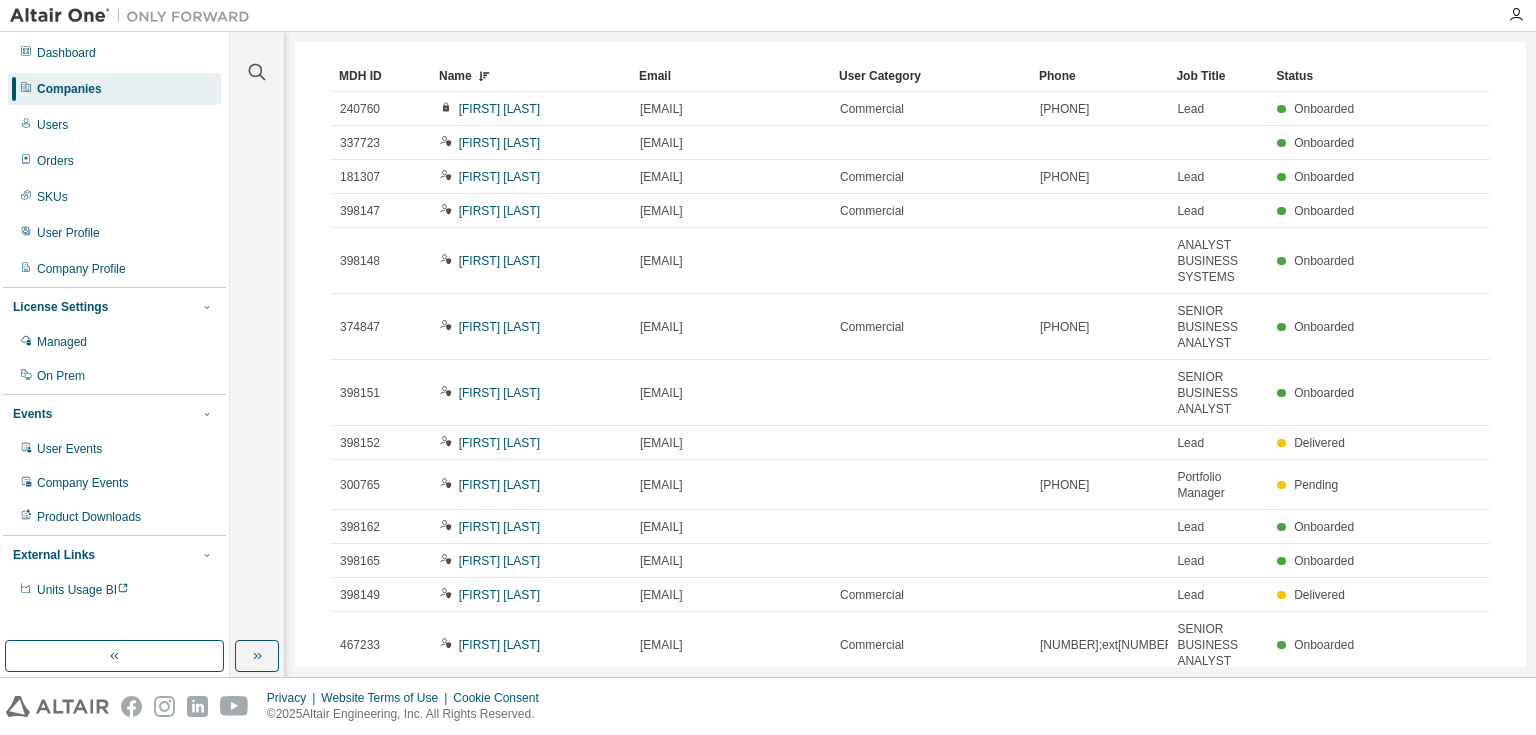 click at bounding box center (878, 15) 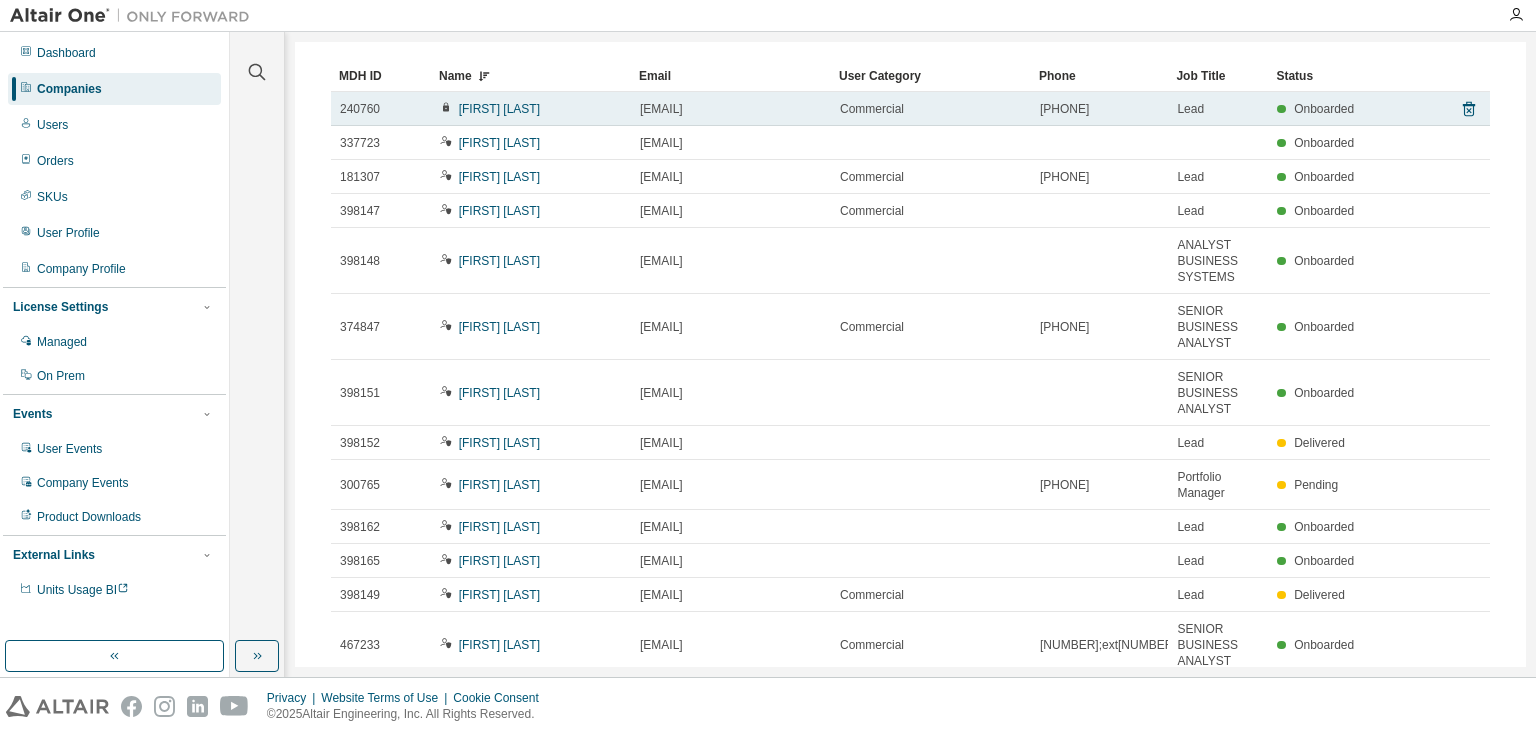 scroll, scrollTop: 0, scrollLeft: 0, axis: both 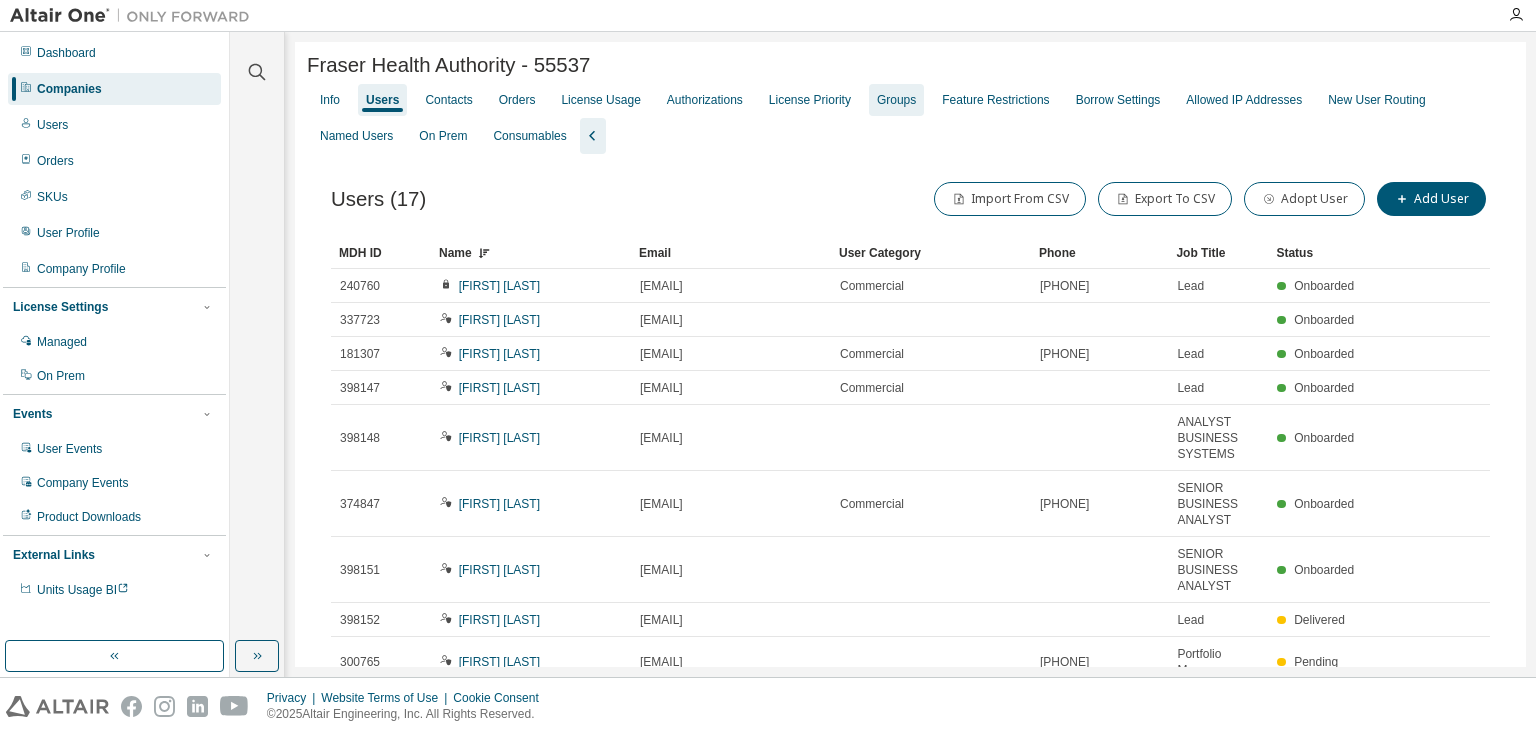 click on "Groups" at bounding box center [896, 100] 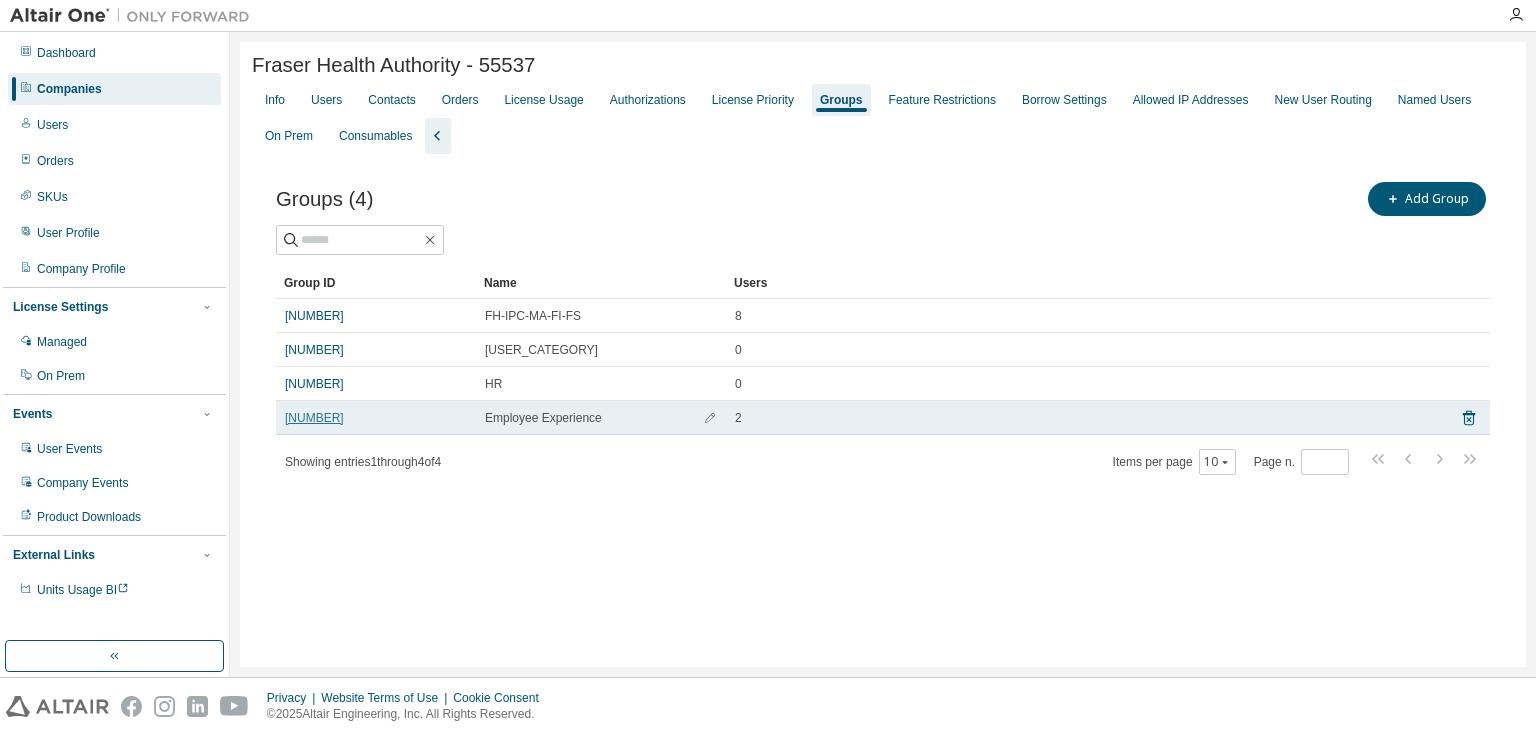 click on "[NUMBER]" at bounding box center (314, 418) 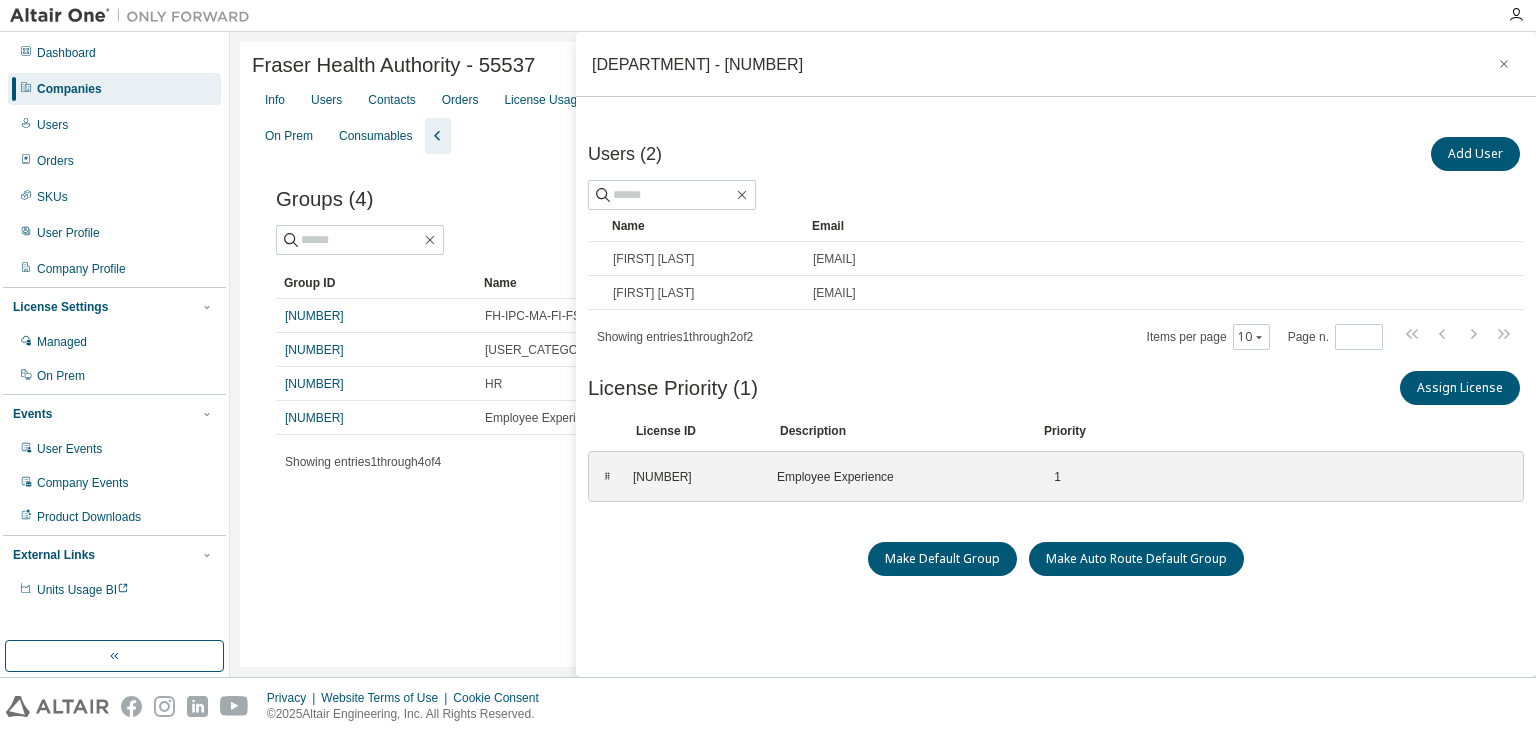 click on "Fraser Health Authority - 55537 Clear Load Save Save As Field Operator Value Select filter Select operand Add criteria Search Info Users Contacts Orders License Usage Authorizations License Priority Groups Feature Restrictions Borrow Settings Allowed IP Addresses New User Routing Named Users On Prem Consumables Groups (4) Add Group Clear Load Save Save As Field Operator Value Select filter Select operand Add criteria Search Group ID Name Users   4340 FH-IPC-MA-FI-FS 8   18185 Finance Users 0   18651 HR 0   18789 Employee Experience 2 Showing entries  1  through  4  of  4 Items per page 10 Page n. *" at bounding box center (883, 354) 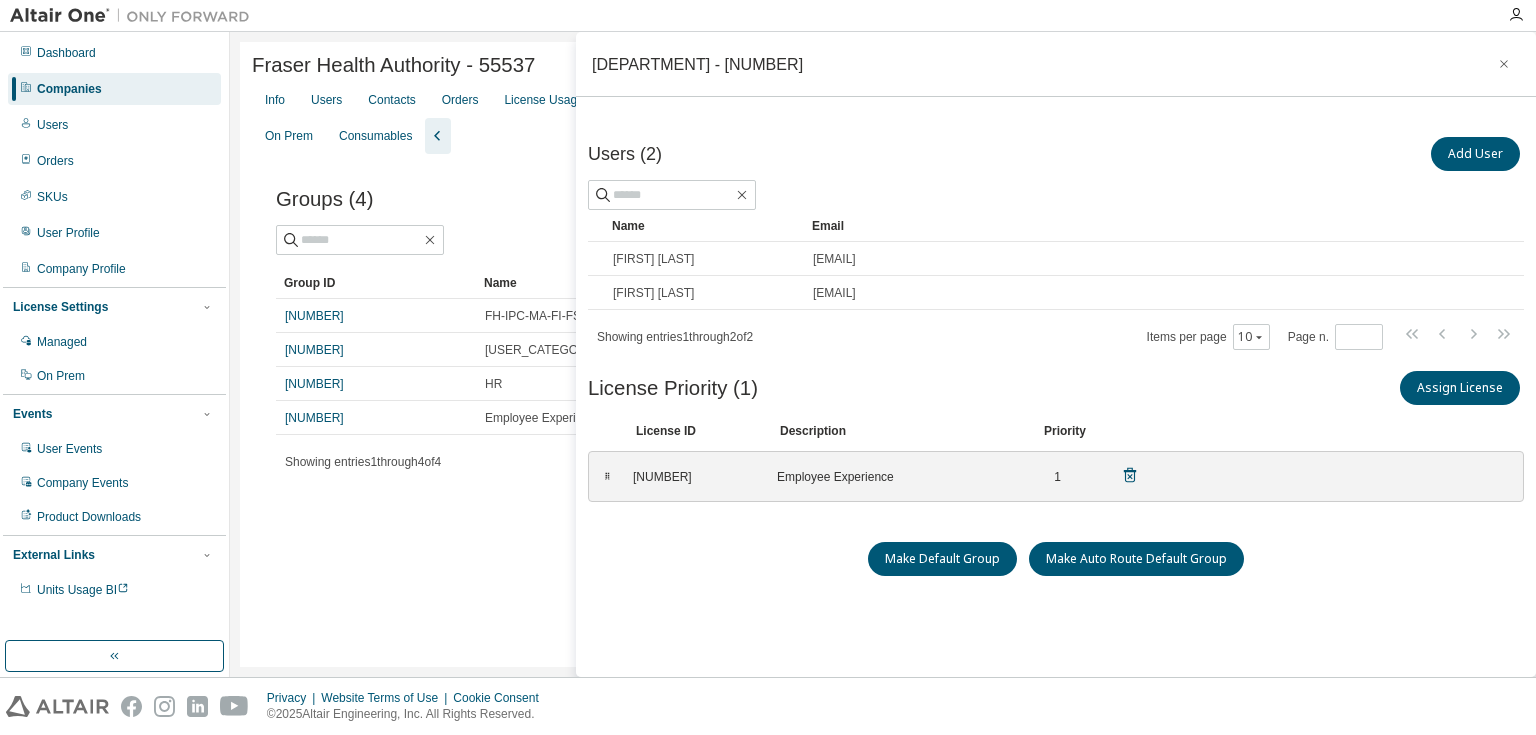 click on "Users (2) Add User Clear Load Save Save As Field Operator Value Select filter Select operand Add criteria Search Name Email [FIRST] [LAST] [EMAIL] [FIRST] [LAST] [EMAIL] Showing entries  1  through  2  of  2 Items per page 10 Page n. * License Priority (1) Assign License Clear Load Save Save As Field Operator Value Select filter Select operand Add criteria Search License ID Description Priority ⠿ [NUMBER] Employee Experience 1
To pick up a draggable item, press the space bar.
While dragging, use the arrow keys to move the item.
Press space again to drop the item in its new position, or press escape to cancel.
Updating Licenses order. Please wait... Make Default Group Make Auto Route Default Group" at bounding box center (1056, 427) 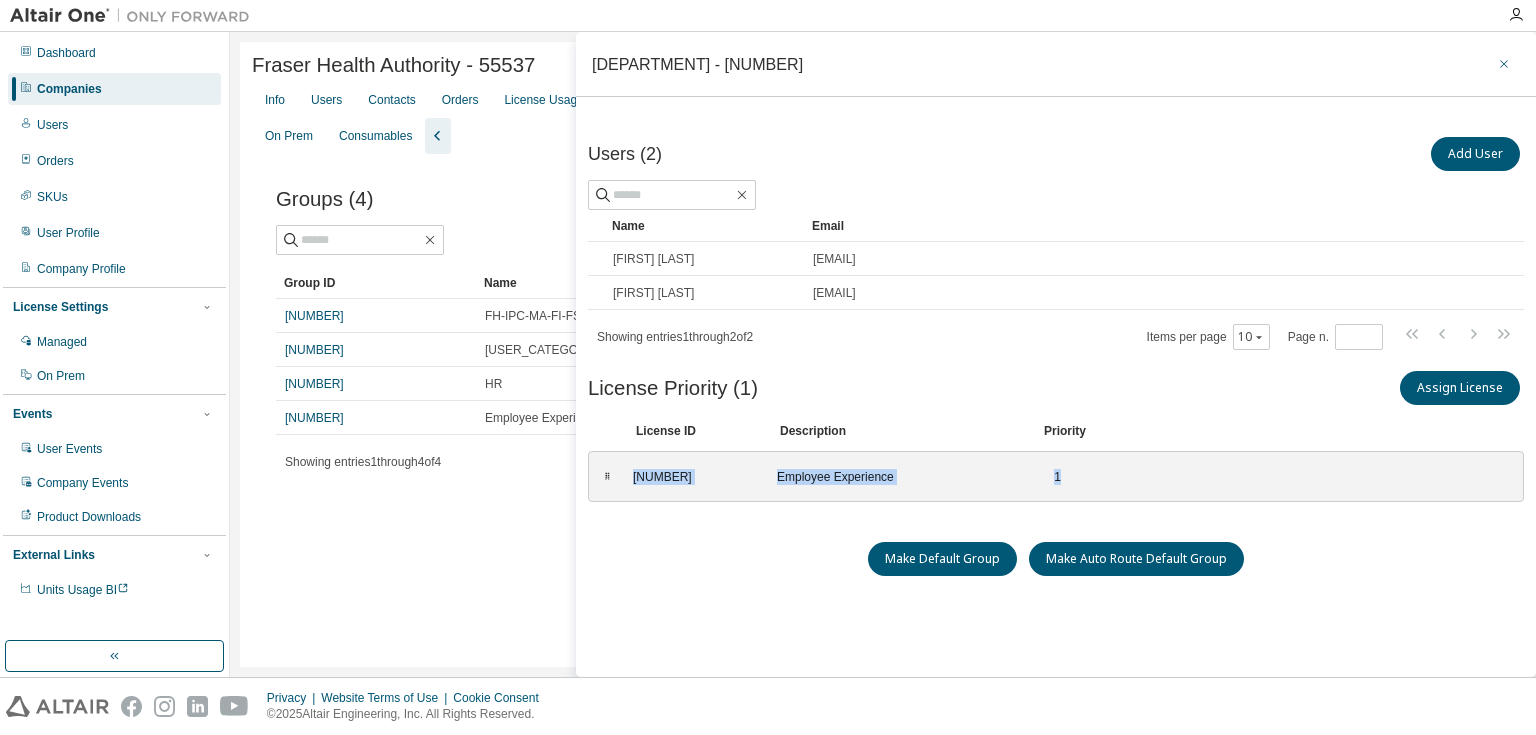 click 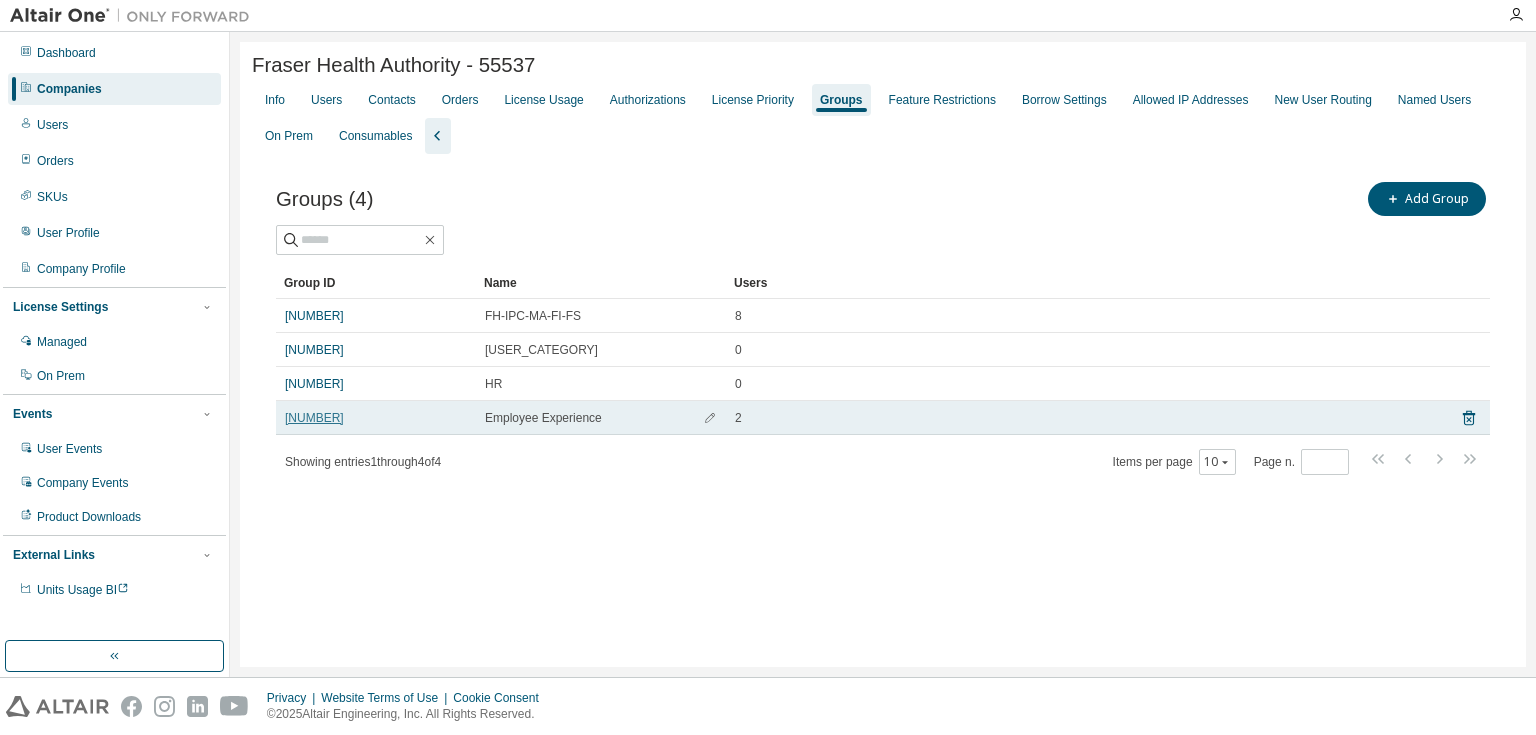 click on "[NUMBER]" at bounding box center [314, 418] 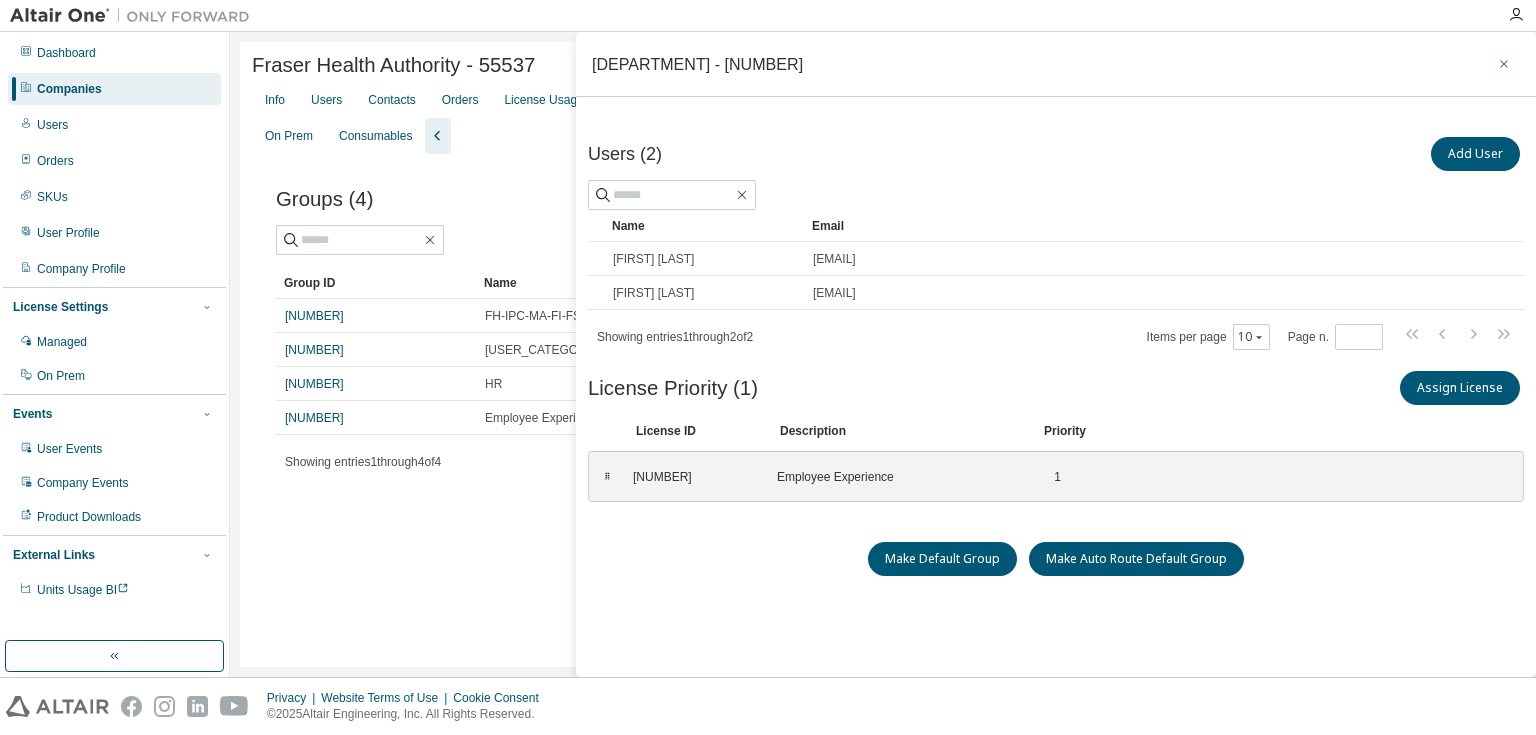 click at bounding box center [1504, 64] 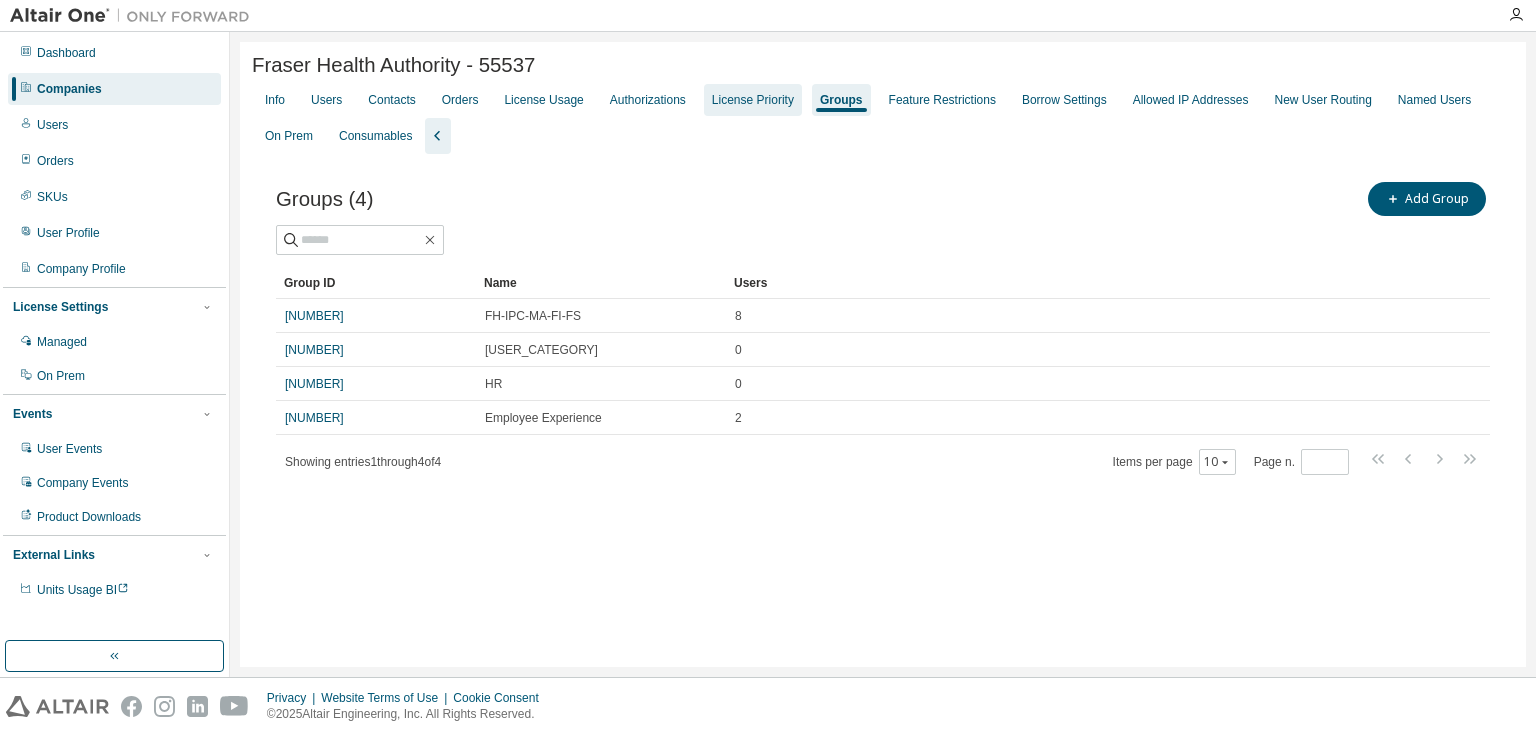 click on "License Priority" at bounding box center [753, 100] 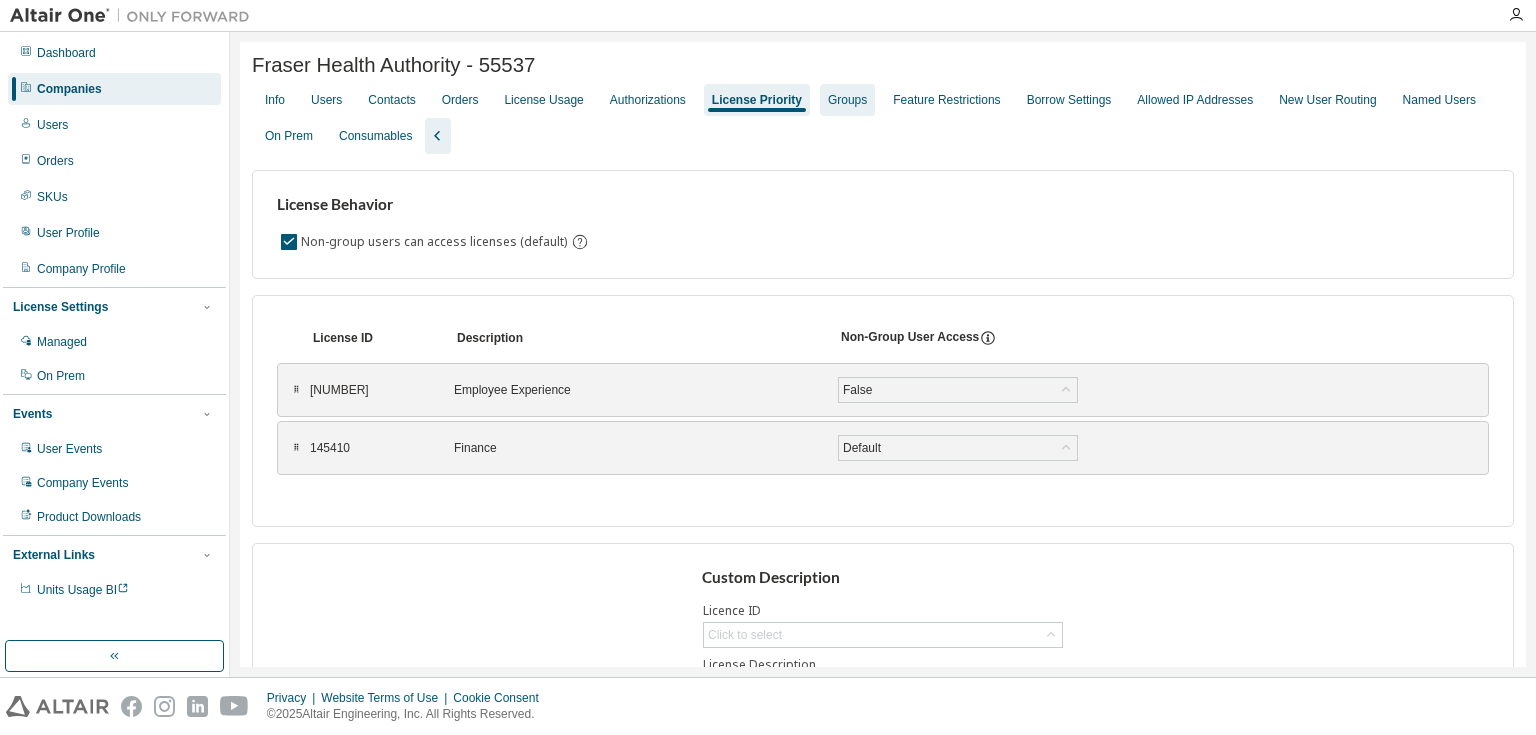 click on "Groups" at bounding box center [847, 100] 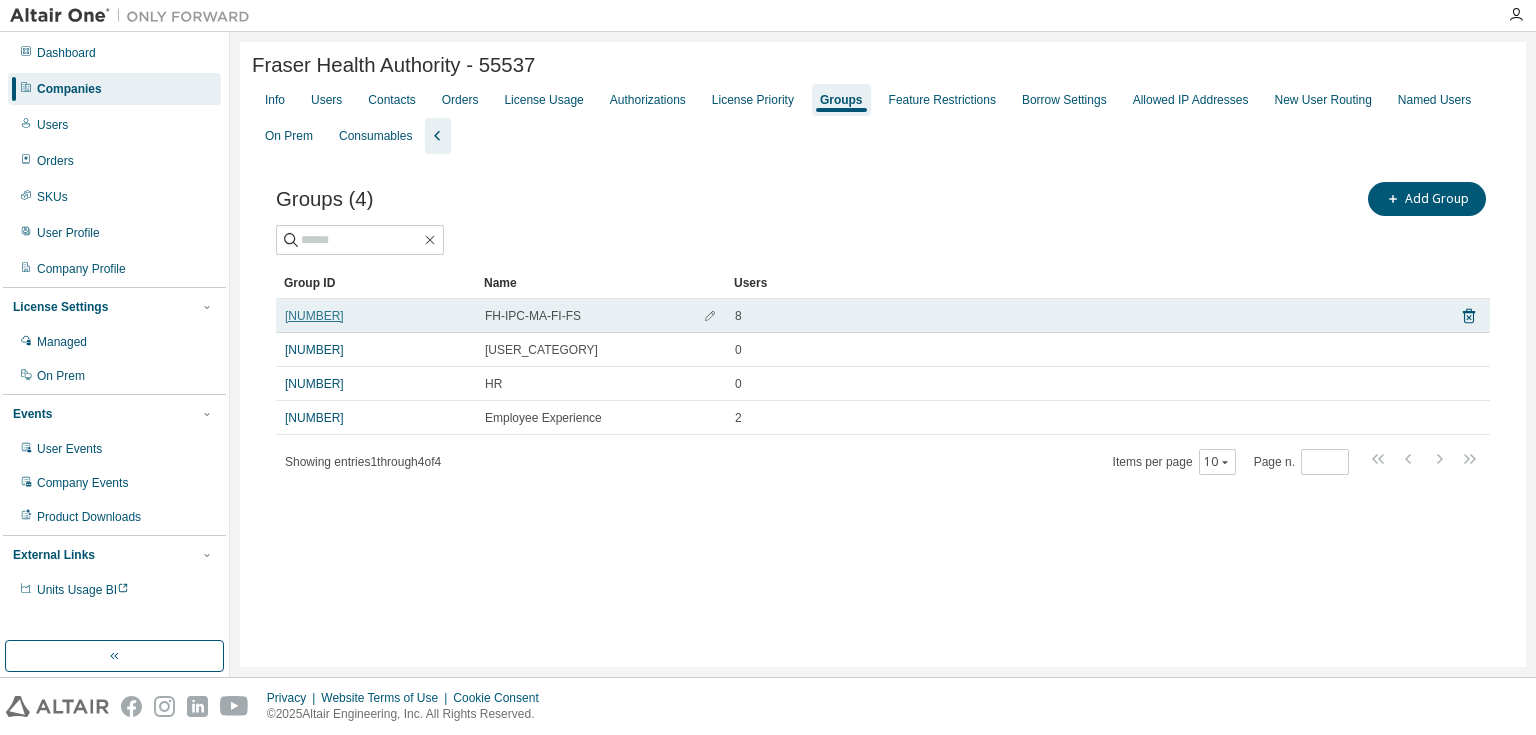 click on "[NUMBER]" at bounding box center (314, 316) 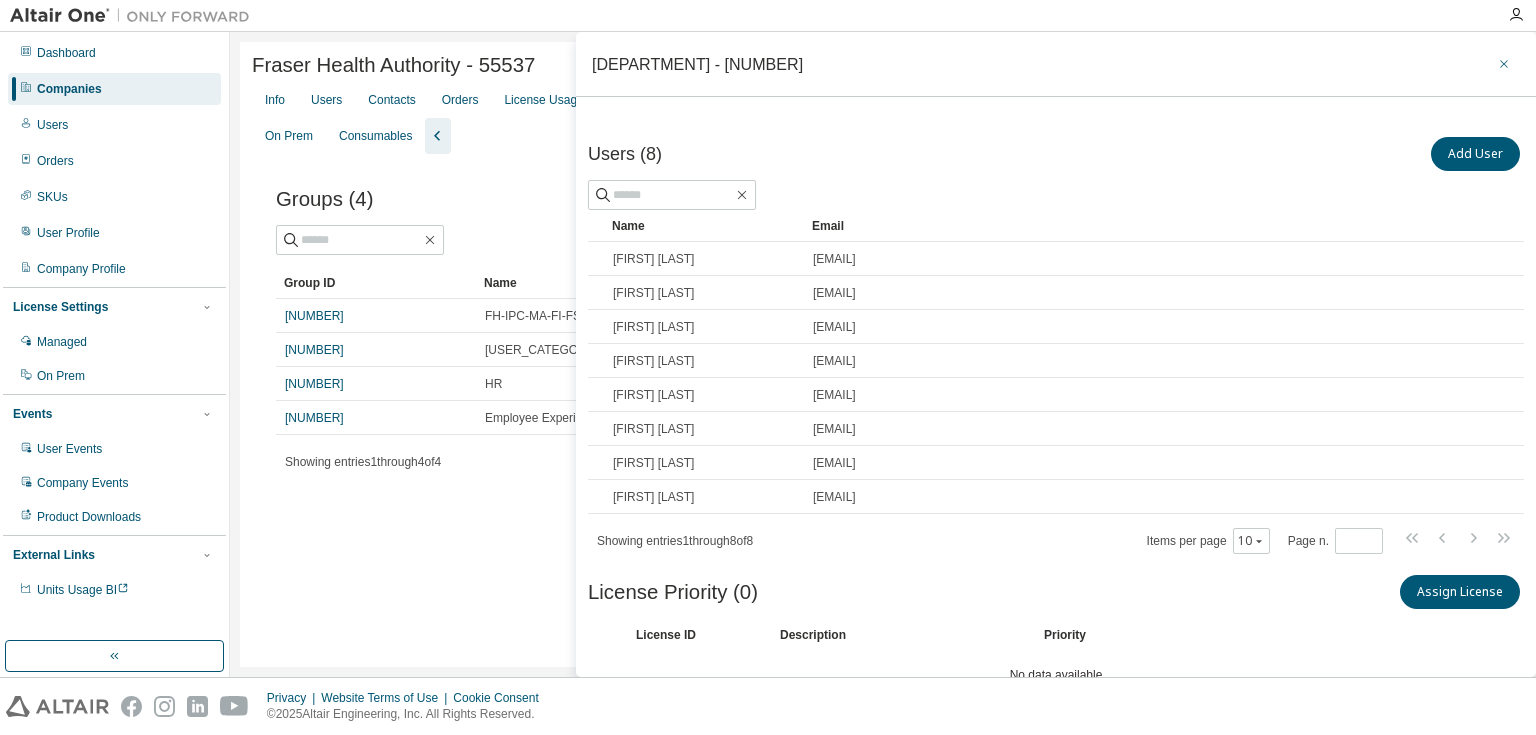 click 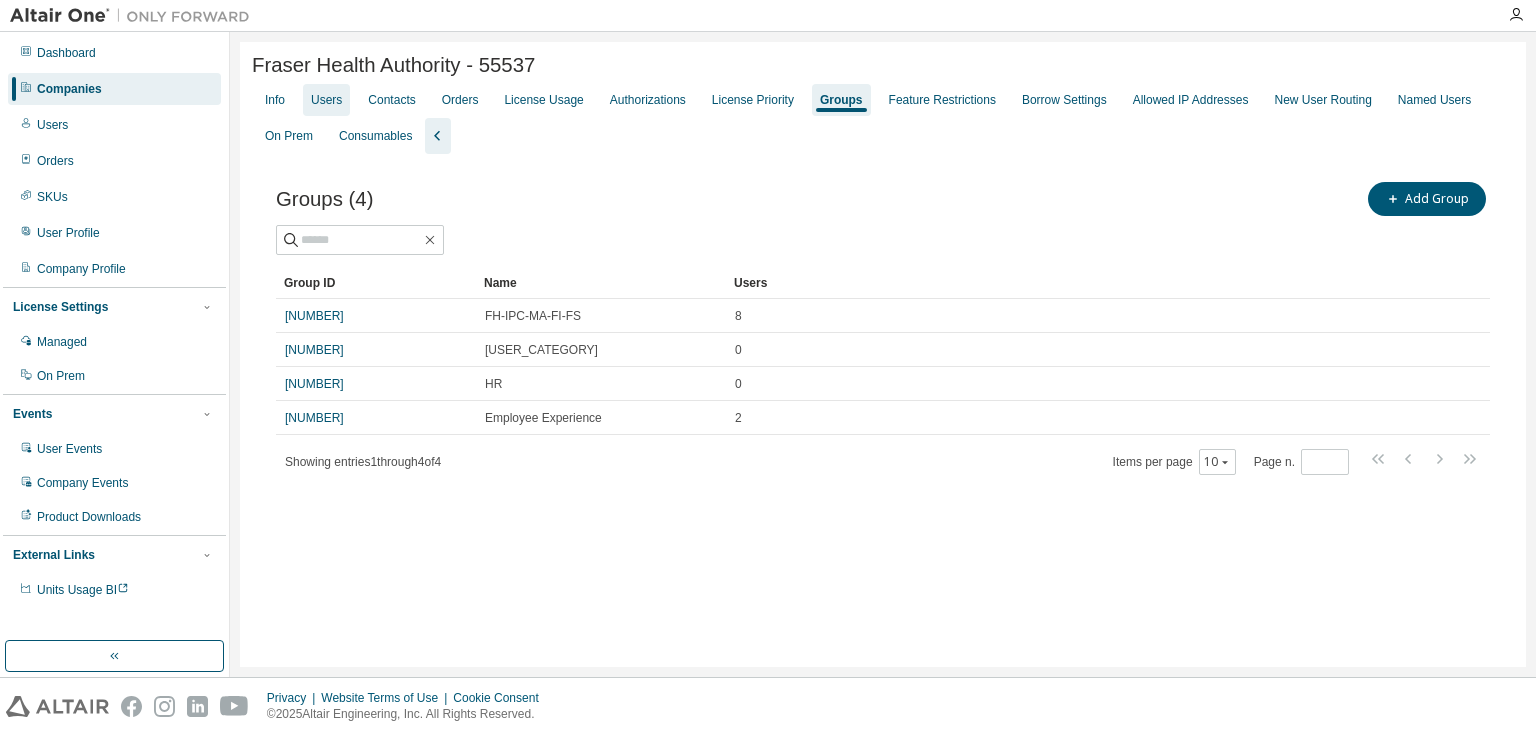 click on "Users" at bounding box center (326, 100) 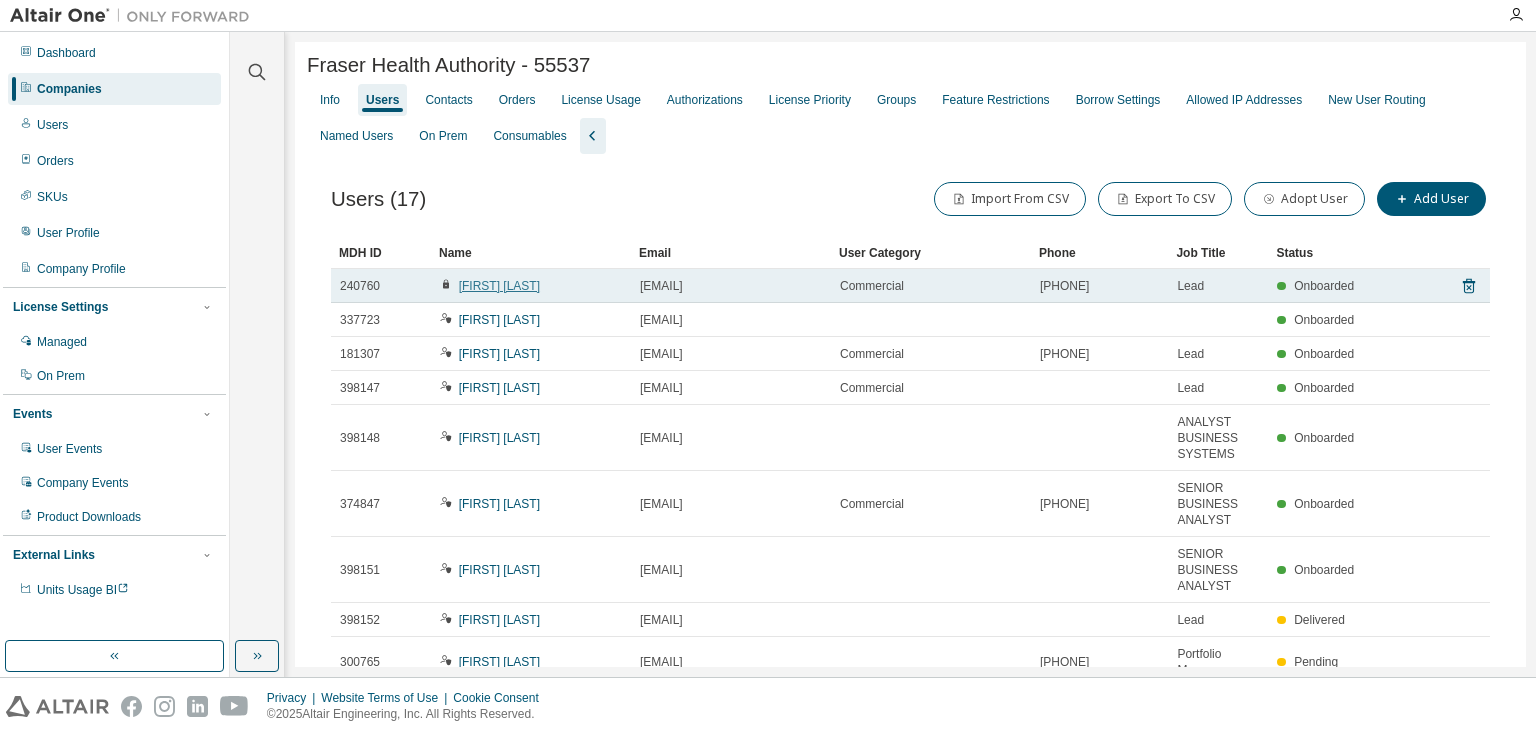 click on "[FIRST] [LAST]" at bounding box center (499, 286) 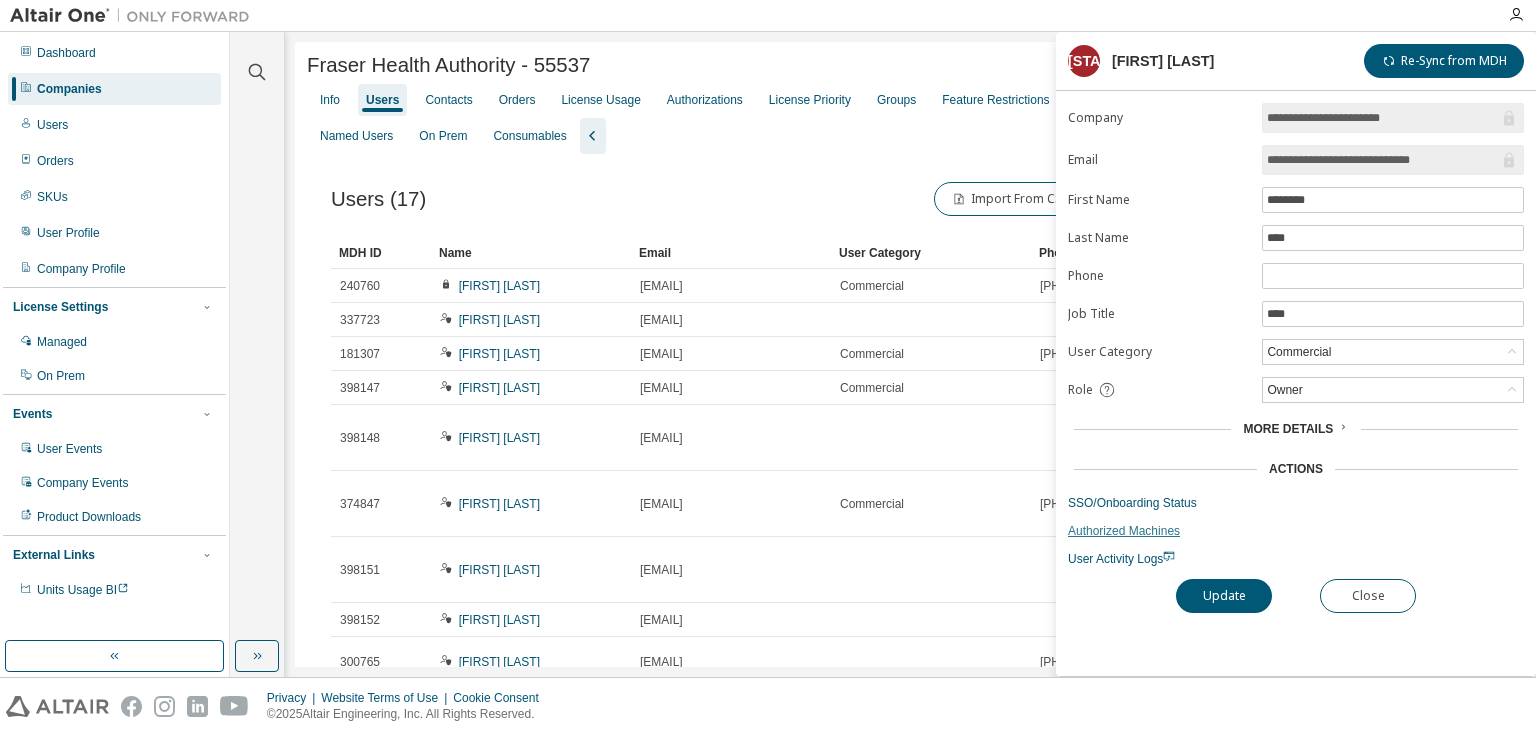 click on "Authorized Machines" at bounding box center (1296, 531) 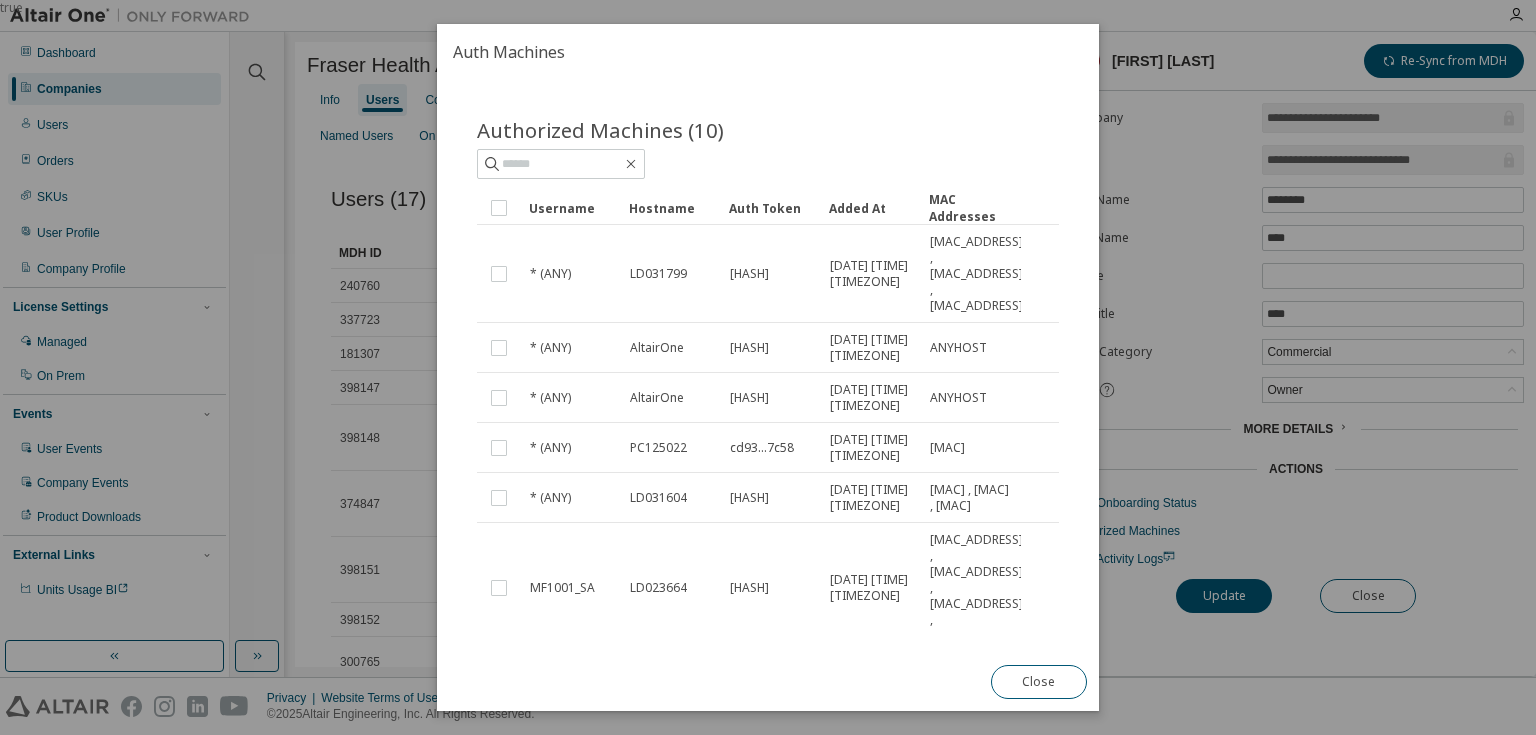 click on "Username" at bounding box center (571, 208) 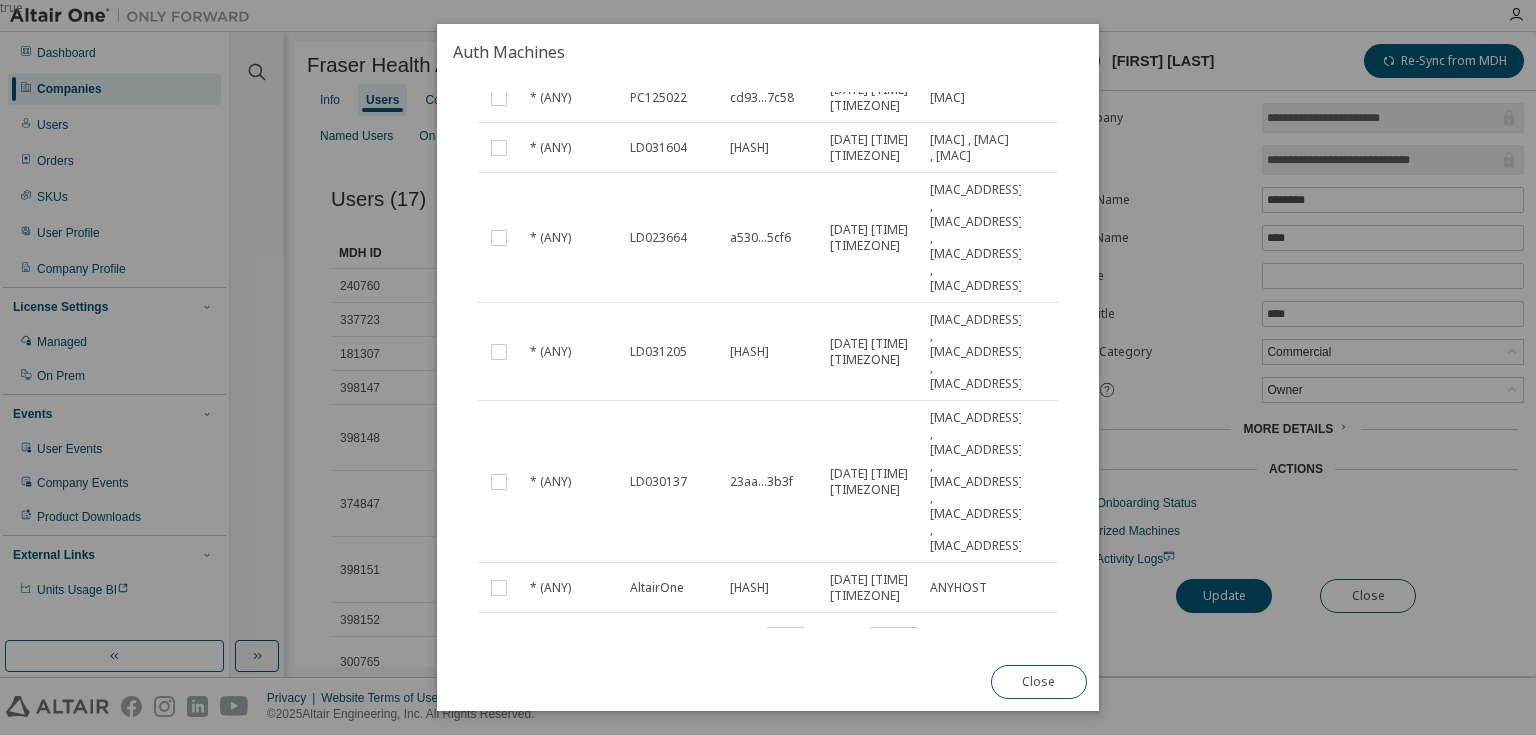 scroll, scrollTop: 560, scrollLeft: 0, axis: vertical 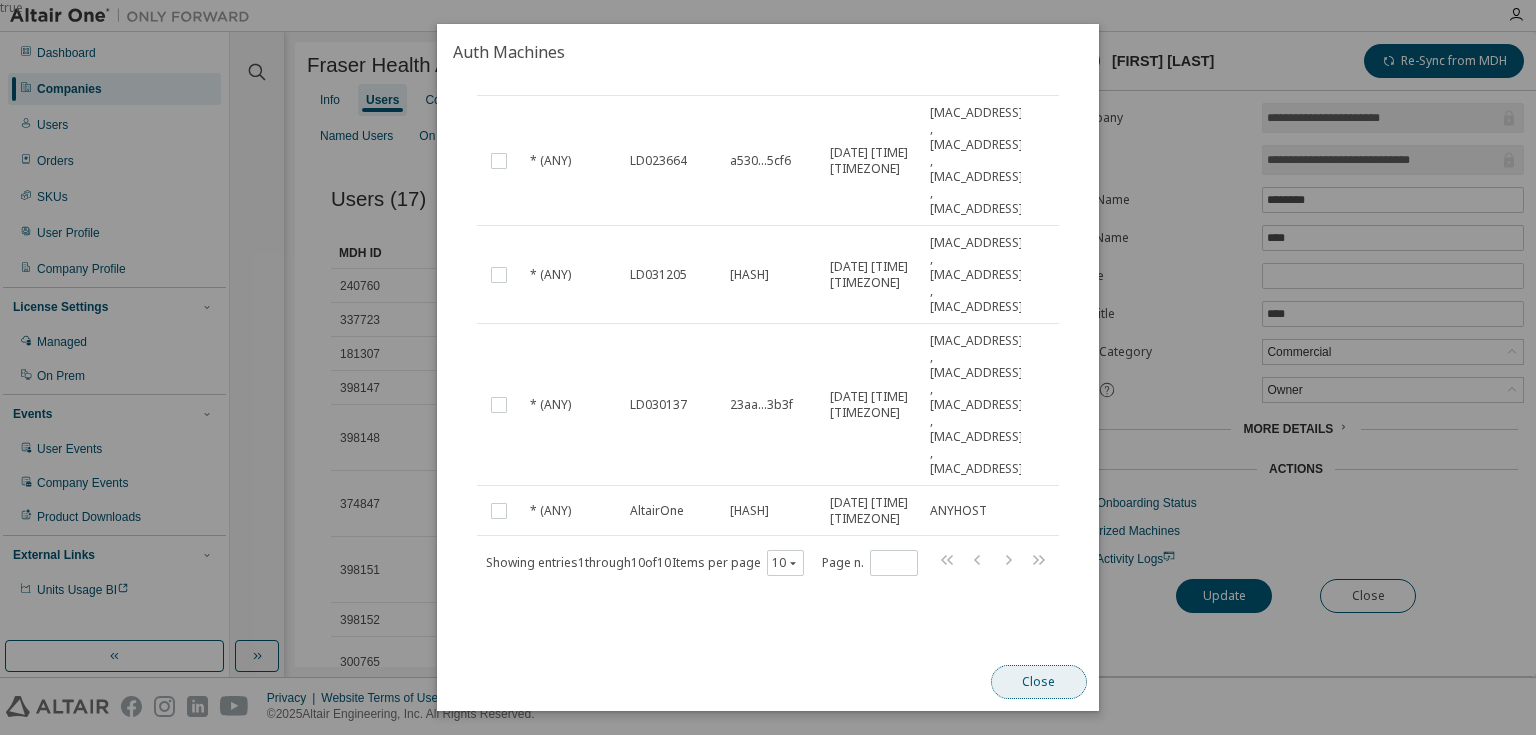 click on "Close" at bounding box center [1039, 682] 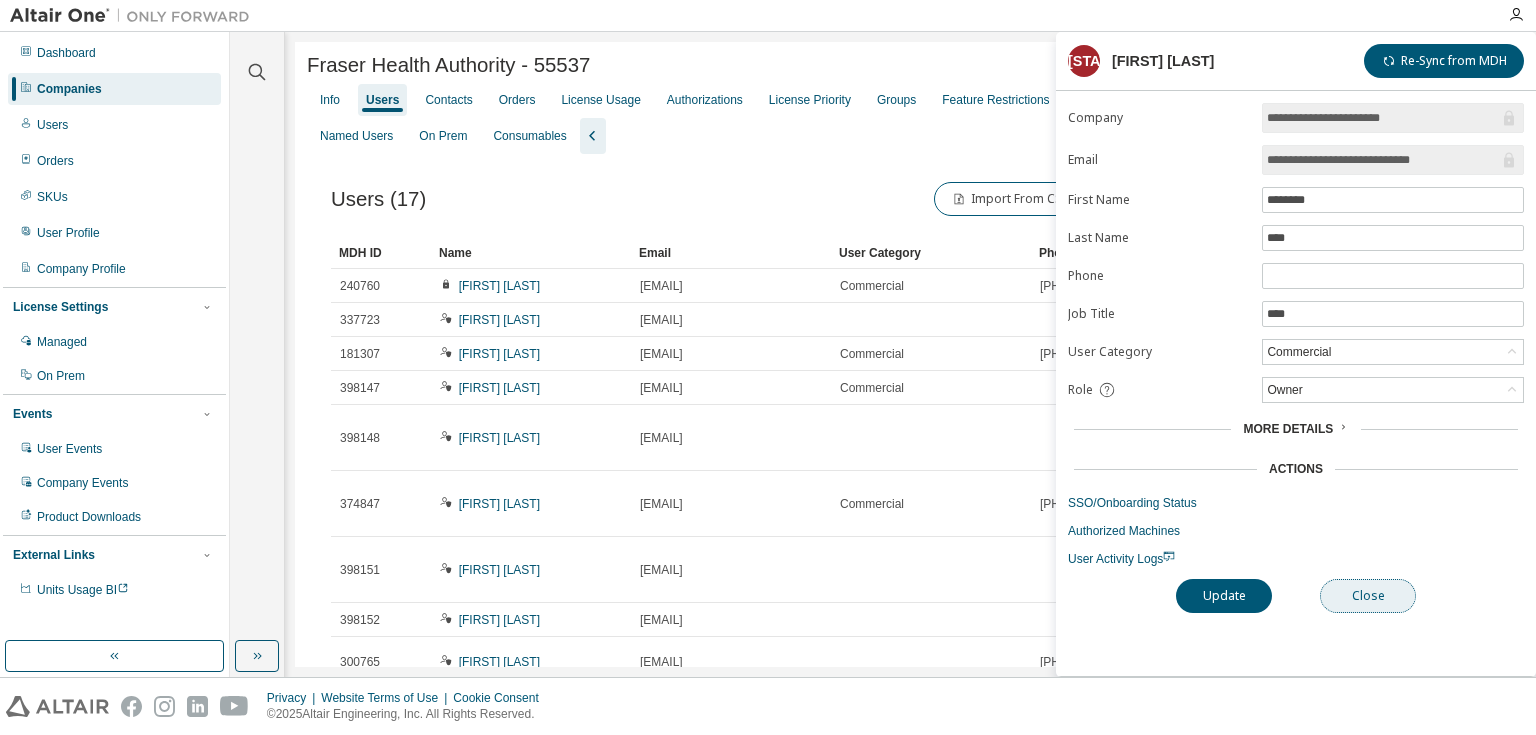 click on "Close" at bounding box center (1368, 596) 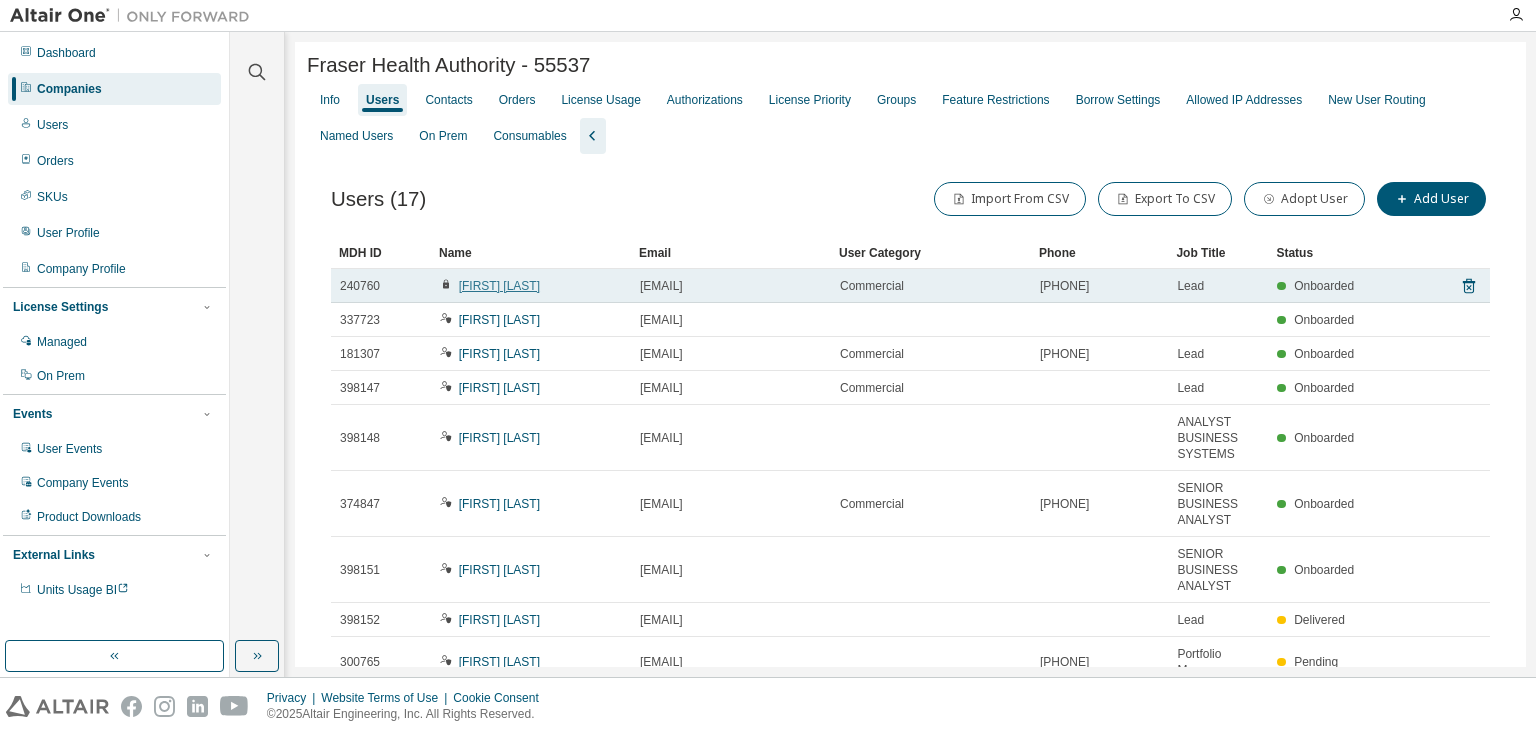 click on "[FIRST] [LAST]" at bounding box center (499, 286) 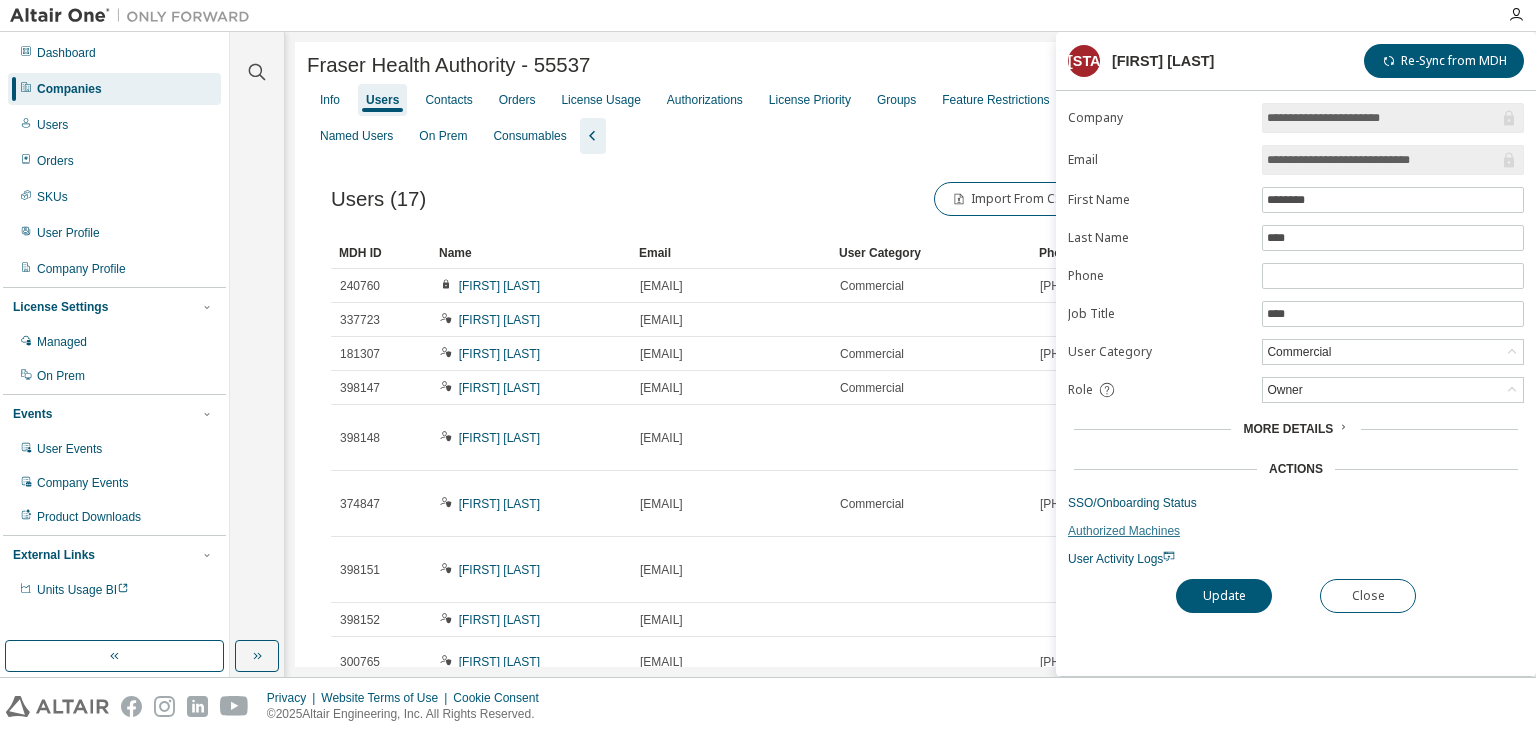 click on "Authorized Machines" at bounding box center (1296, 531) 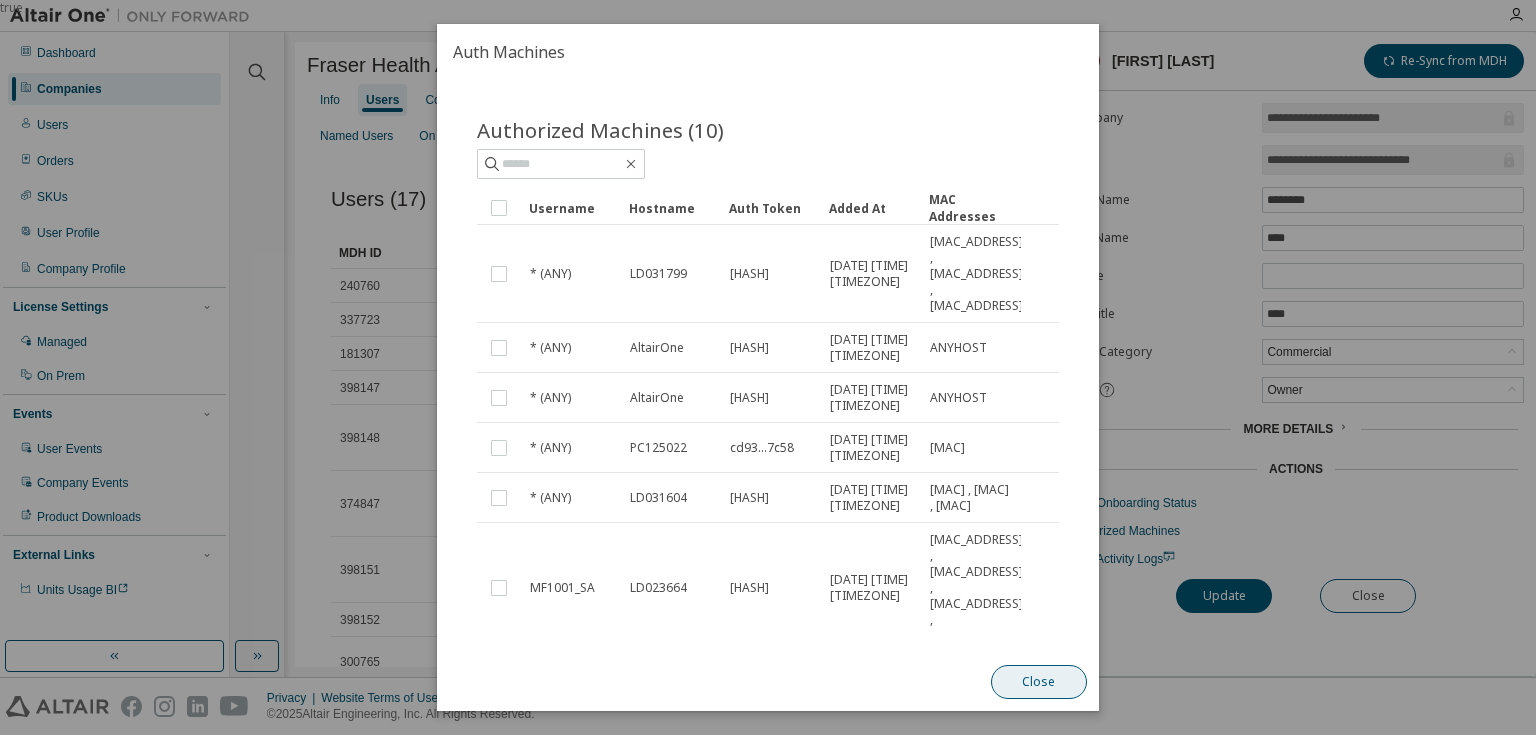 click on "Close" at bounding box center (1039, 682) 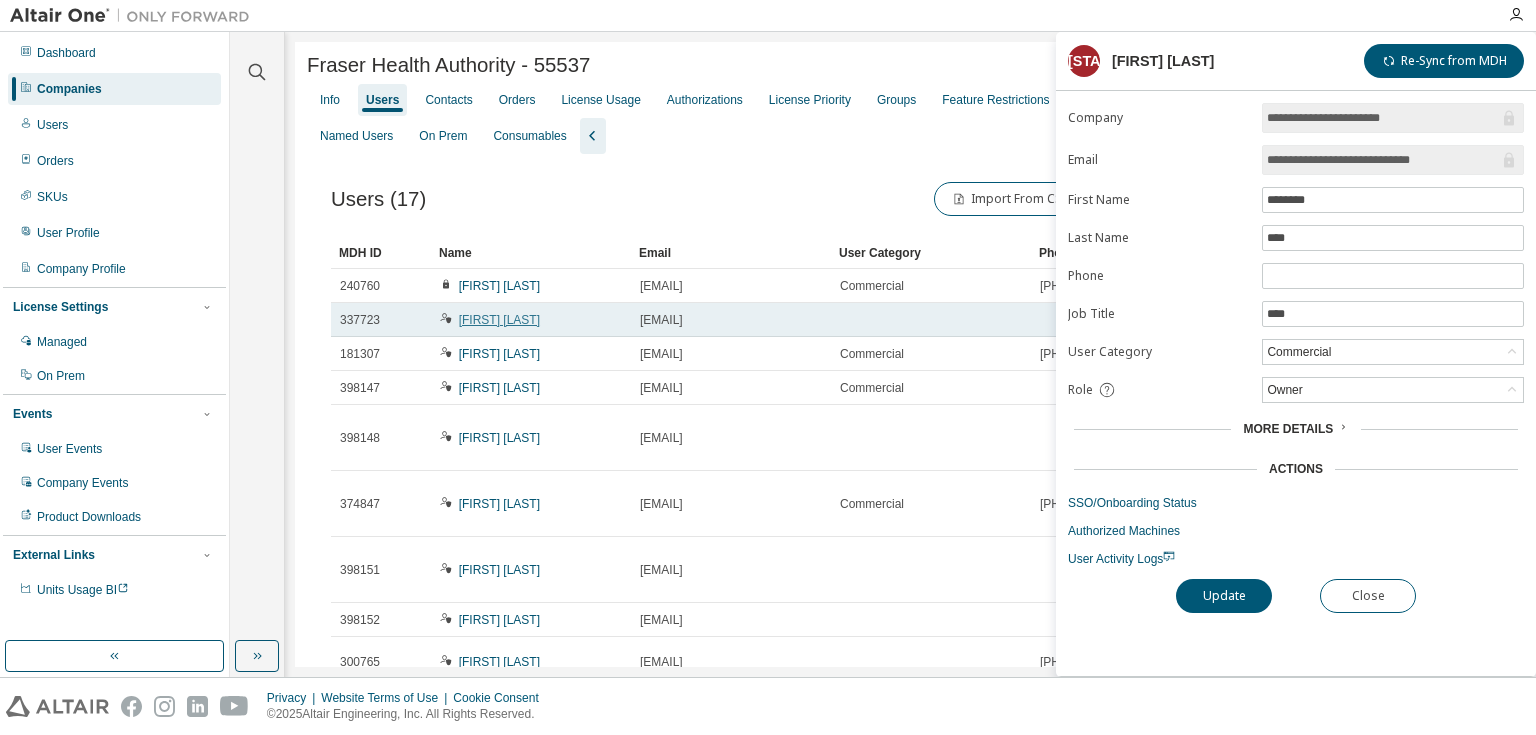 click on "[FIRST] [LAST]" at bounding box center (499, 320) 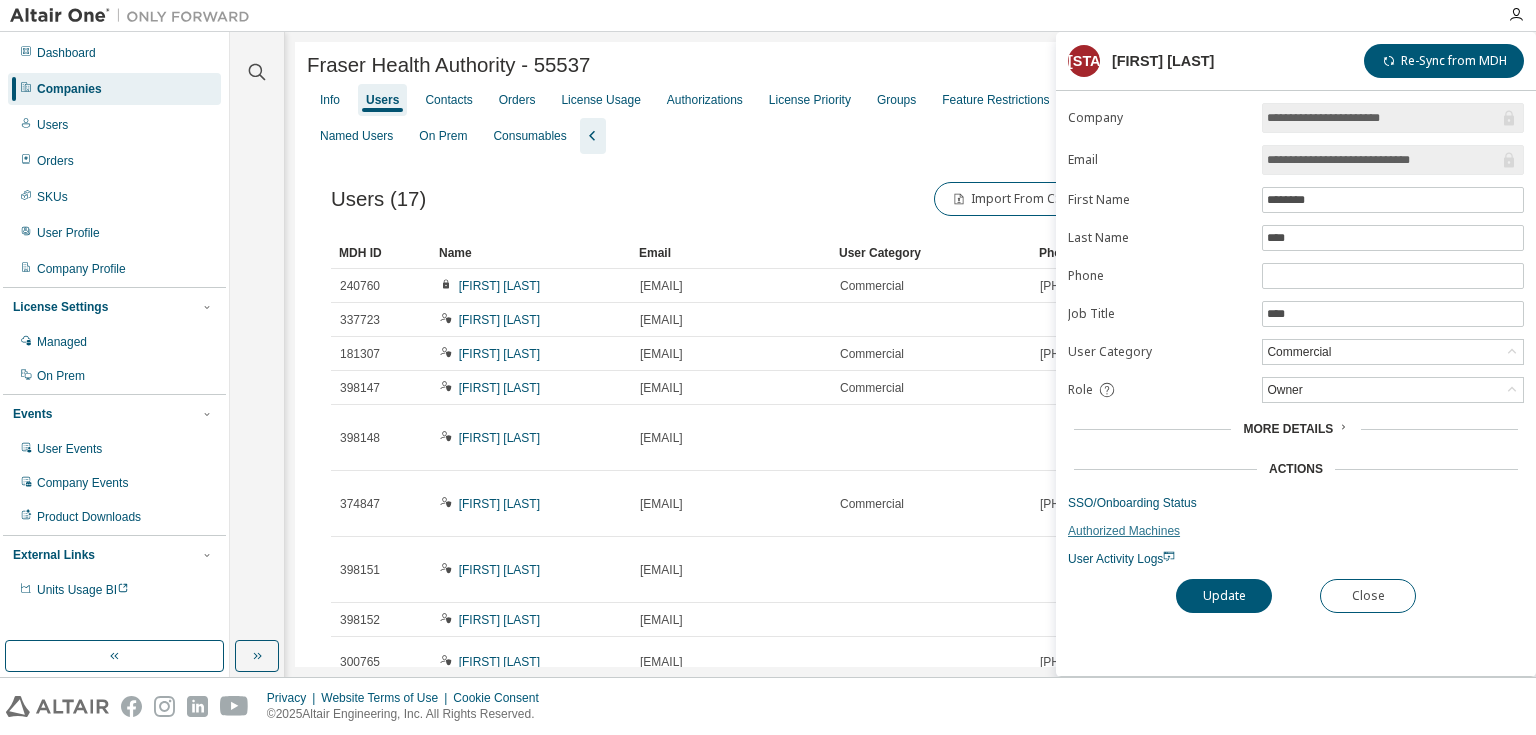 click on "Authorized Machines" at bounding box center [1296, 531] 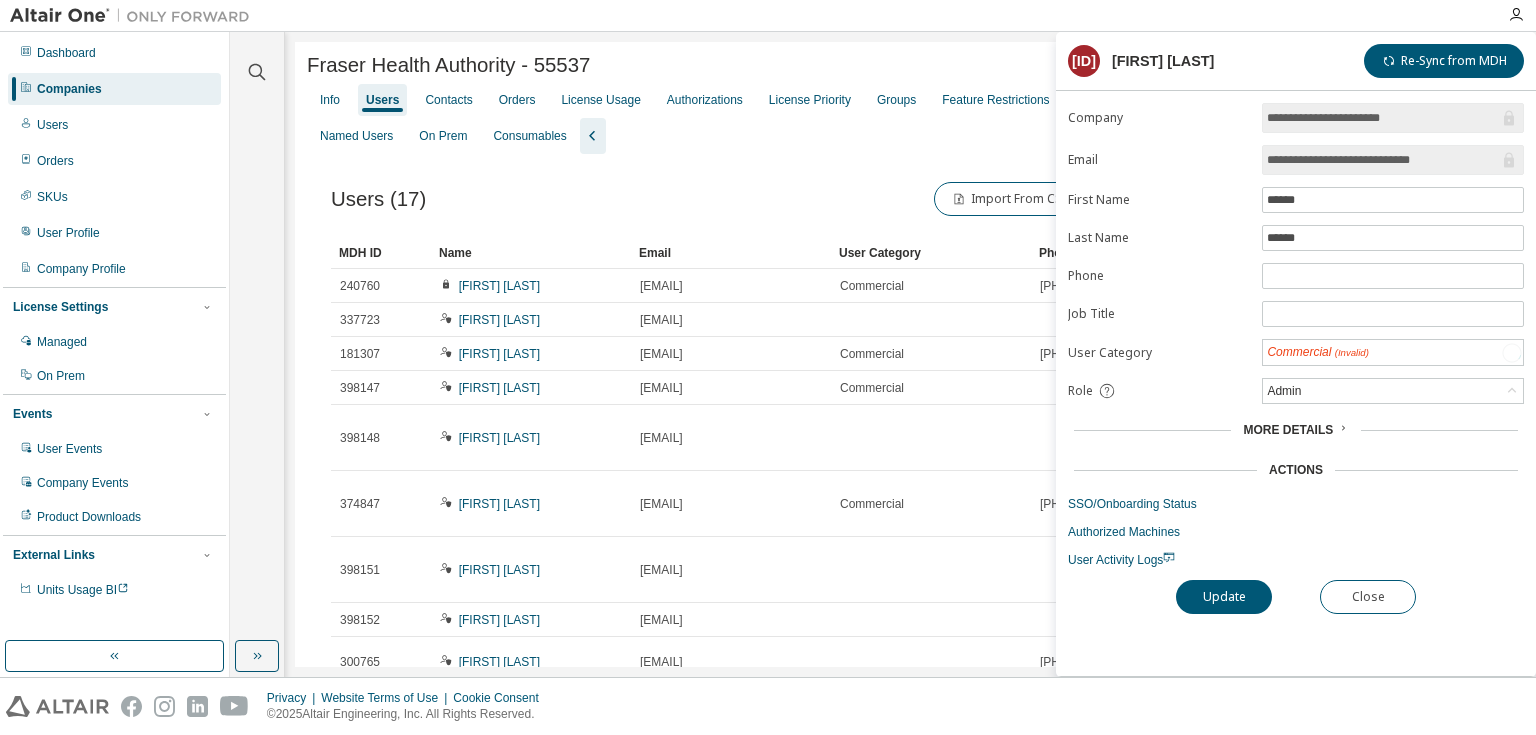 click on "Users (17) Import From CSV Export To CSV Adopt User Add User" at bounding box center (910, 199) 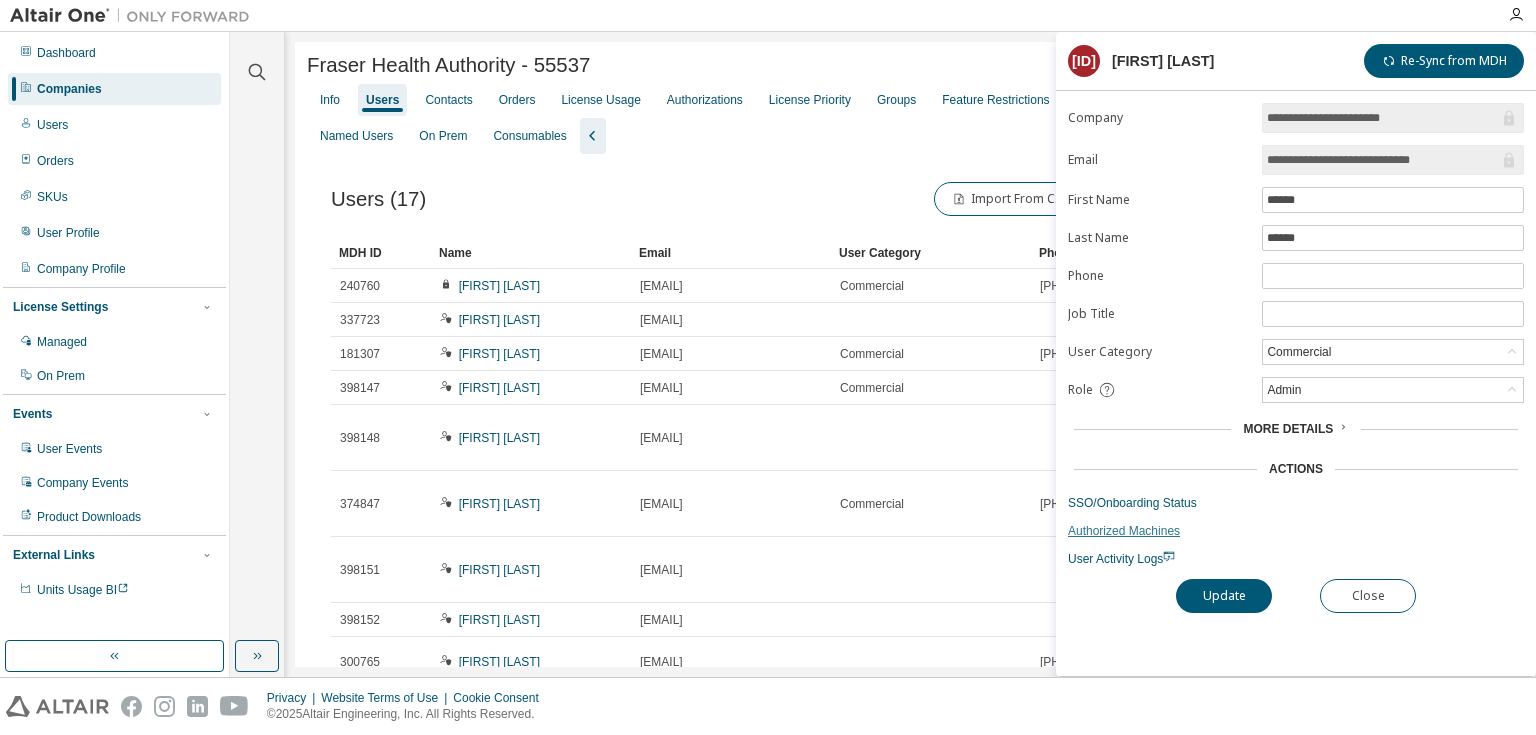 click on "Authorized Machines" at bounding box center [1296, 531] 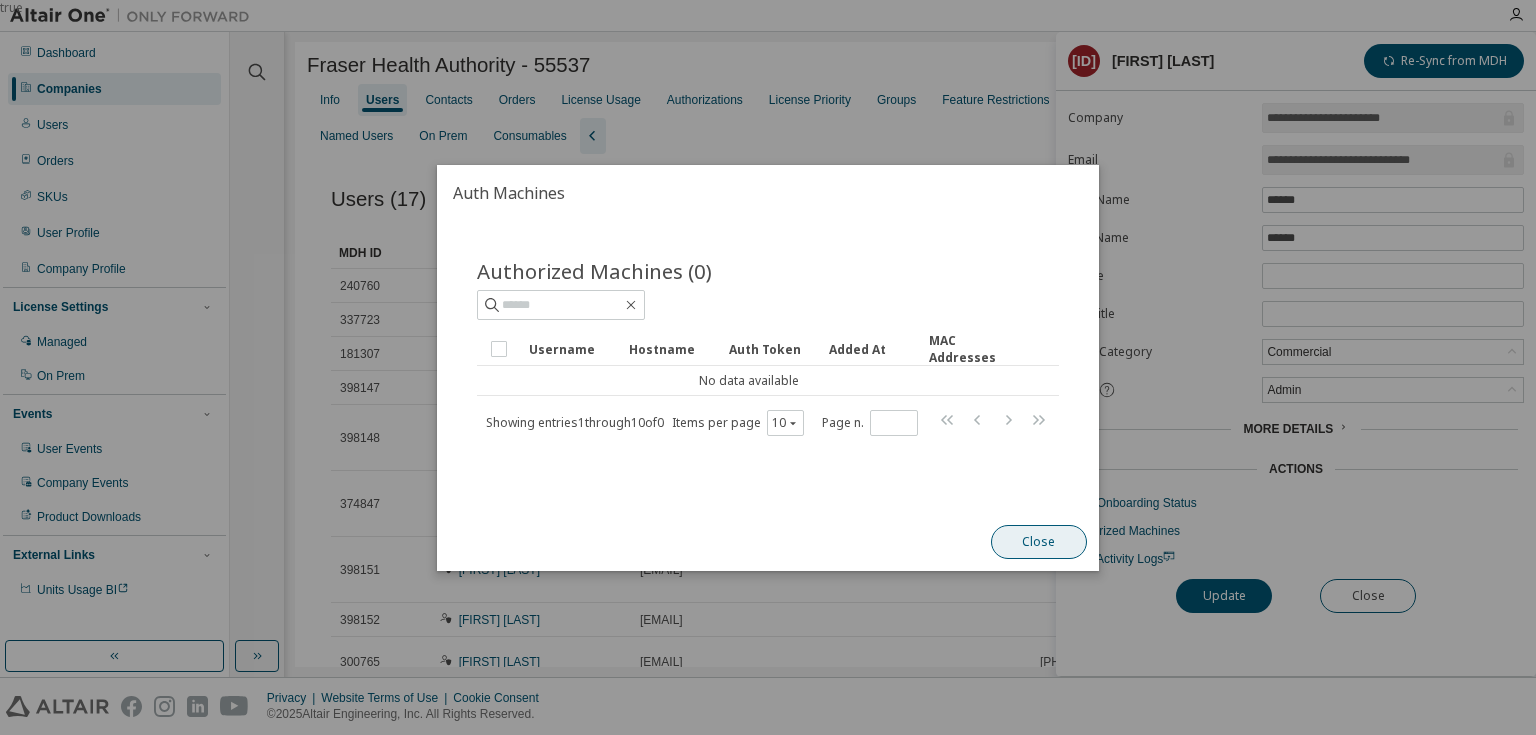 click on "Close" at bounding box center (1039, 542) 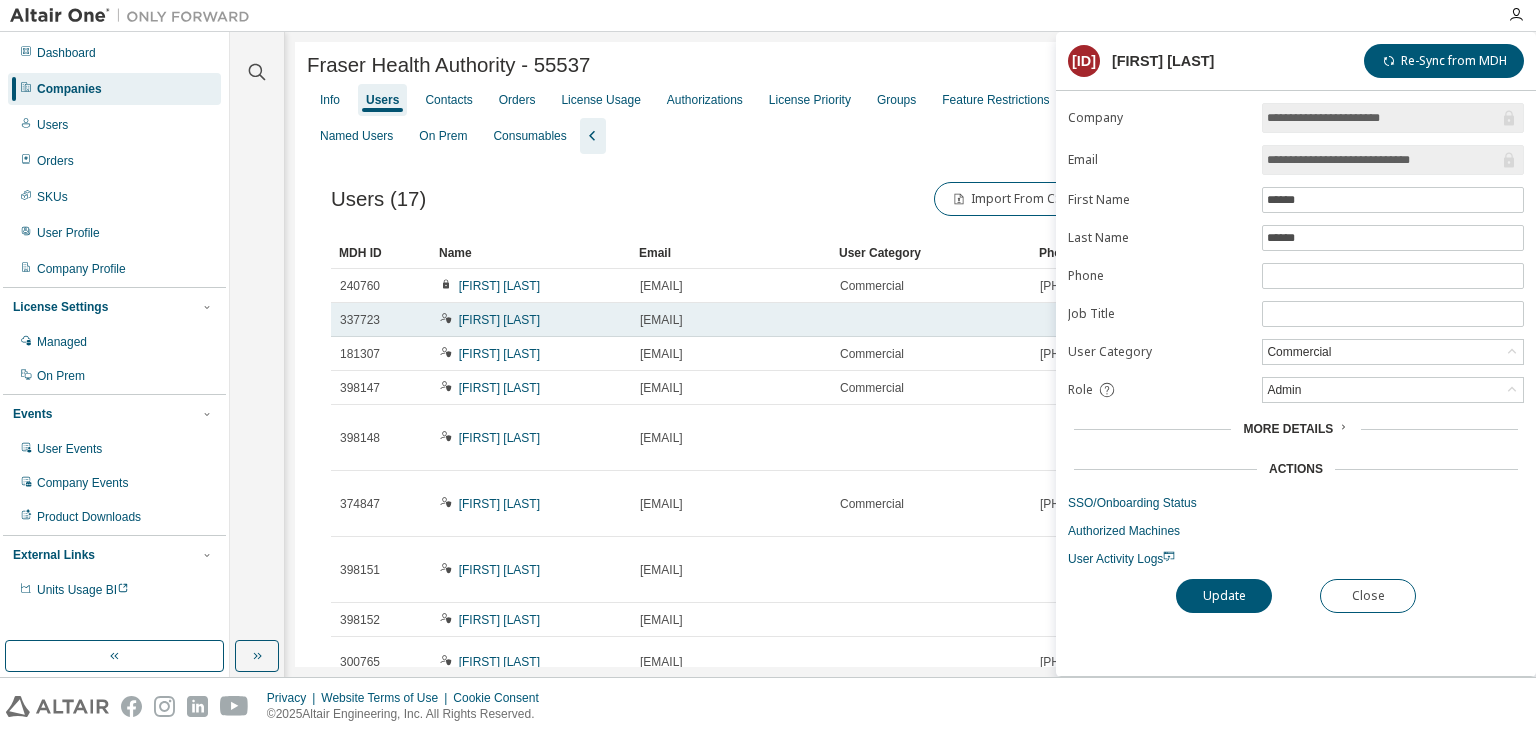 click on "[FIRST] [LAST]" at bounding box center (531, 320) 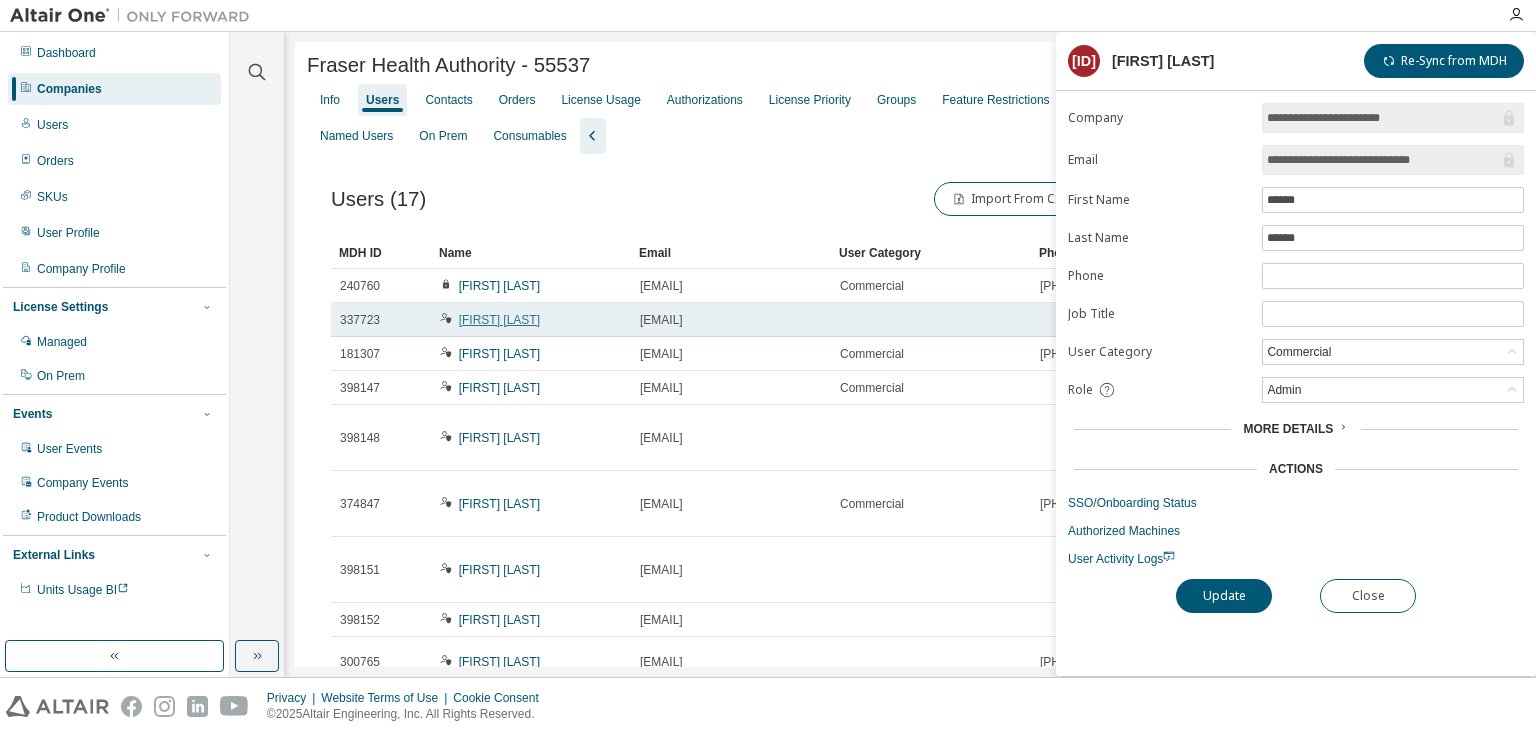 click on "[FIRST] [LAST]" at bounding box center (499, 320) 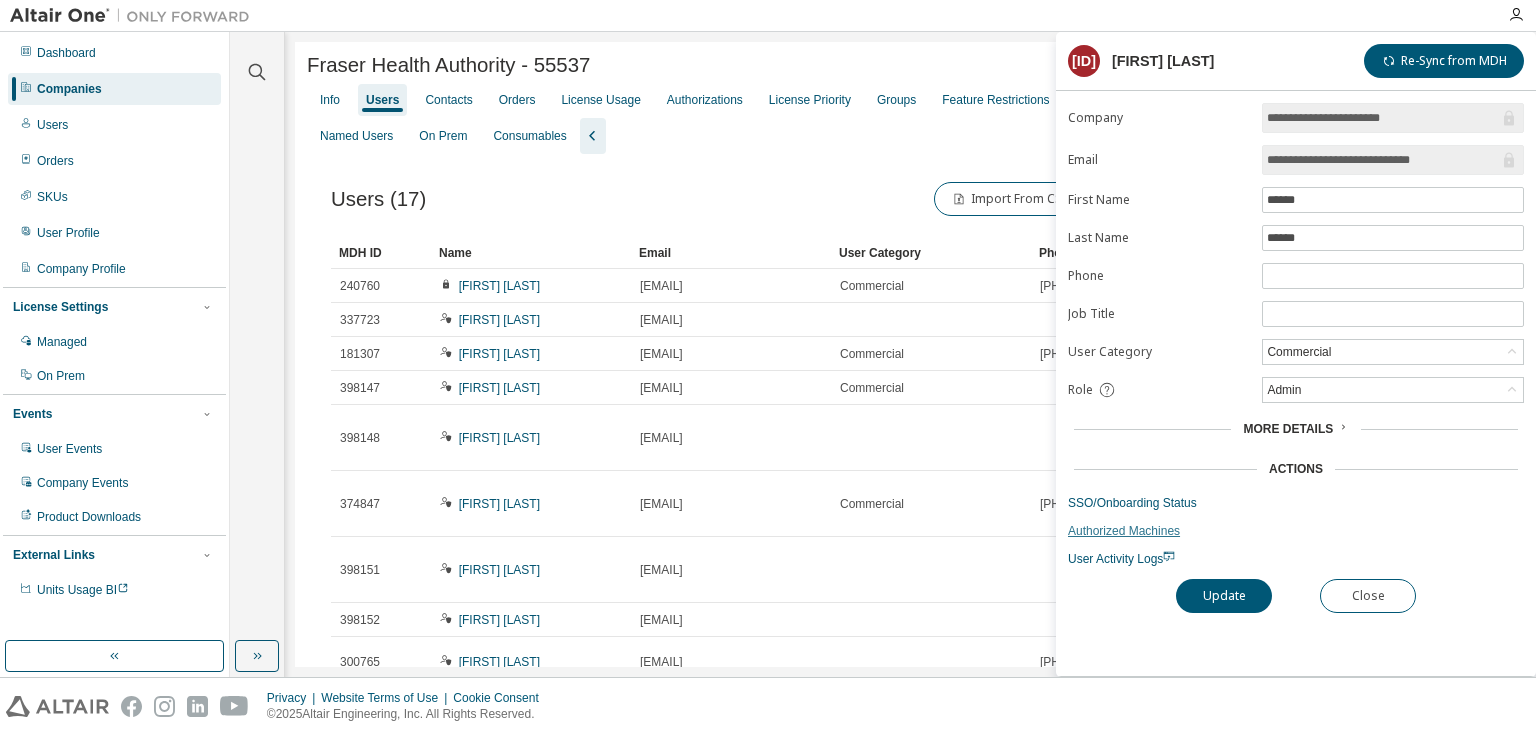 click on "Authorized Machines" at bounding box center [1296, 531] 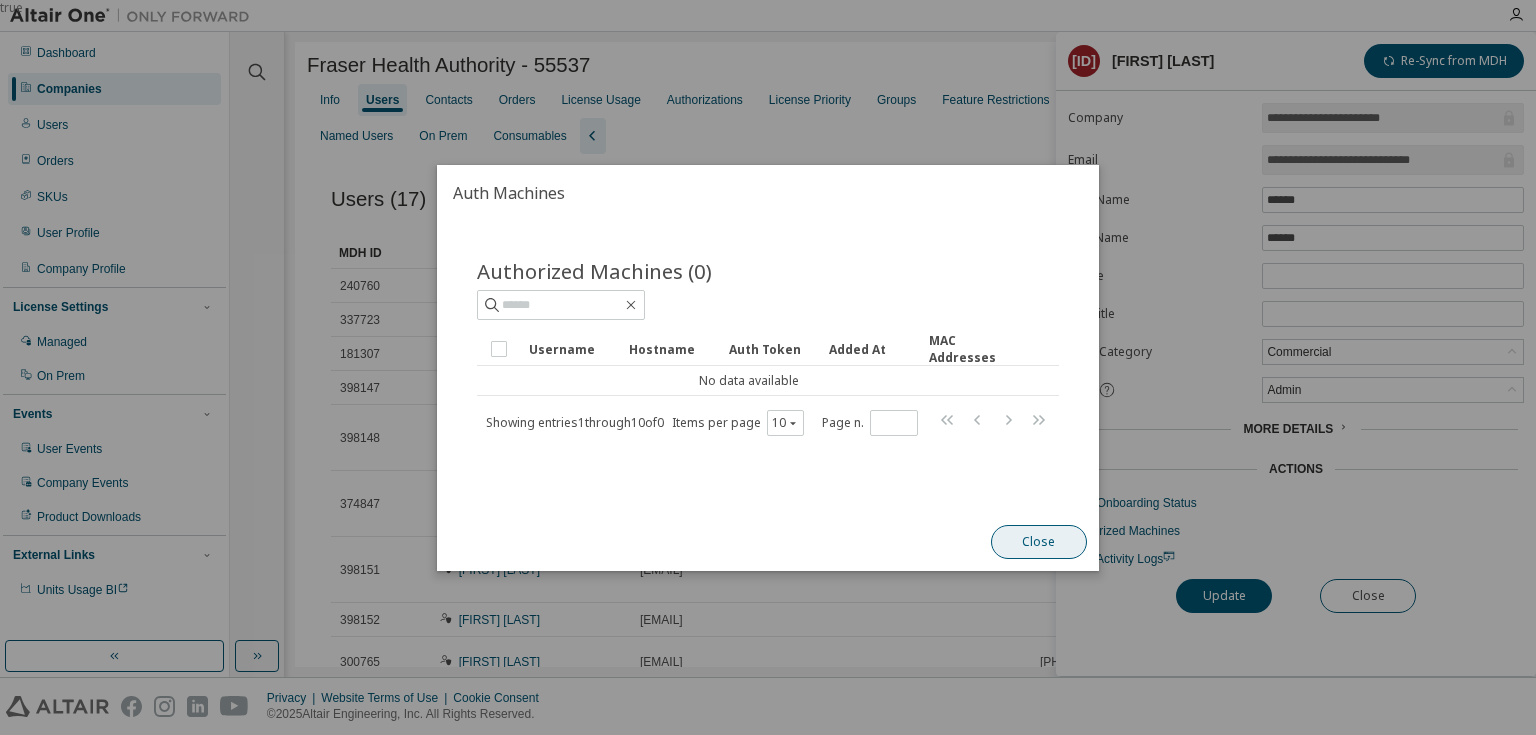 click on "Close" at bounding box center [1039, 542] 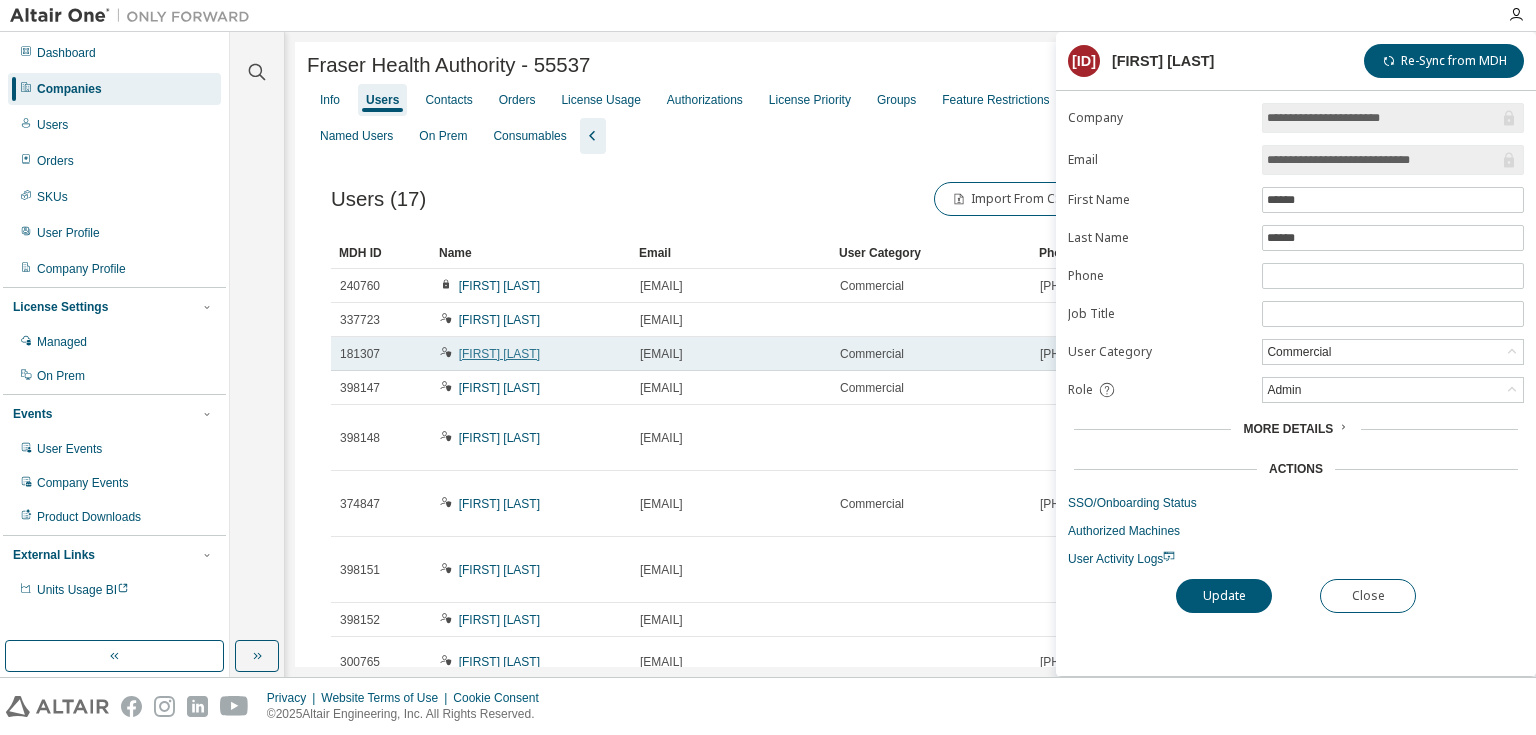click on "[FIRST] [LAST]" at bounding box center [499, 354] 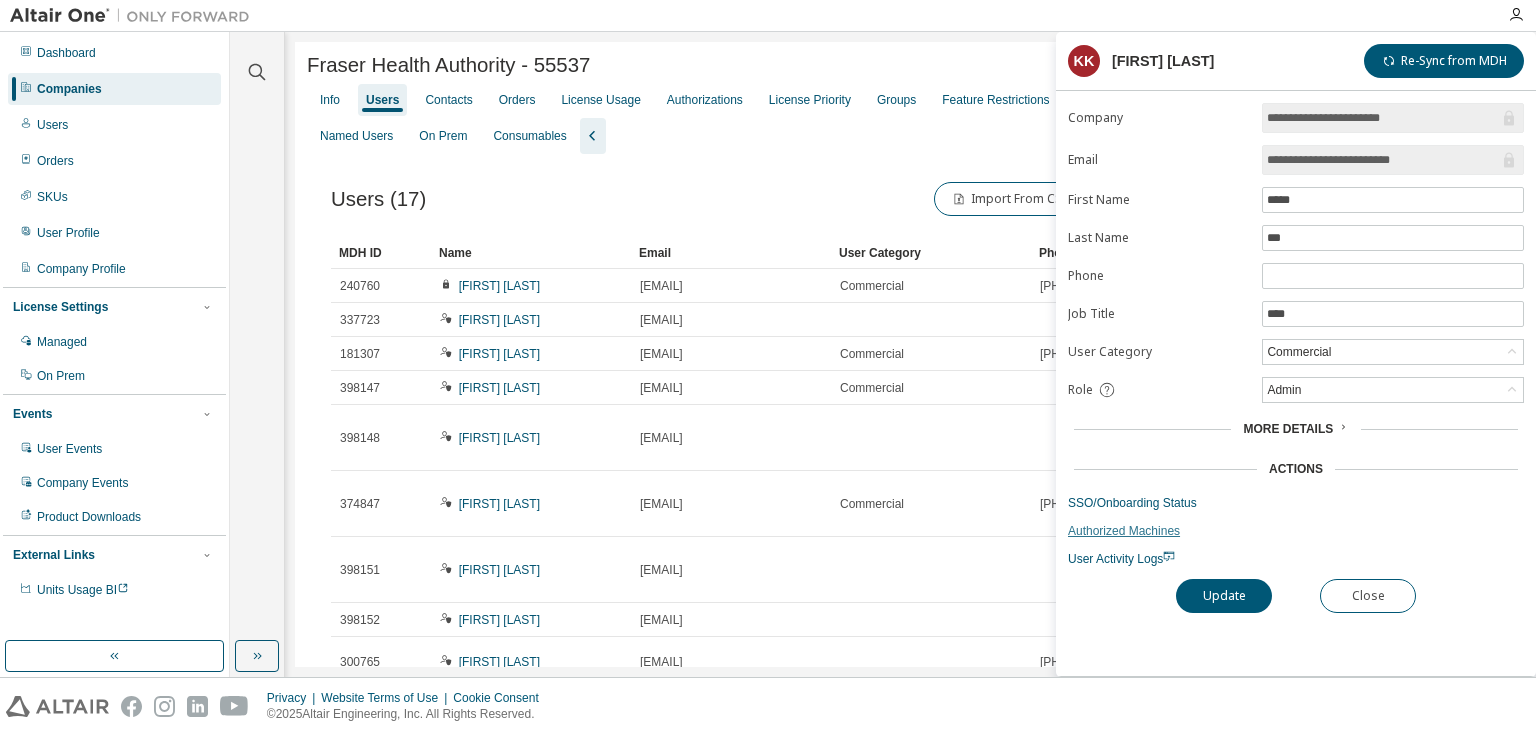click on "Authorized Machines" at bounding box center [1296, 531] 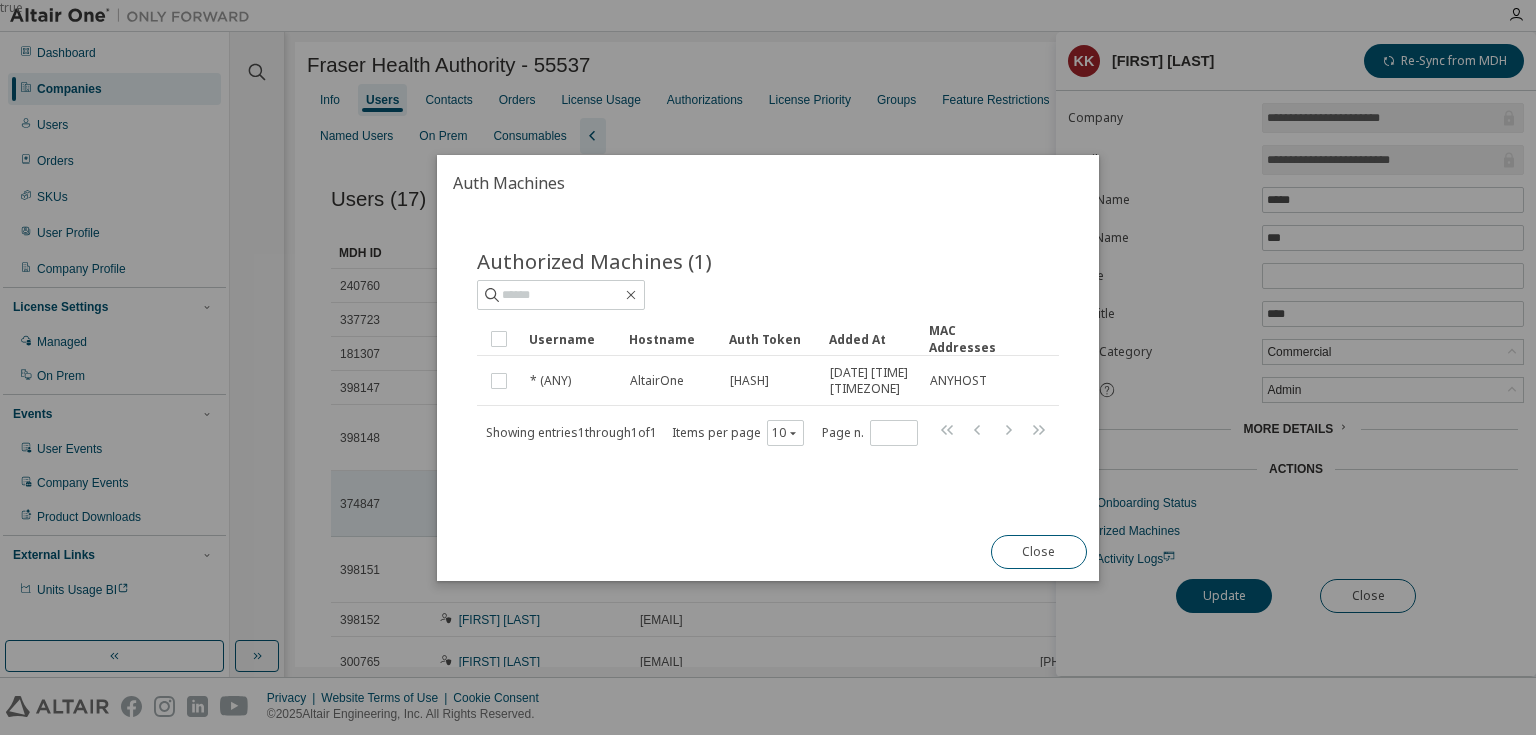 click on "Close" at bounding box center [1039, 552] 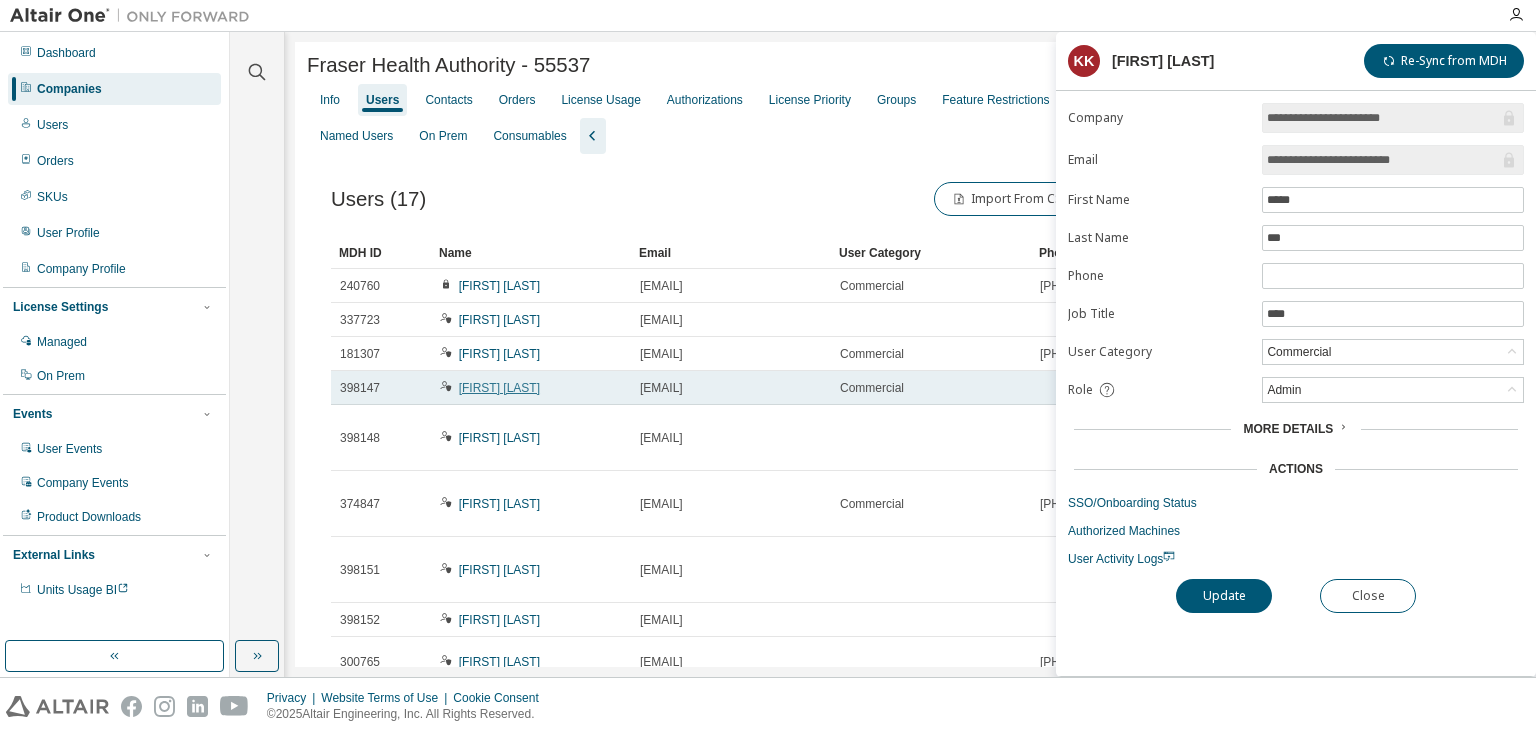 click on "[FIRST] [LAST]" at bounding box center [499, 388] 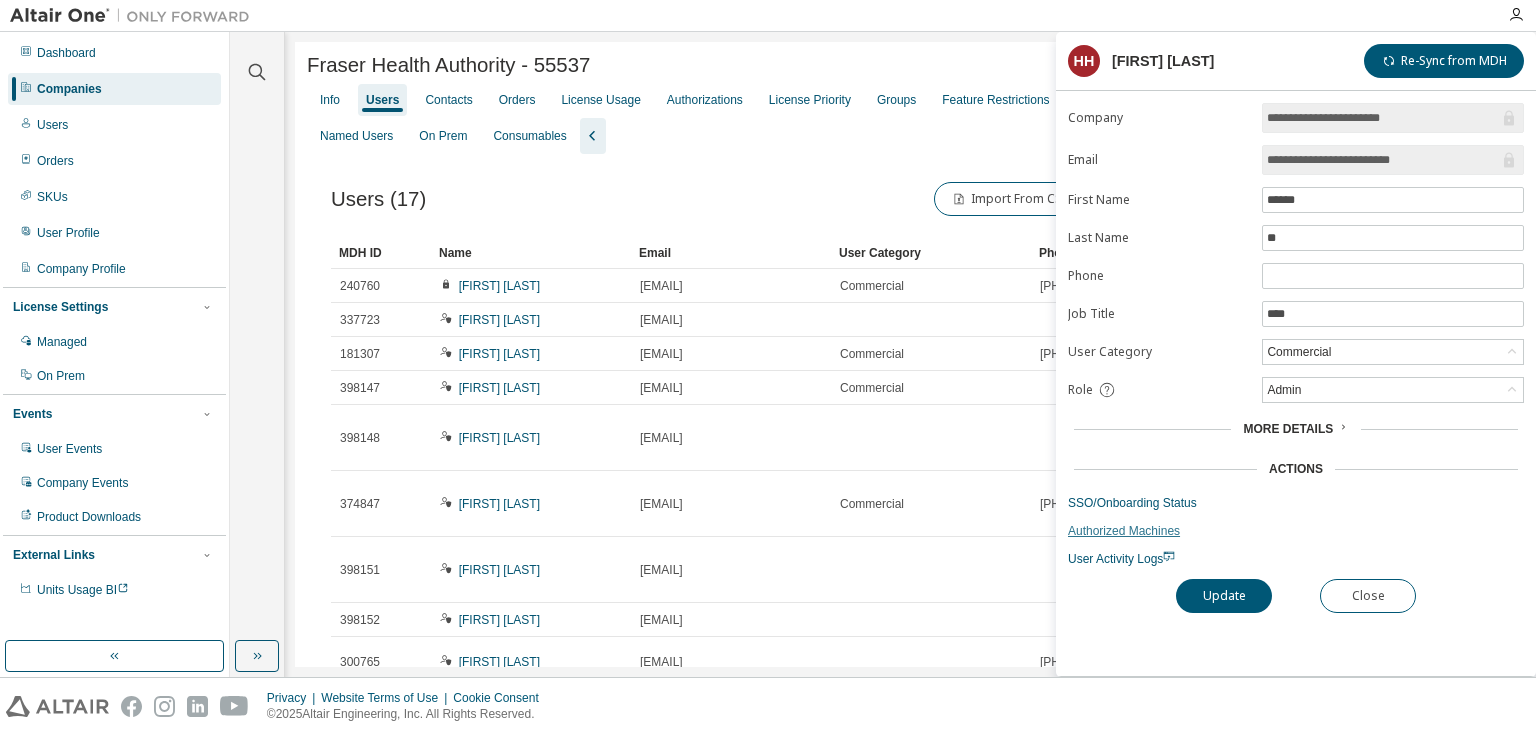 click on "Authorized Machines" at bounding box center (1296, 531) 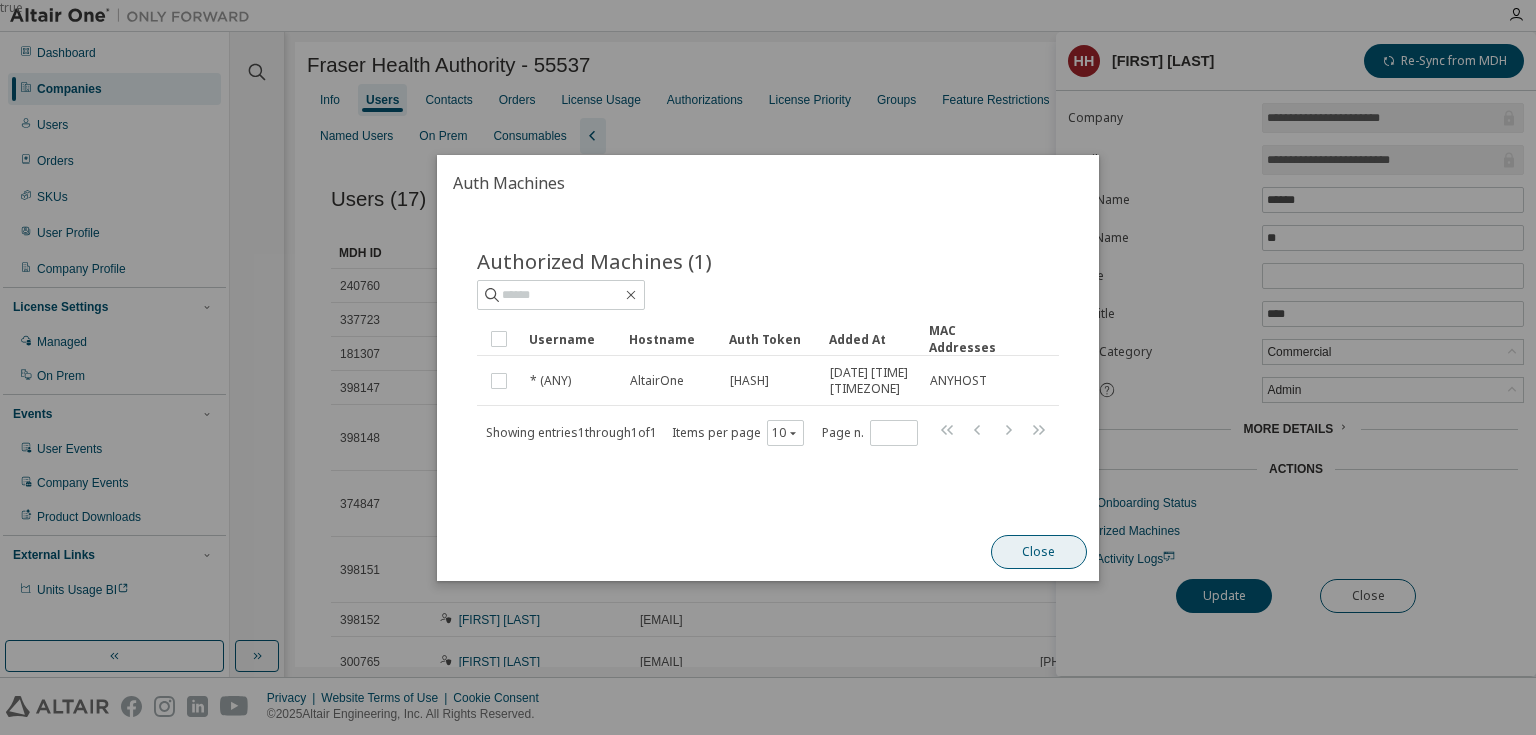 click on "Close" at bounding box center (1039, 552) 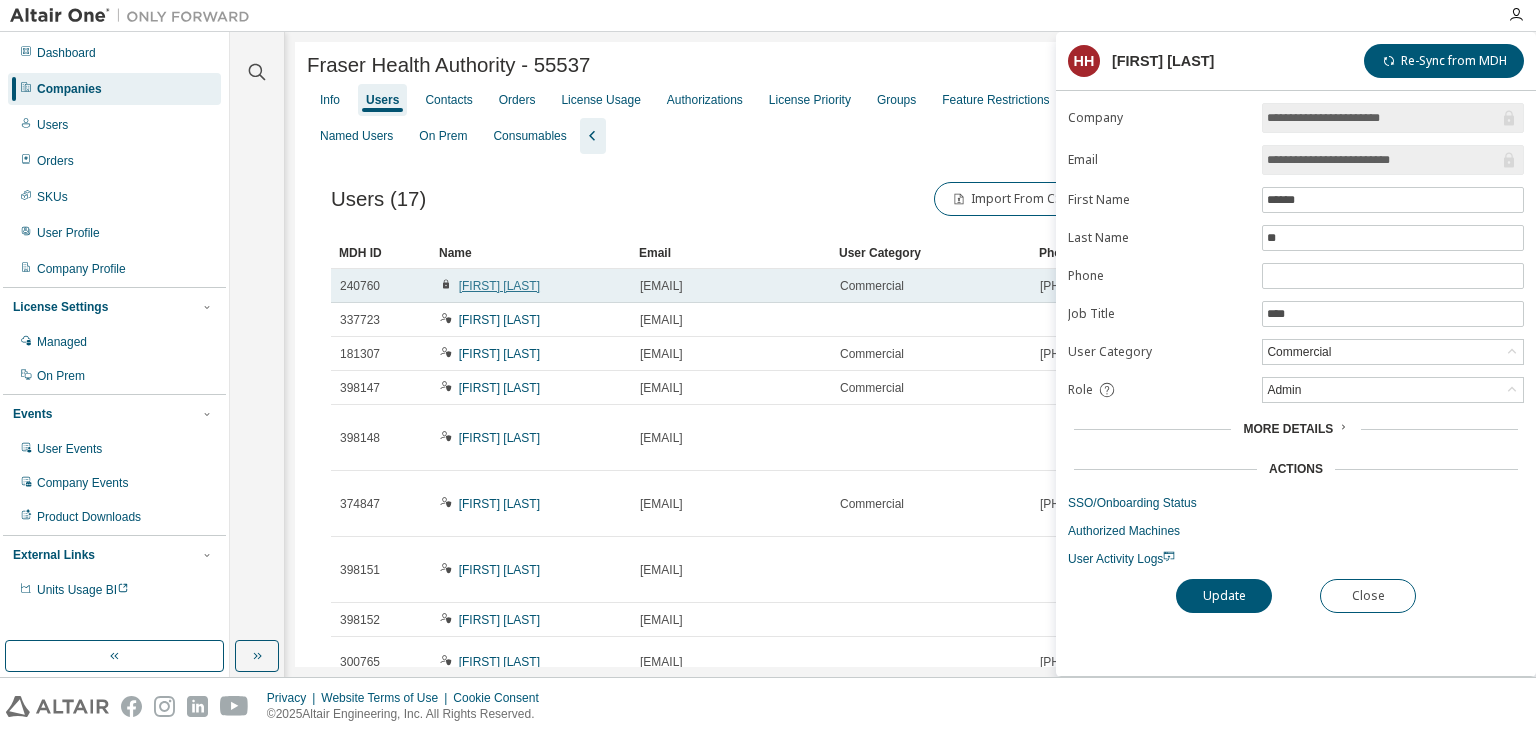 click on "[FIRST] [LAST]" at bounding box center (499, 286) 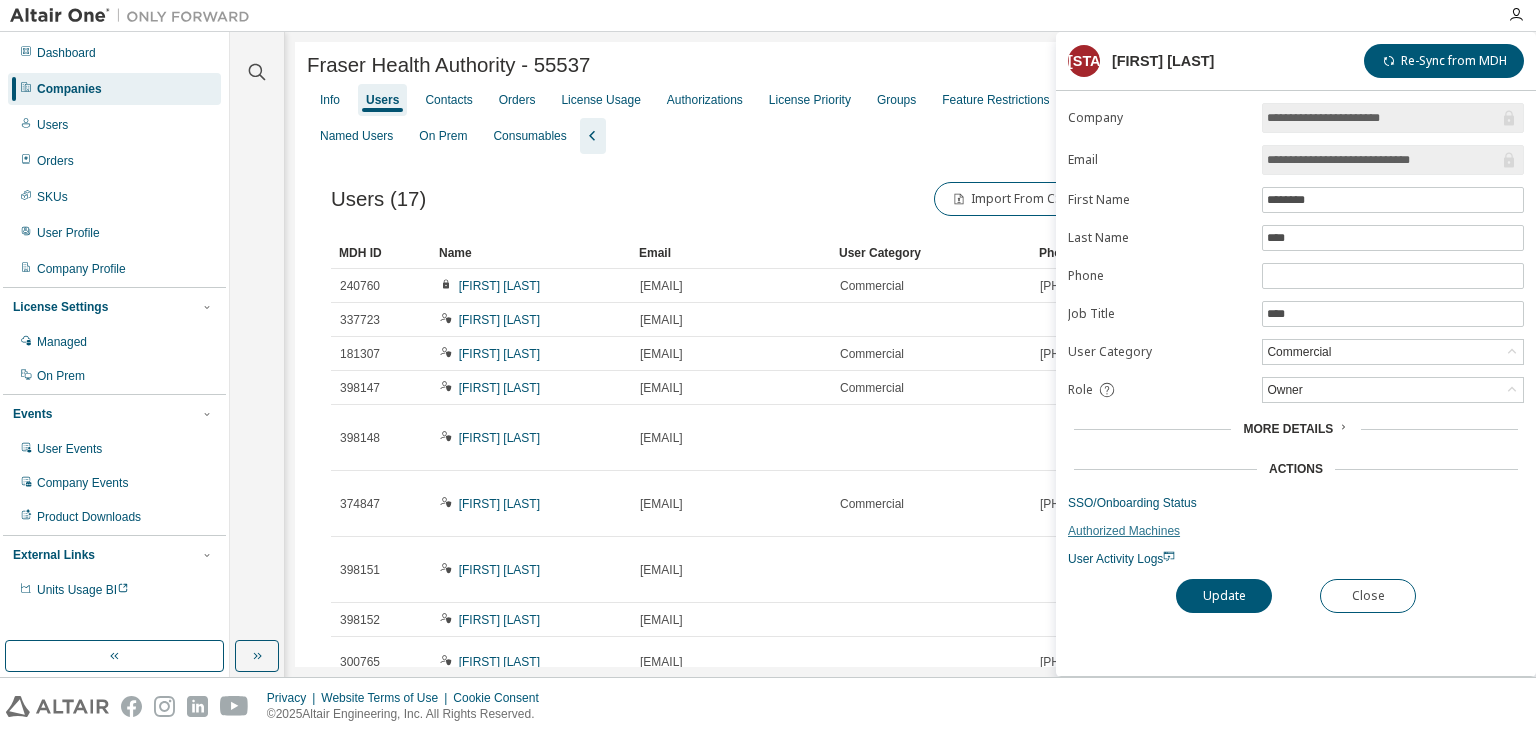 click on "Authorized Machines" at bounding box center (1296, 531) 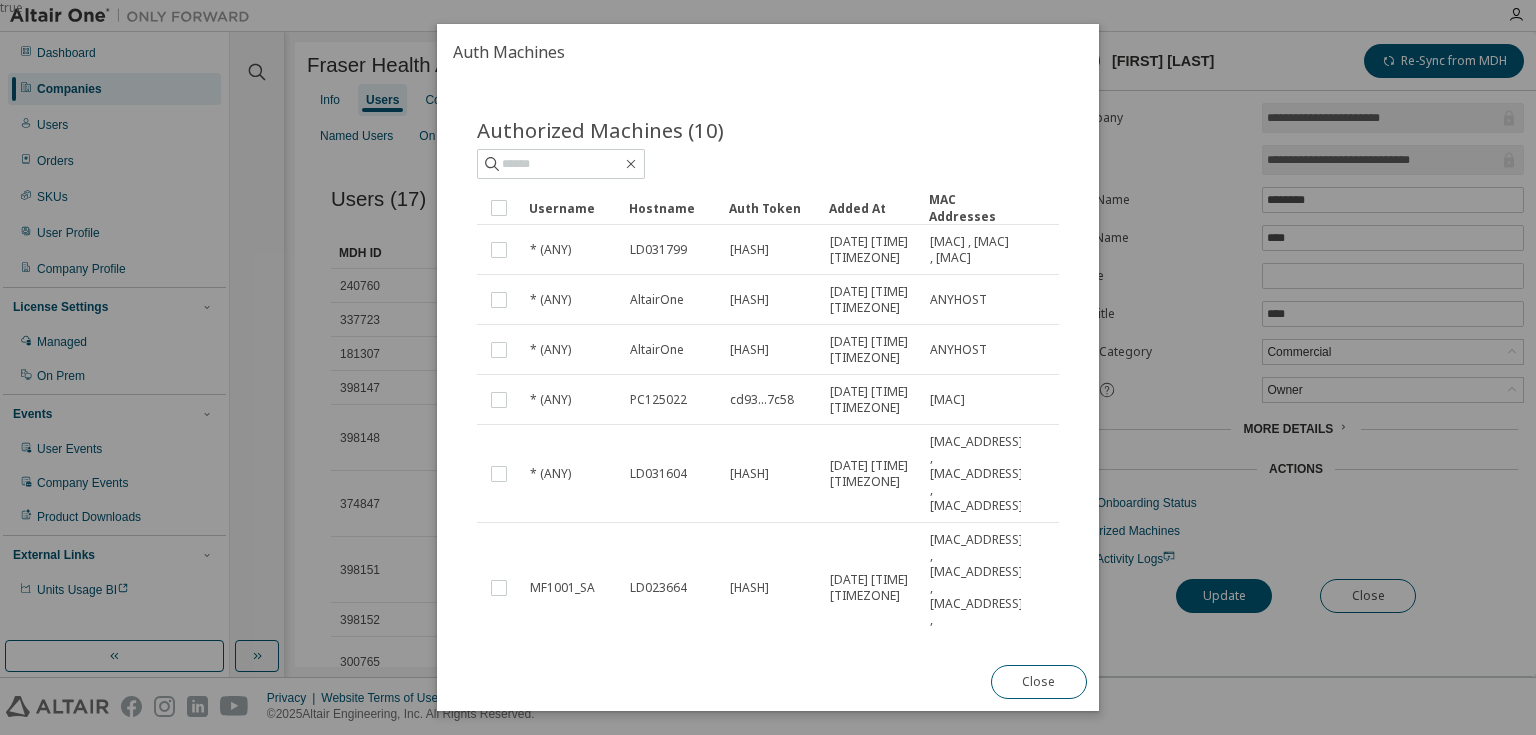 click on "Username" at bounding box center [571, 208] 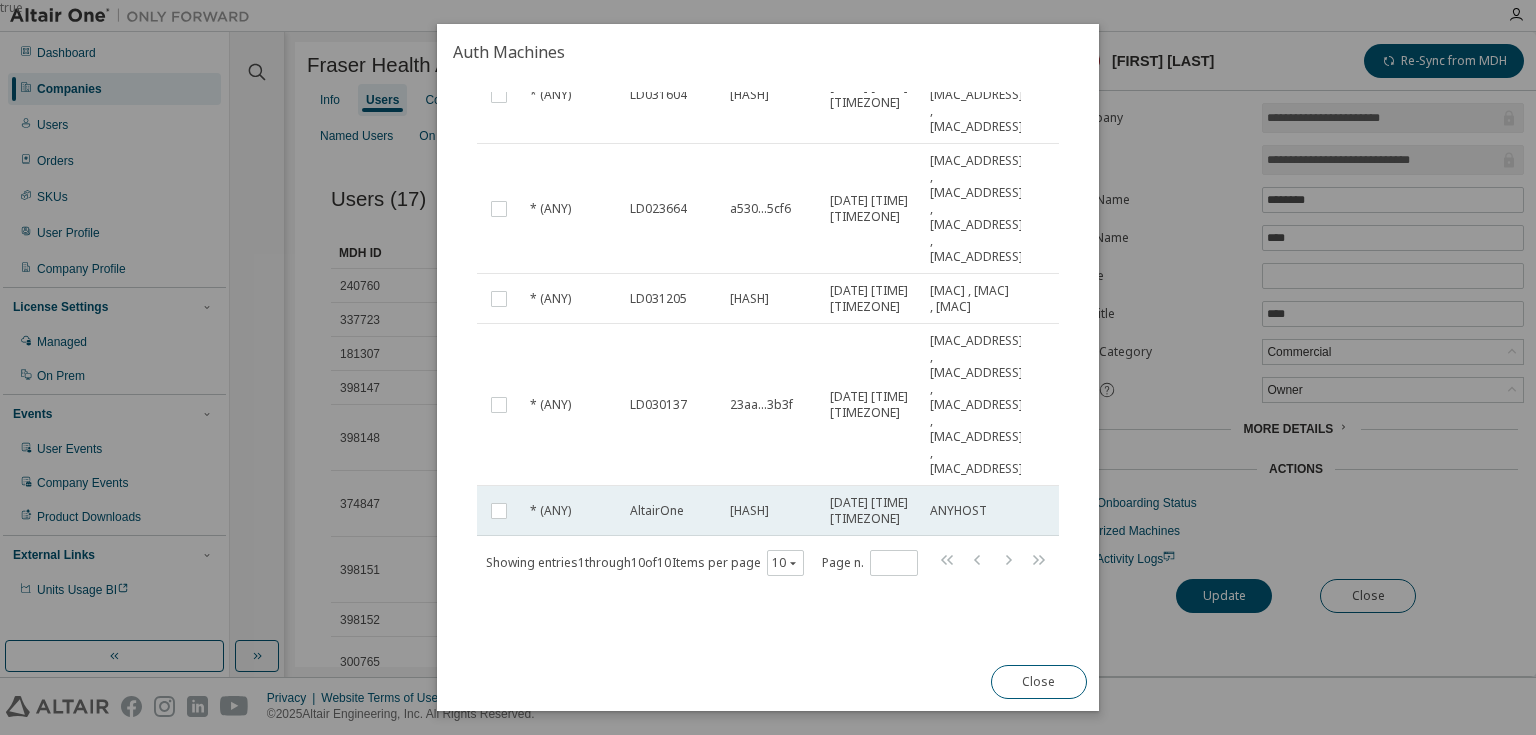 scroll, scrollTop: 588, scrollLeft: 0, axis: vertical 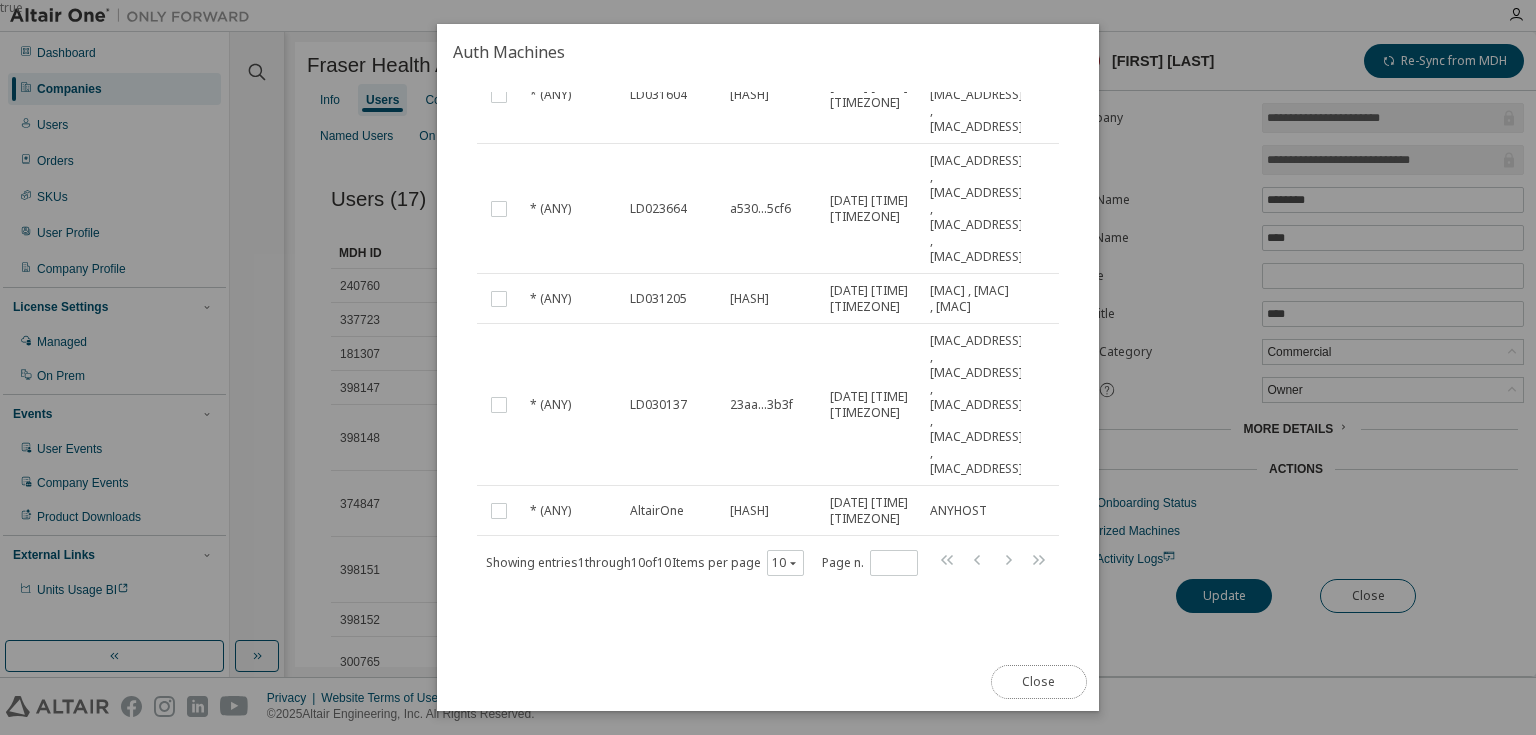 click on "Close" at bounding box center [1039, 682] 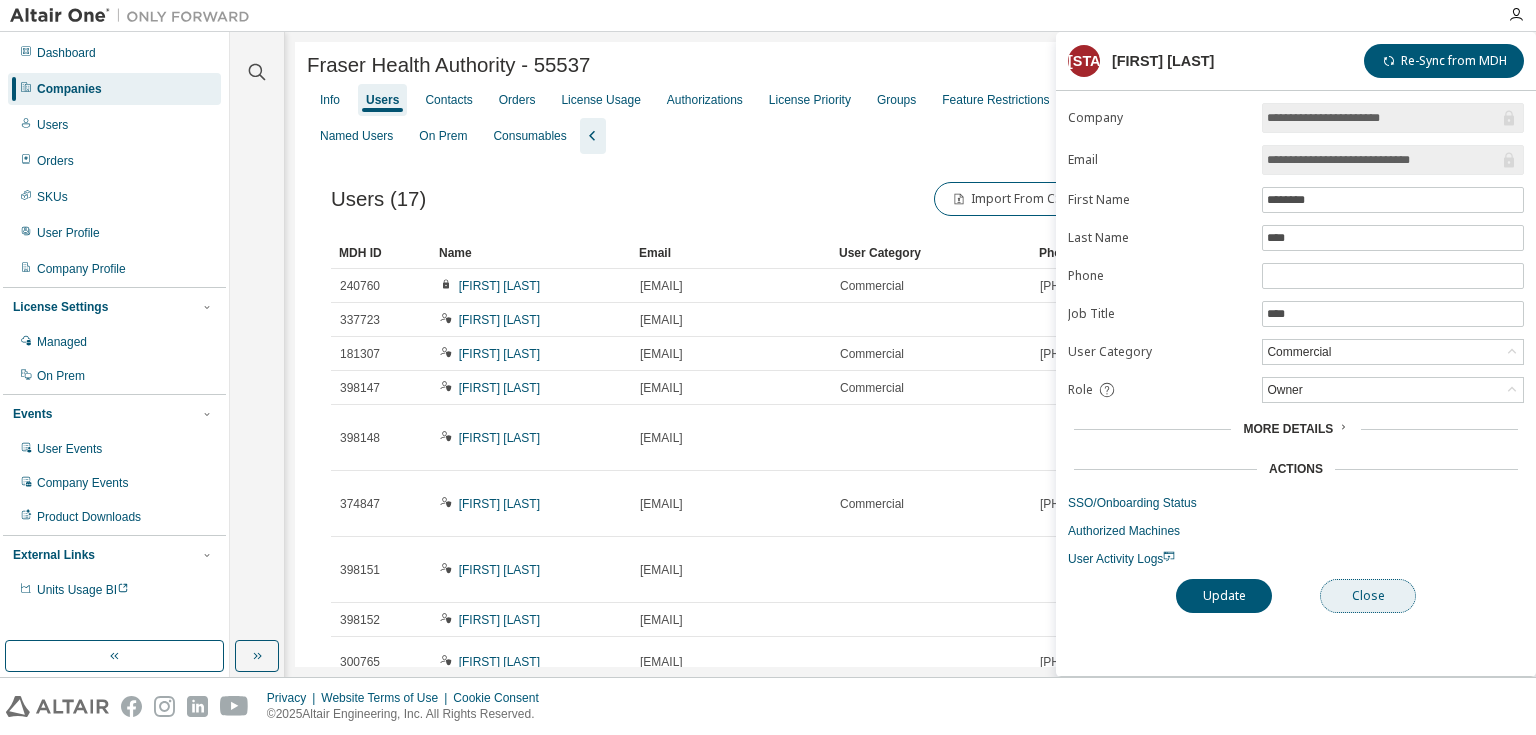 click on "Close" at bounding box center (1368, 596) 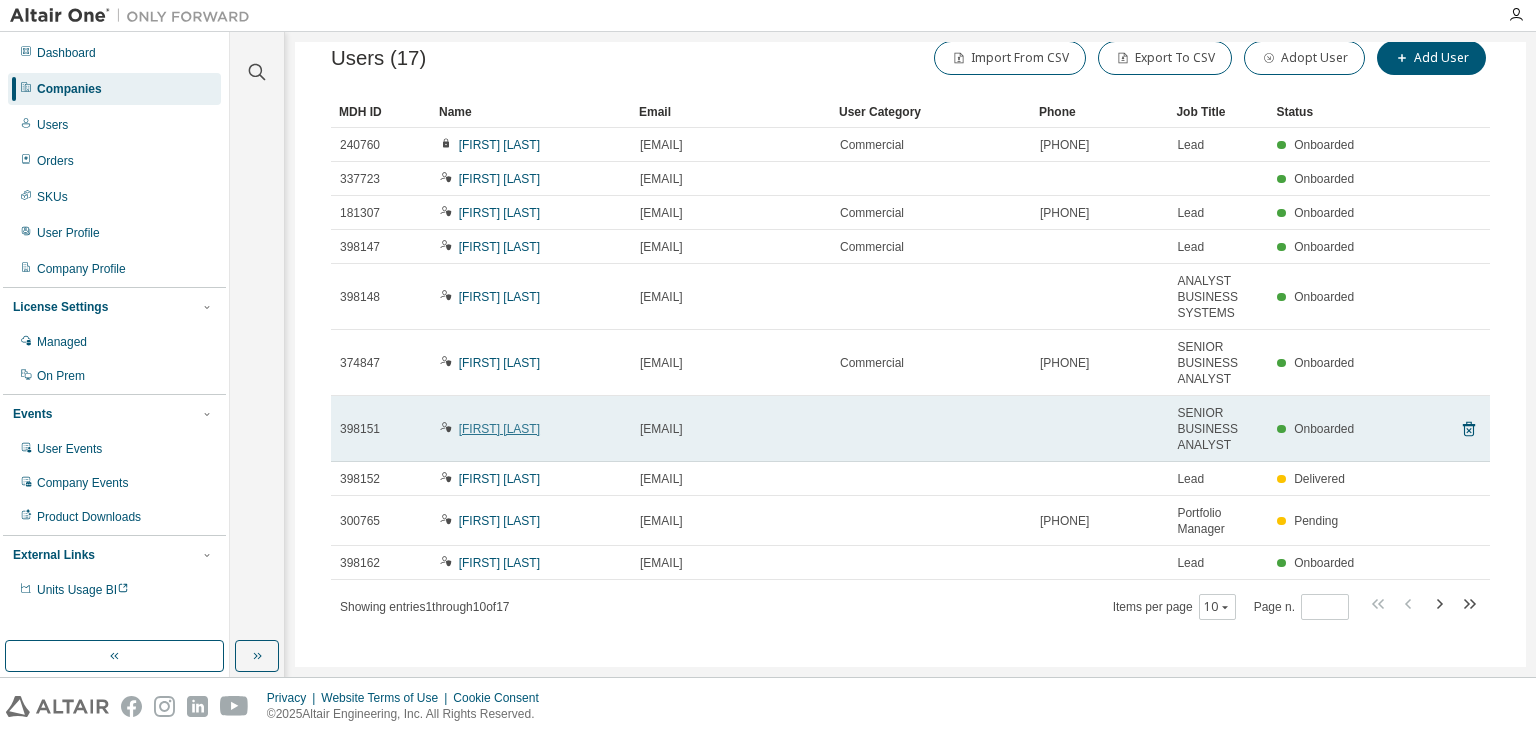 scroll, scrollTop: 177, scrollLeft: 0, axis: vertical 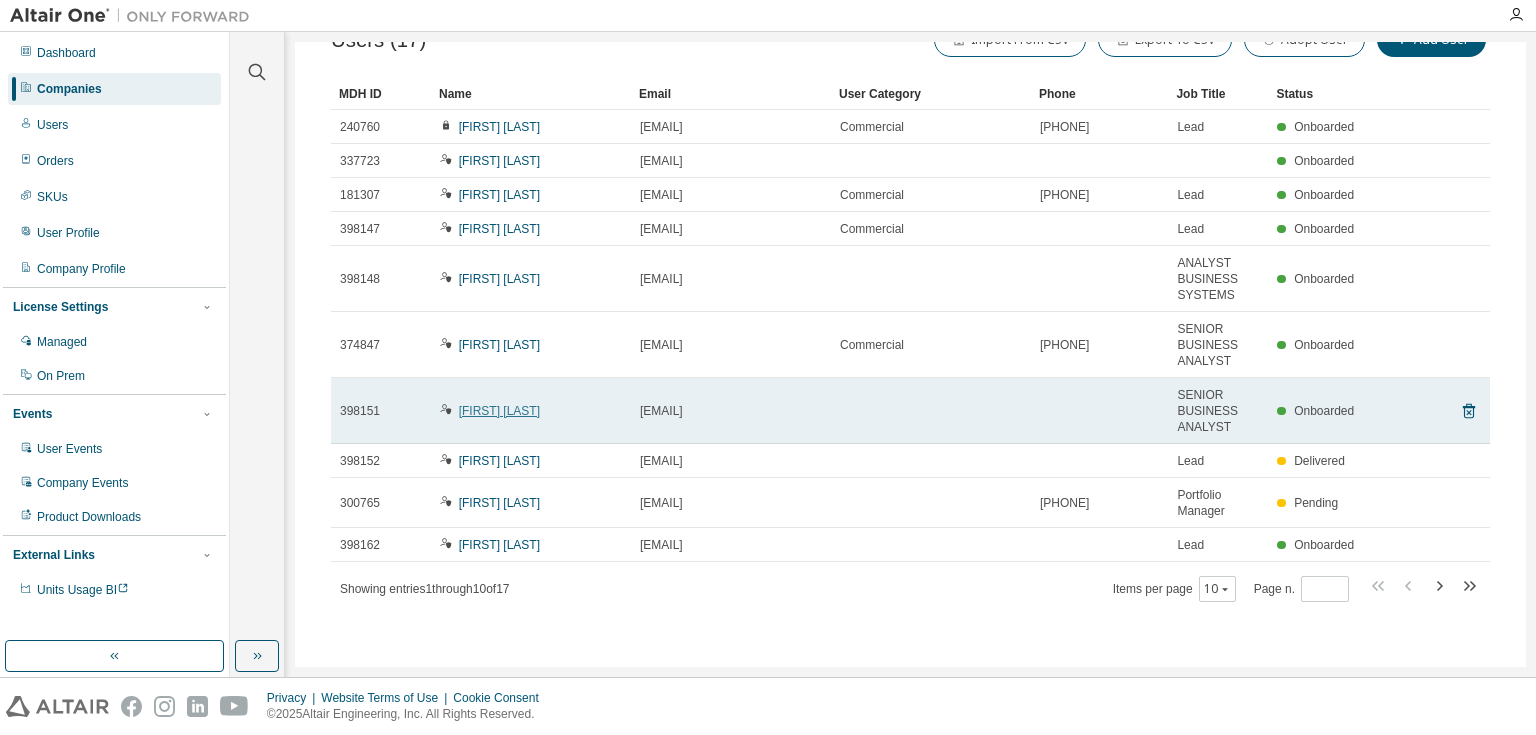 click on "[FIRST] [LAST]" at bounding box center [499, 411] 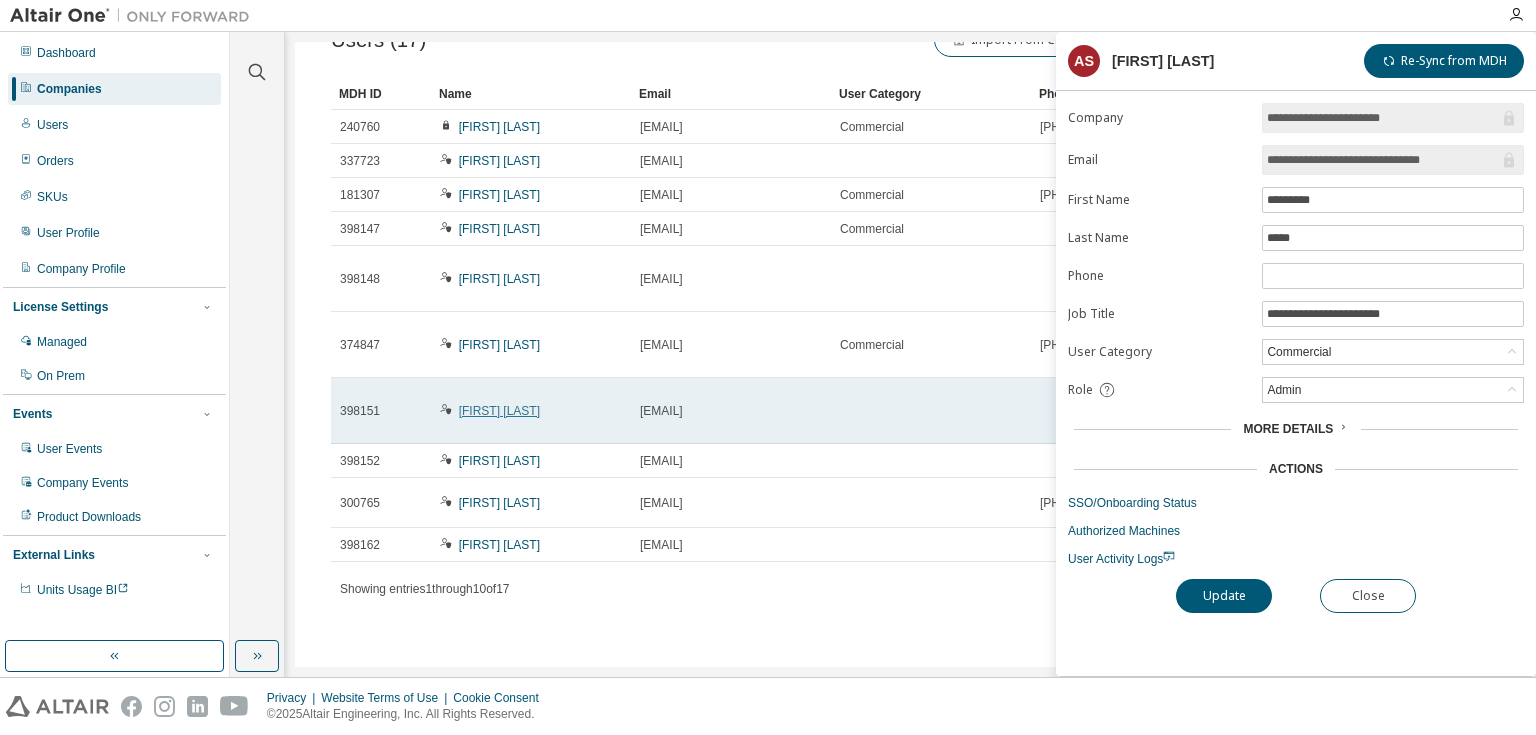 click on "[FIRST] [LAST]" at bounding box center (499, 411) 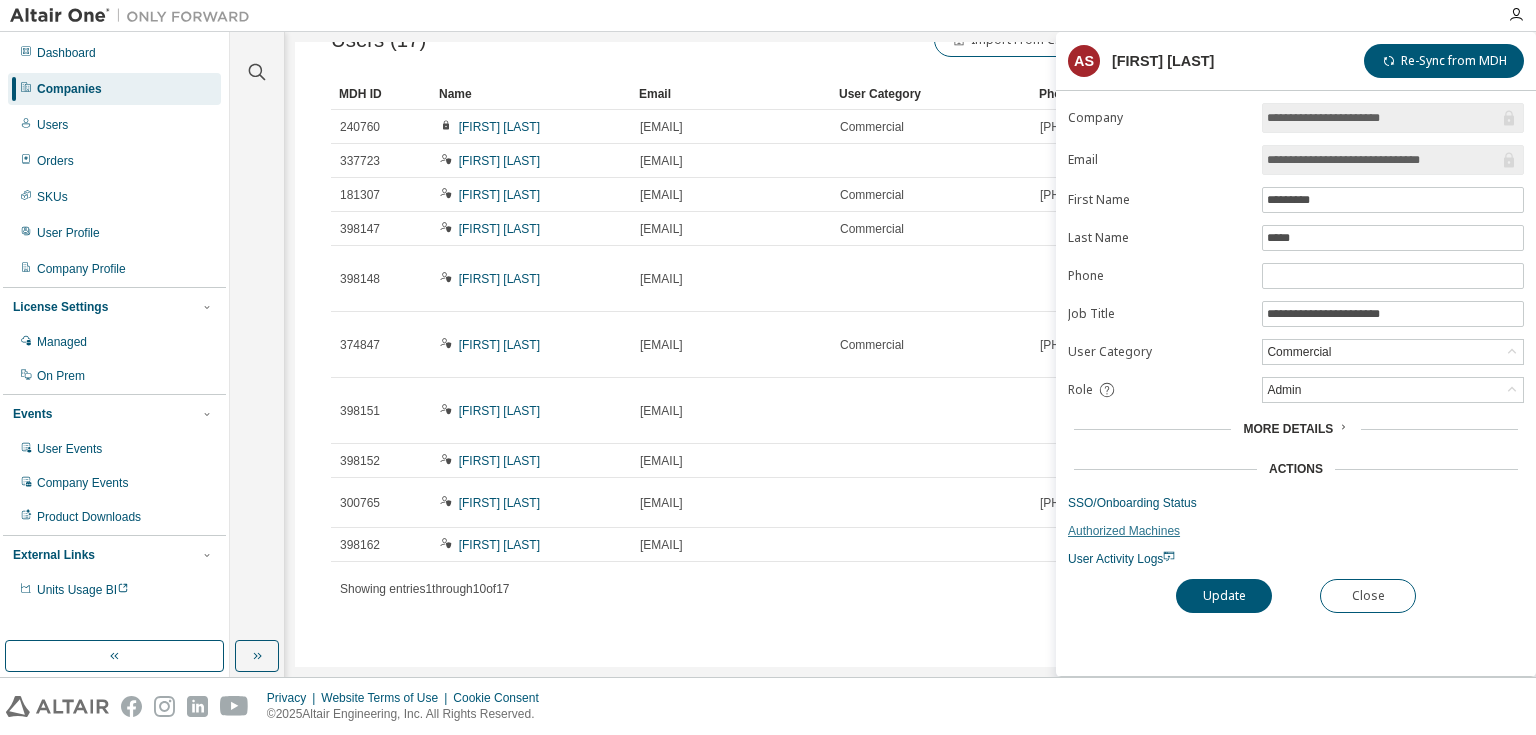 click on "Authorized Machines" at bounding box center (1296, 531) 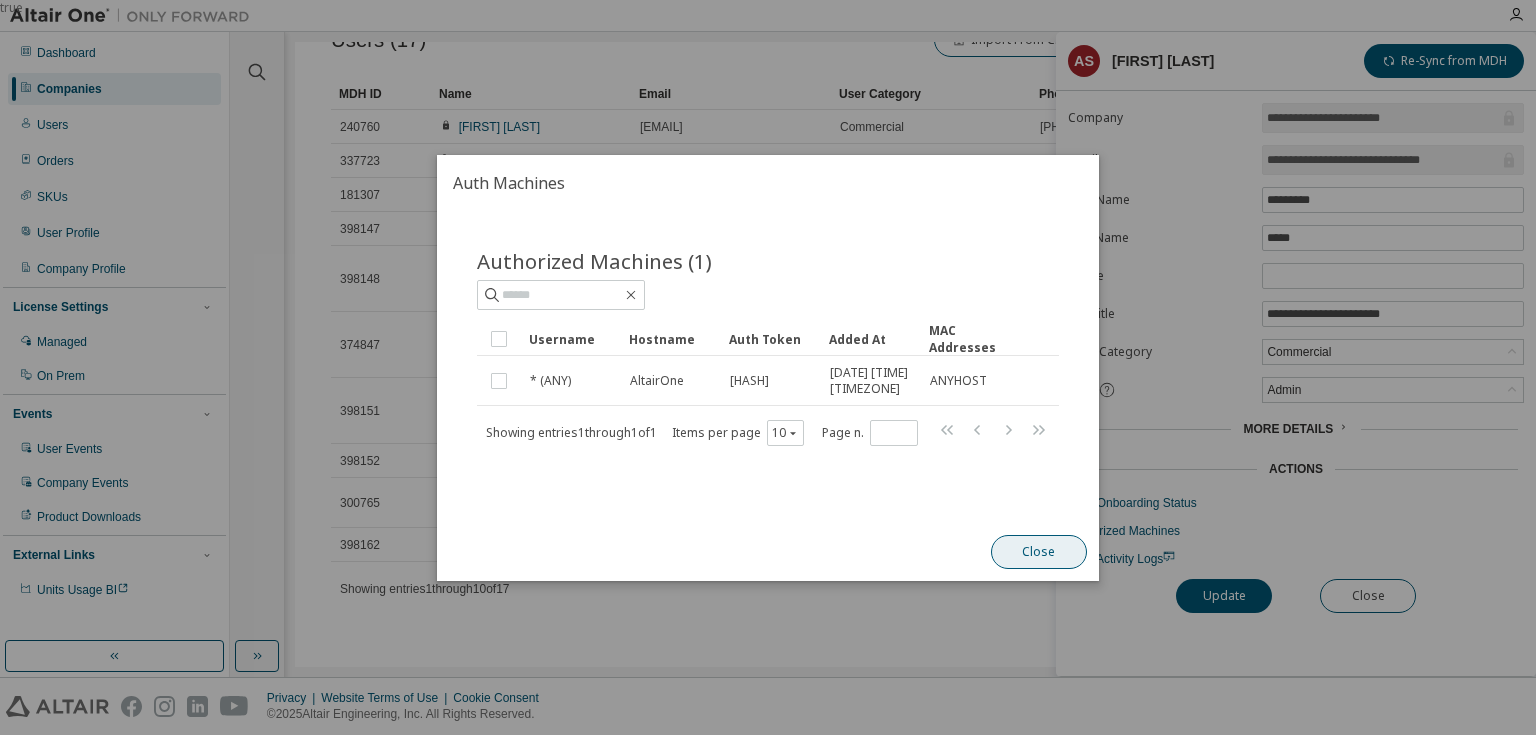 click on "Close" at bounding box center [1039, 552] 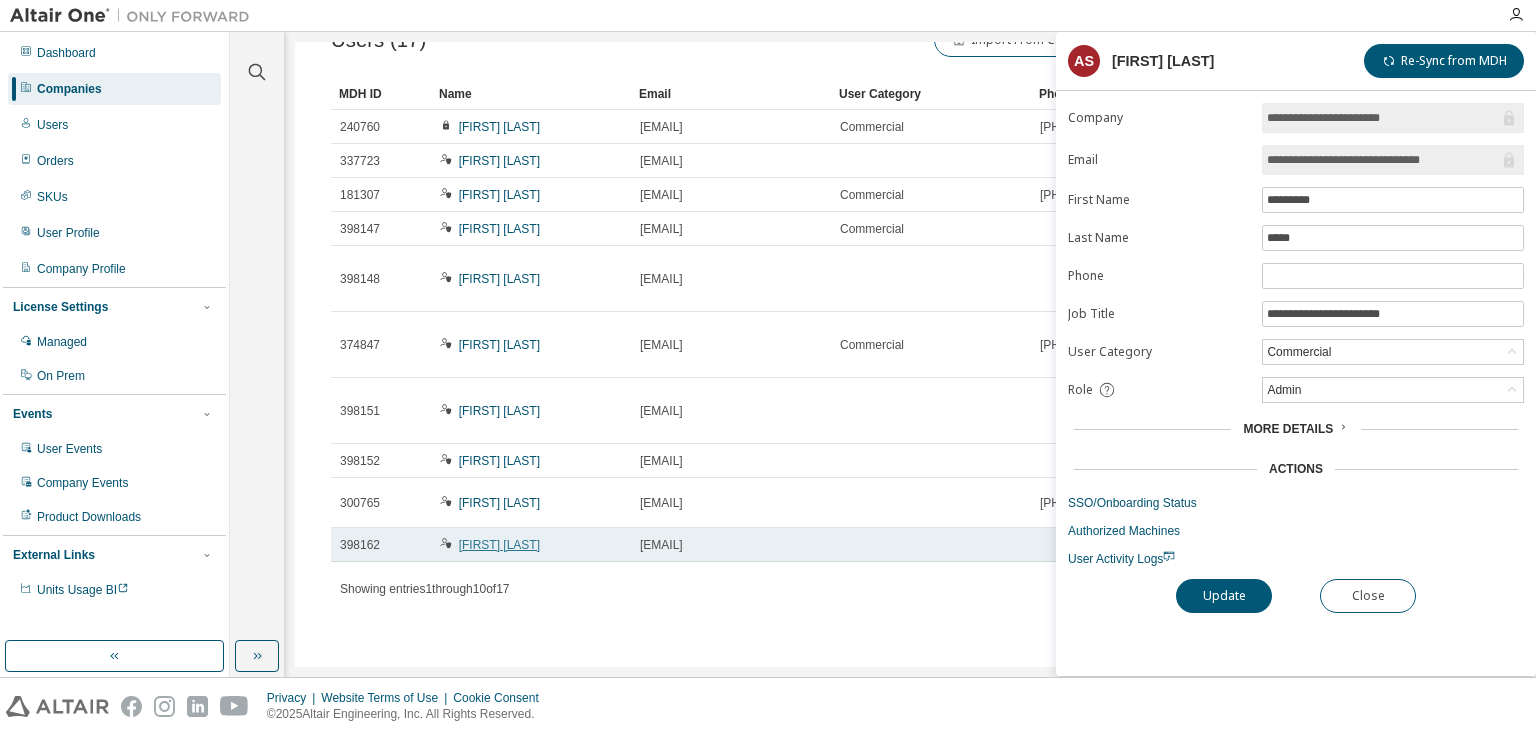 click on "[FIRST] [LAST]" at bounding box center [499, 545] 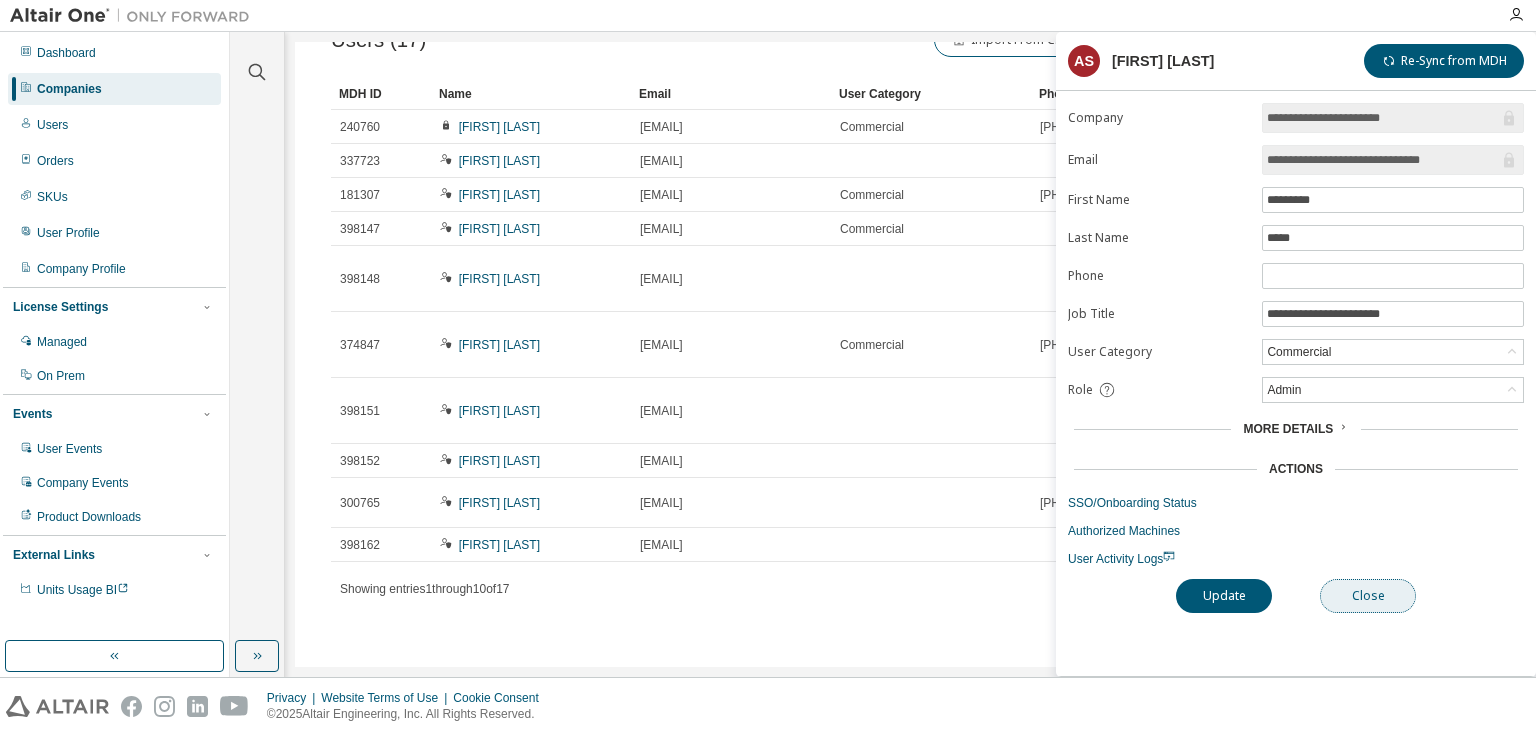 click on "Close" at bounding box center [1368, 596] 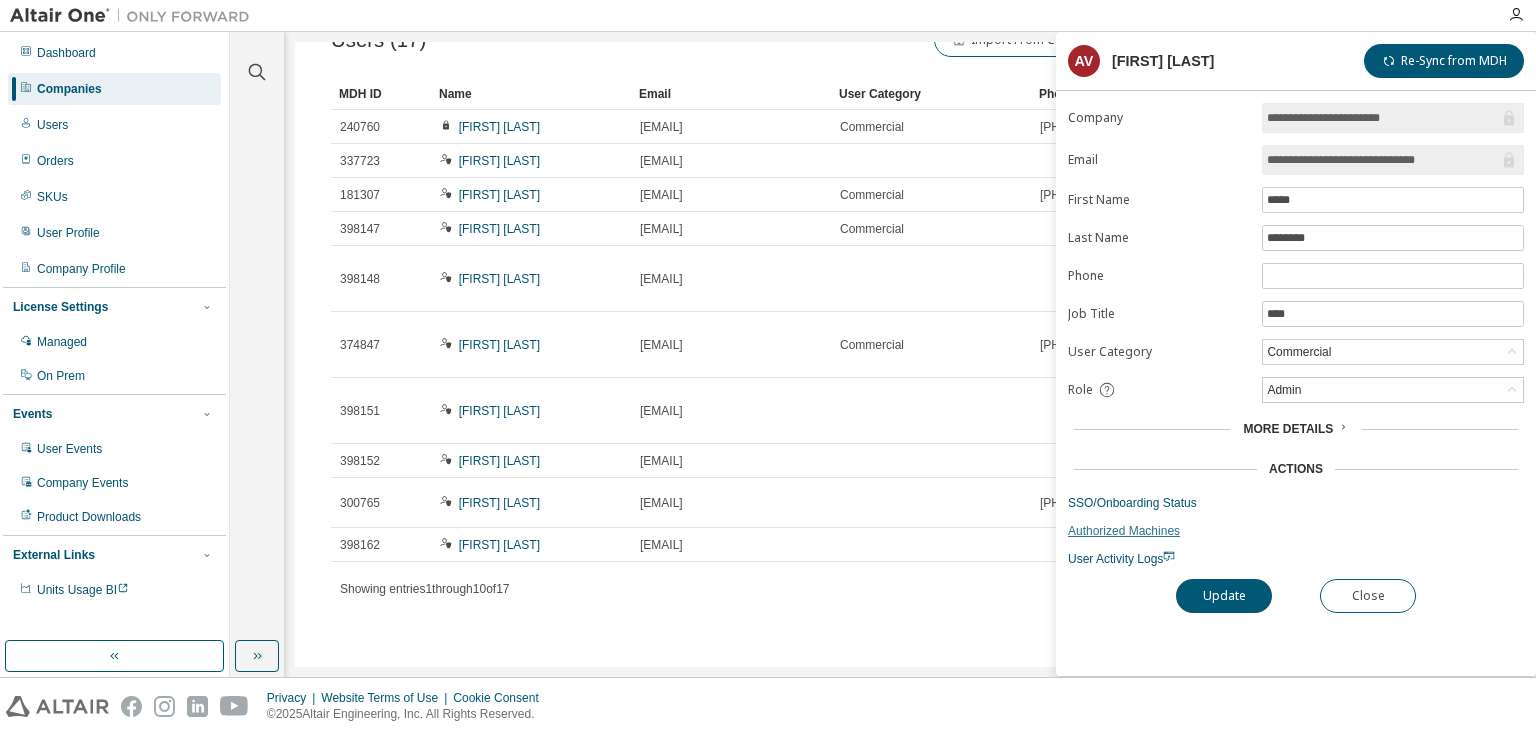click on "Authorized Machines" at bounding box center [1296, 531] 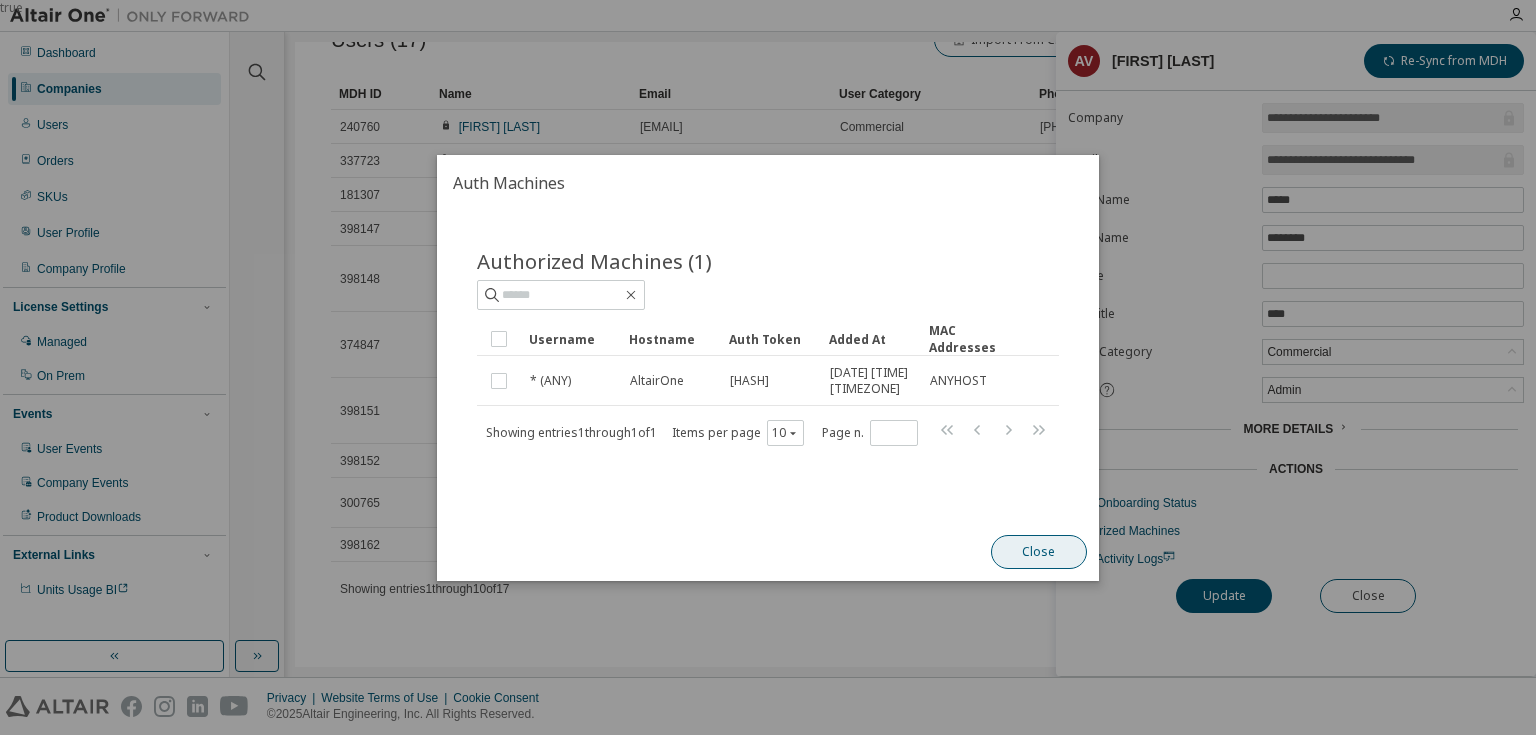 click on "Close" at bounding box center (1039, 552) 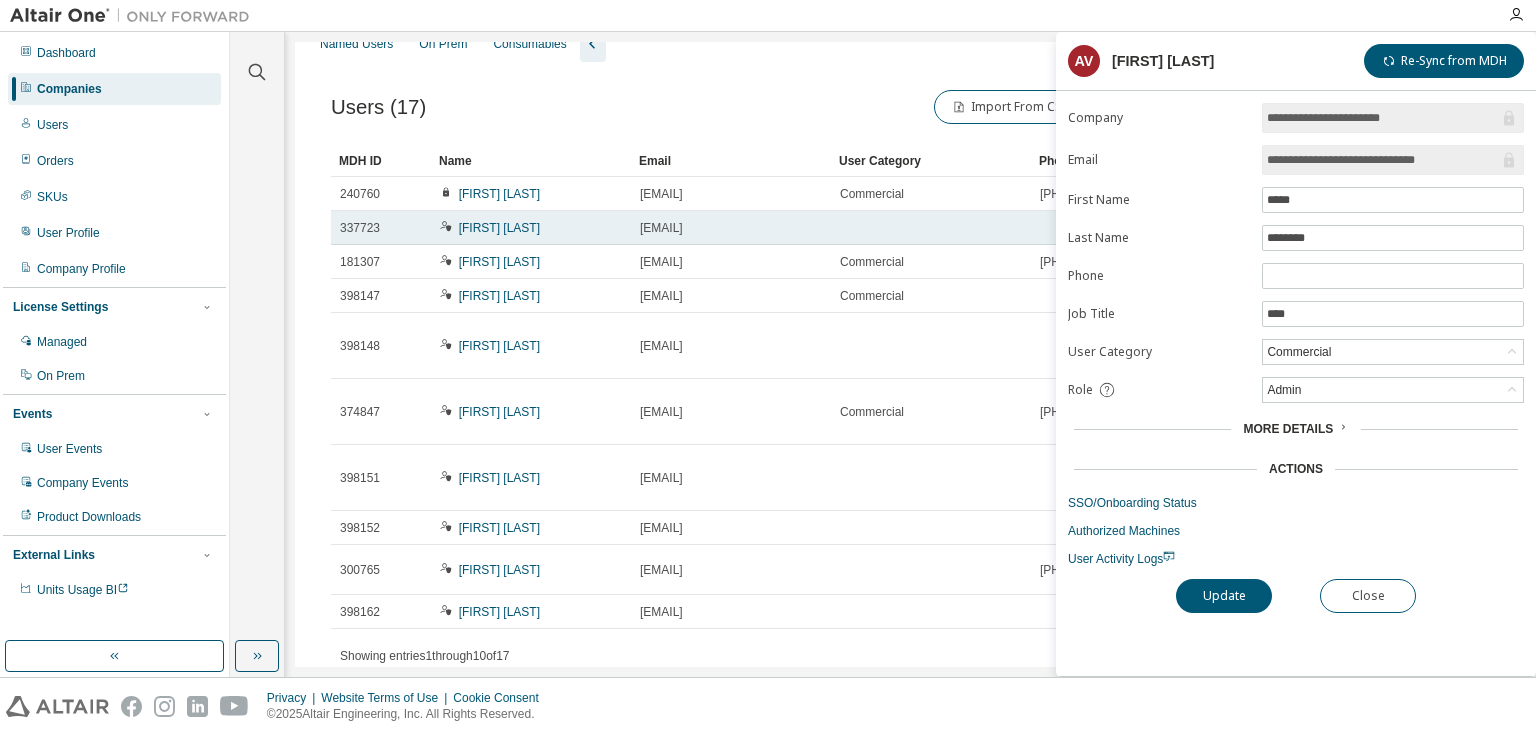 scroll, scrollTop: 0, scrollLeft: 0, axis: both 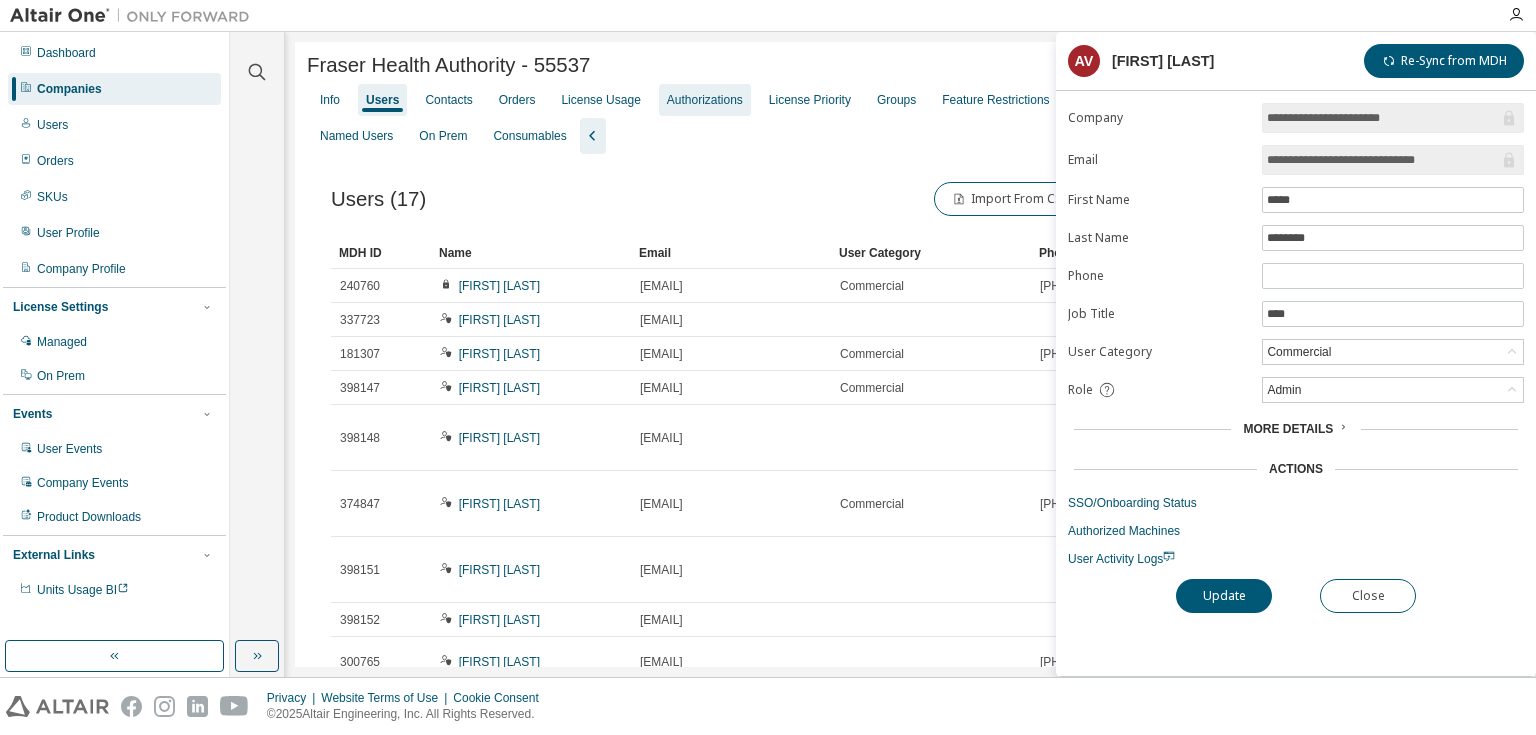 click on "Authorizations" at bounding box center [705, 100] 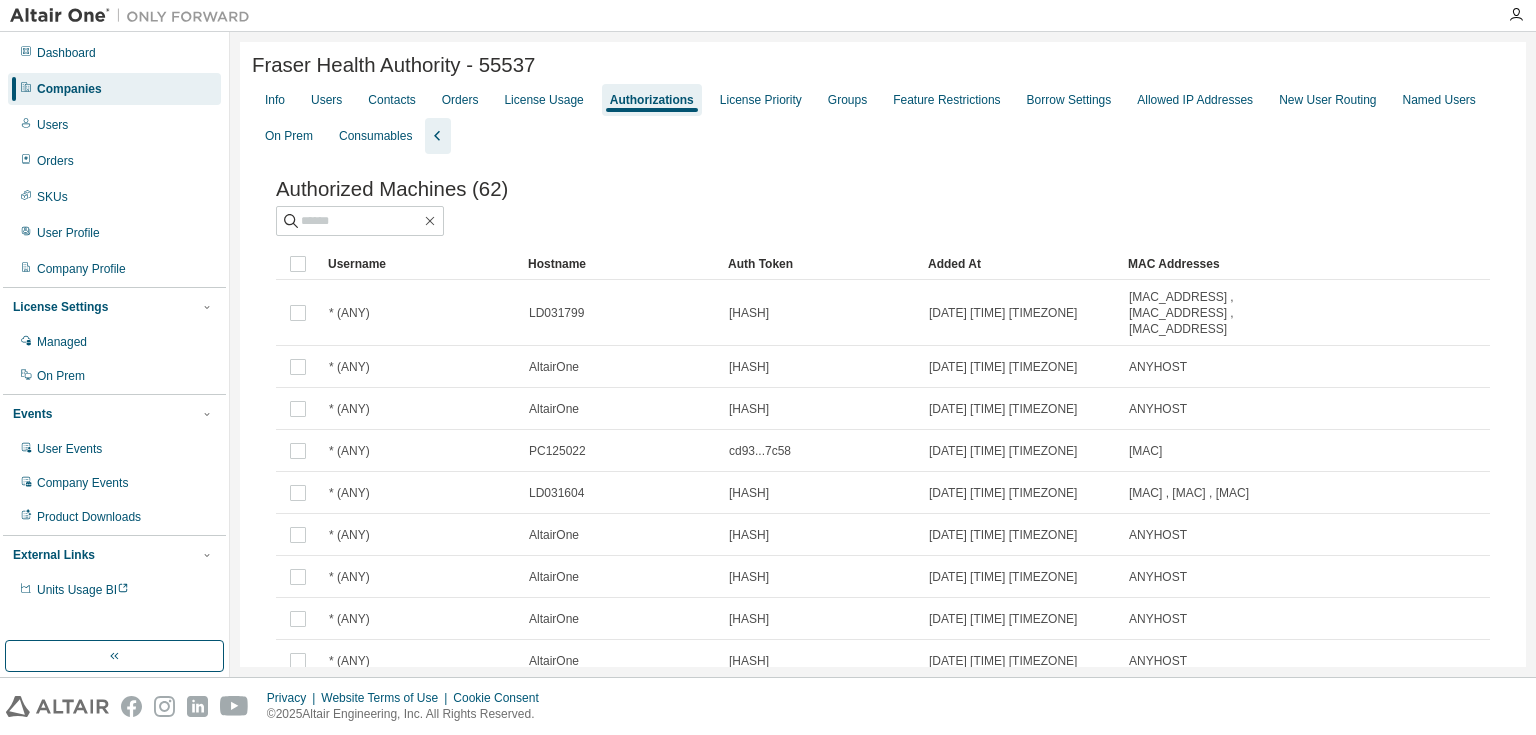 click on "Username" at bounding box center [420, 264] 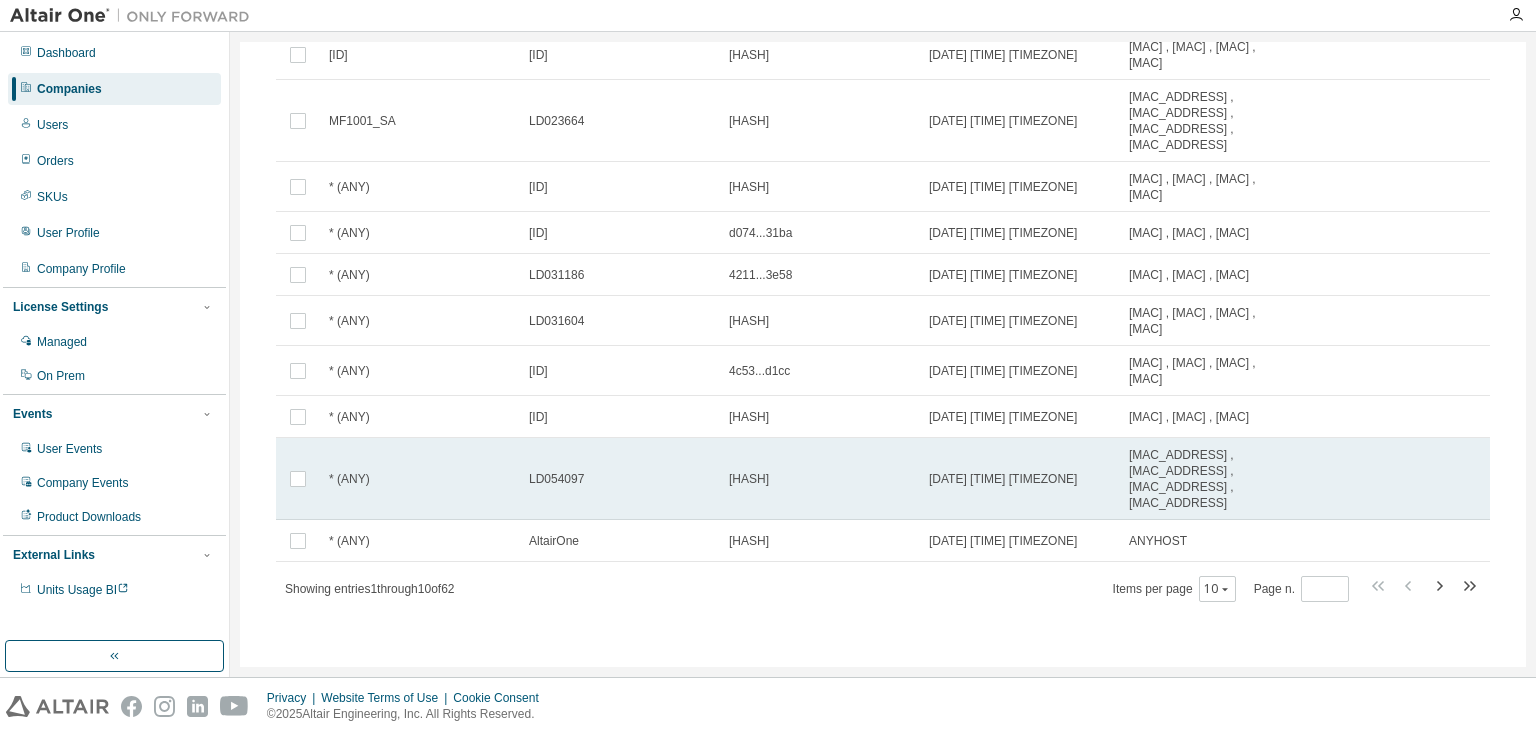 scroll, scrollTop: 456, scrollLeft: 0, axis: vertical 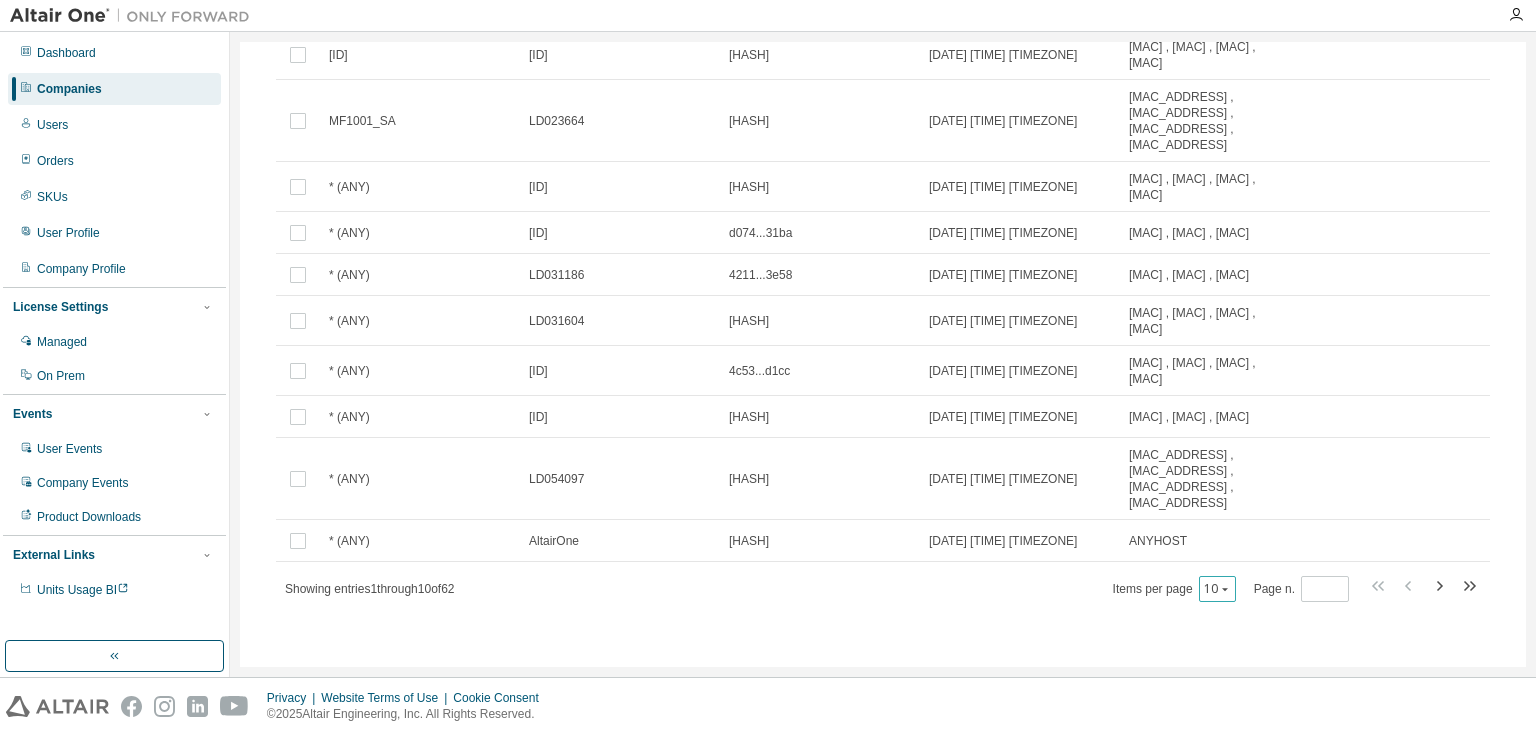 click 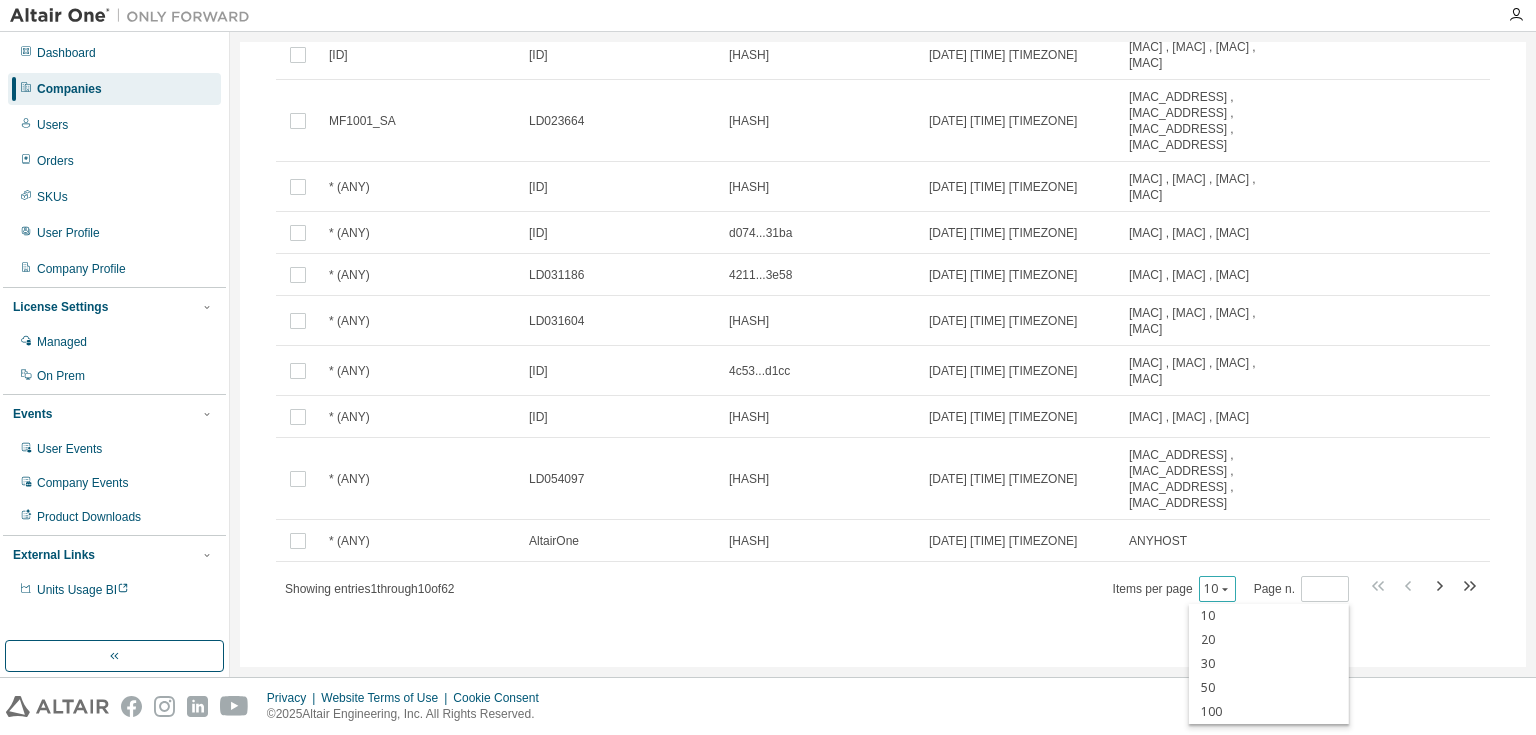 click on "50" at bounding box center [1269, 688] 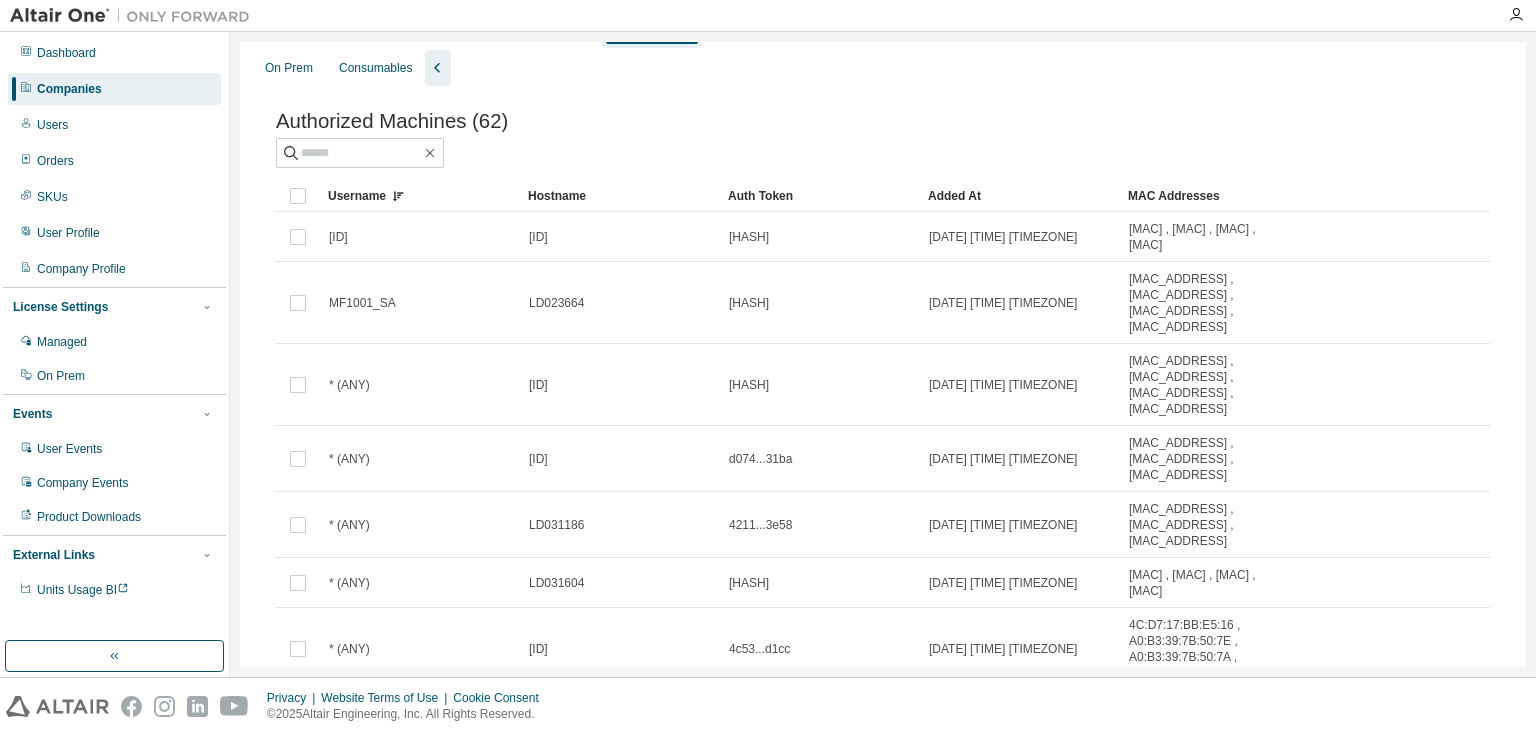 scroll, scrollTop: 0, scrollLeft: 0, axis: both 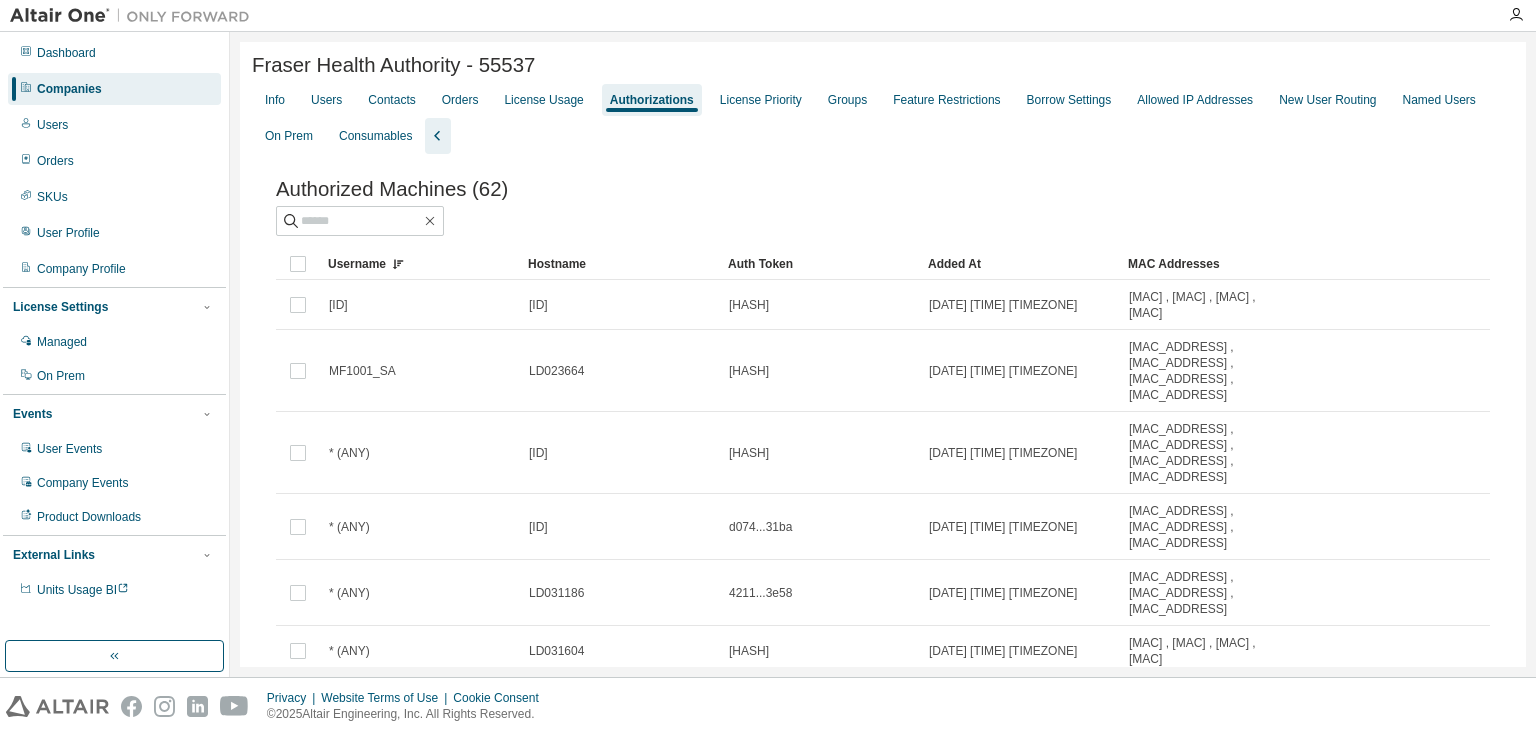 click on "Username" at bounding box center (420, 264) 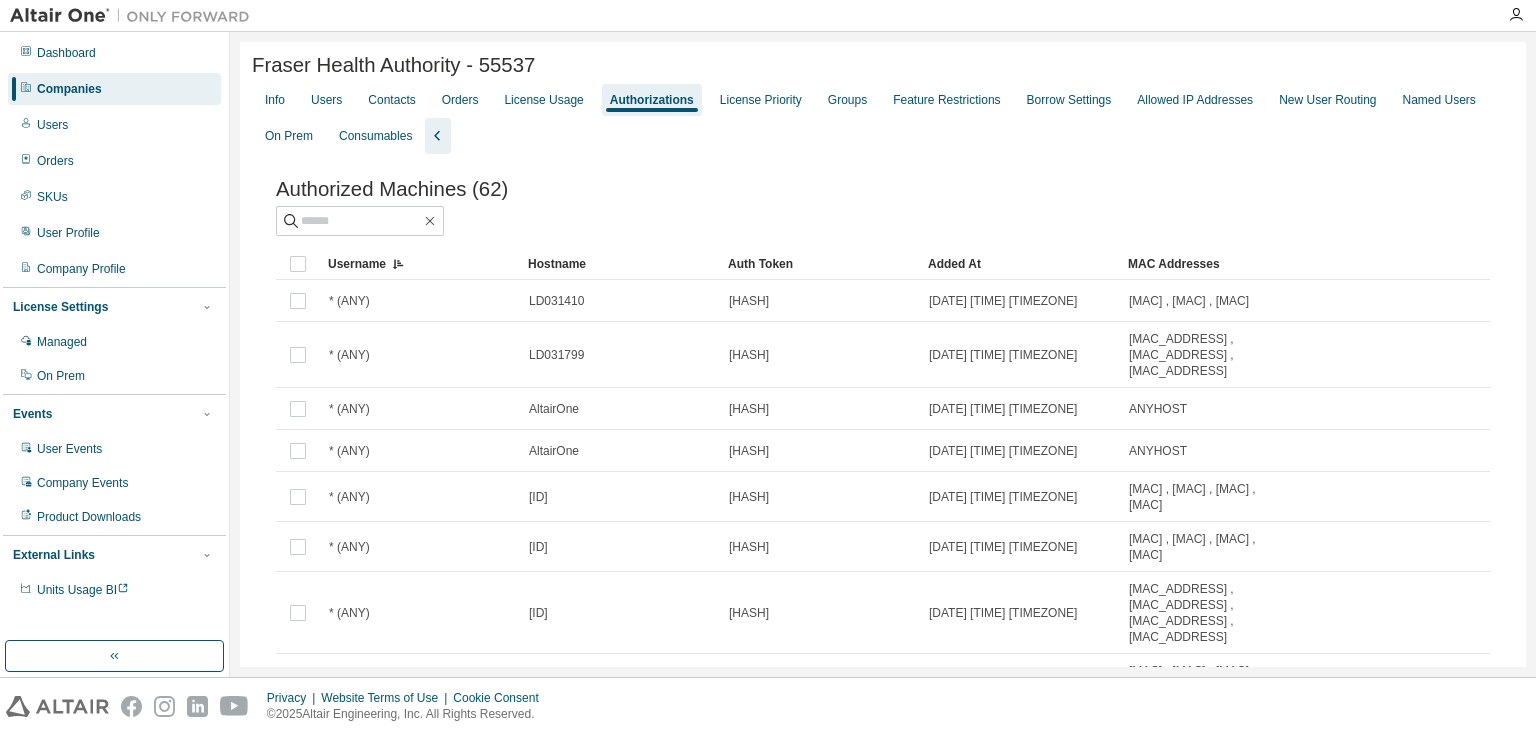click on "Username" at bounding box center (420, 264) 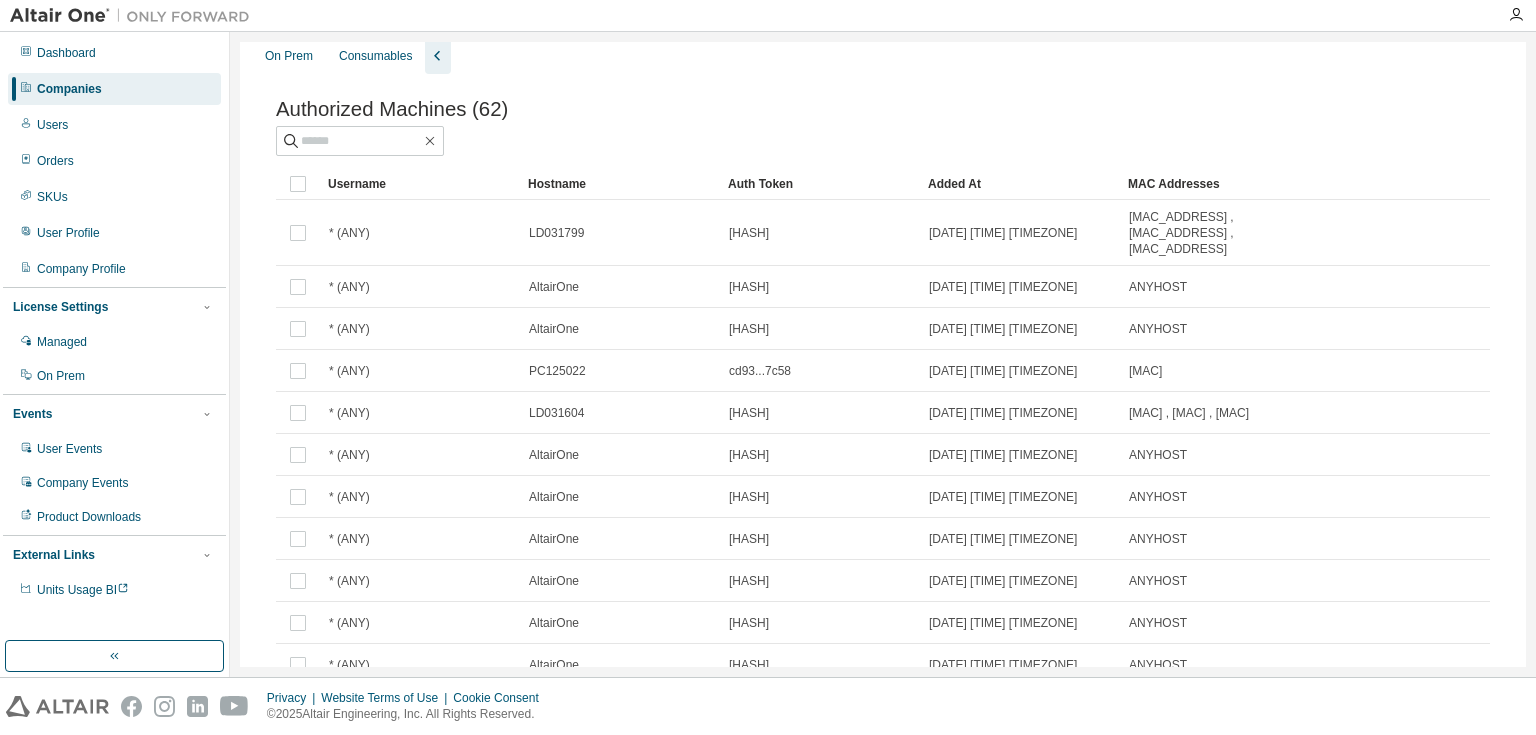 scroll, scrollTop: 0, scrollLeft: 0, axis: both 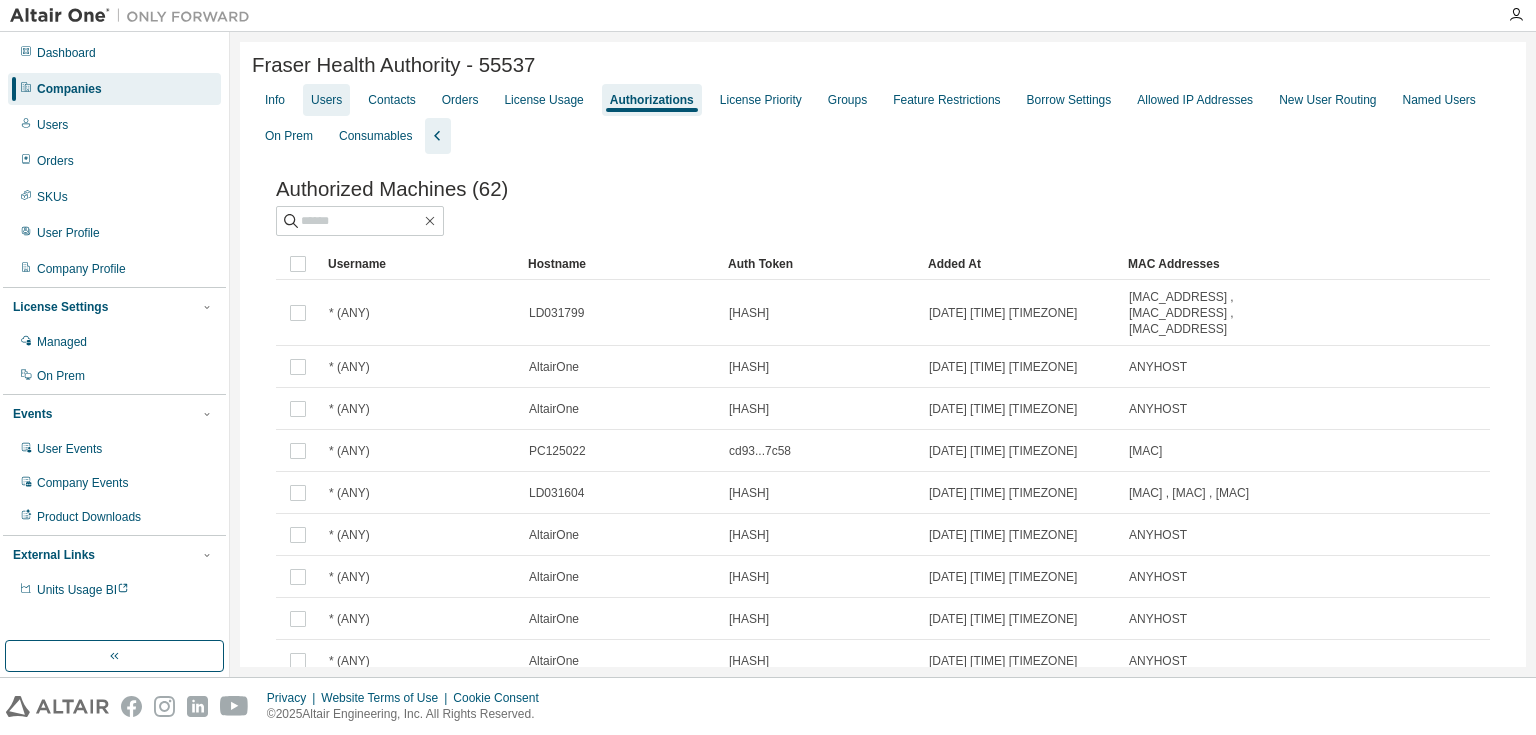click on "Users" at bounding box center [326, 100] 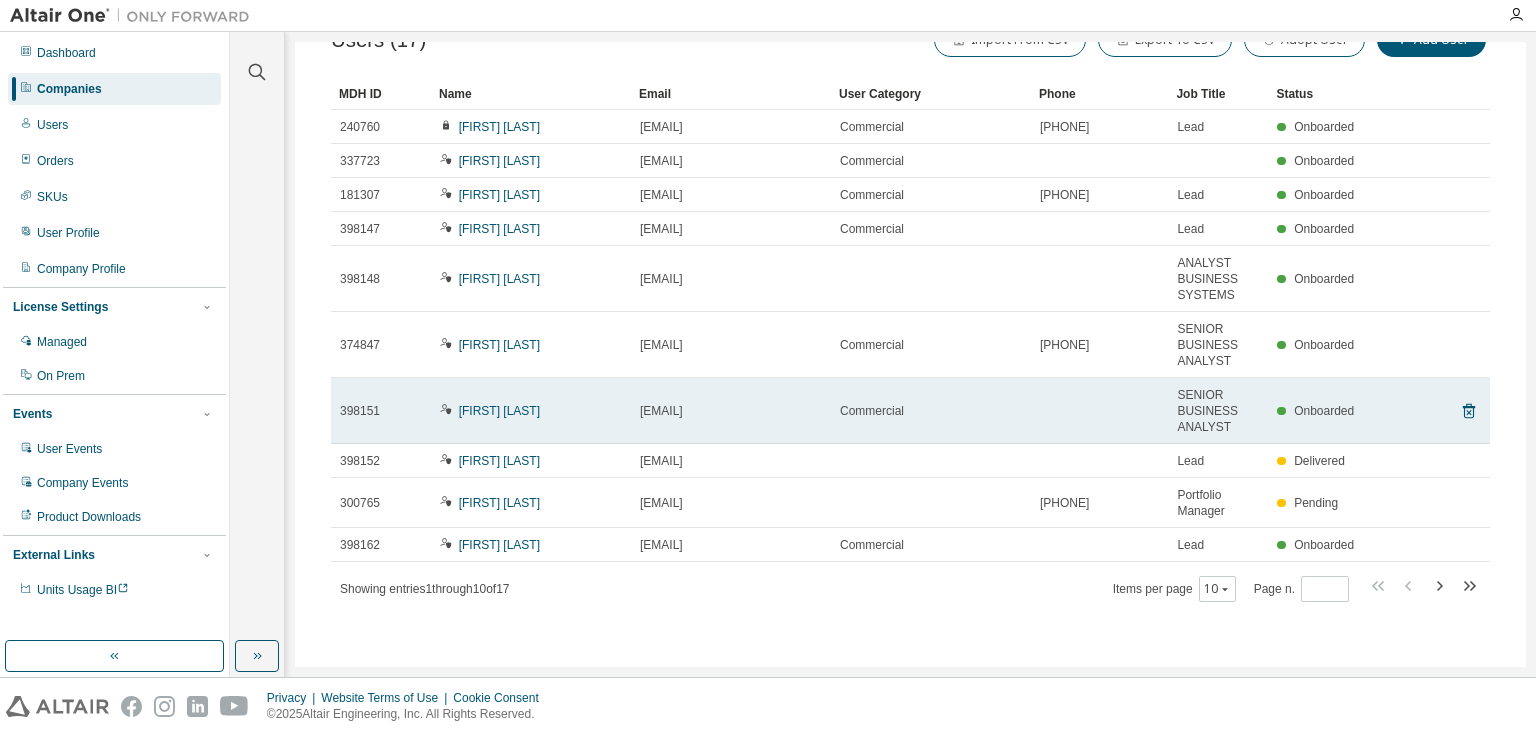 scroll, scrollTop: 177, scrollLeft: 0, axis: vertical 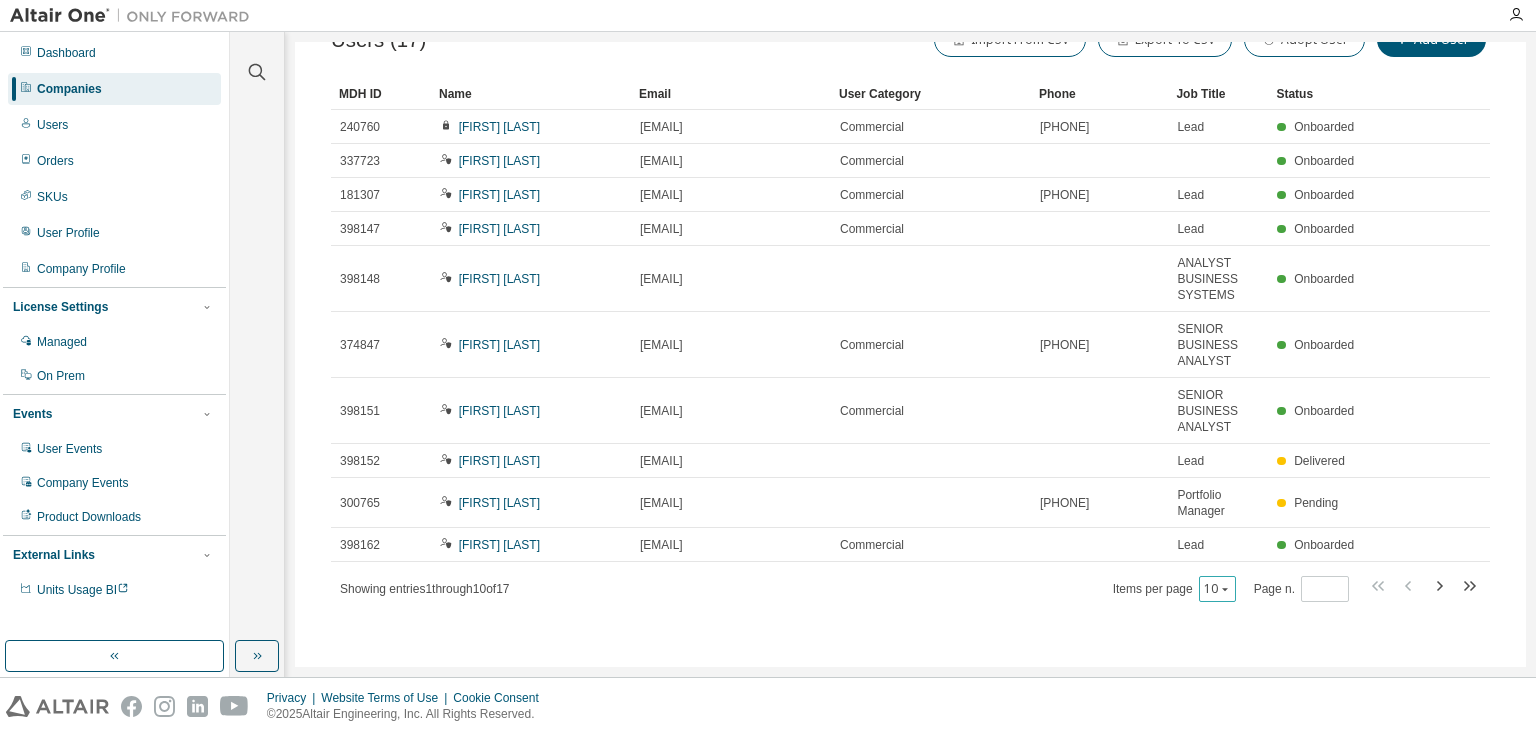 click 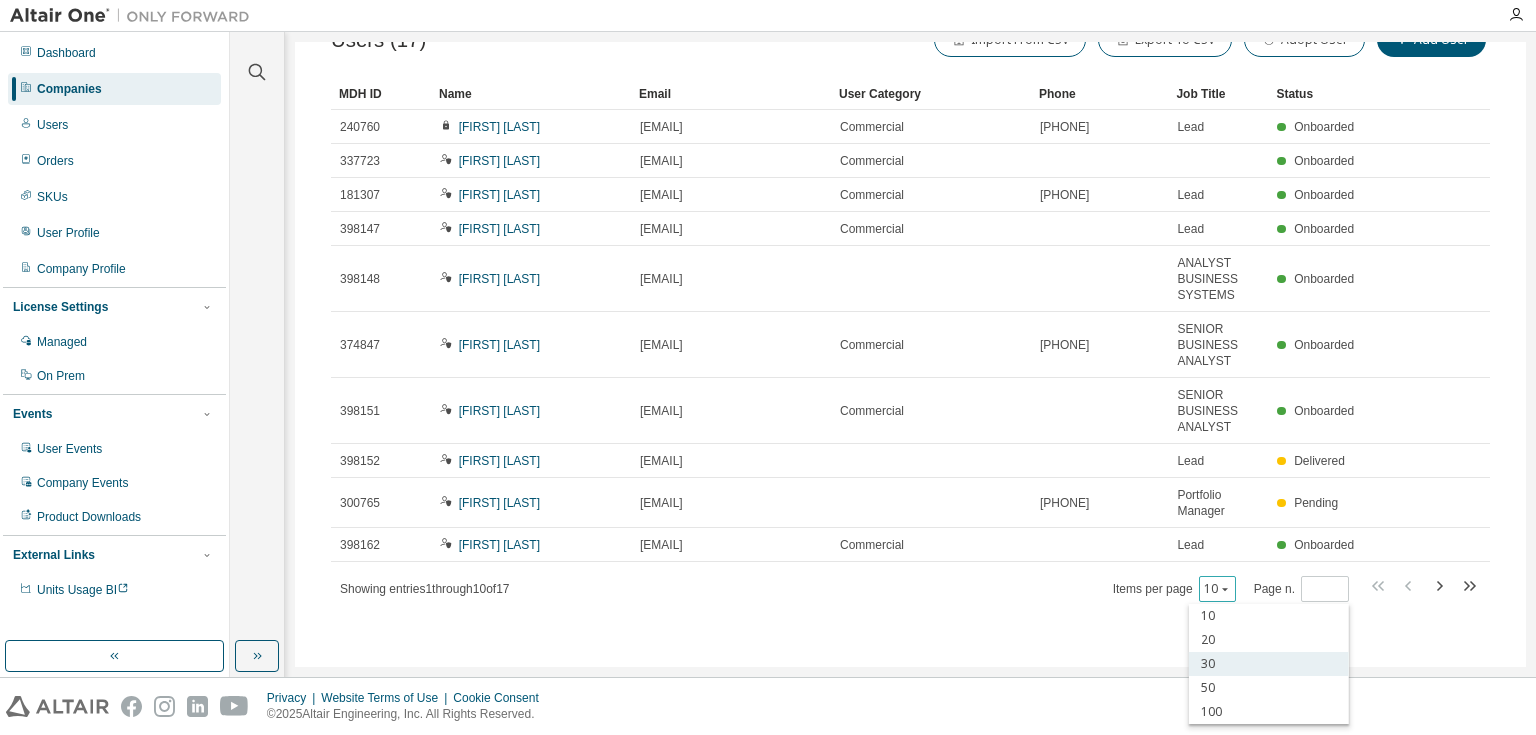click on "30" at bounding box center [1269, 664] 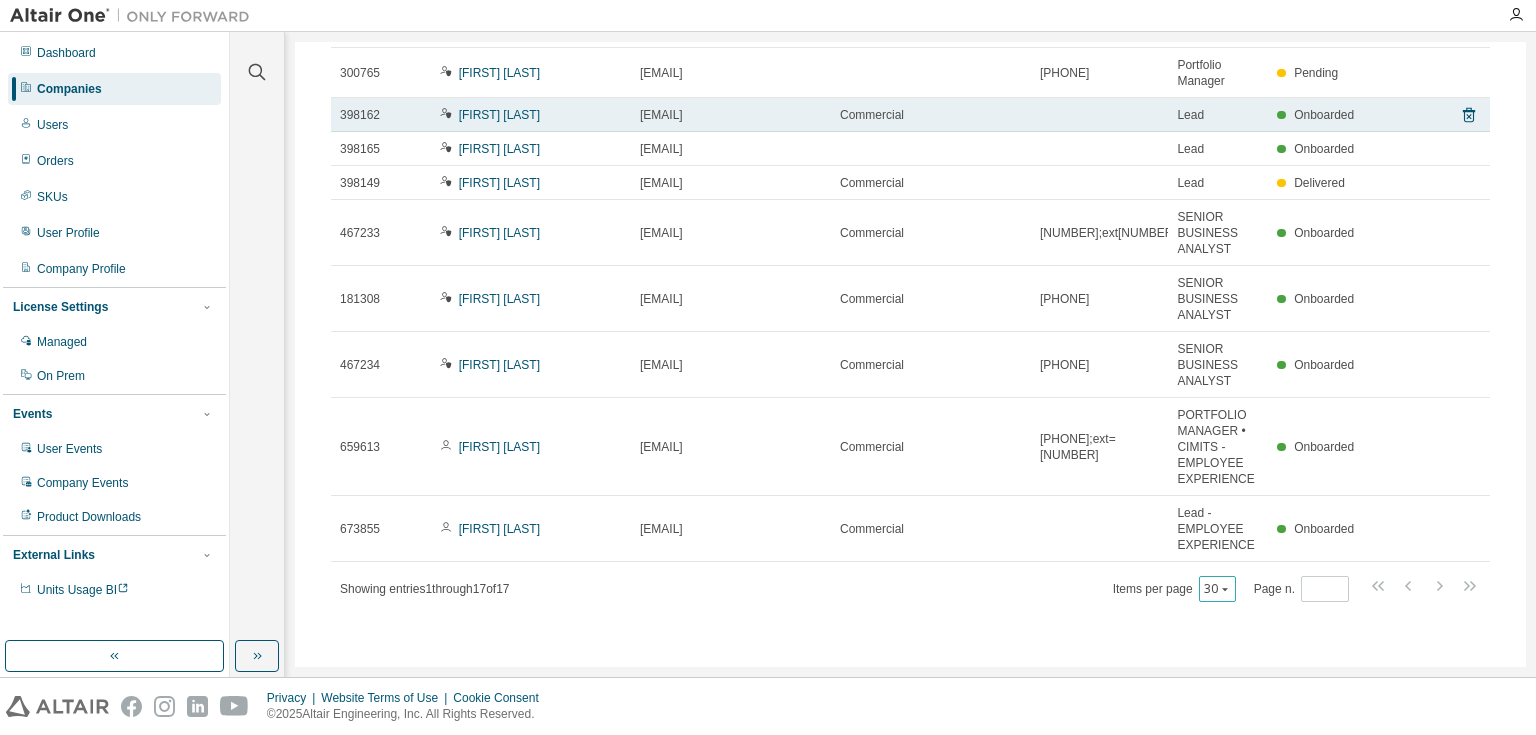 scroll, scrollTop: 608, scrollLeft: 0, axis: vertical 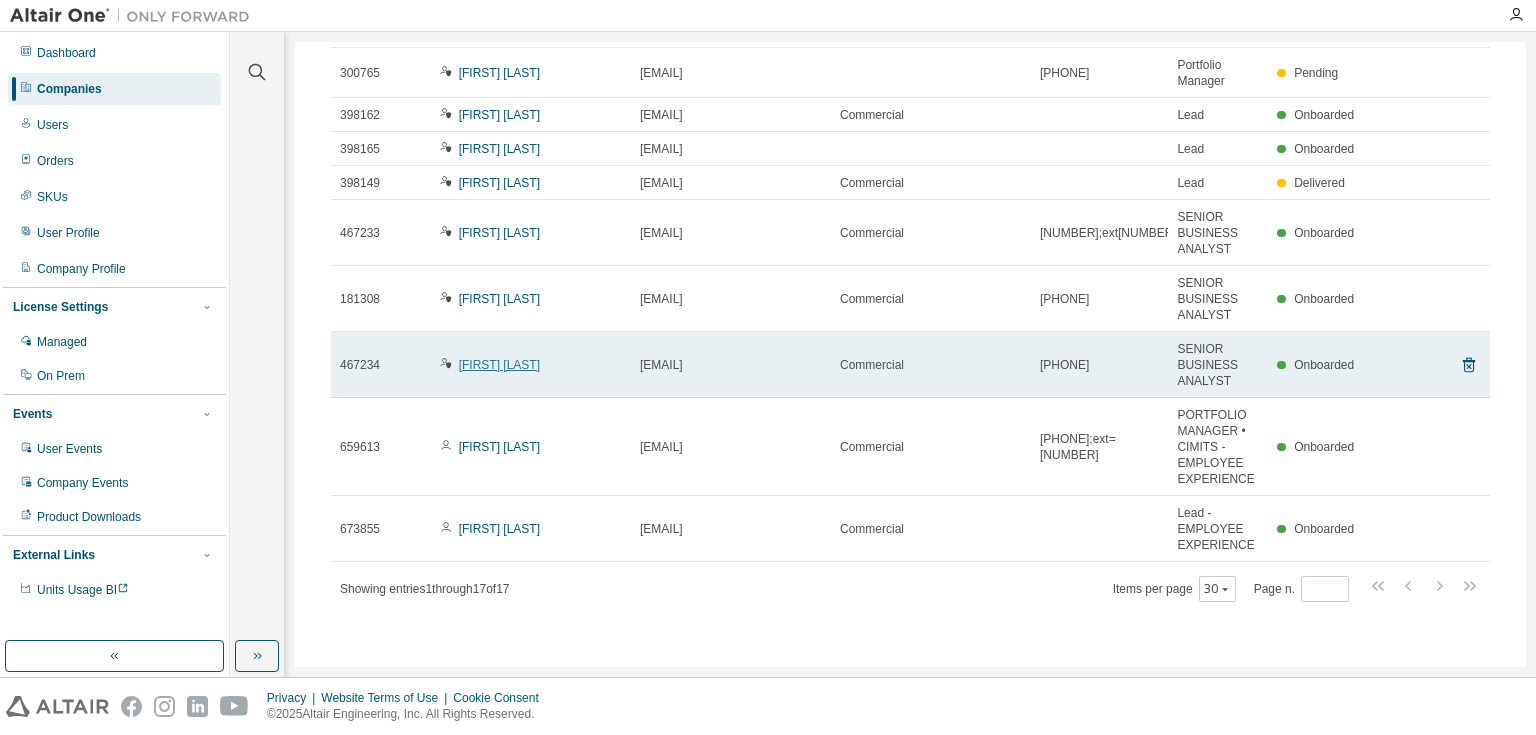 click on "[FIRST] [LAST]" at bounding box center (499, 365) 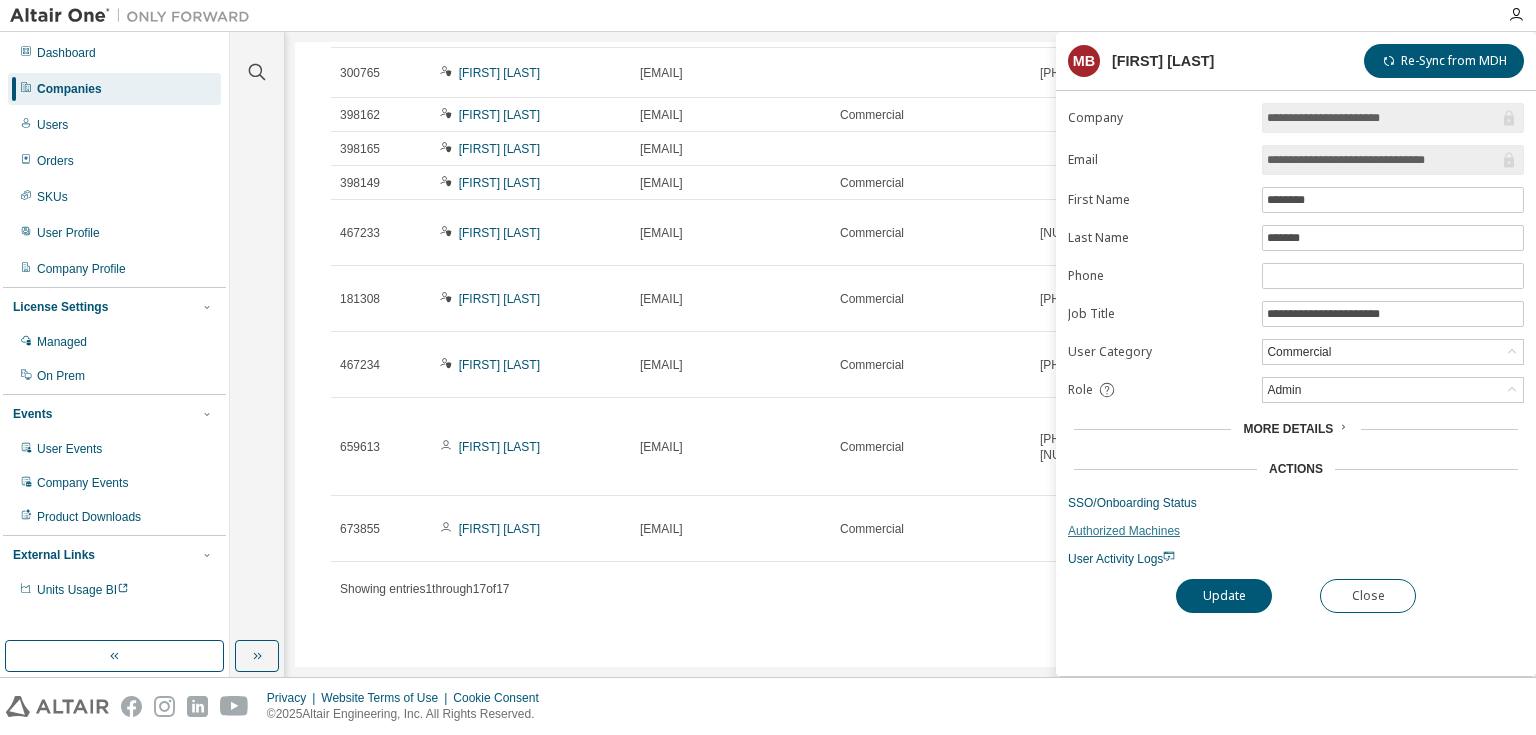 click on "Authorized Machines" at bounding box center (1296, 531) 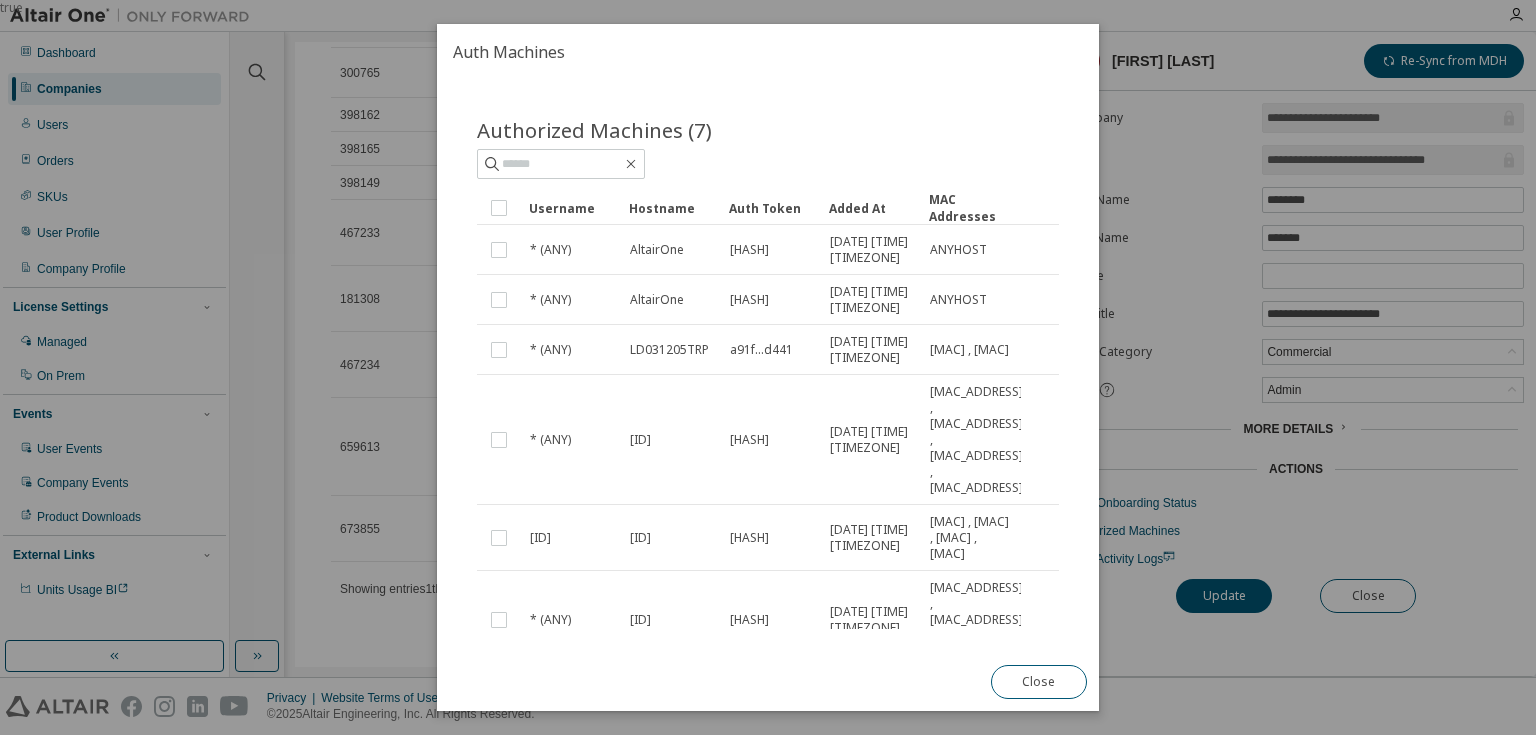 click on "Username" at bounding box center (571, 208) 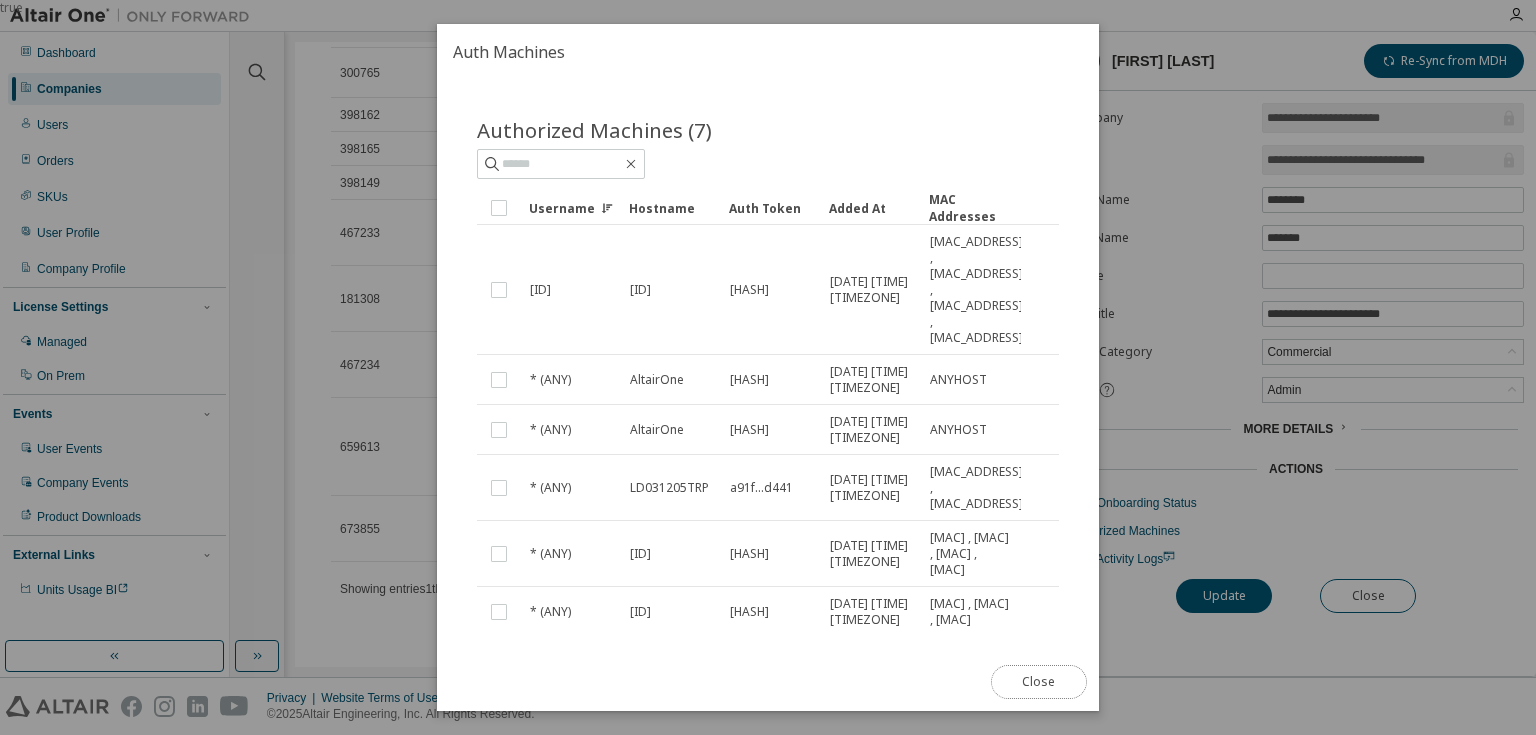 click on "Close" at bounding box center [1039, 682] 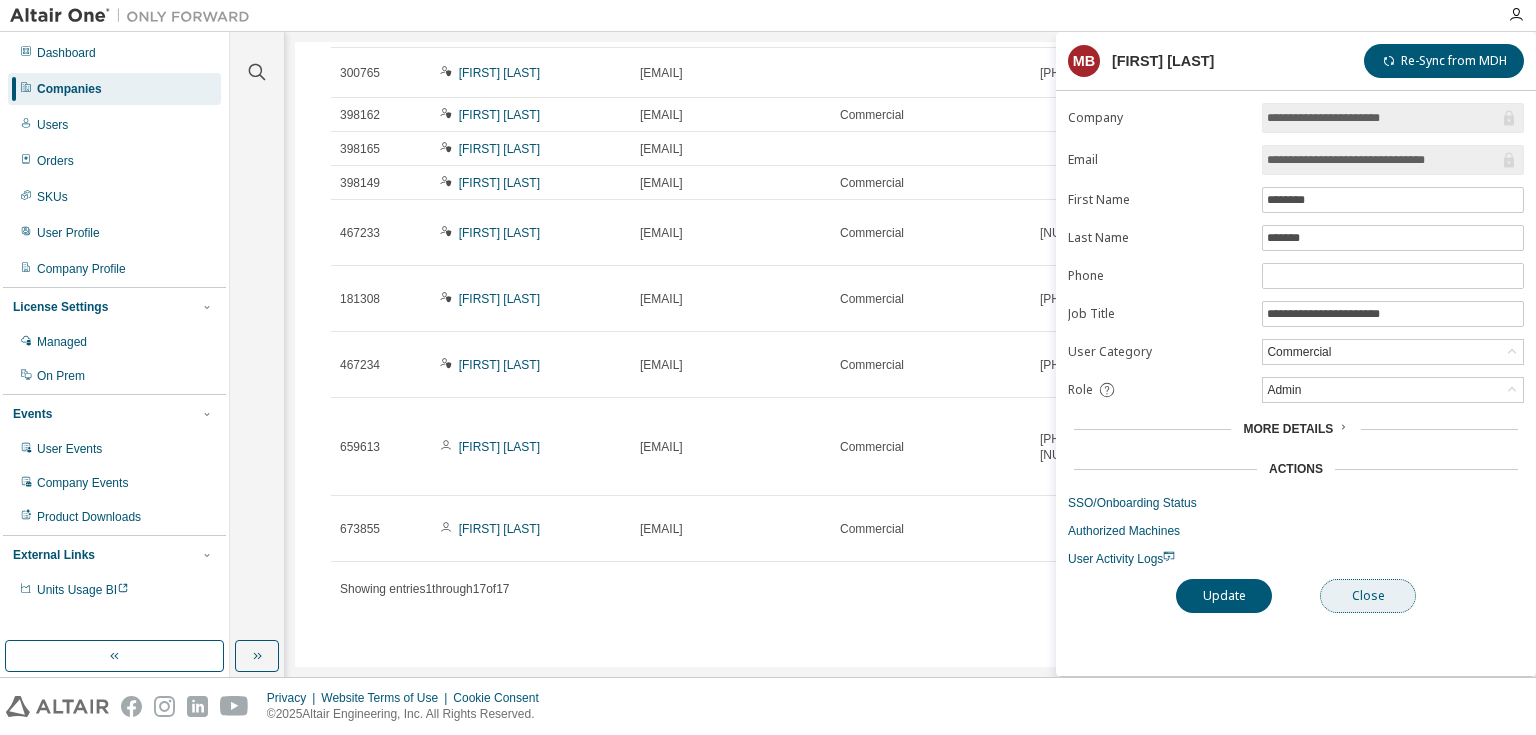 click on "Close" at bounding box center (1368, 596) 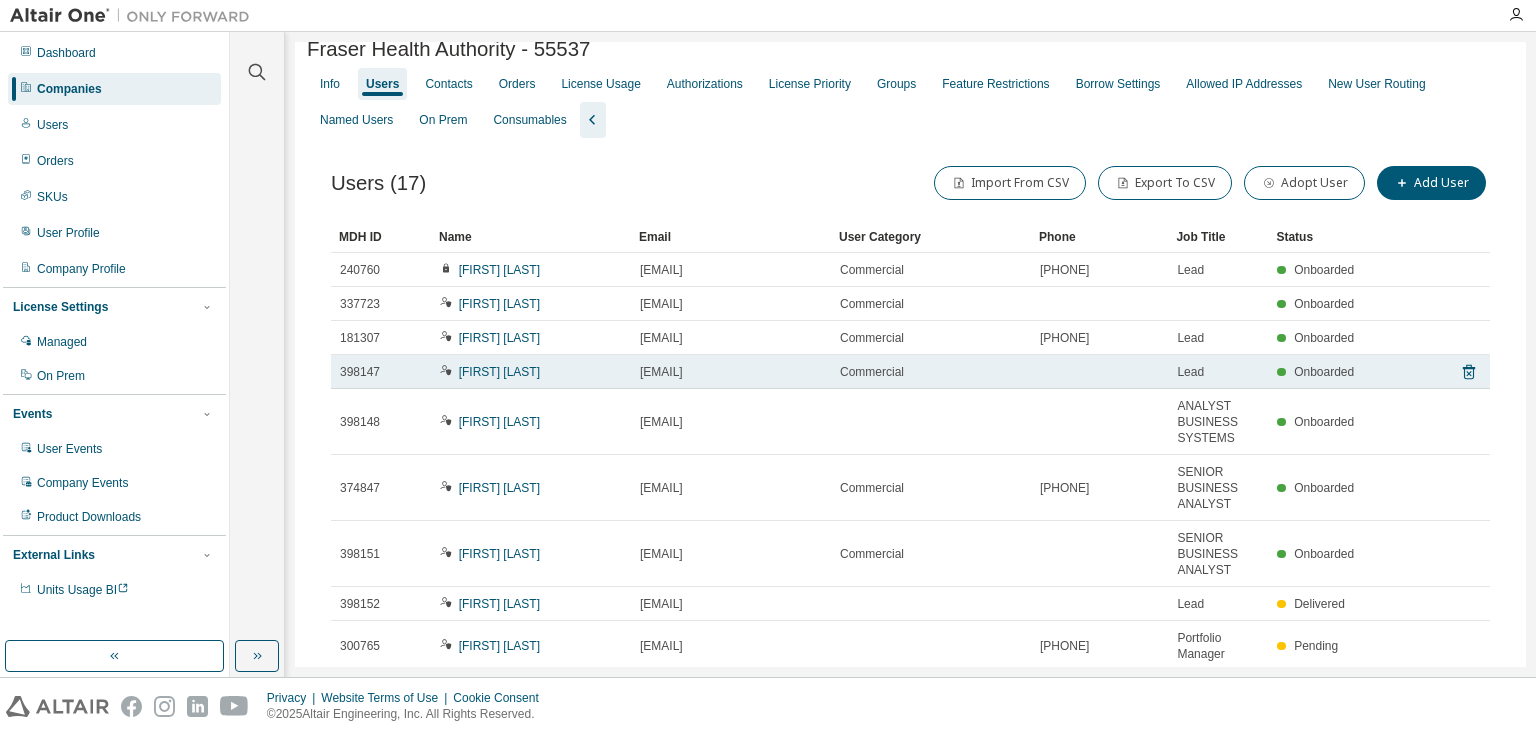 scroll, scrollTop: 0, scrollLeft: 0, axis: both 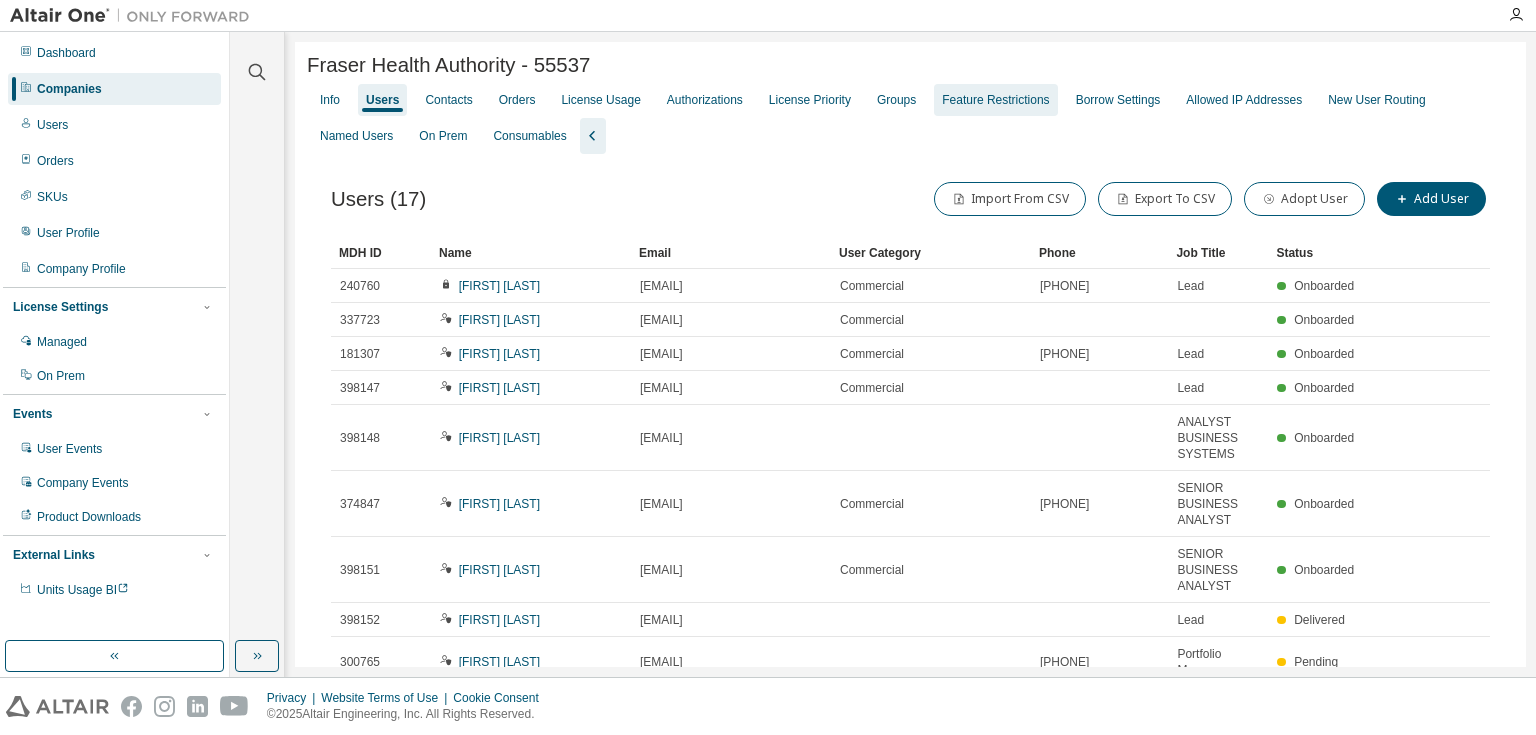 click on "Groups" at bounding box center [896, 100] 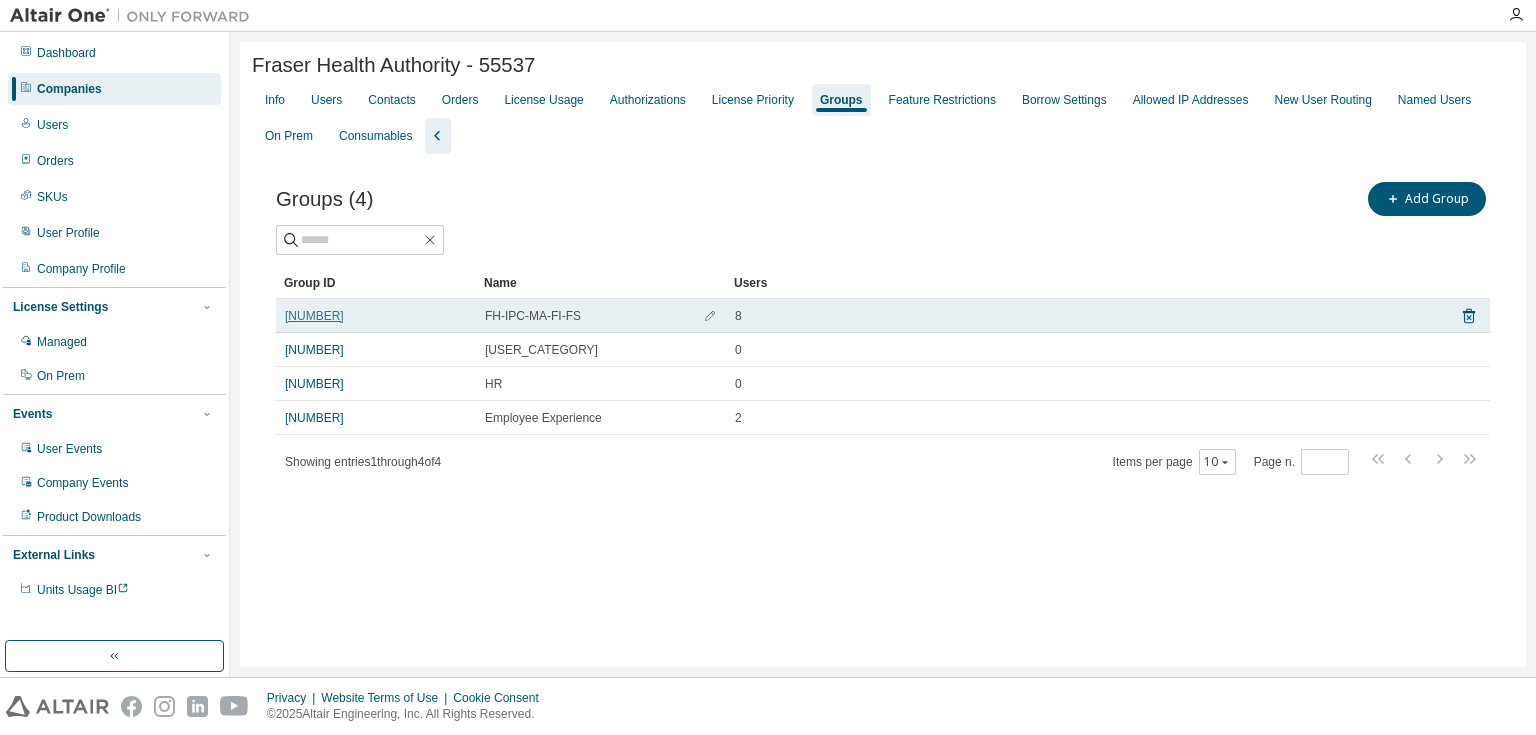 click on "[NUMBER]" at bounding box center [314, 316] 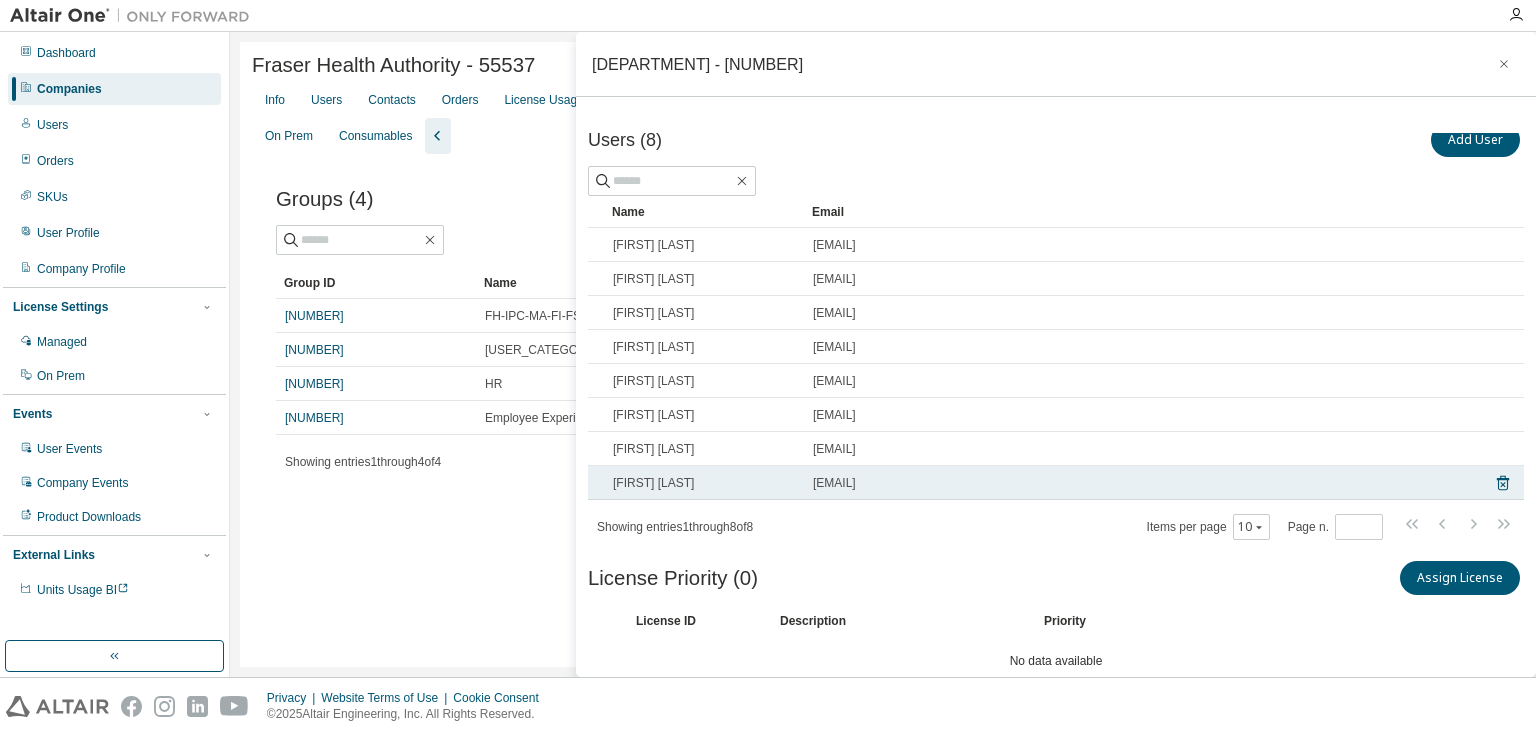 scroll, scrollTop: 0, scrollLeft: 0, axis: both 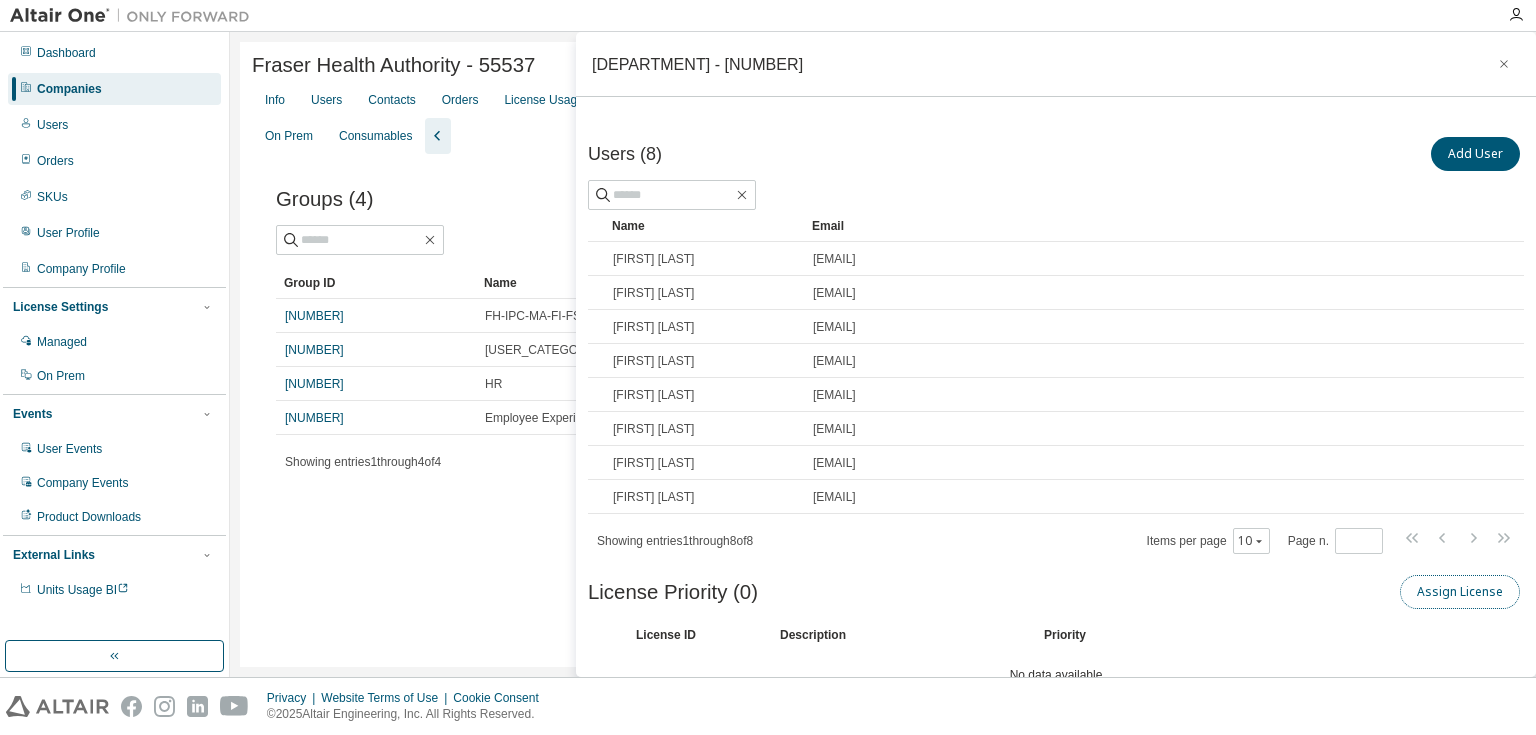 click on "Assign License" at bounding box center (1460, 592) 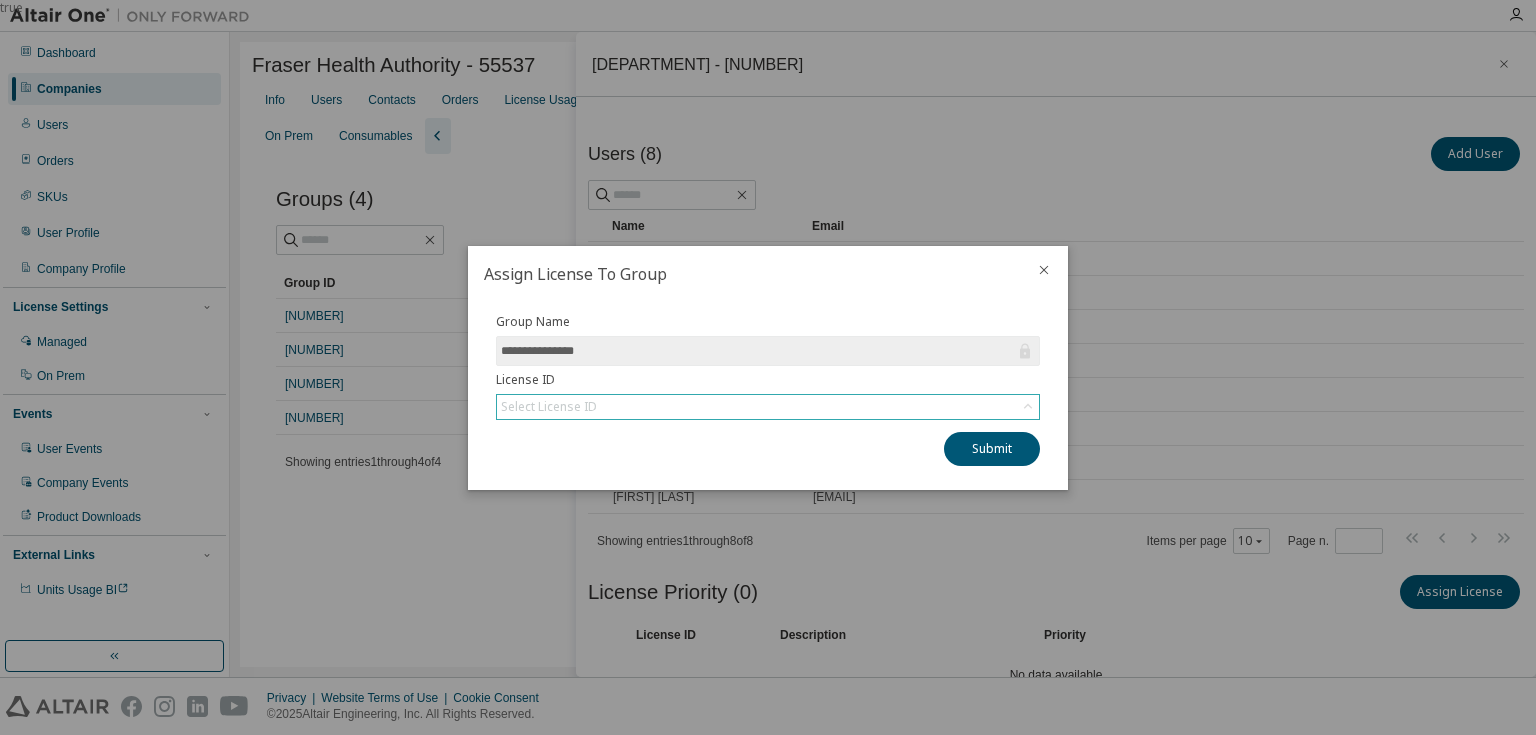 click on "Select License ID" at bounding box center (768, 407) 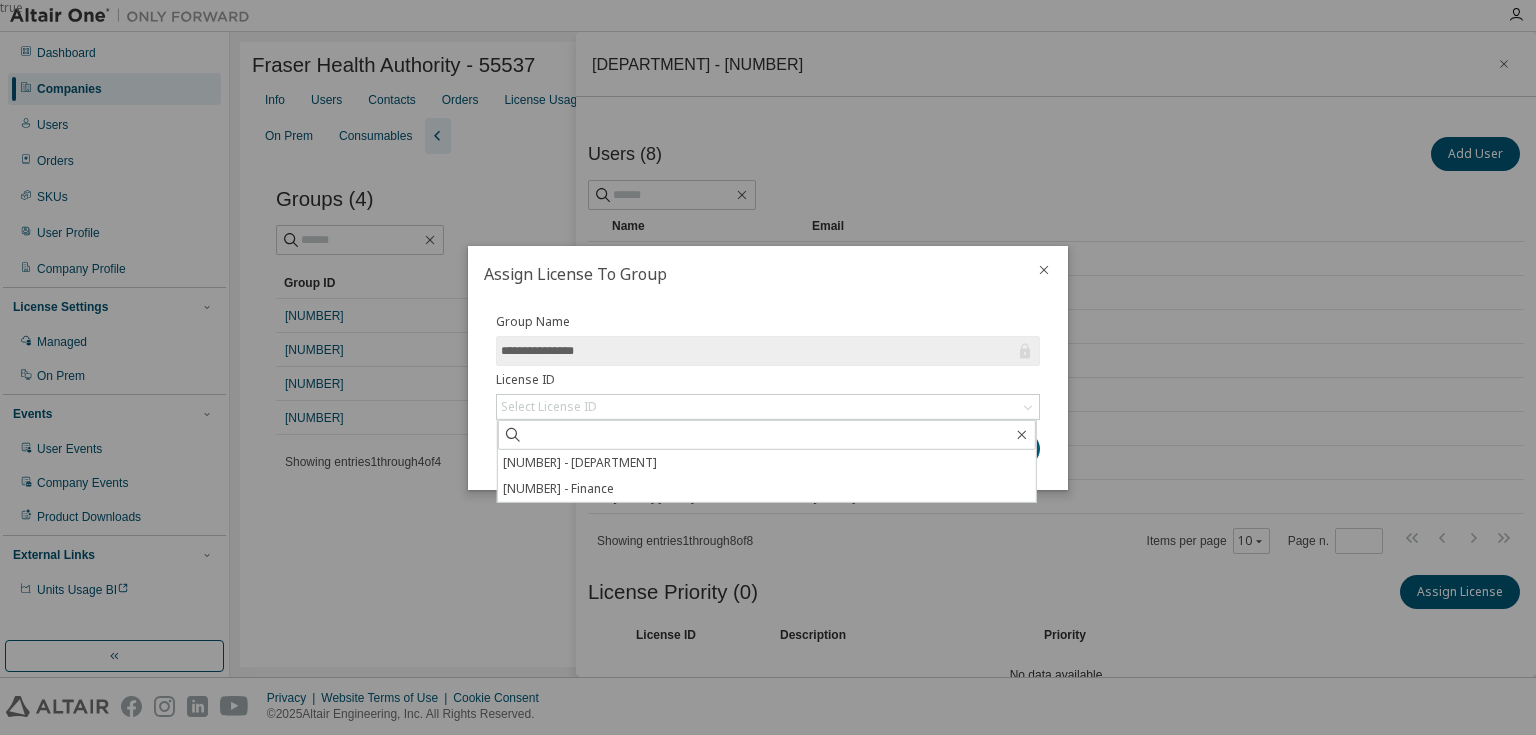 click on "[NUMBER] - Finance" at bounding box center [767, 488] 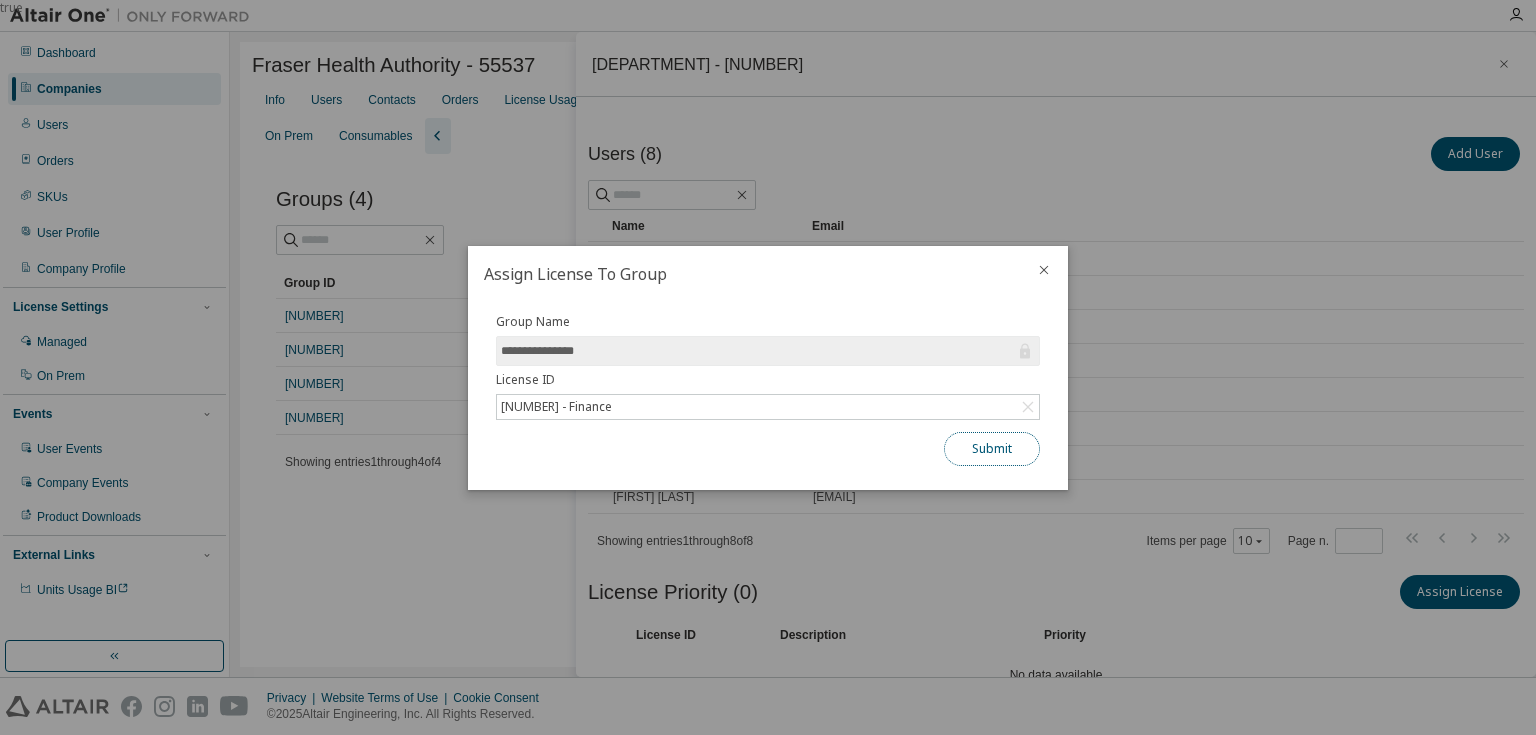 click on "Submit" at bounding box center [992, 449] 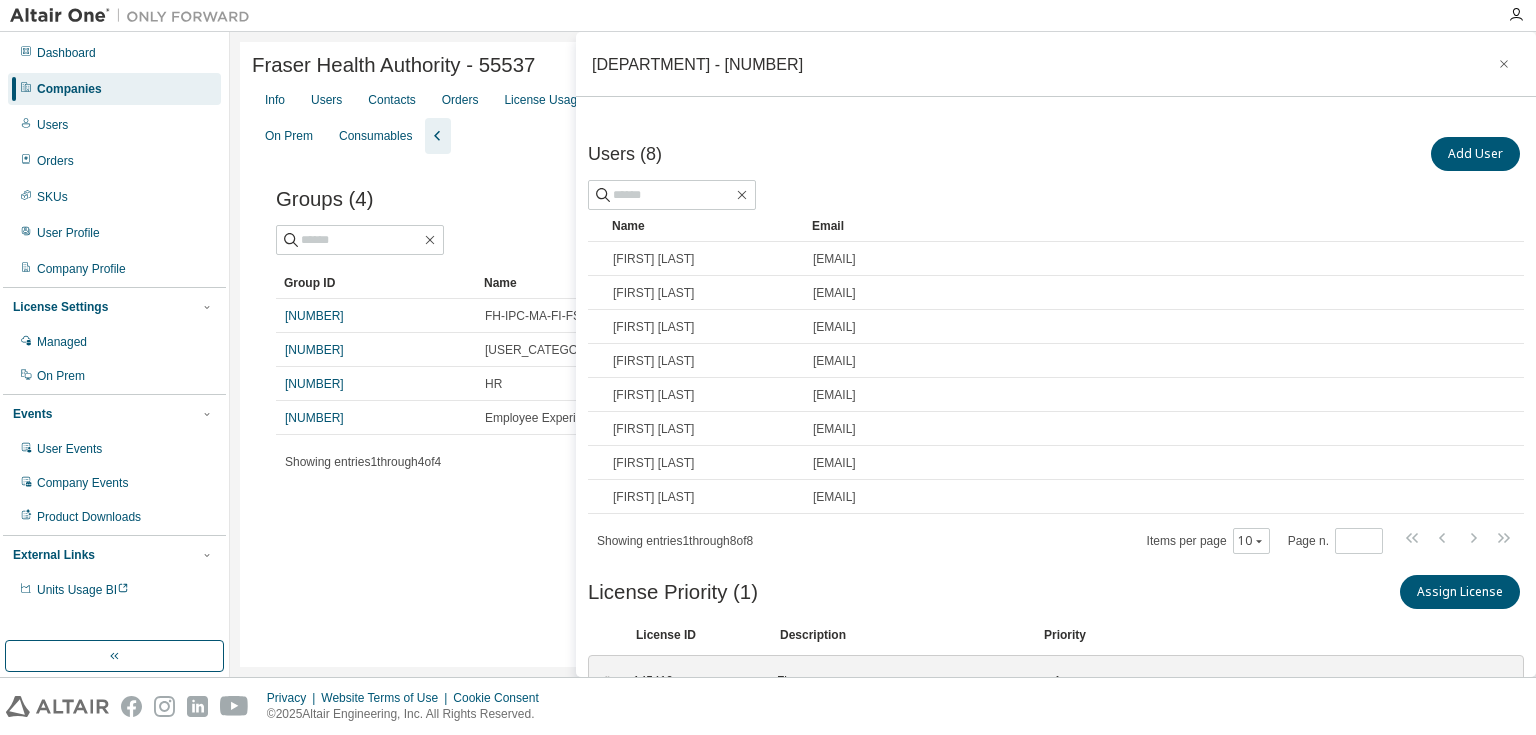 click on "Fraser Health Authority - 55537 Clear Load Save Save As Field Operator Value Select filter Select operand Add criteria Search Info Users Contacts Orders License Usage Authorizations License Priority Groups Feature Restrictions Borrow Settings Allowed IP Addresses New User Routing Named Users On Prem Consumables Groups (4) Add Group Clear Load Save Save As Field Operator Value Select filter Select operand Add criteria Search Group ID Name Users   4340 FH-IPC-MA-FI-FS 8   18185 Finance Users 0   18651 HR 0   18789 Employee Experience 2 Showing entries  1  through  4  of  4 Items per page 10 Page n. *" at bounding box center [883, 354] 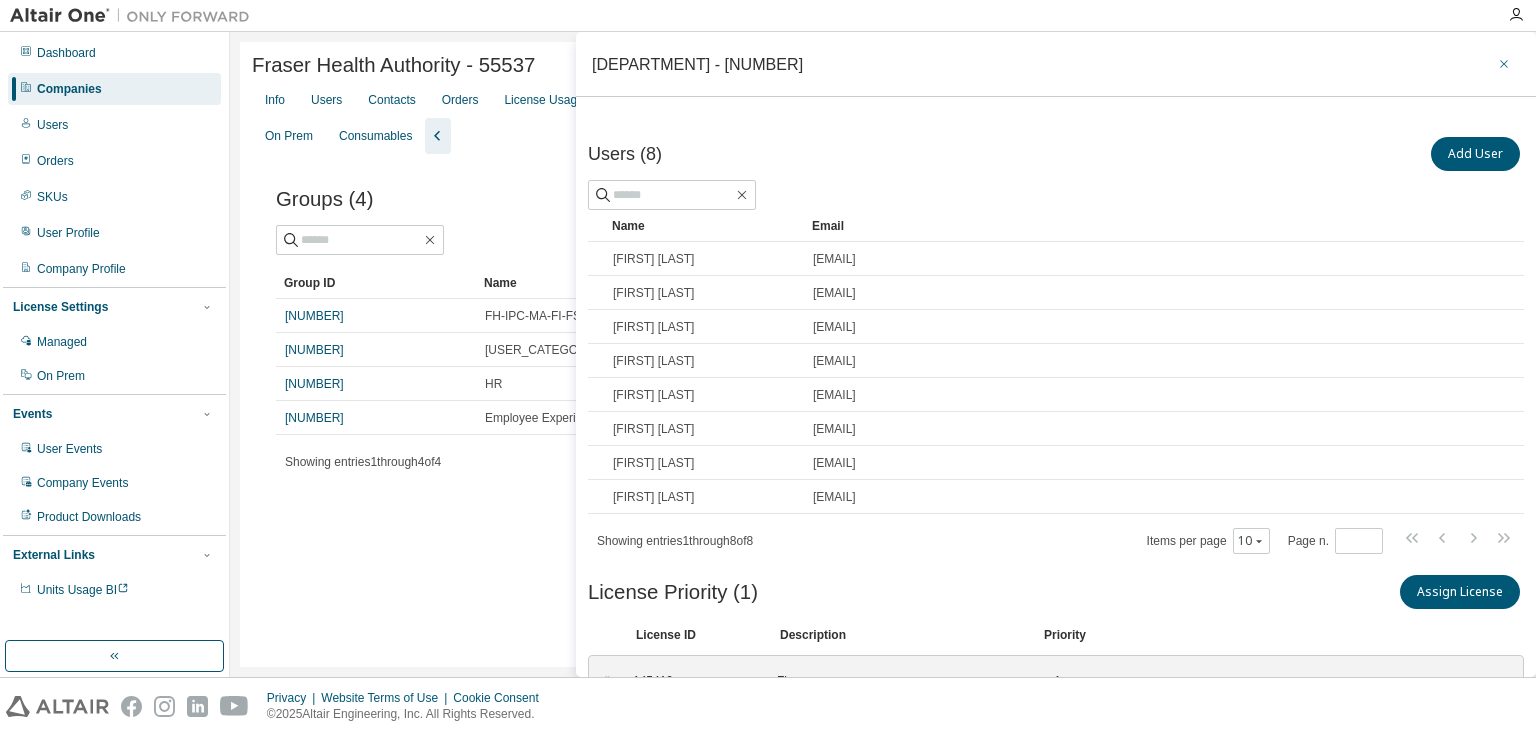 click 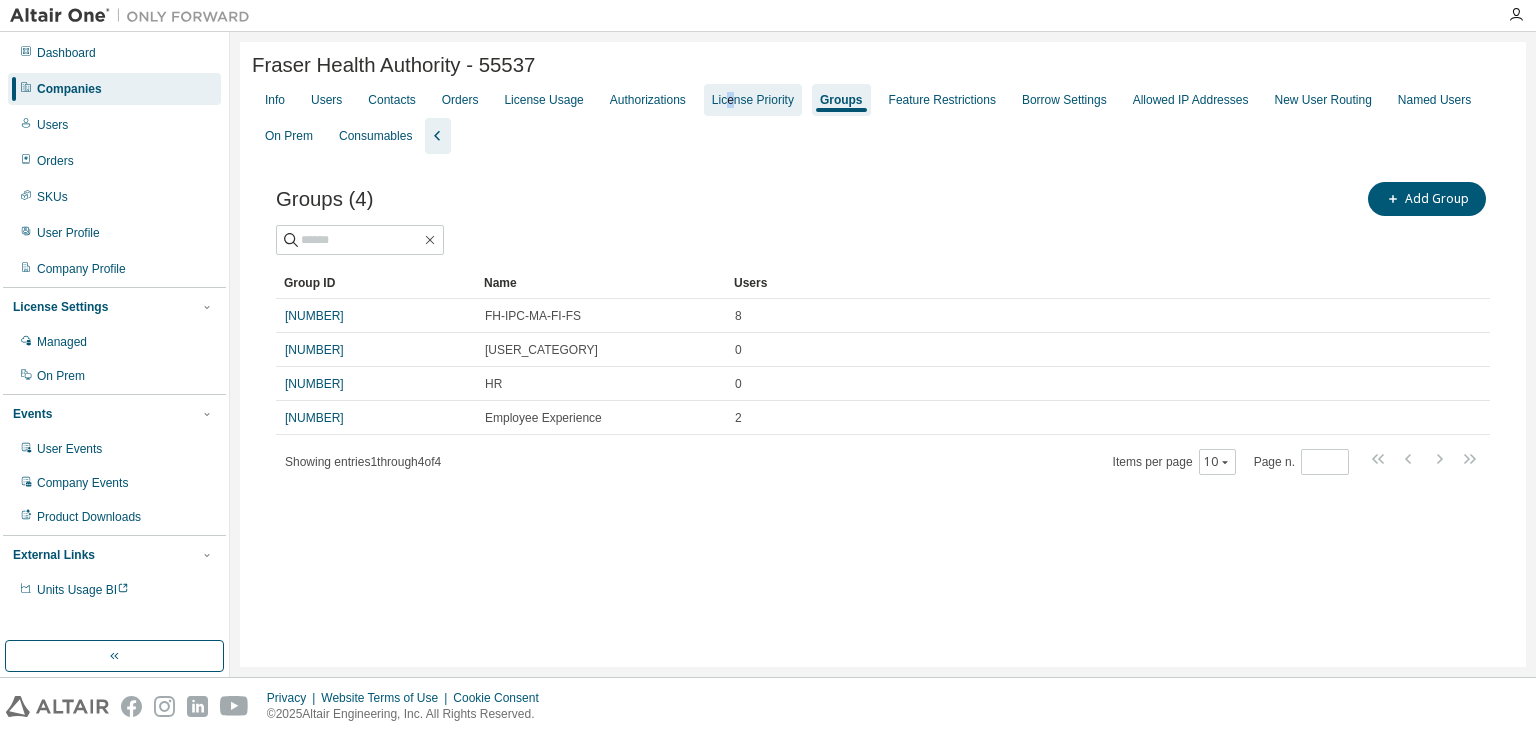 click on "License Priority" at bounding box center [753, 100] 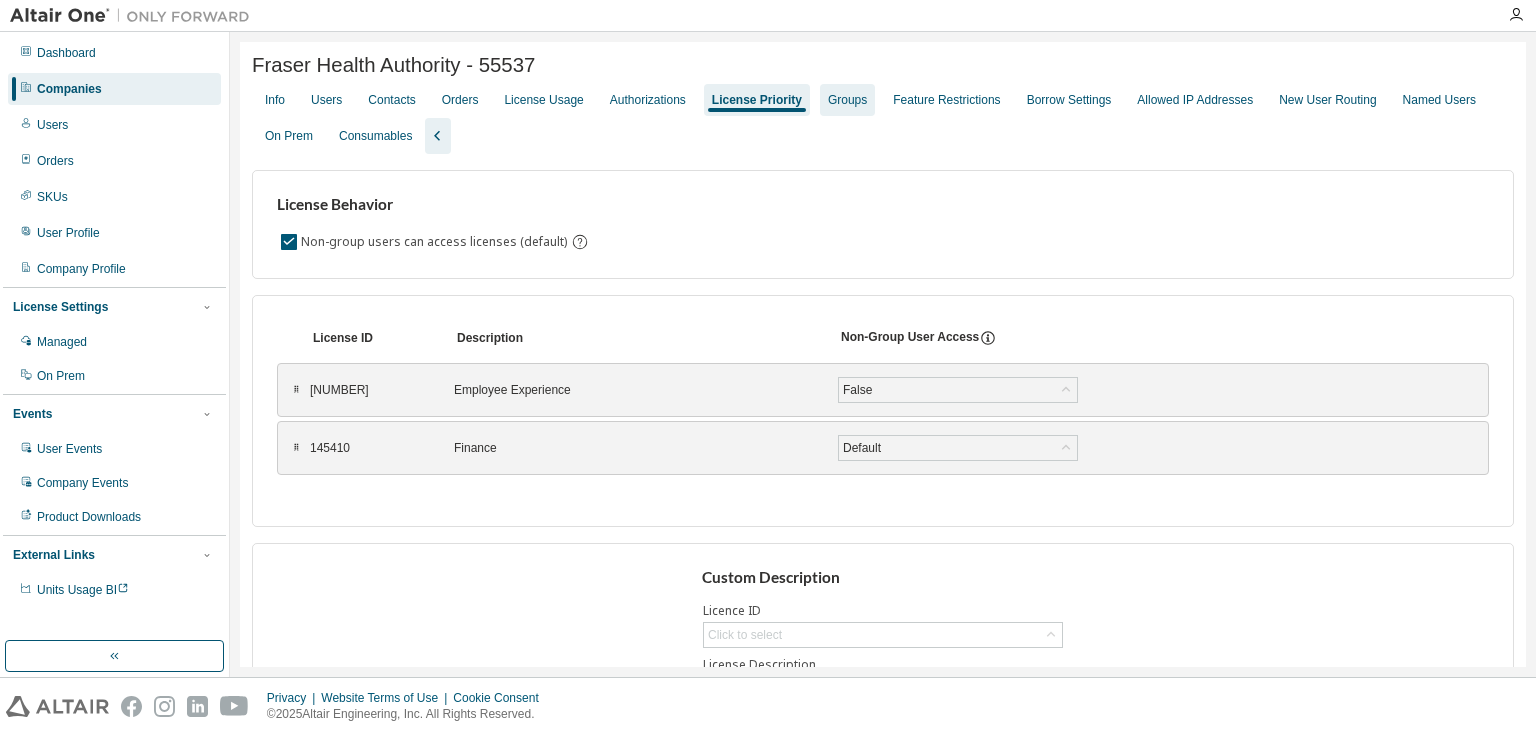 click on "Groups" at bounding box center (847, 100) 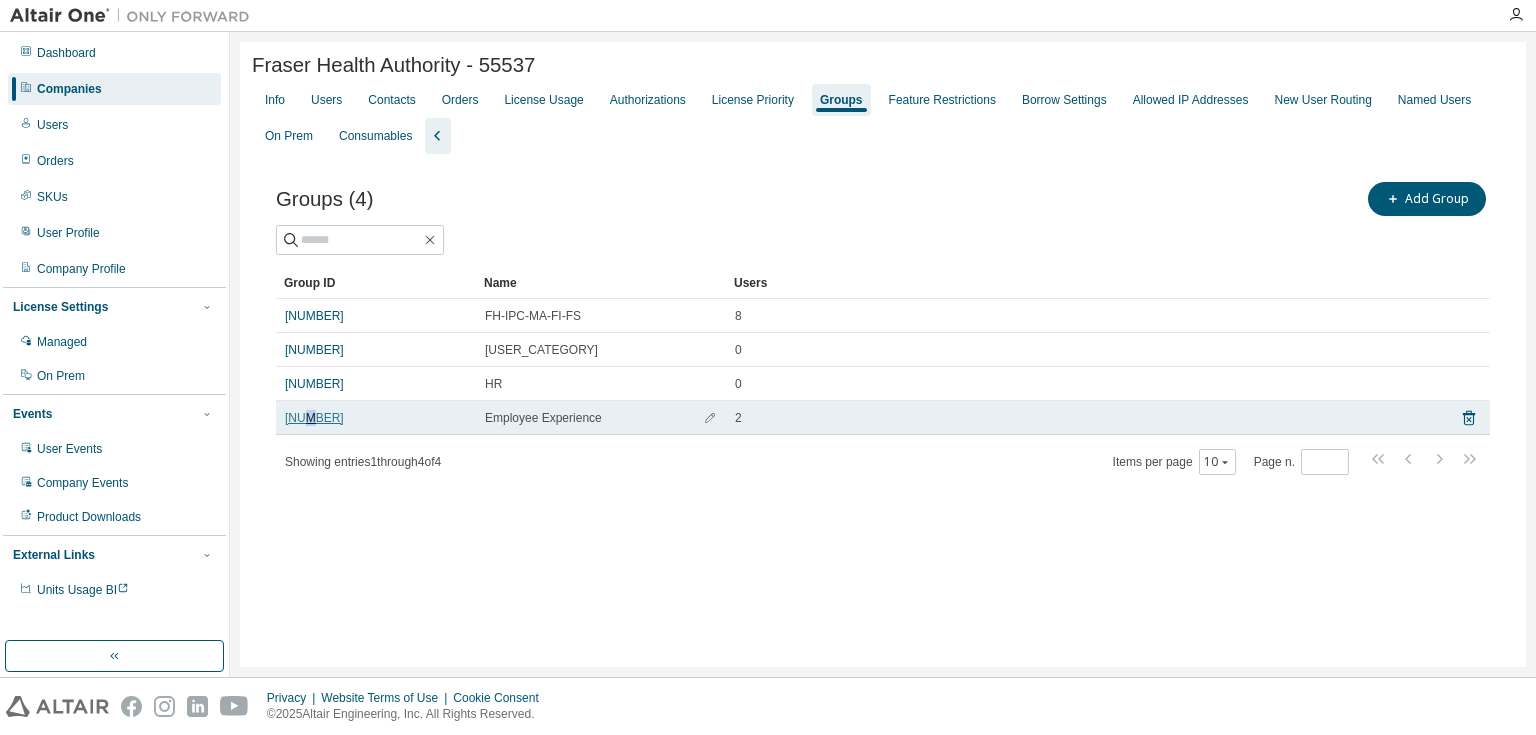 click on "[NUMBER]" at bounding box center [314, 418] 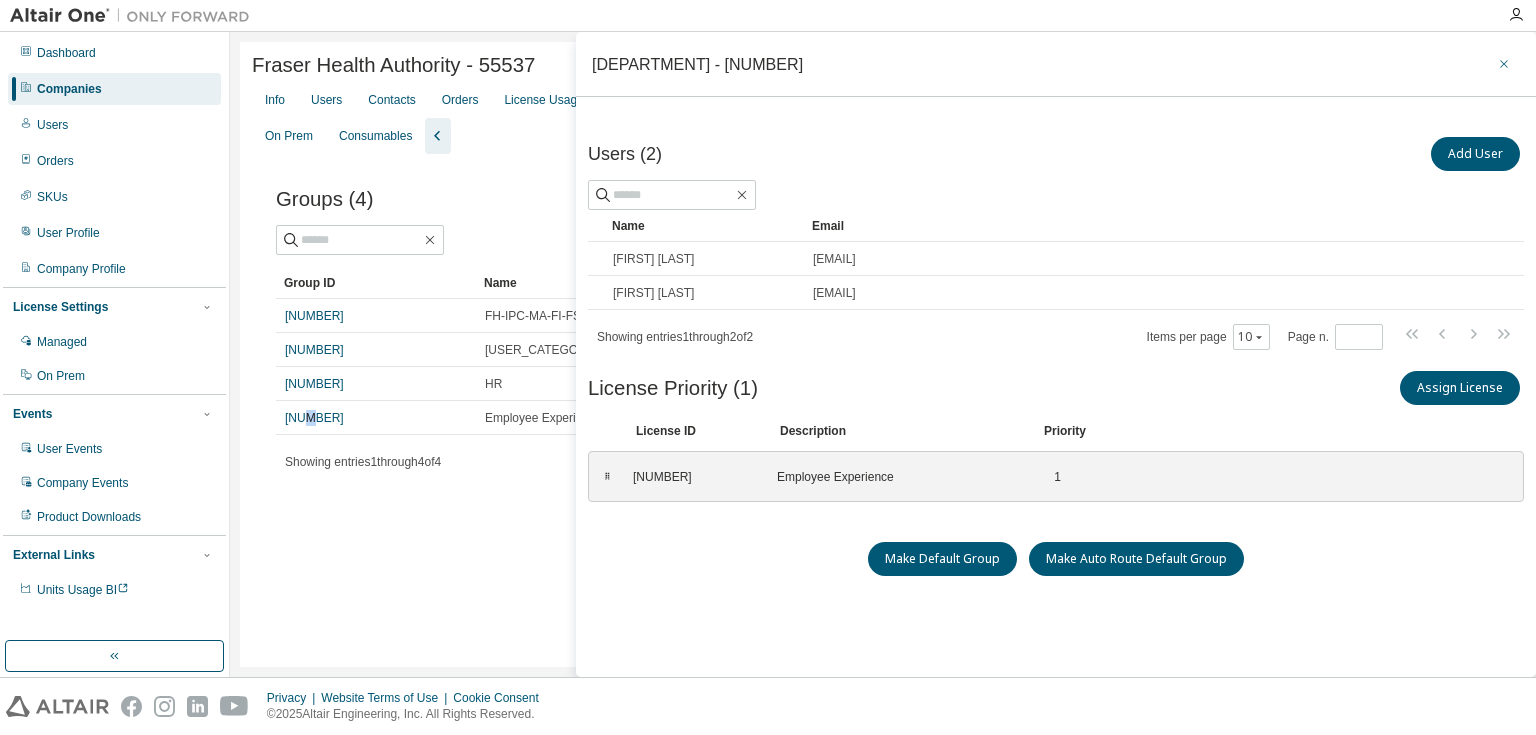 click 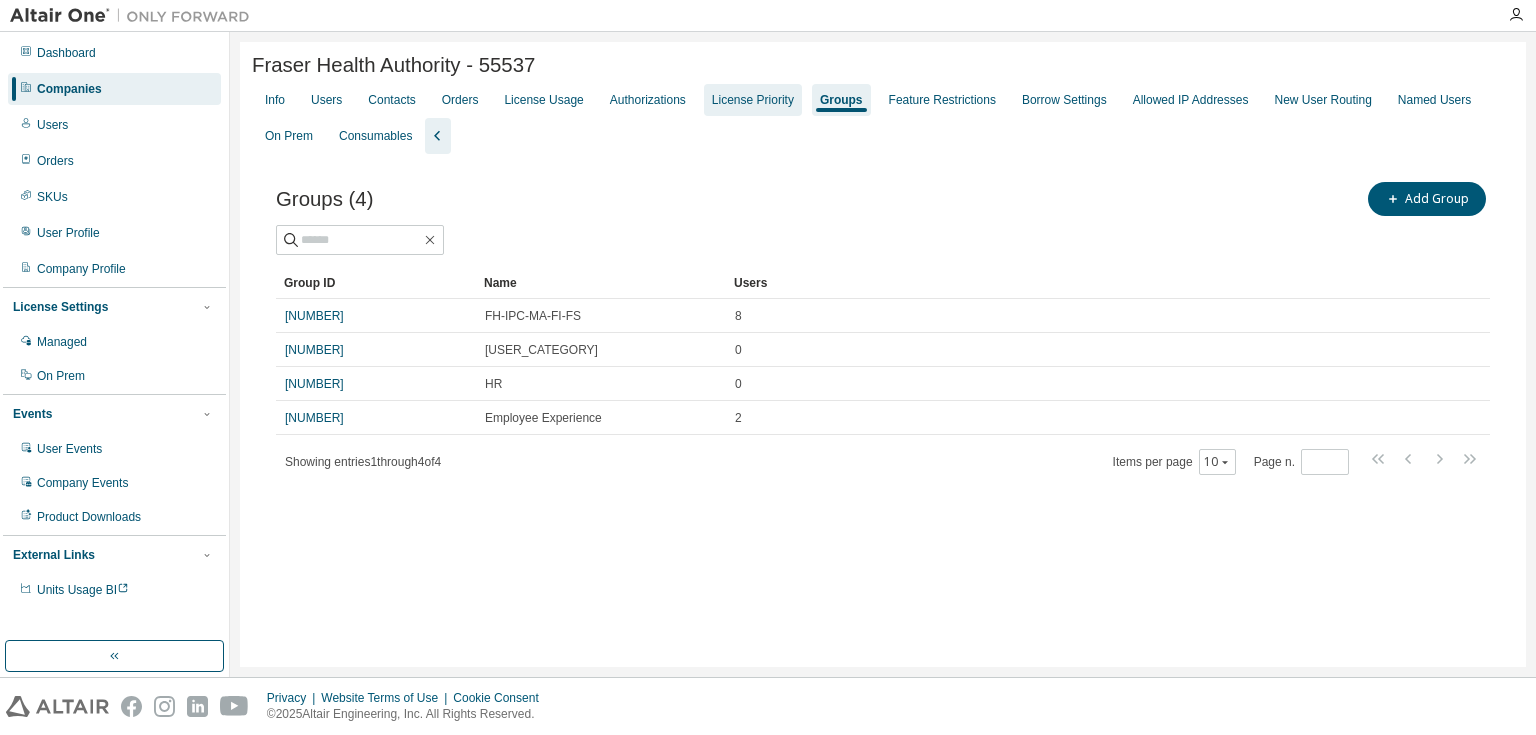 click on "License Priority" at bounding box center [753, 100] 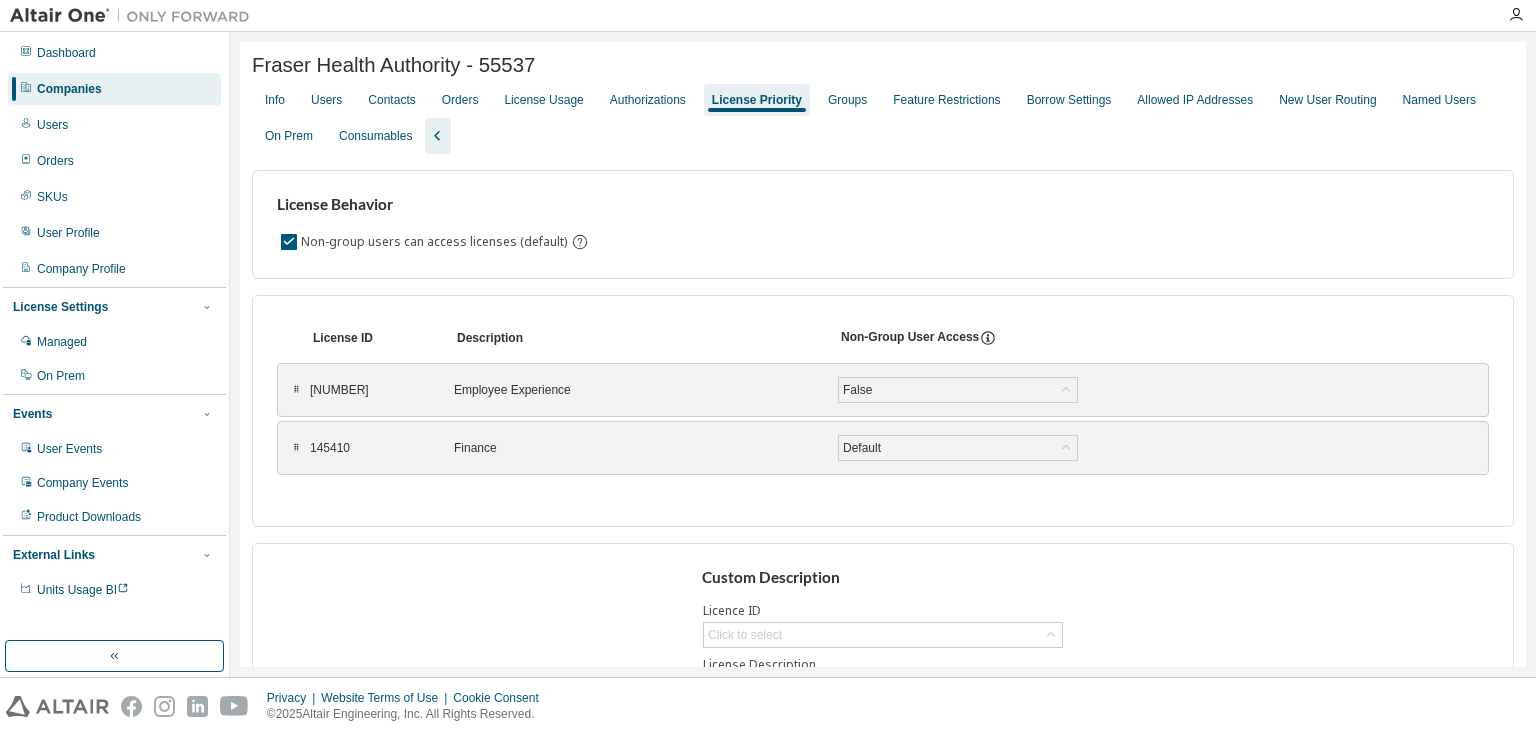 click 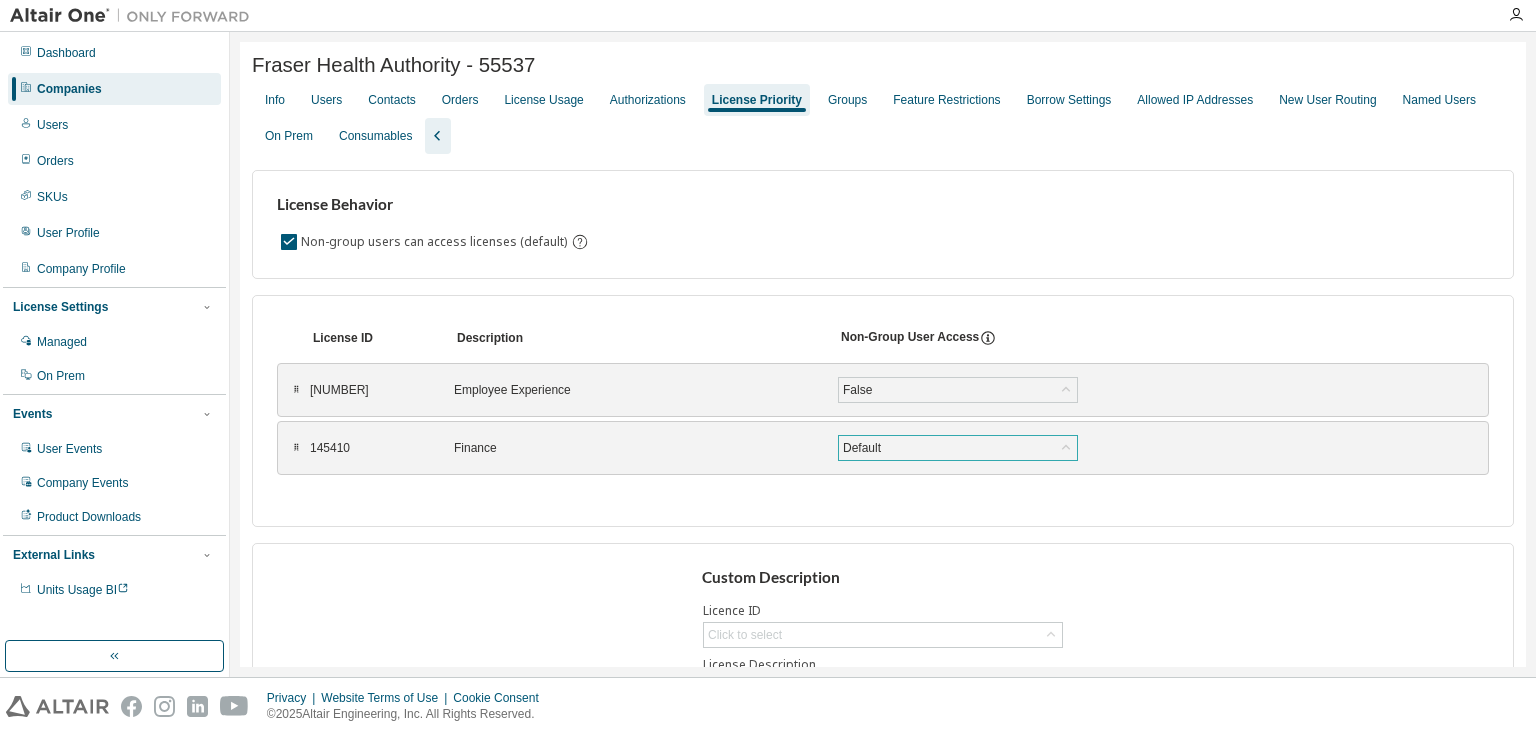 click on "Default" at bounding box center (862, 448) 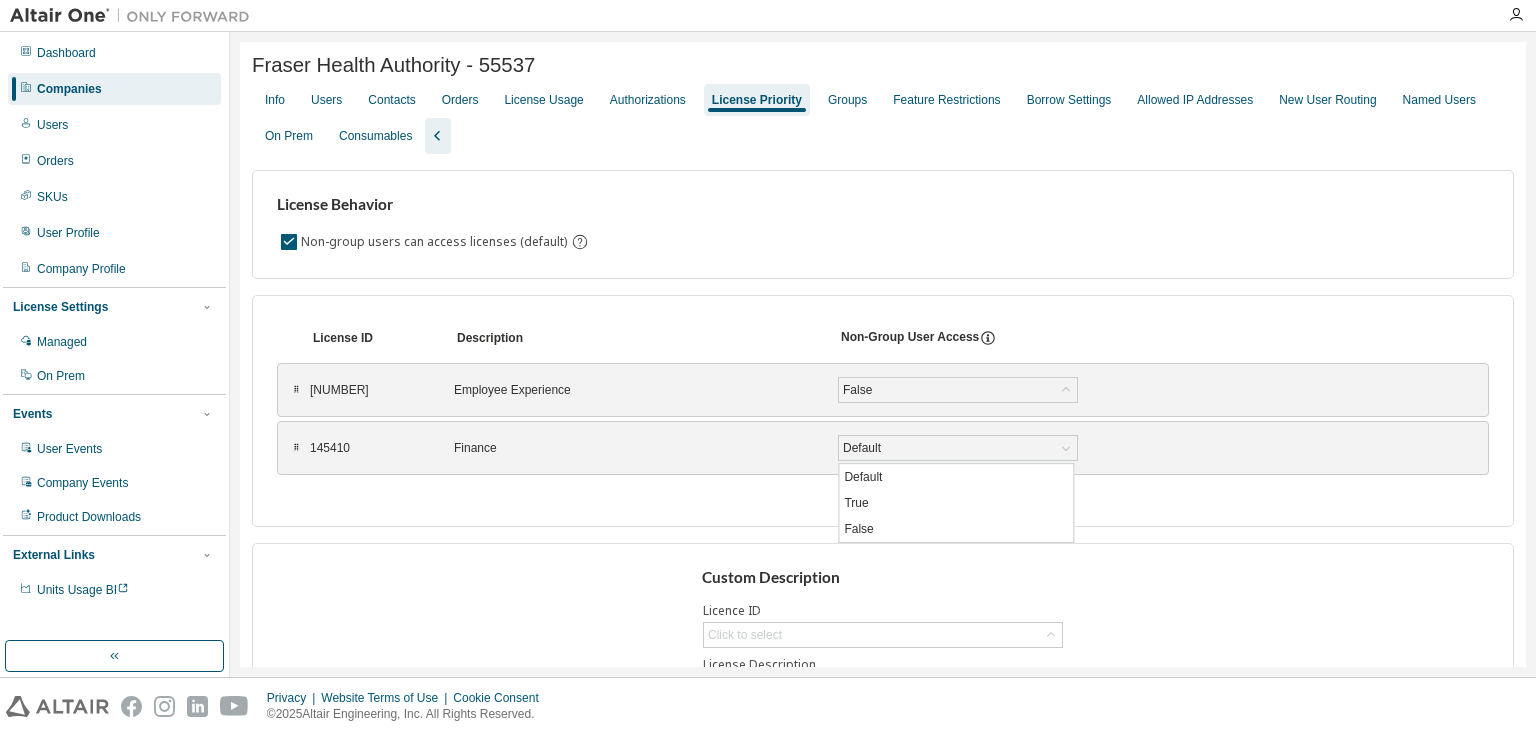click on "License ID Description Non-Group User Access  ⠿ [NUMBER] Employee Experience False Save ⠿ [NUMBER] Finance Default Default True False Save
To pick up a draggable item, press the space bar.
While dragging, use the arrow keys to move the item.
Press space again to drop the item in its new position, or press escape to cancel.
Updating Licenses order. Please wait..." at bounding box center [883, 411] 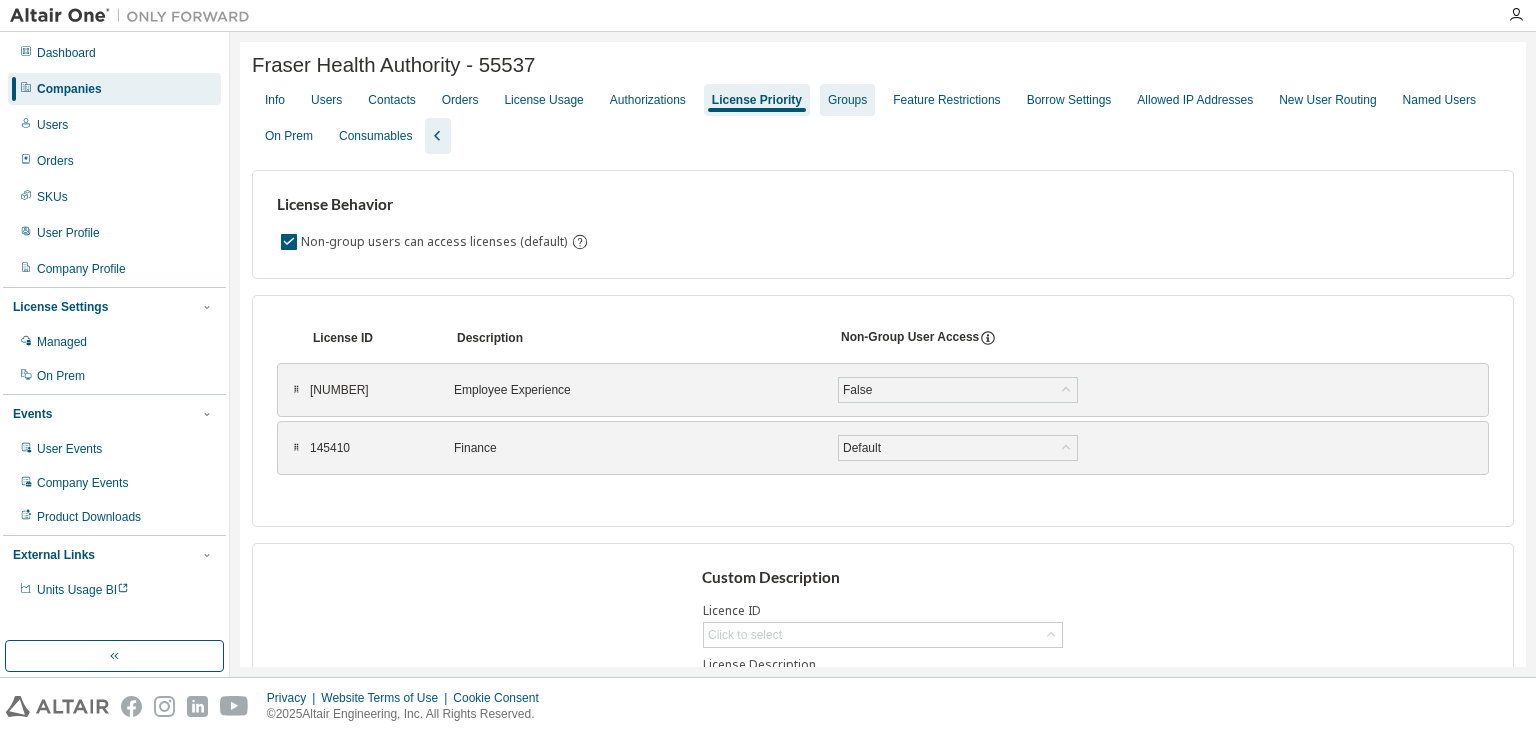 click on "Groups" at bounding box center [847, 100] 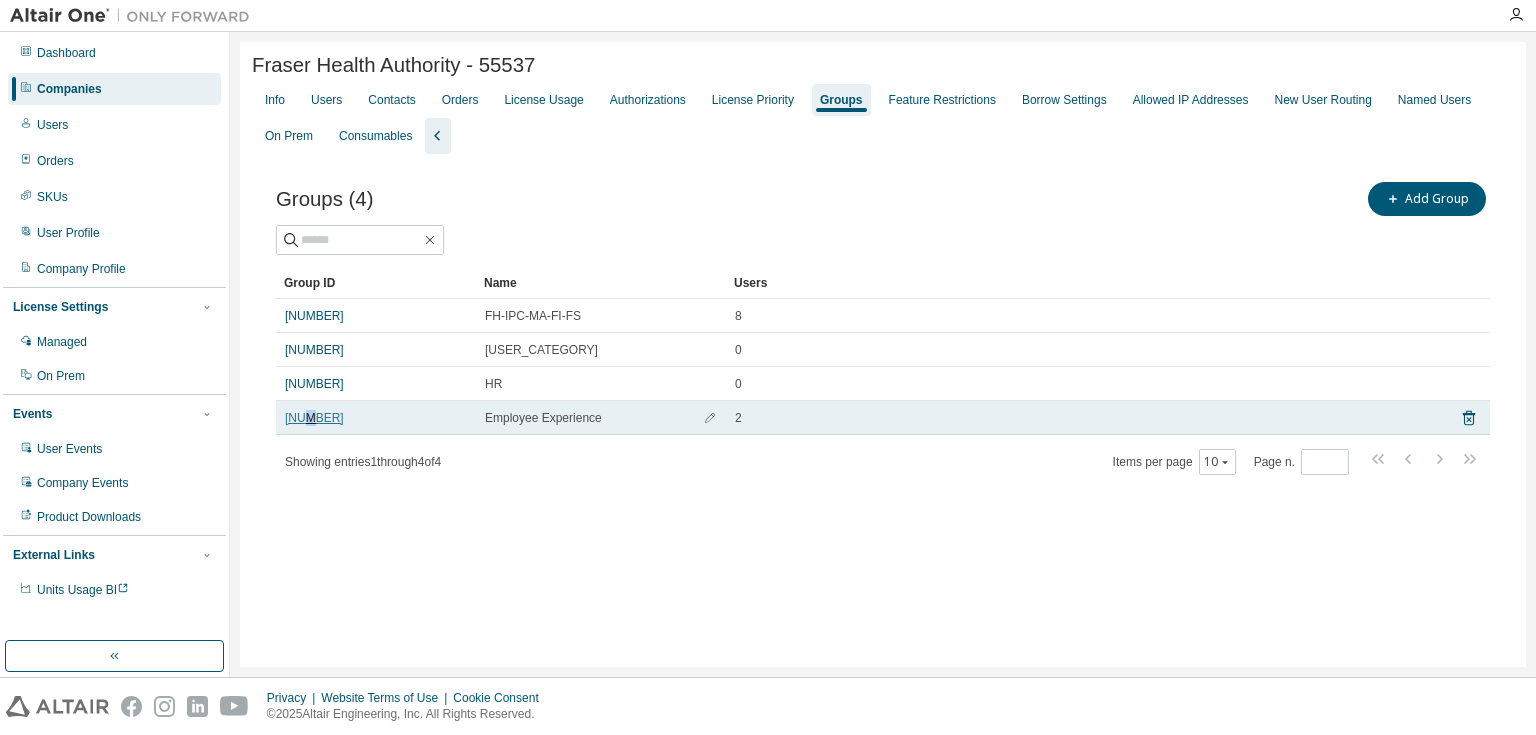 click on "[NUMBER]" at bounding box center [314, 418] 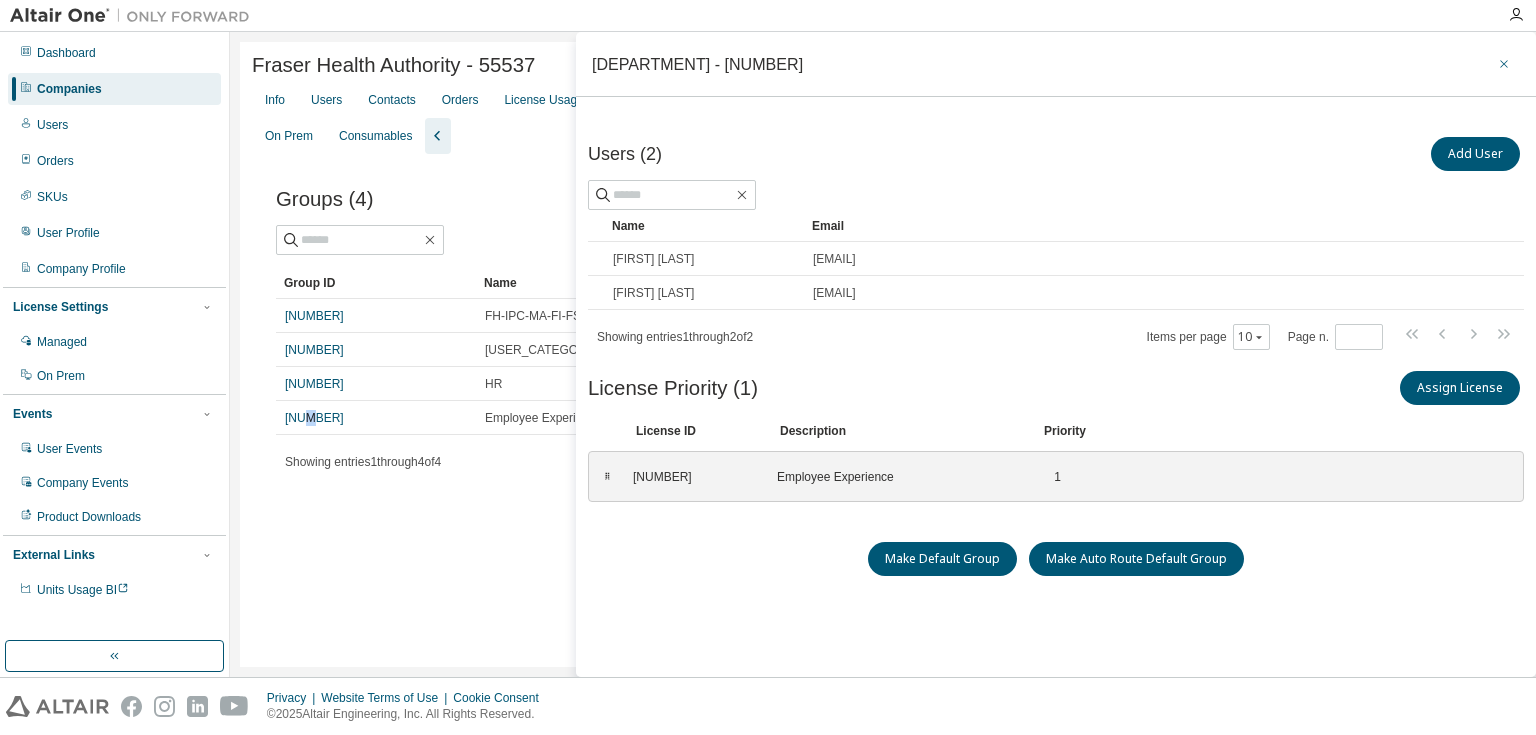 click 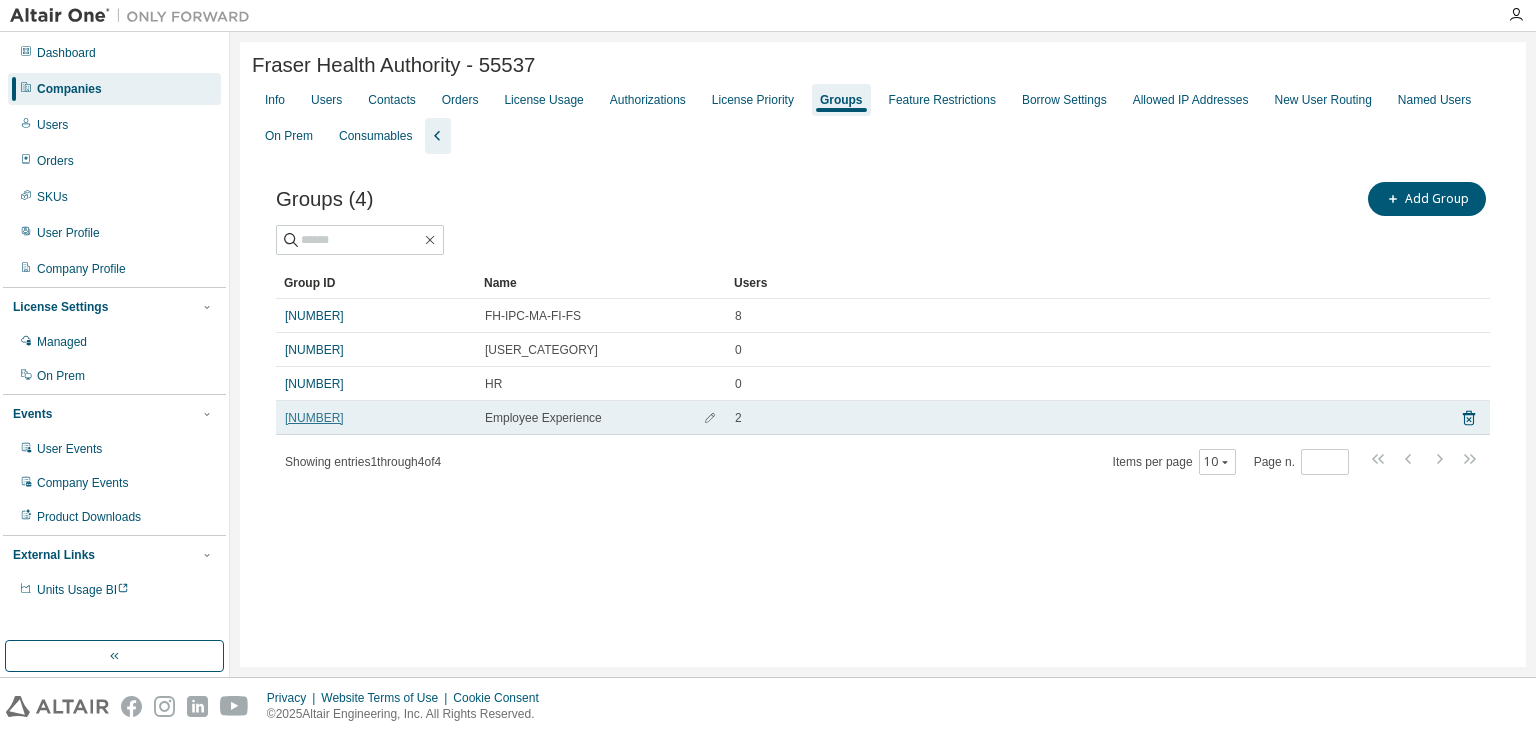 click on "[NUMBER]" at bounding box center [314, 418] 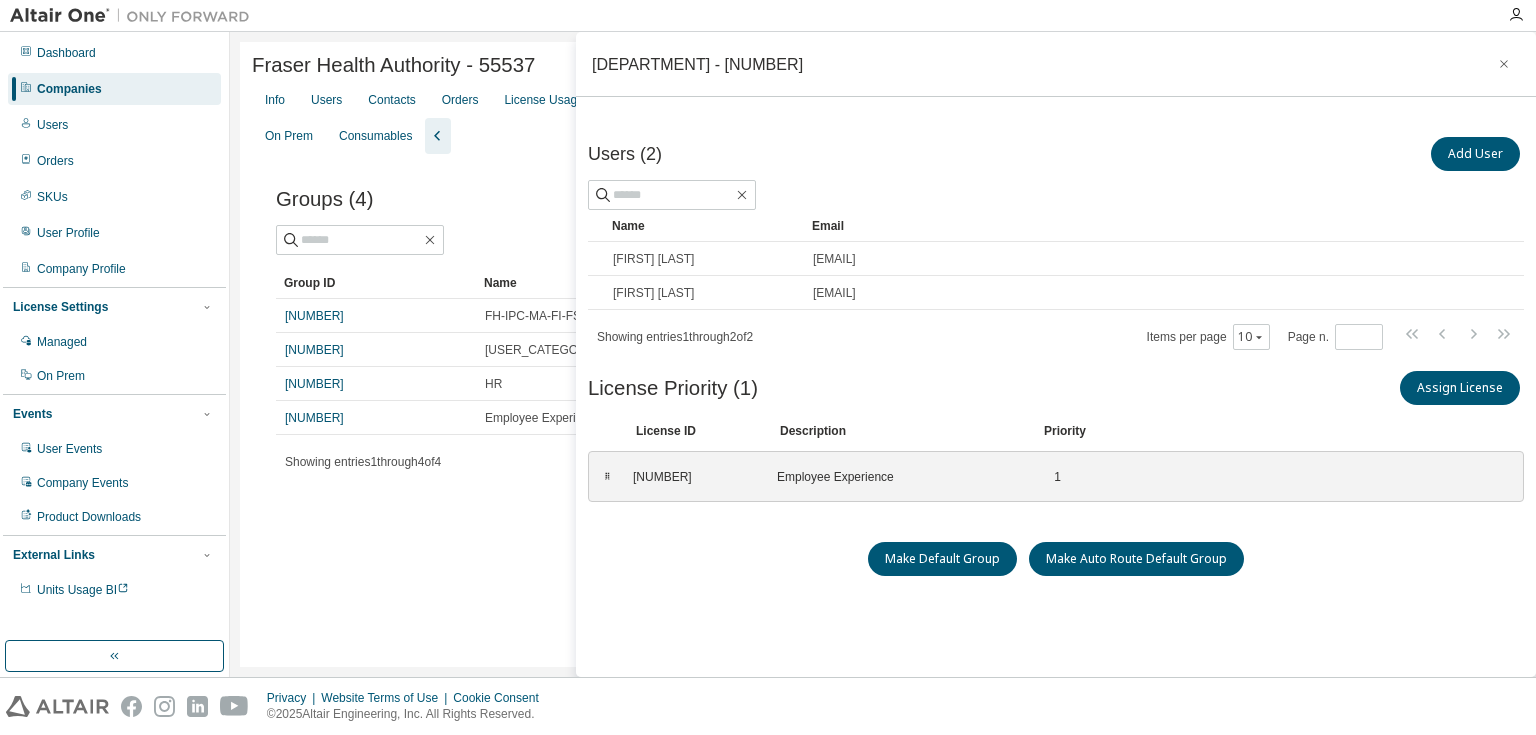 click on "Fraser Health Authority - 55537 Clear Load Save Save As Field Operator Value Select filter Select operand Add criteria Search Info Users Contacts Orders License Usage Authorizations License Priority Groups Feature Restrictions Borrow Settings Allowed IP Addresses New User Routing Named Users On Prem Consumables Groups (4) Add Group Clear Load Save Save As Field Operator Value Select filter Select operand Add criteria Search Group ID Name Users   4340 FH-IPC-MA-FI-FS 8   18185 Finance Users 0   18651 HR 0   18789 Employee Experience 2 Showing entries  1  through  4  of  4 Items per page 10 Page n. *" at bounding box center [883, 354] 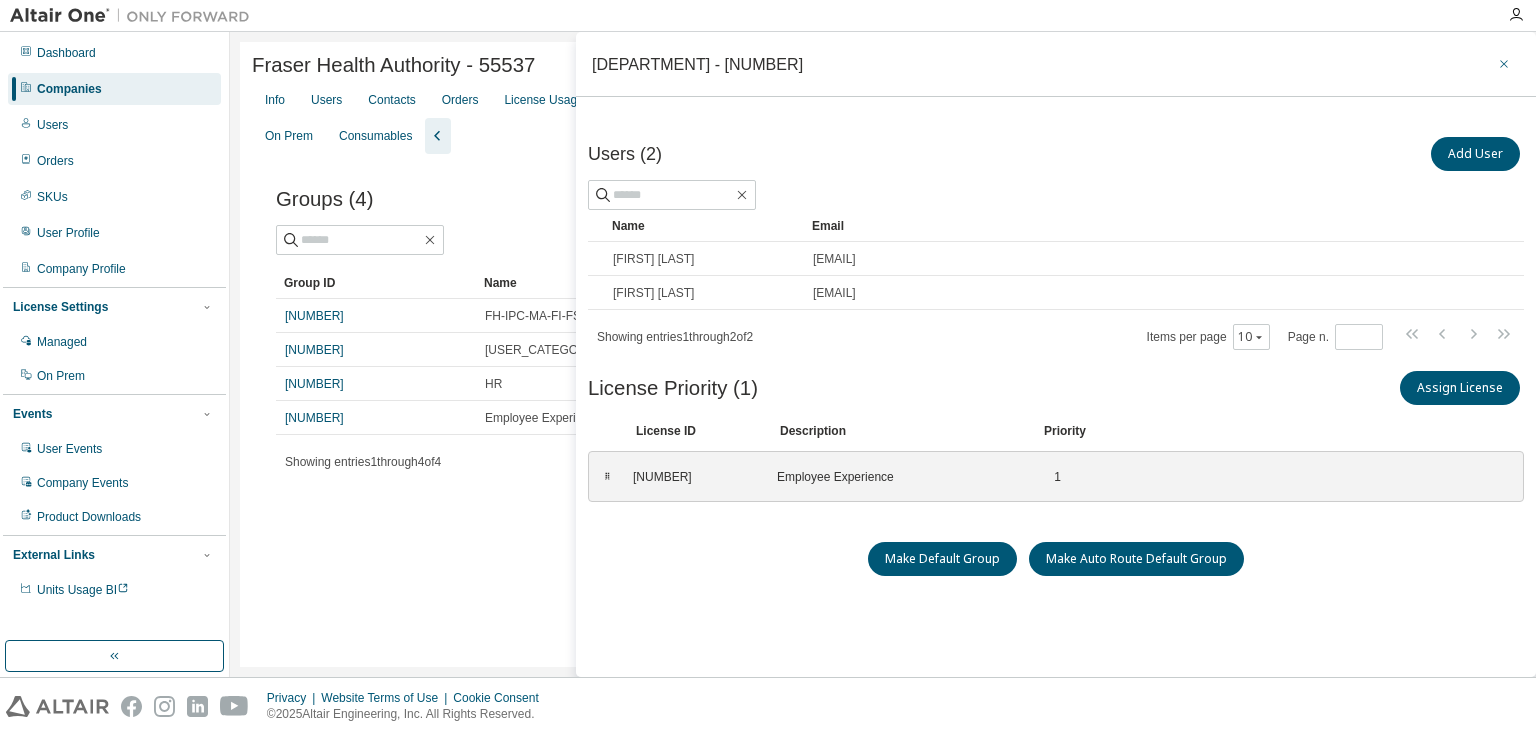 click 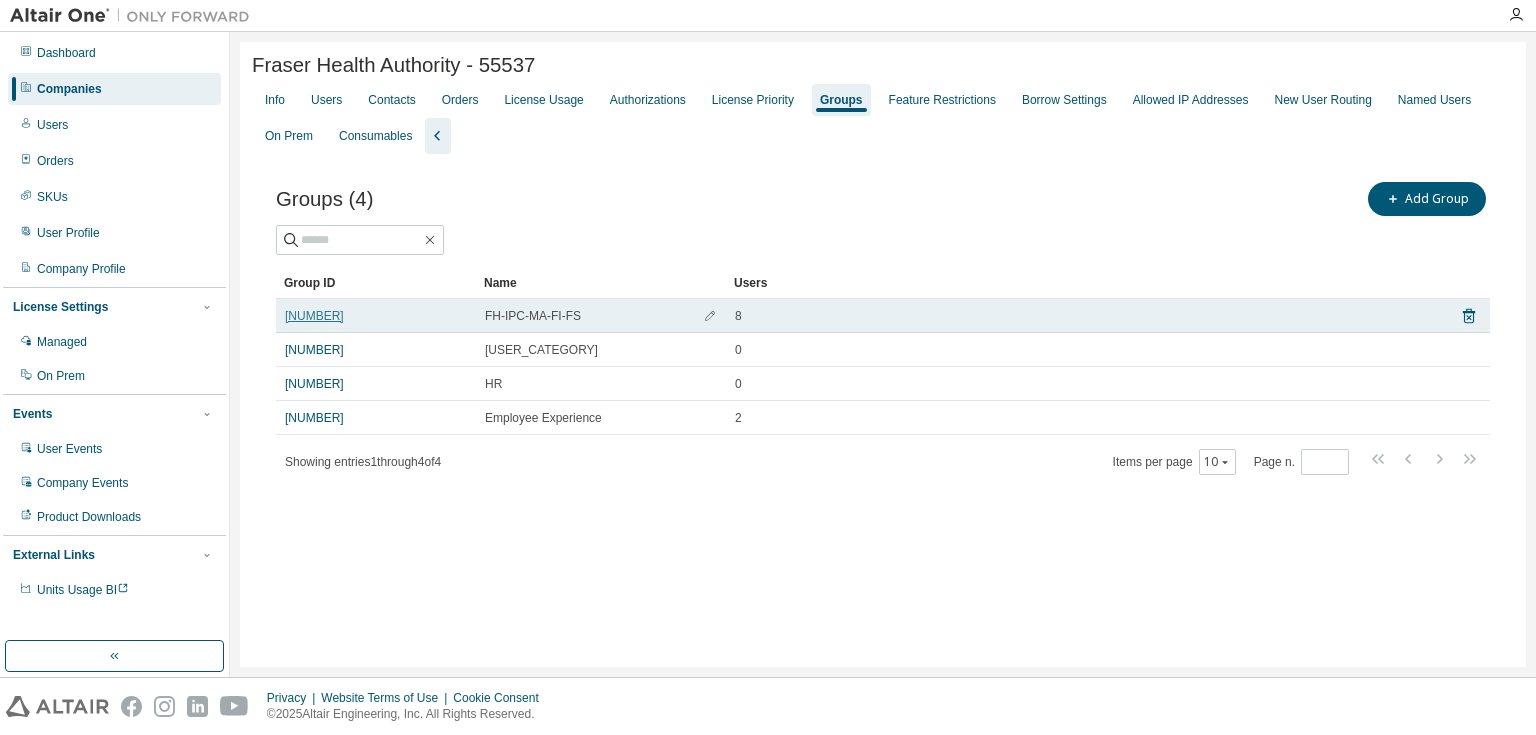 click on "[NUMBER]" at bounding box center (314, 316) 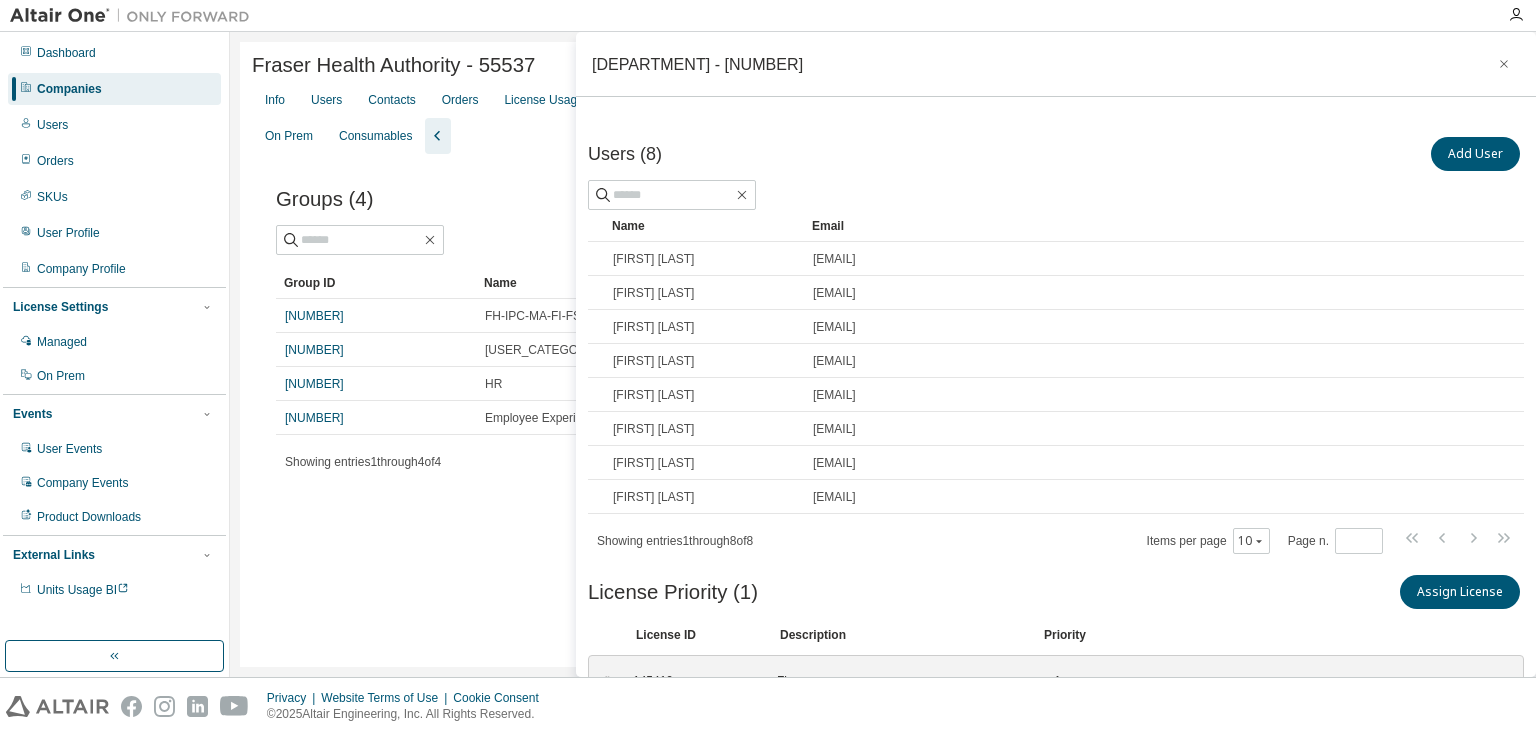 click on "Fraser Health Authority - 55537 Clear Load Save Save As Field Operator Value Select filter Select operand Add criteria Search Info Users Contacts Orders License Usage Authorizations License Priority Groups Feature Restrictions Borrow Settings Allowed IP Addresses New User Routing Named Users On Prem Consumables Groups (4) Add Group Clear Load Save Save As Field Operator Value Select filter Select operand Add criteria Search Group ID Name Users   4340 FH-IPC-MA-FI-FS 8   18185 Finance Users 0   18651 HR 0   18789 Employee Experience 2 Showing entries  1  through  4  of  4 Items per page 10 Page n. *" at bounding box center (883, 354) 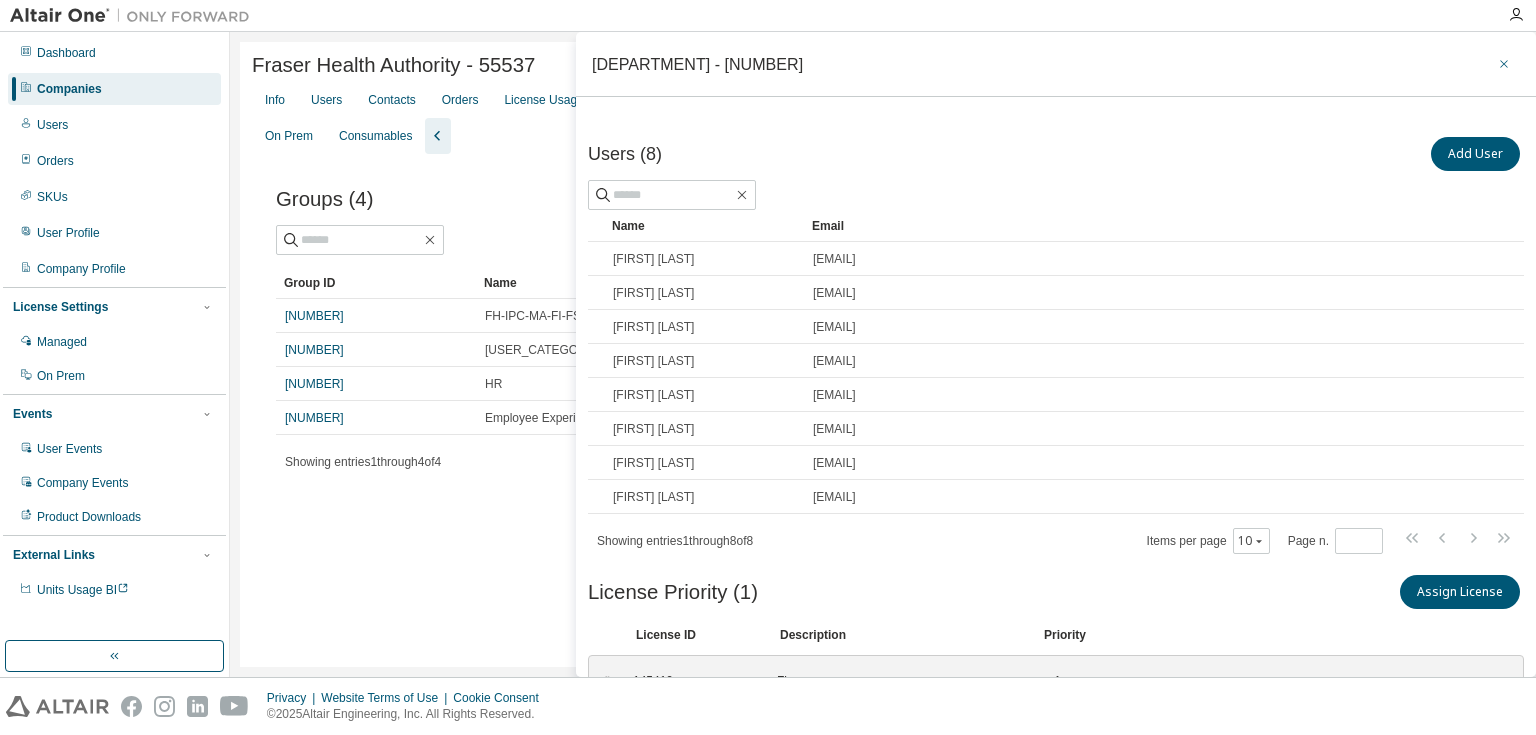 click 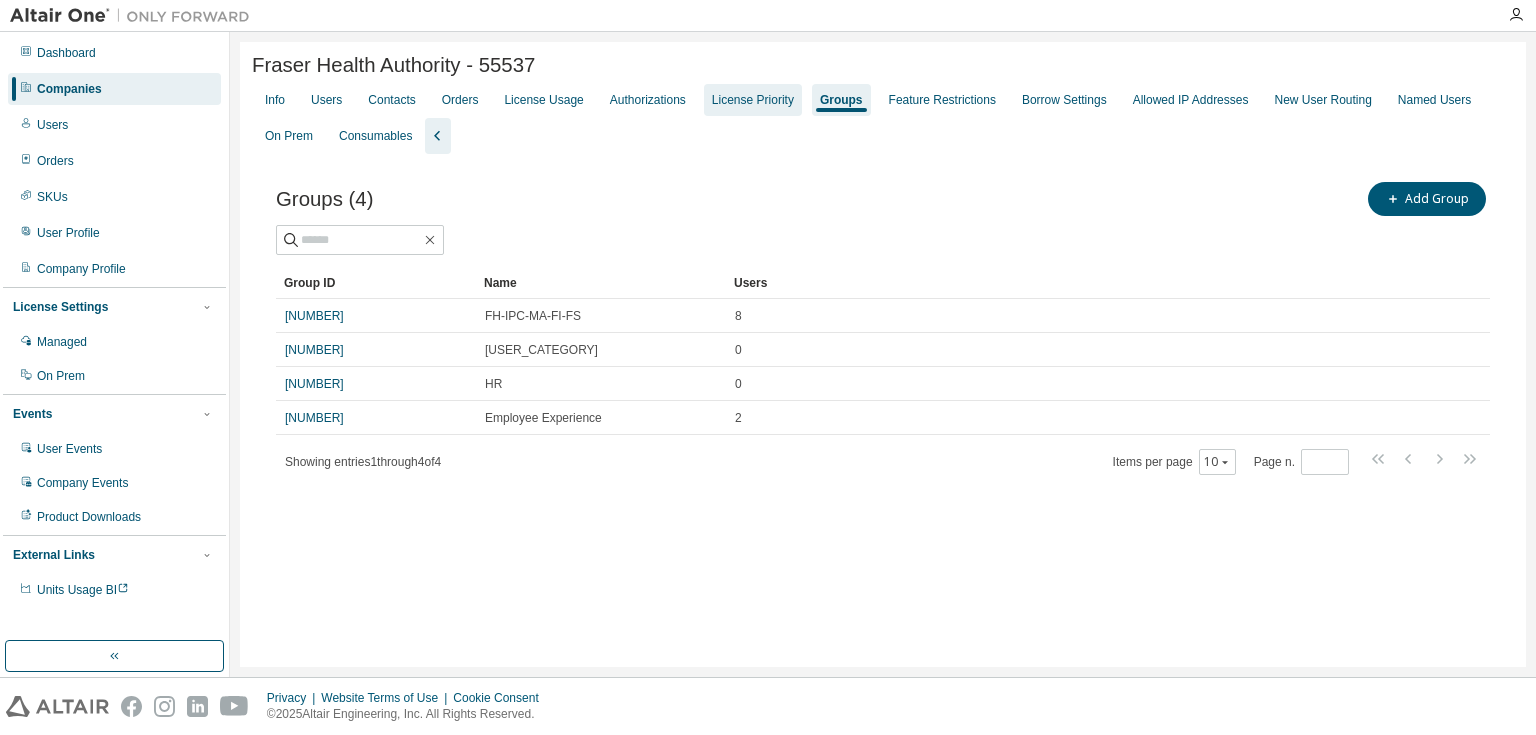 click on "License Priority" at bounding box center [753, 100] 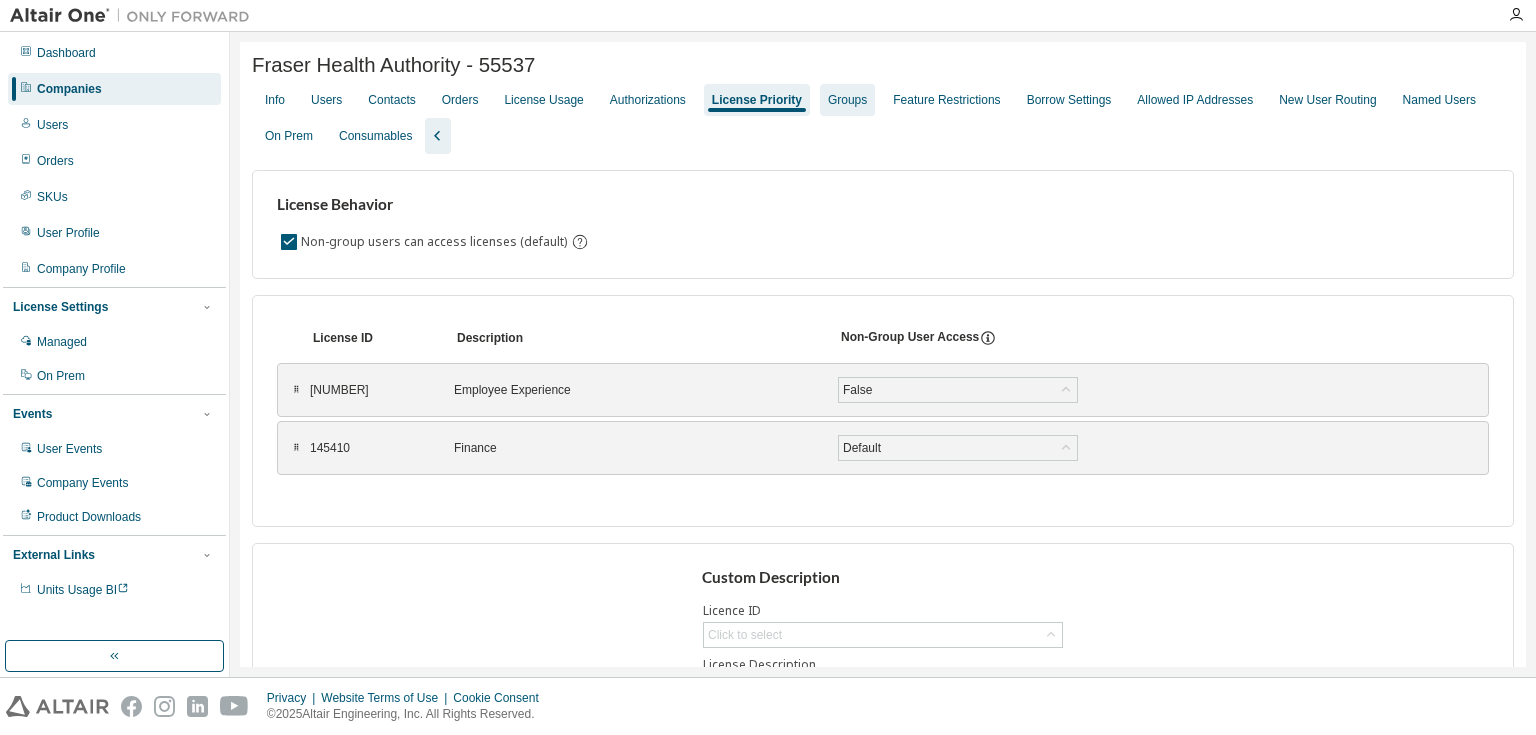 click on "Groups" at bounding box center (847, 100) 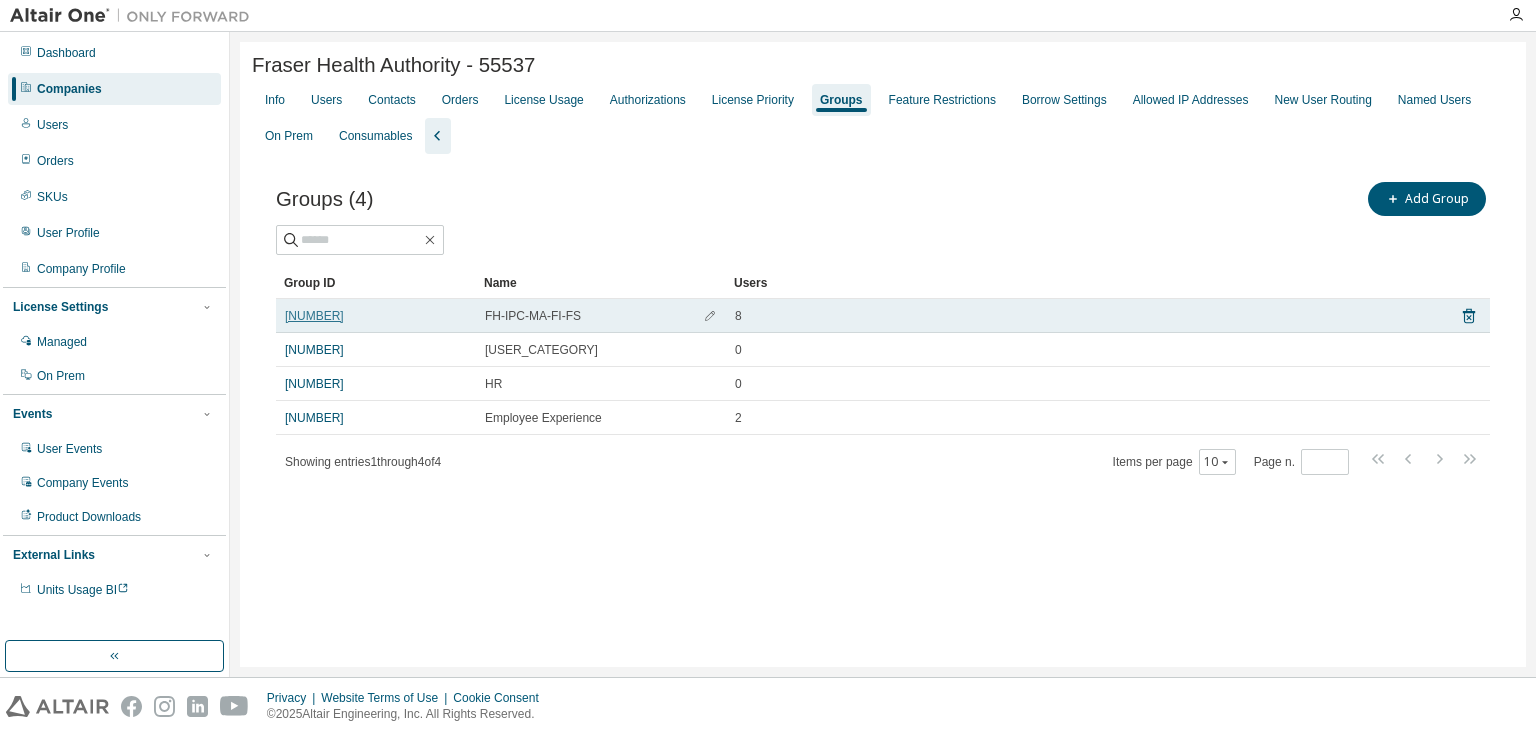 click on "[NUMBER]" at bounding box center [314, 316] 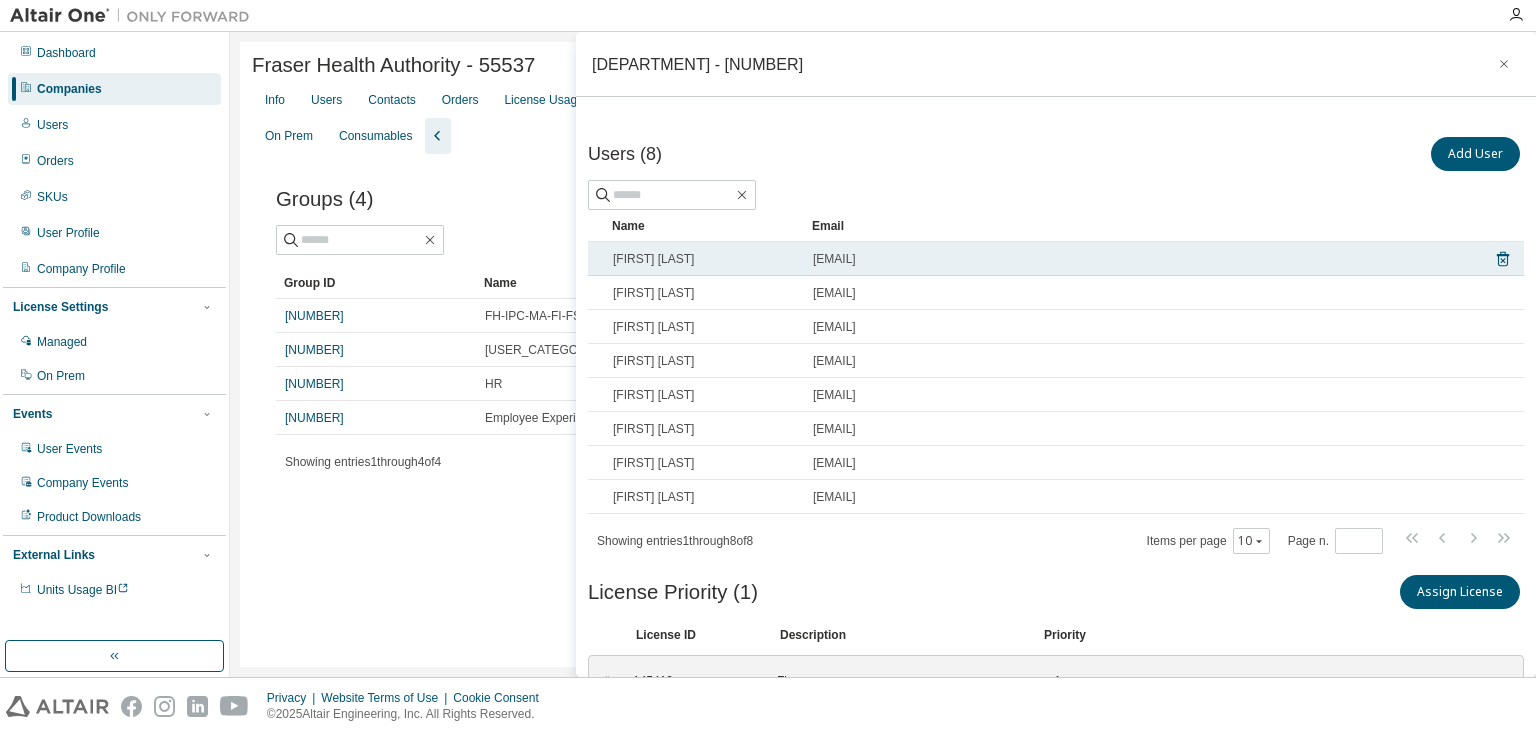 scroll, scrollTop: 0, scrollLeft: 0, axis: both 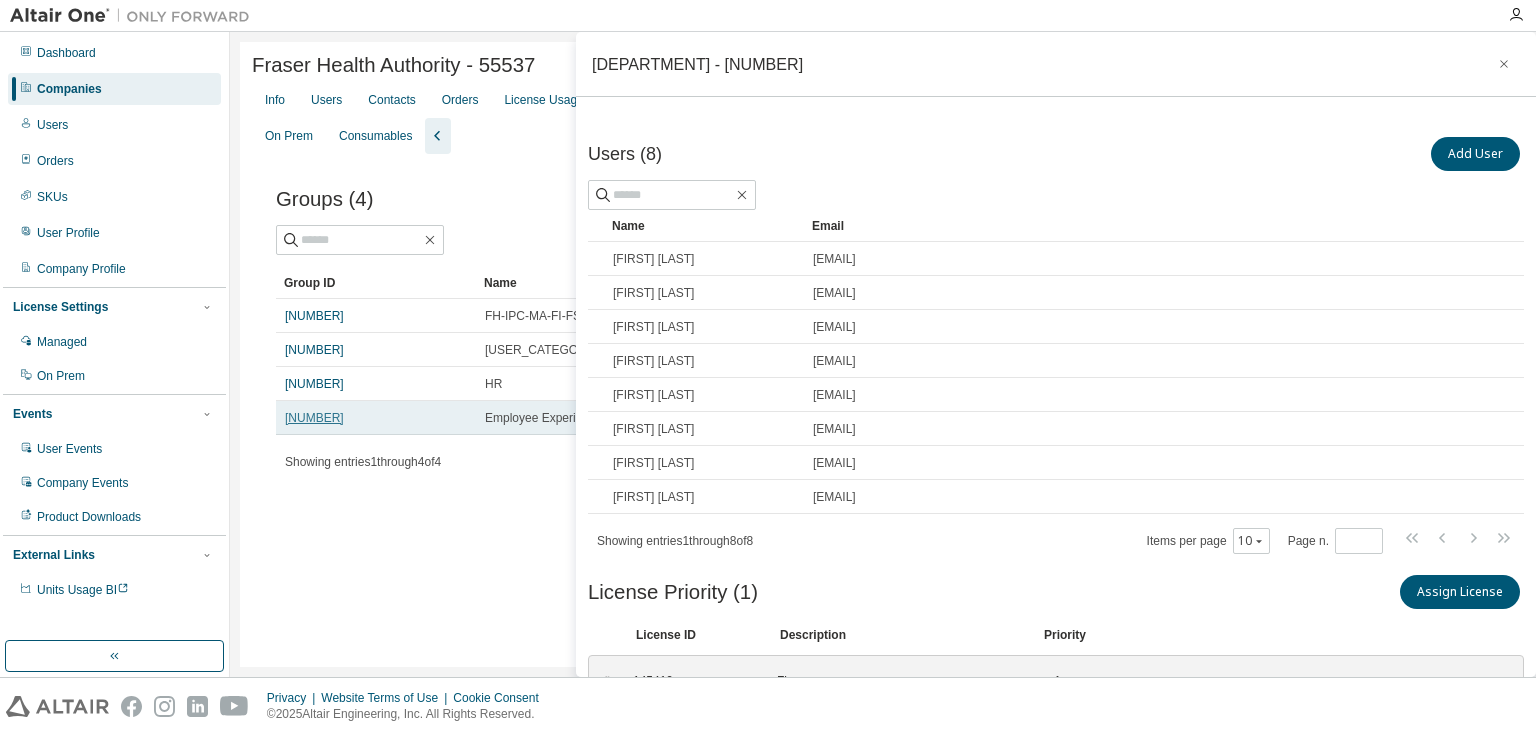 click on "[NUMBER]" at bounding box center [314, 418] 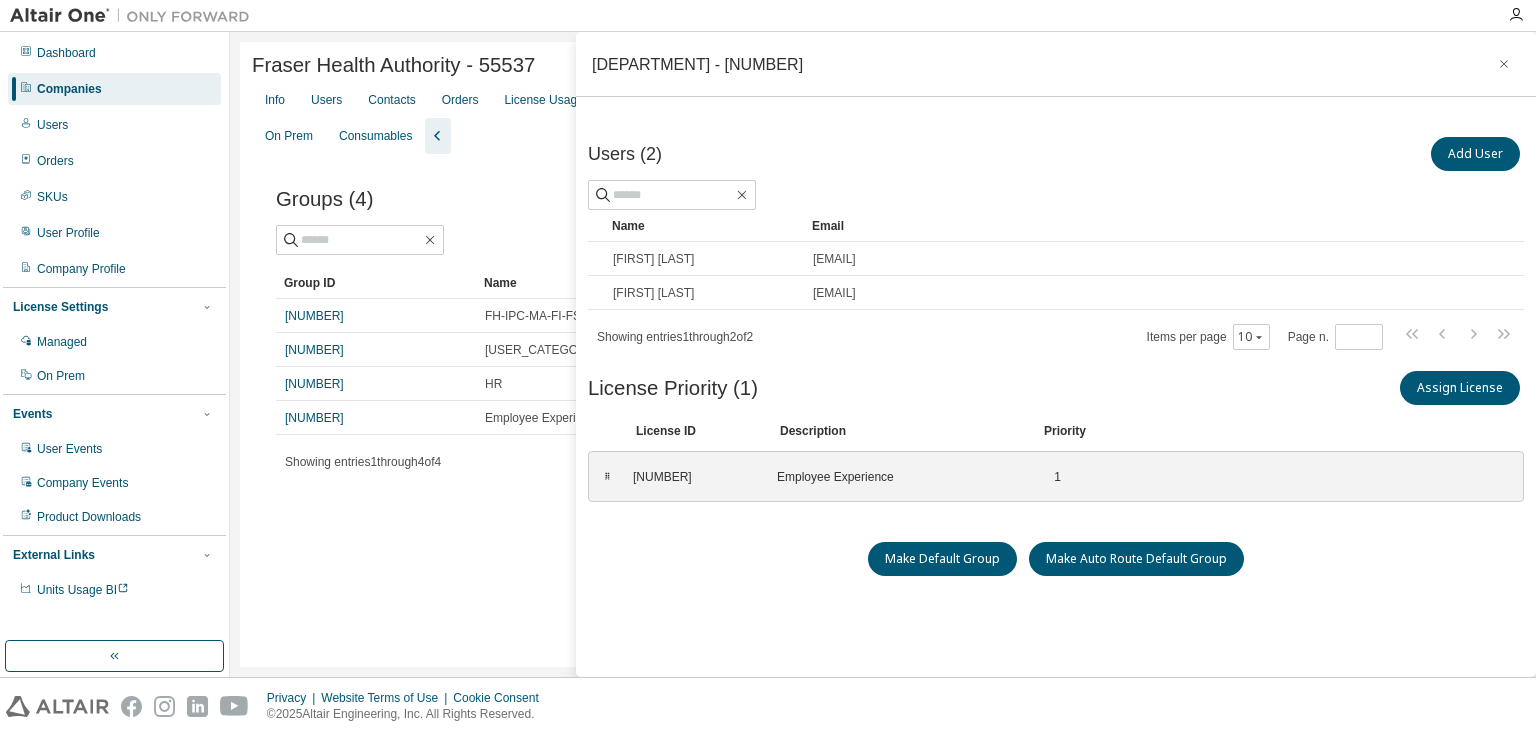 click on "Fraser Health Authority - 55537 Clear Load Save Save As Field Operator Value Select filter Select operand Add criteria Search Info Users Contacts Orders License Usage Authorizations License Priority Groups Feature Restrictions Borrow Settings Allowed IP Addresses New User Routing Named Users On Prem Consumables Groups (4) Add Group Clear Load Save Save As Field Operator Value Select filter Select operand Add criteria Search Group ID Name Users   4340 FH-IPC-MA-FI-FS 8   18185 Finance Users 0   18651 HR 0   18789 Employee Experience 2 Showing entries  1  through  4  of  4 Items per page 10 Page n. *" at bounding box center (883, 354) 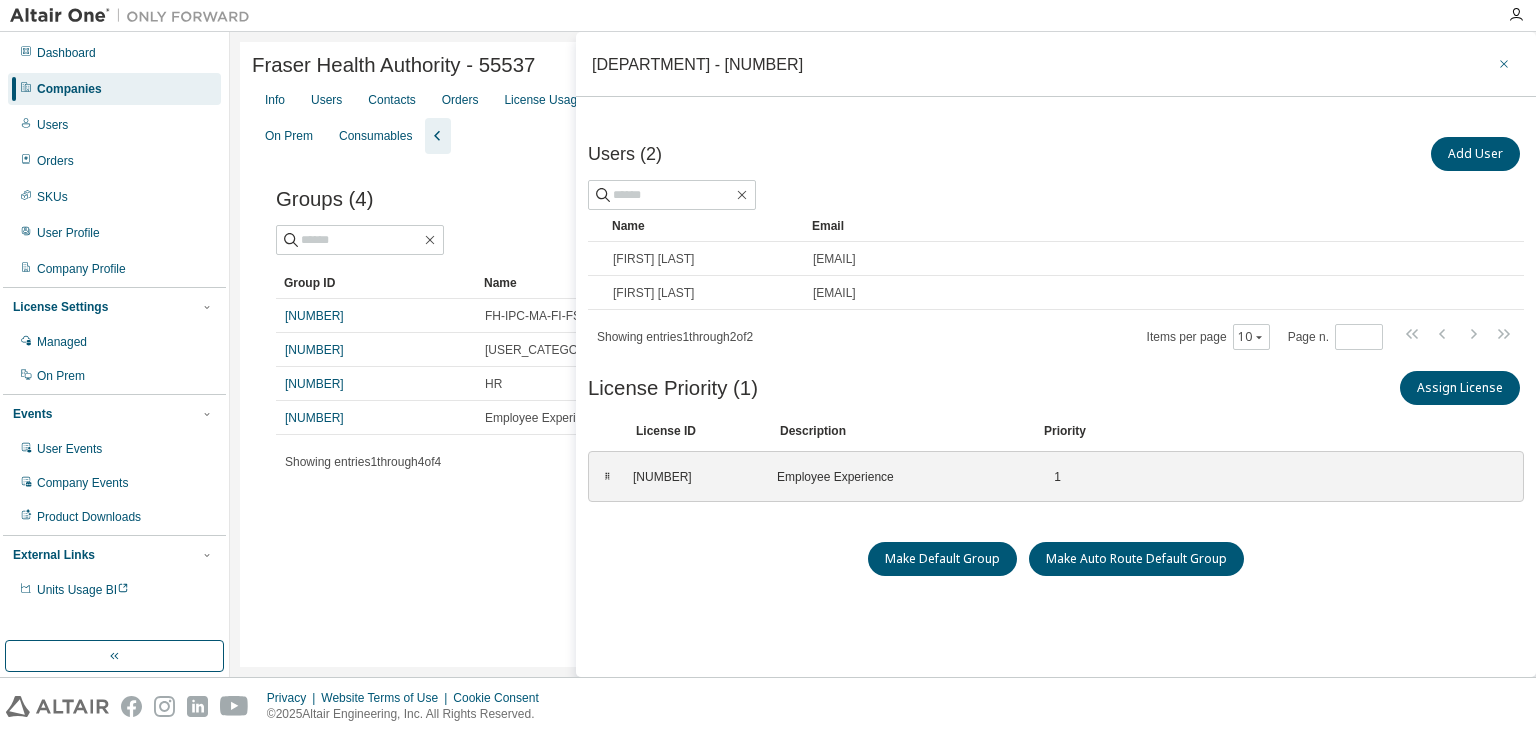 click 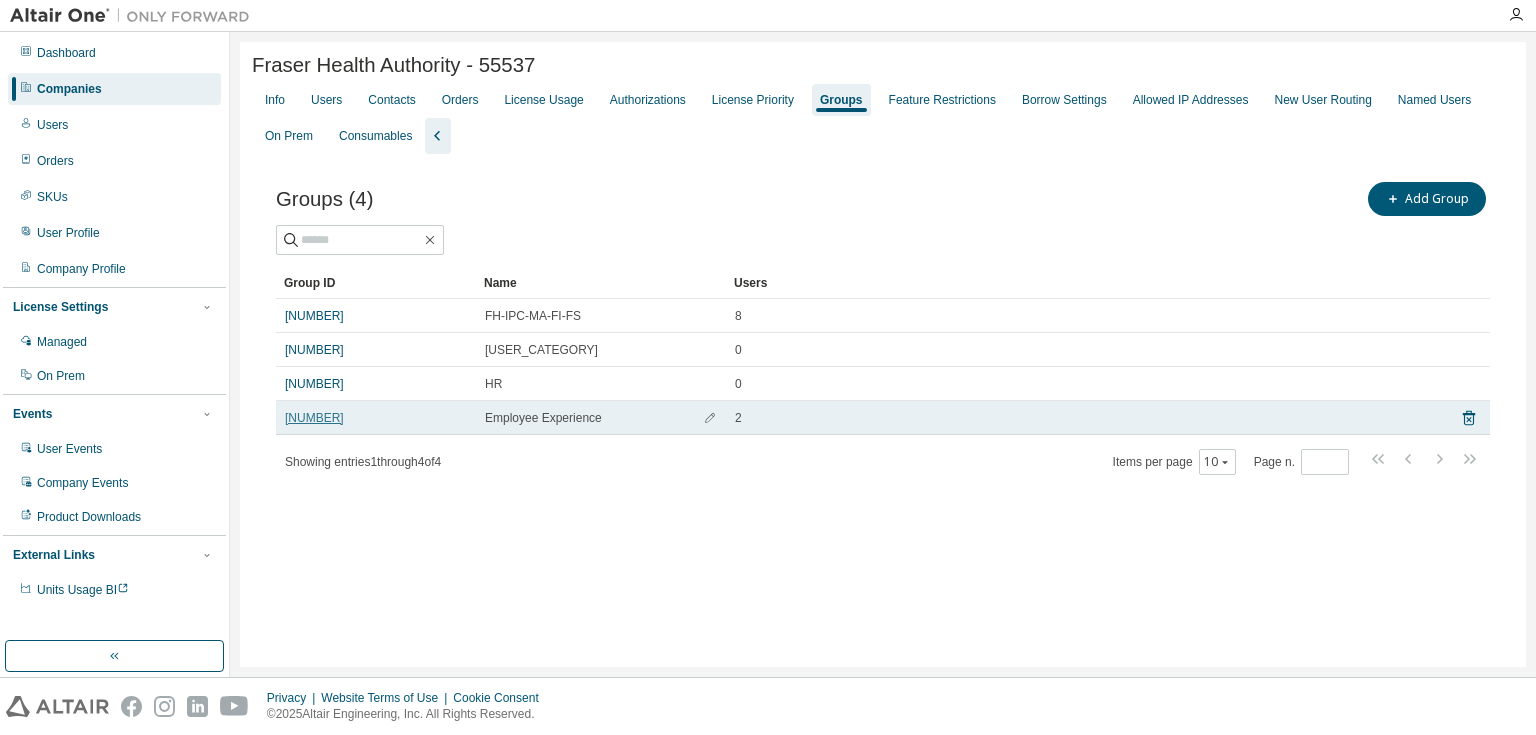 click on "[NUMBER]" at bounding box center [314, 418] 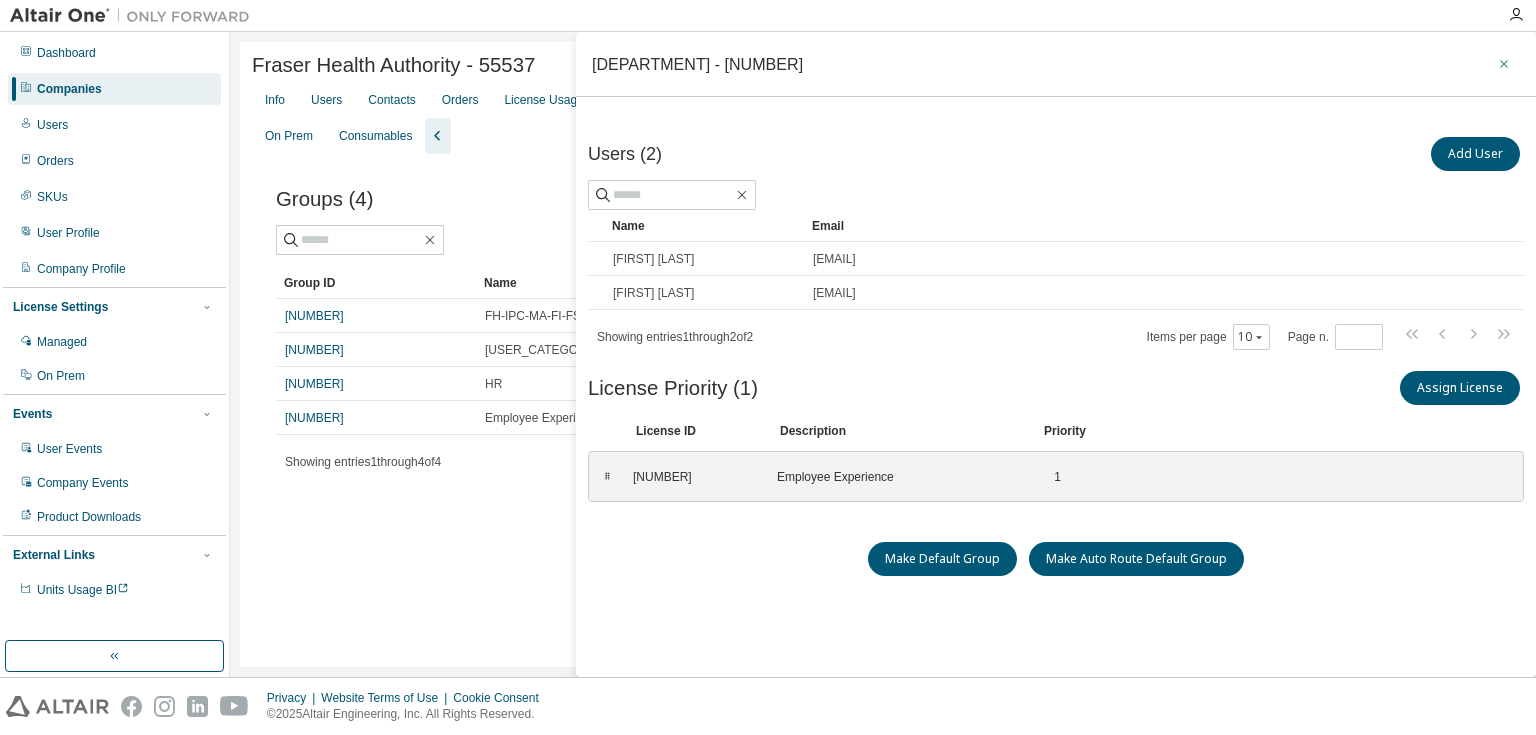 click 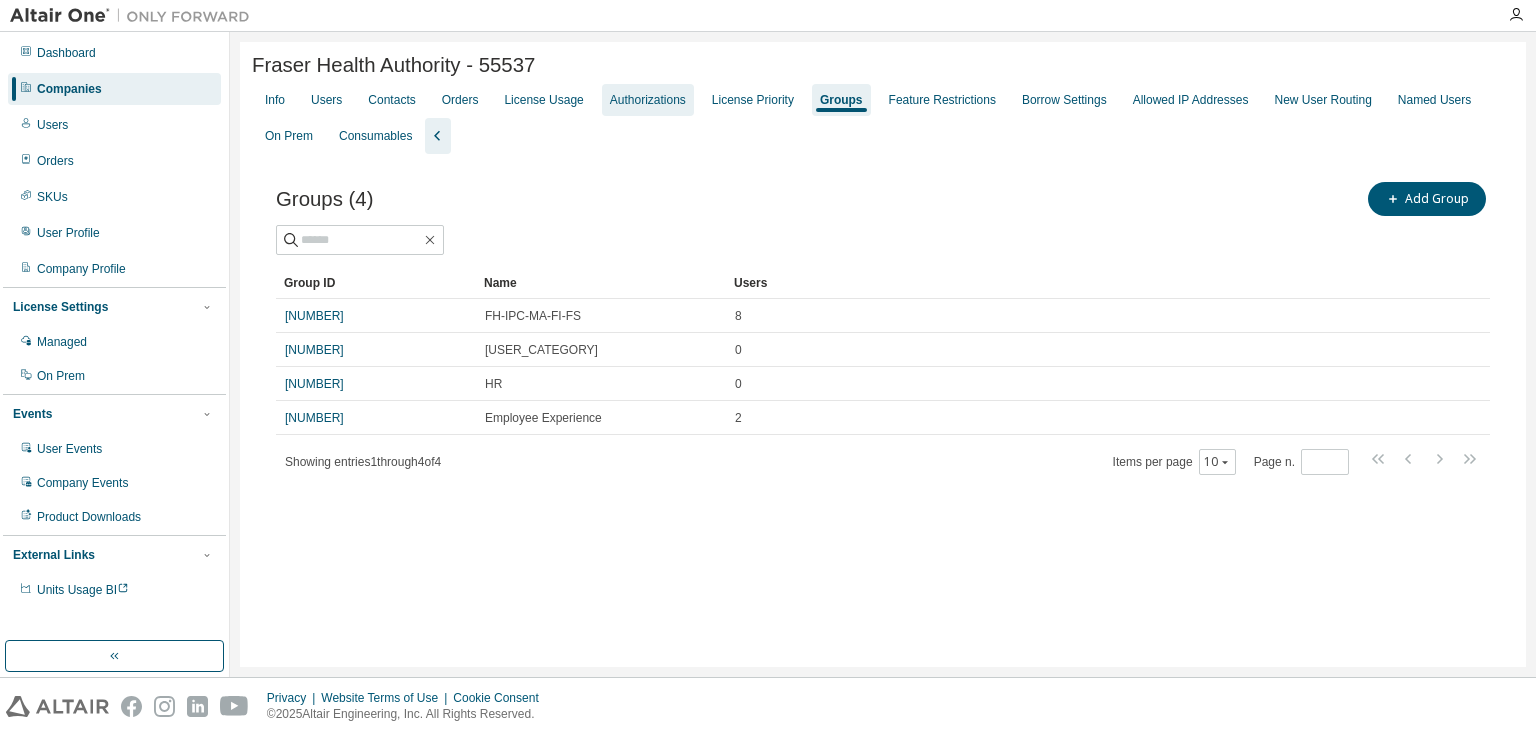 click on "Authorizations" at bounding box center (648, 100) 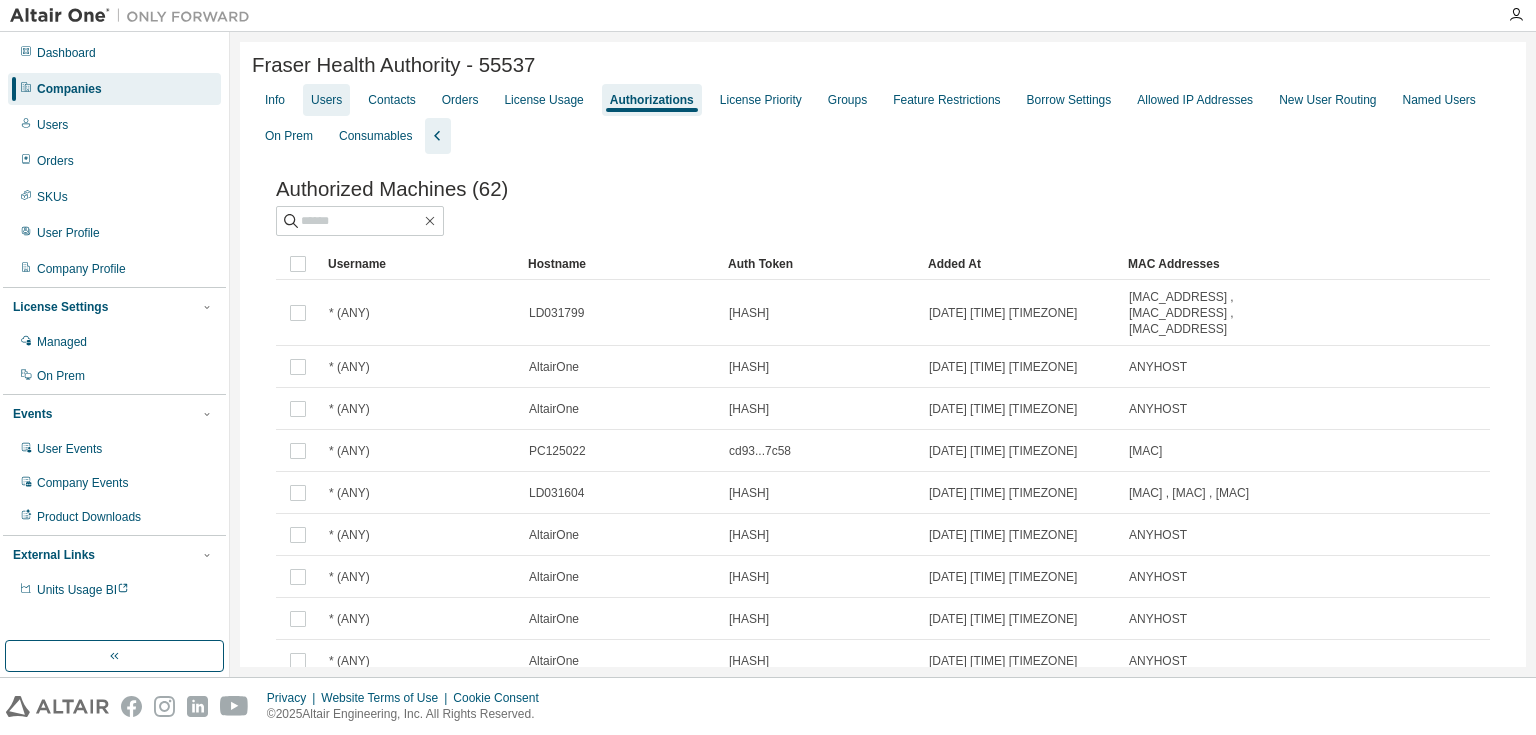 click on "Users" at bounding box center [326, 100] 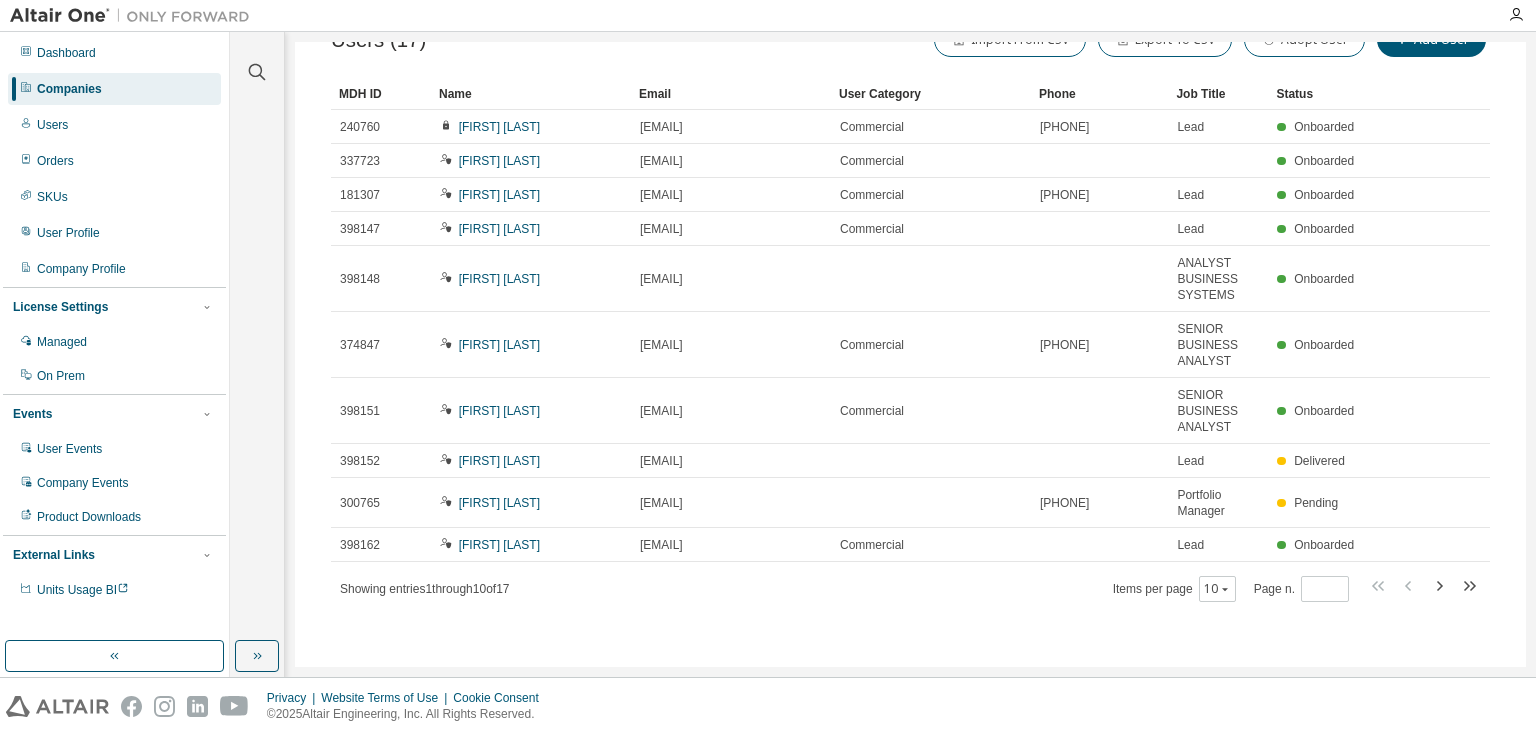 scroll, scrollTop: 177, scrollLeft: 0, axis: vertical 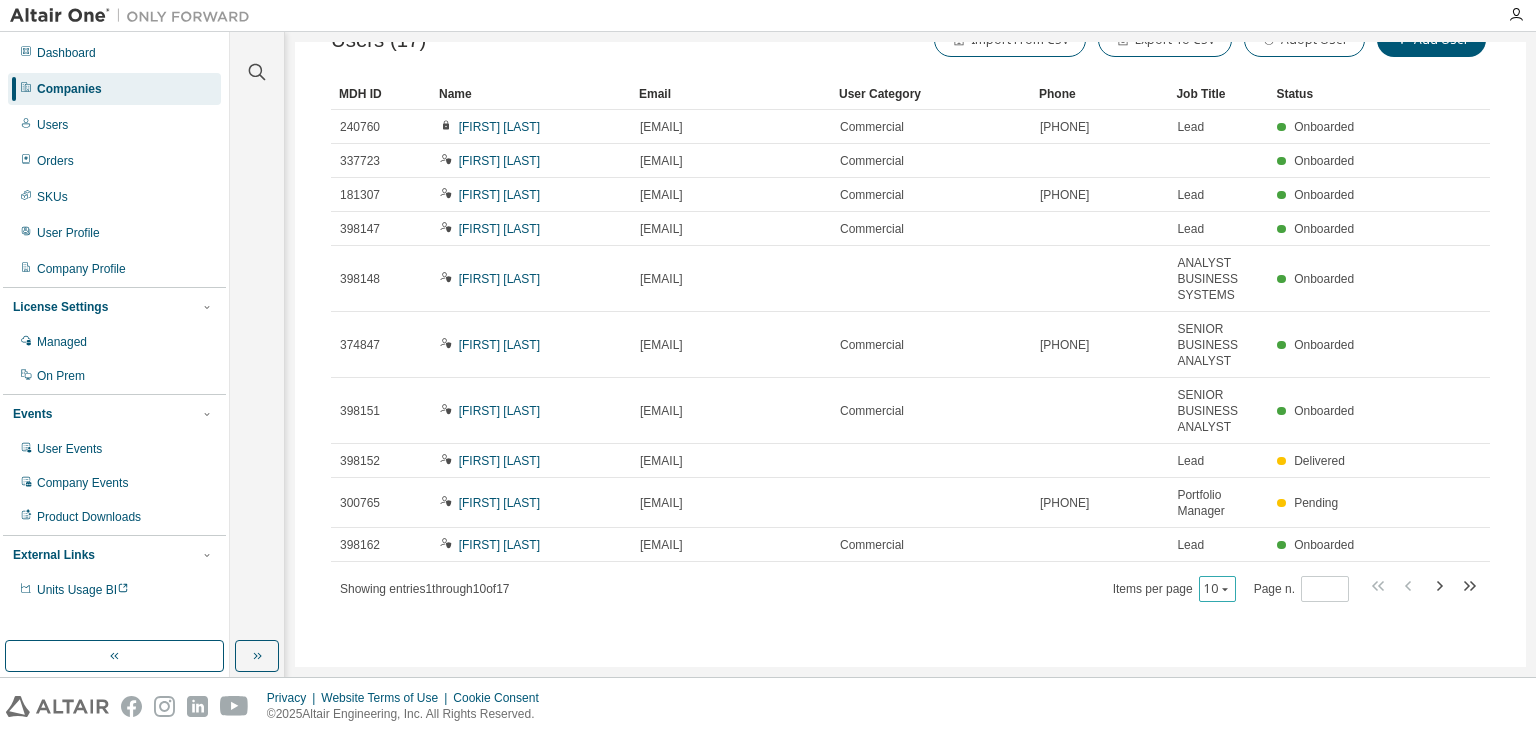 click 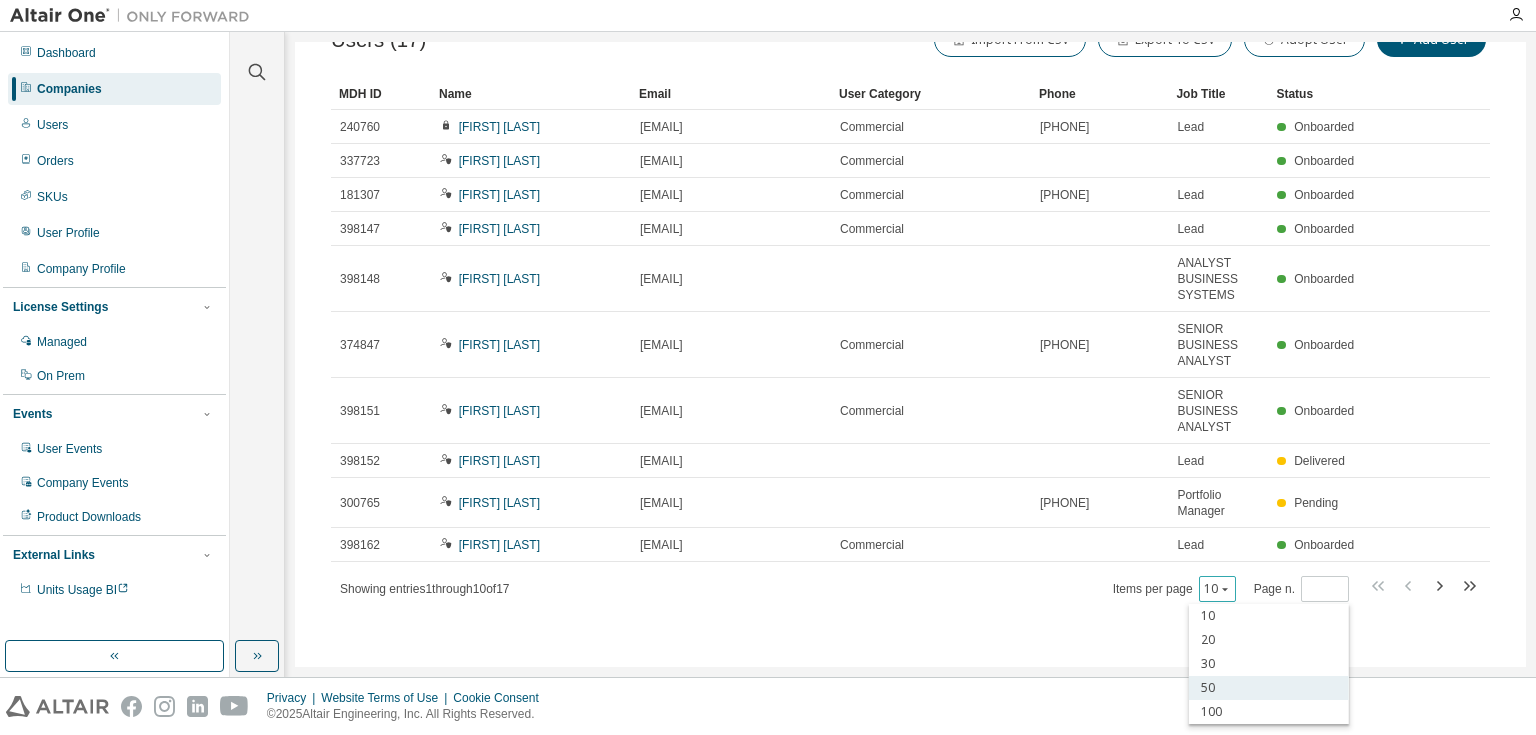 click on "50" at bounding box center (1269, 688) 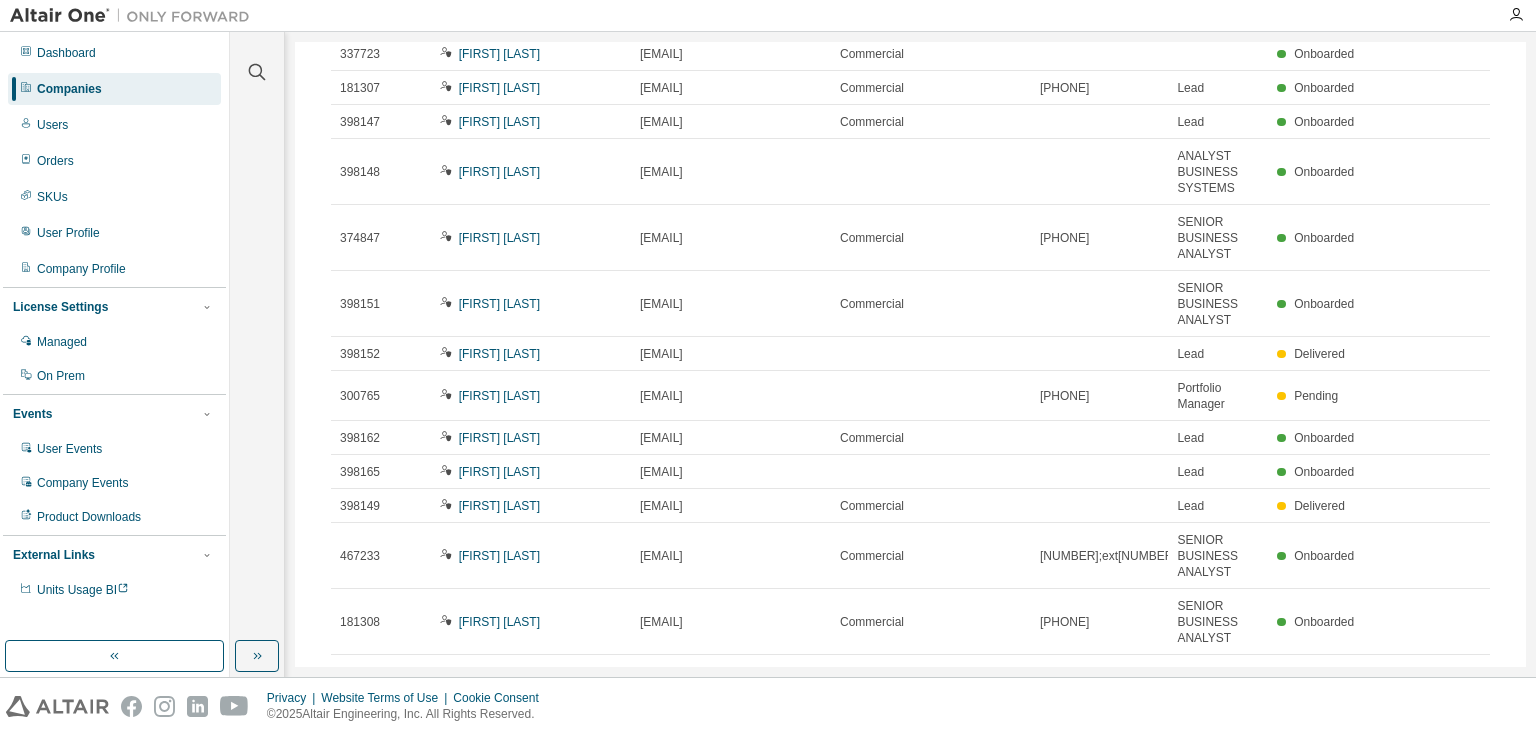 scroll, scrollTop: 0, scrollLeft: 0, axis: both 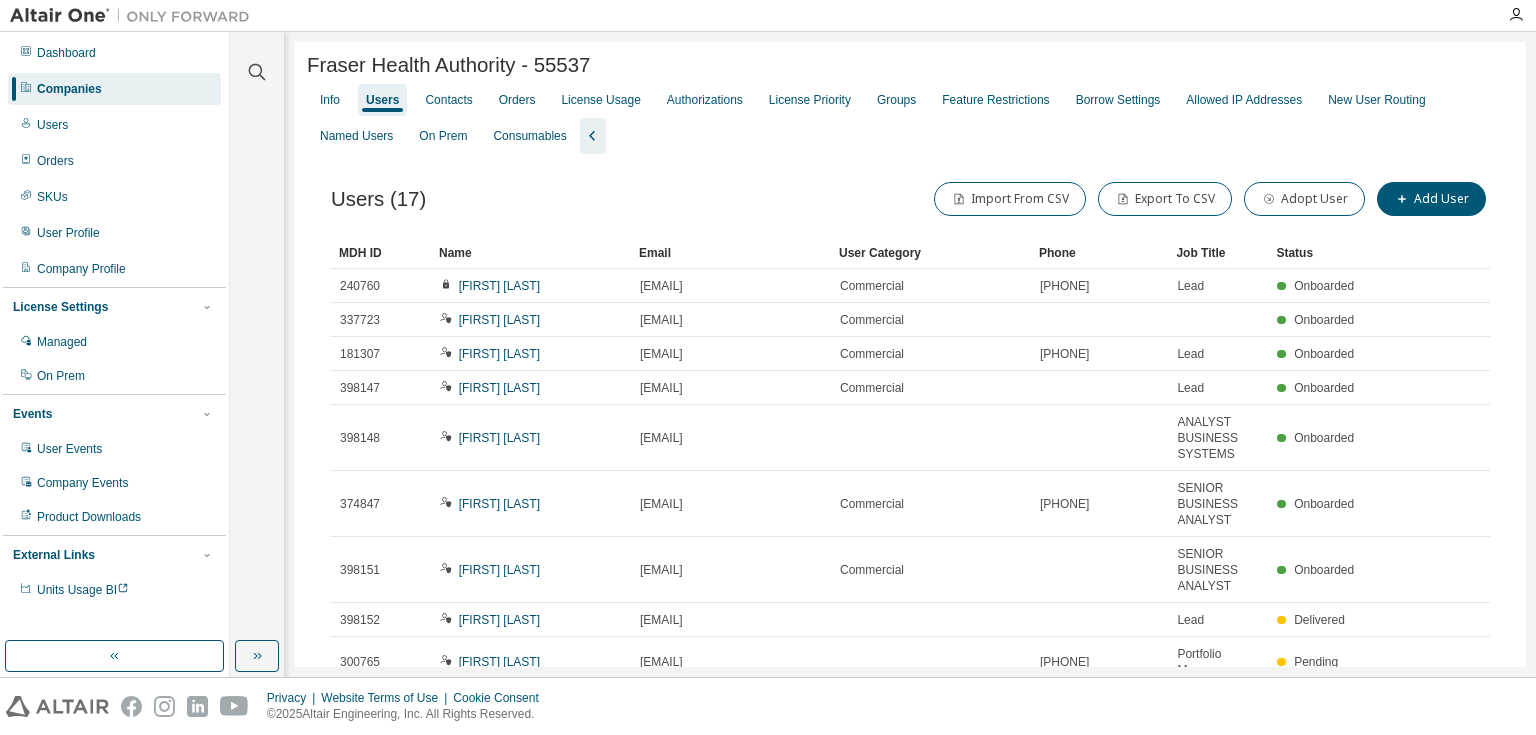 click on "Name" at bounding box center (531, 253) 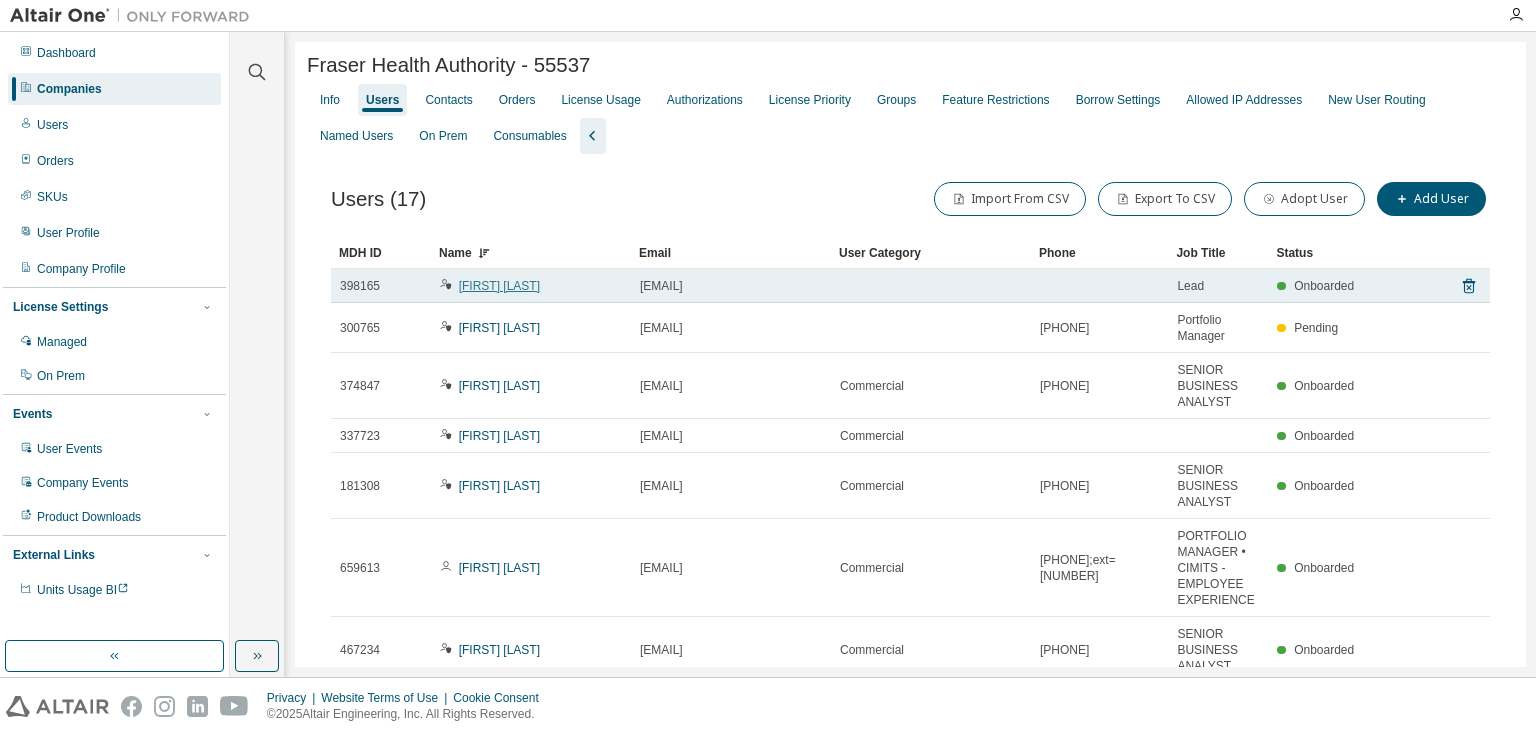 click on "[FIRST] [LAST]" at bounding box center (499, 286) 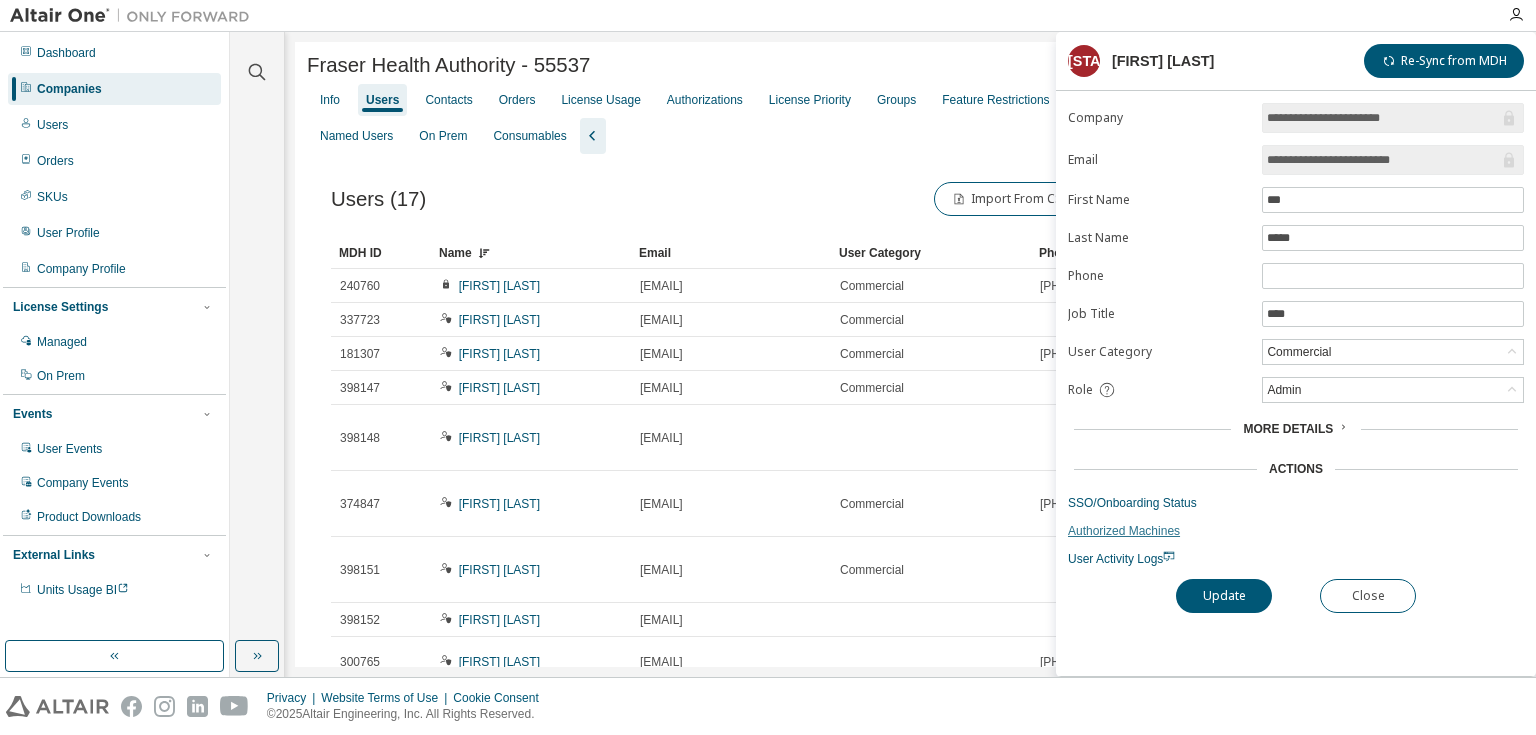 click on "Authorized Machines" at bounding box center [1296, 531] 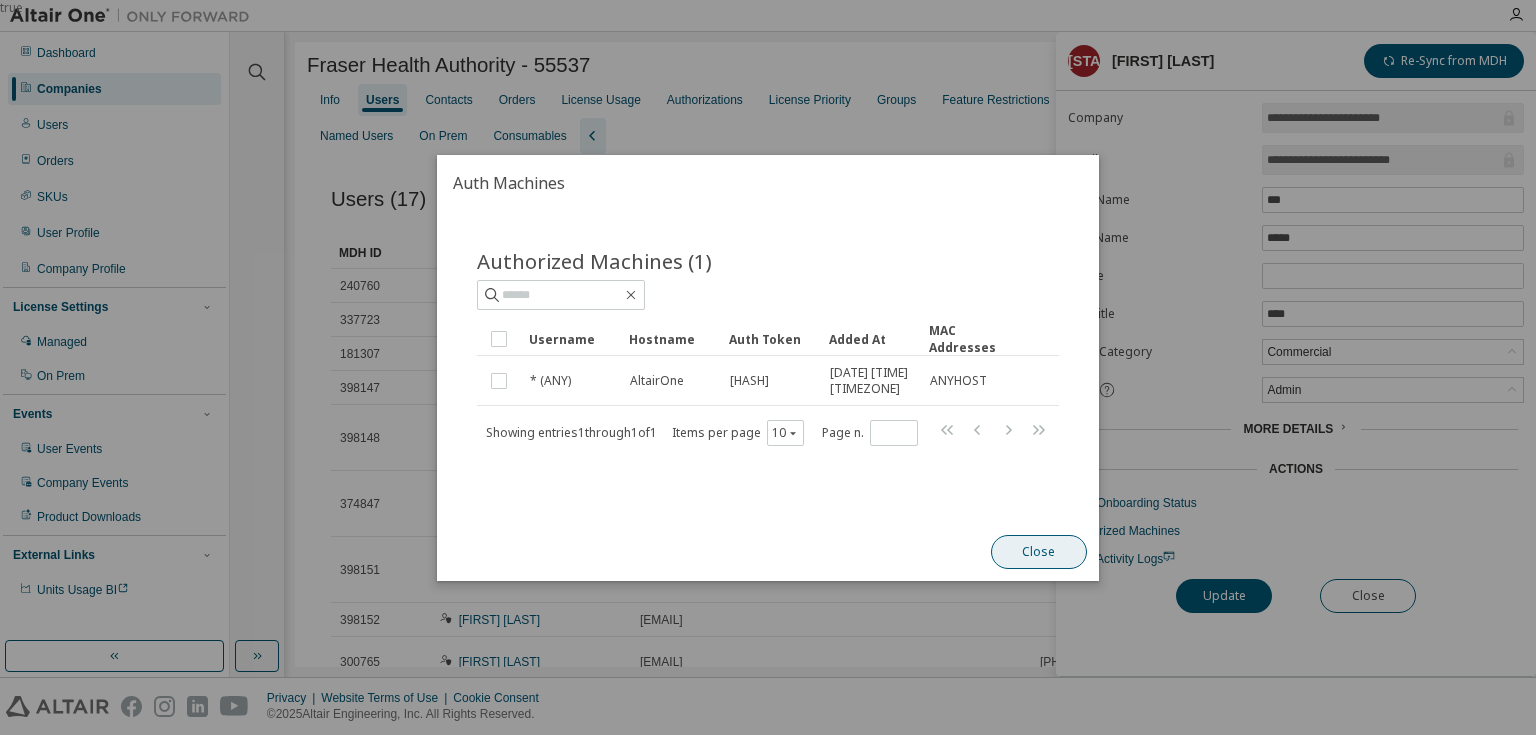 click on "Close" at bounding box center (1039, 552) 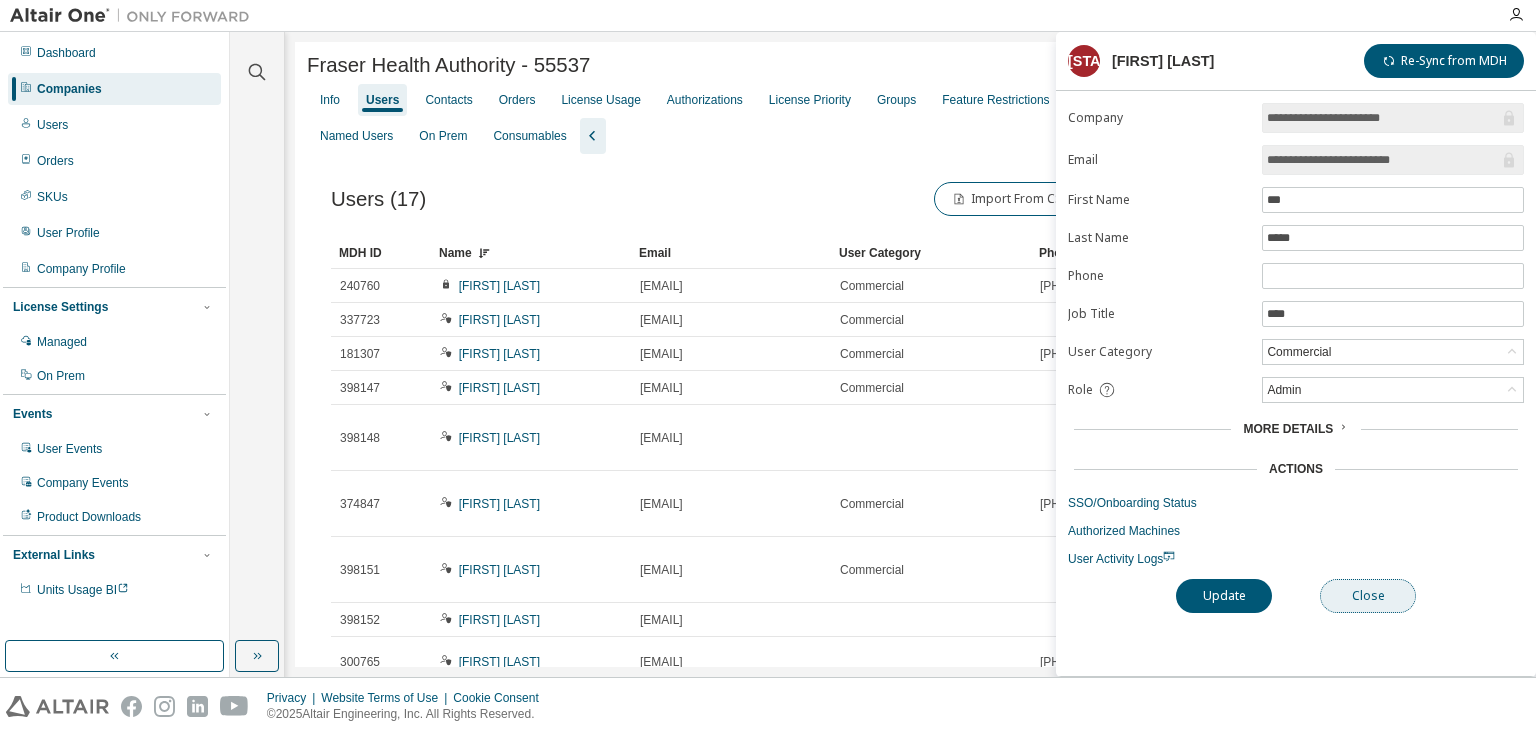 click on "Close" at bounding box center (1368, 596) 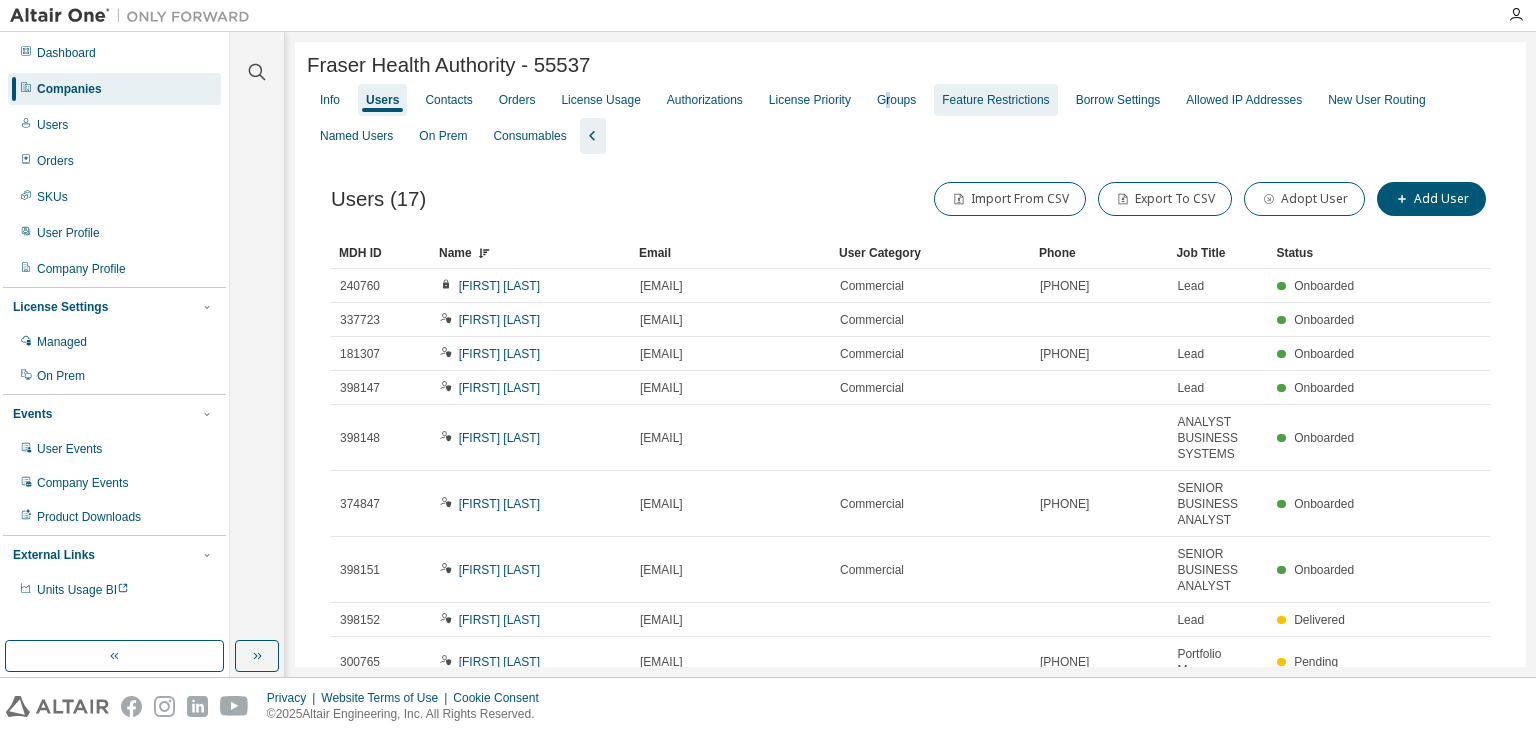 click on "Groups" at bounding box center [896, 100] 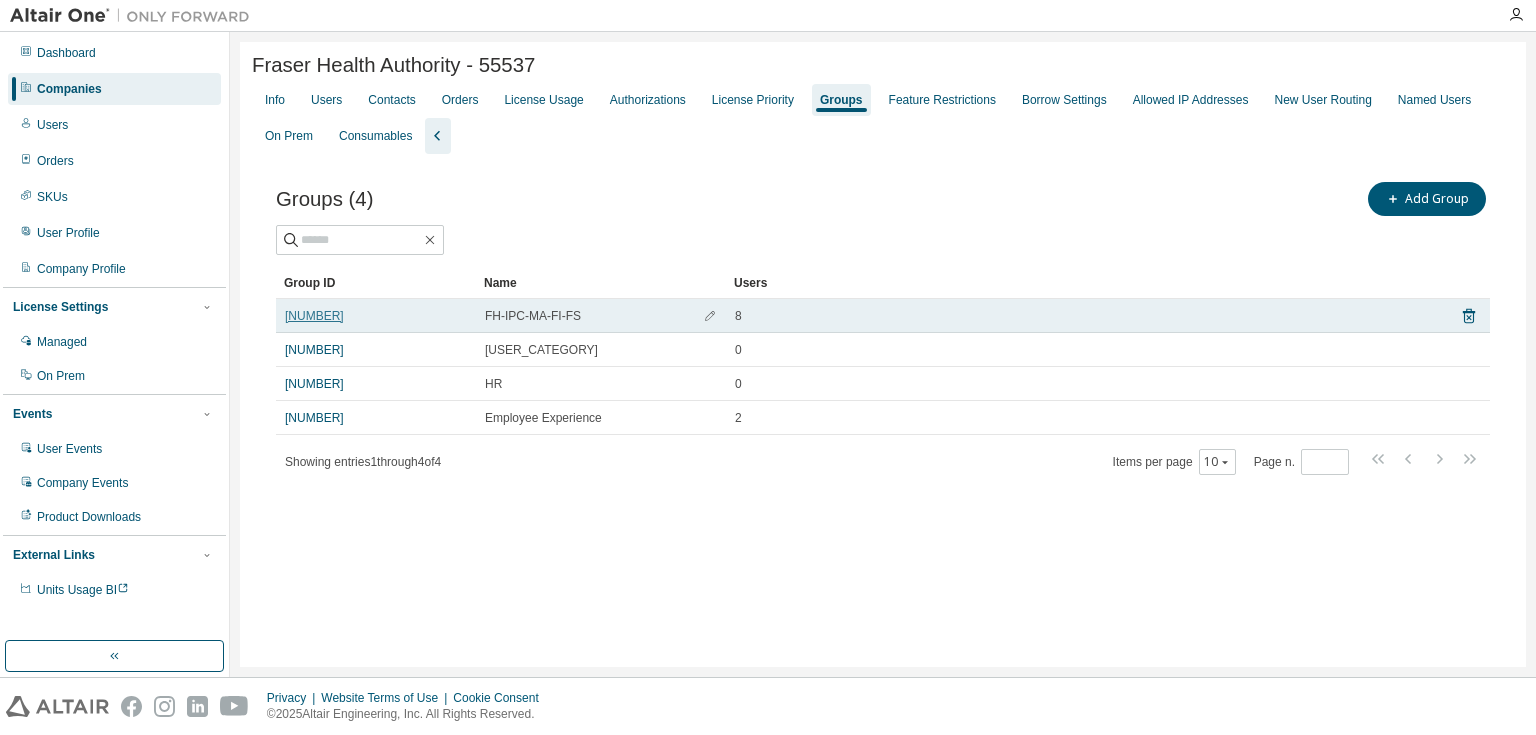 click on "[NUMBER]" at bounding box center (314, 316) 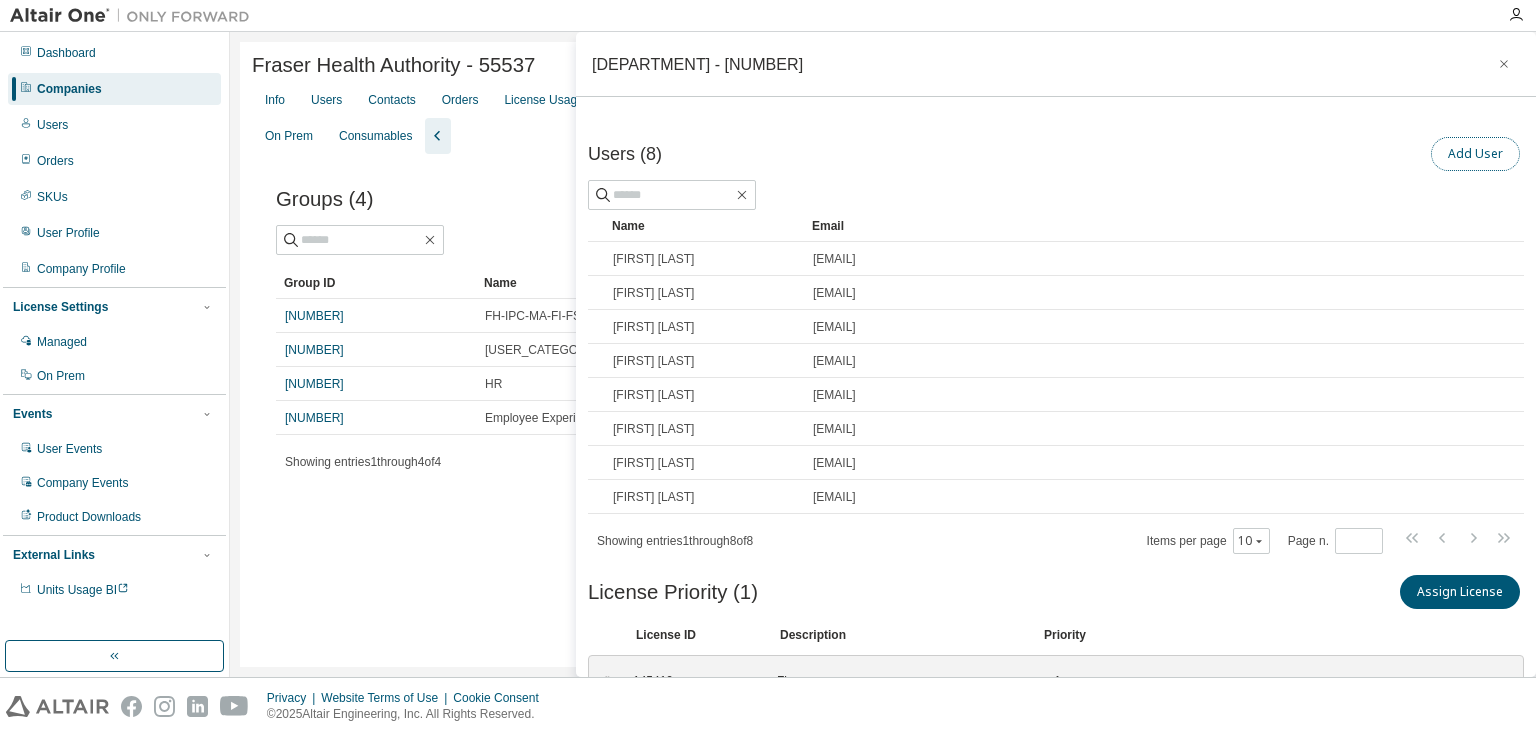 click on "Add User" at bounding box center [1475, 154] 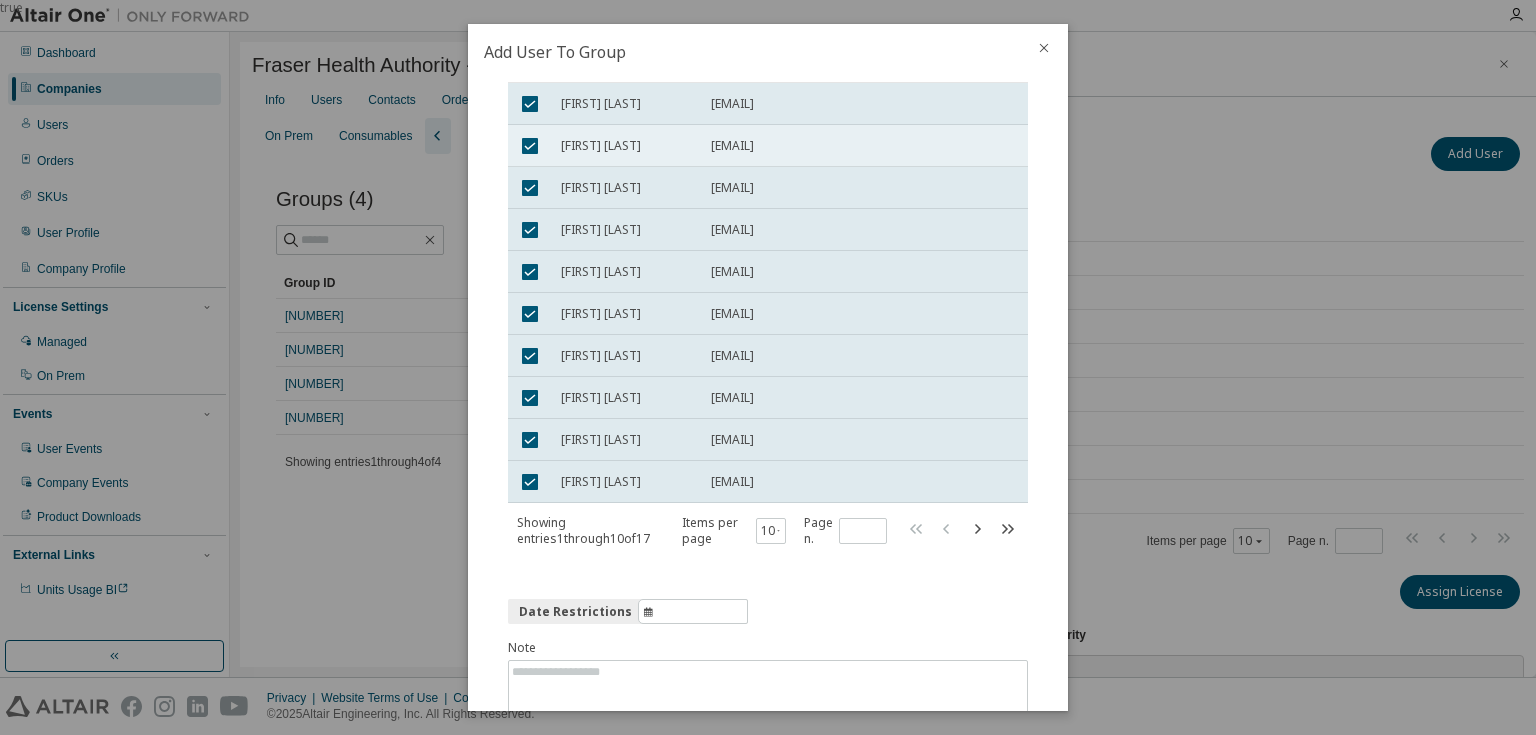 scroll, scrollTop: 214, scrollLeft: 0, axis: vertical 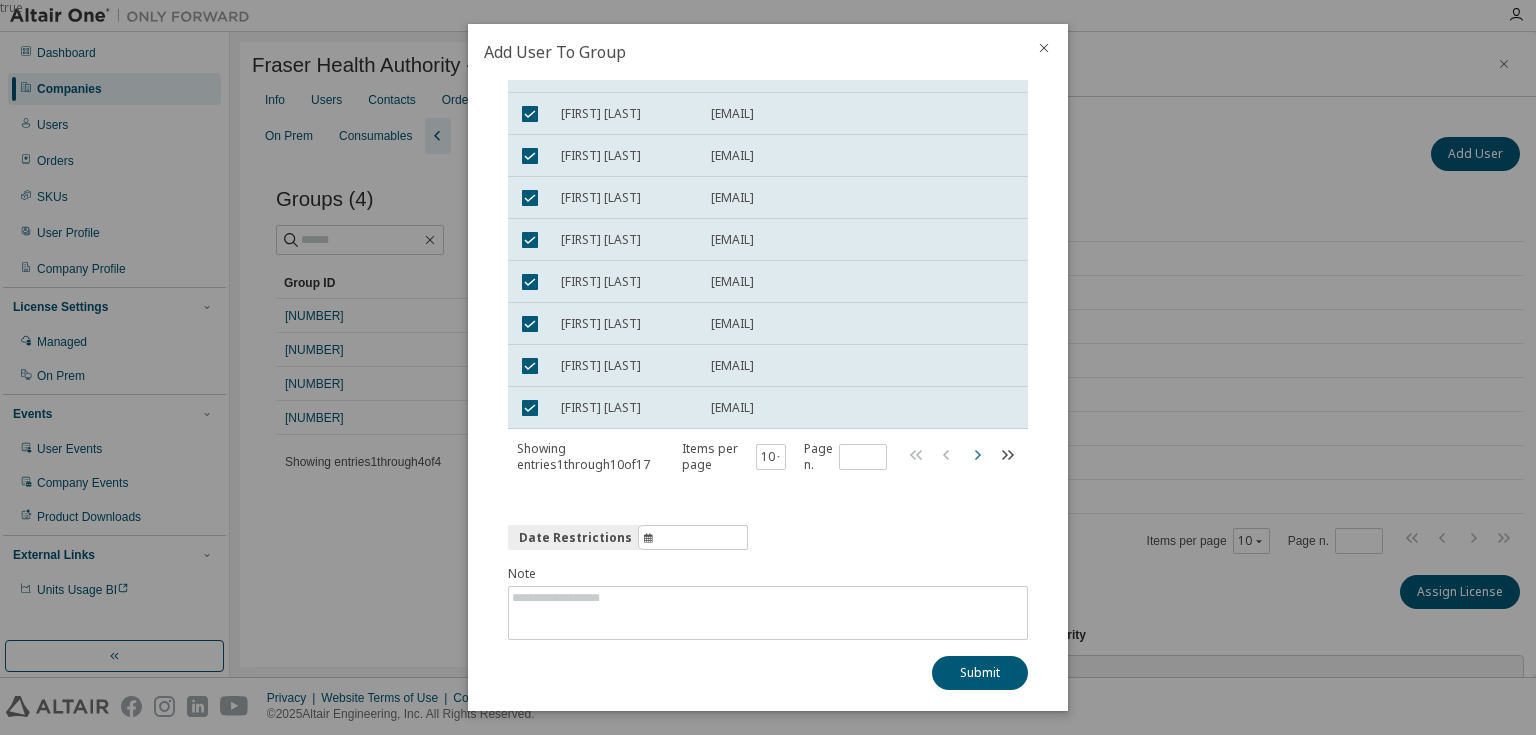 click 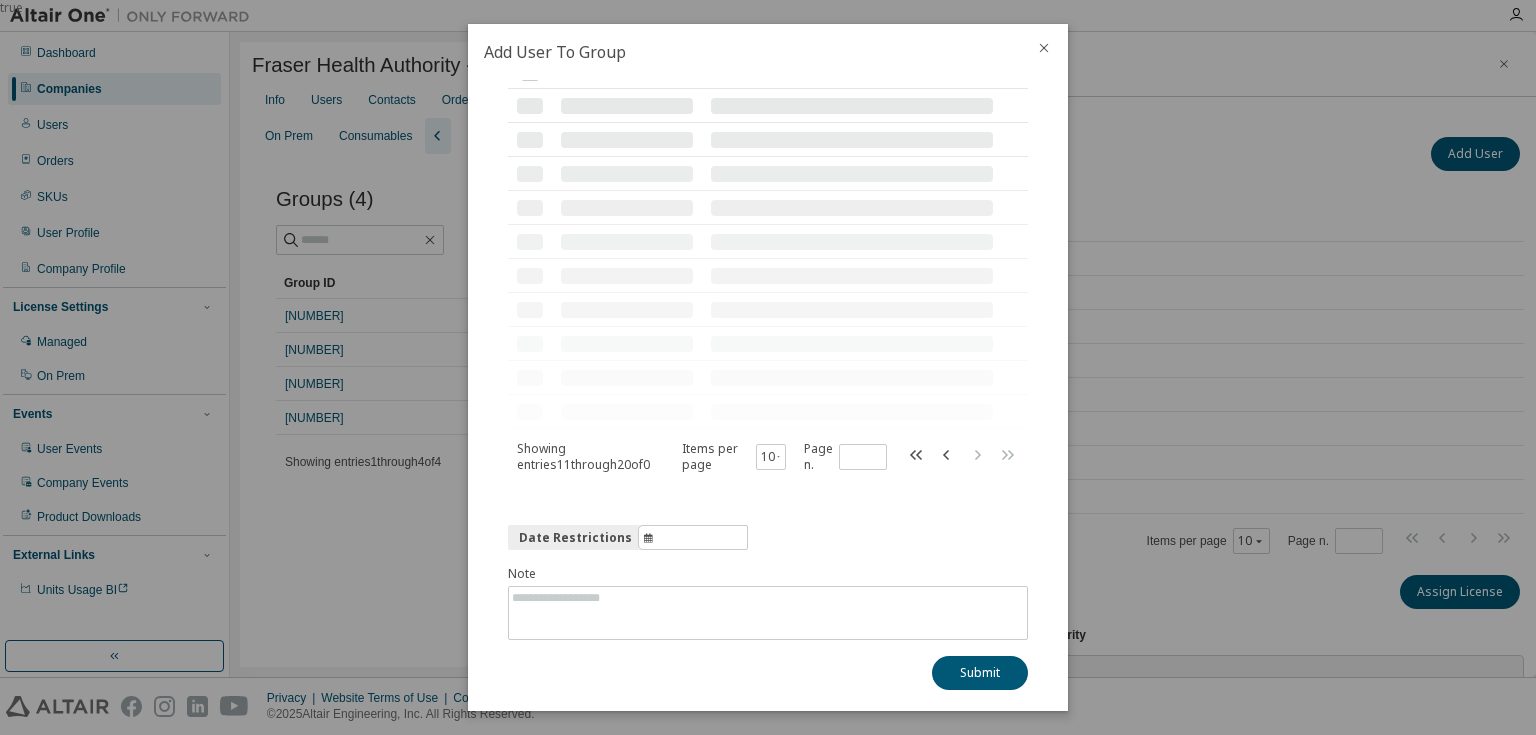 scroll, scrollTop: 88, scrollLeft: 0, axis: vertical 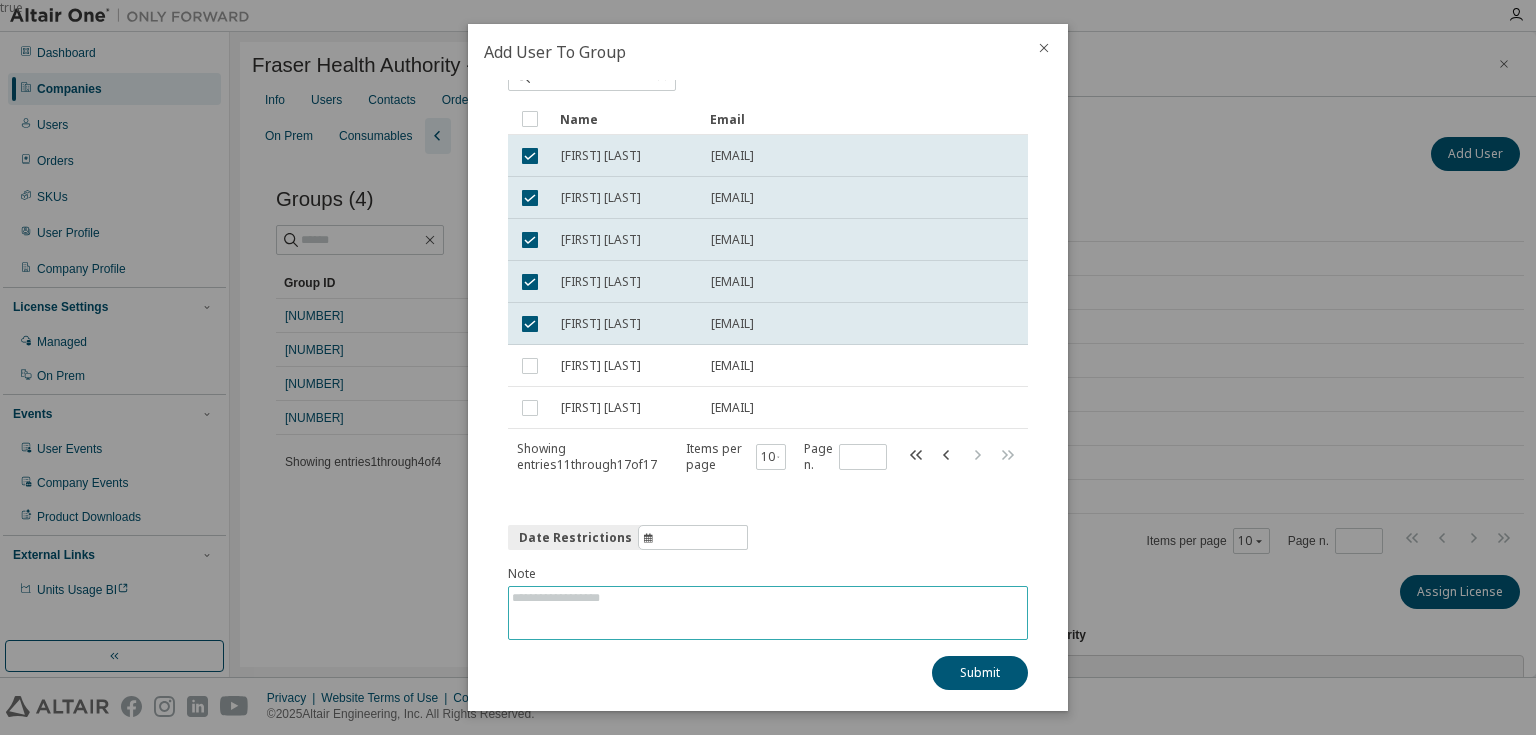 click at bounding box center (768, 613) 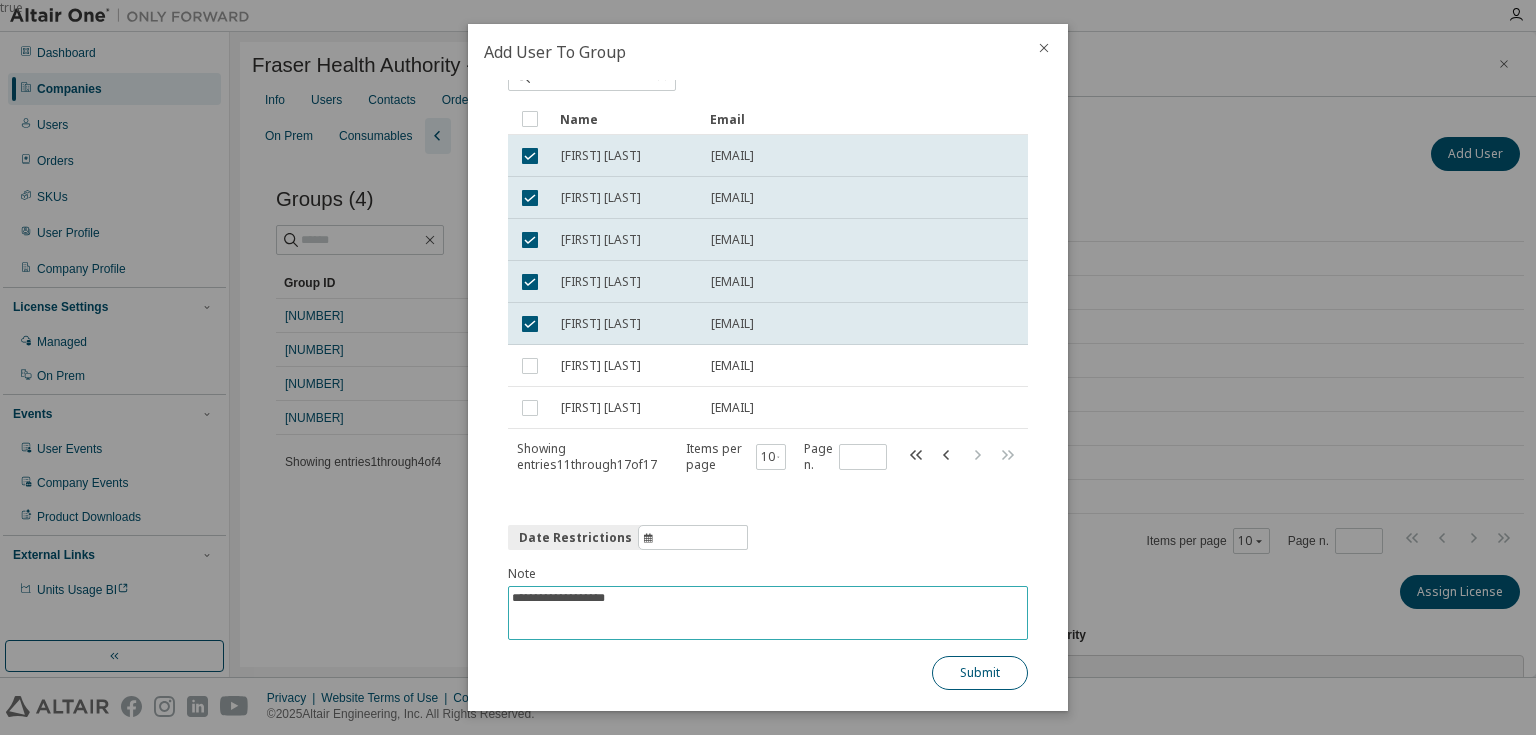 type on "**********" 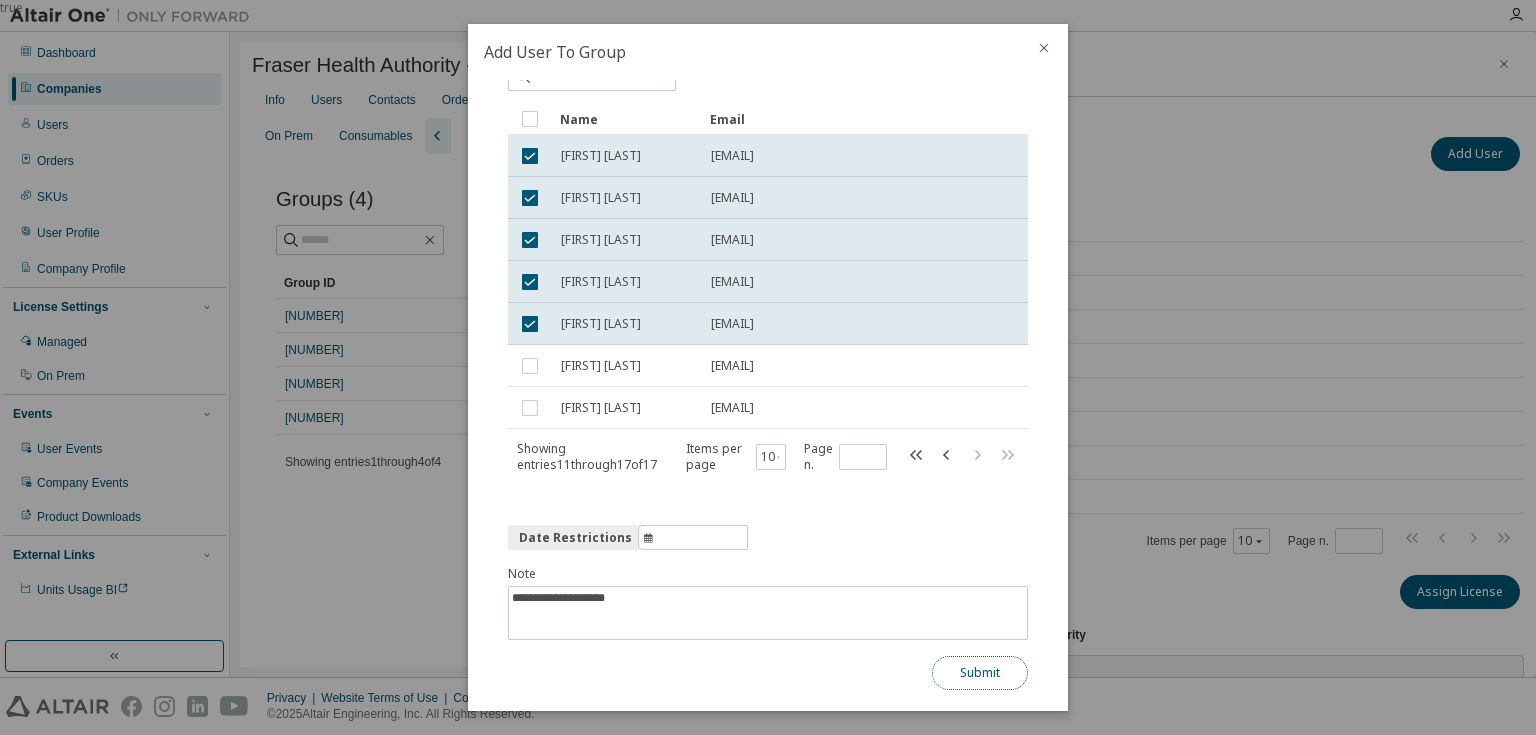 click on "Submit" at bounding box center [980, 673] 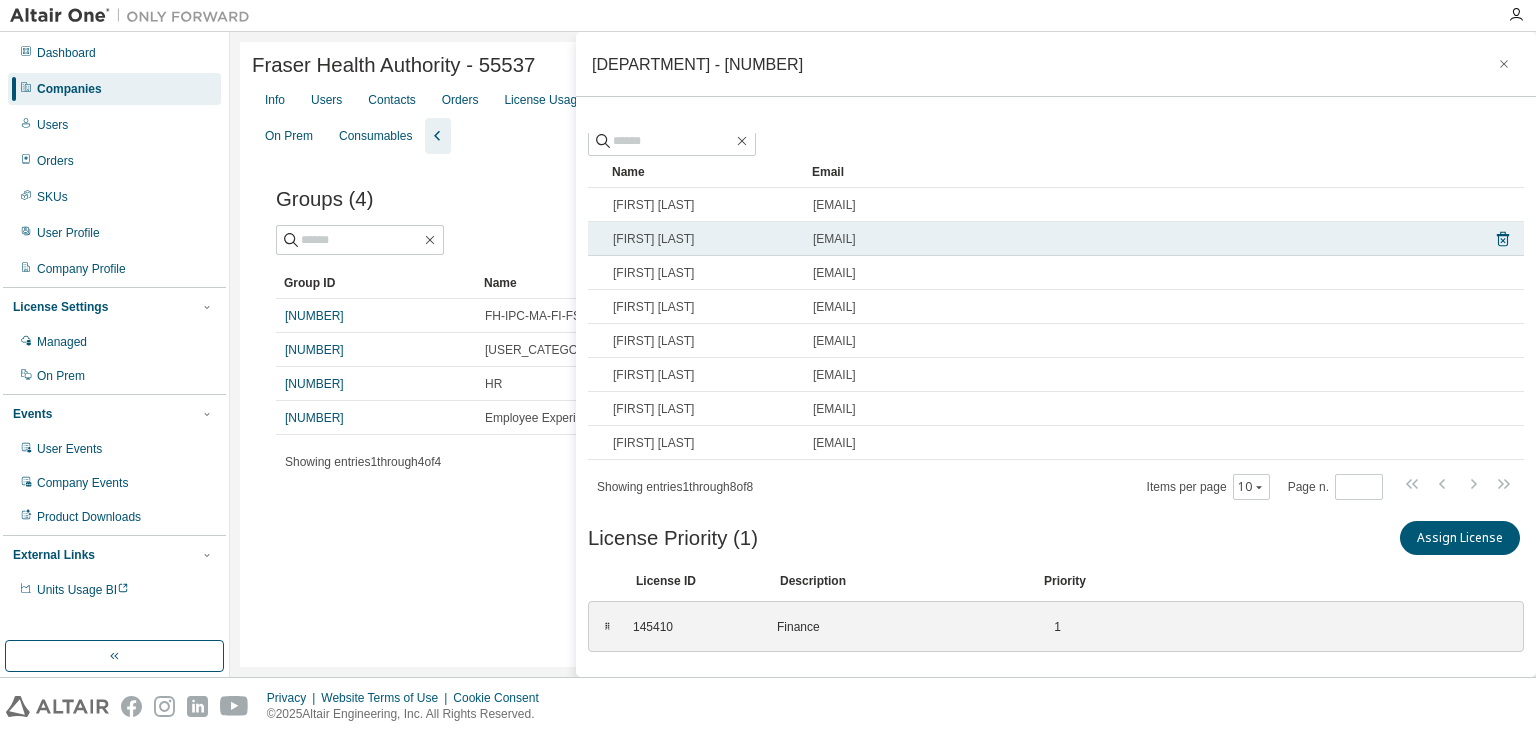 scroll, scrollTop: 0, scrollLeft: 0, axis: both 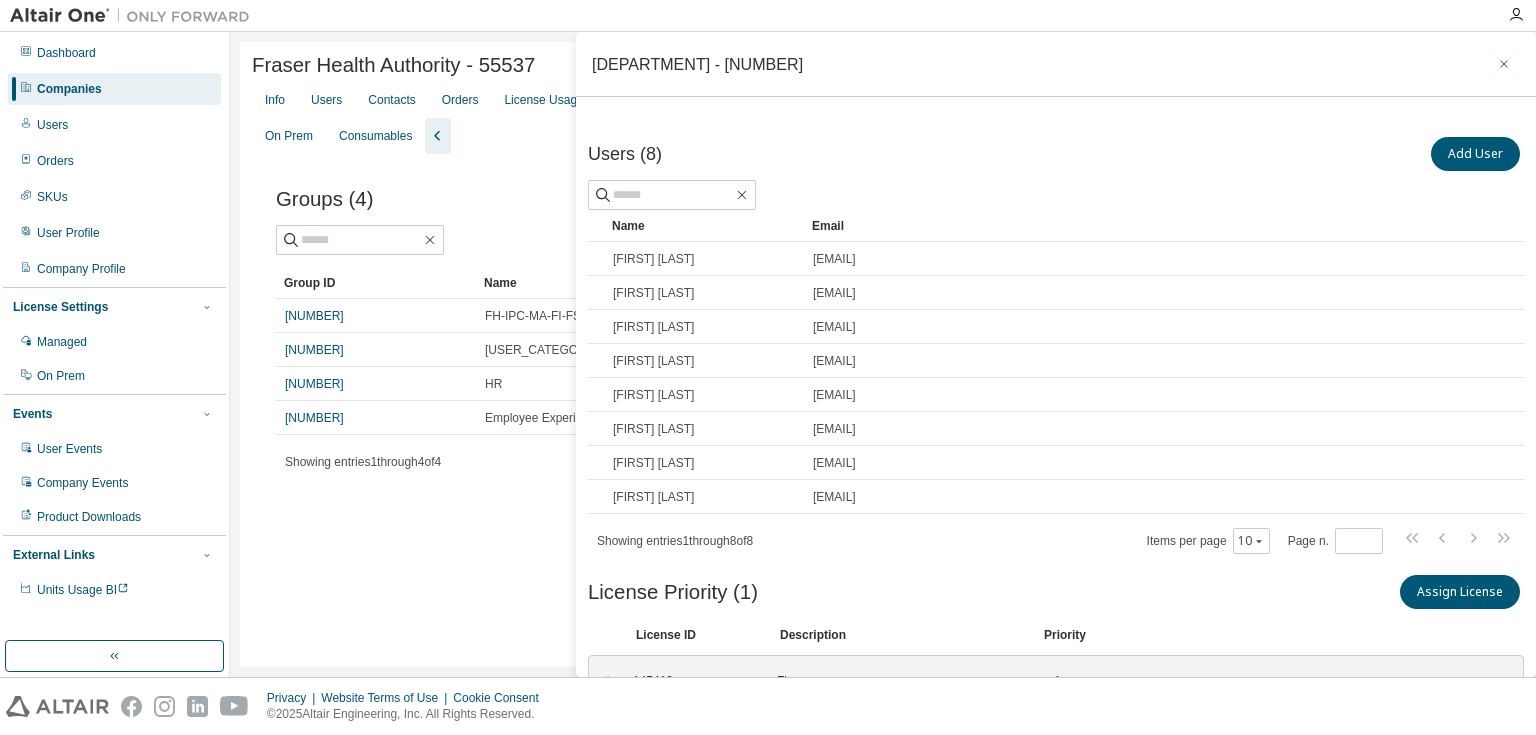 click 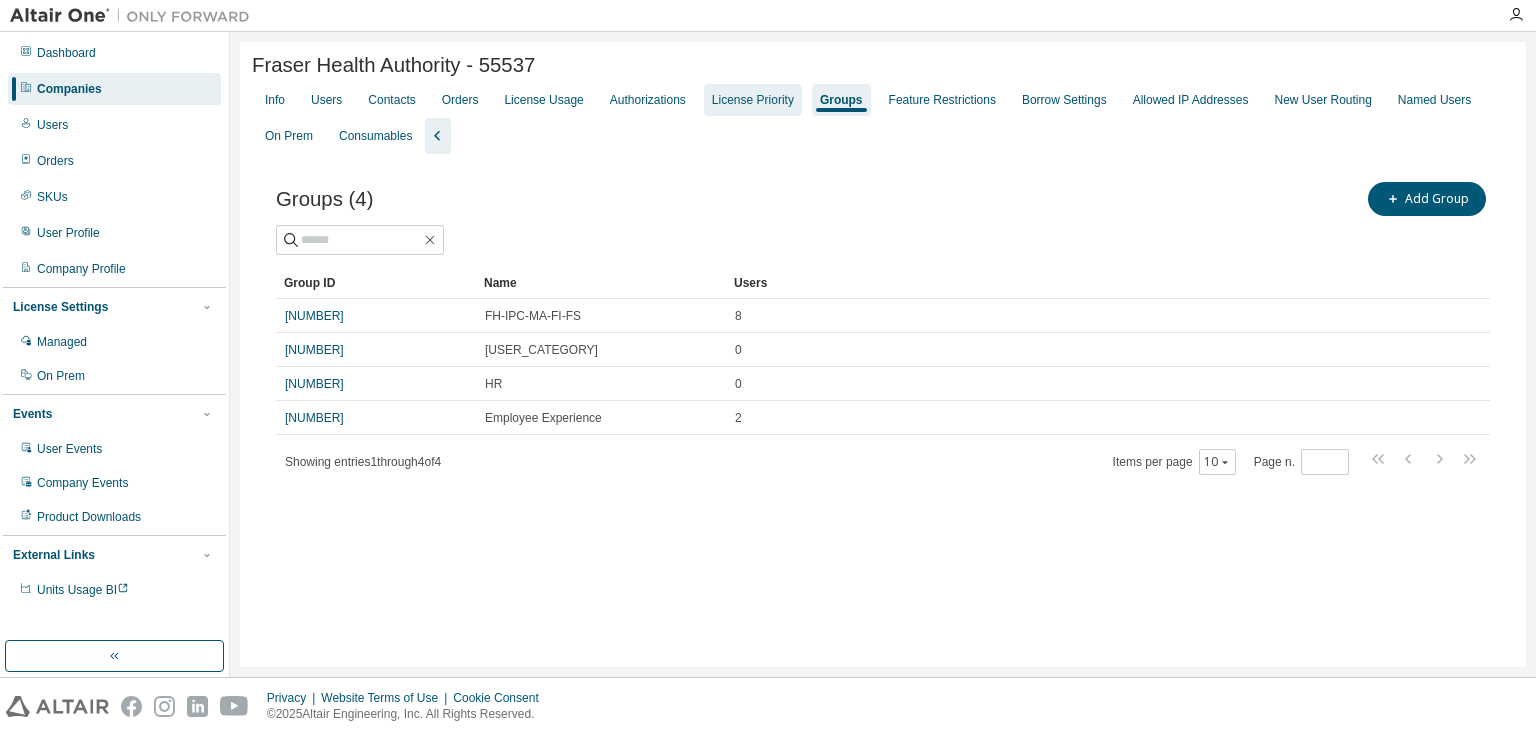 click on "License Priority" at bounding box center [753, 100] 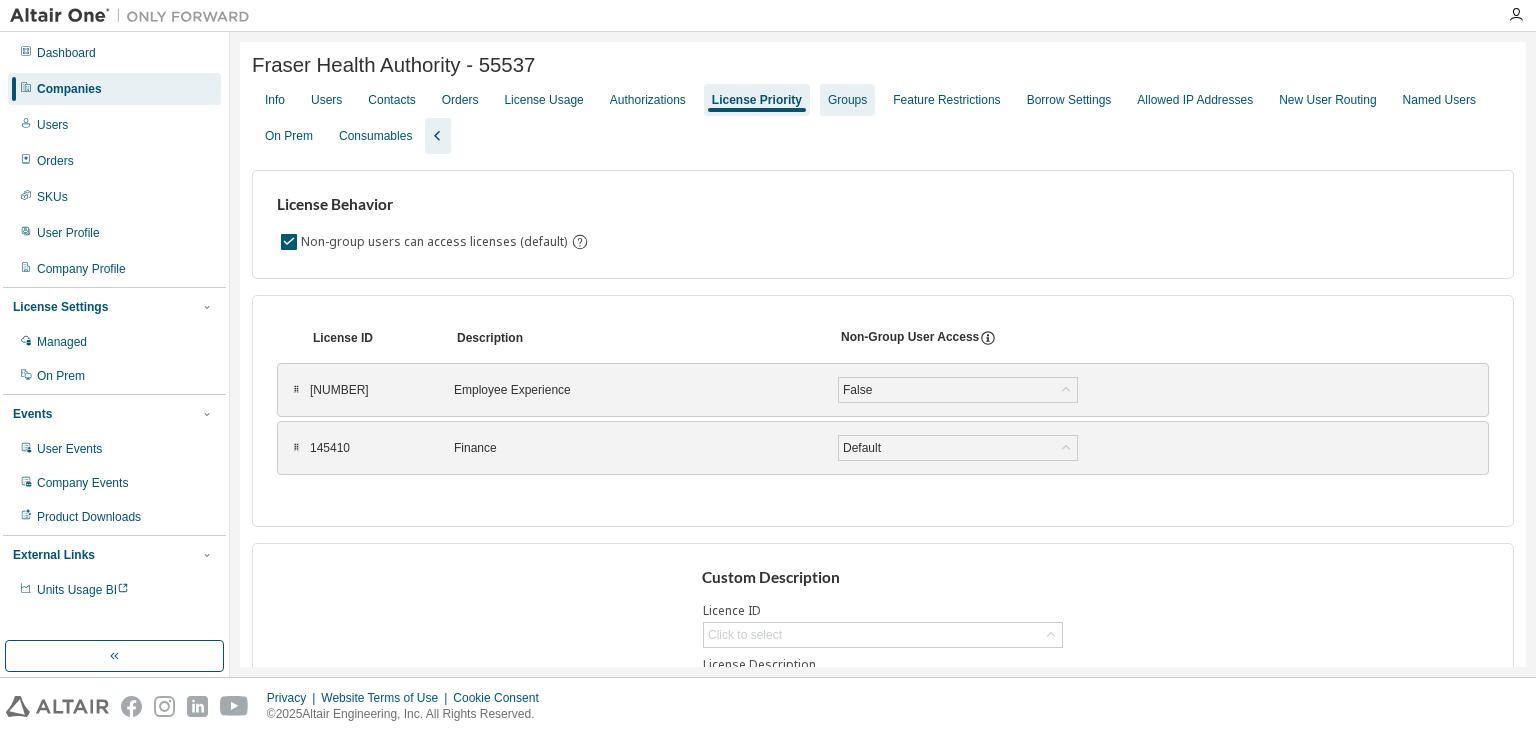 click on "Groups" at bounding box center (847, 100) 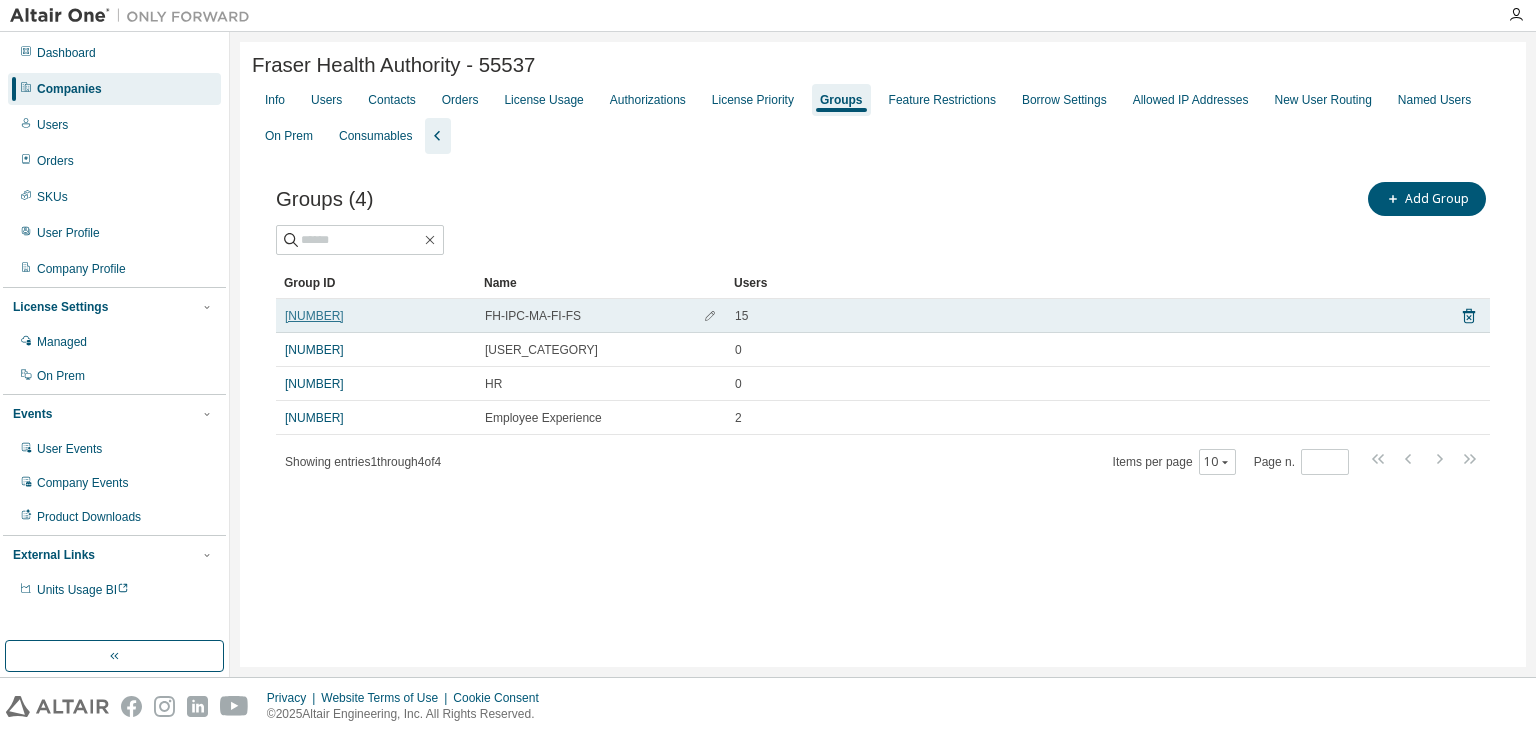 click on "[NUMBER]" at bounding box center (314, 316) 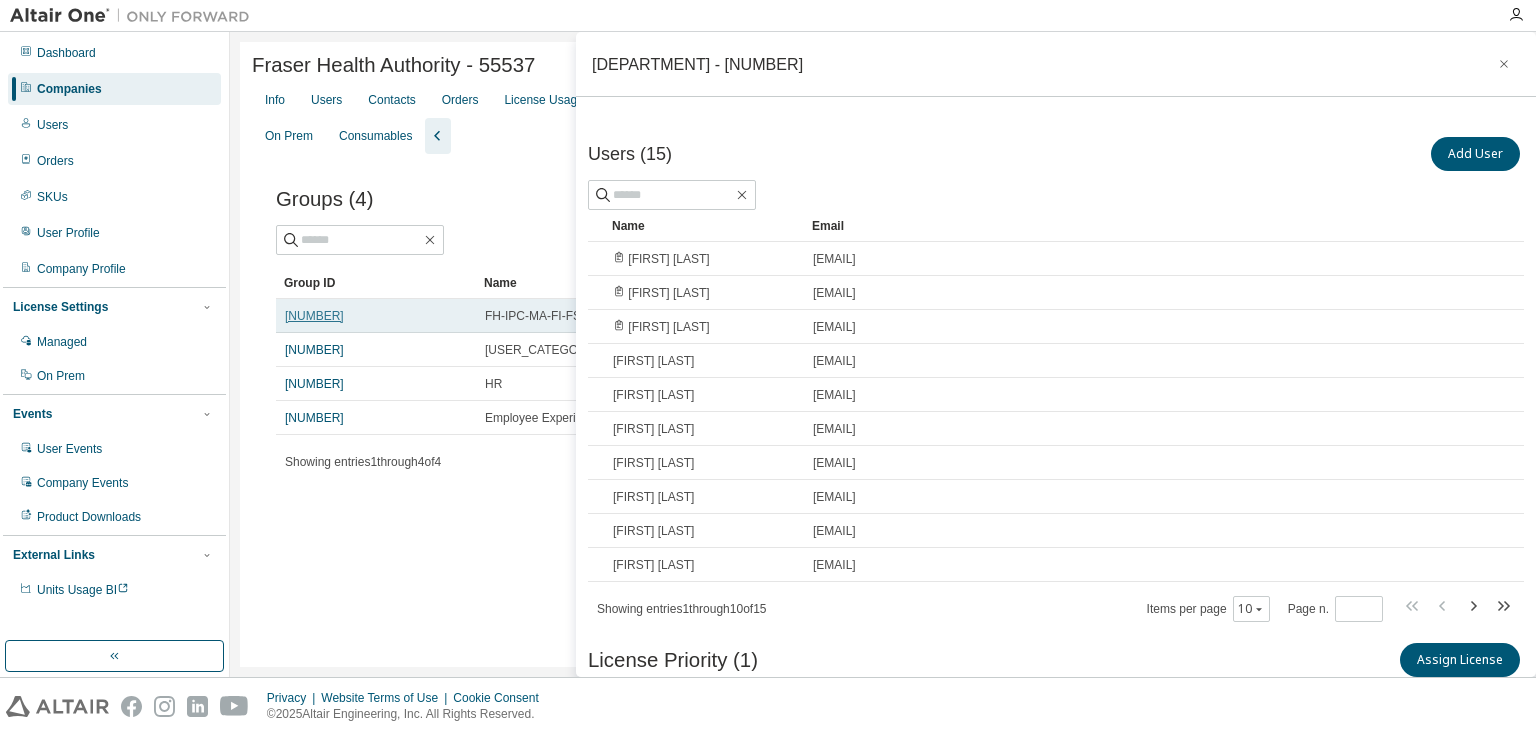 click on "[NUMBER]" at bounding box center (314, 316) 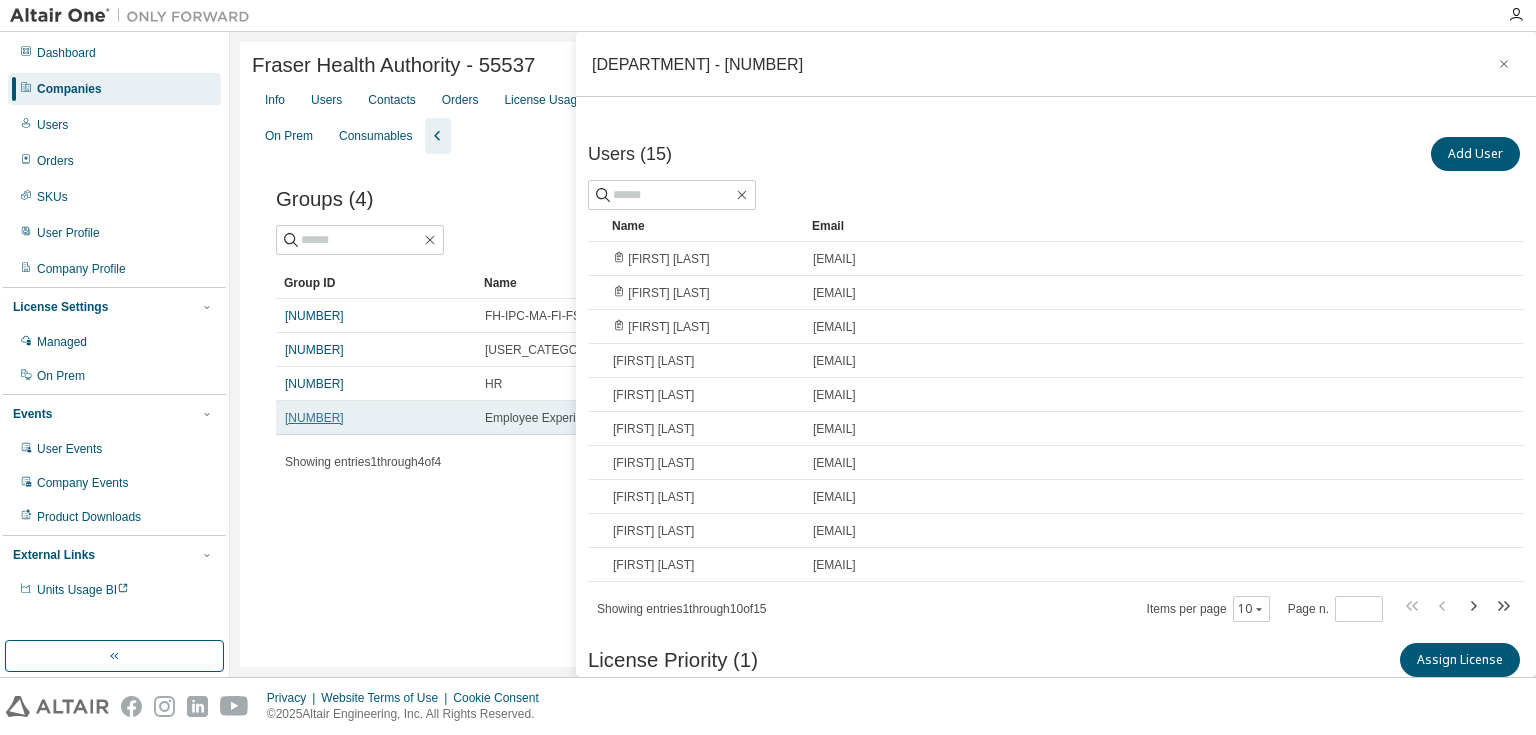 click on "[NUMBER]" at bounding box center [314, 418] 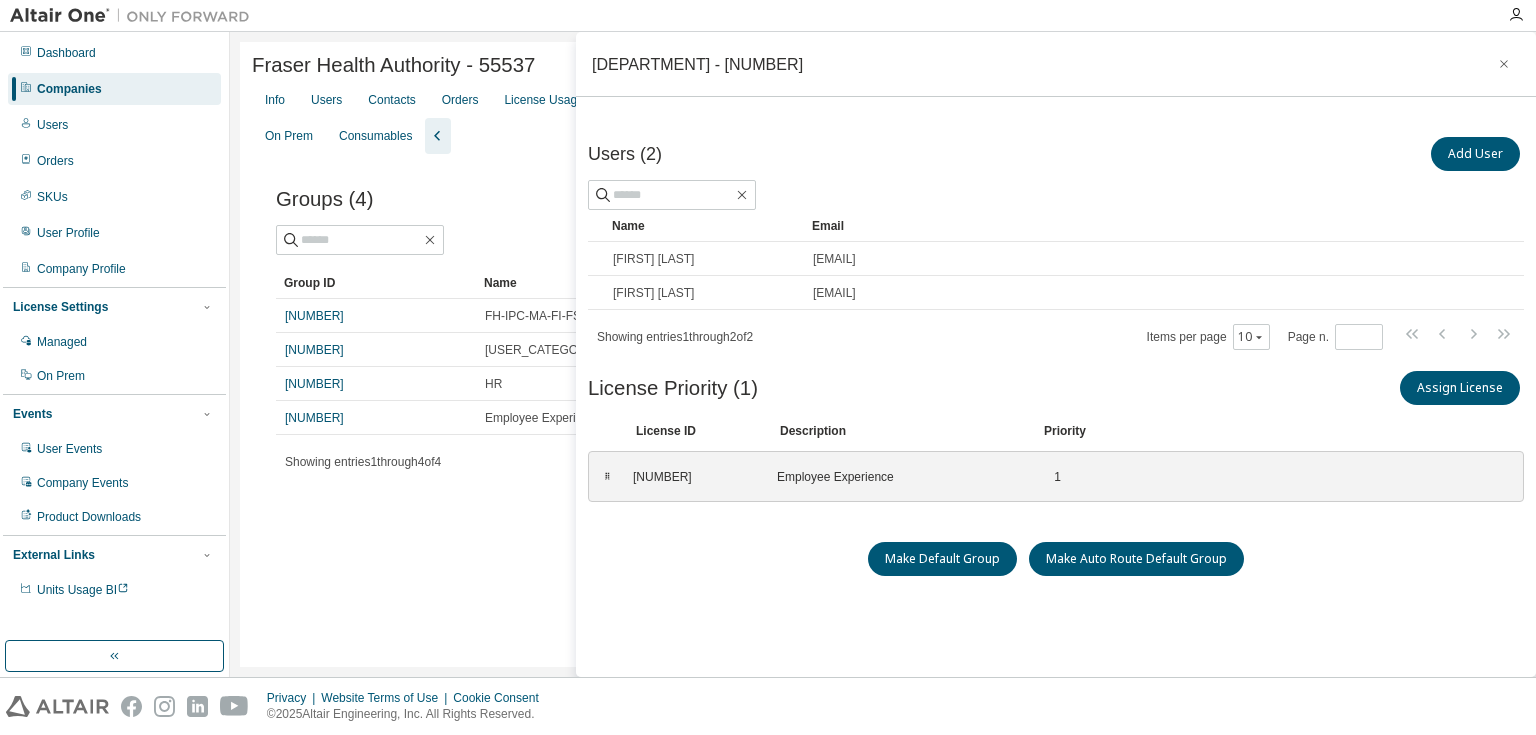 click on "Fraser Health Authority - 55537 Clear Load Save Save As Field Operator Value Select filter Select operand Add criteria Search Info Users Contacts Orders License Usage Authorizations License Priority Groups Feature Restrictions Borrow Settings Allowed IP Addresses New User Routing Named Users On Prem Consumables Groups (4) Add Group Clear Load Save Save As Field Operator Value Select filter Select operand Add criteria Search Group ID Name Users   4340 FH-IPC-MA-FI-FS 15   18185 Finance Users 0   18651 HR 0   18789 Employee Experience 2 Showing entries  1  through  4  of  4 Items per page 10 Page n. *" at bounding box center (883, 354) 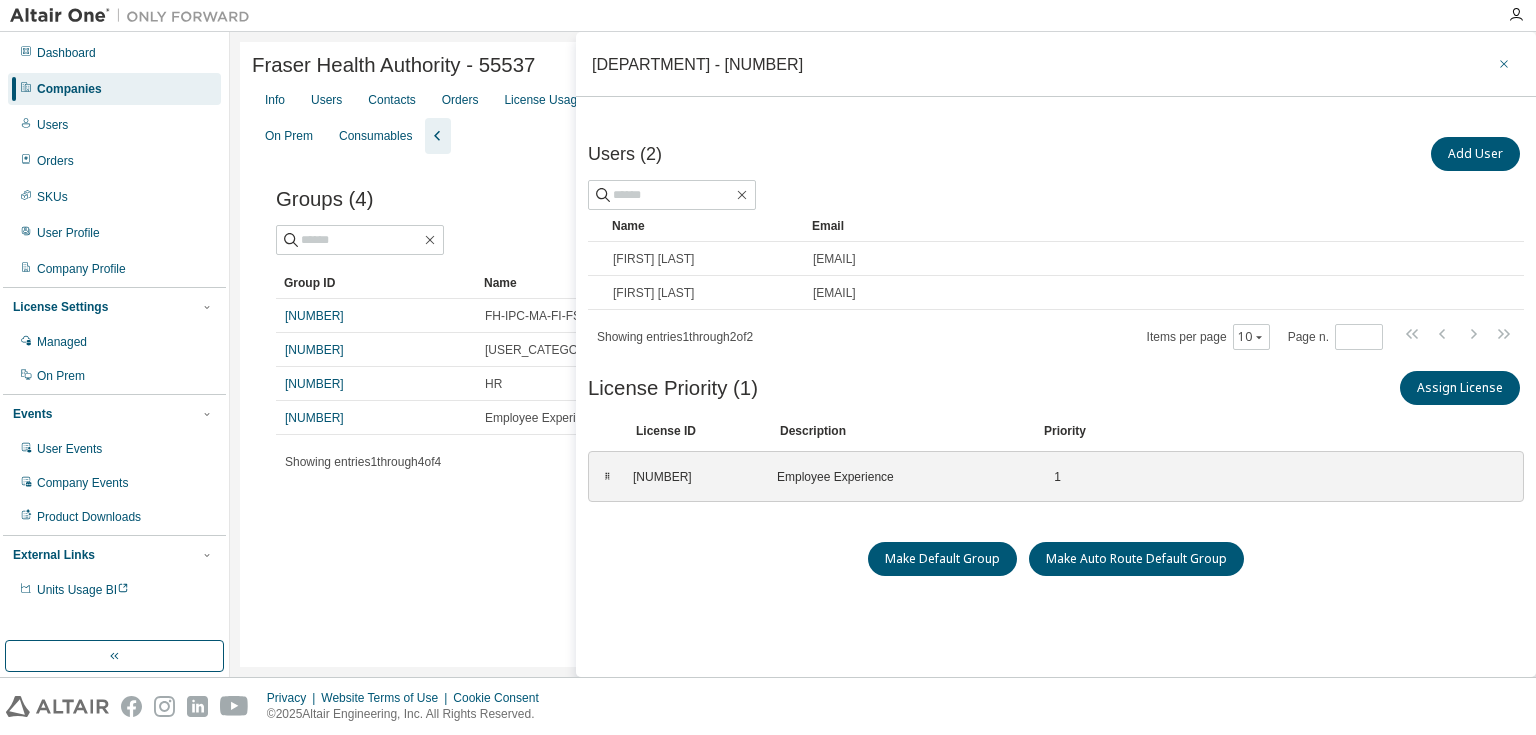 click 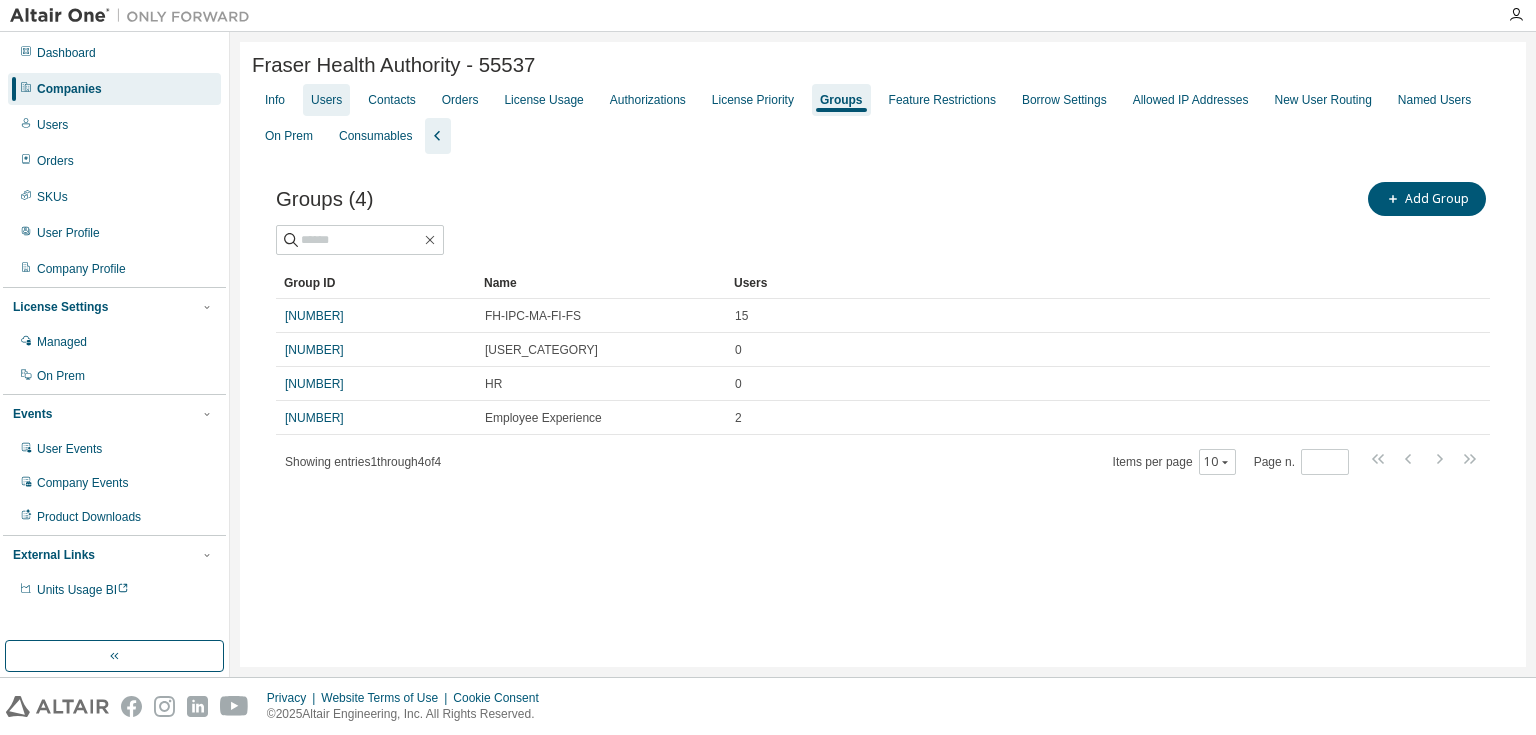 click on "Users" at bounding box center [326, 100] 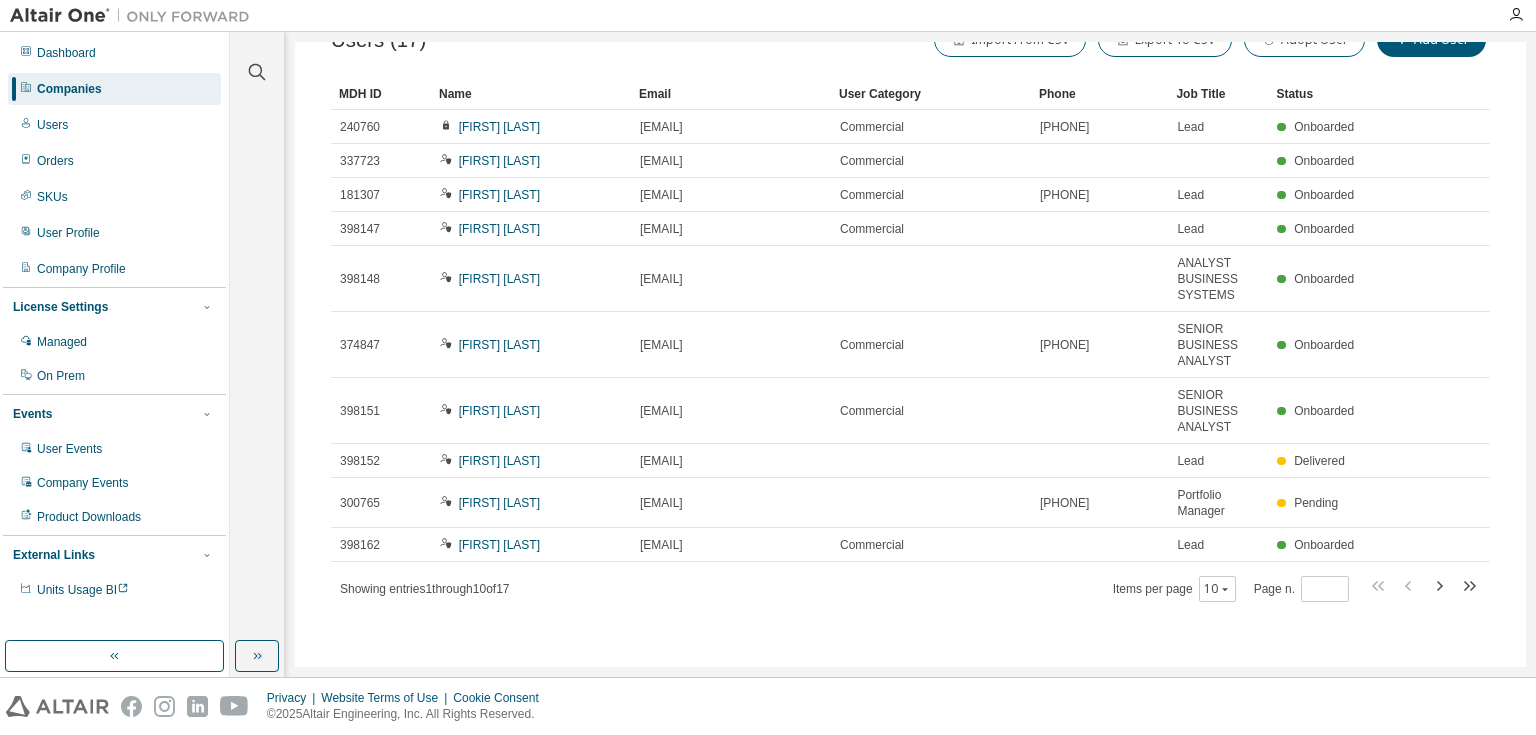 scroll, scrollTop: 177, scrollLeft: 0, axis: vertical 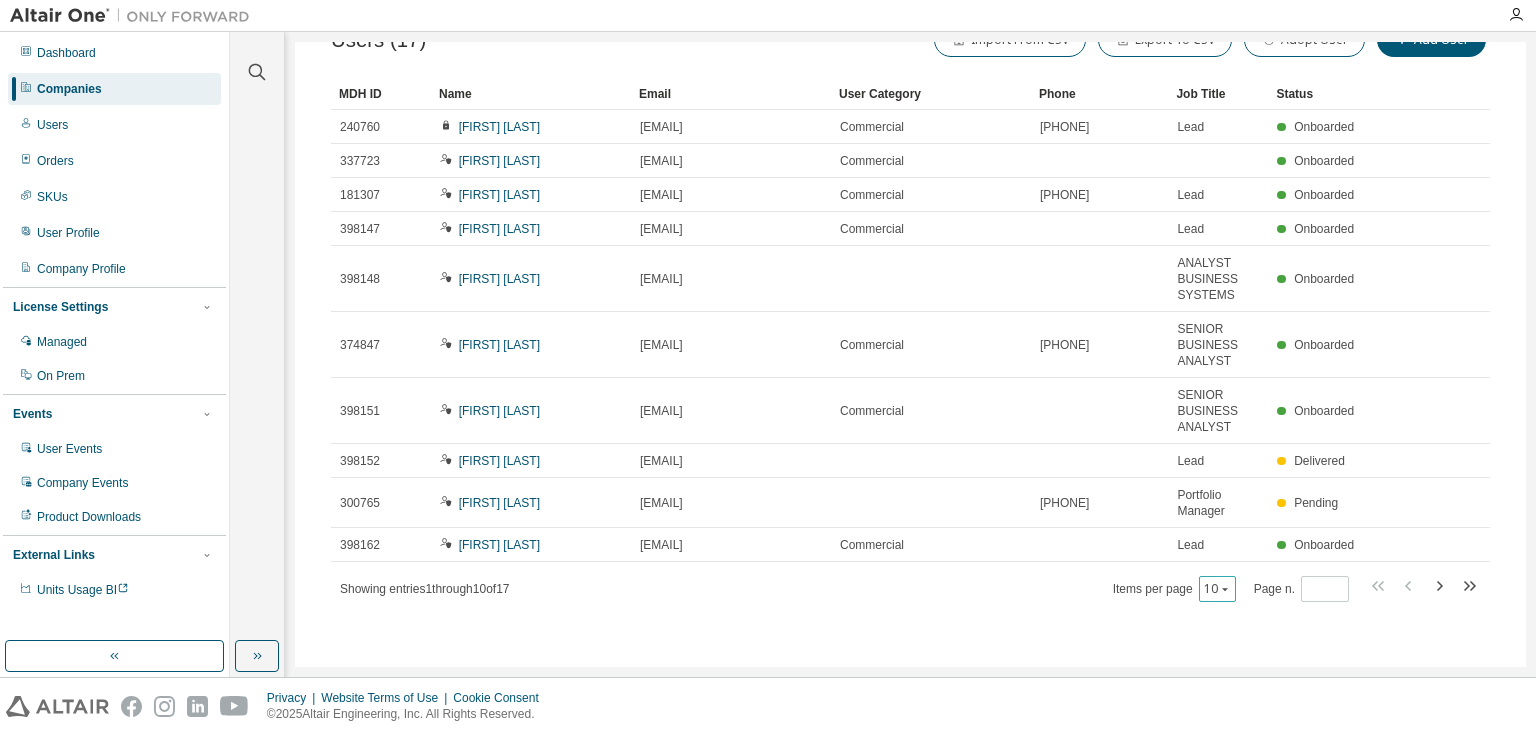 click 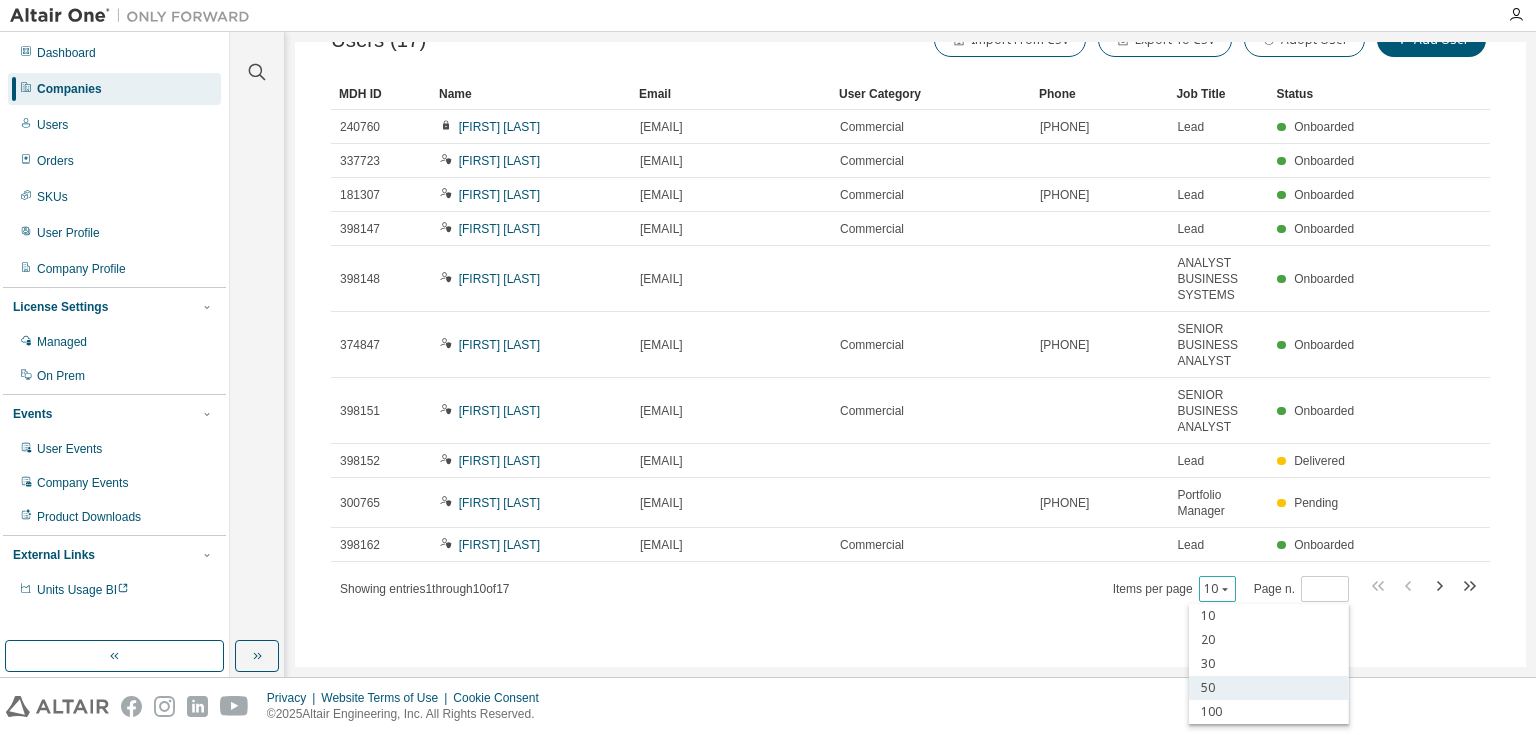 click on "50" at bounding box center (1269, 688) 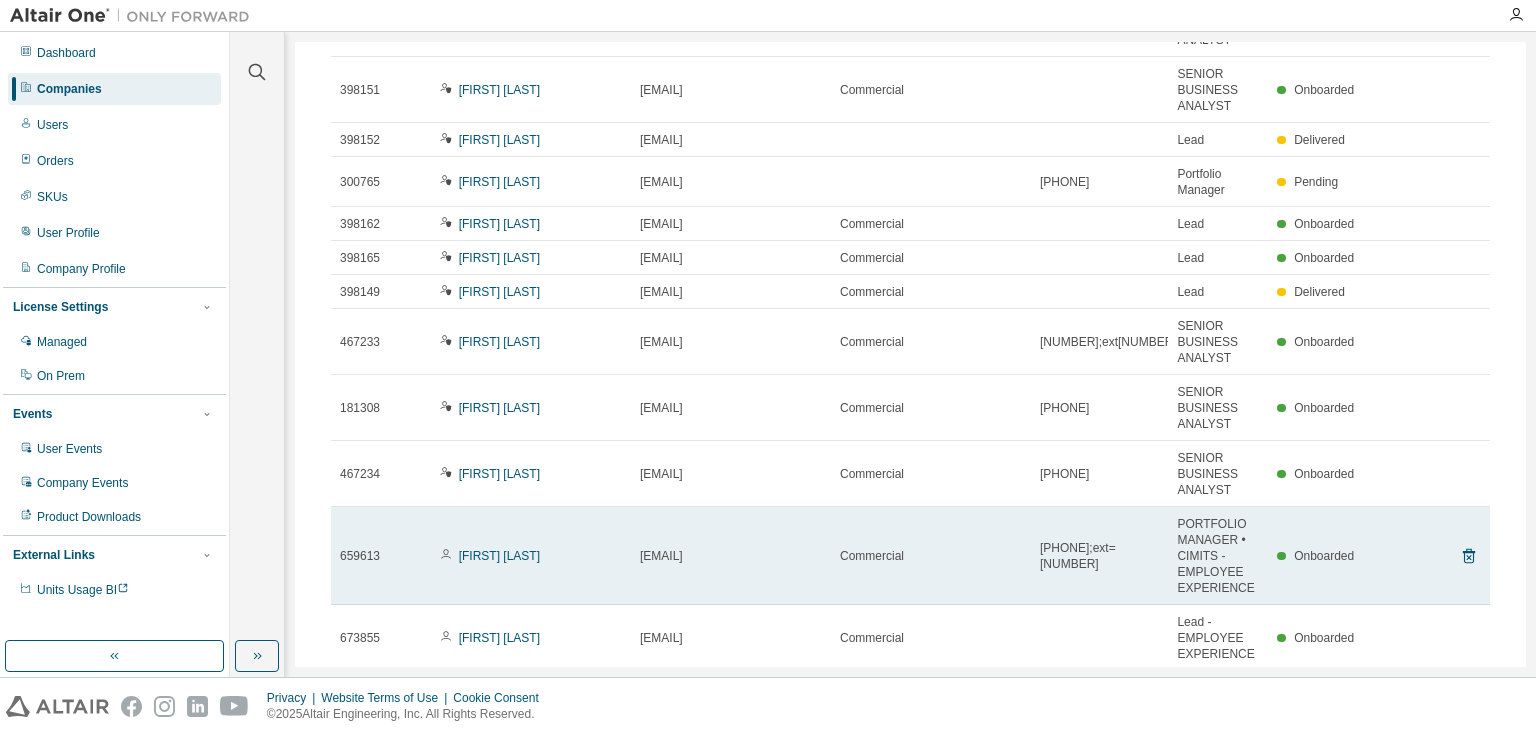 scroll, scrollTop: 0, scrollLeft: 0, axis: both 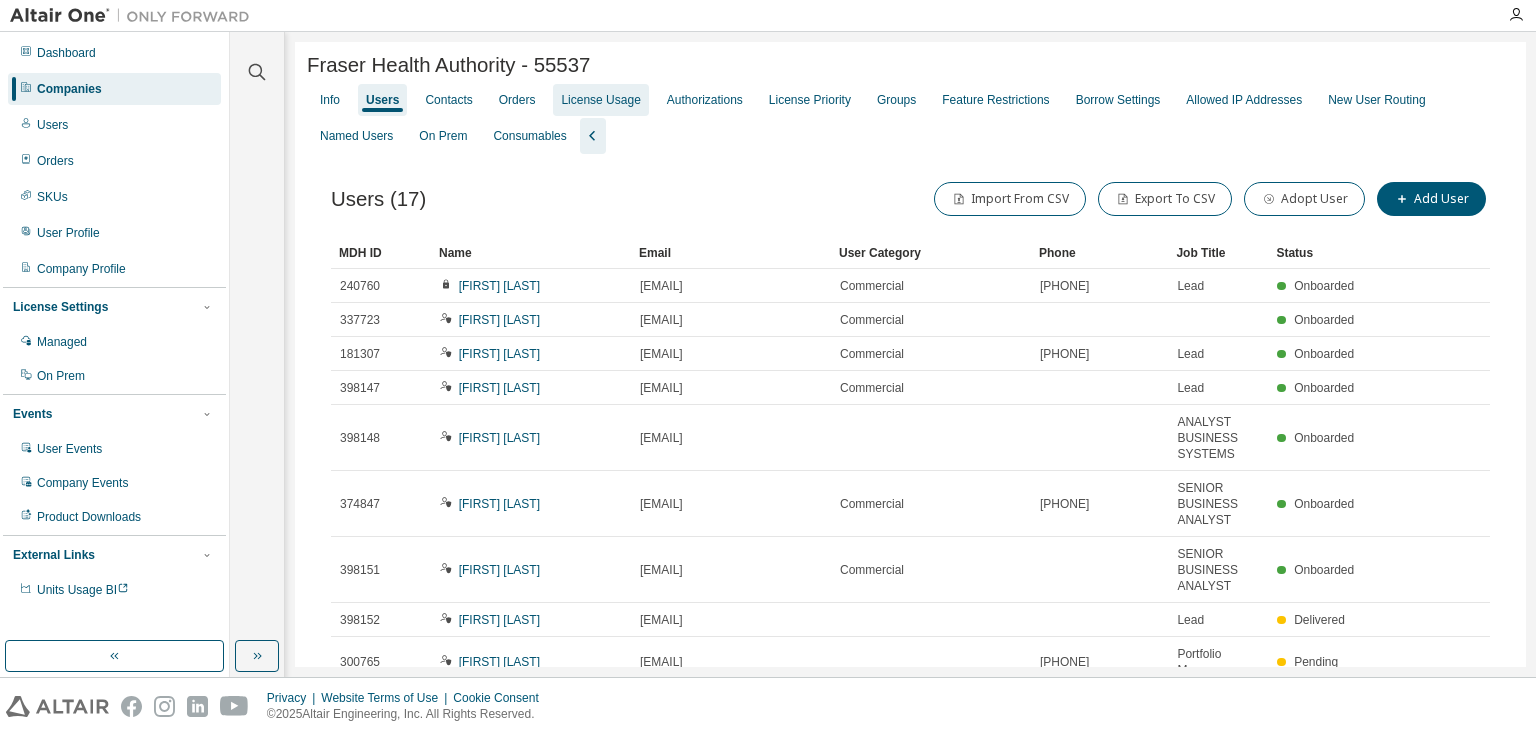 click on "License Usage" at bounding box center [600, 100] 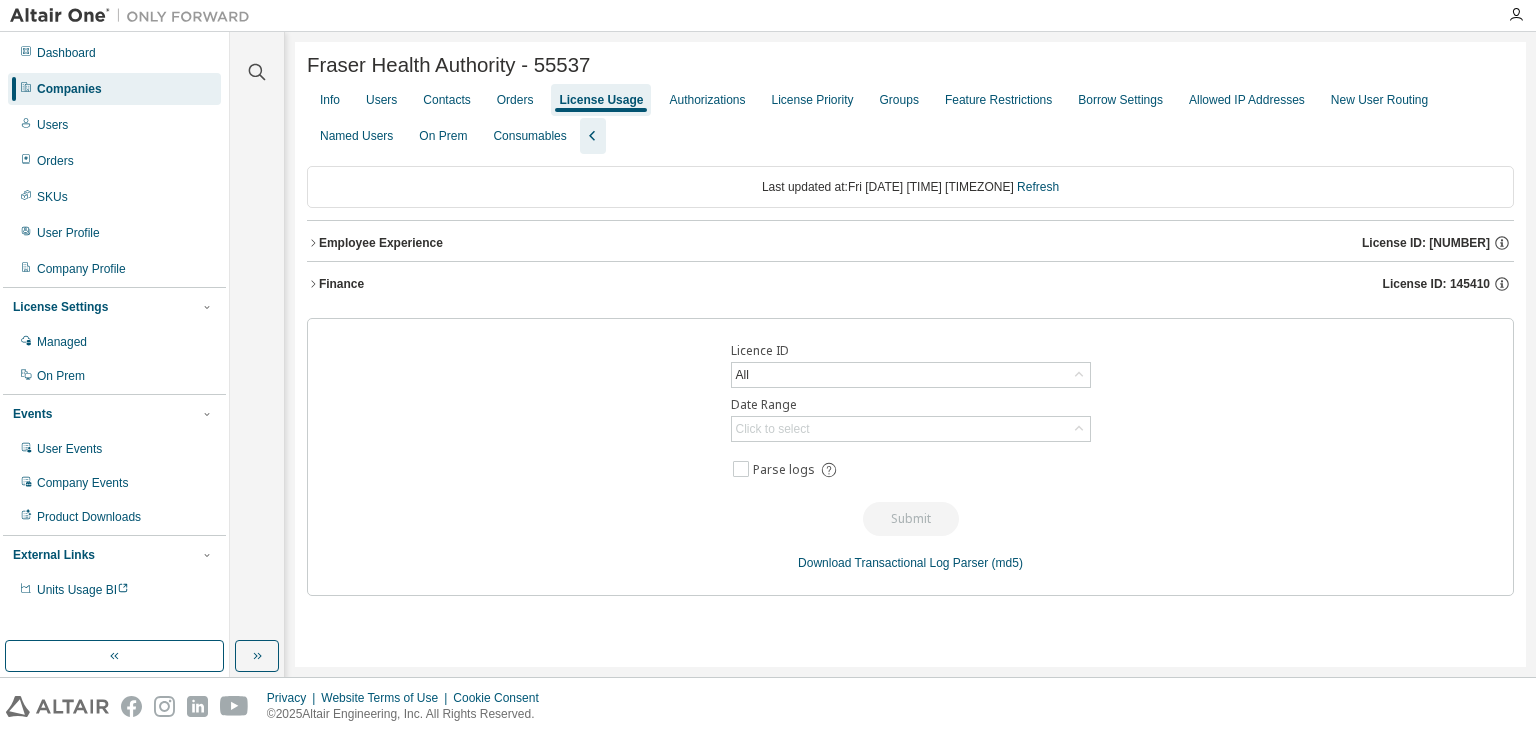 click 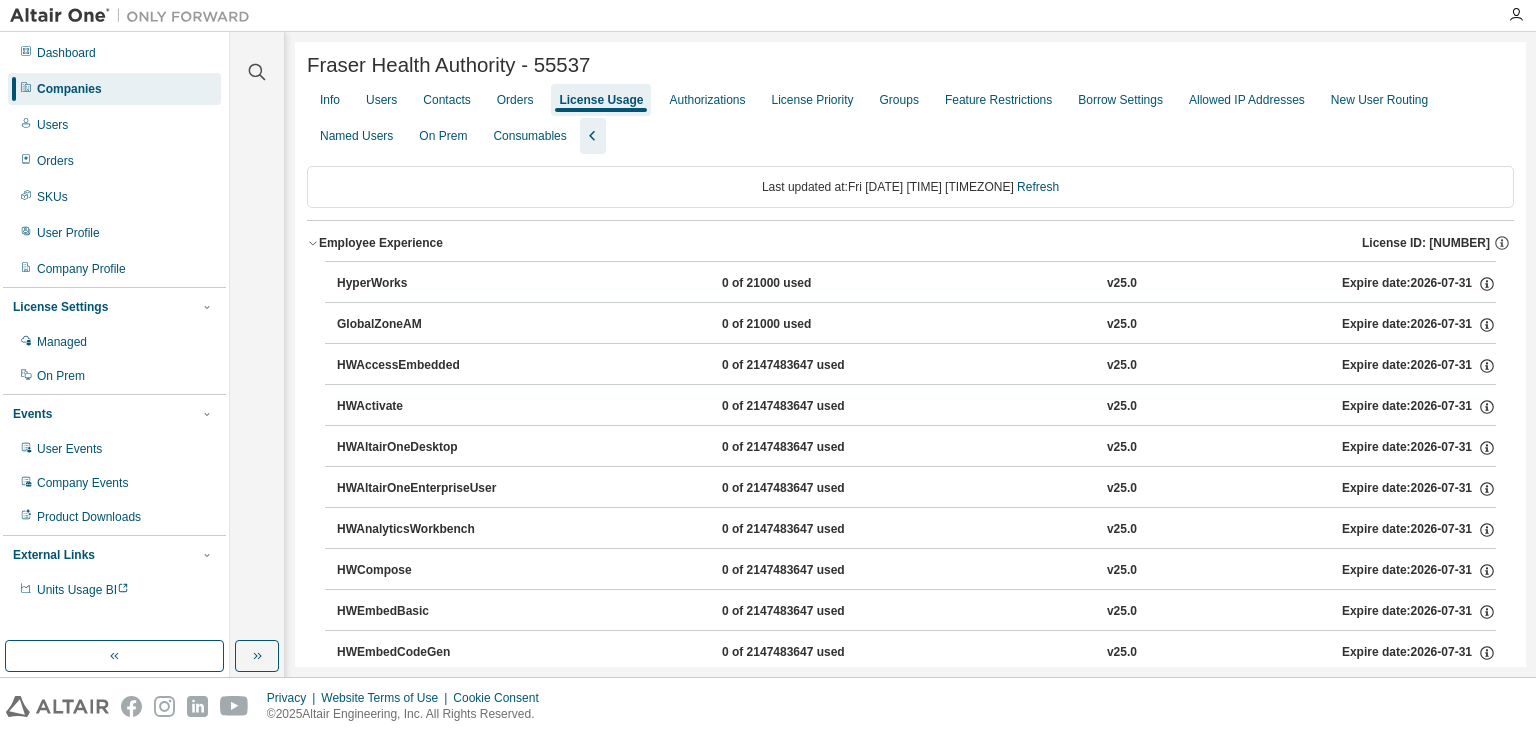 click 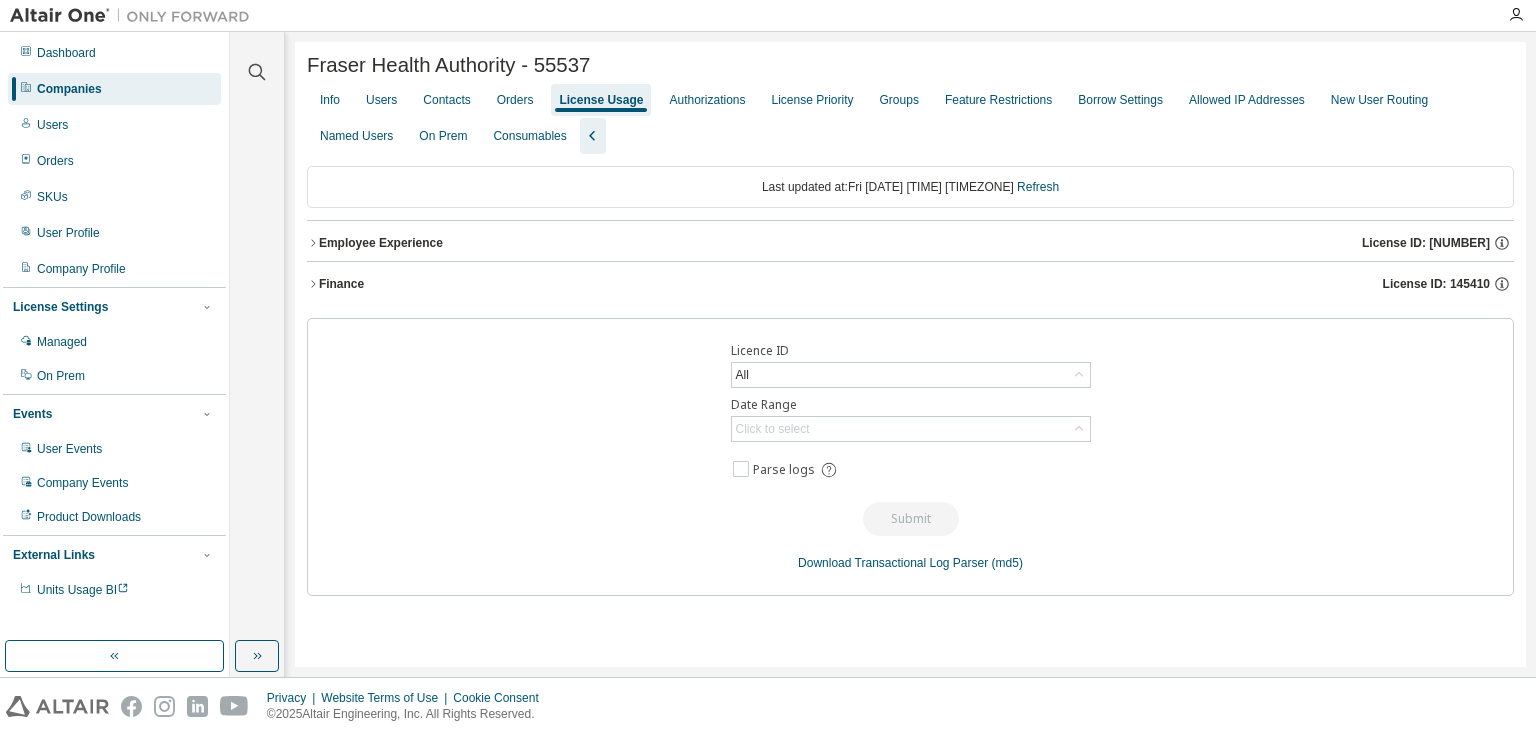click 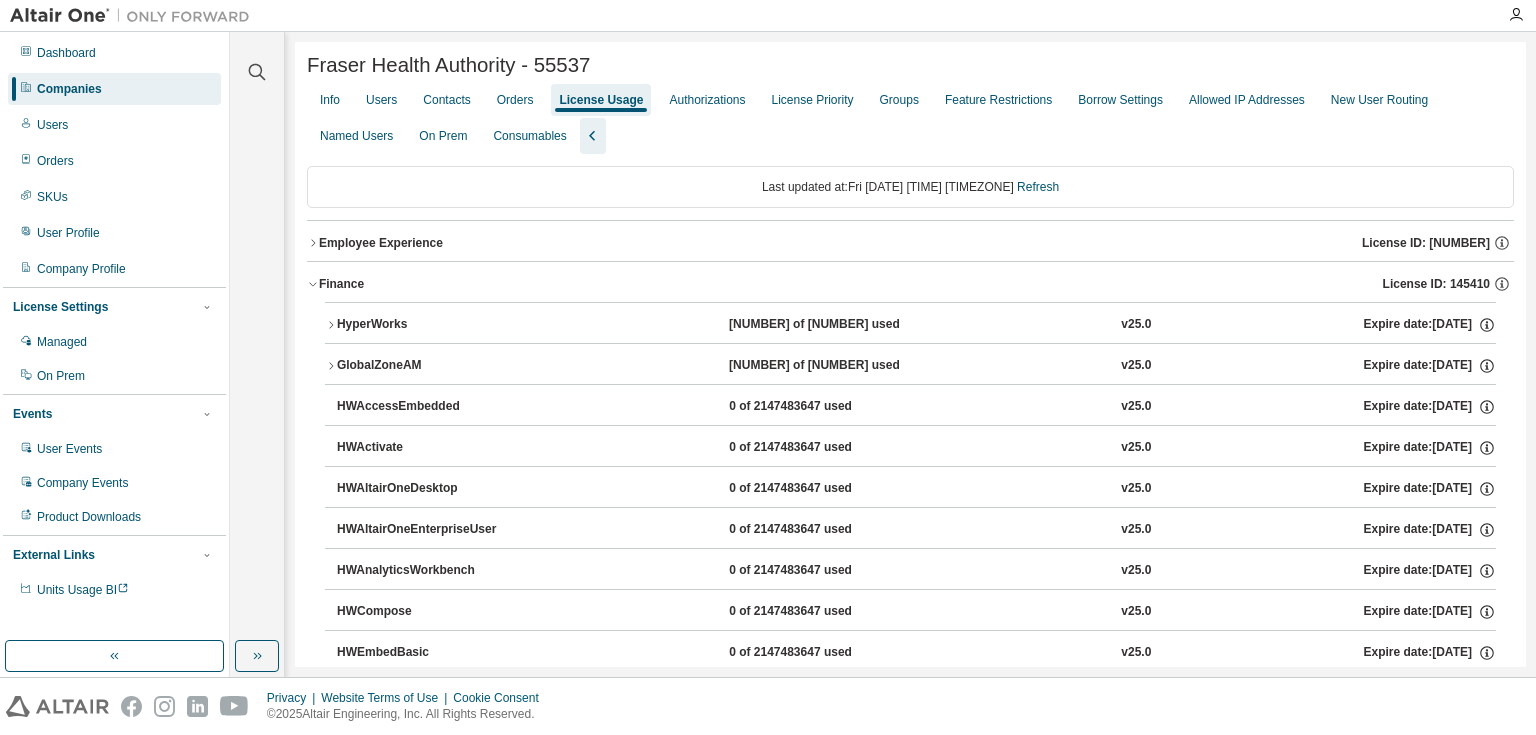 click 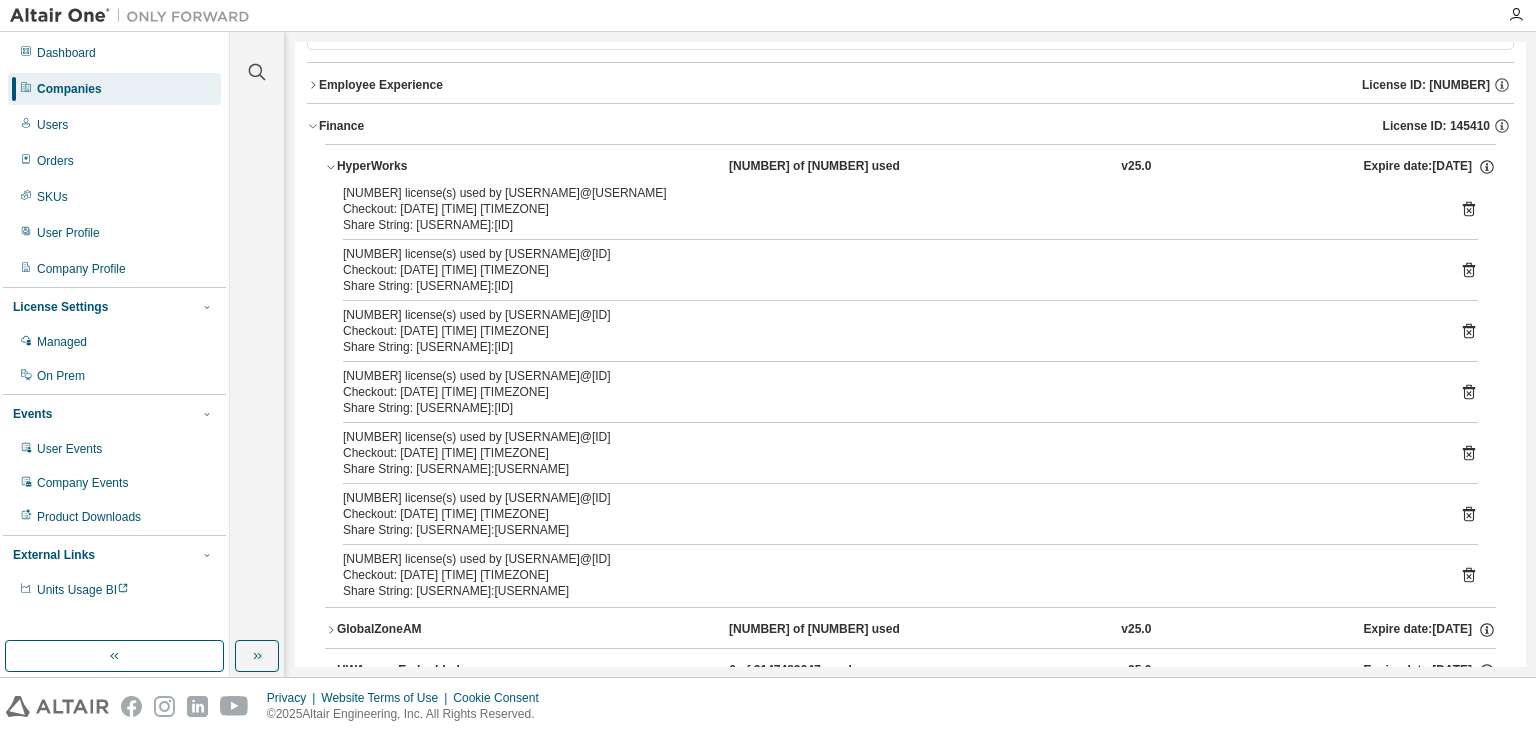 scroll, scrollTop: 160, scrollLeft: 0, axis: vertical 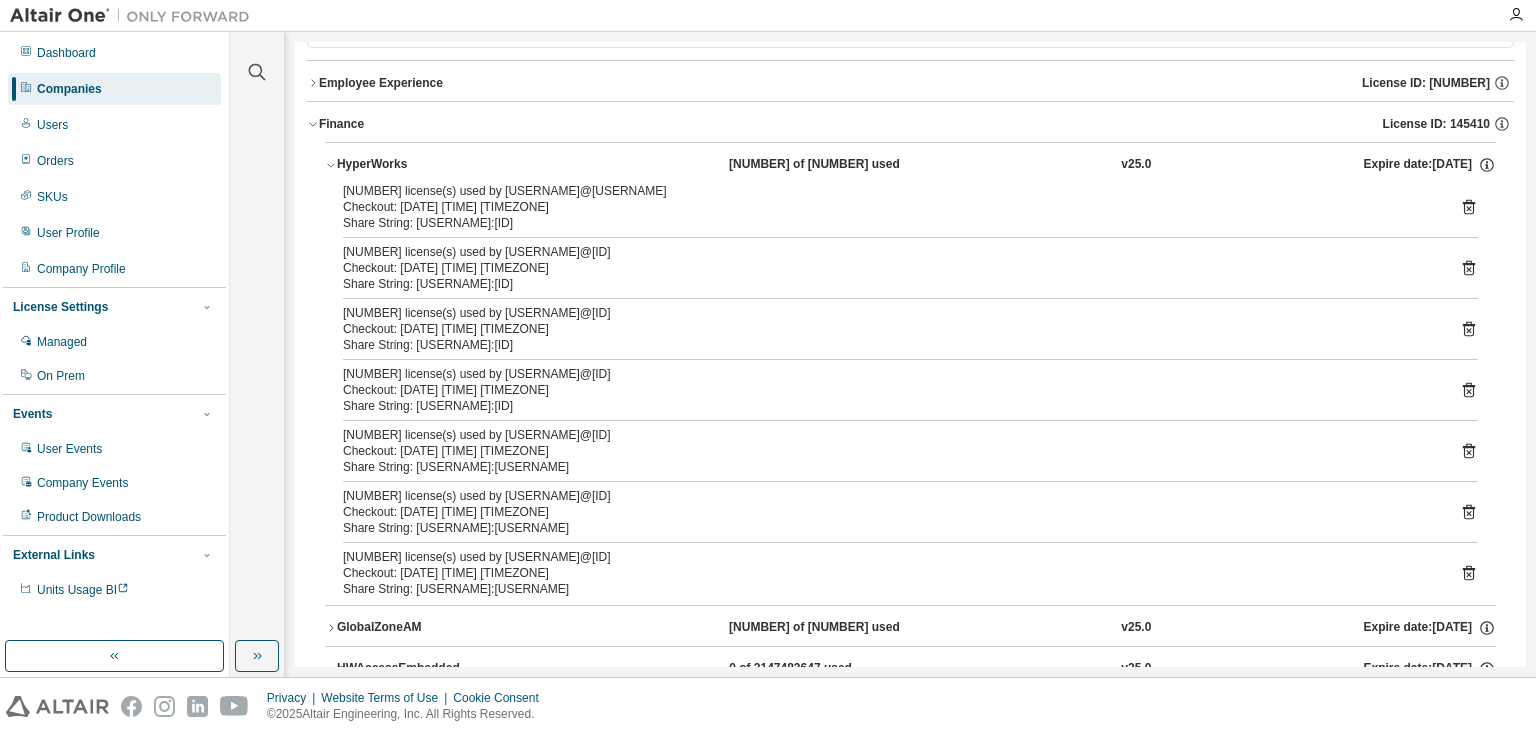 click 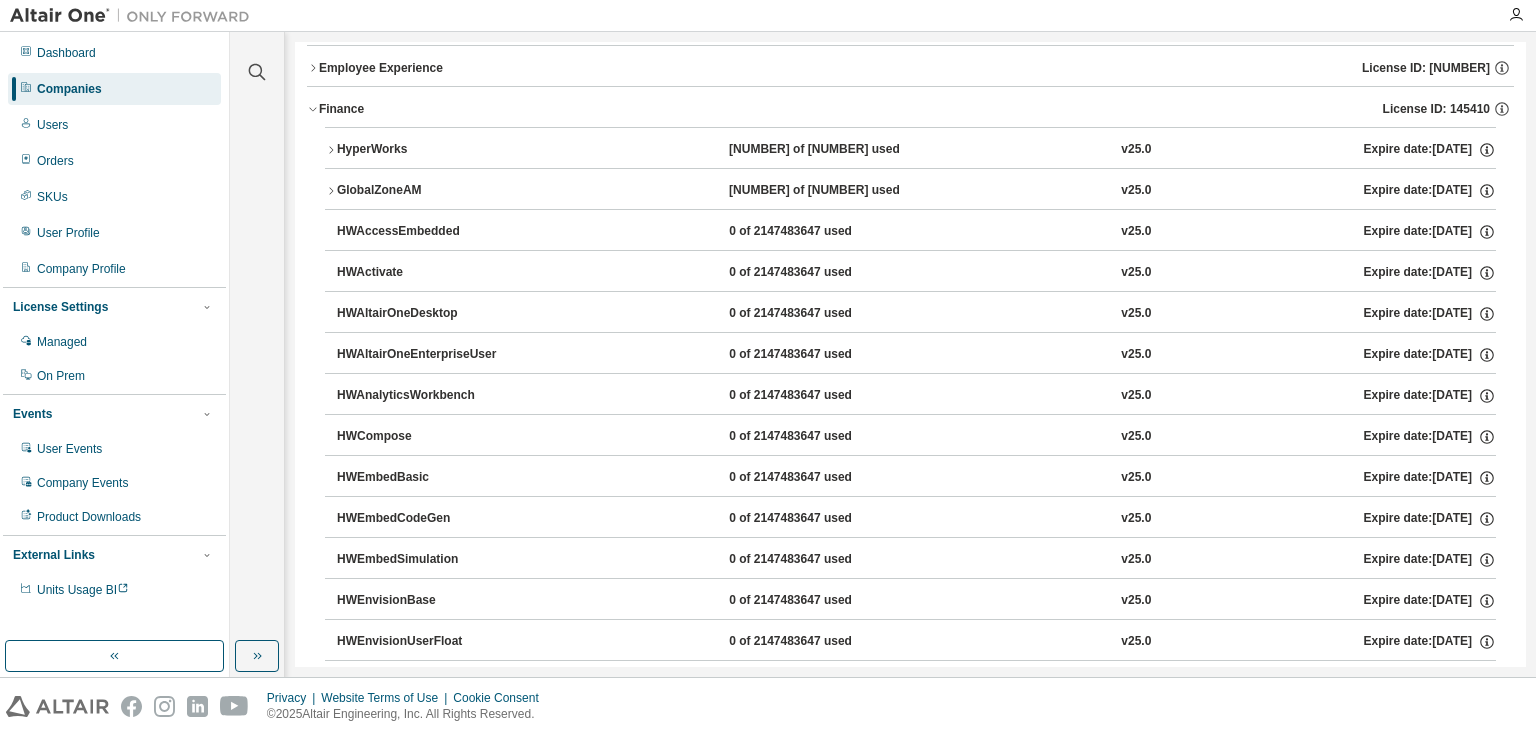 scroll, scrollTop: 160, scrollLeft: 0, axis: vertical 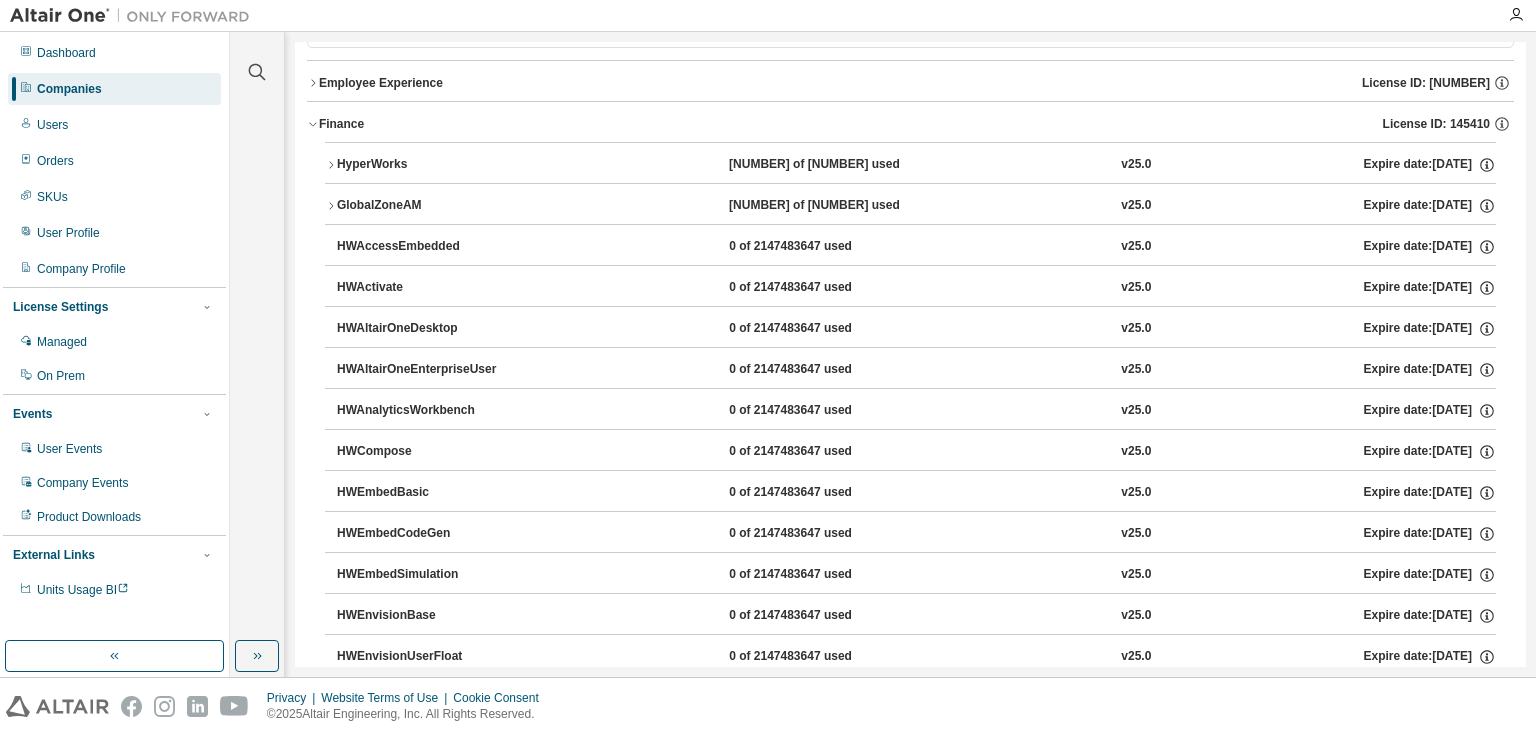 click on "HyperWorks [NUMBER] of [NUMBER] used v25.0 Expire date:  [DATE]" at bounding box center (910, 165) 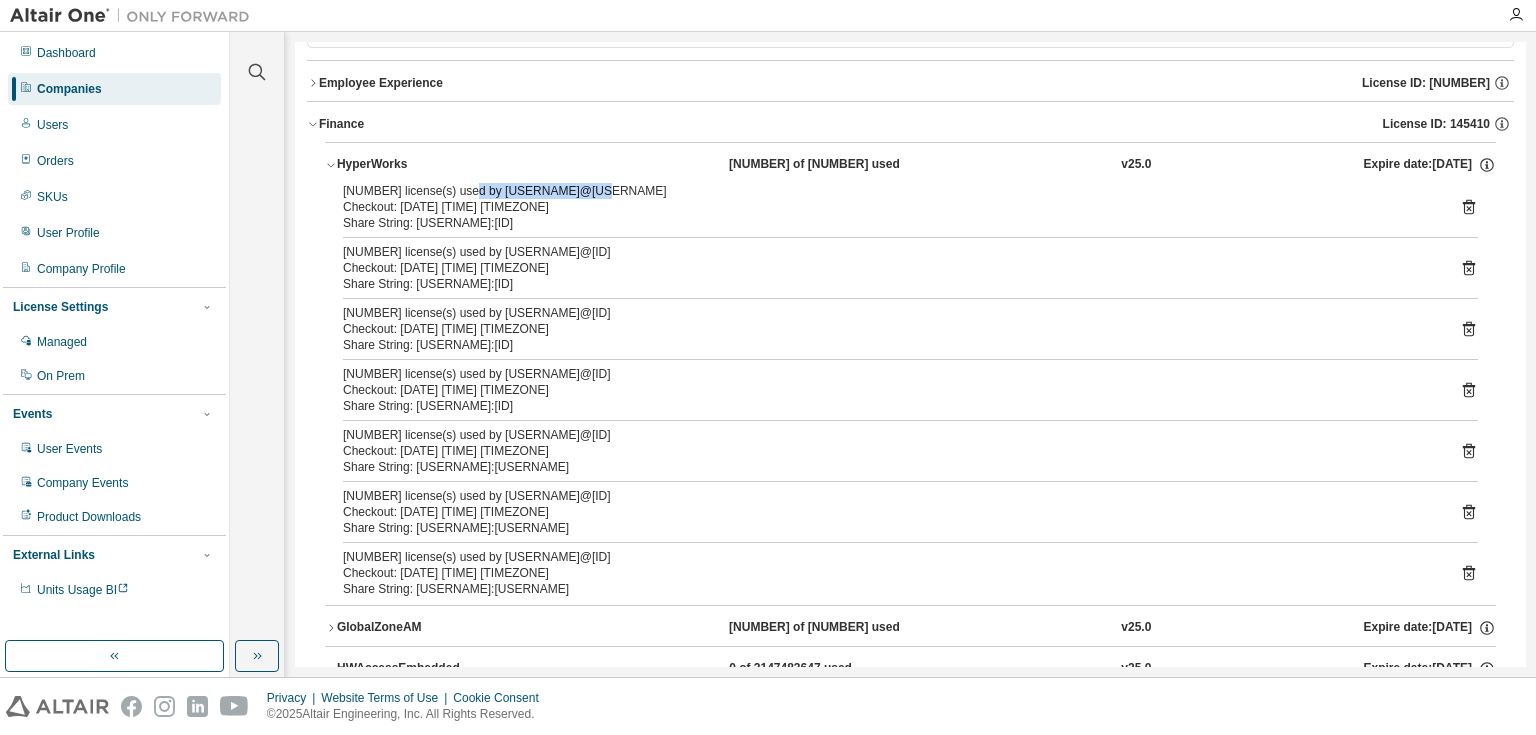 drag, startPoint x: 473, startPoint y: 196, endPoint x: 584, endPoint y: 196, distance: 111 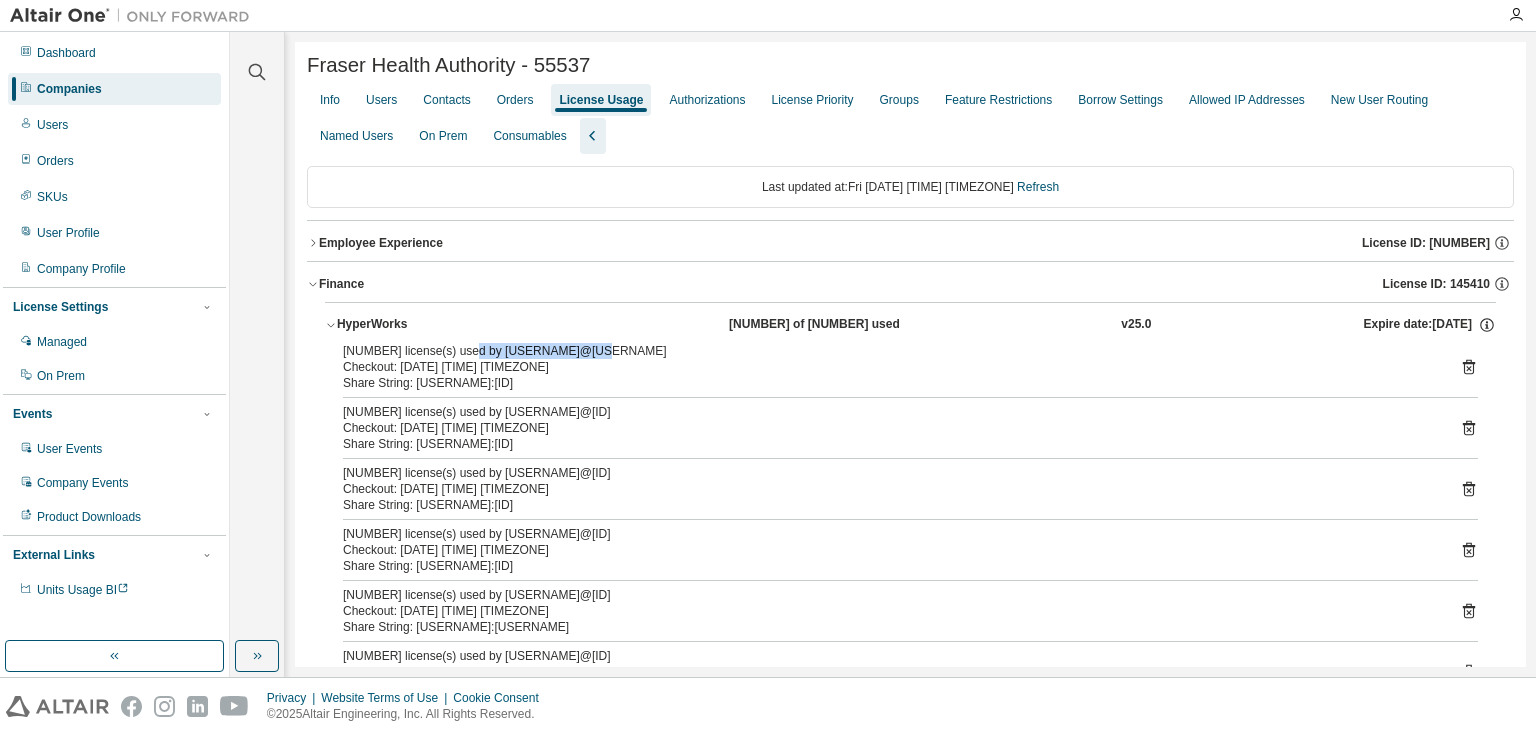 scroll, scrollTop: 0, scrollLeft: 0, axis: both 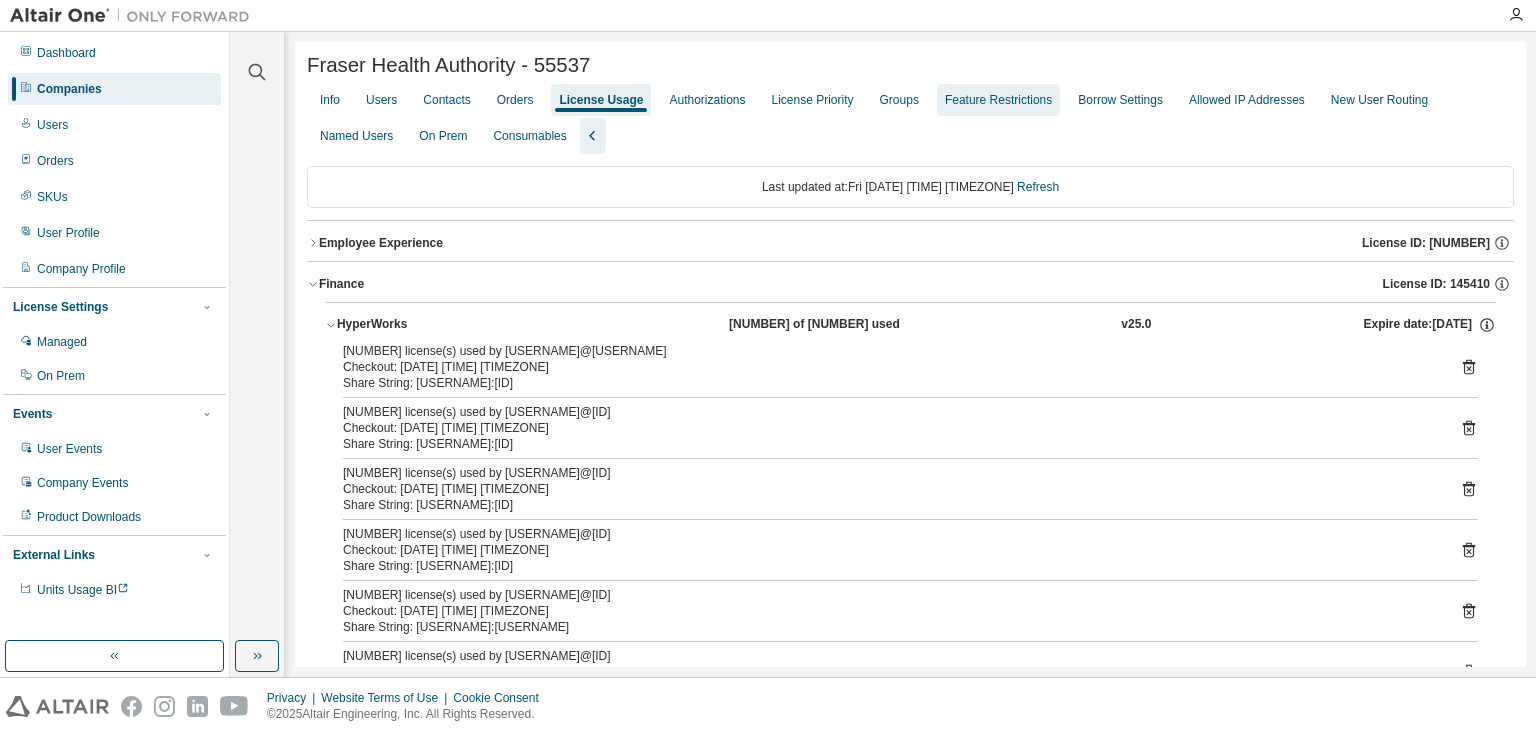 click on "Feature Restrictions" at bounding box center (998, 100) 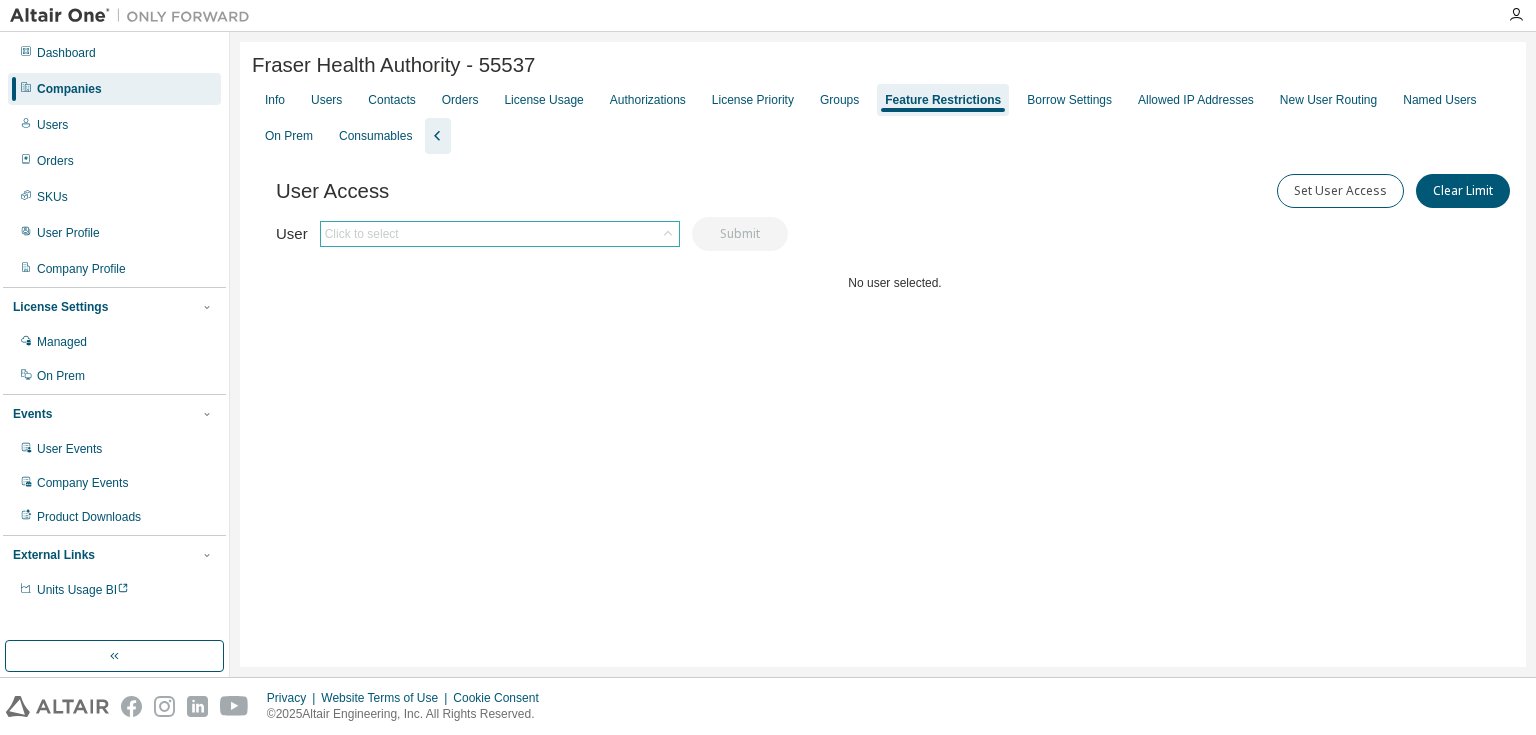 click on "Click to select" at bounding box center (500, 234) 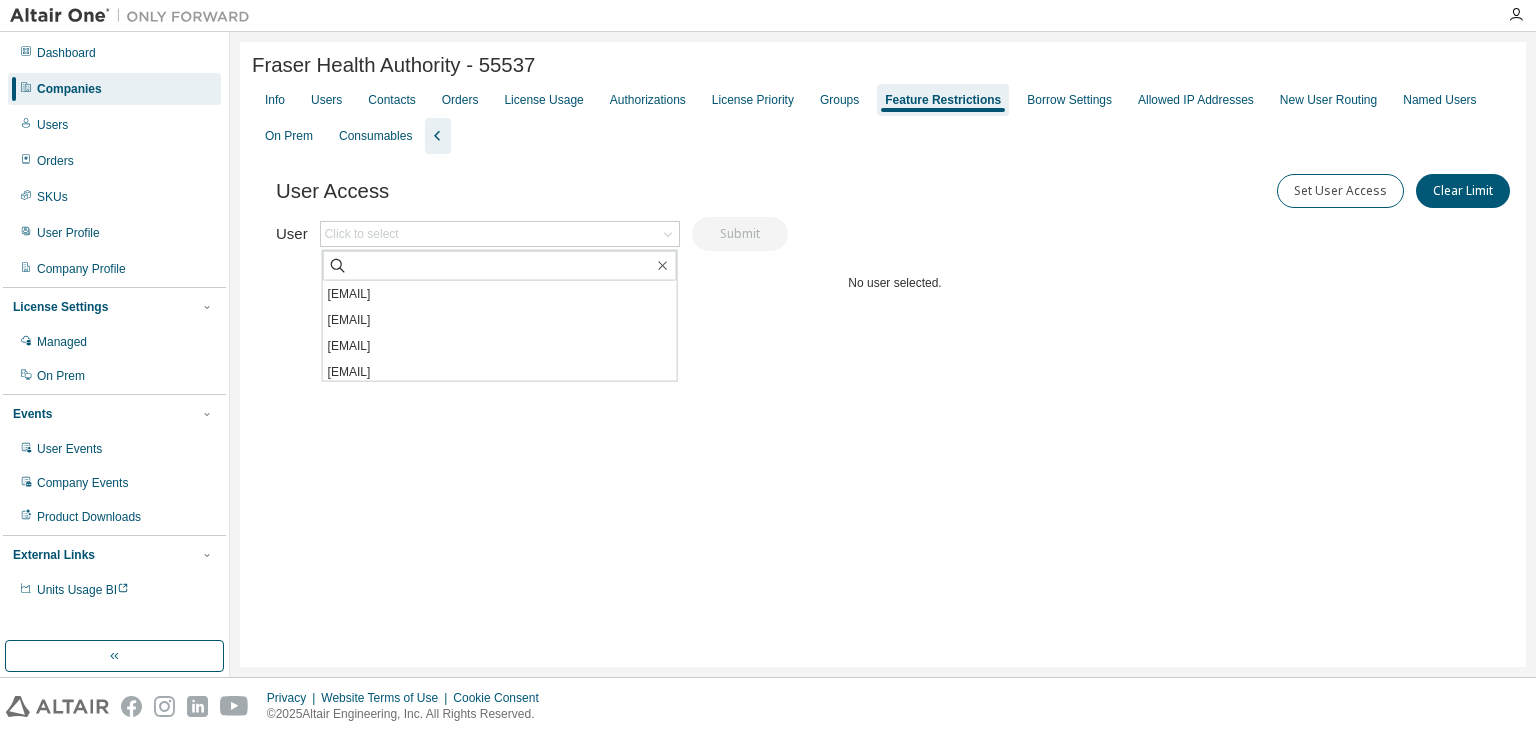 click on "[EMAIL]" at bounding box center [500, 294] 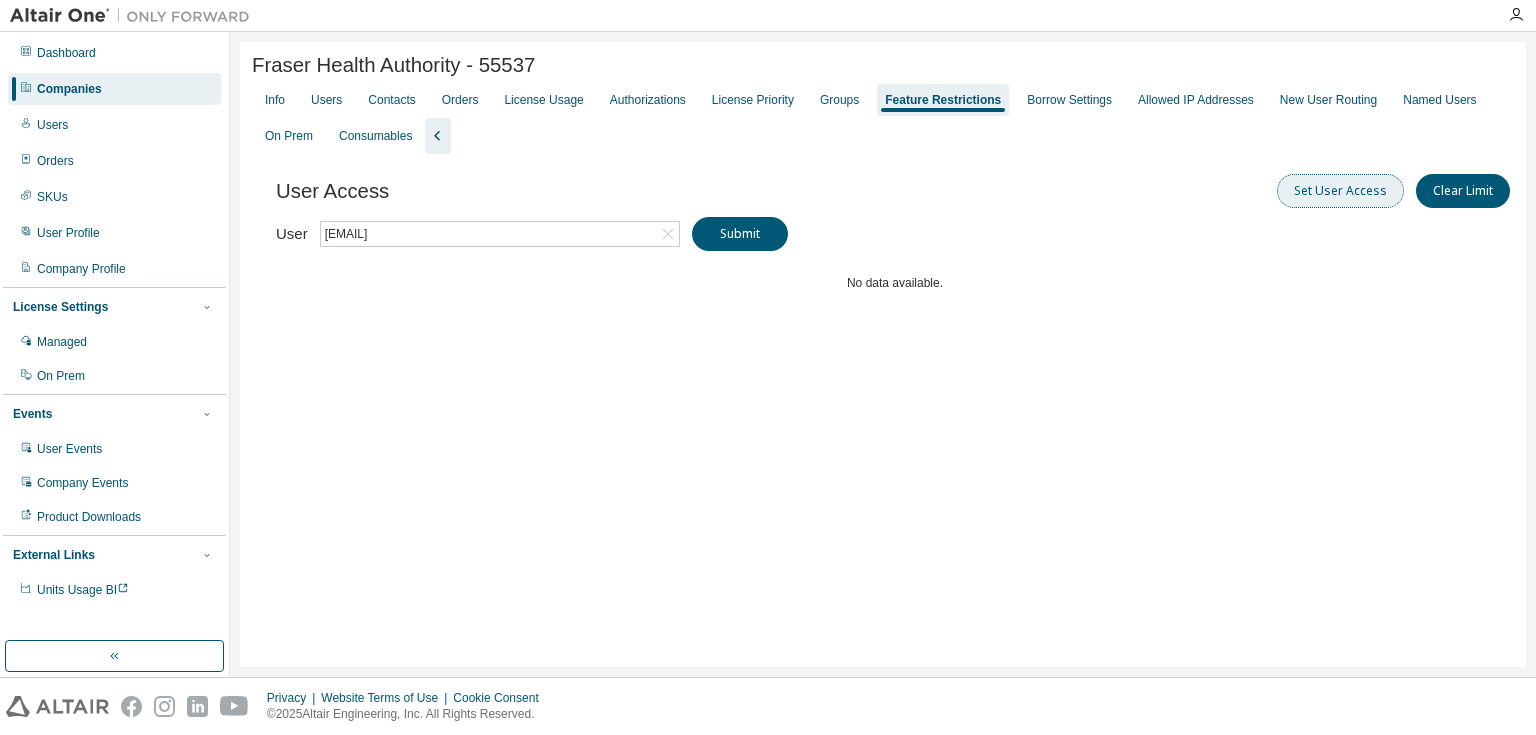 click on "Set User Access" at bounding box center [1340, 191] 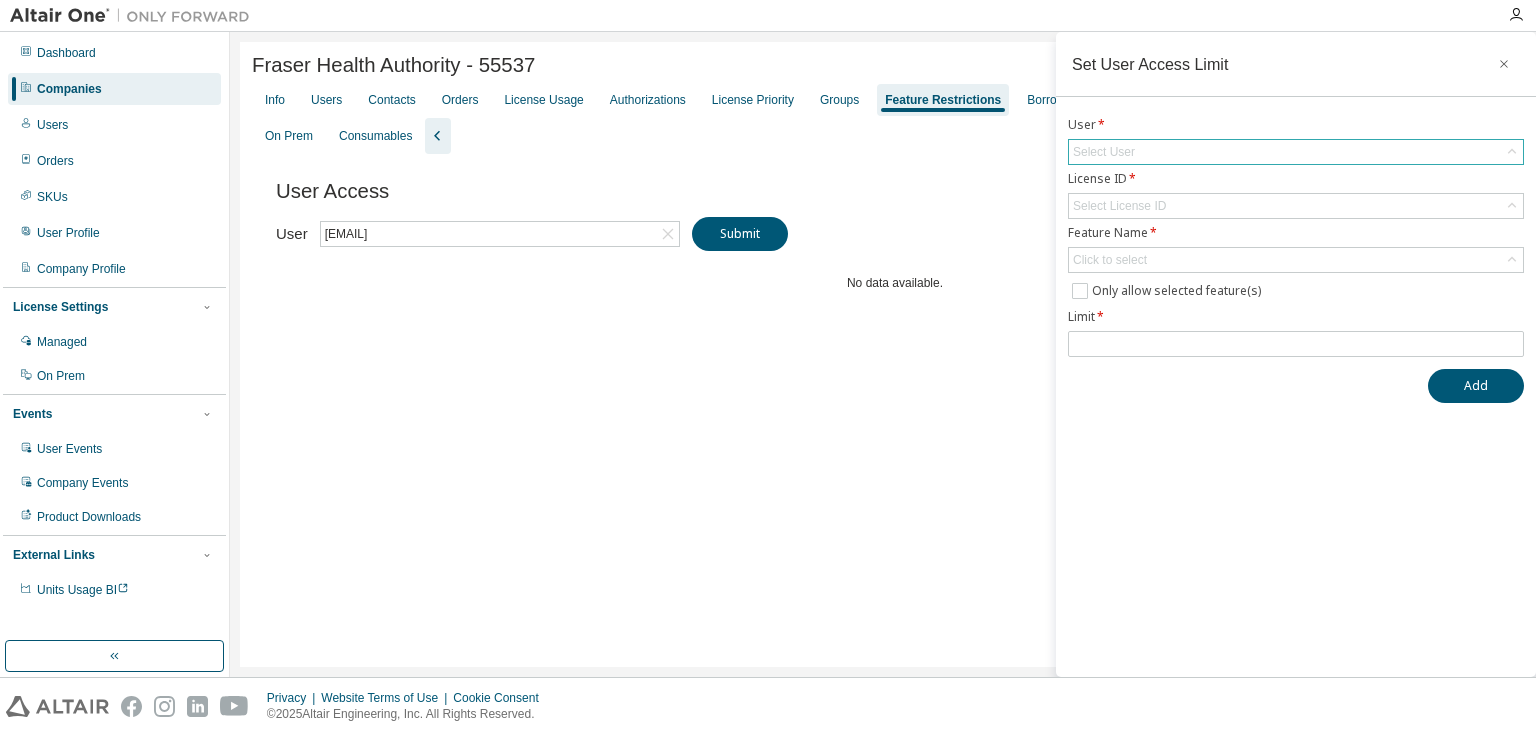 click on "Select User" at bounding box center [1296, 152] 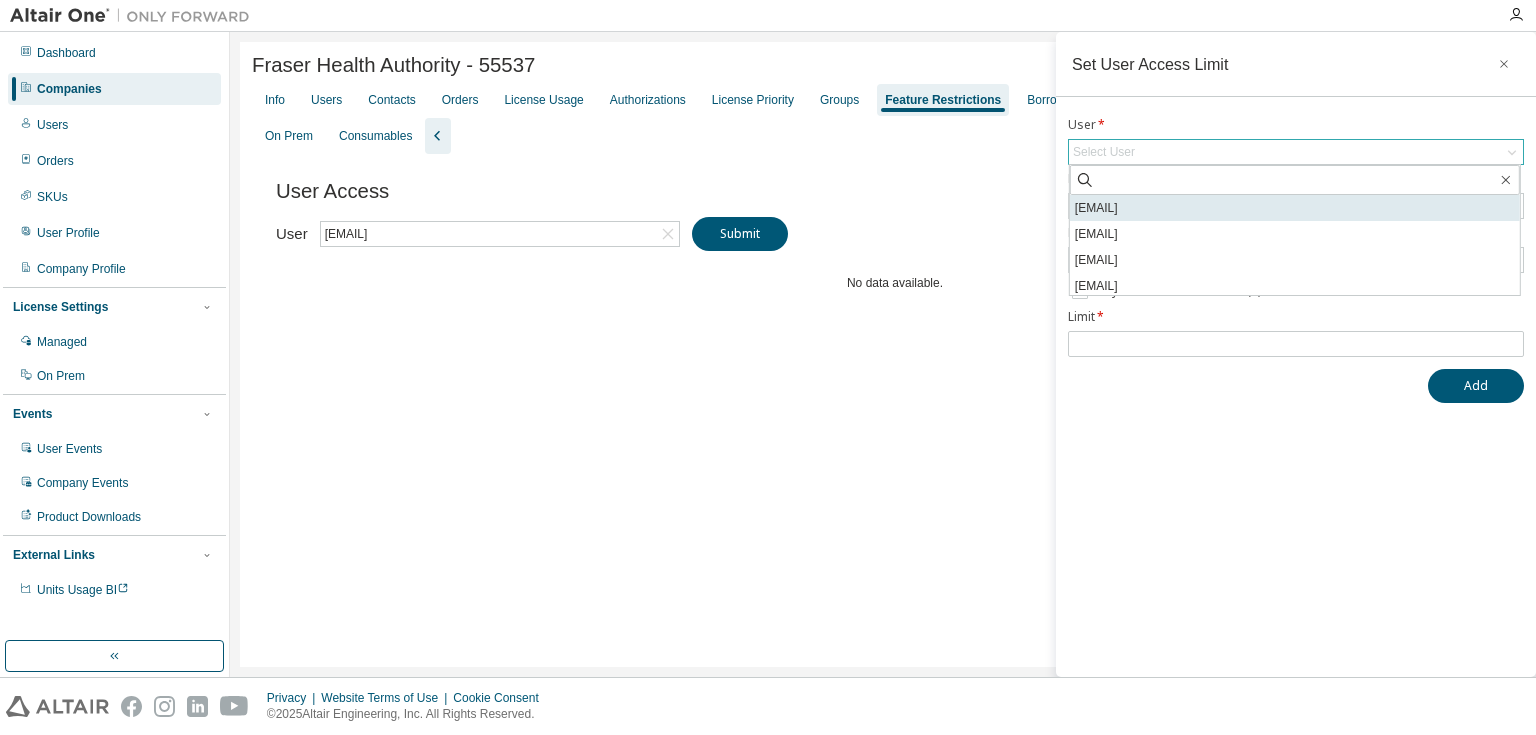 click on "[EMAIL]" at bounding box center (1295, 208) 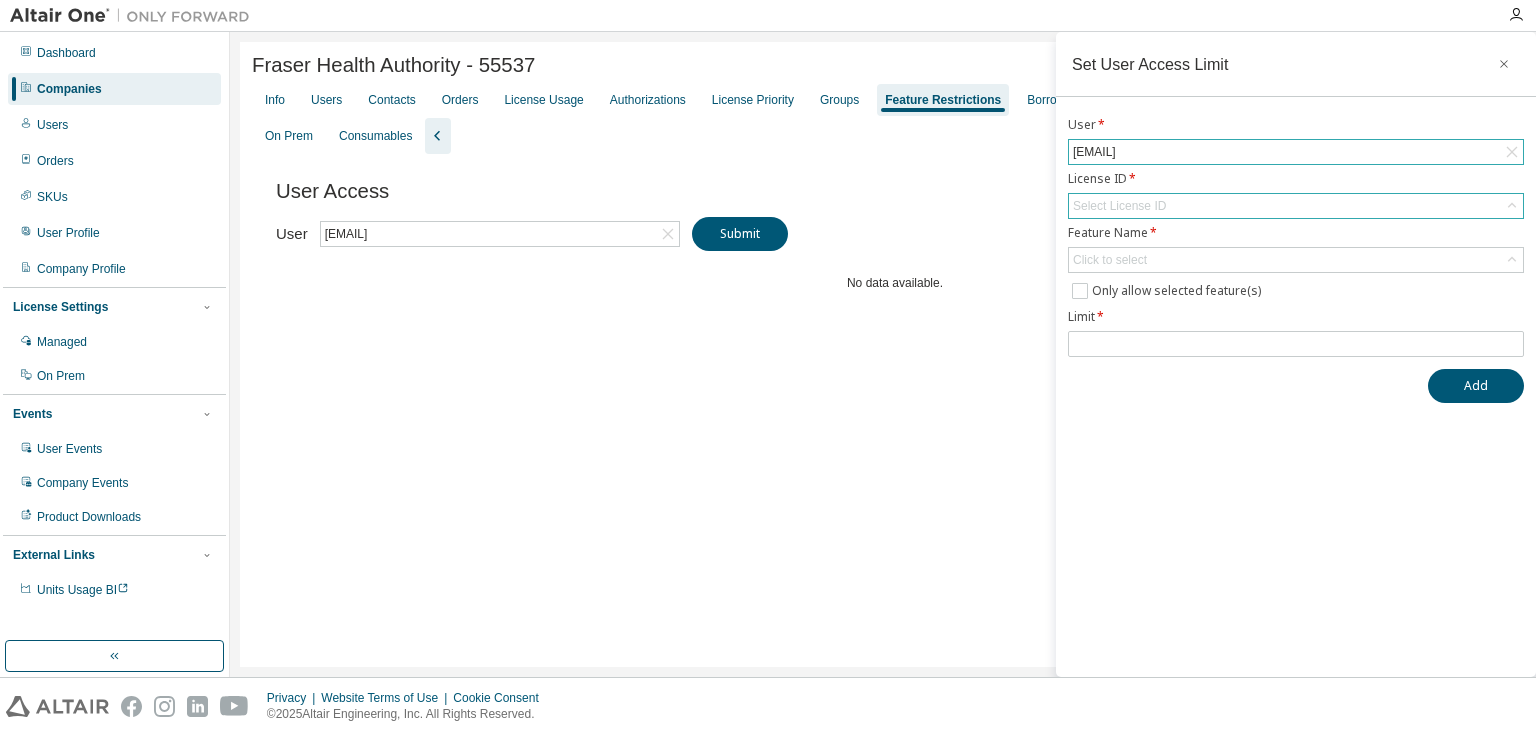 click on "Select License ID" at bounding box center (1296, 206) 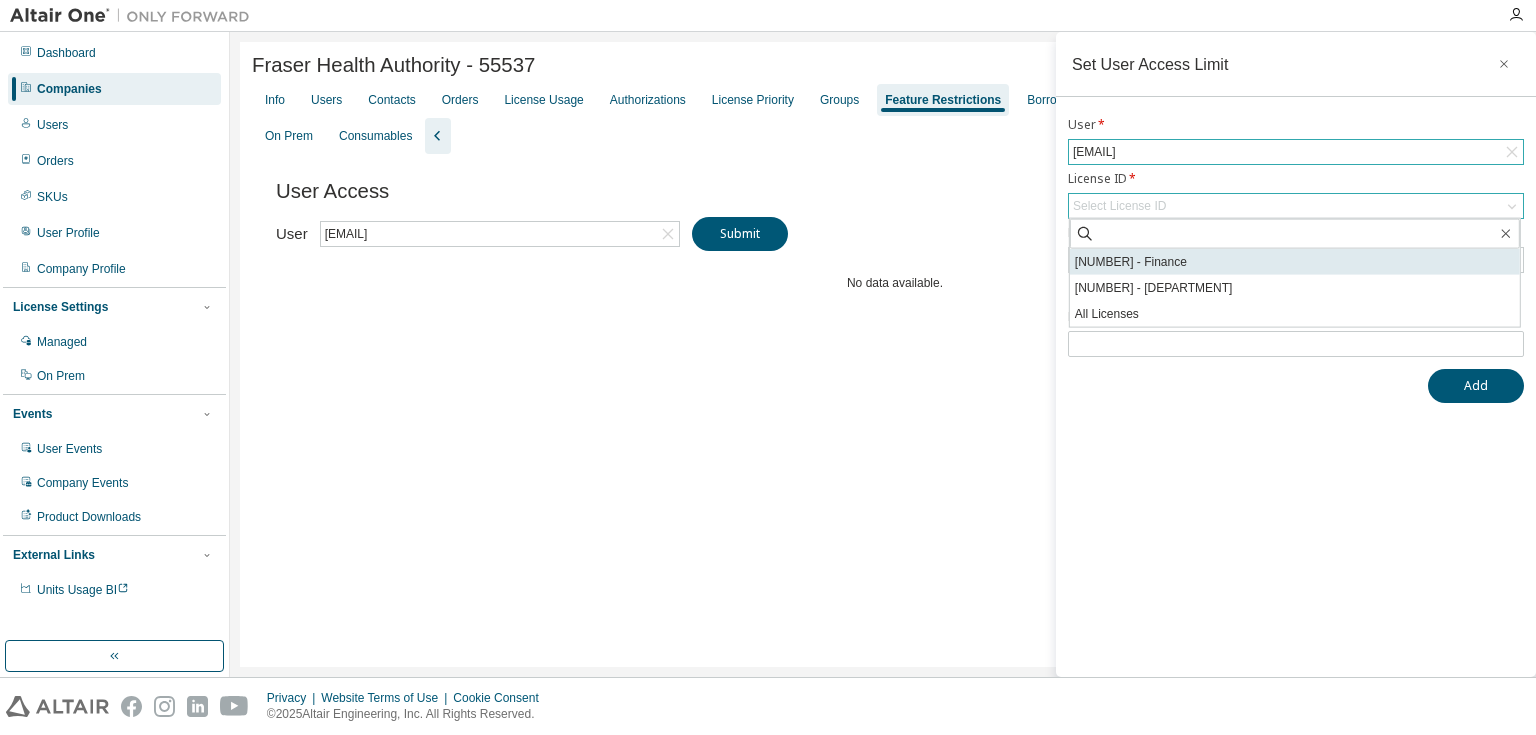 click on "[NUMBER] - Finance" at bounding box center (1295, 262) 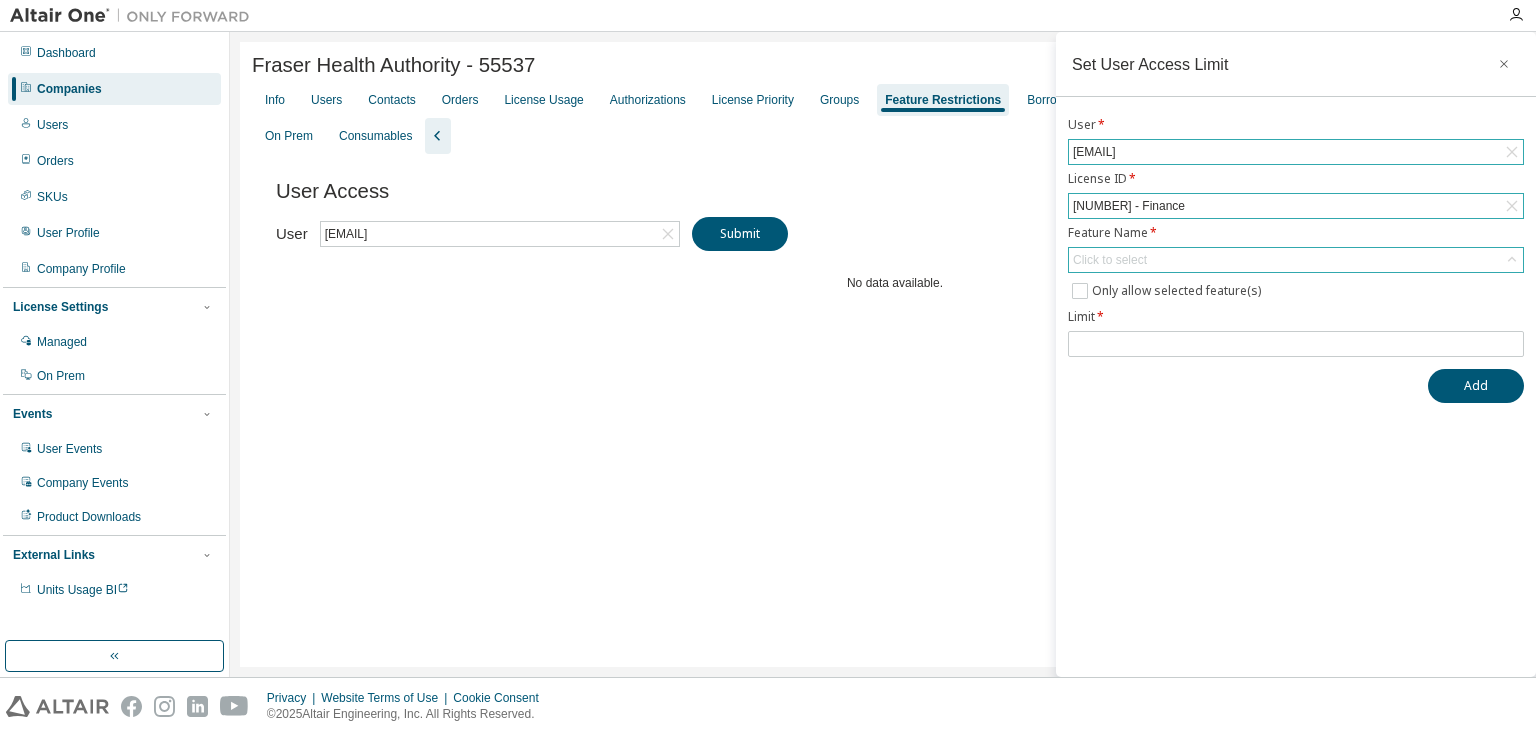 click on "Click to select" at bounding box center (1110, 260) 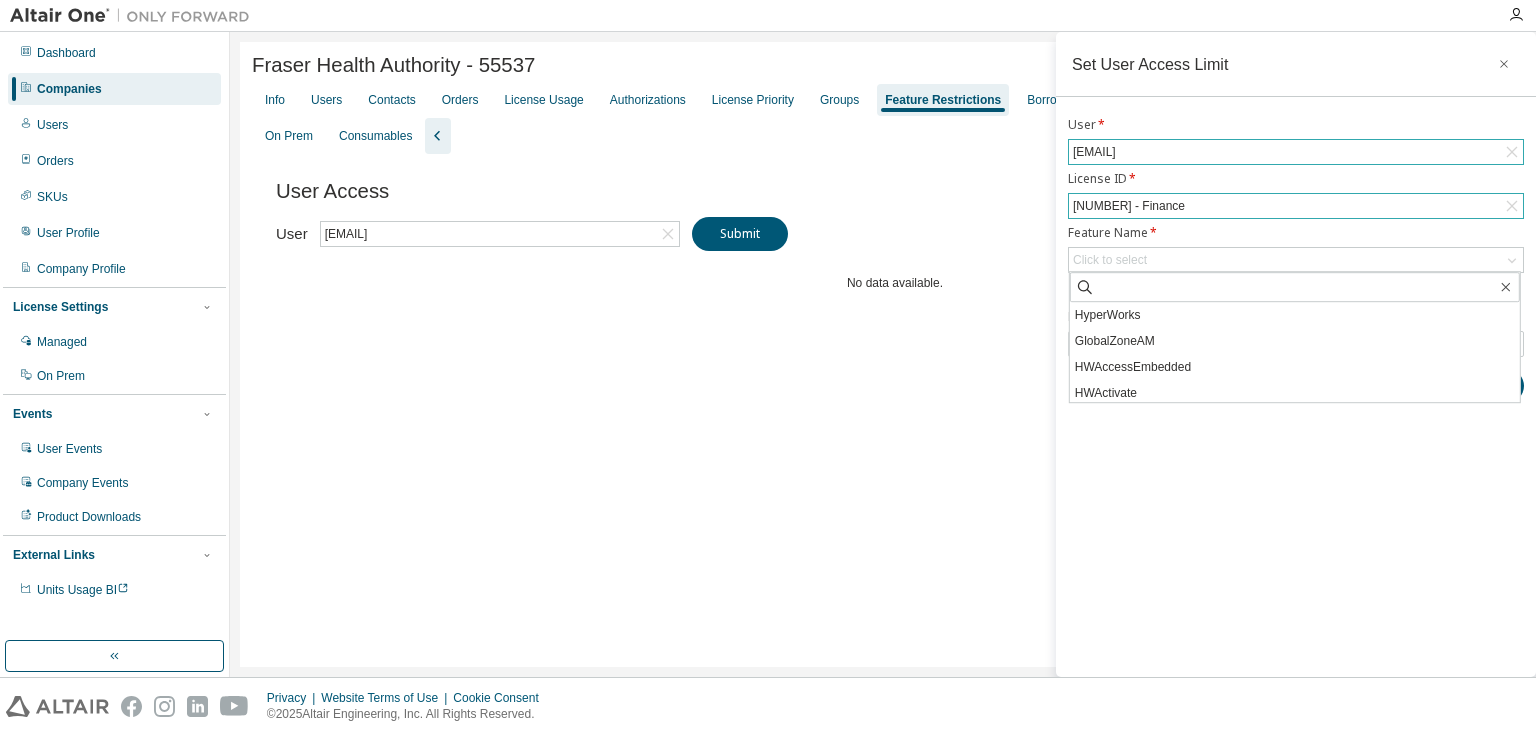 click on "User Access Set User Access Clear Limit Clear Load Save Save As Field Operator Value Select filter Select operand Add criteria Search User [EMAIL] Submit No data available." at bounding box center [895, 274] 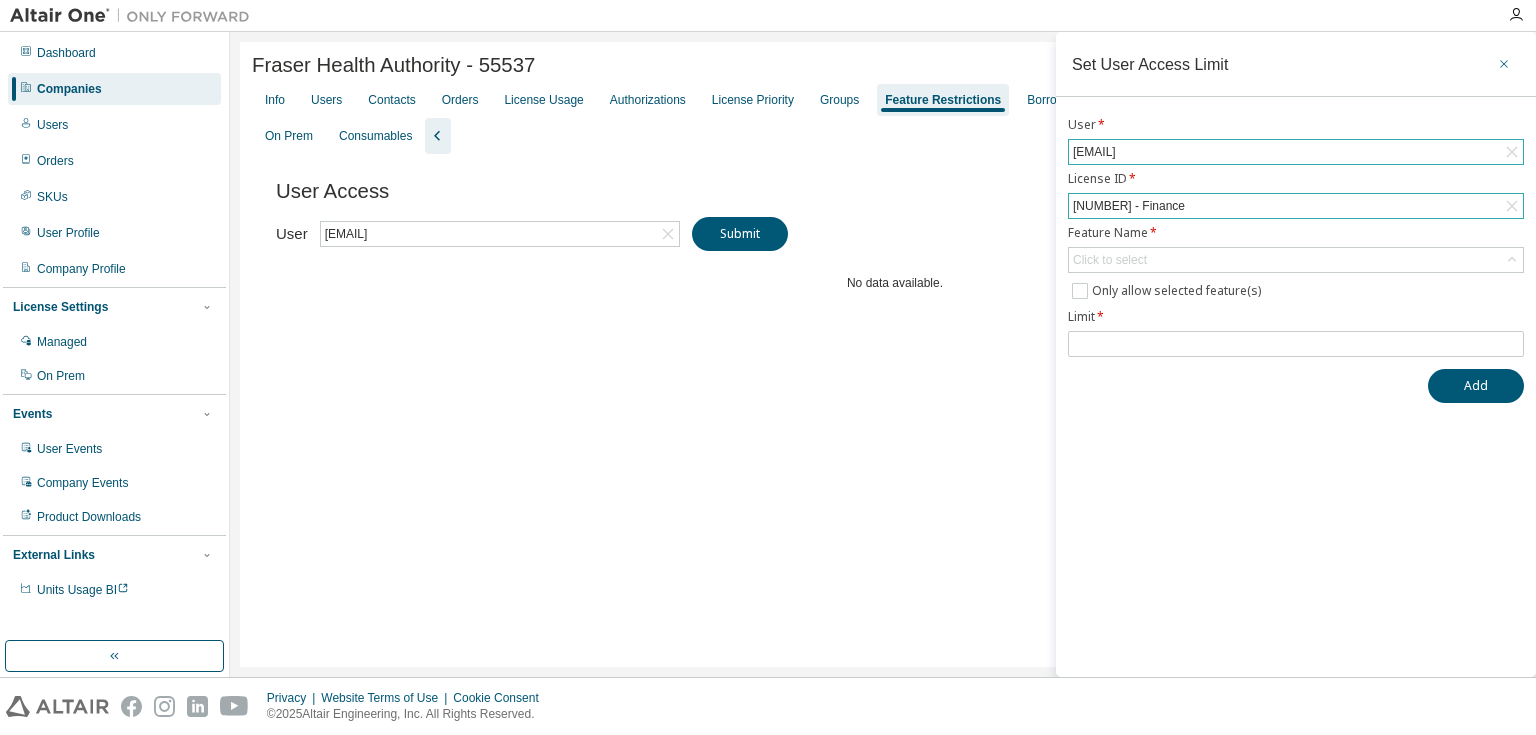 click 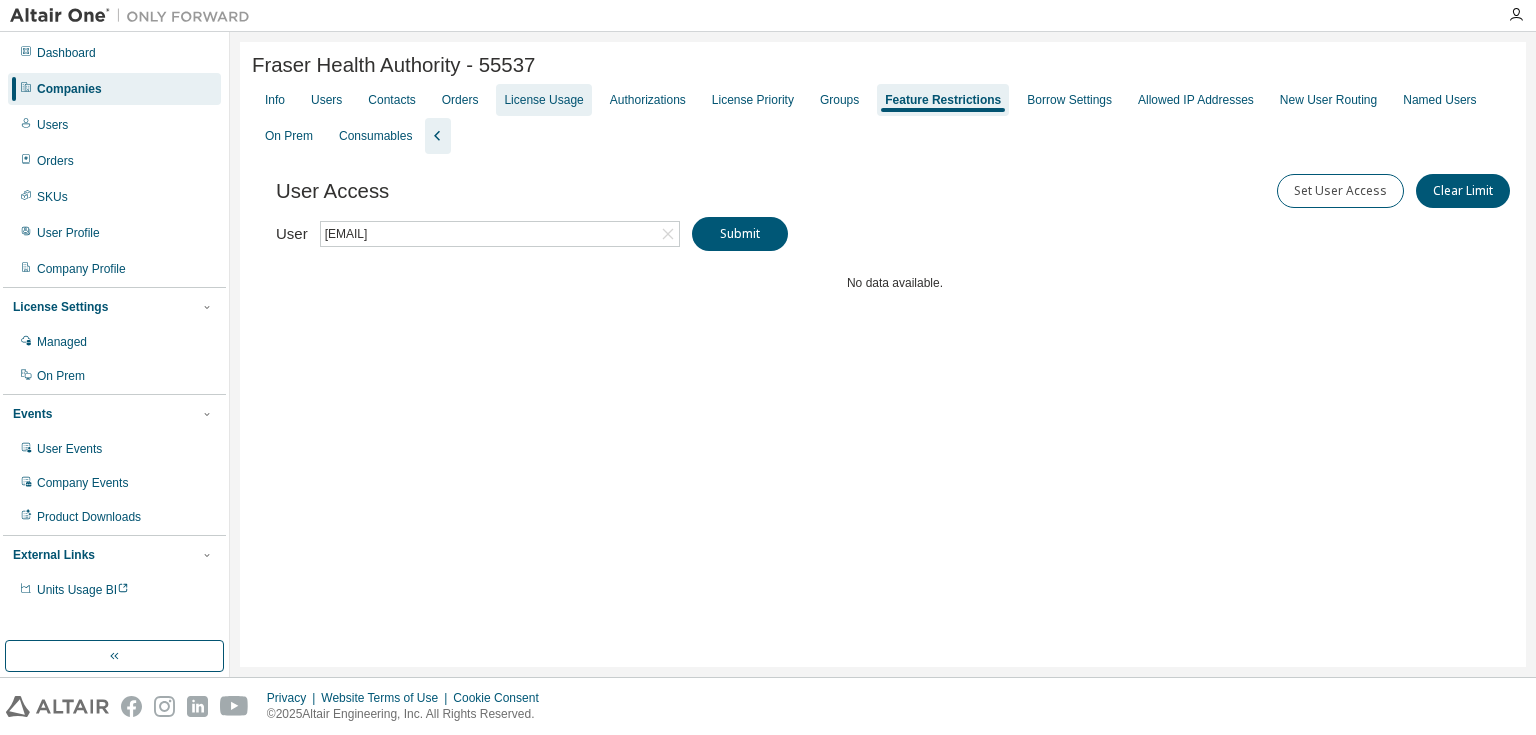 click on "License Usage" at bounding box center (543, 100) 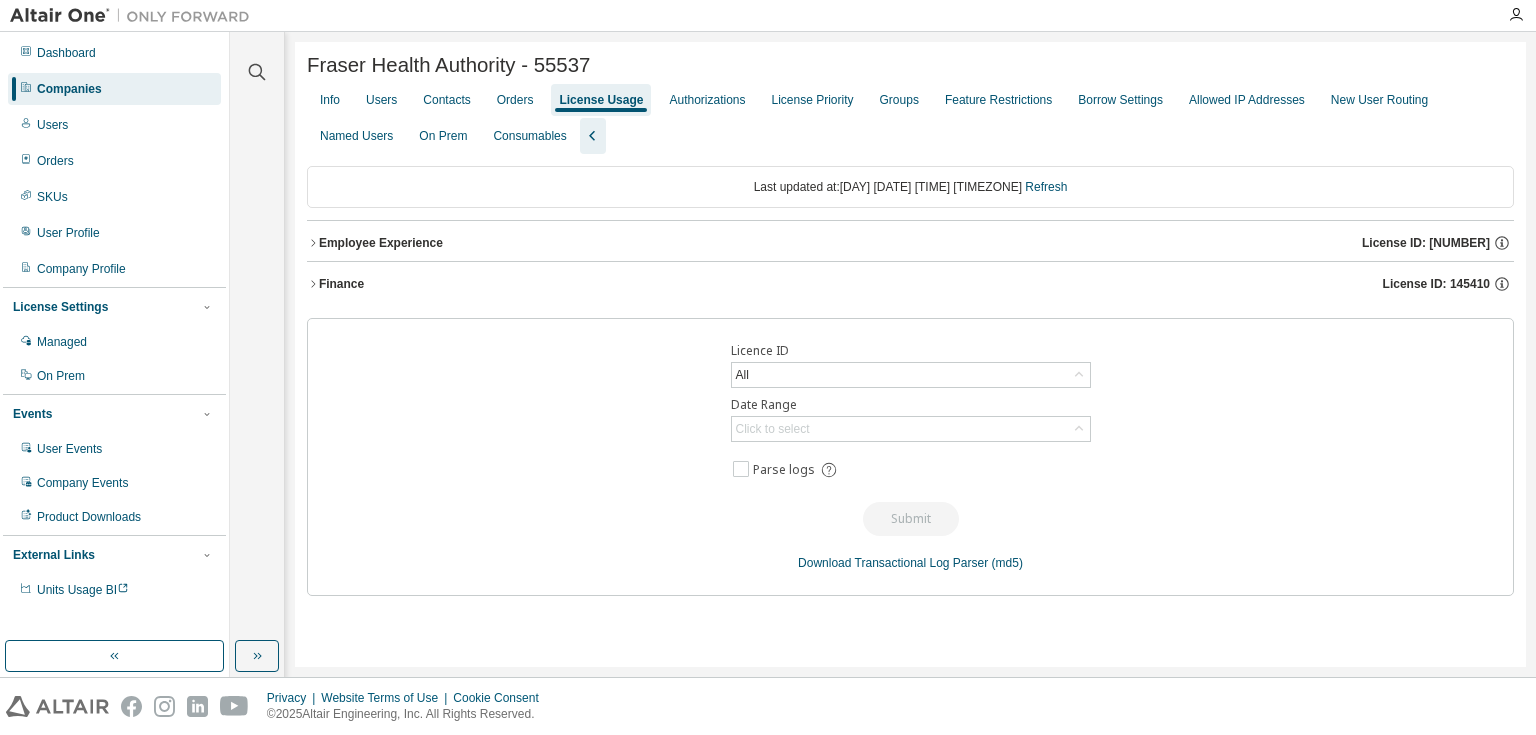 click 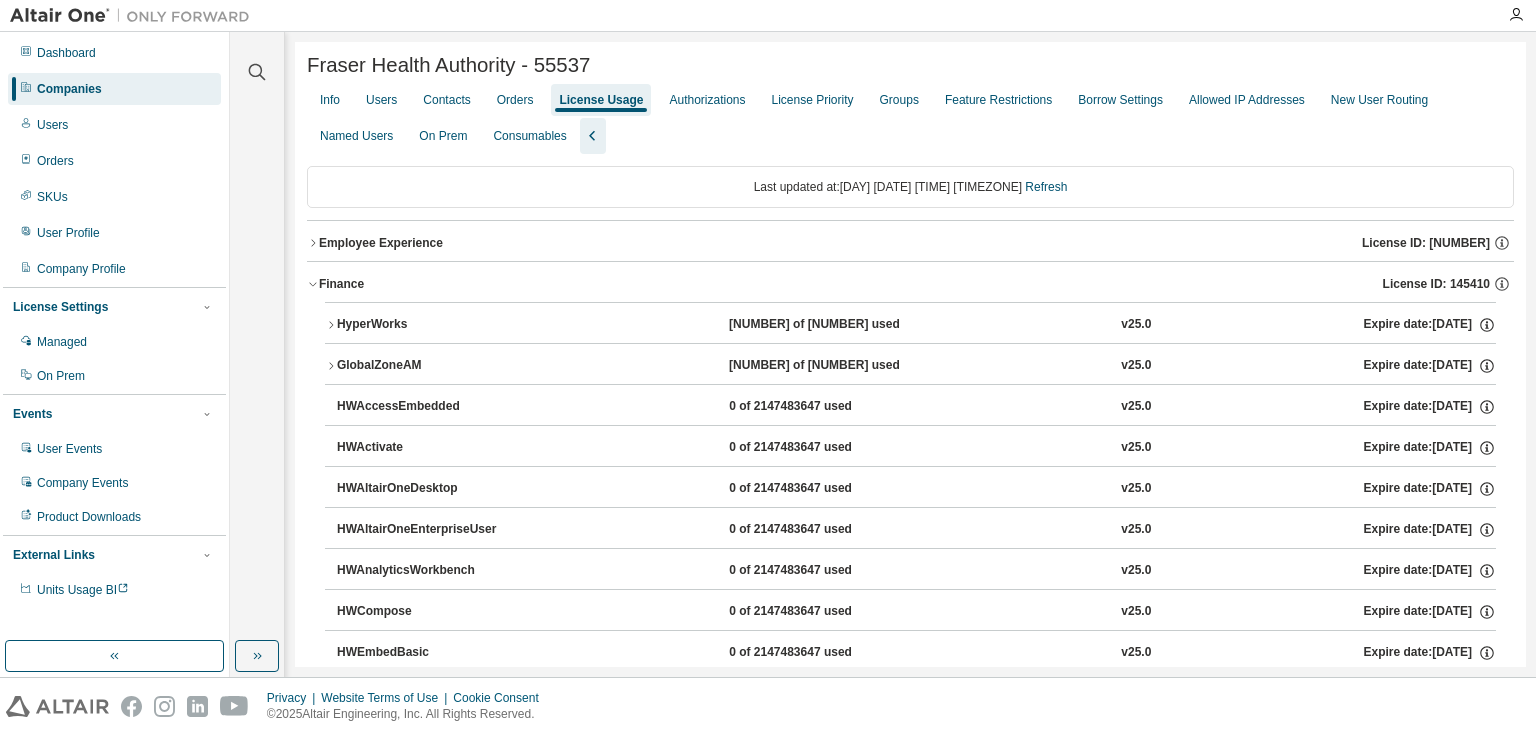 click 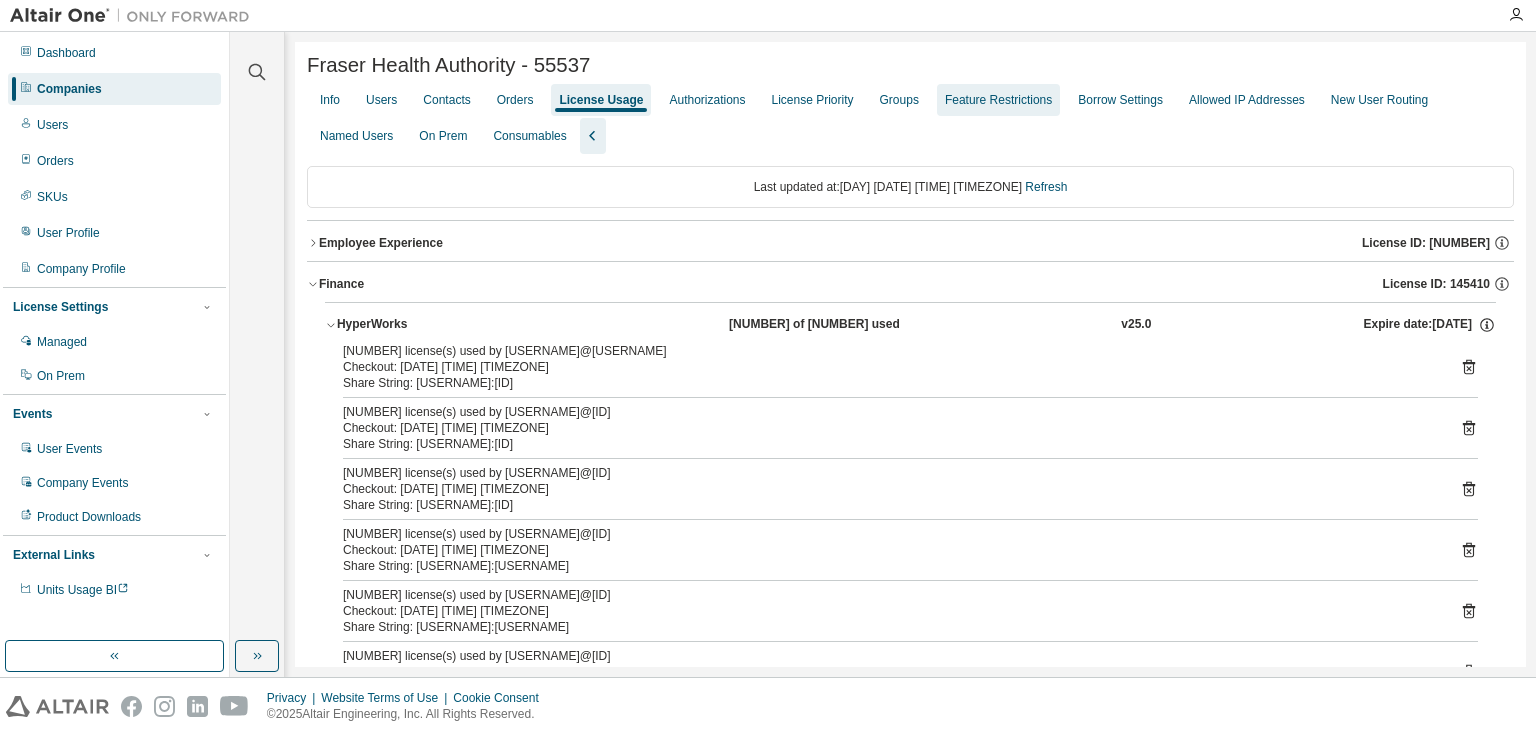 click on "Feature Restrictions" at bounding box center (998, 100) 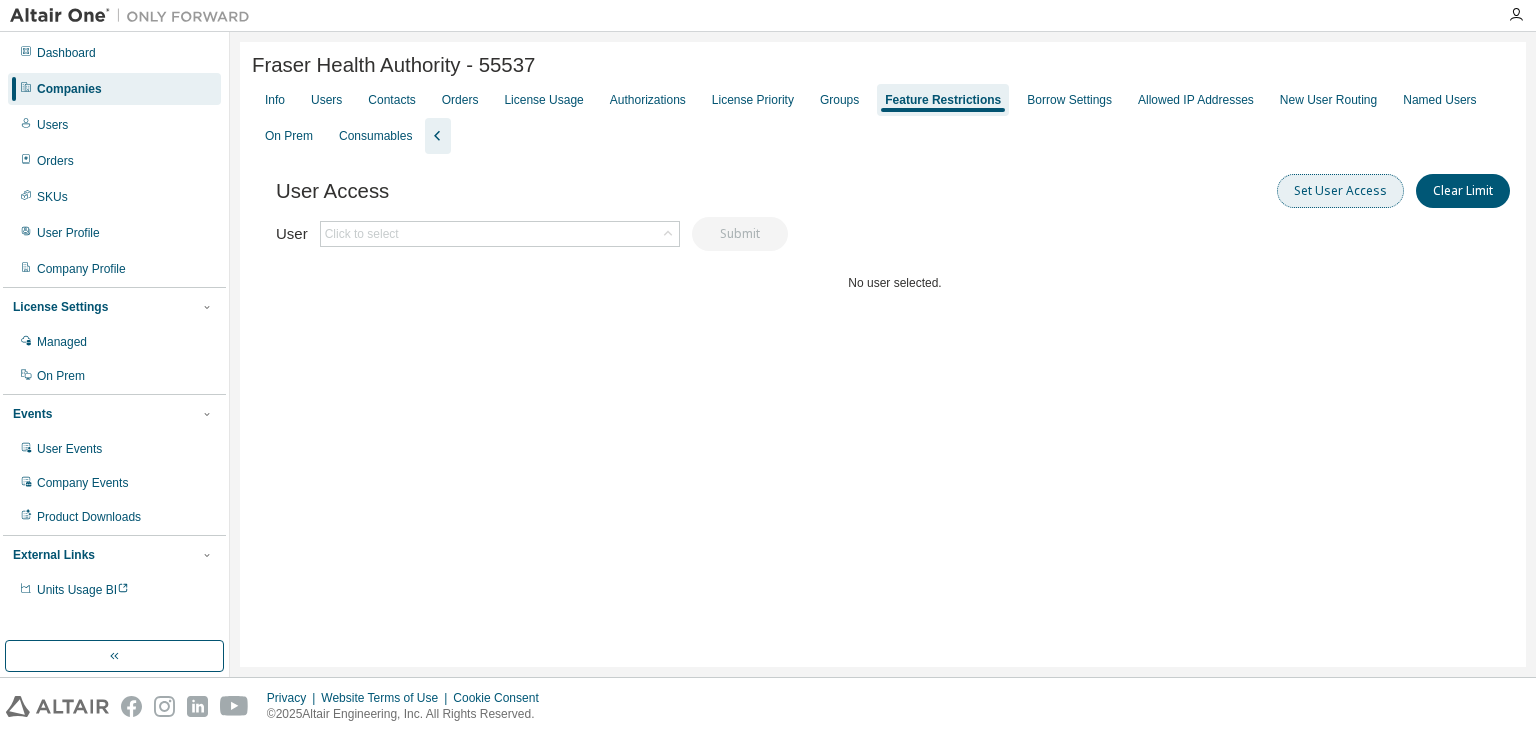 click on "Set User Access" at bounding box center [1340, 191] 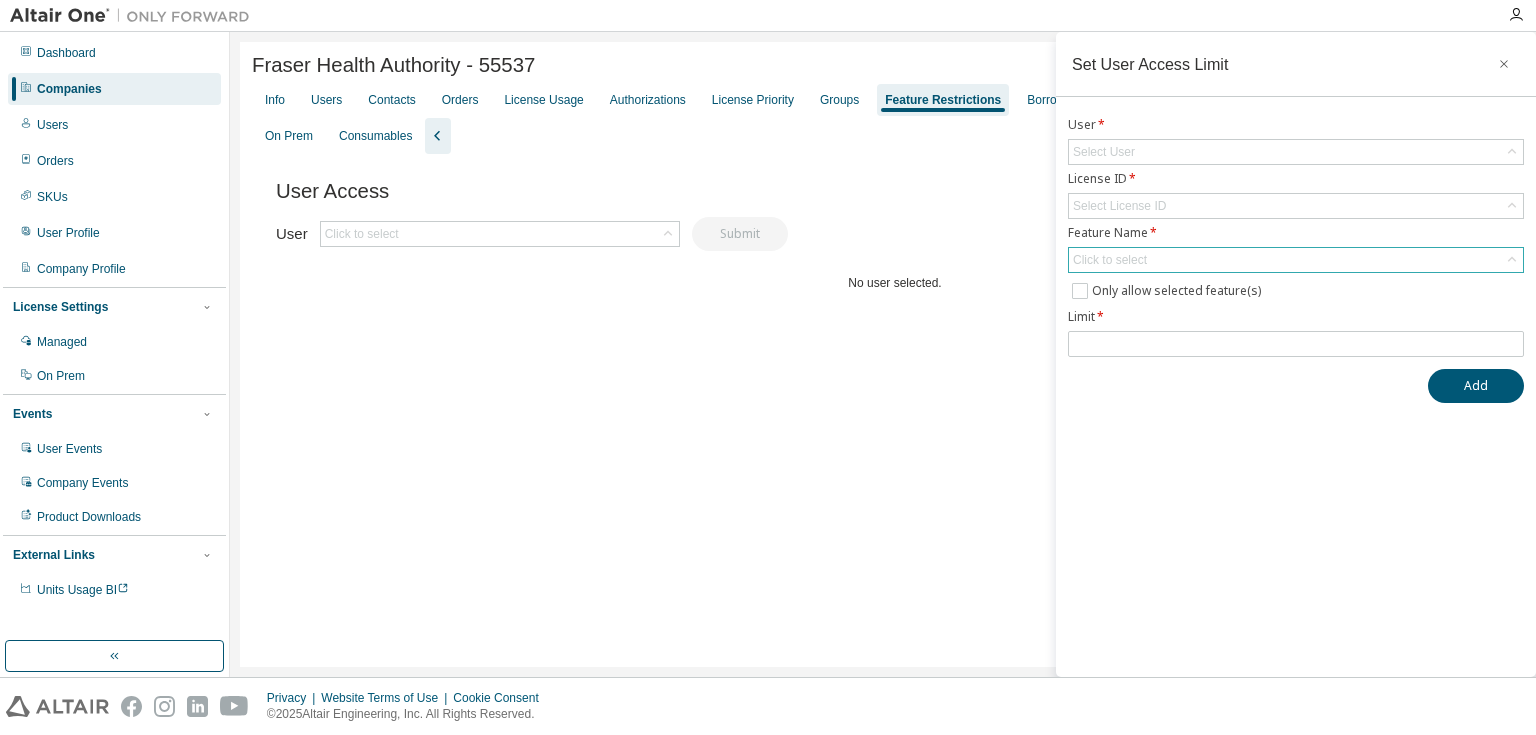 click on "Click to select" at bounding box center (1110, 260) 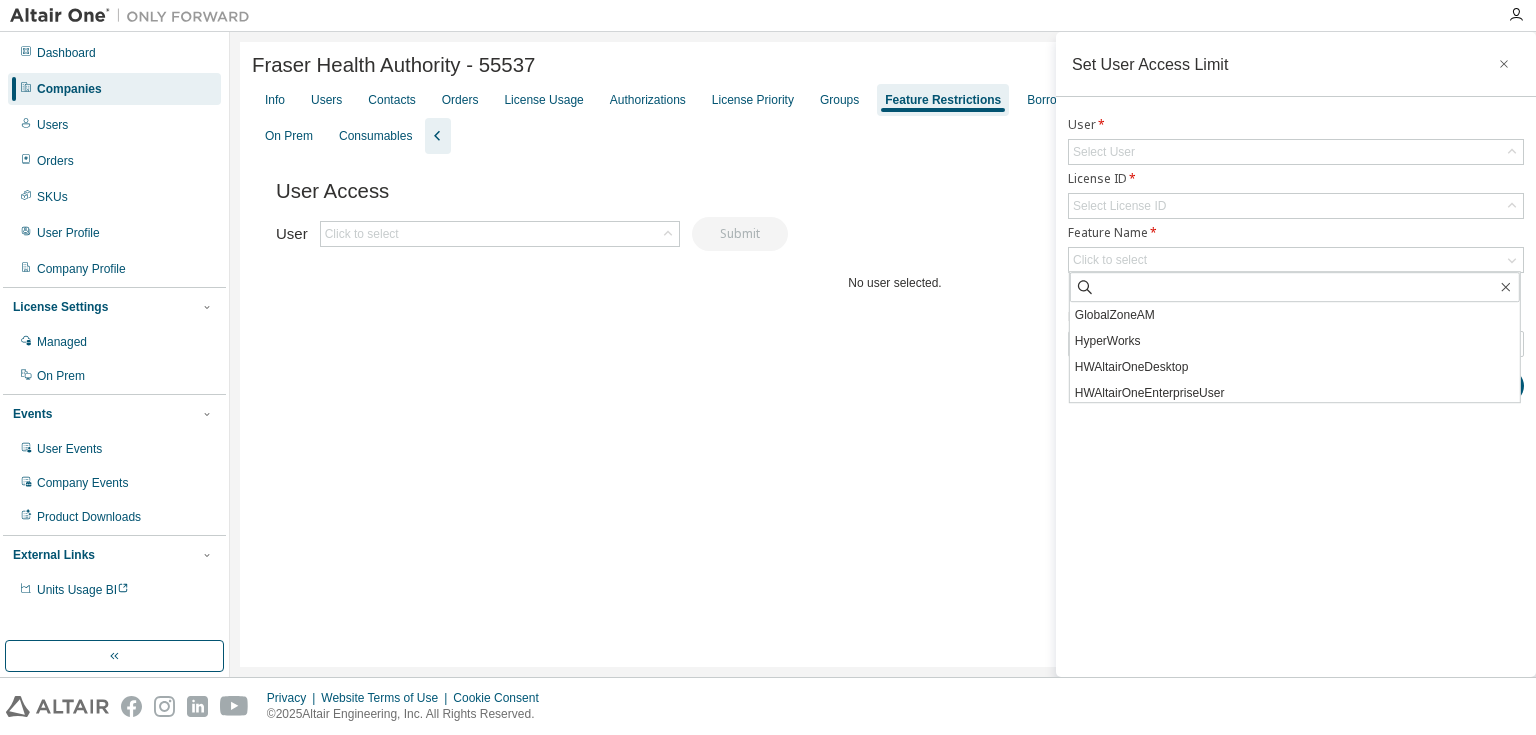 click on "User Access Set User Access Clear Limit Clear Load Save Save As Field Operator Value Select filter Select operand Add criteria Search User Click to select Submit No user selected." at bounding box center (895, 274) 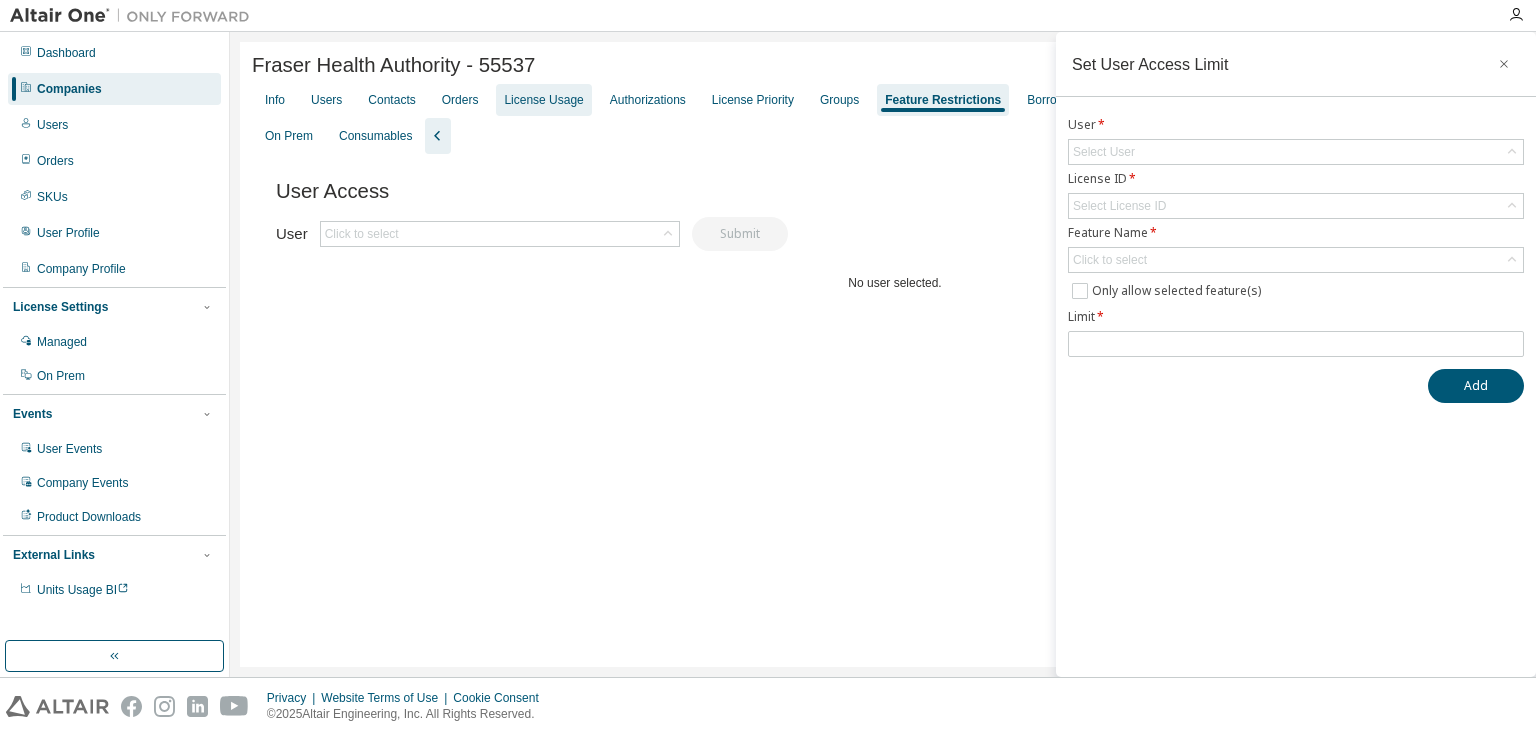 click on "License Usage" at bounding box center (543, 100) 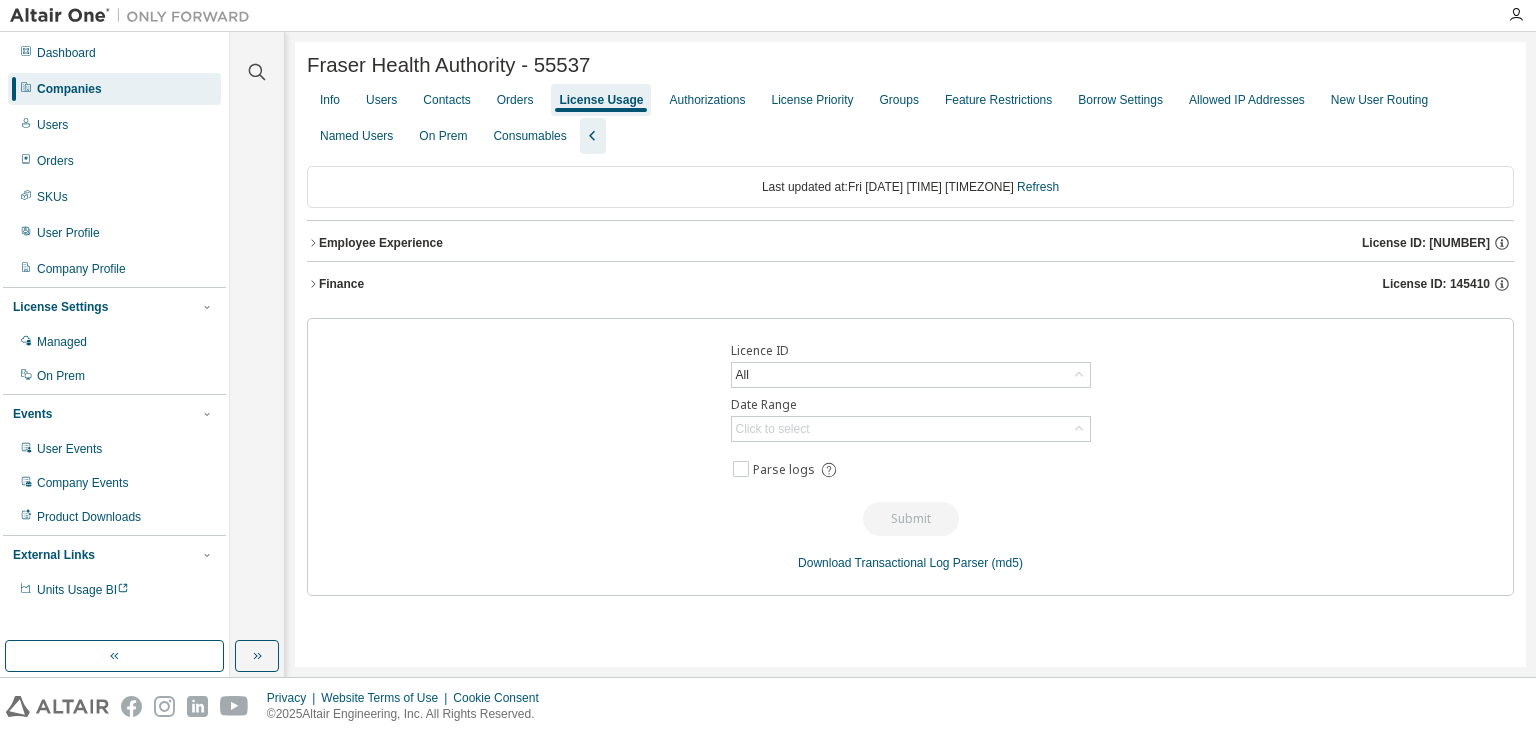click on "Employee Experience" at bounding box center (381, 243) 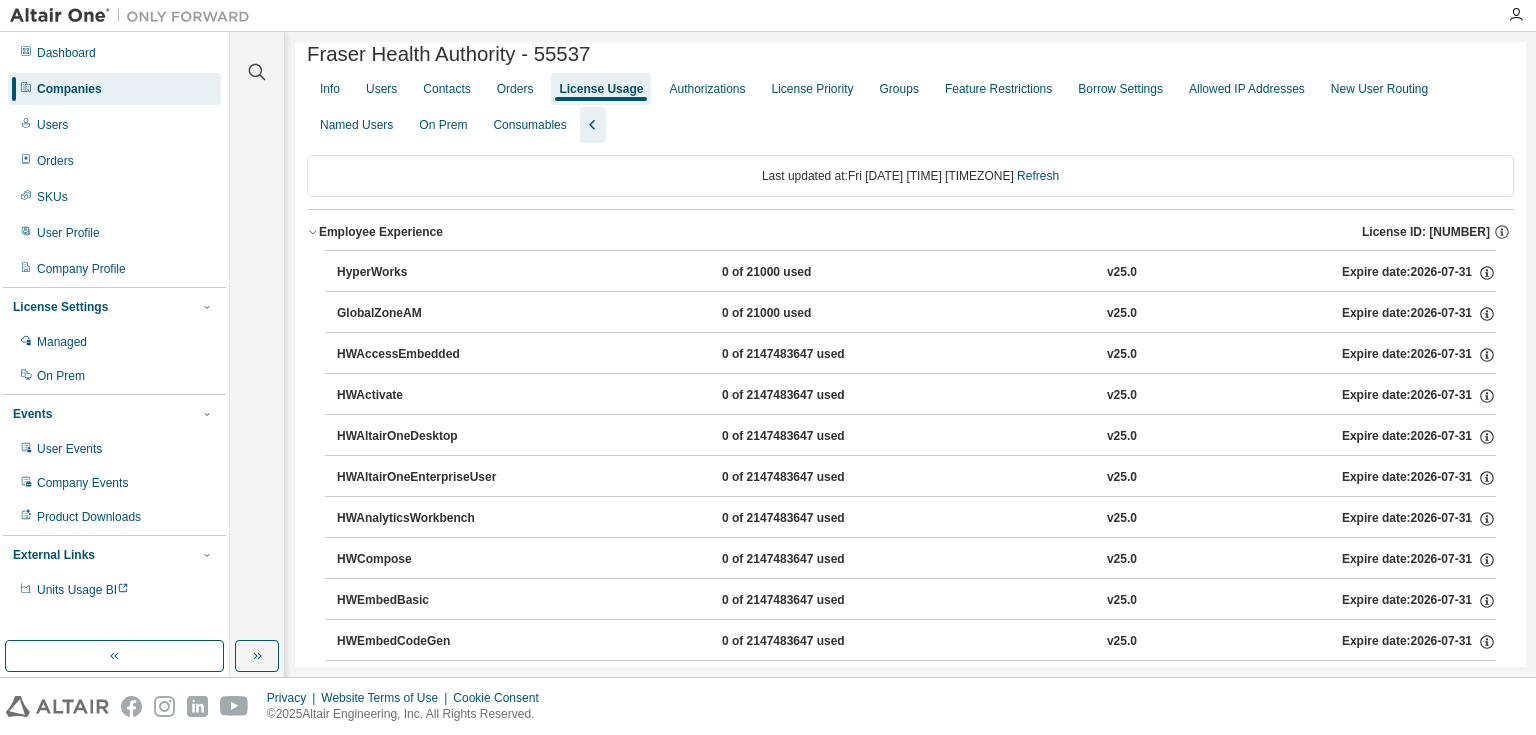 scroll, scrollTop: 0, scrollLeft: 0, axis: both 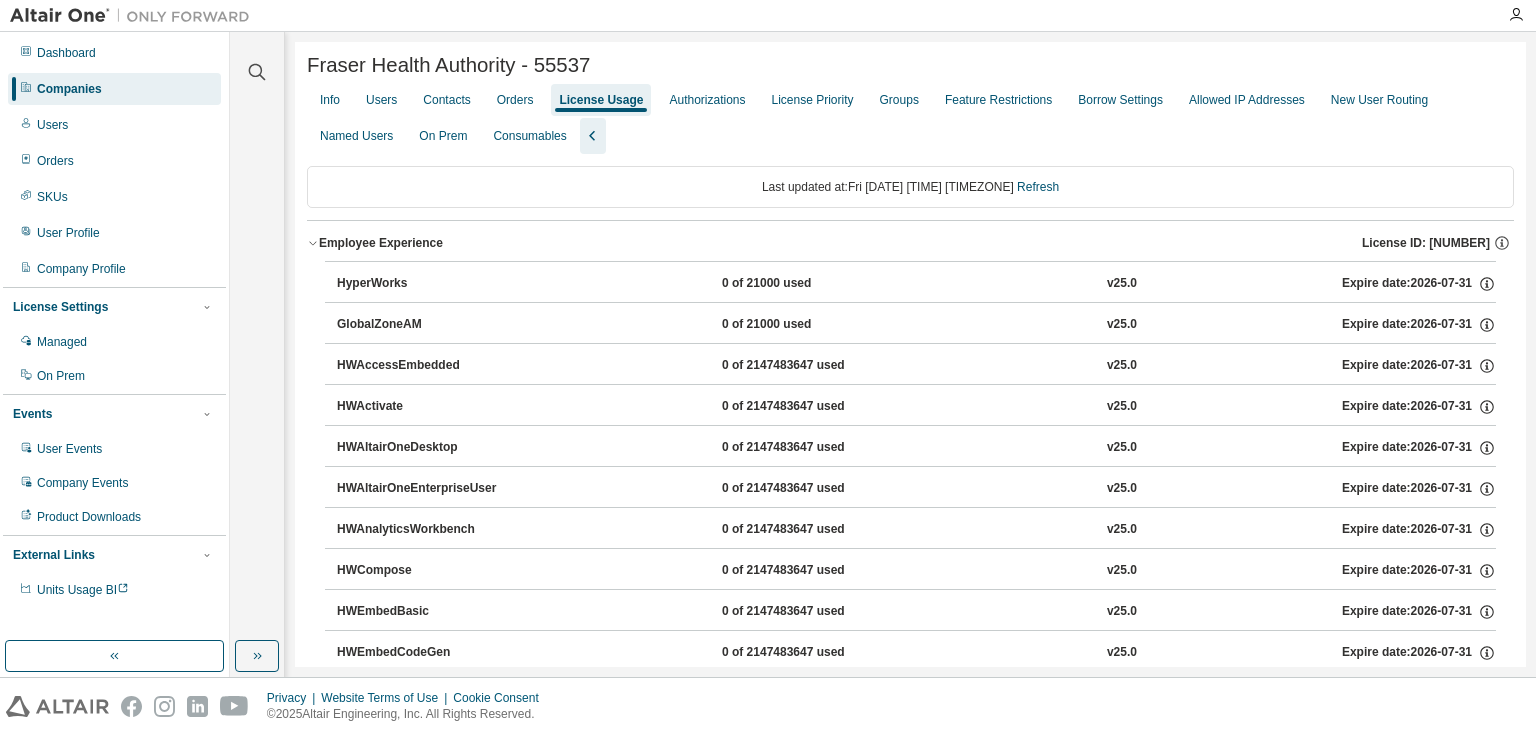 click on "Fraser Health Authority - 55537 Clear Load Save Save As Field Operator Value Select filter Select operand Add criteria Search Info Users Contacts Orders License Usage Authorizations License Priority Groups Feature Restrictions Borrow Settings Allowed IP Addresses New User Routing Named Users On Prem Consumables Last updated at:  Fri [DATE] [TIME] [TIMEZONE]   Refresh Employee Experience License ID: [NUMBER] HyperWorks [NUMBER] of [NUMBER] used v25.0 Expire date:  [DATE] GlobalZoneAM [NUMBER] of [NUMBER] used v25.0 Expire date:  [DATE] HWAccessEmbedded [NUMBER] of [NUMBER] used v25.0 Expire date:  [DATE] HWActivate [NUMBER] of [NUMBER] used v25.0 Expire date:  [DATE] HWAltairOneDesktop [NUMBER] of [NUMBER] used v25.0 Expire date:  [DATE] HWAltairOneEnterpriseUser [NUMBER] of [NUMBER] used v25.0 Expire date:  [DATE] HWAnalyticsWorkbench [NUMBER] of [NUMBER] used v25.0 Expire date:  [DATE] HWCompose [NUMBER] of [NUMBER] used v25.0 Expire date:  [DATE] HWEmbedBasic [NUMBER] of [NUMBER] used v25.0 Expire date:  [DATE] HWEmbedCodeGen [NUMBER] of [NUMBER] used v25.0 Expire date:  [DATE] HWEmbedSimulation [NUMBER] of [NUMBER] used v25.0 Expire date:  [DATE] HWEnvisionBase [NUMBER] of [NUMBER] used v25.0 Expire date:  [DATE] HWEnvisionUserFloat [NUMBER] of [NUMBER] used v25.0 Expire date:  [DATE] HWGraphLakehouse [NUMBER] of [NUMBER] used v25.0 Expire date:  [DATE] HWGraphStudio [NUMBER] of [NUMBER] used v25.0 Expire date:  [DATE]" at bounding box center (910, 1231) 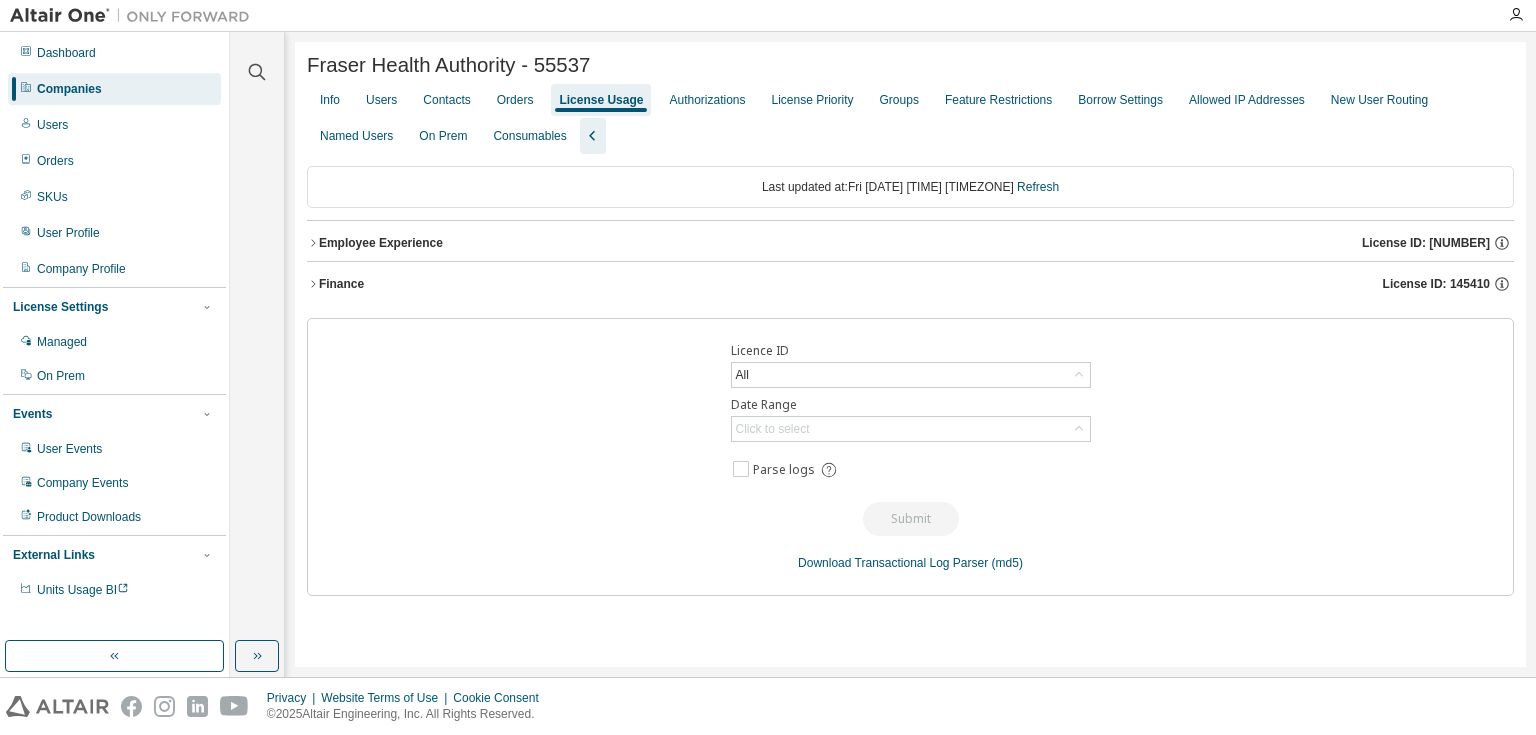click 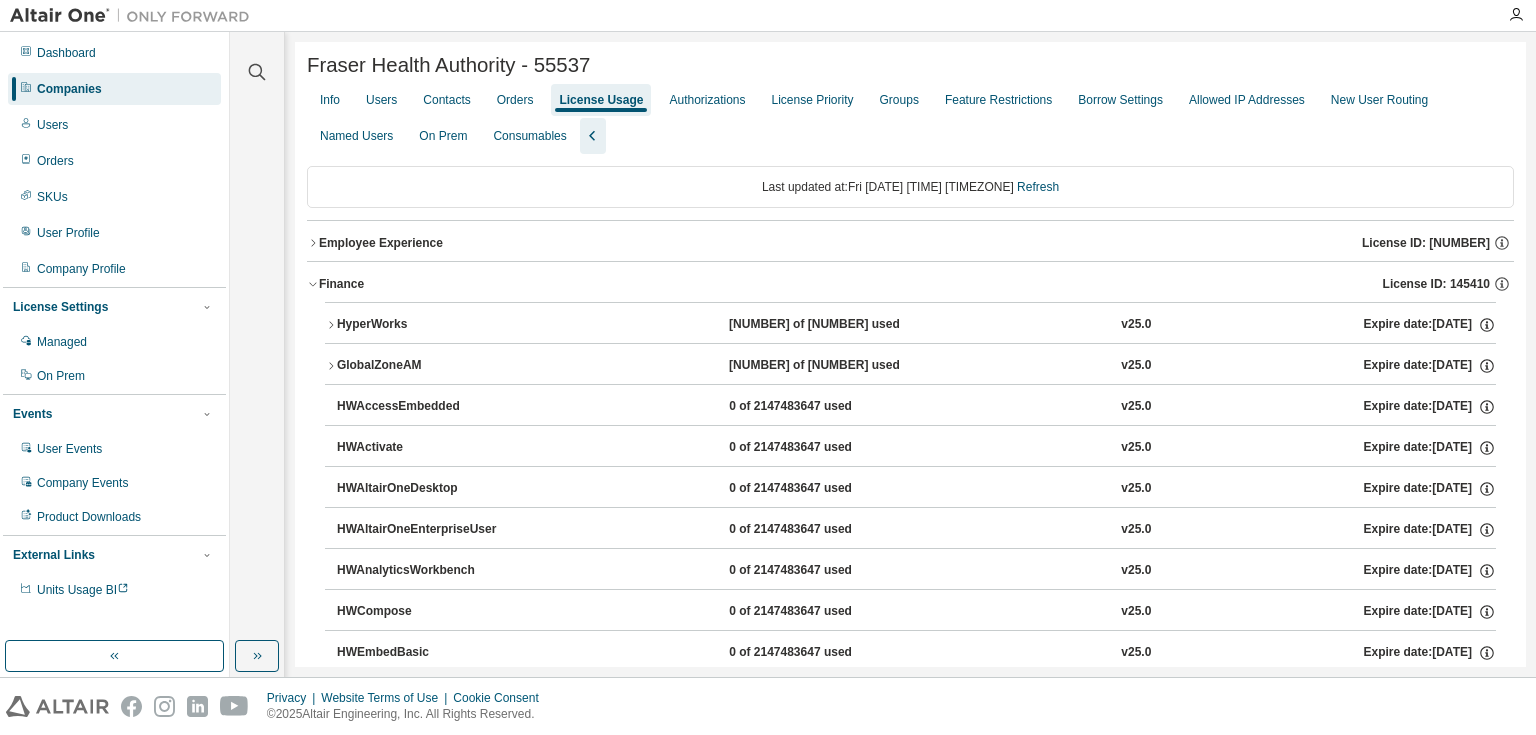 click 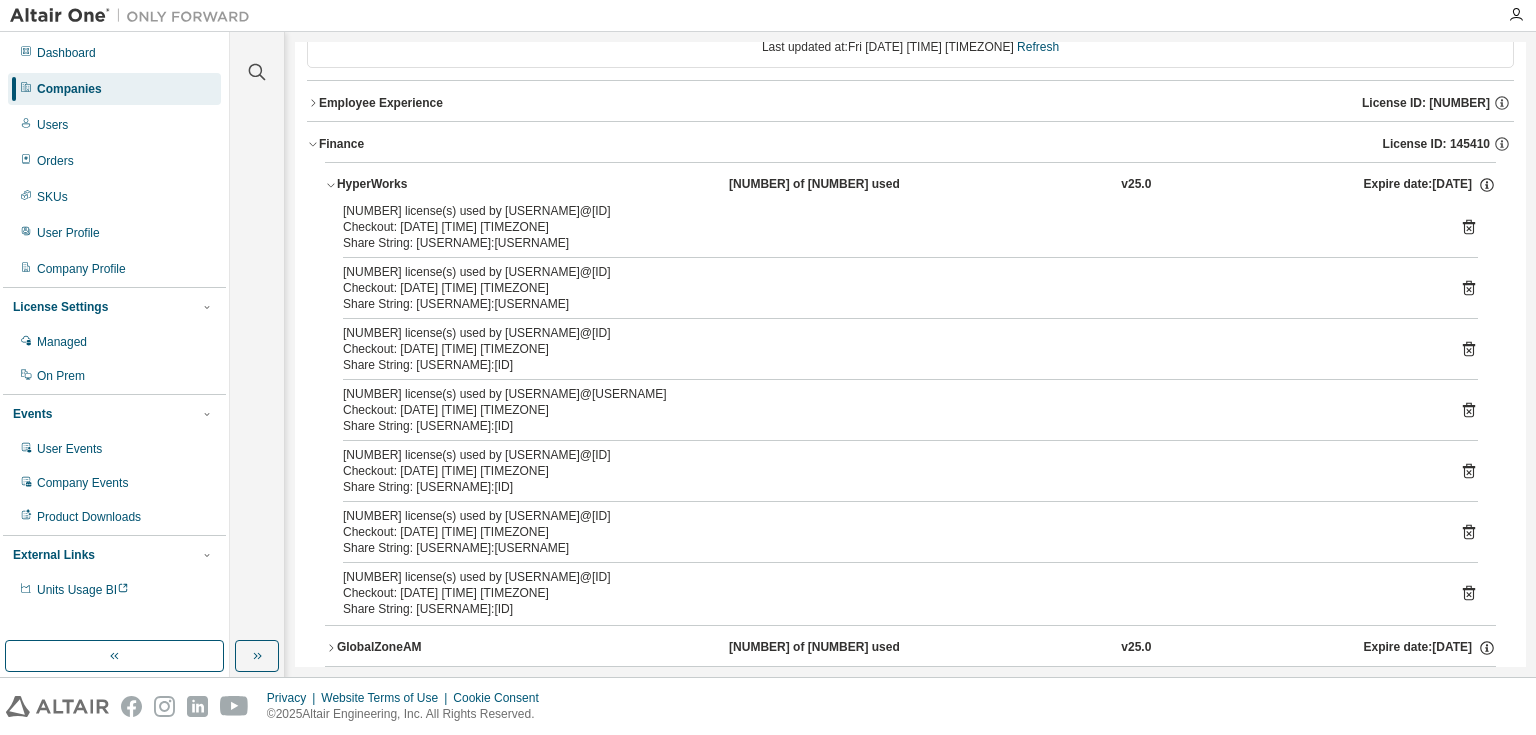 scroll, scrollTop: 160, scrollLeft: 0, axis: vertical 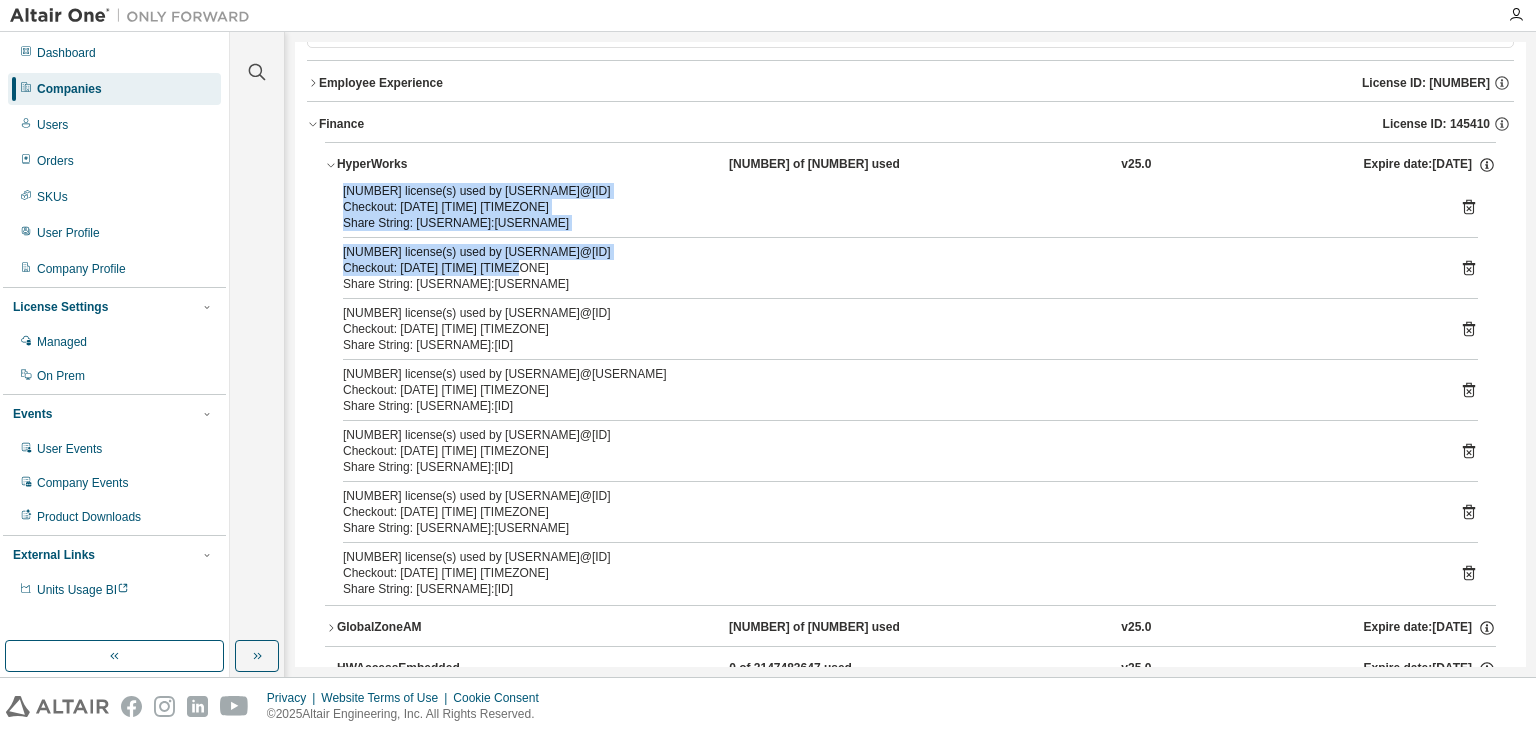 drag, startPoint x: 337, startPoint y: 192, endPoint x: 617, endPoint y: 268, distance: 290.131 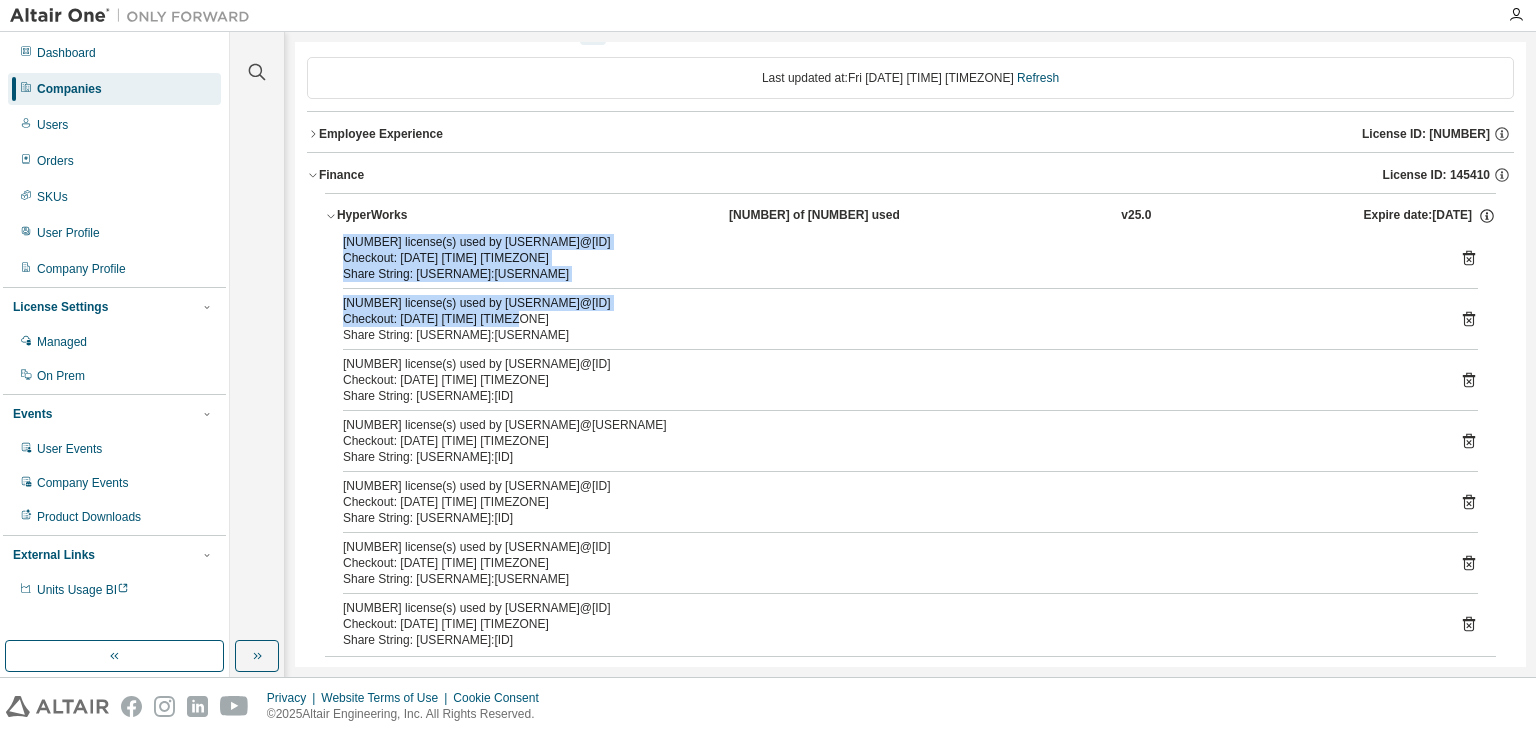 scroll, scrollTop: 160, scrollLeft: 0, axis: vertical 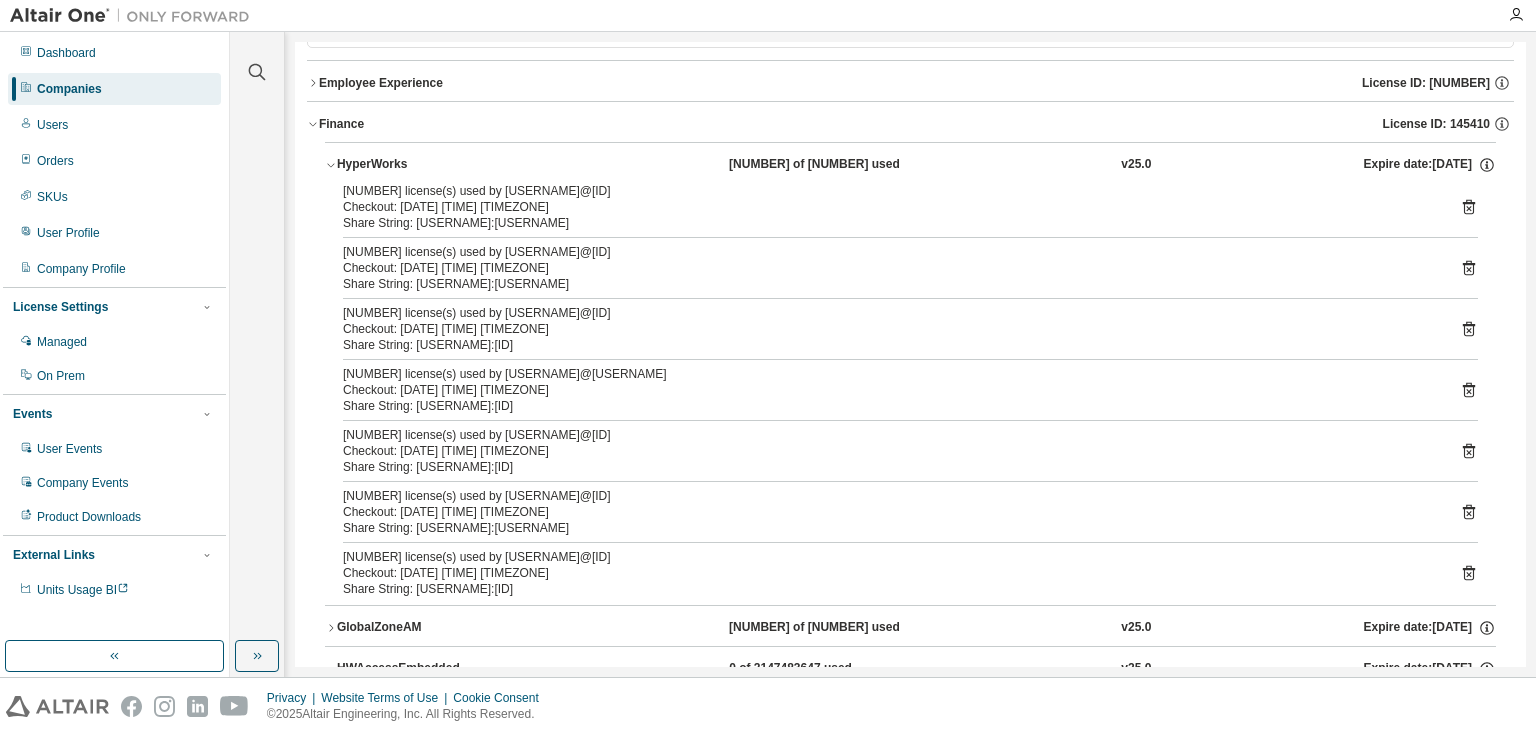 click on "Share String: [USERNAME]:[USERNAME]" at bounding box center [886, 284] 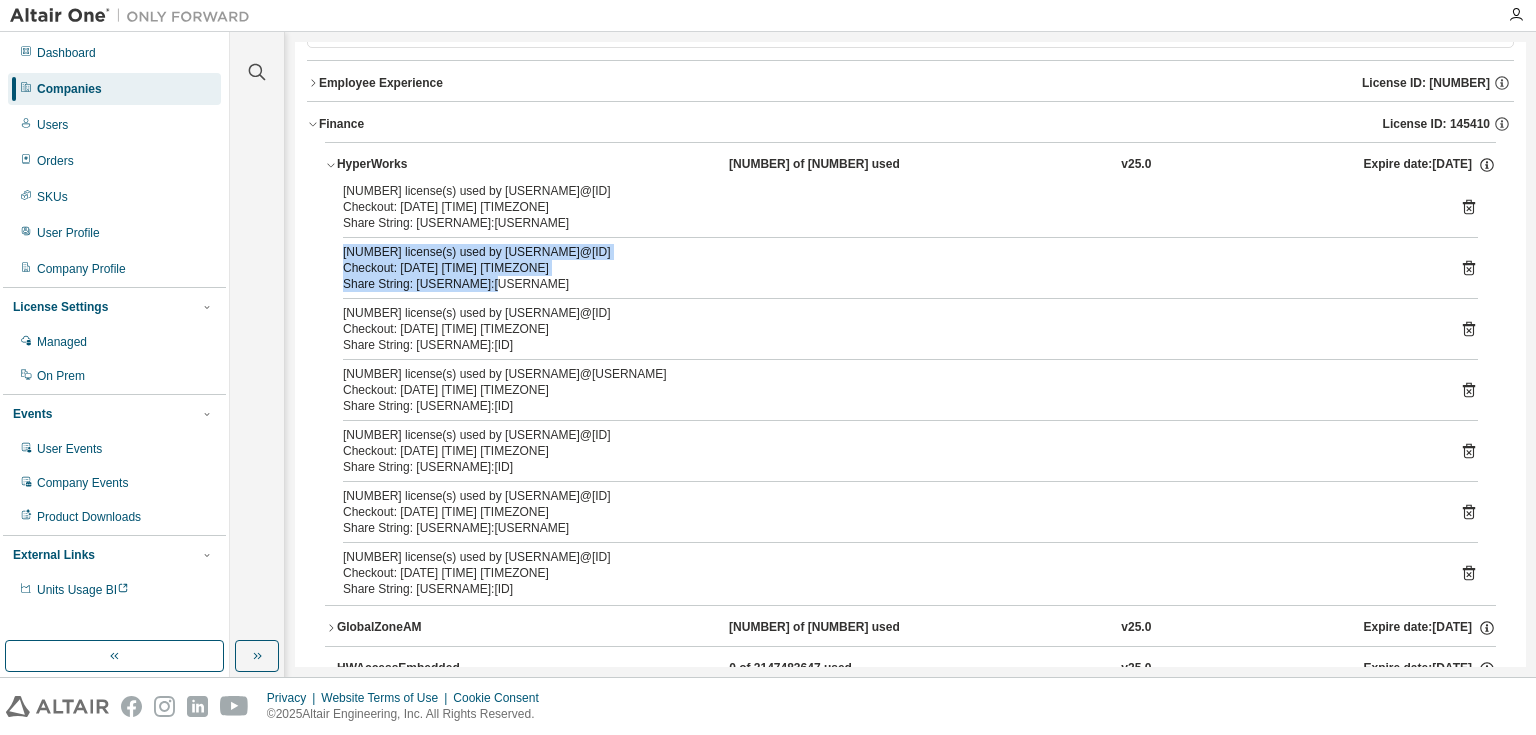 drag, startPoint x: 522, startPoint y: 285, endPoint x: 330, endPoint y: 257, distance: 194.03093 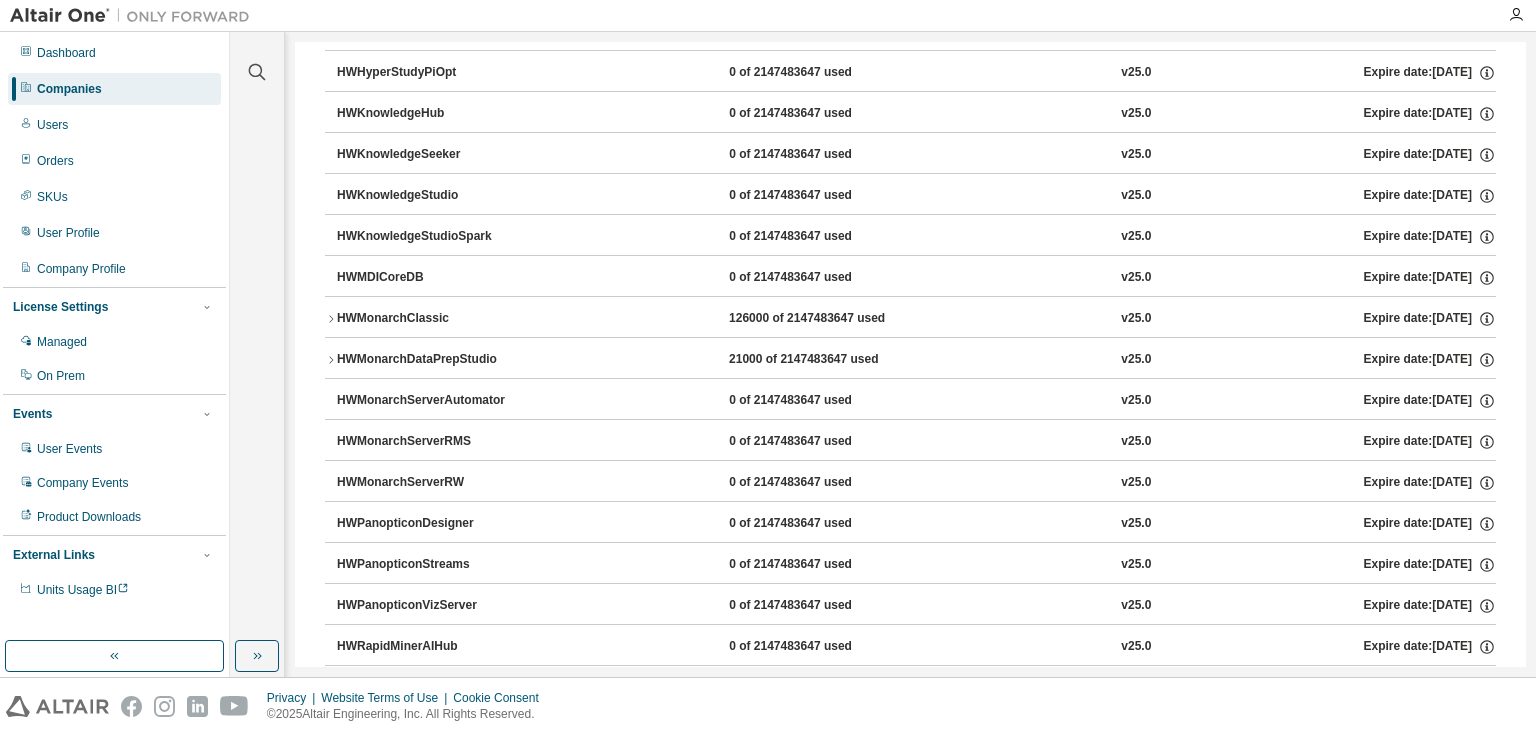 scroll, scrollTop: 1440, scrollLeft: 0, axis: vertical 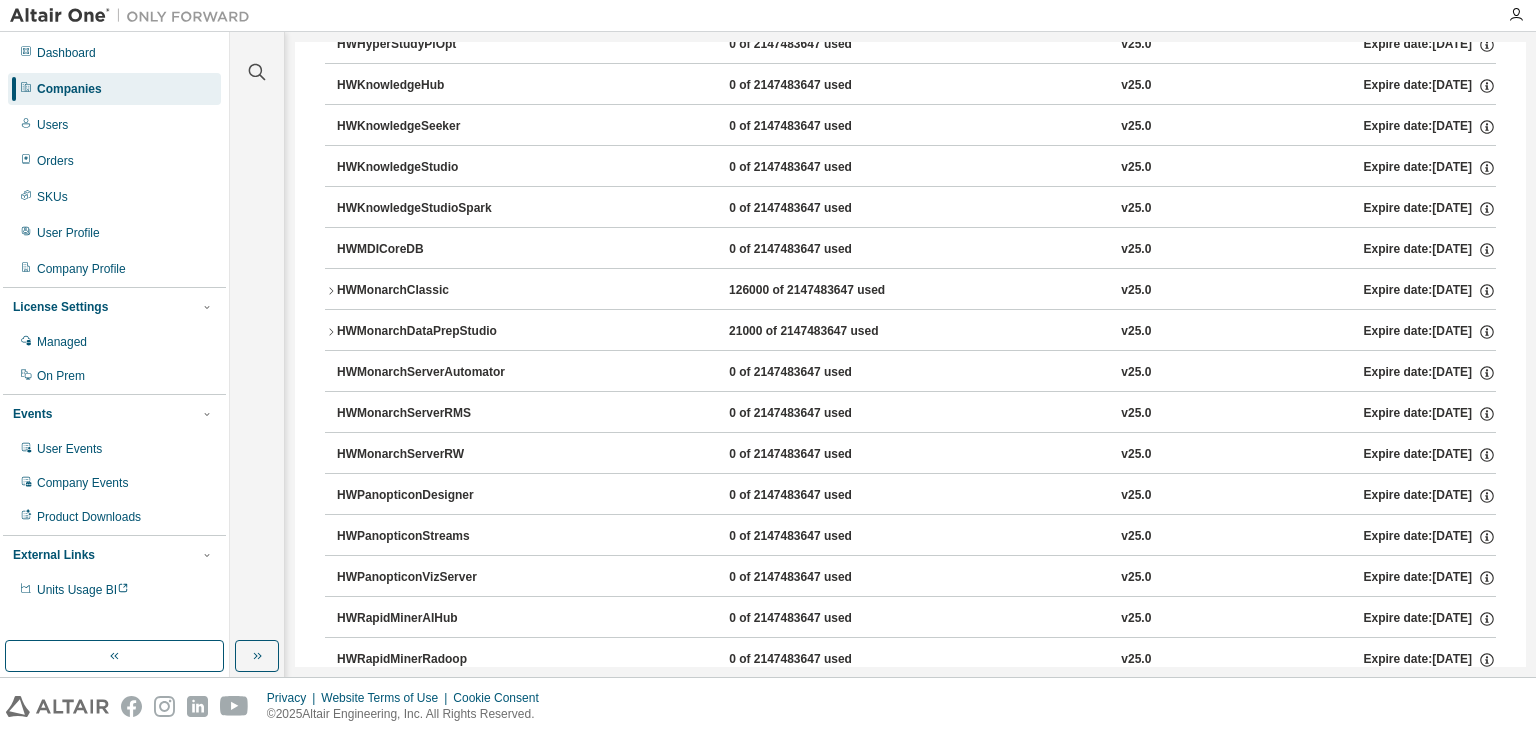 click 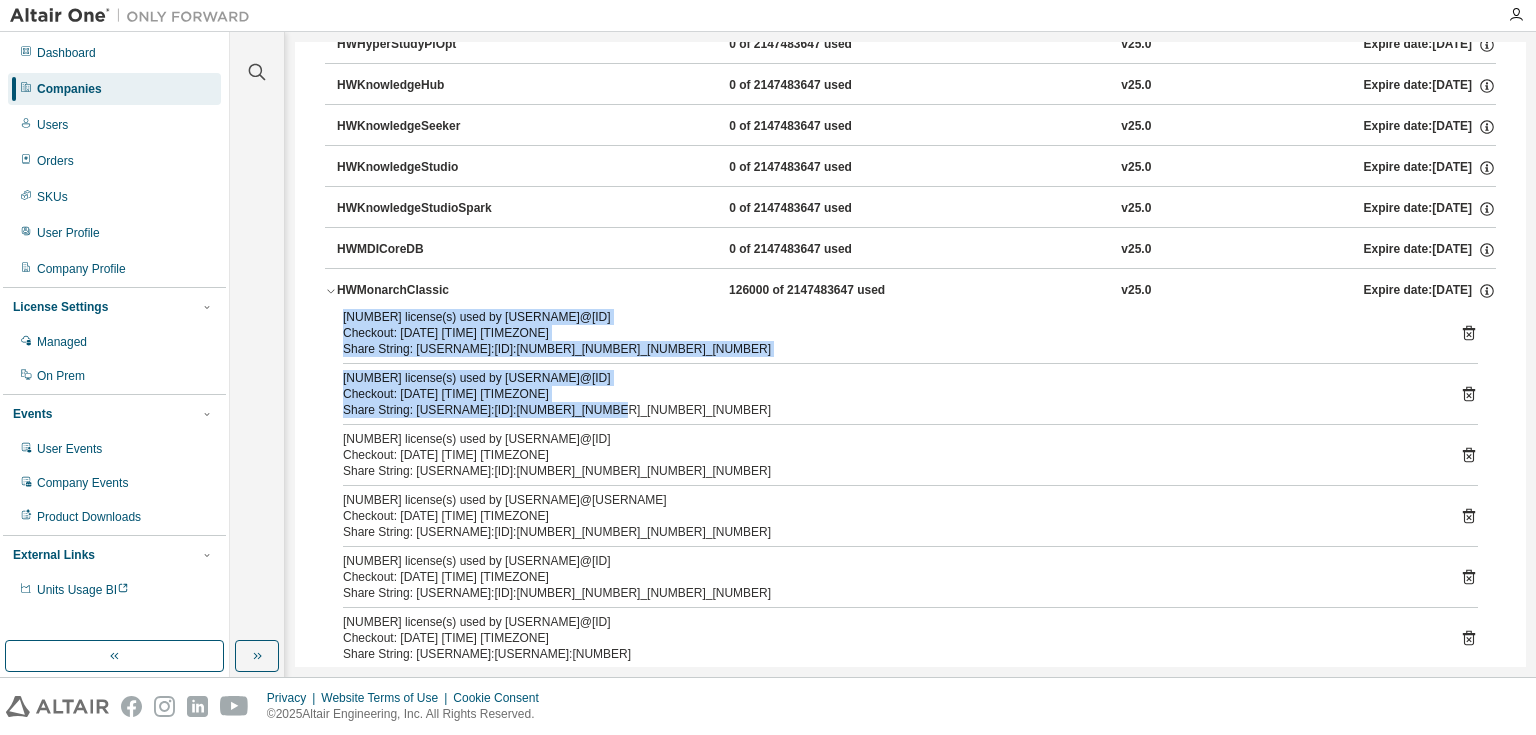drag, startPoint x: 612, startPoint y: 410, endPoint x: 331, endPoint y: 316, distance: 296.30557 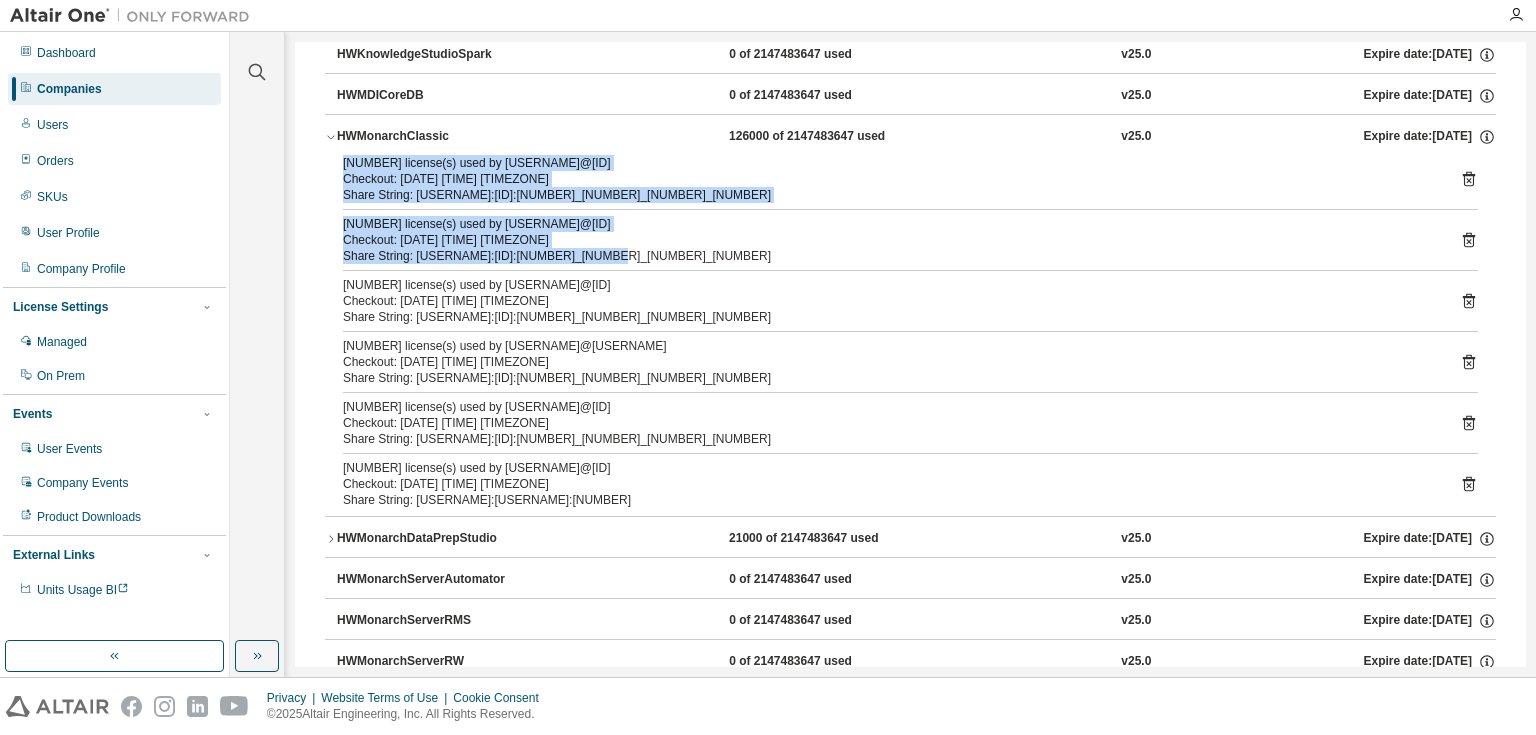 scroll, scrollTop: 1600, scrollLeft: 0, axis: vertical 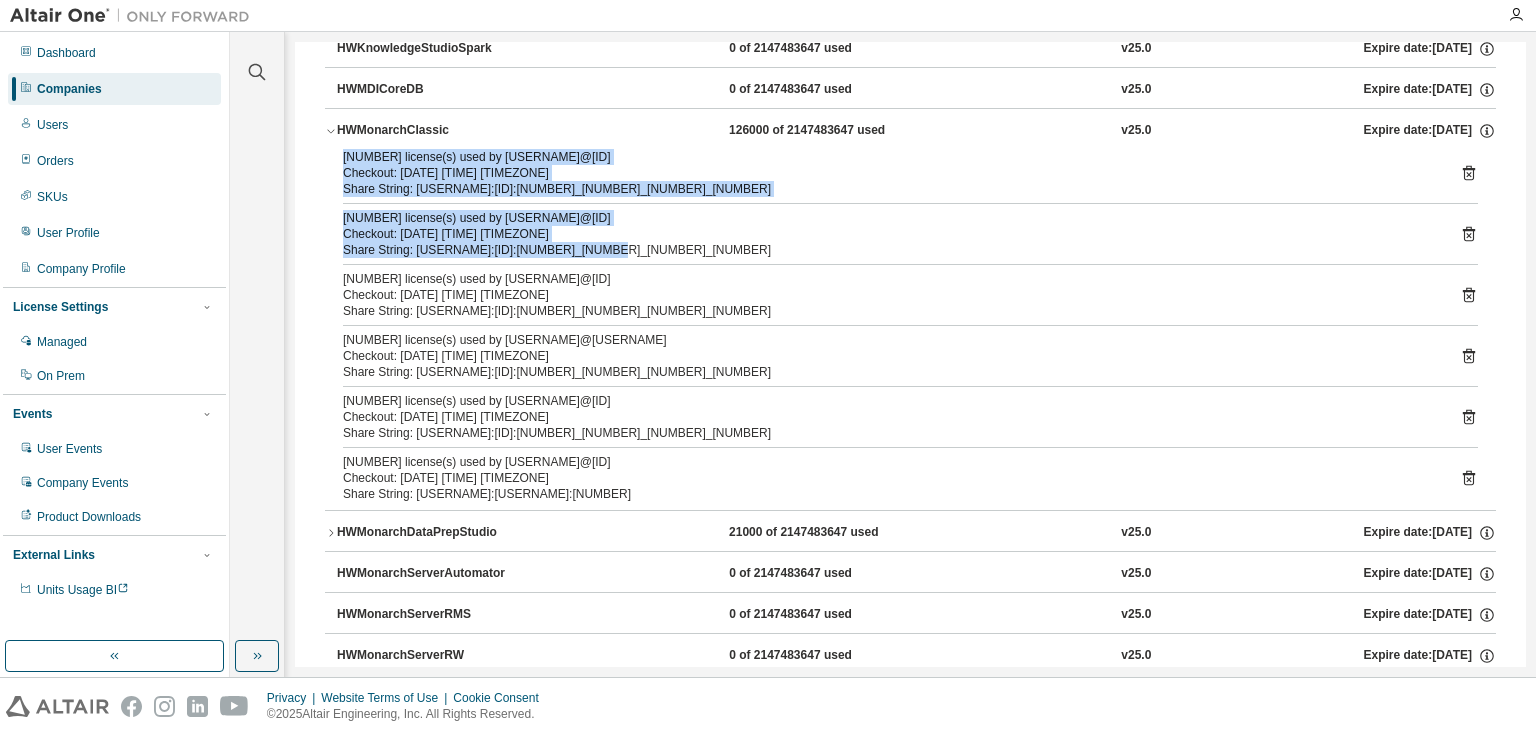 click on "HWMonarchDataPrepStudio [NUMBER] of [NUMBER] used v25.0 Expire date:  [DATE]" at bounding box center [910, 533] 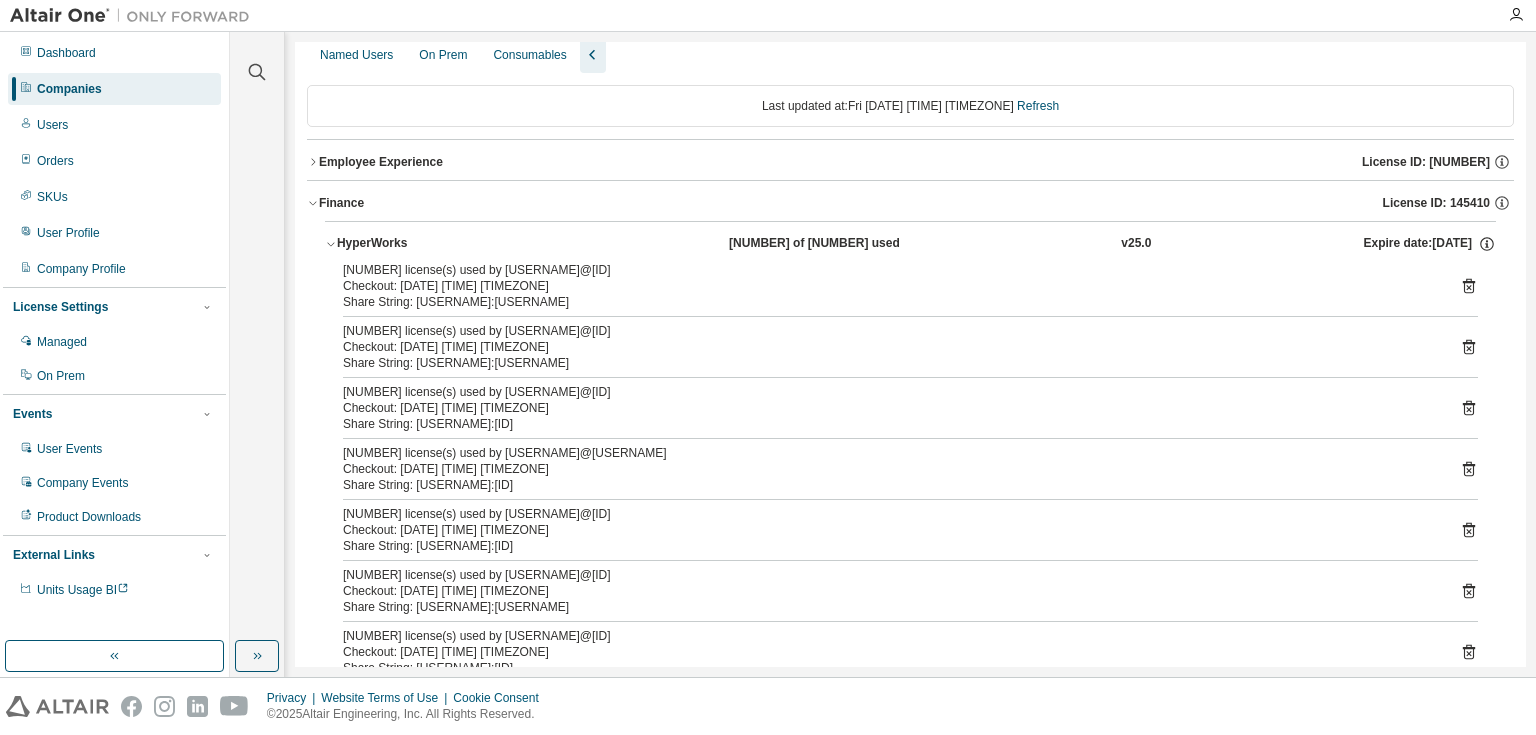 scroll, scrollTop: 80, scrollLeft: 0, axis: vertical 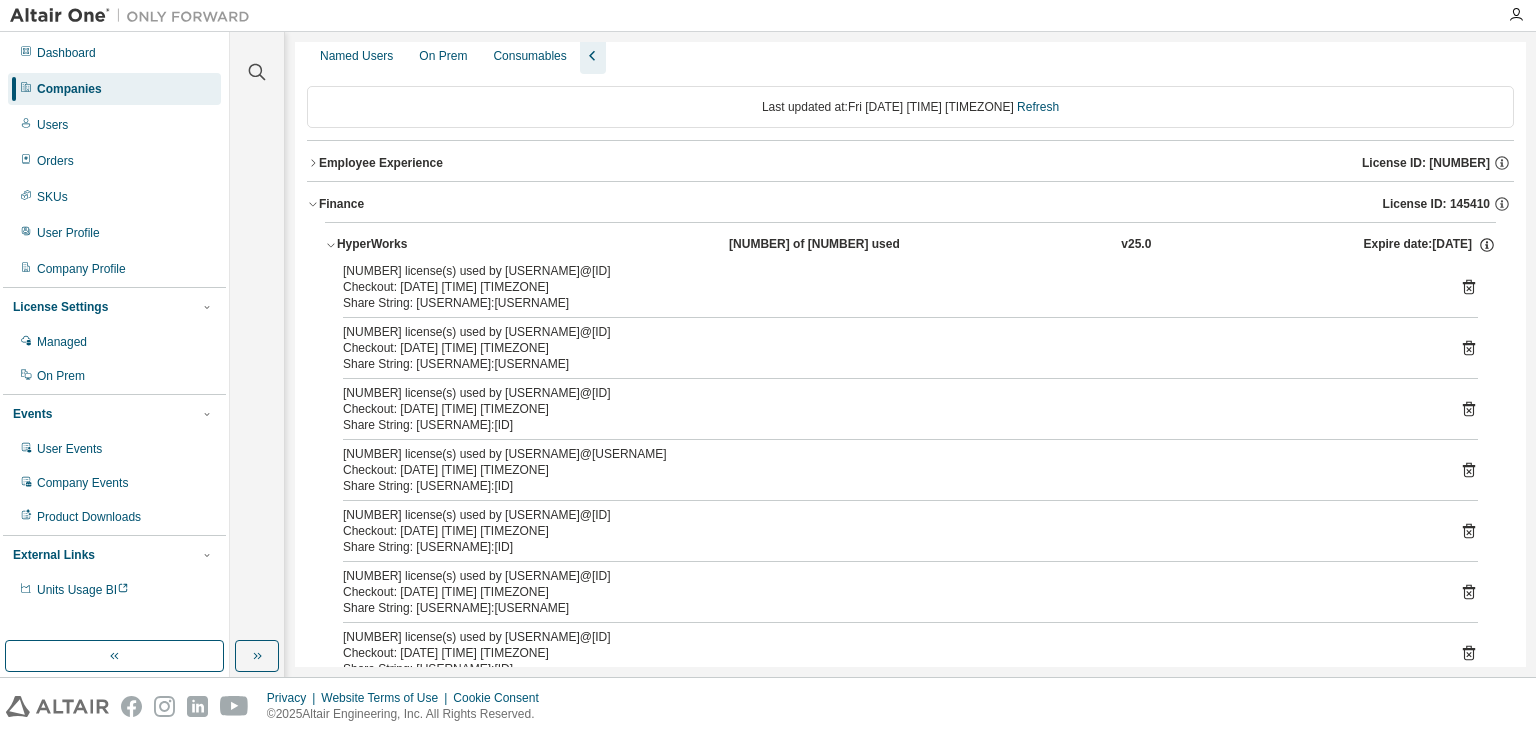 click 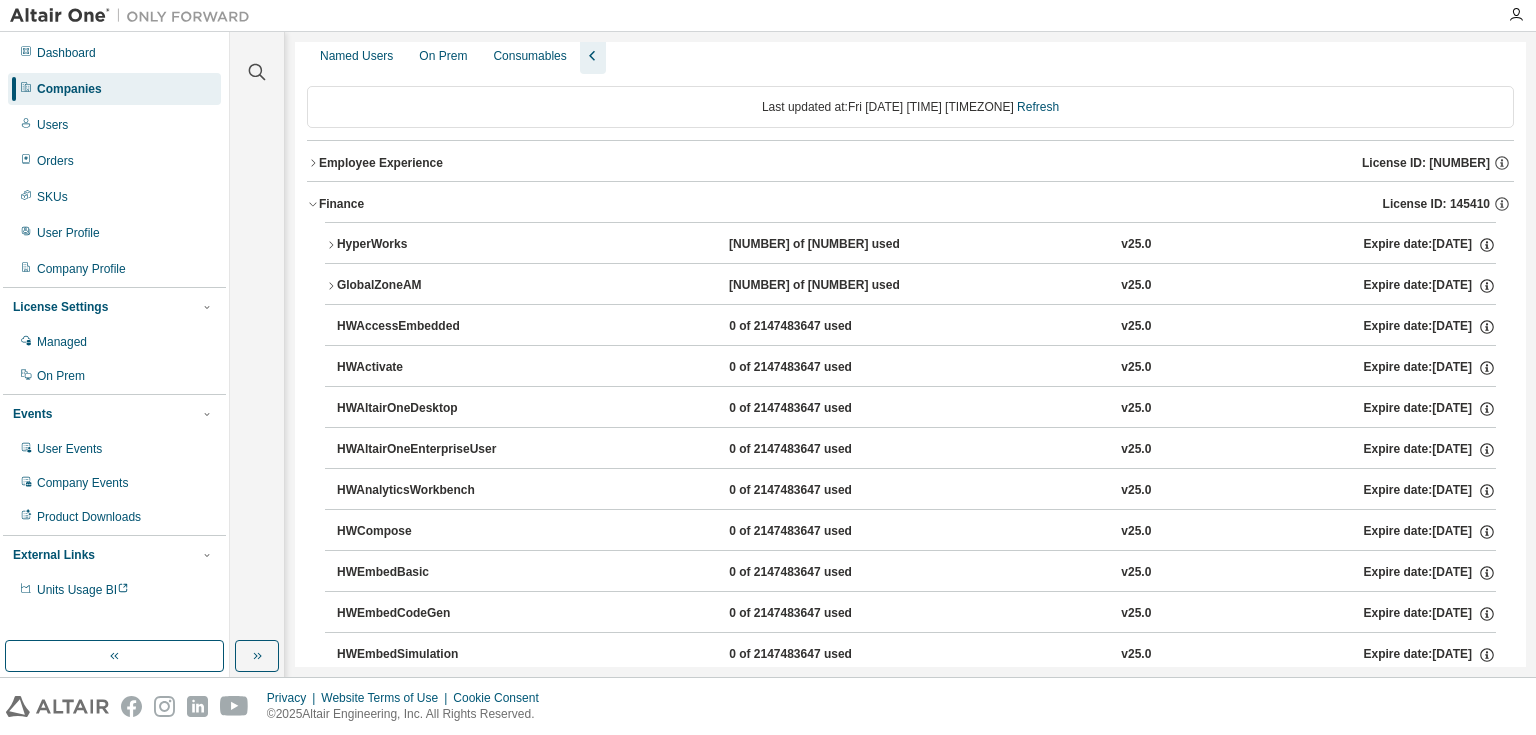 click on "HyperWorks [NUMBER] of [NUMBER] used v25.0 Expire date:  [DATE] GlobalZoneAM [NUMBER] of [NUMBER] used v25.0 Expire date:  [DATE] HWAccessEmbedded [NUMBER] of [NUMBER] used v25.0 Expire date:  [DATE] HWActivate [NUMBER] of [NUMBER] used v25.0 Expire date:  [DATE] HWAltairOneDesktop [NUMBER] of [NUMBER] used v25.0 Expire date:  [DATE] HWAltairOneEnterpriseUser [NUMBER] of [NUMBER] used v25.0 Expire date:  [DATE] HWAnalyticsWorkbench [NUMBER] of [NUMBER] used v25.0 Expire date:  [DATE] HWCompose [NUMBER] of [NUMBER] used v25.0 Expire date:  [DATE] HWEmbedBasic [NUMBER] of [NUMBER] used v25.0 Expire date:  [DATE] HWEmbedCodeGen [NUMBER] of [NUMBER] used v25.0 Expire date:  [DATE] HWEmbedSimulation [NUMBER] of [NUMBER] used v25.0 Expire date:  [DATE] HWEnvisionBase [NUMBER] of [NUMBER] used v25.0 Expire date:  [DATE] HWEnvisionUserFloat [NUMBER] of [NUMBER] used v25.0 Expire date:  [DATE] HWGraphLakehouse [NUMBER] of [NUMBER] used v25.0 Expire date:  [DATE] HWGraphStudio [NUMBER] of [NUMBER] used v25.0 Expire date:  [DATE]" at bounding box center [910, 1336] 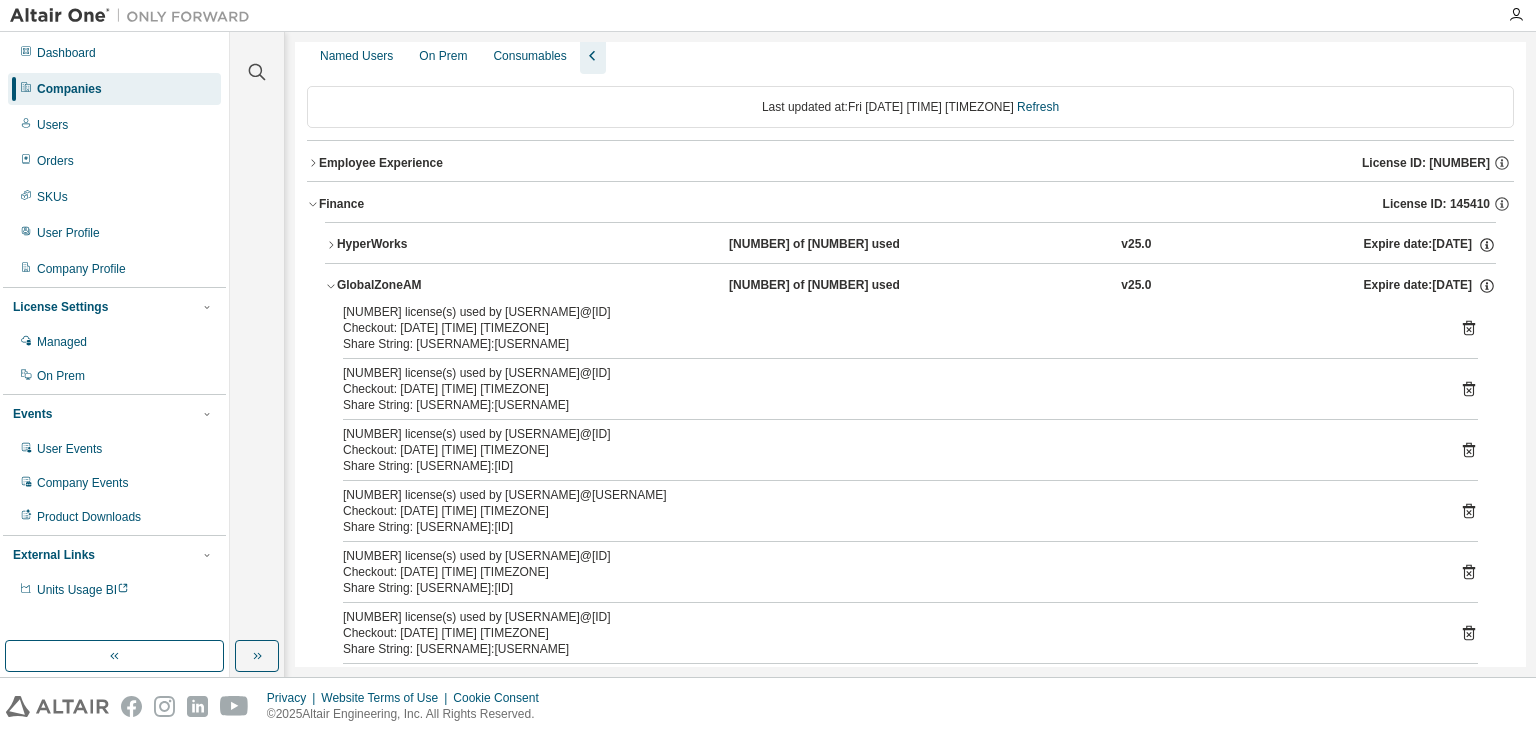click 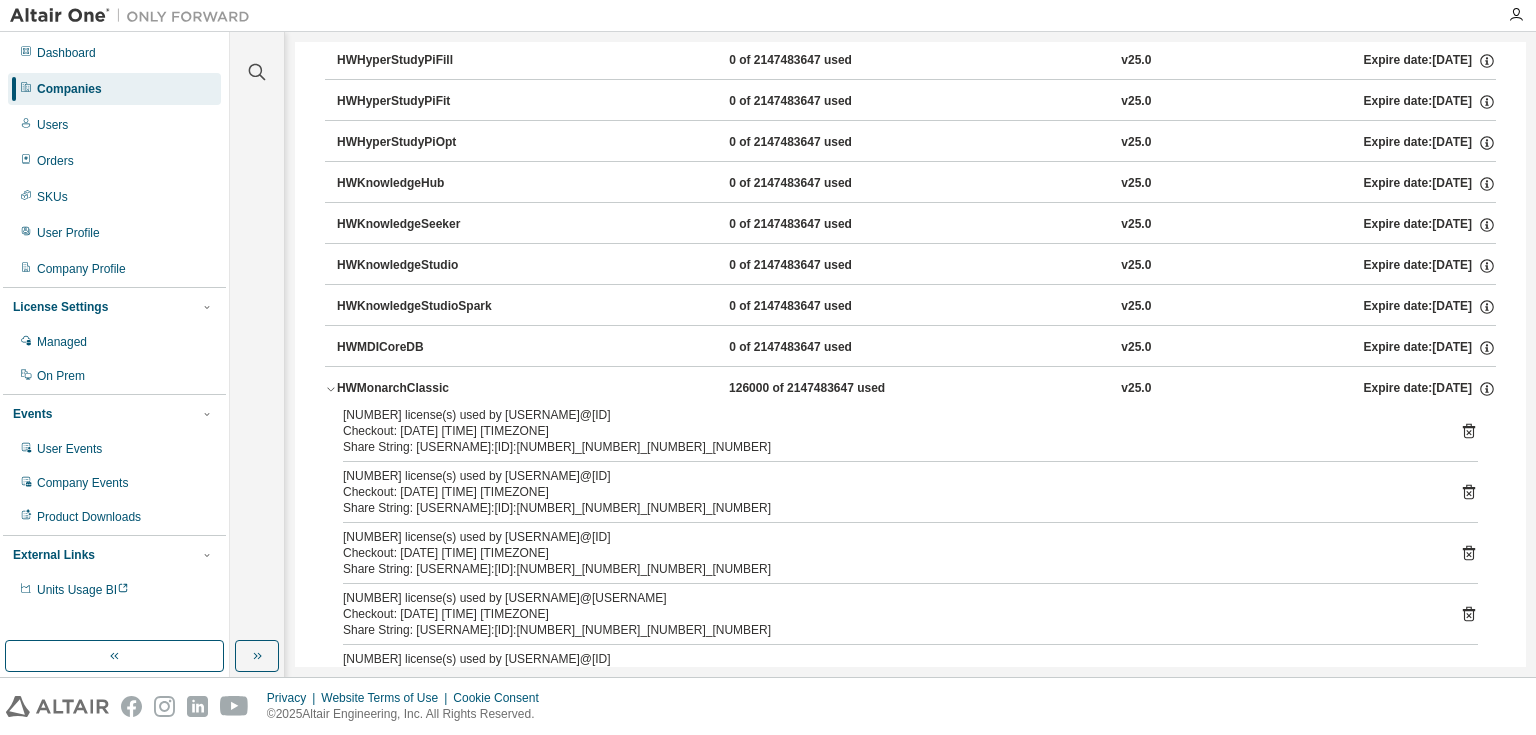 scroll, scrollTop: 960, scrollLeft: 0, axis: vertical 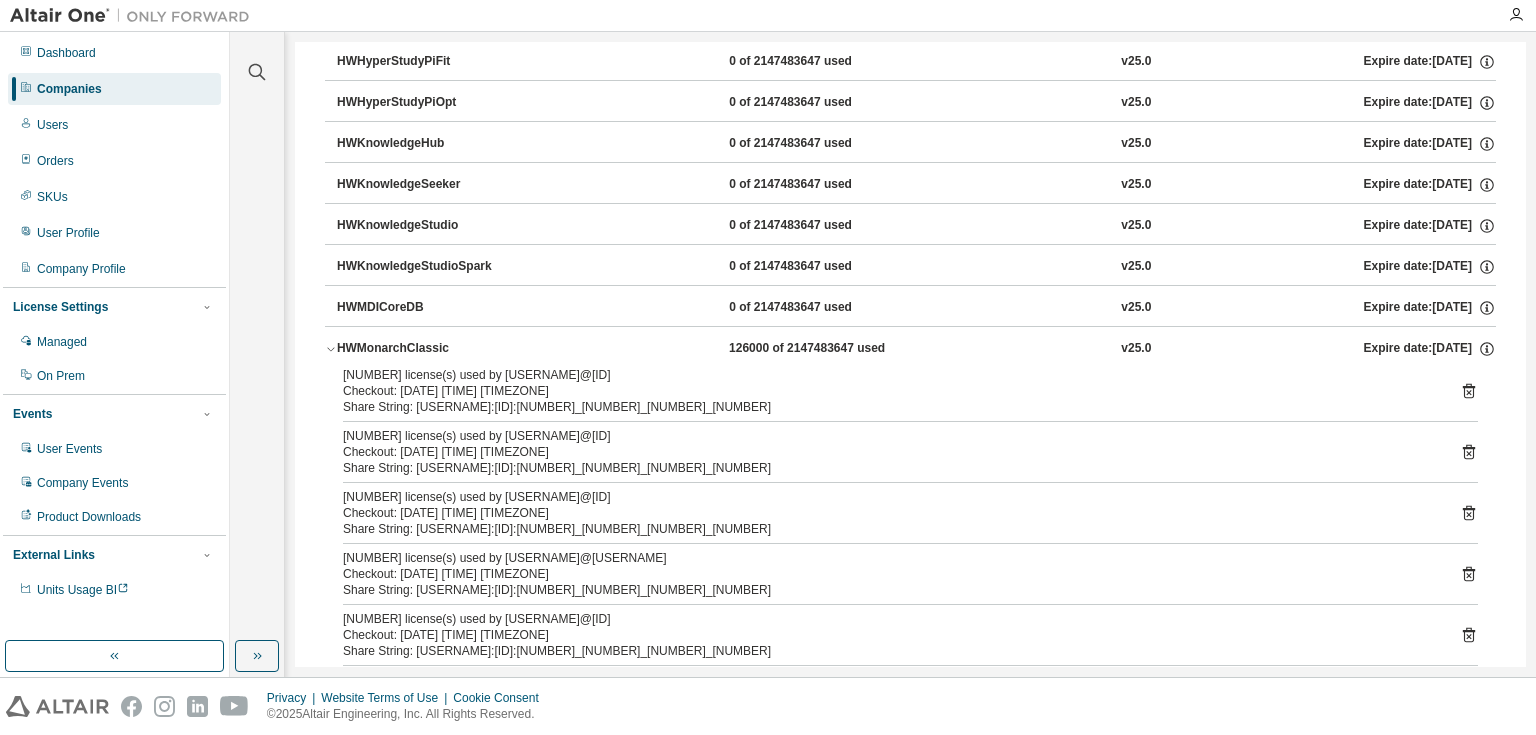 click 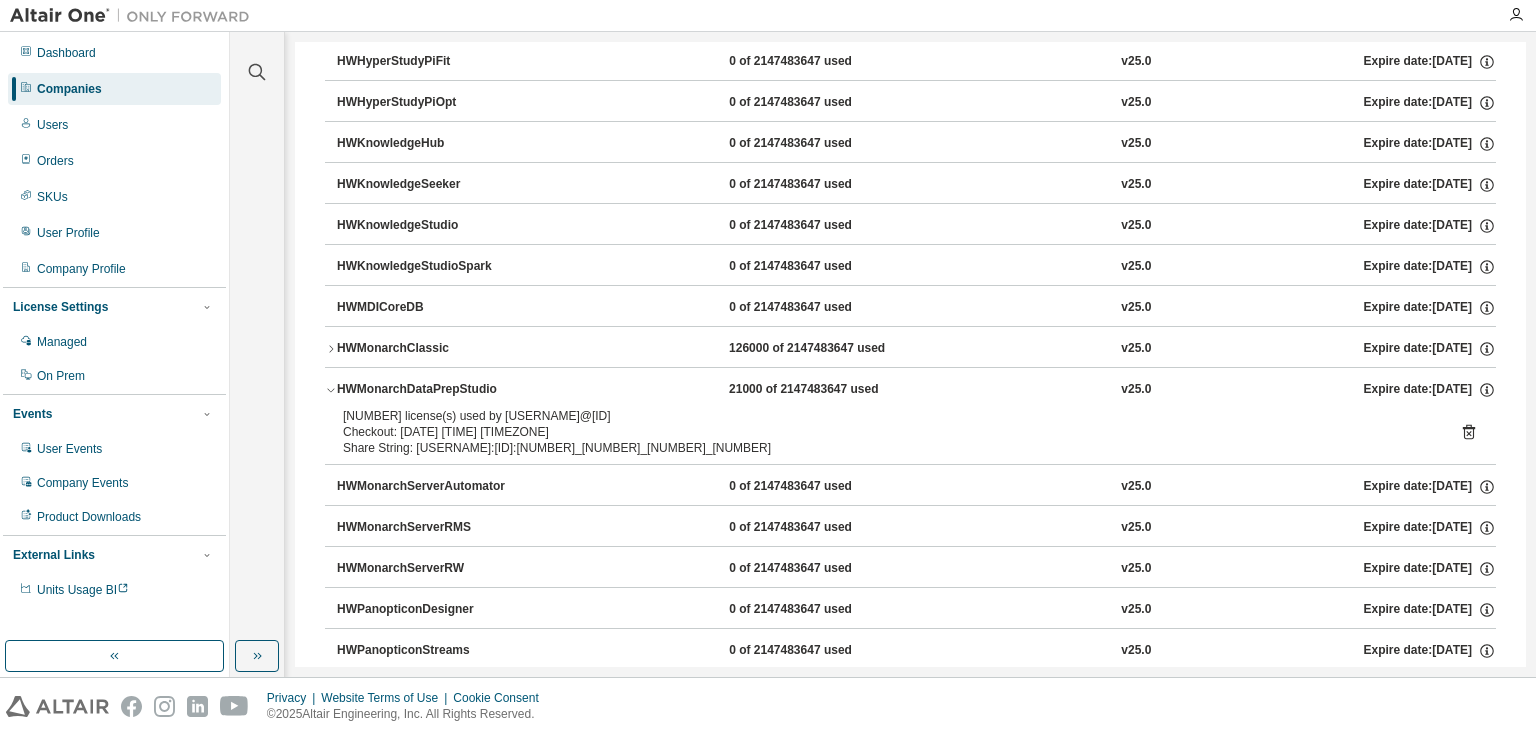 click 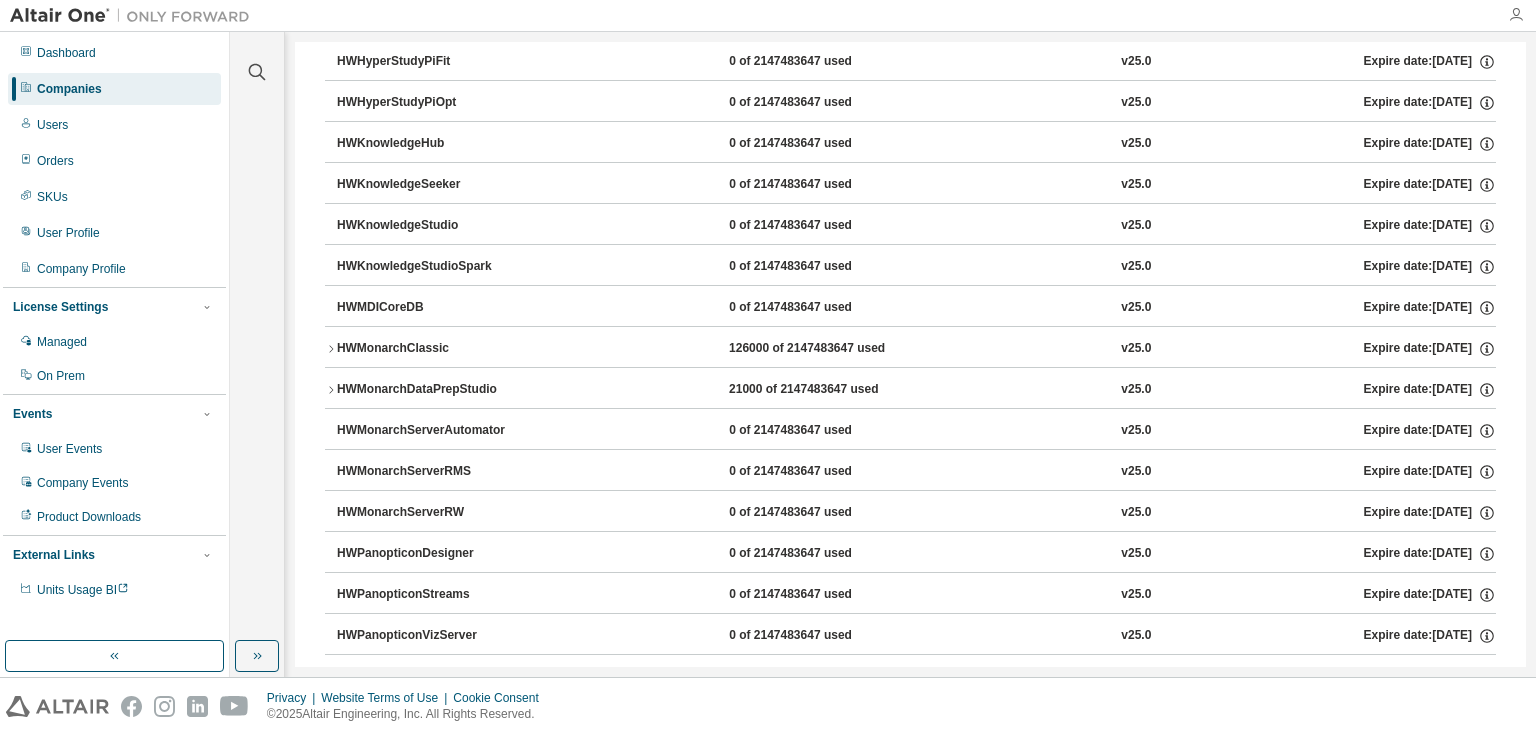 drag, startPoint x: 31, startPoint y: 1, endPoint x: 1519, endPoint y: 15, distance: 1488.0659 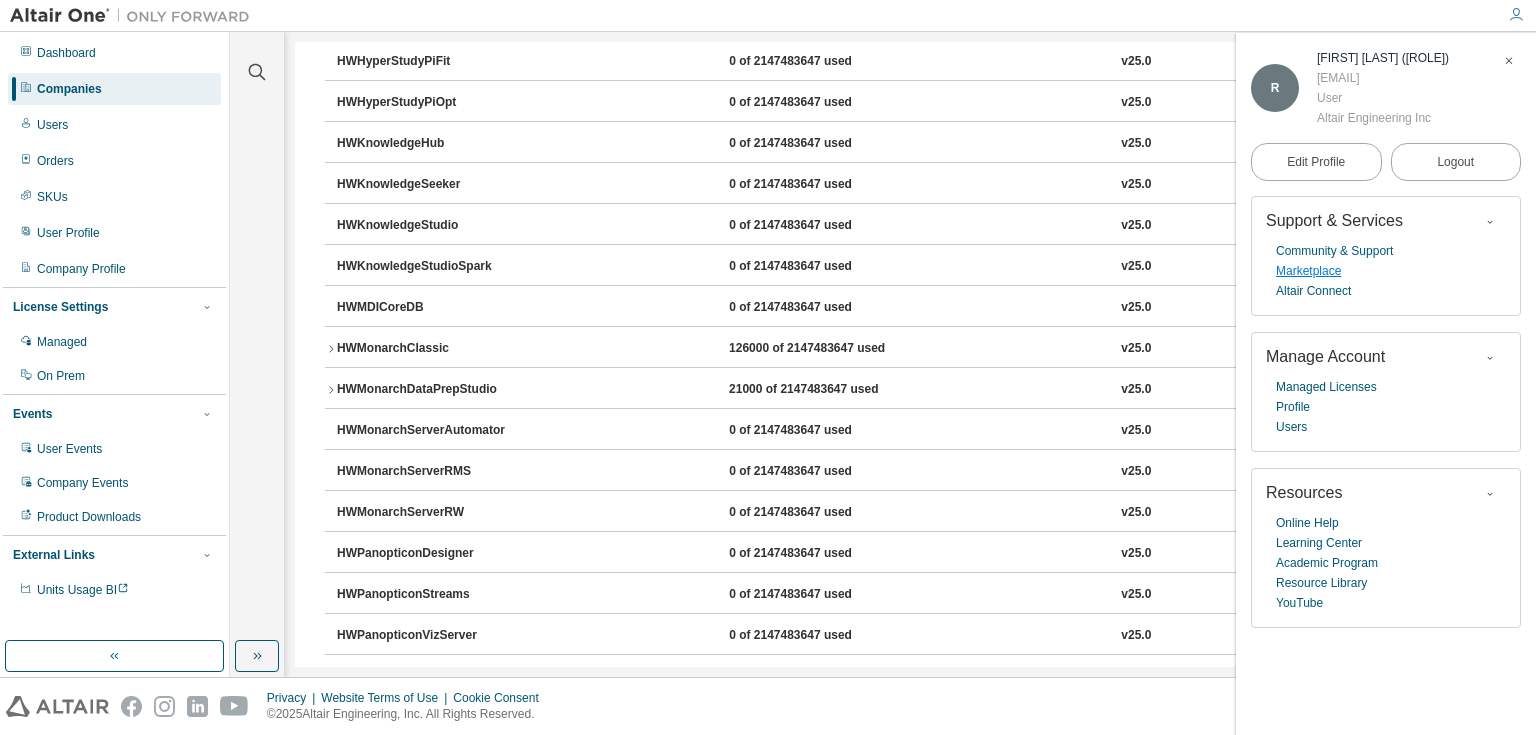 click on "Marketplace" at bounding box center (1308, 271) 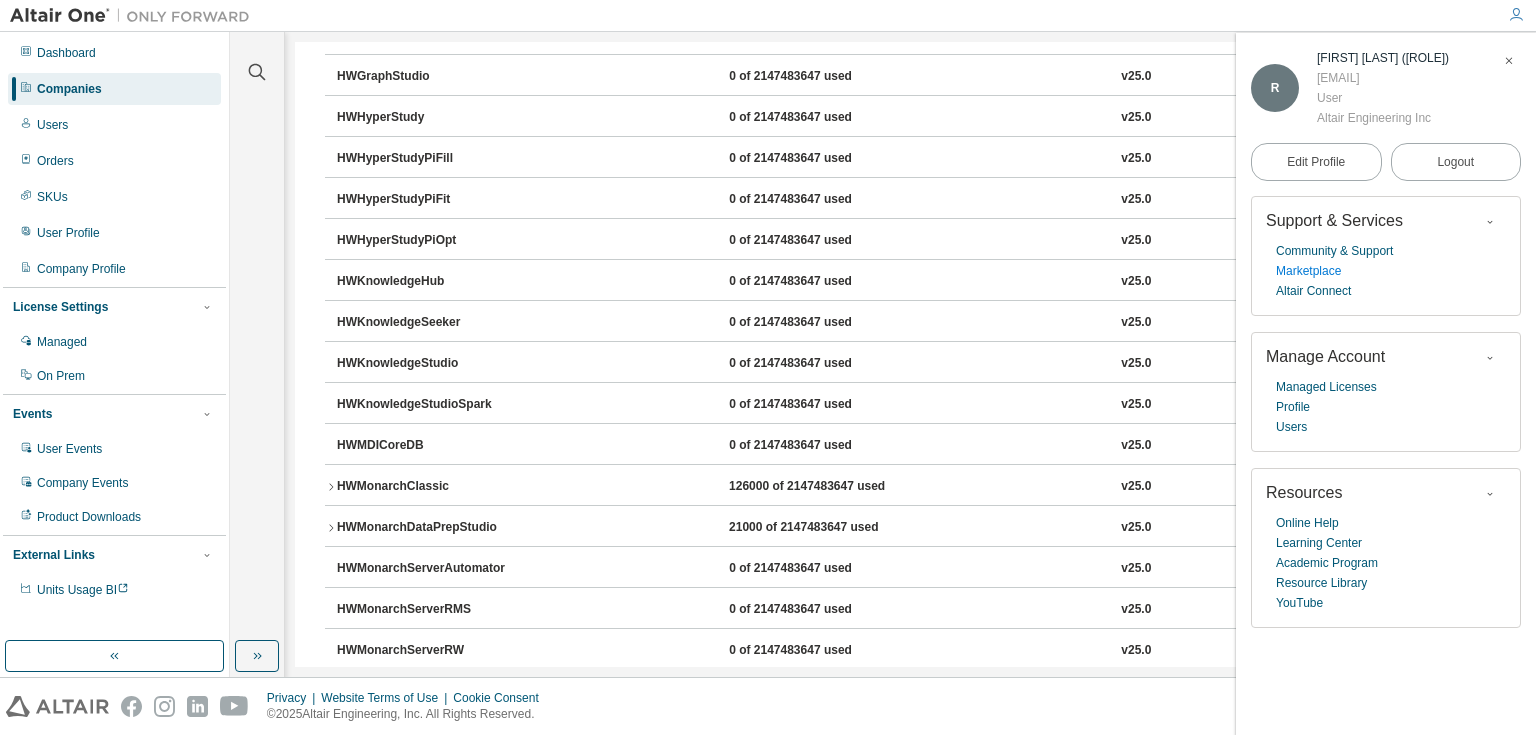 scroll, scrollTop: 800, scrollLeft: 0, axis: vertical 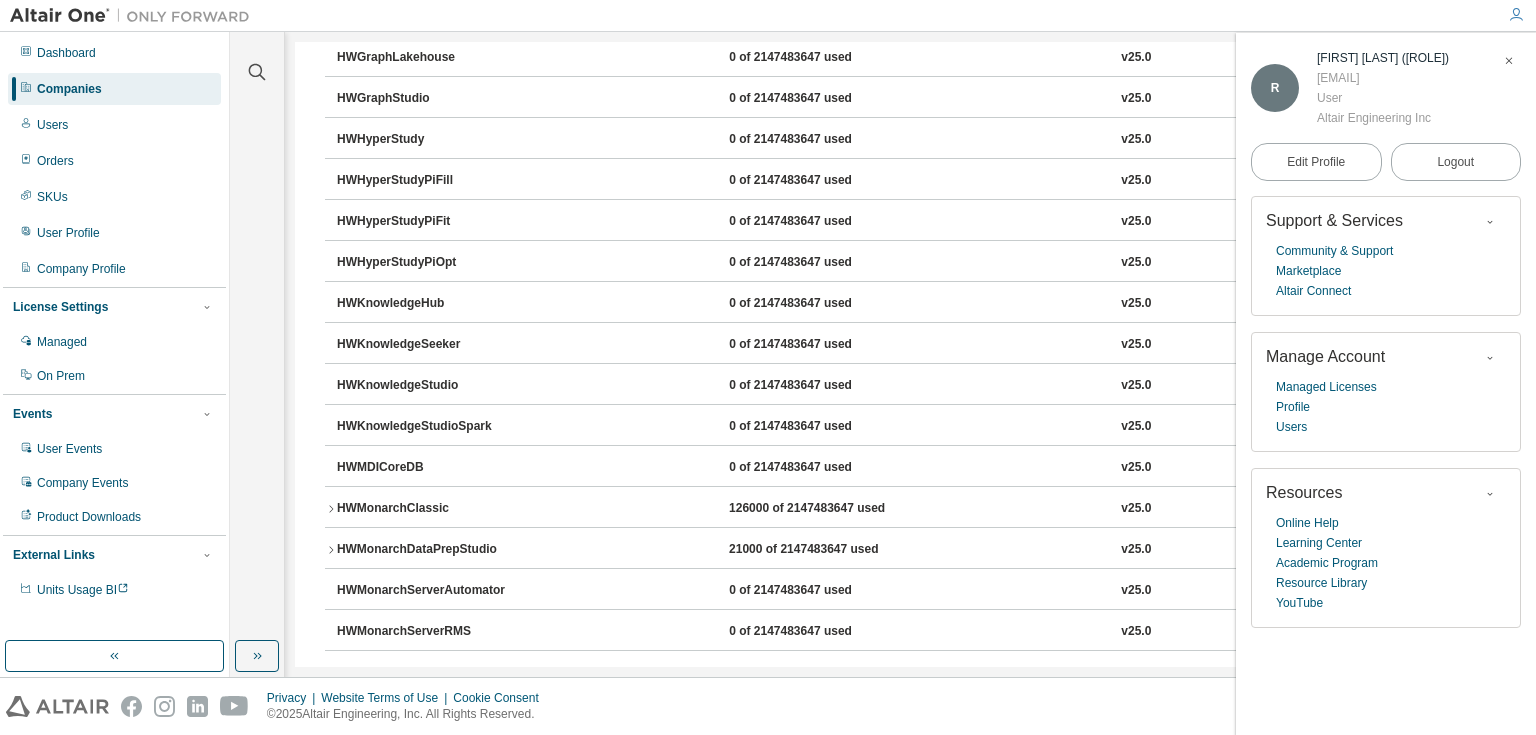 click at bounding box center (1509, 61) 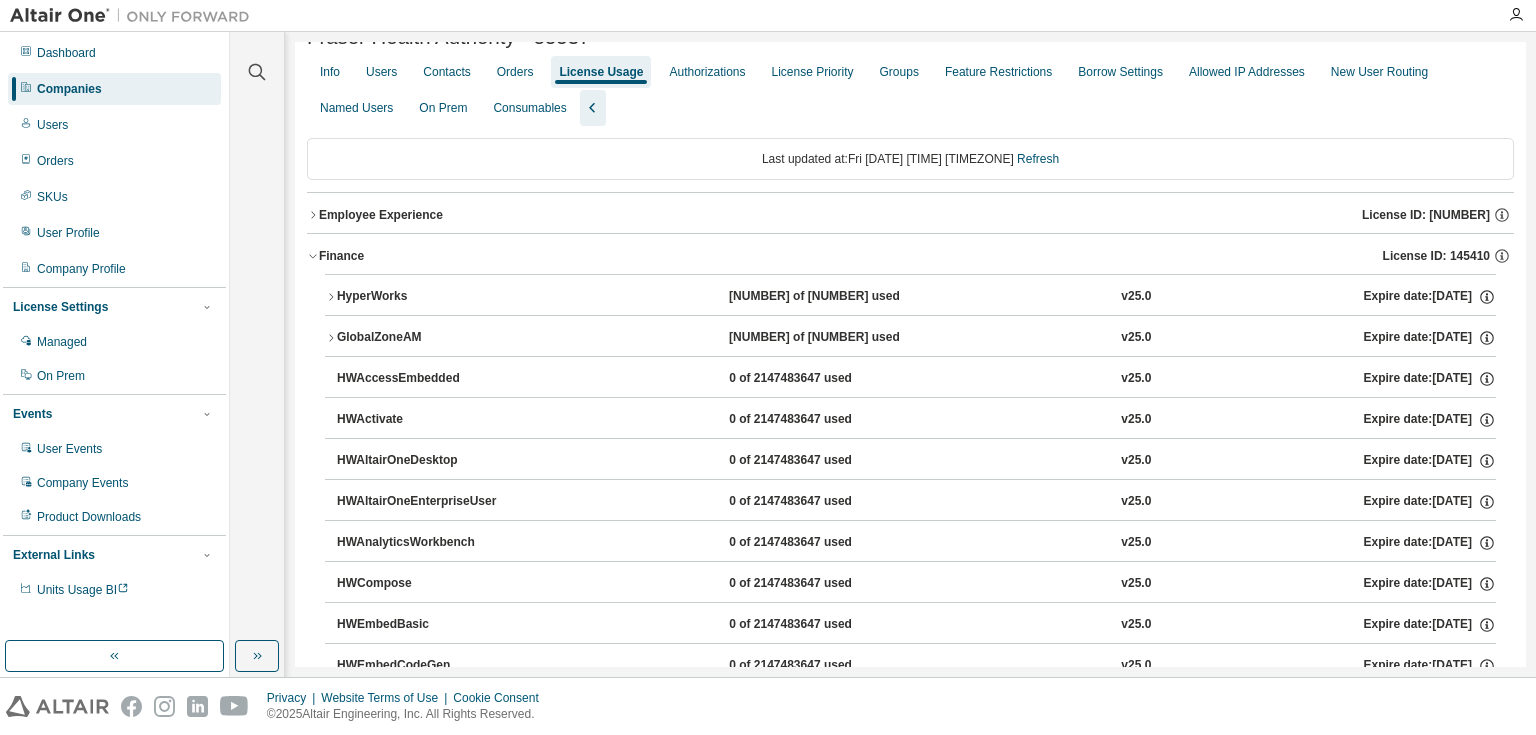 scroll, scrollTop: 0, scrollLeft: 0, axis: both 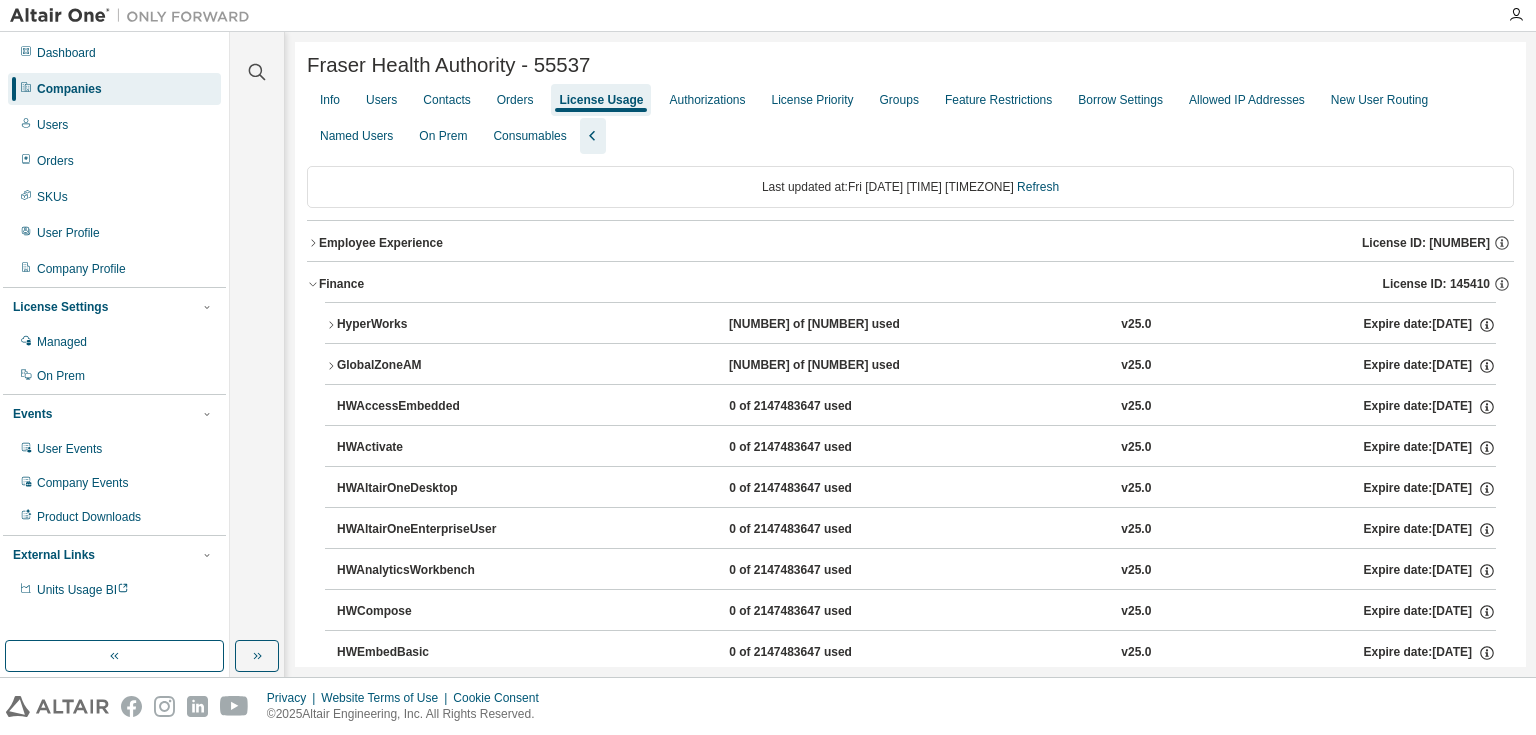 click 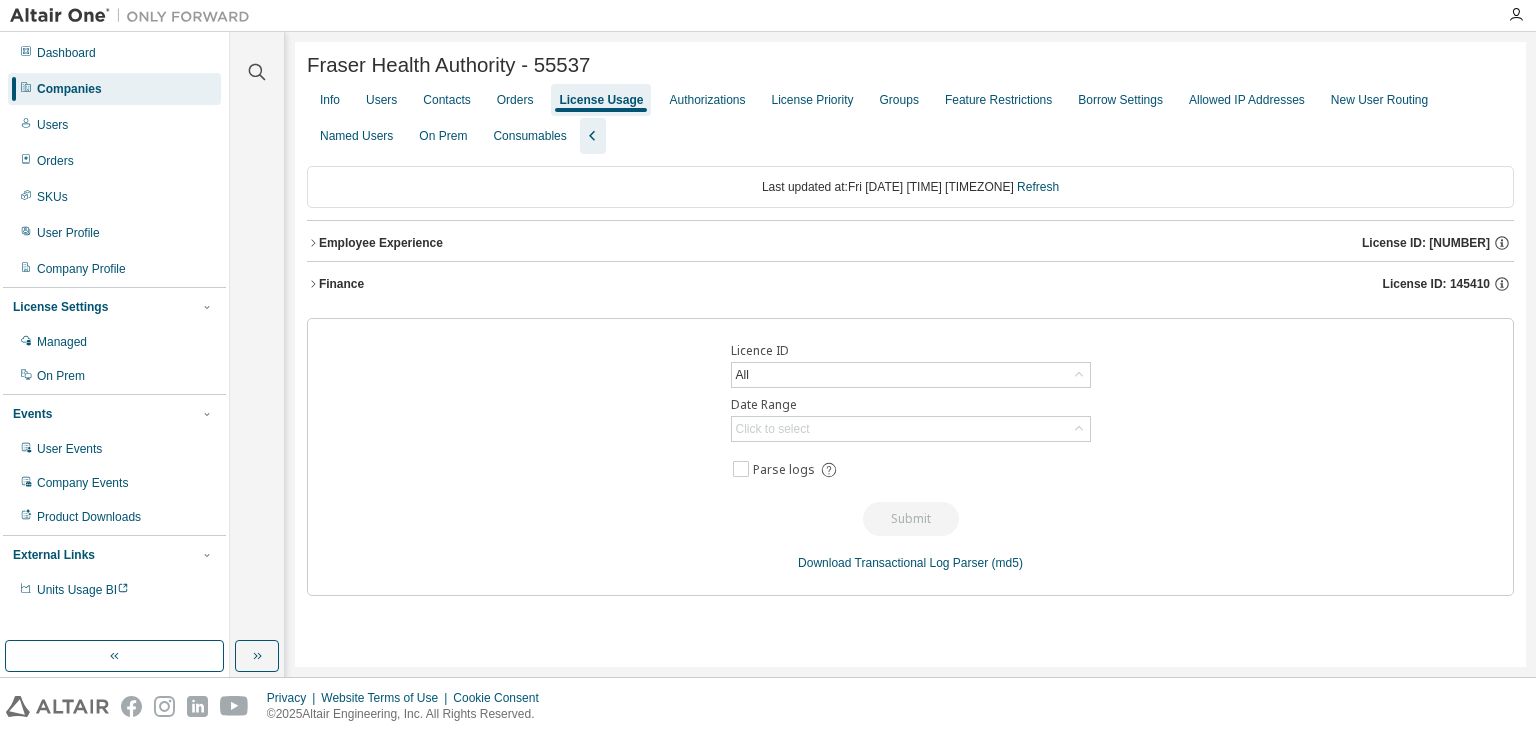 click 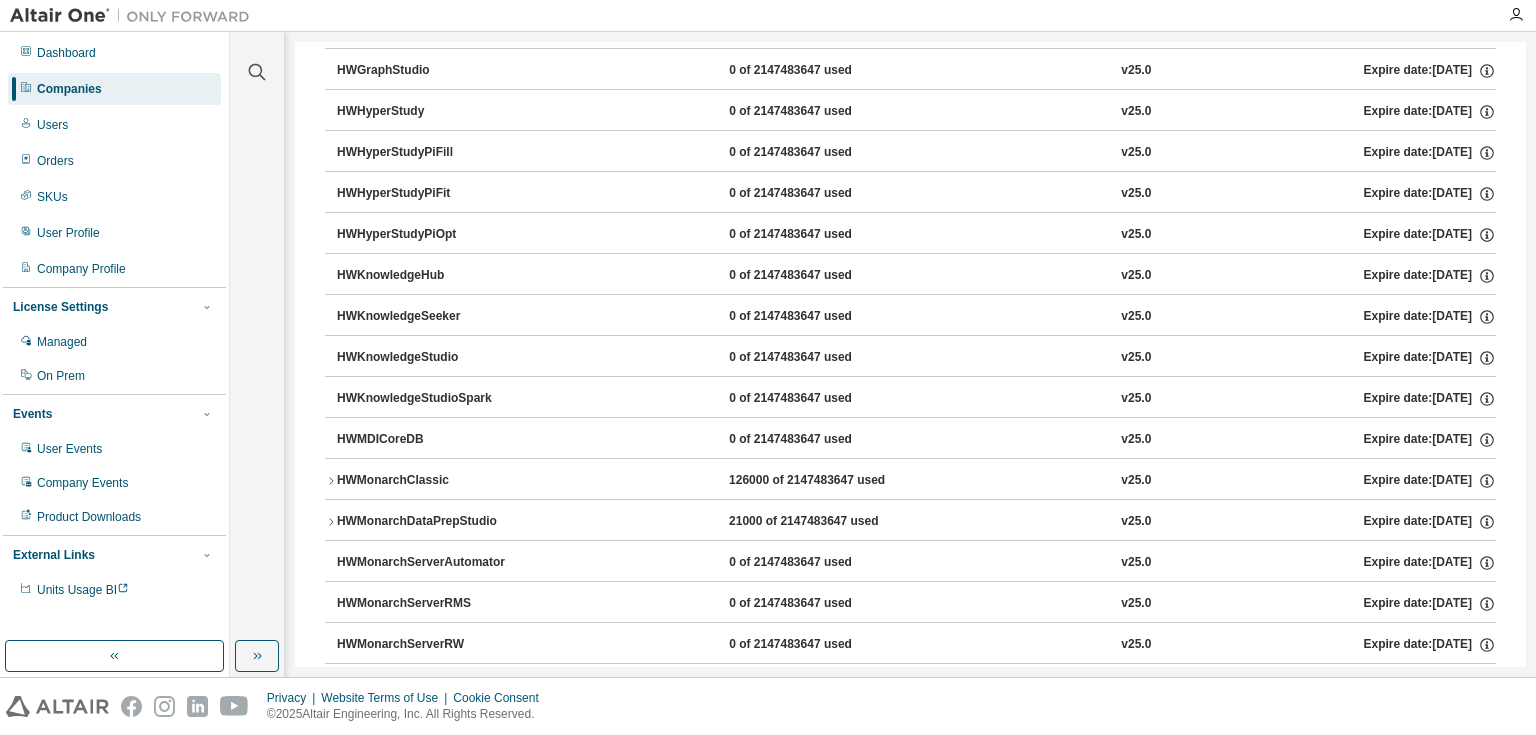 scroll, scrollTop: 800, scrollLeft: 0, axis: vertical 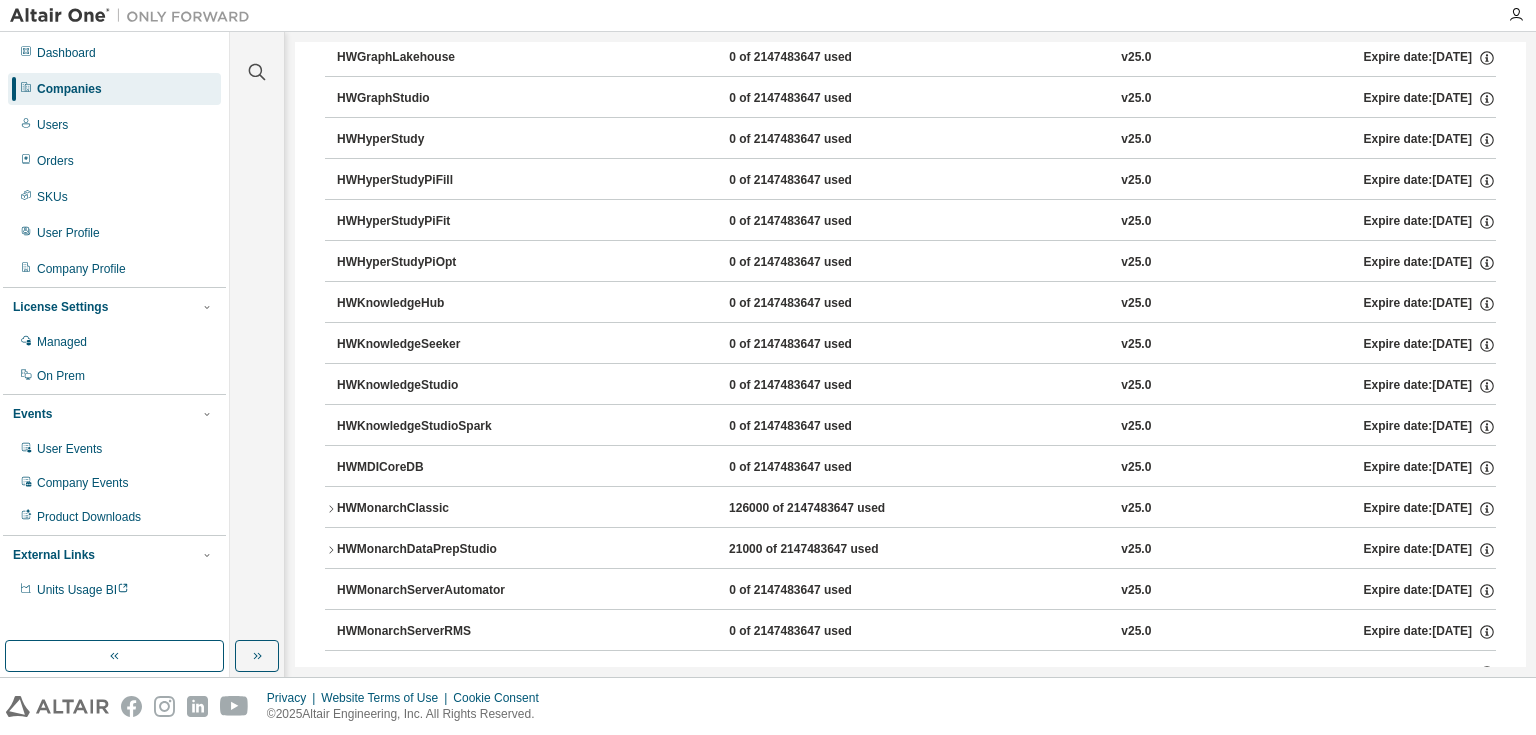click 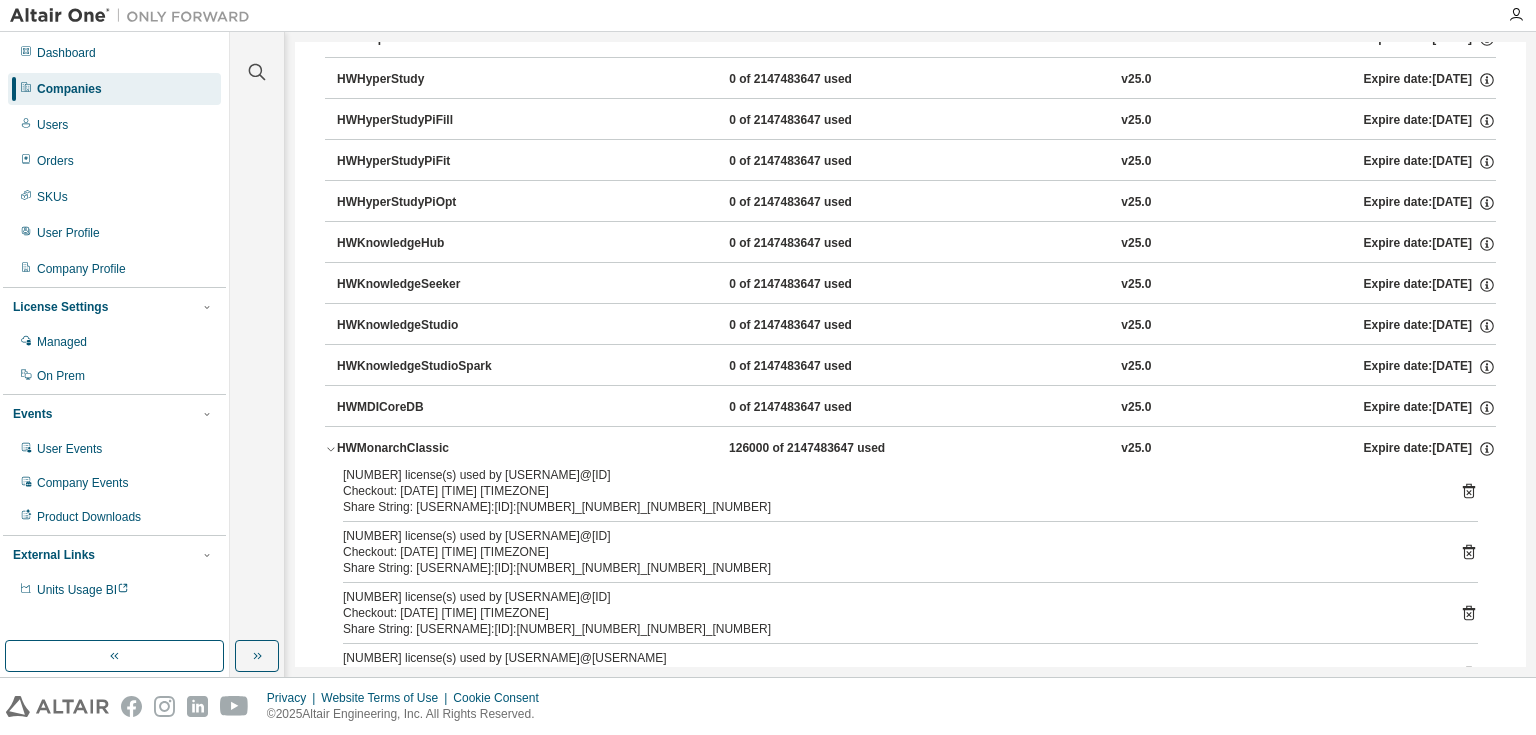 scroll, scrollTop: 1120, scrollLeft: 0, axis: vertical 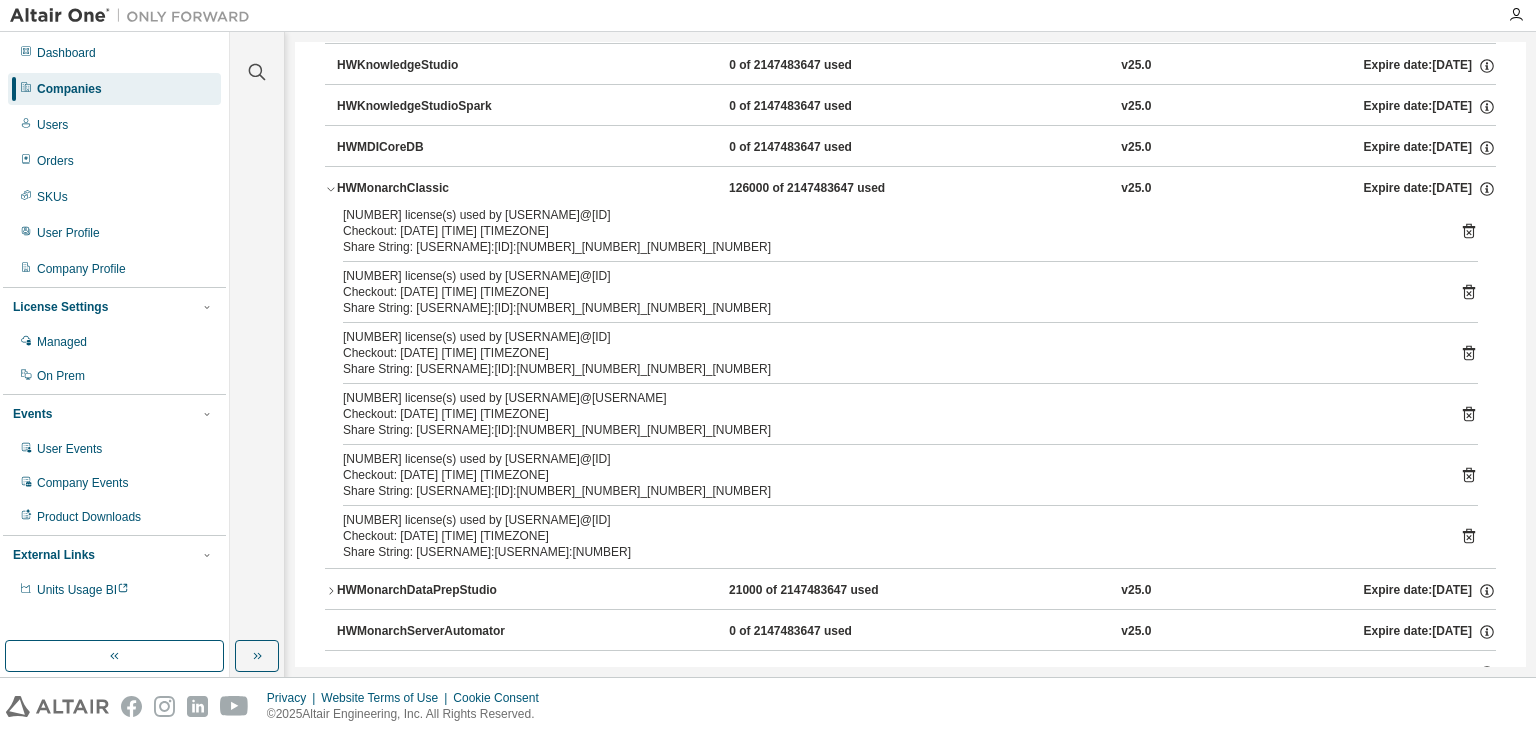 click 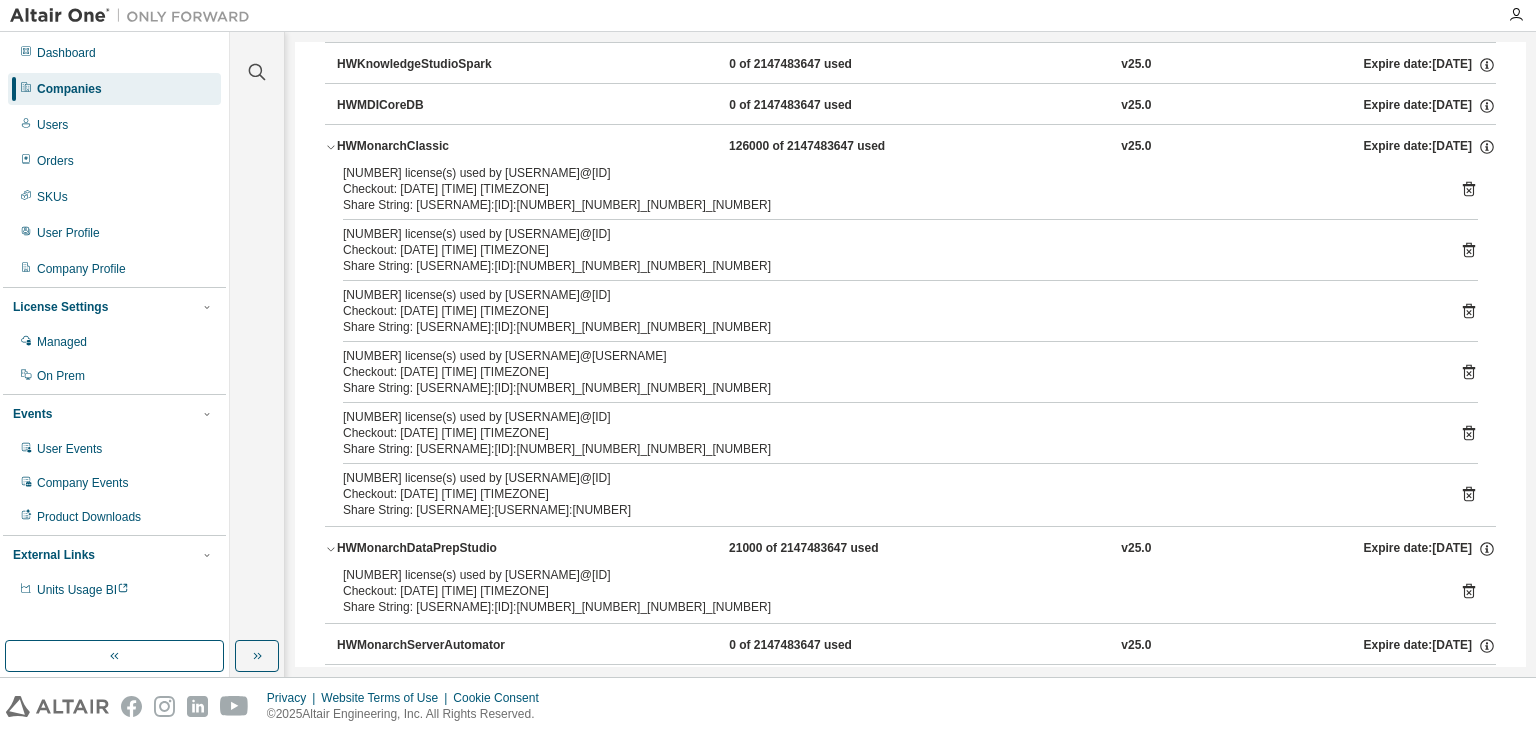 scroll, scrollTop: 1120, scrollLeft: 0, axis: vertical 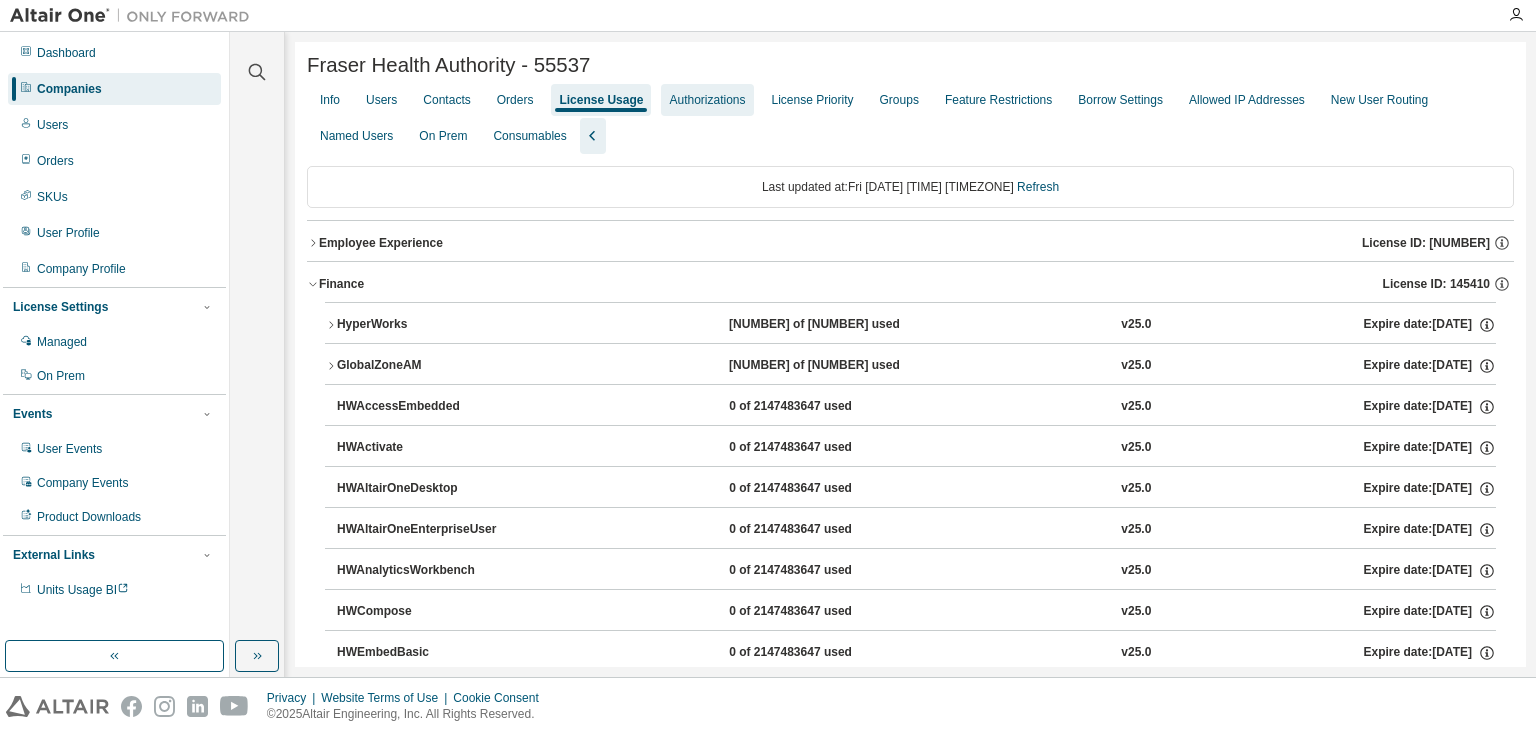 click on "Authorizations" at bounding box center (707, 100) 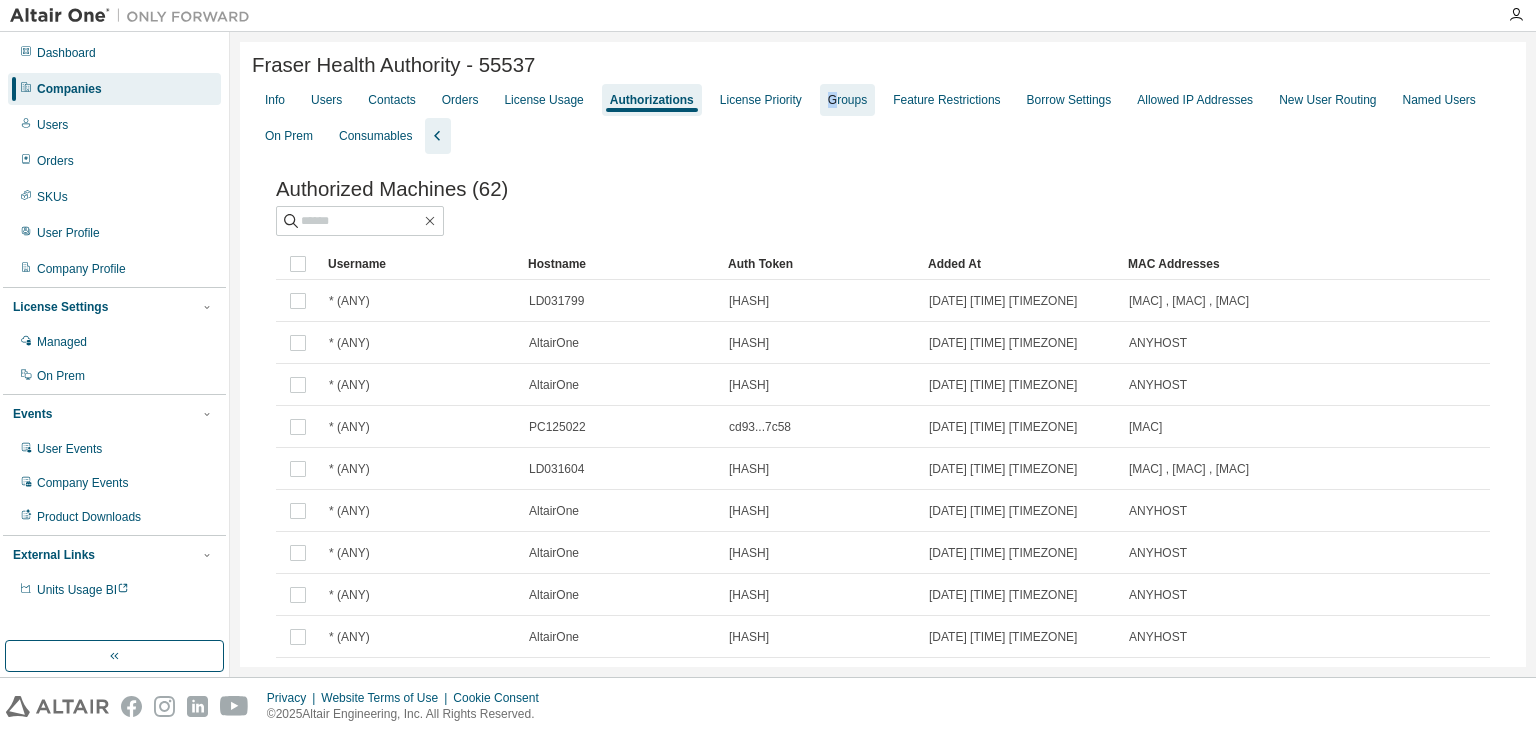 click on "Groups" at bounding box center (847, 100) 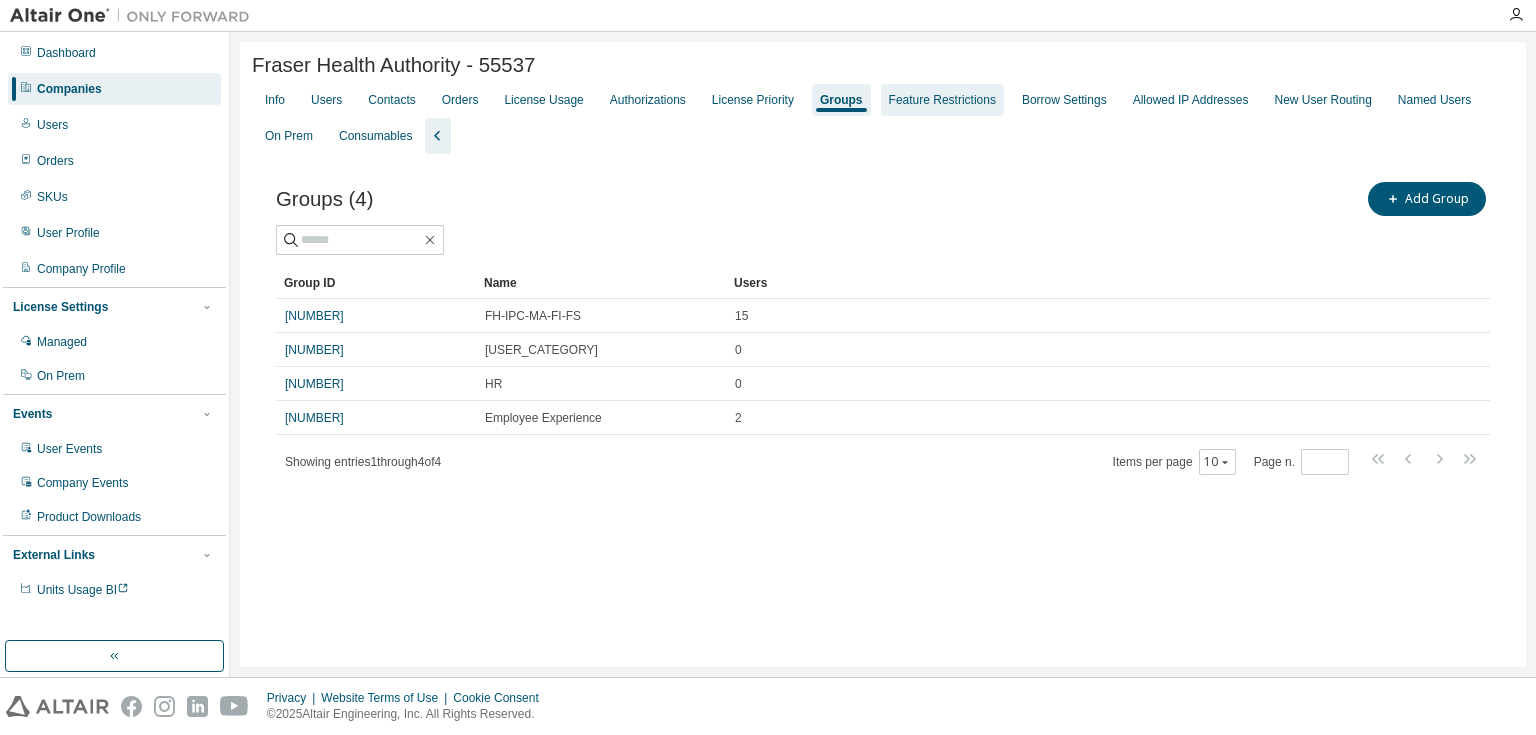 click on "Feature Restrictions" at bounding box center [942, 100] 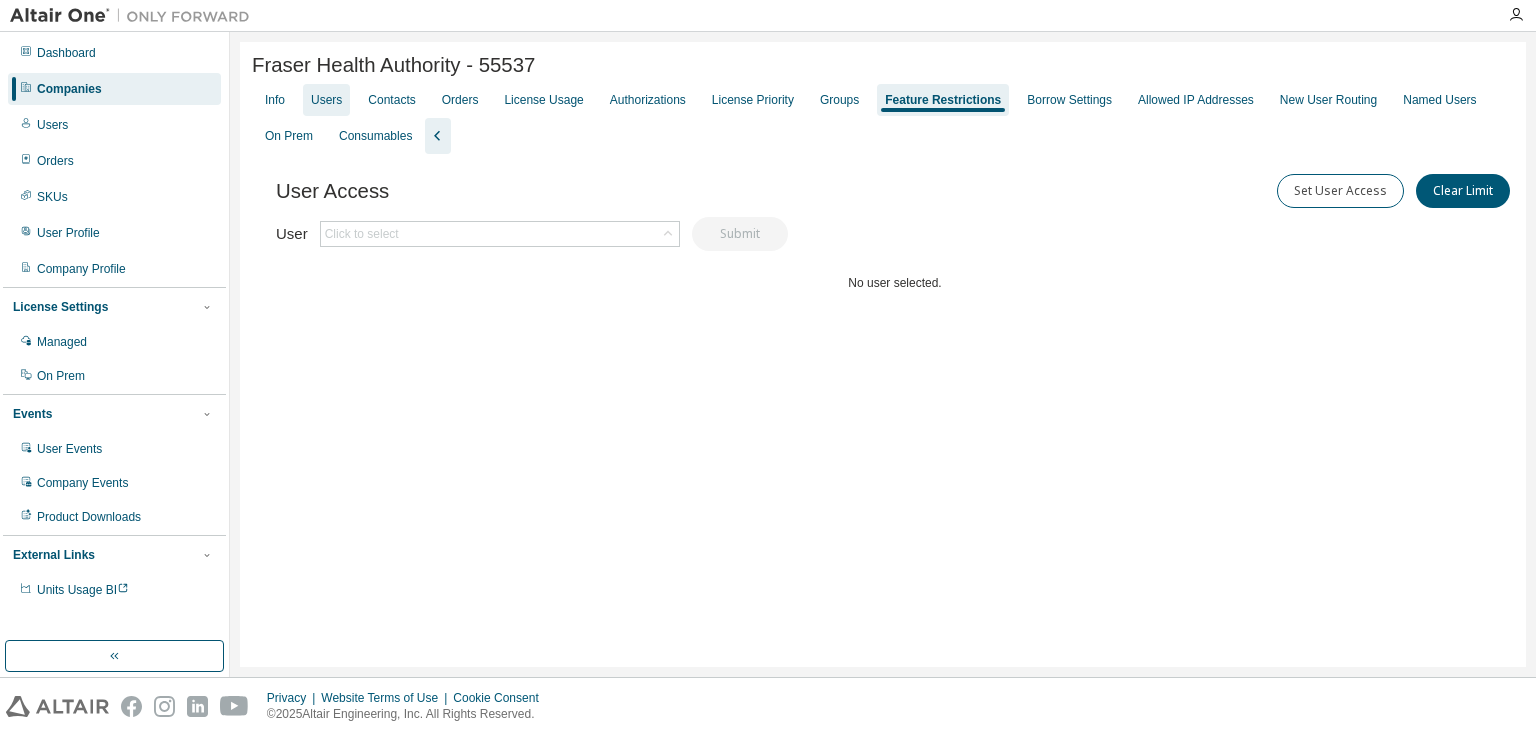 click on "Users" at bounding box center [326, 100] 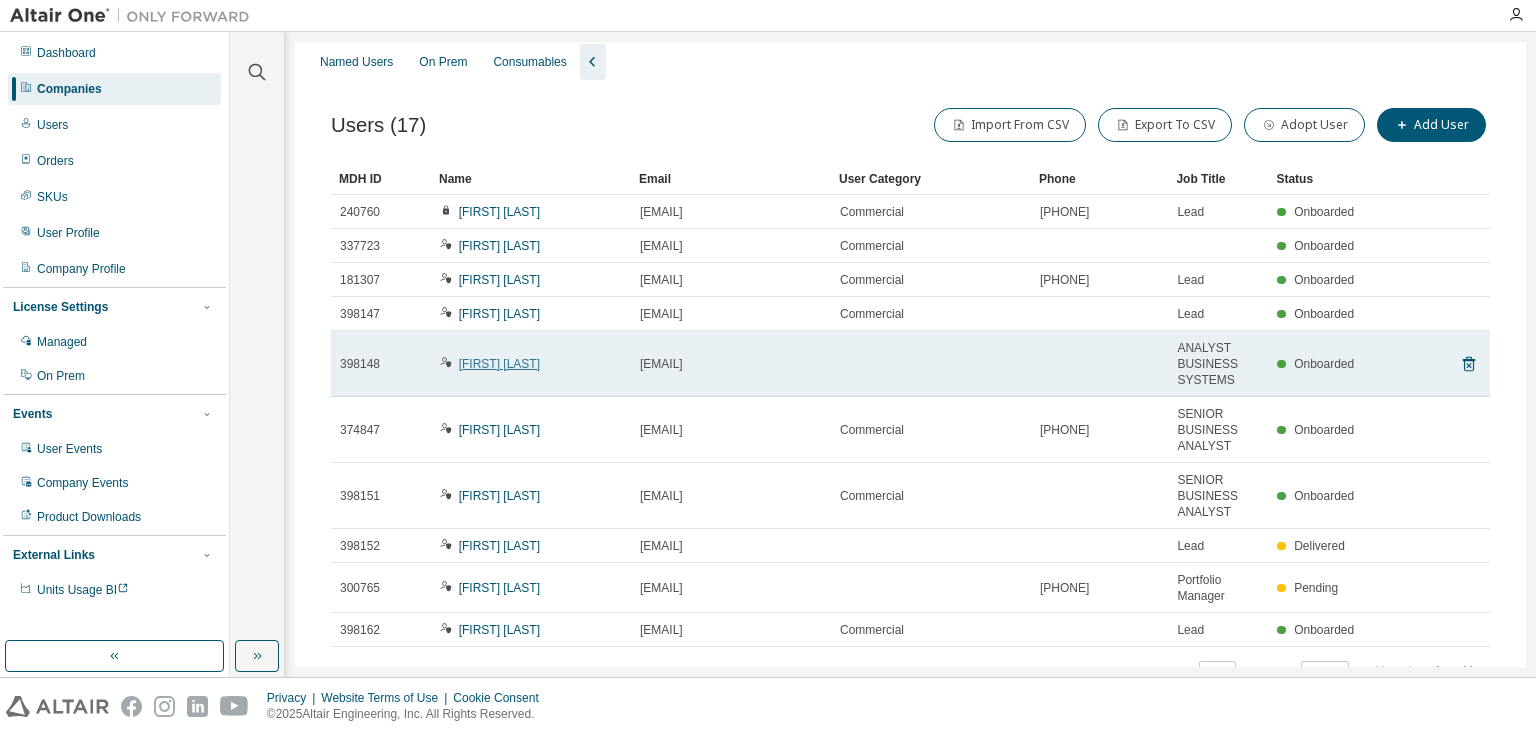 scroll, scrollTop: 177, scrollLeft: 0, axis: vertical 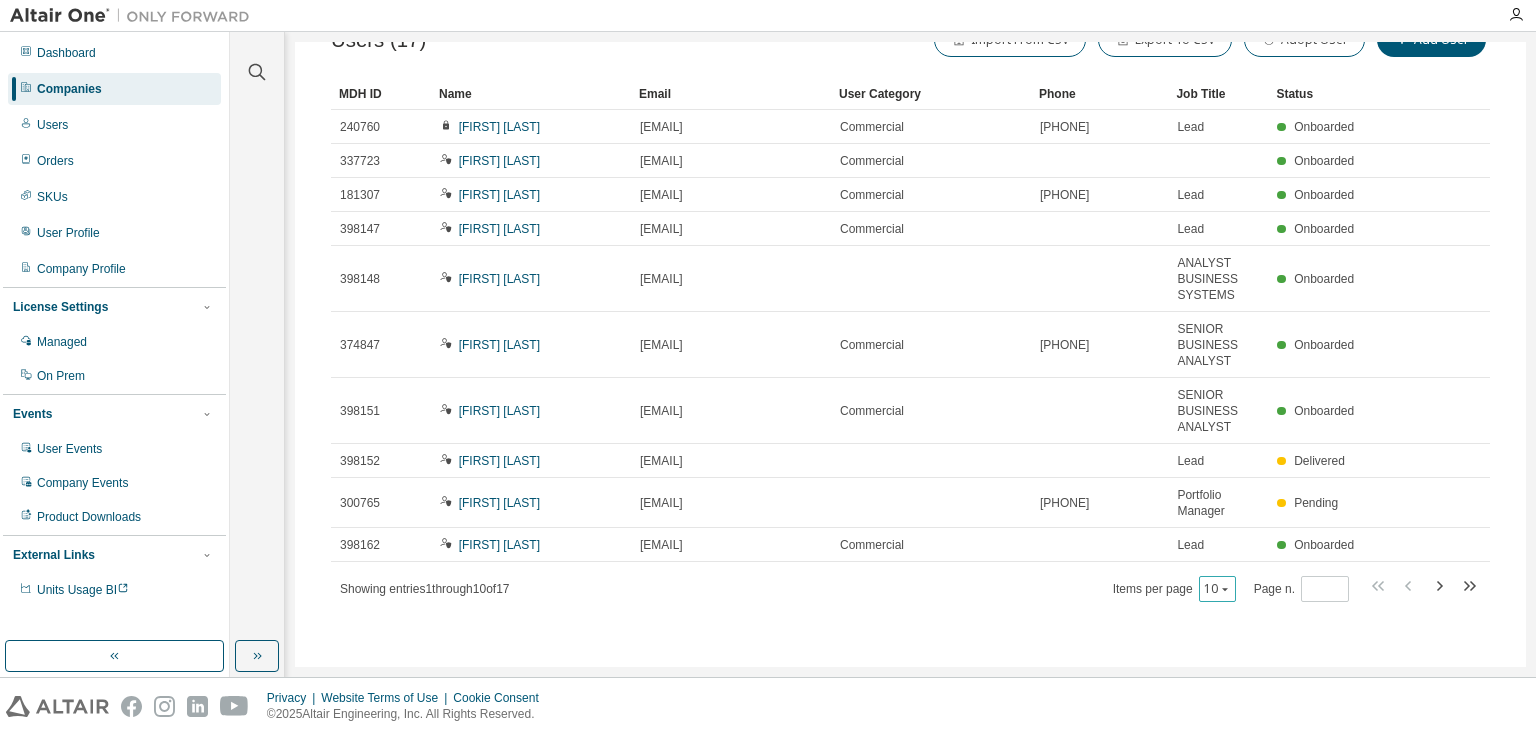 click on "10" at bounding box center [1217, 589] 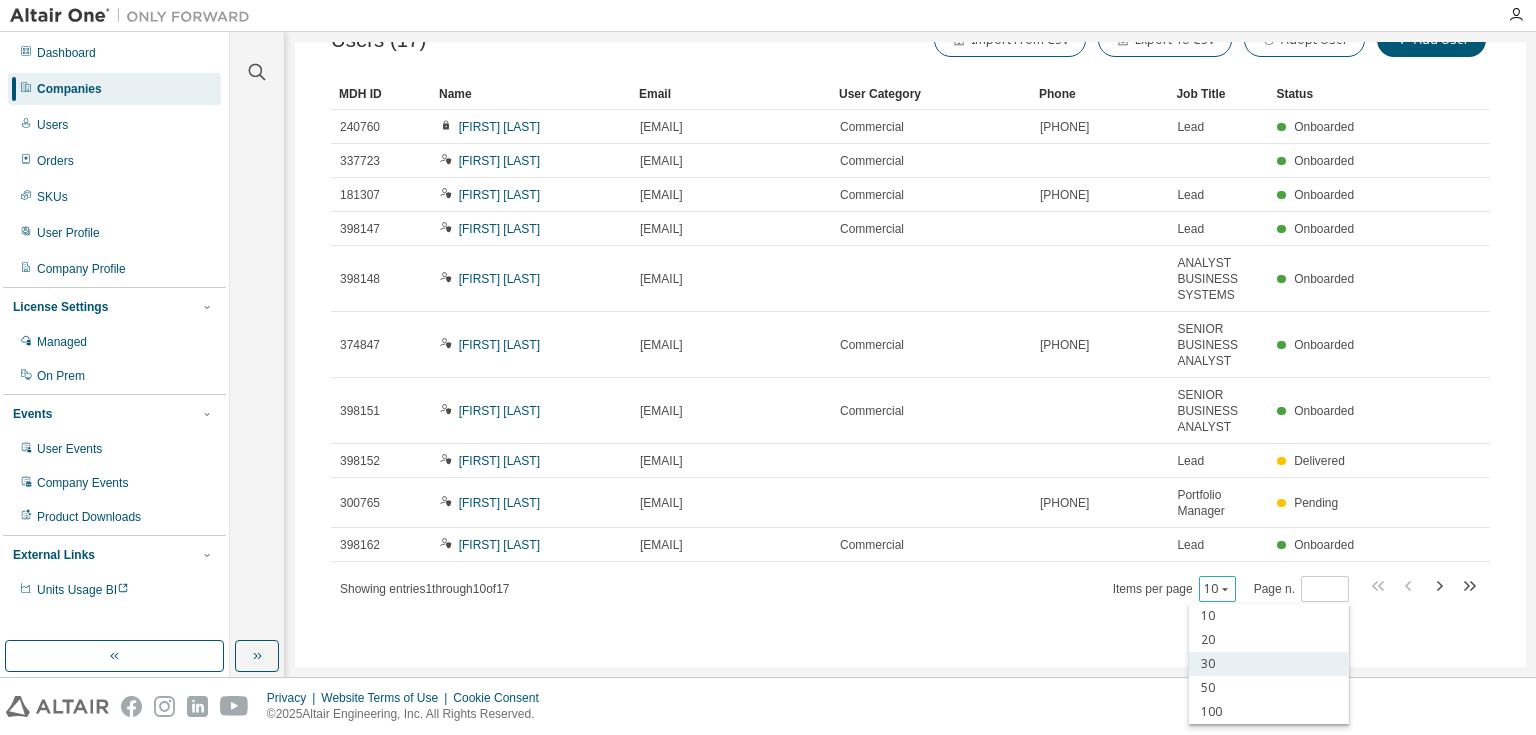 click on "30" at bounding box center (1269, 664) 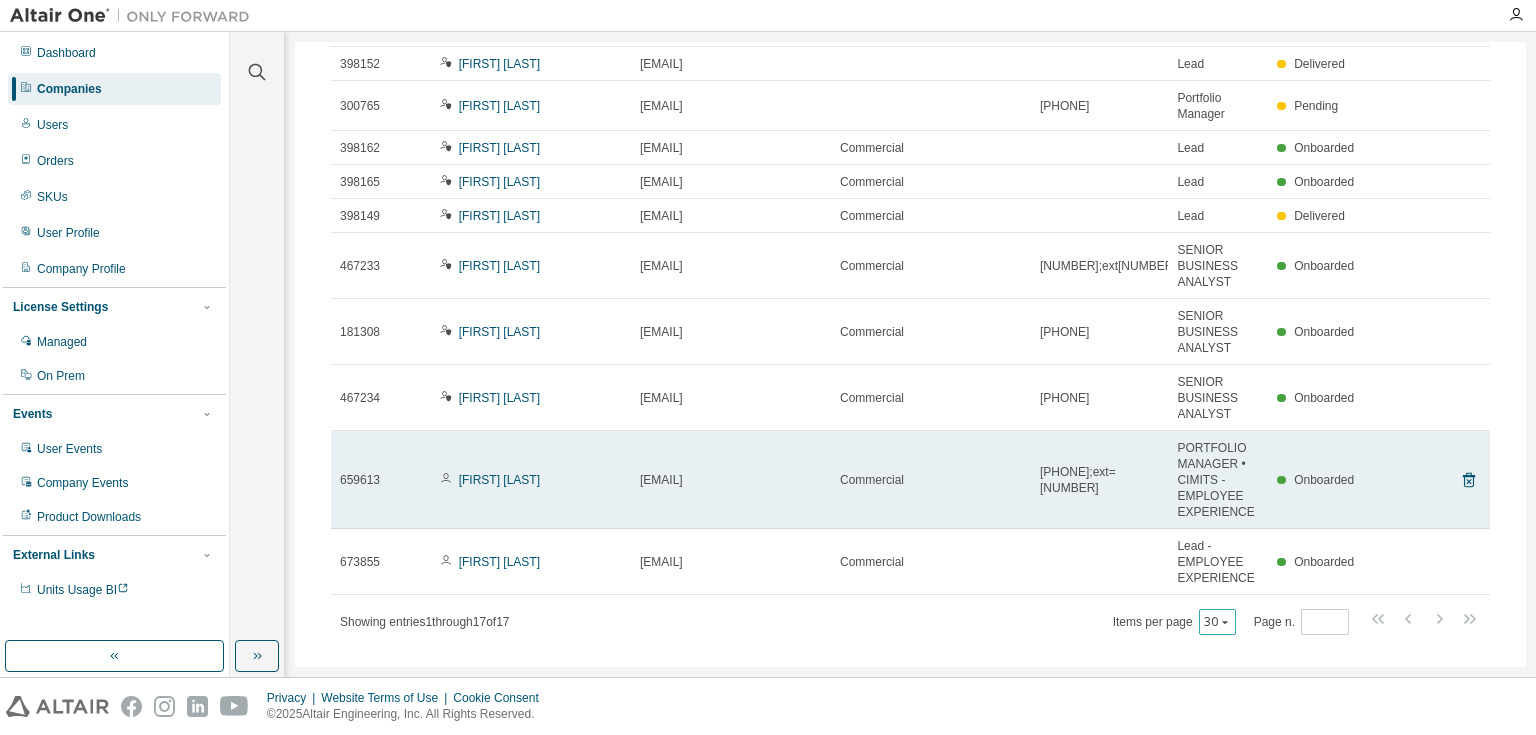 scroll, scrollTop: 528, scrollLeft: 0, axis: vertical 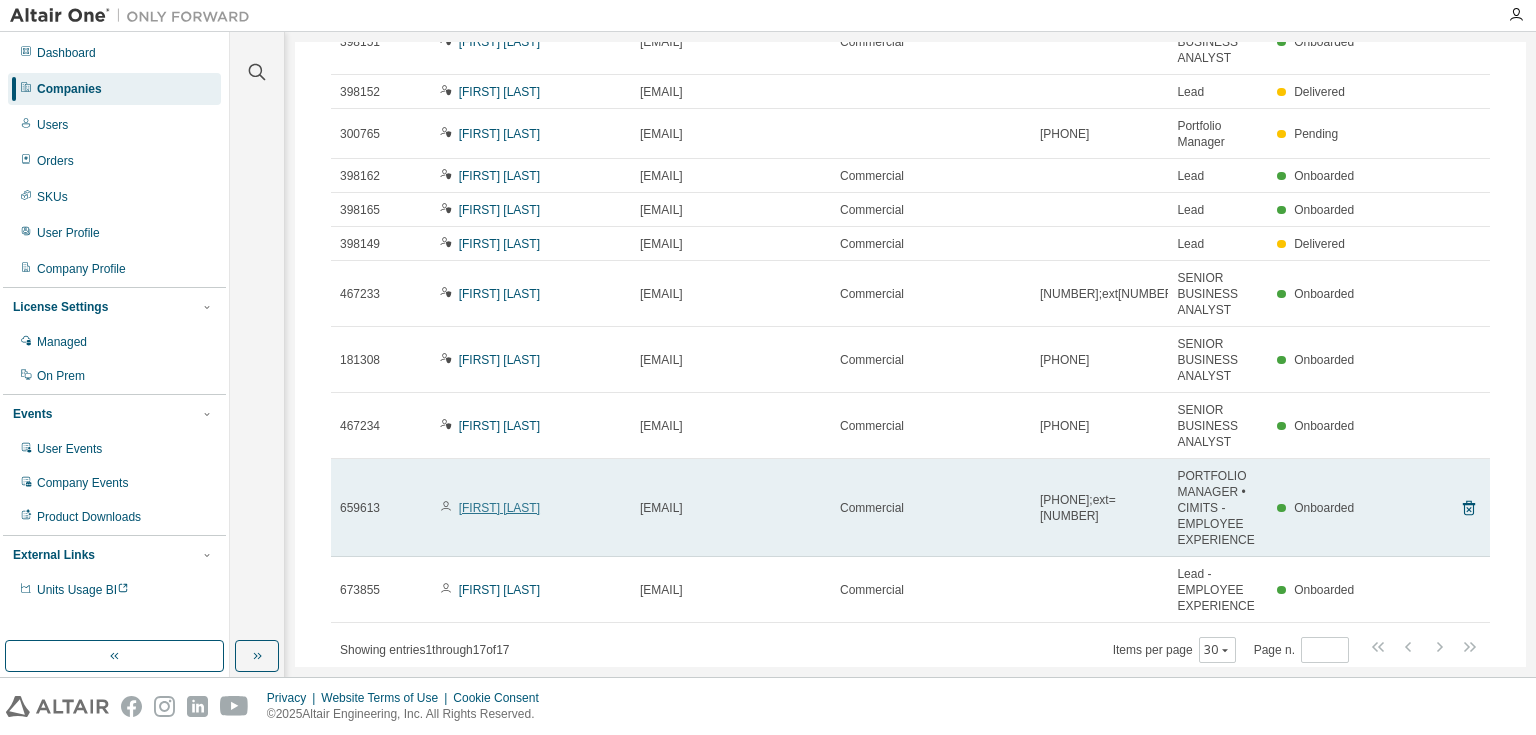 click on "[FIRST] [LAST]" at bounding box center [499, 508] 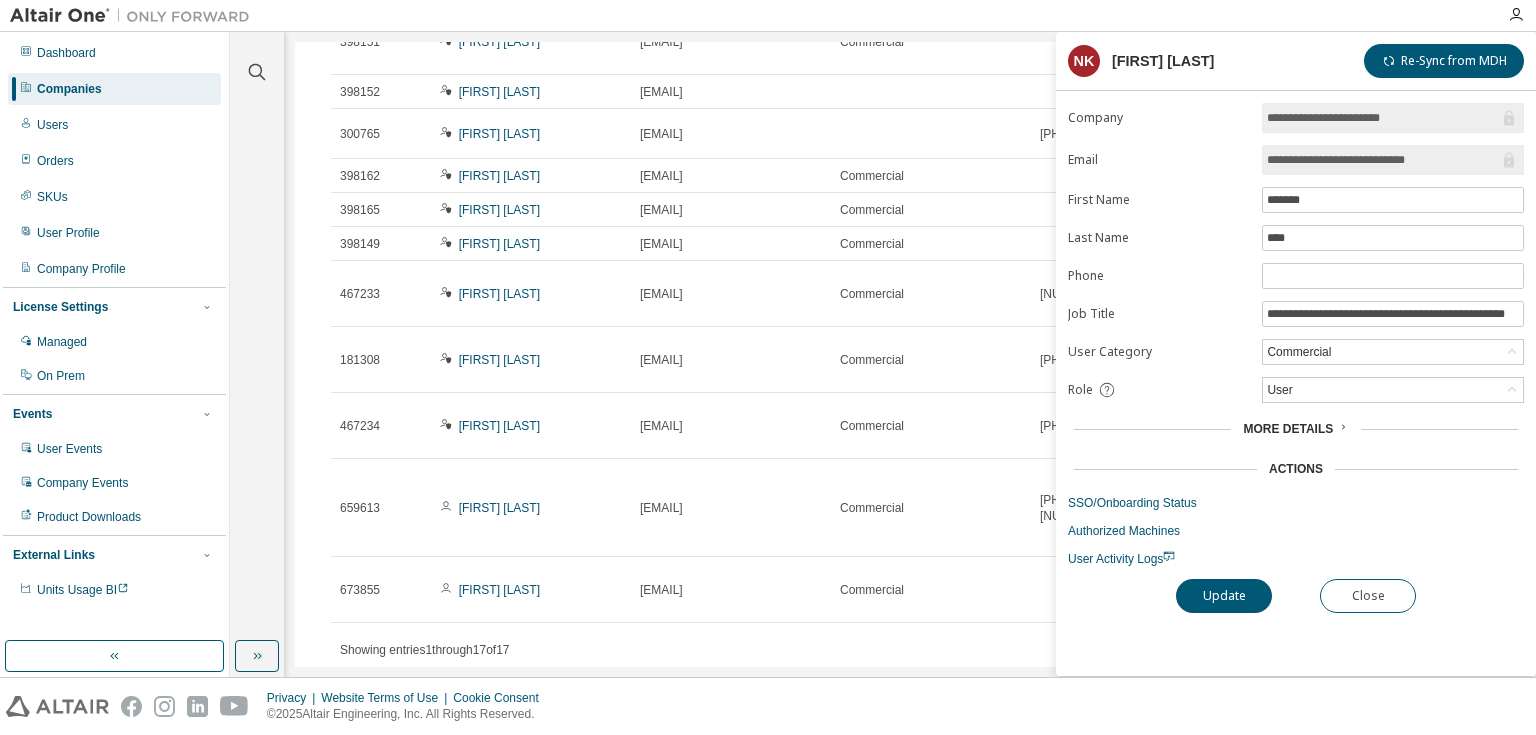 click on "Update Close" at bounding box center (1296, 596) 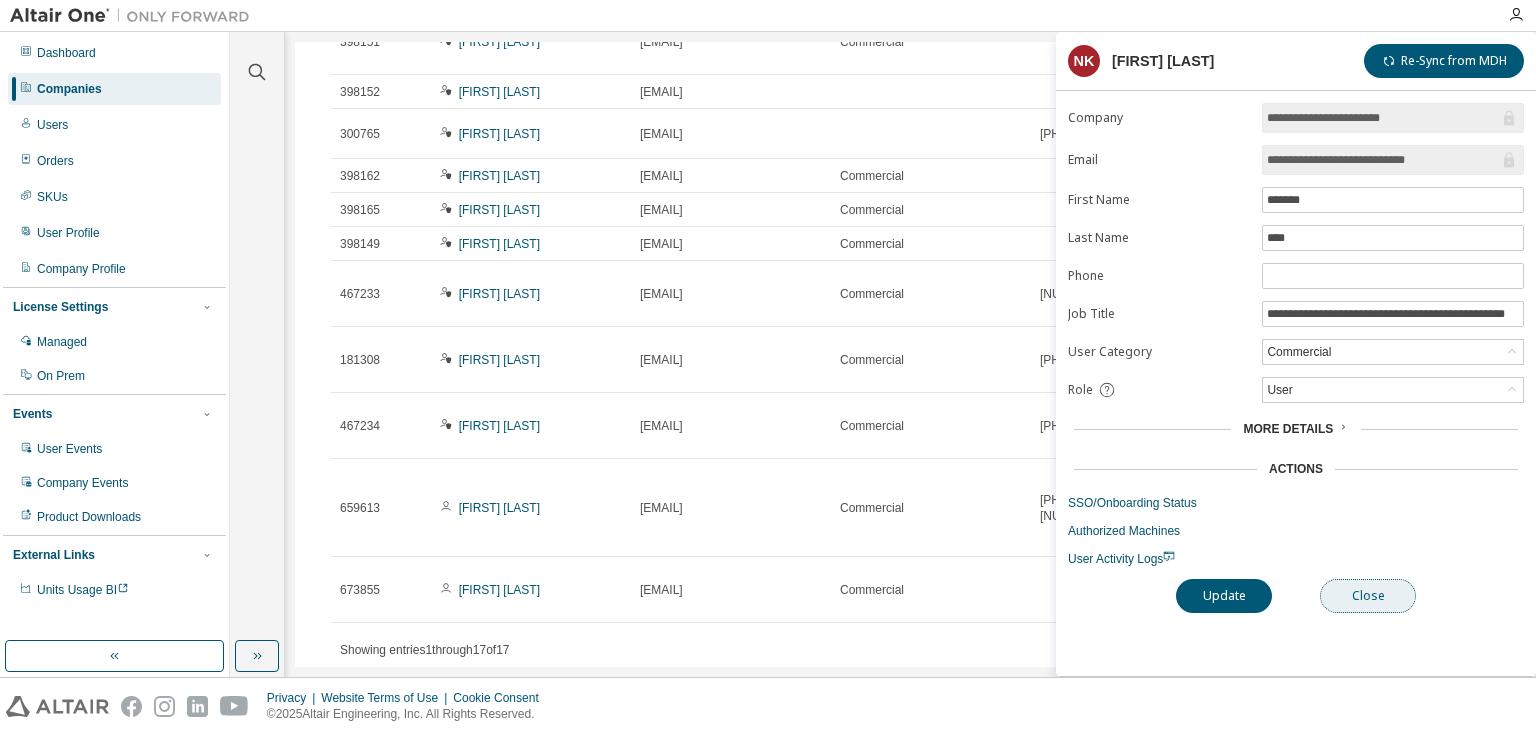 click on "Close" at bounding box center (1368, 596) 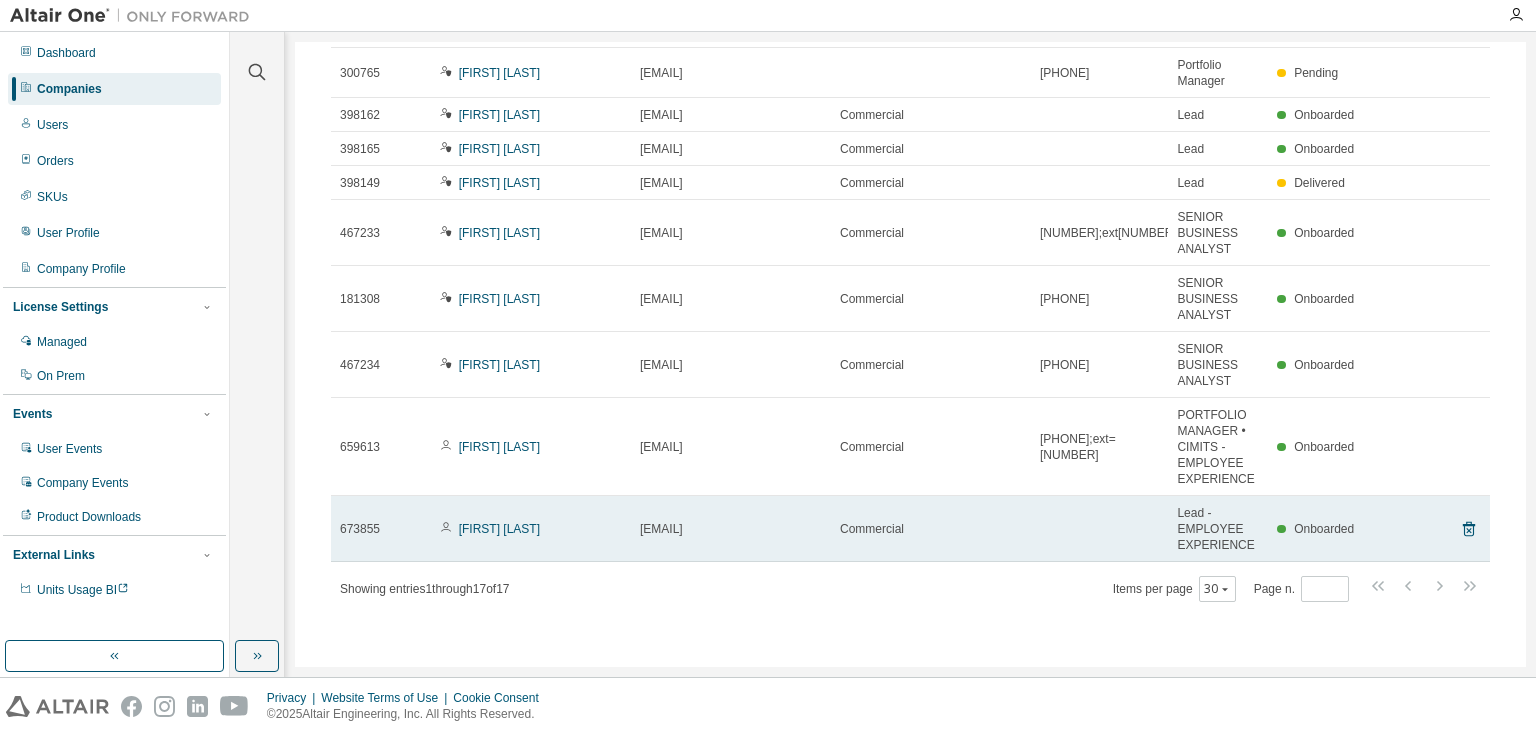 scroll, scrollTop: 608, scrollLeft: 0, axis: vertical 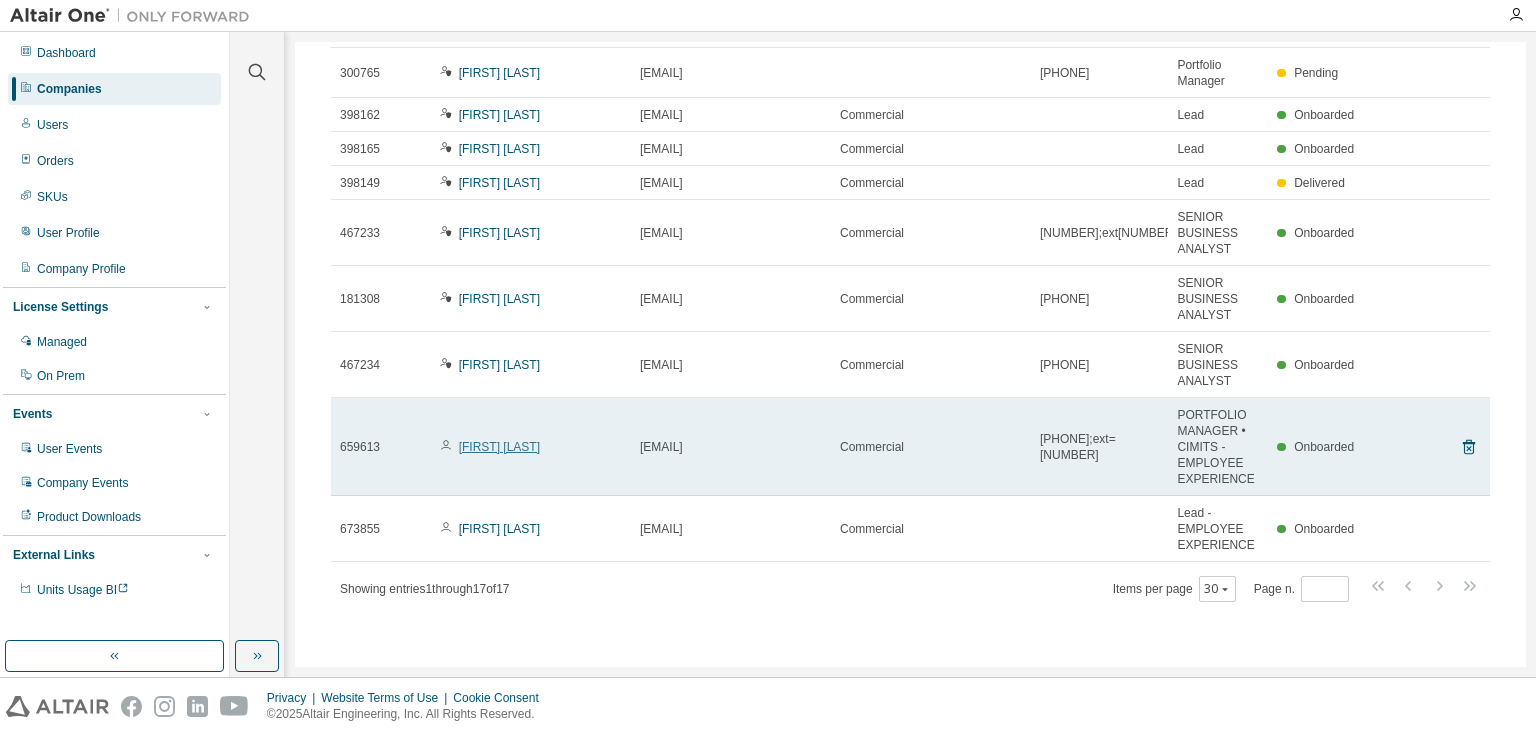 click on "[FIRST] [LAST]" at bounding box center [499, 447] 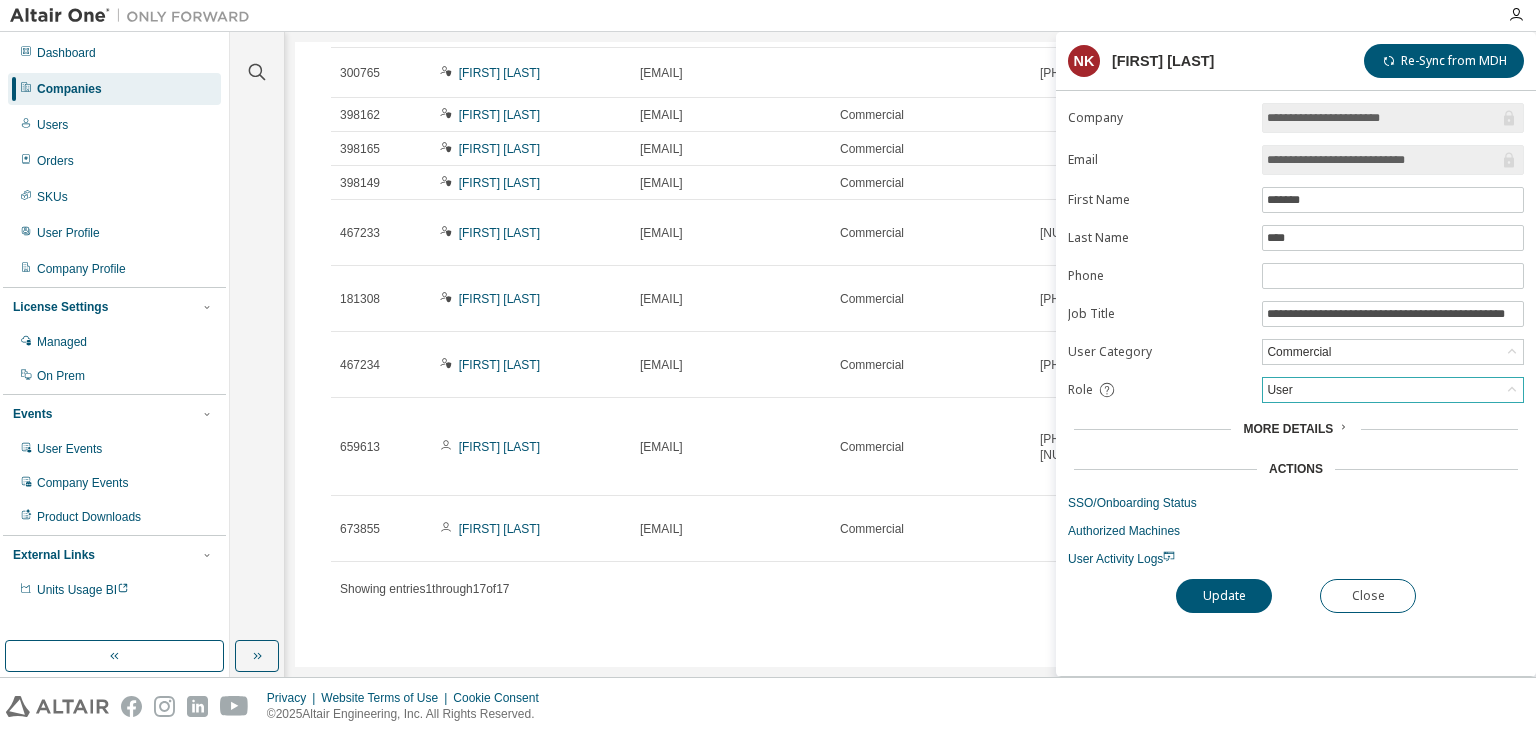 click on "User" at bounding box center (1279, 390) 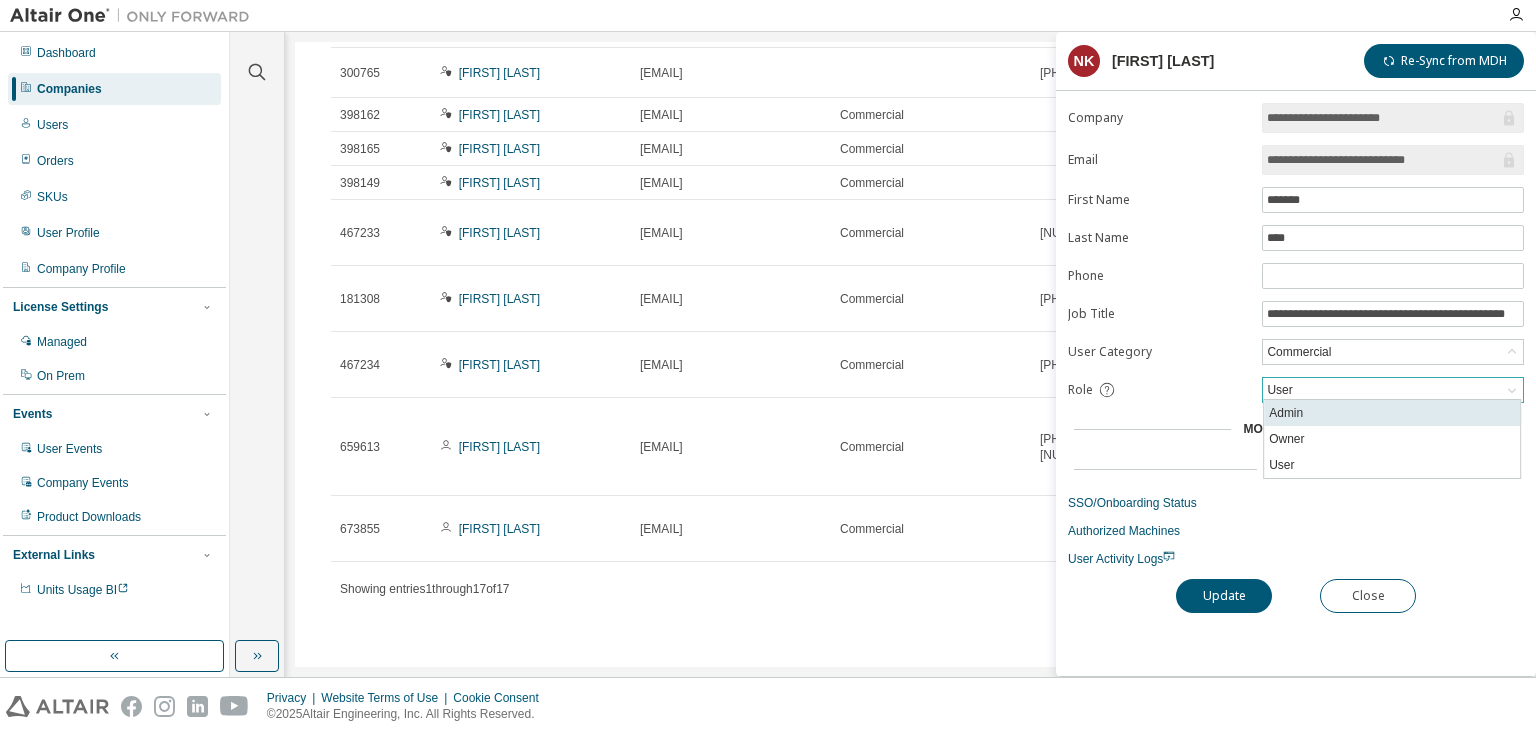 click on "Admin" at bounding box center (1392, 413) 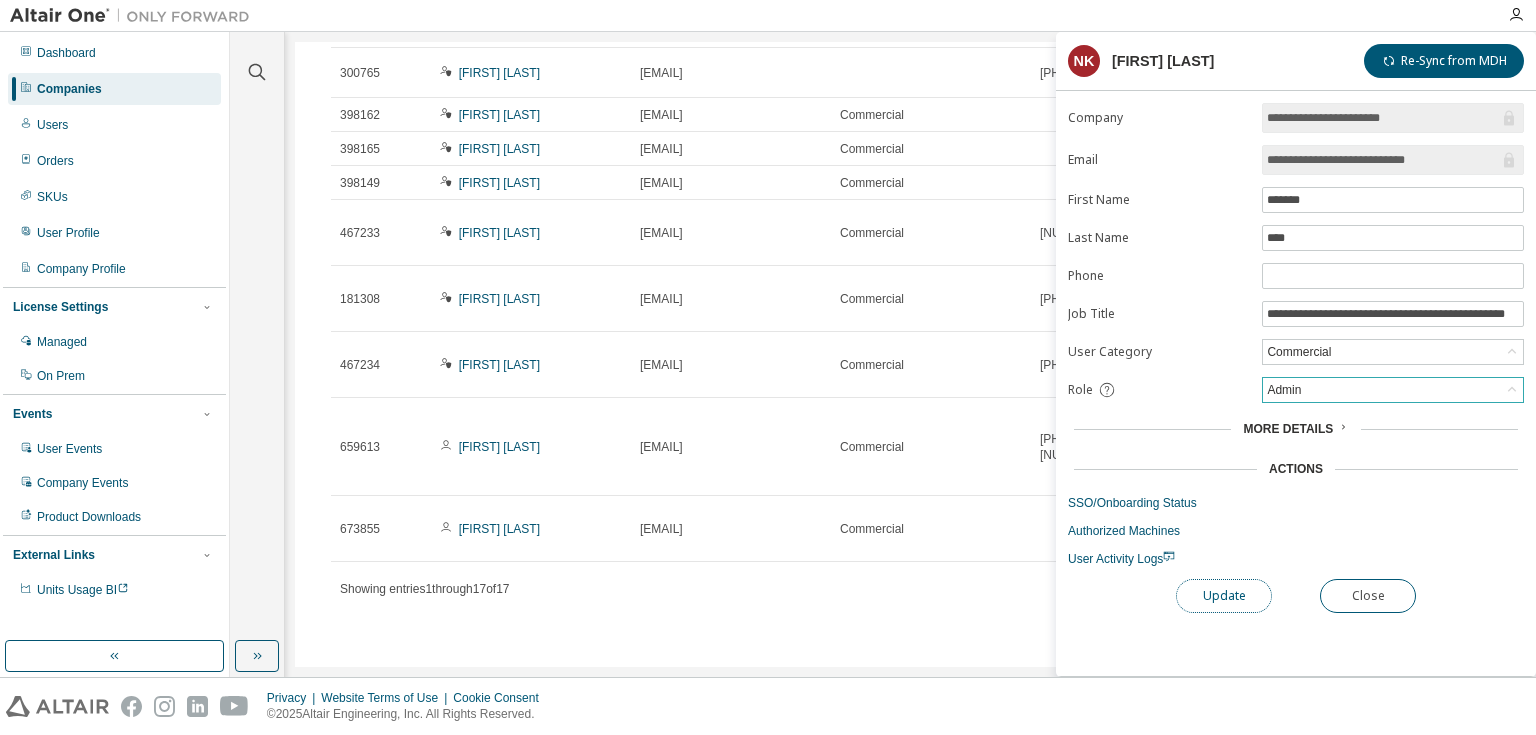 click on "Update" at bounding box center (1224, 596) 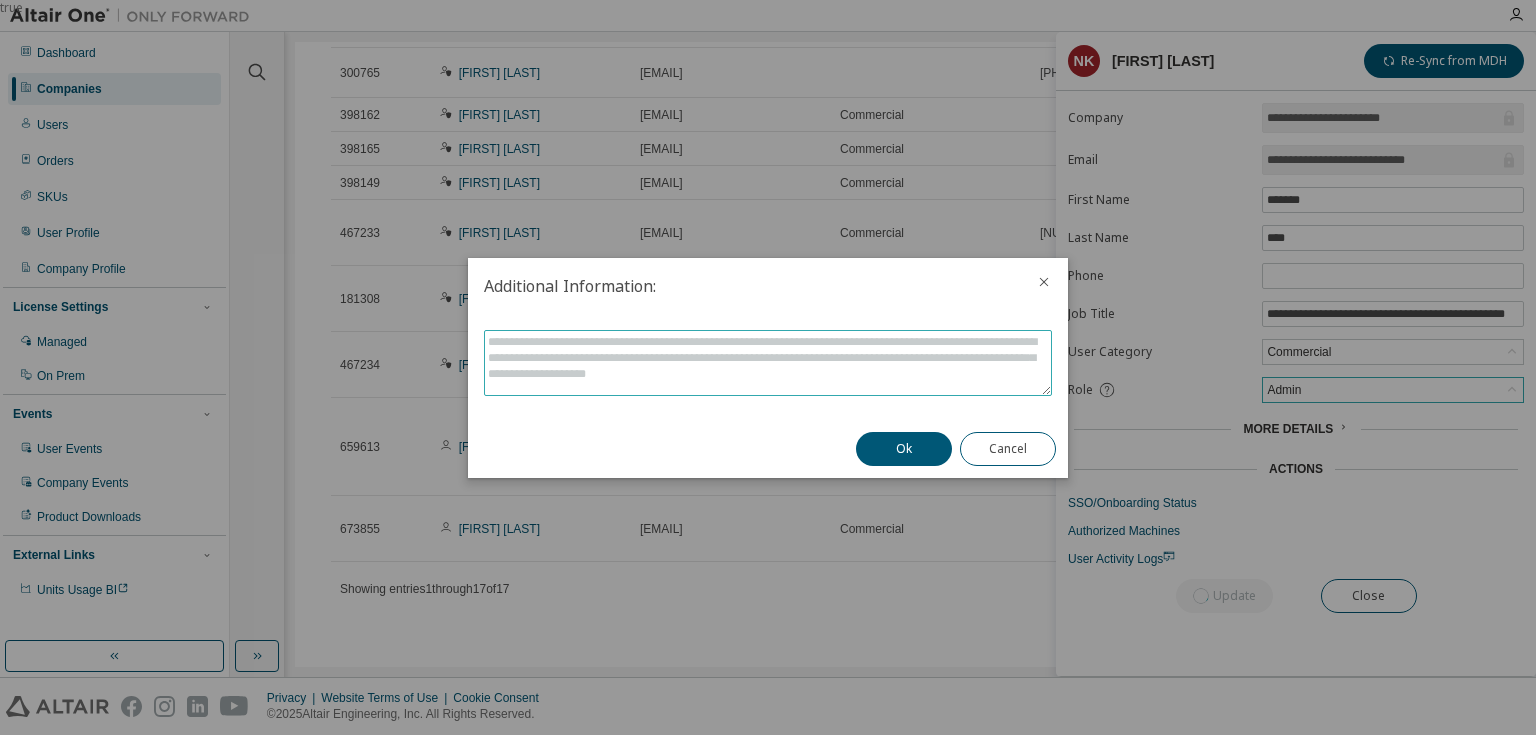 click at bounding box center (768, 363) 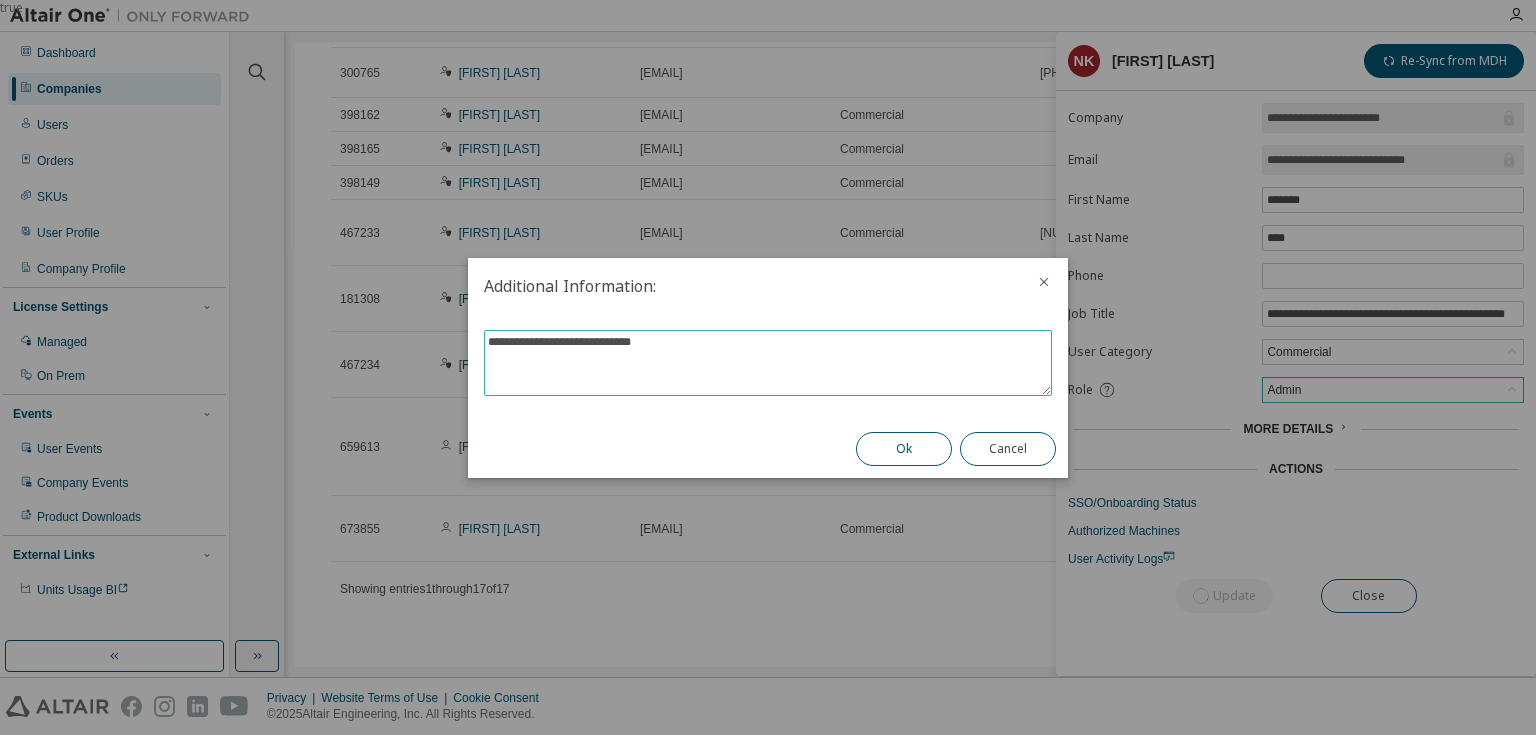 type on "**********" 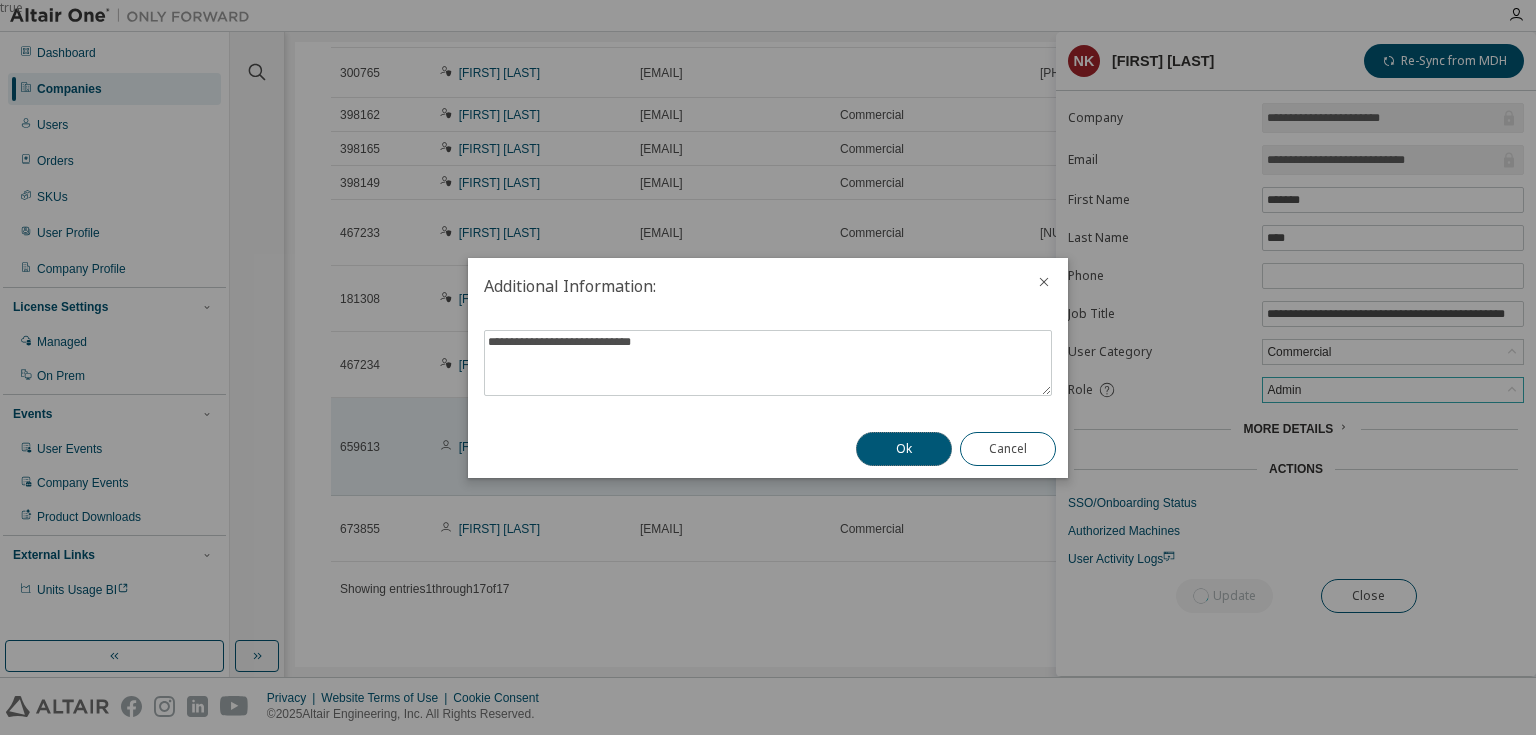 click on "Ok" at bounding box center (904, 449) 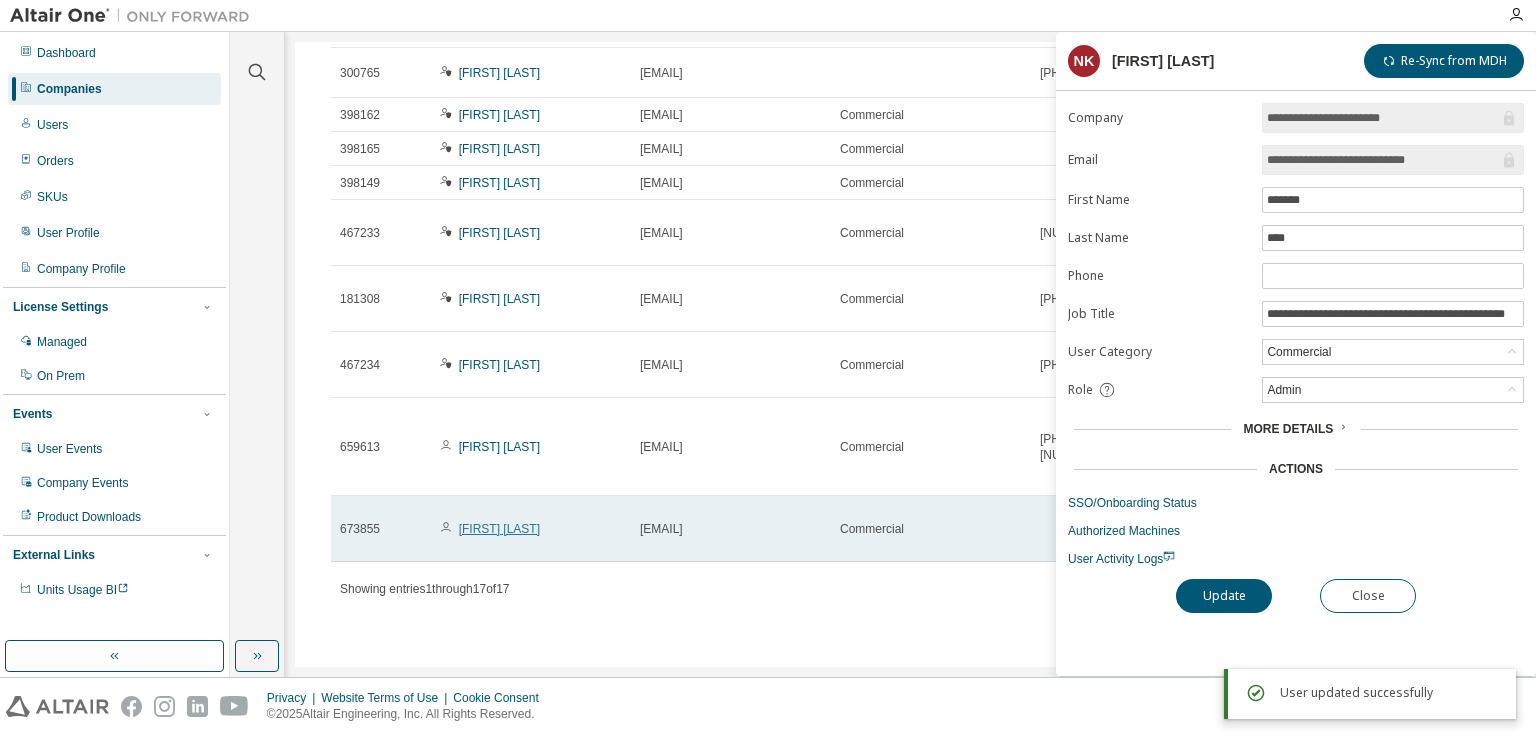 click on "[FIRST] [LAST]" at bounding box center (499, 529) 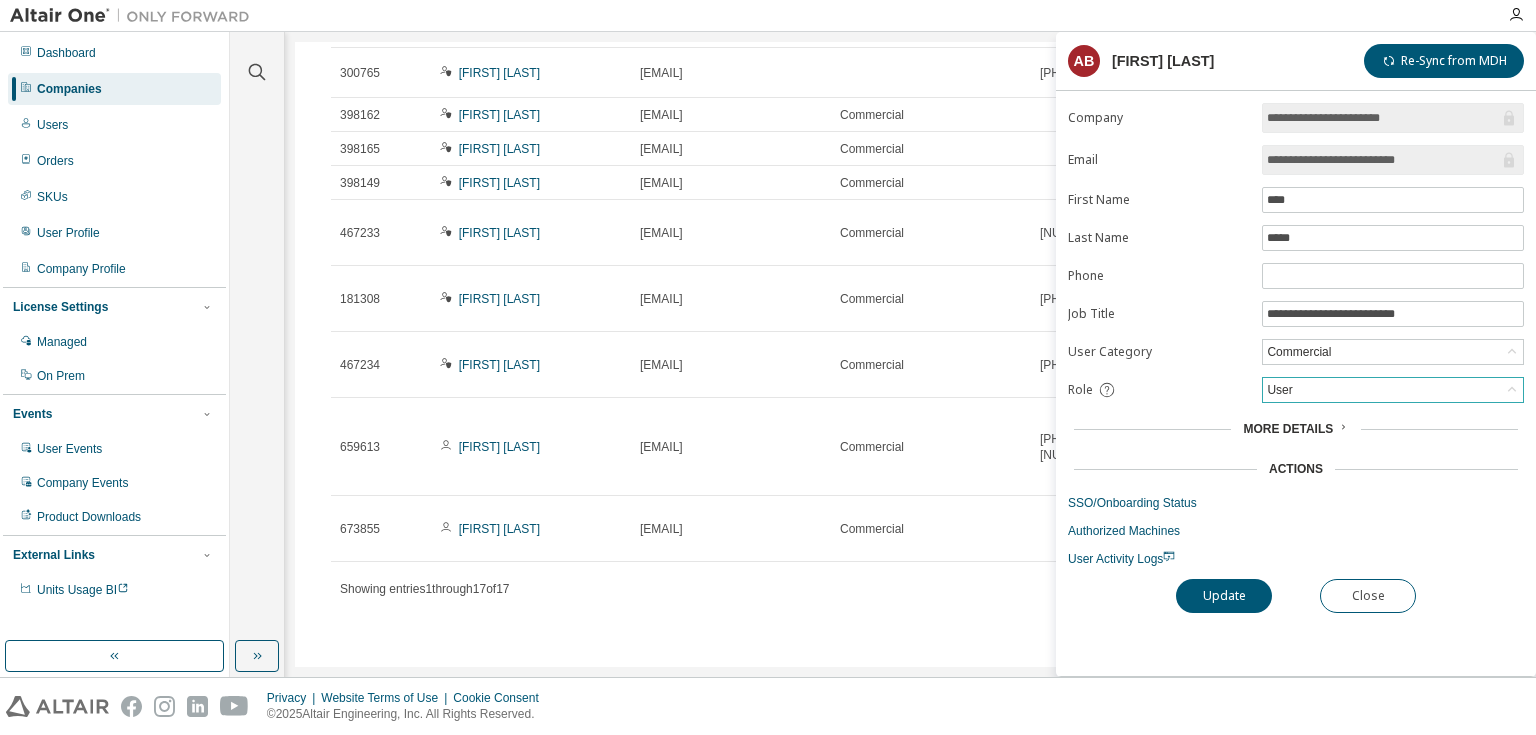 click on "User" at bounding box center [1393, 390] 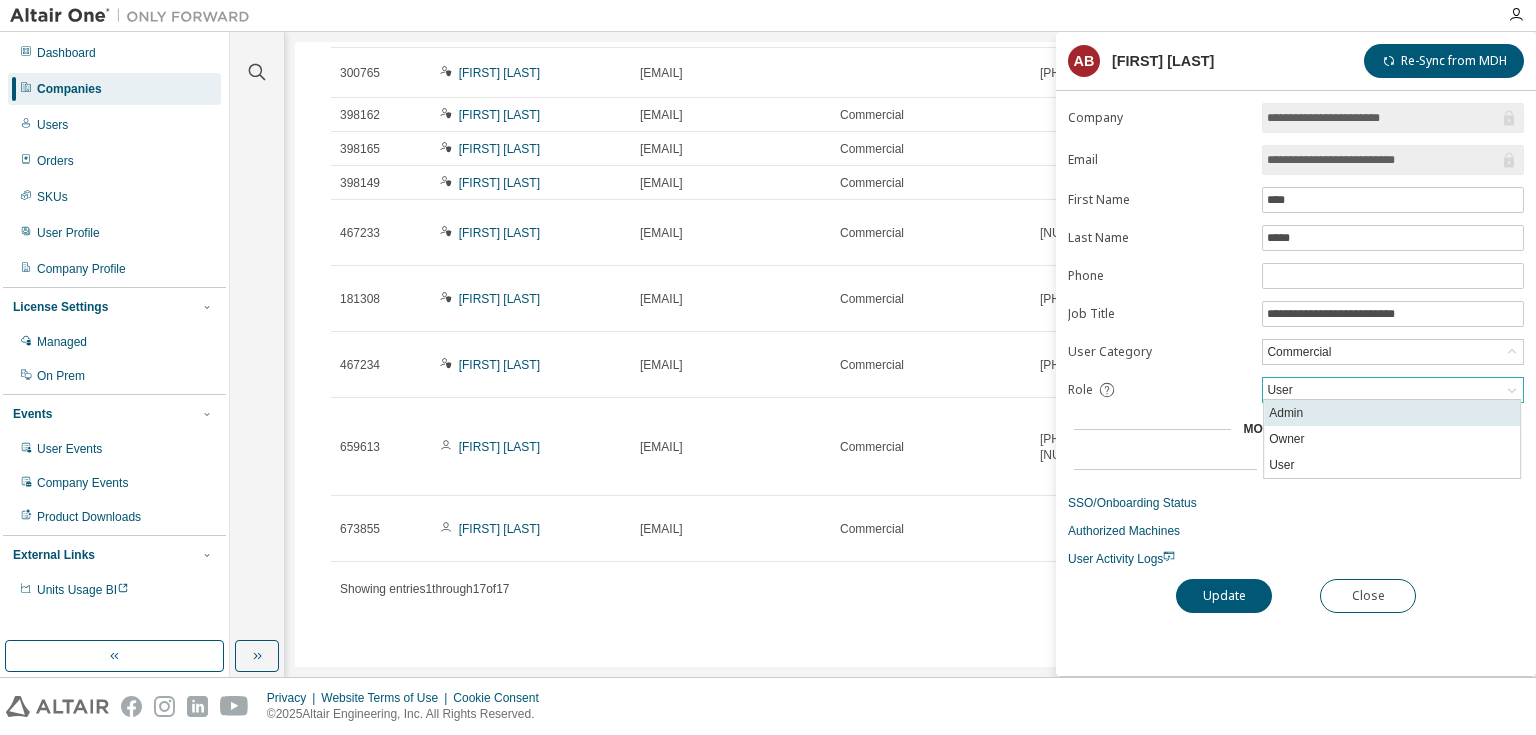 click on "Admin" at bounding box center (1392, 413) 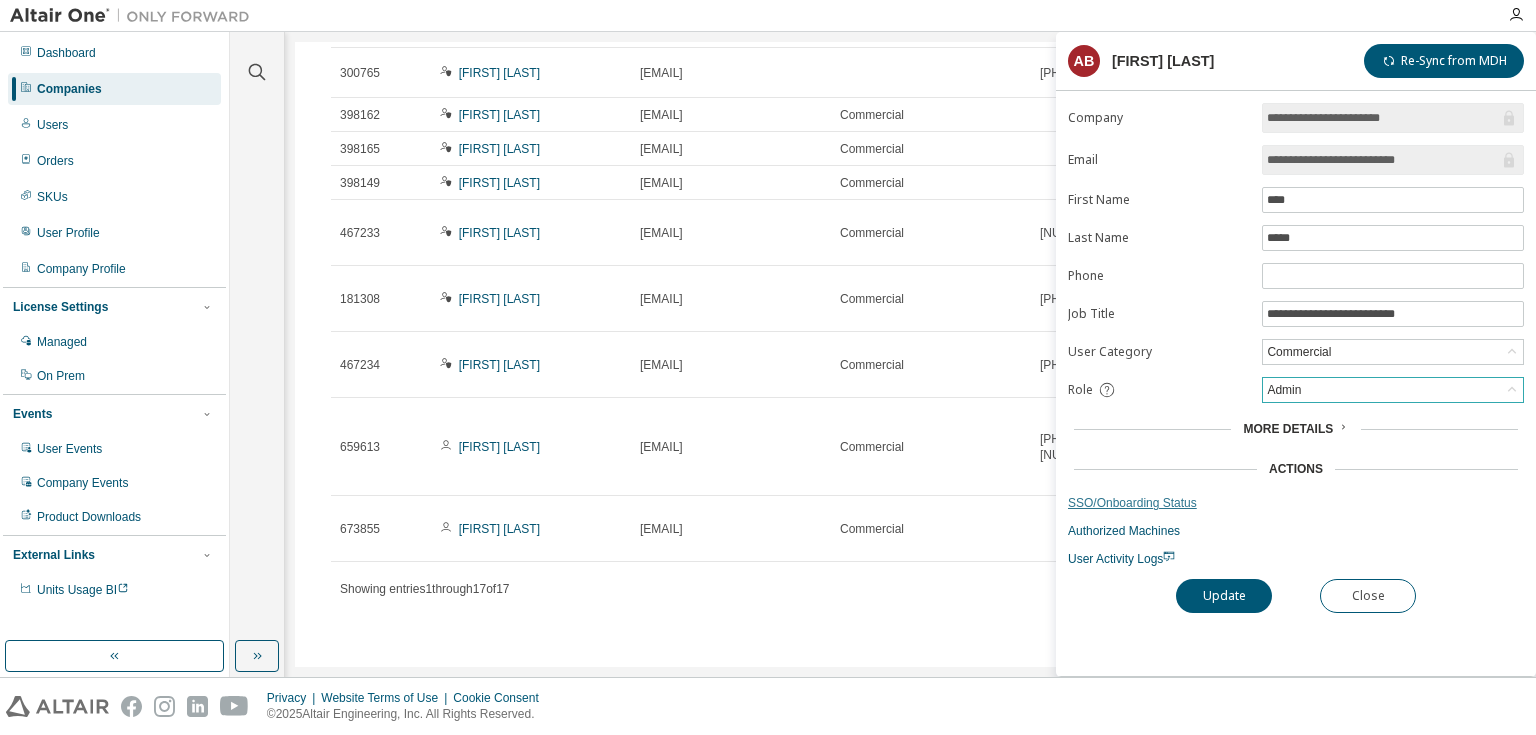 click on "SSO/Onboarding Status" at bounding box center (1296, 503) 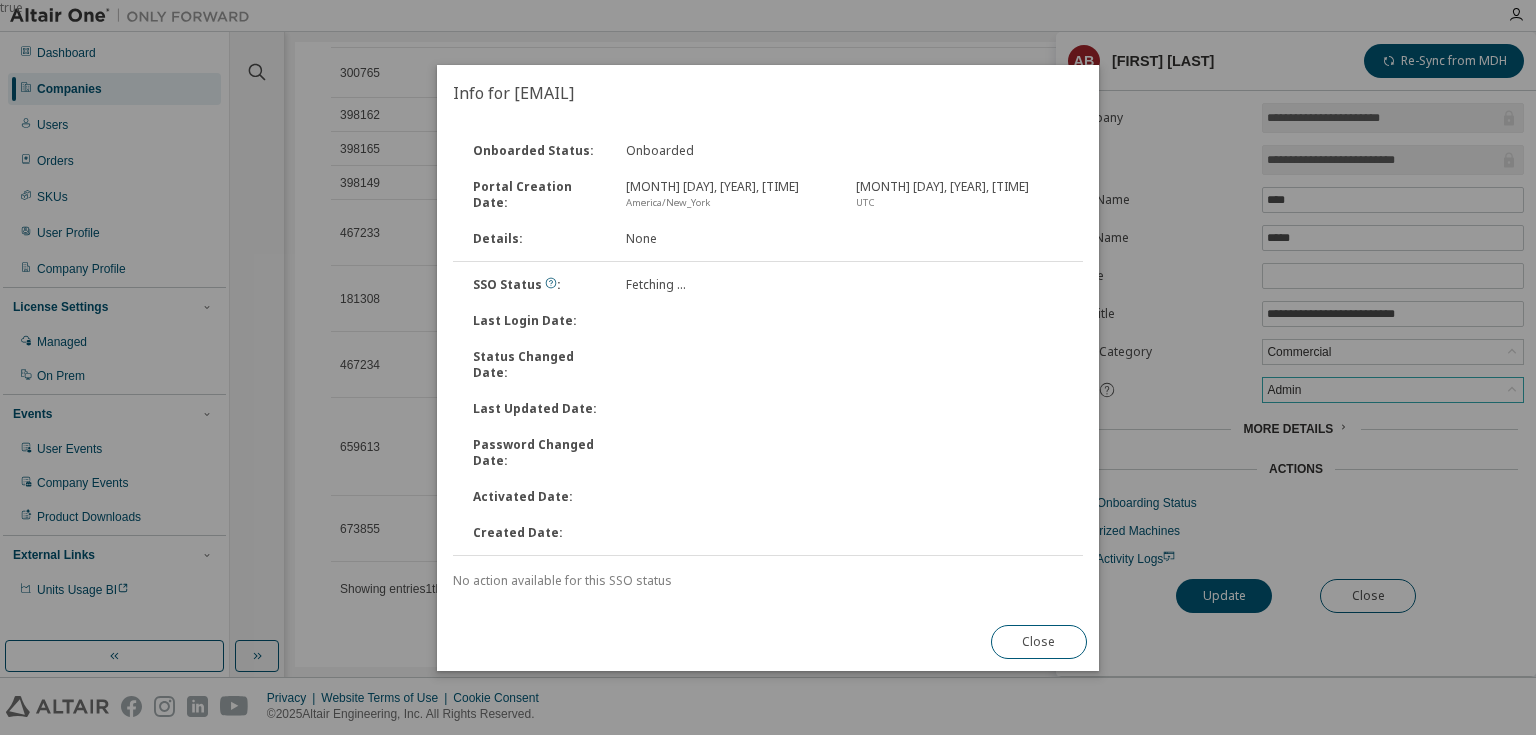 click on "Onboarded Status : Onboarded Portal Creation Date : [MONTH] [DAY], [YEAR], [TIME] [TIMEZONE] Aug 5, 2025, 23:16:59 UTC Details : None SSO Status   : Fetching ... Last Login Date : Status Changed Date : Last Updated Date : Password Changed Date : Activated Date : Created Date : No action available for this SSO status" at bounding box center [768, 367] 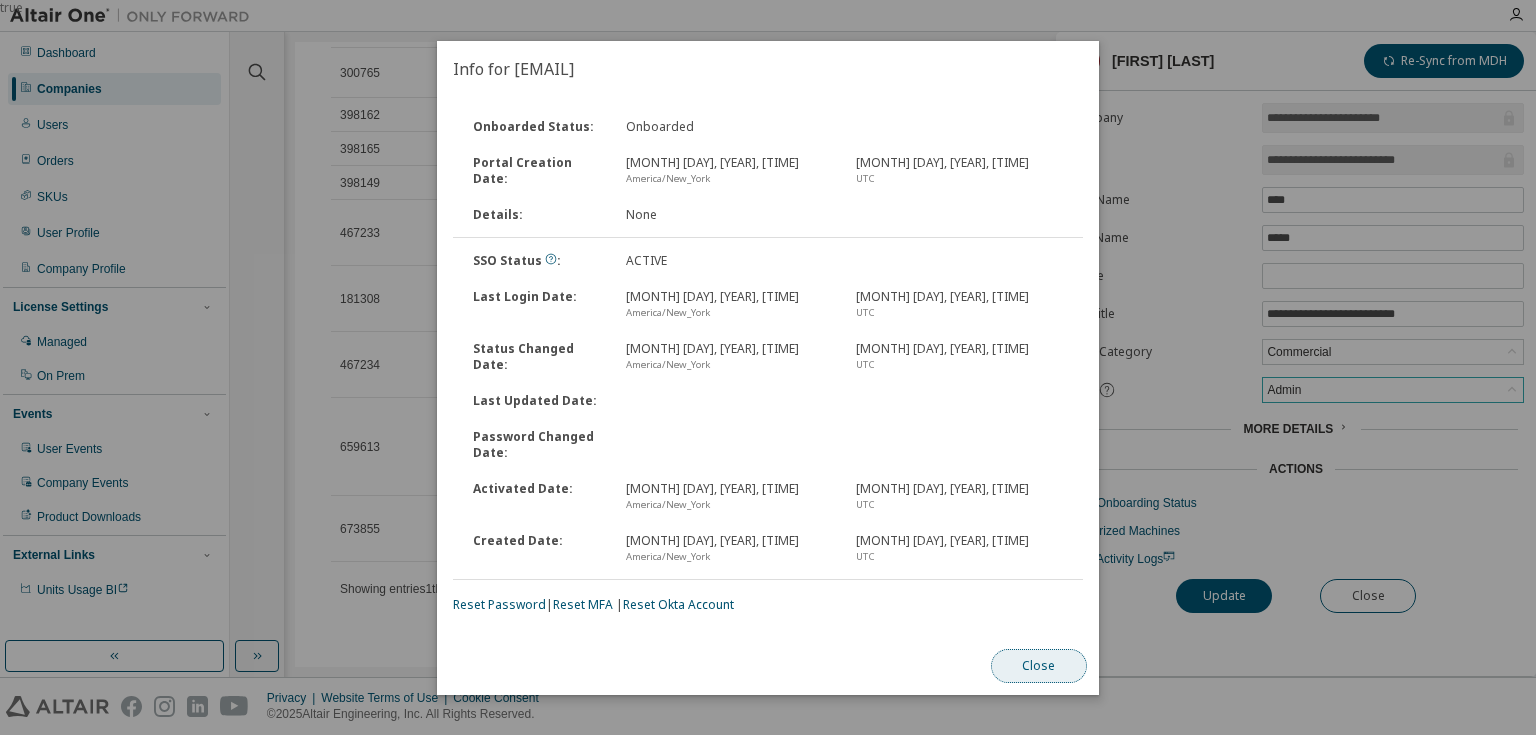 click on "Close" at bounding box center [1039, 666] 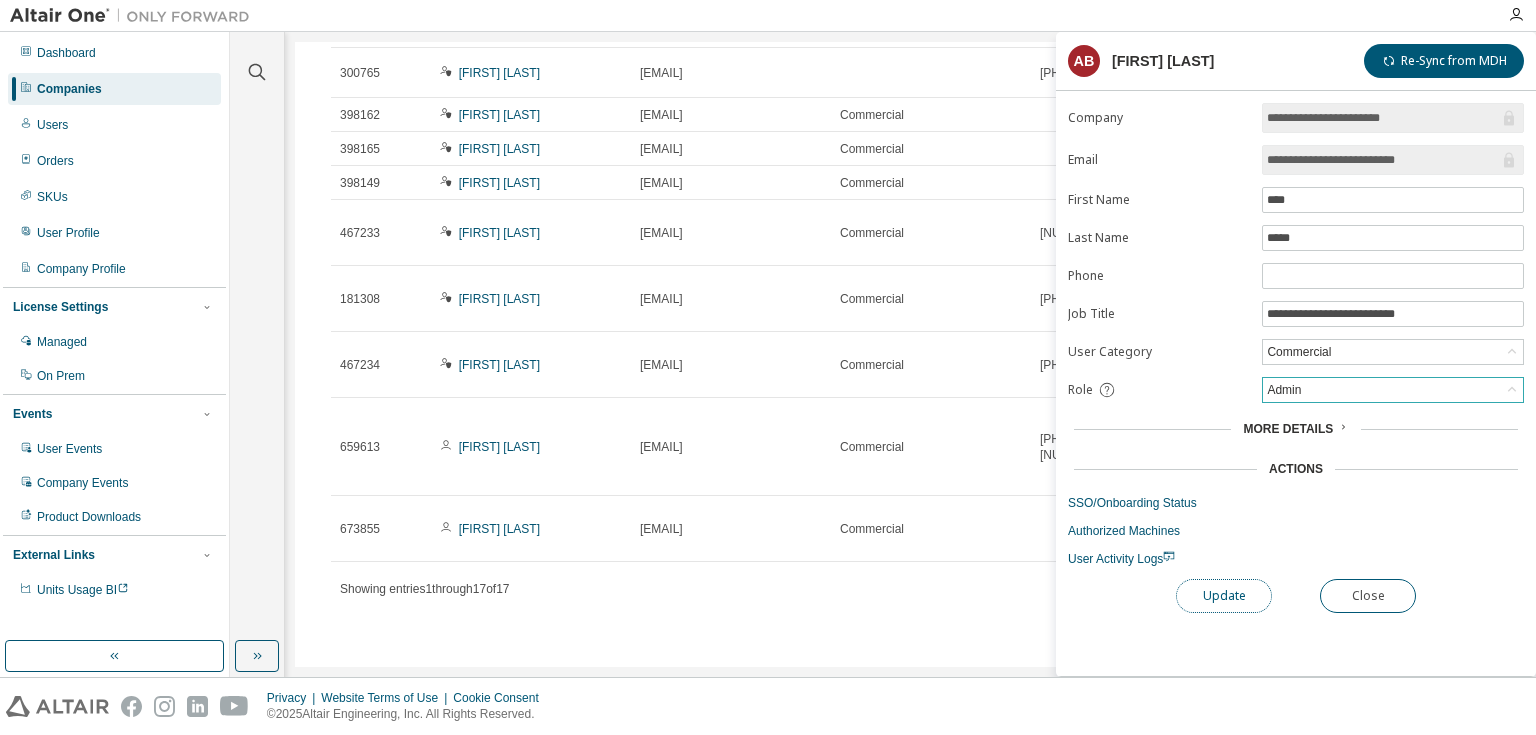 click on "Update" at bounding box center [1224, 596] 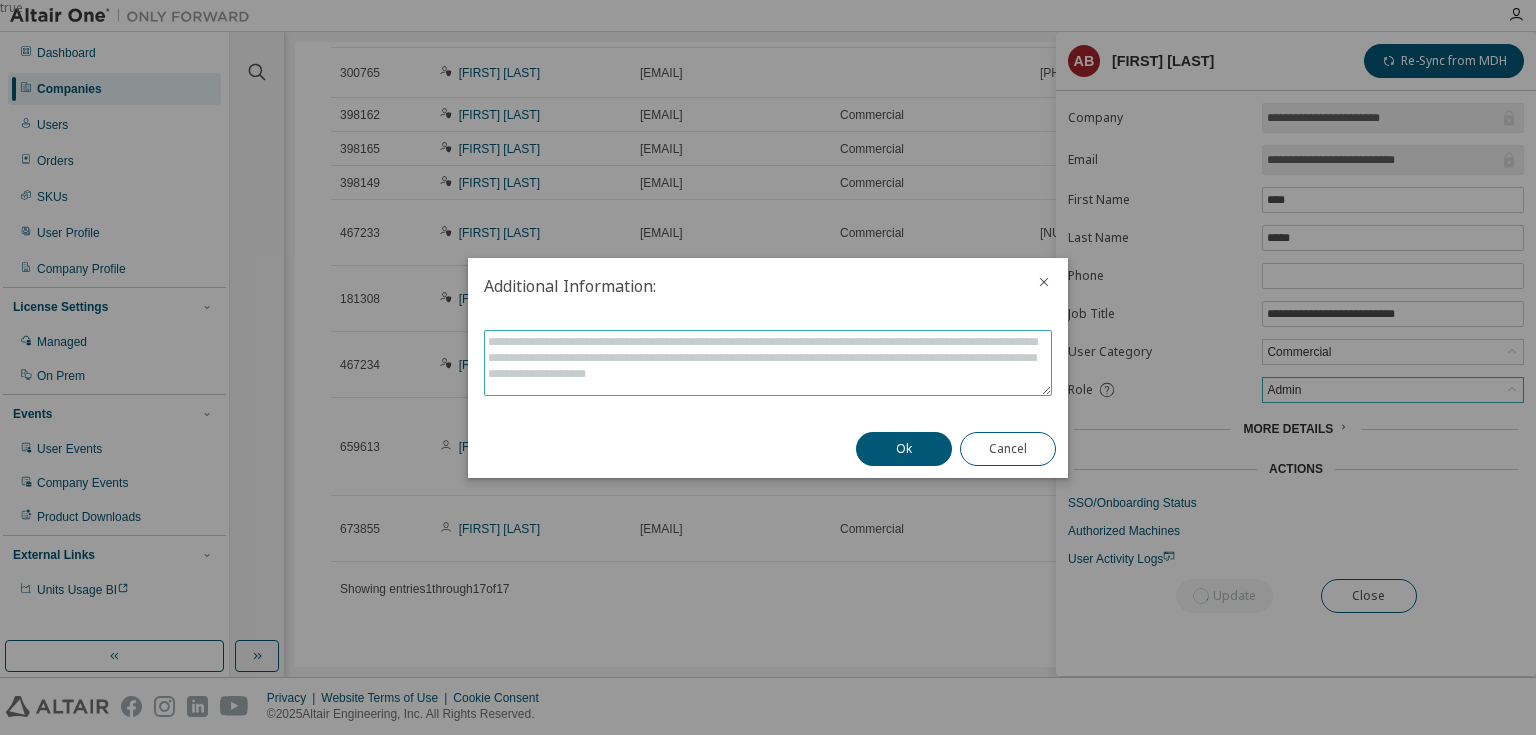 click at bounding box center [768, 363] 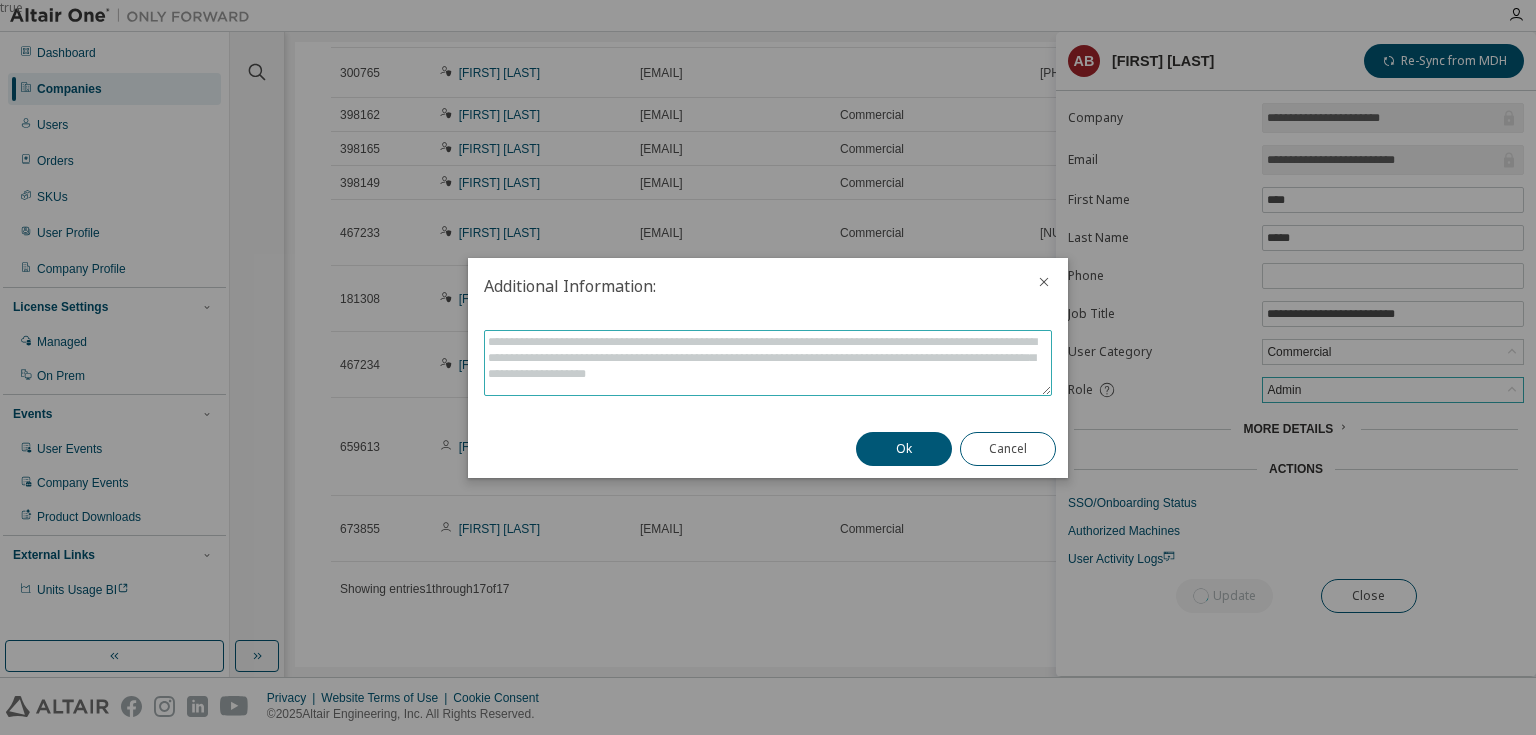 click at bounding box center [768, 363] 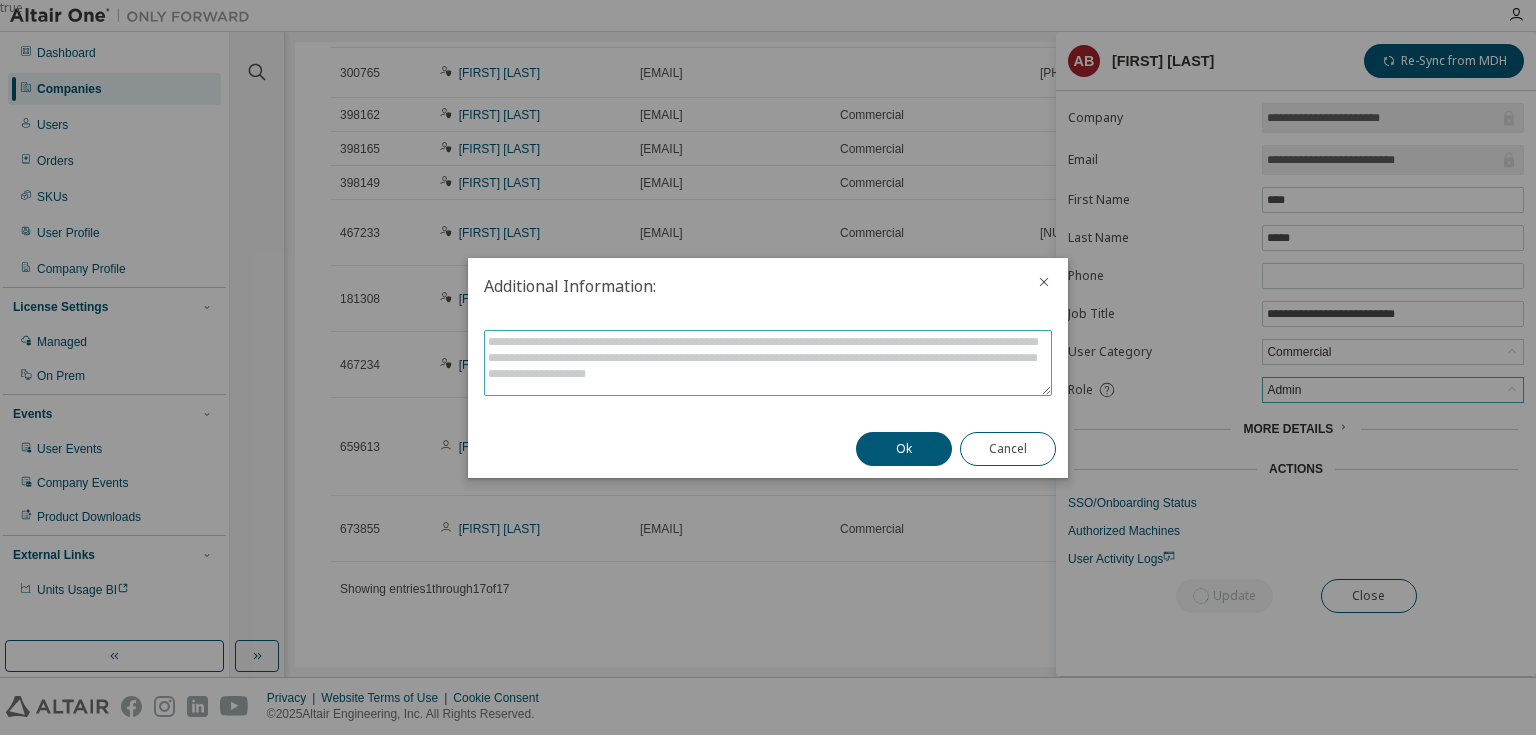 click at bounding box center (768, 363) 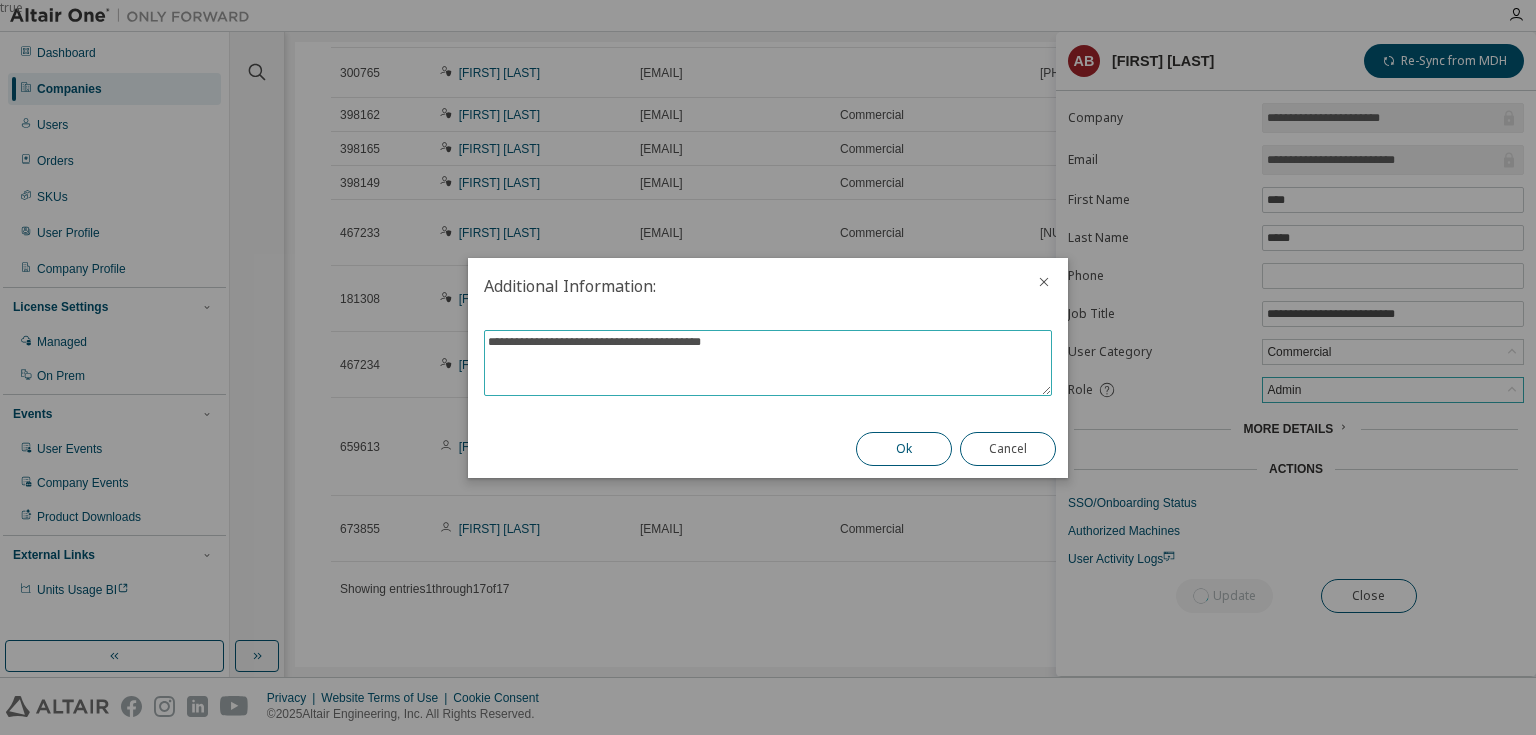 type on "**********" 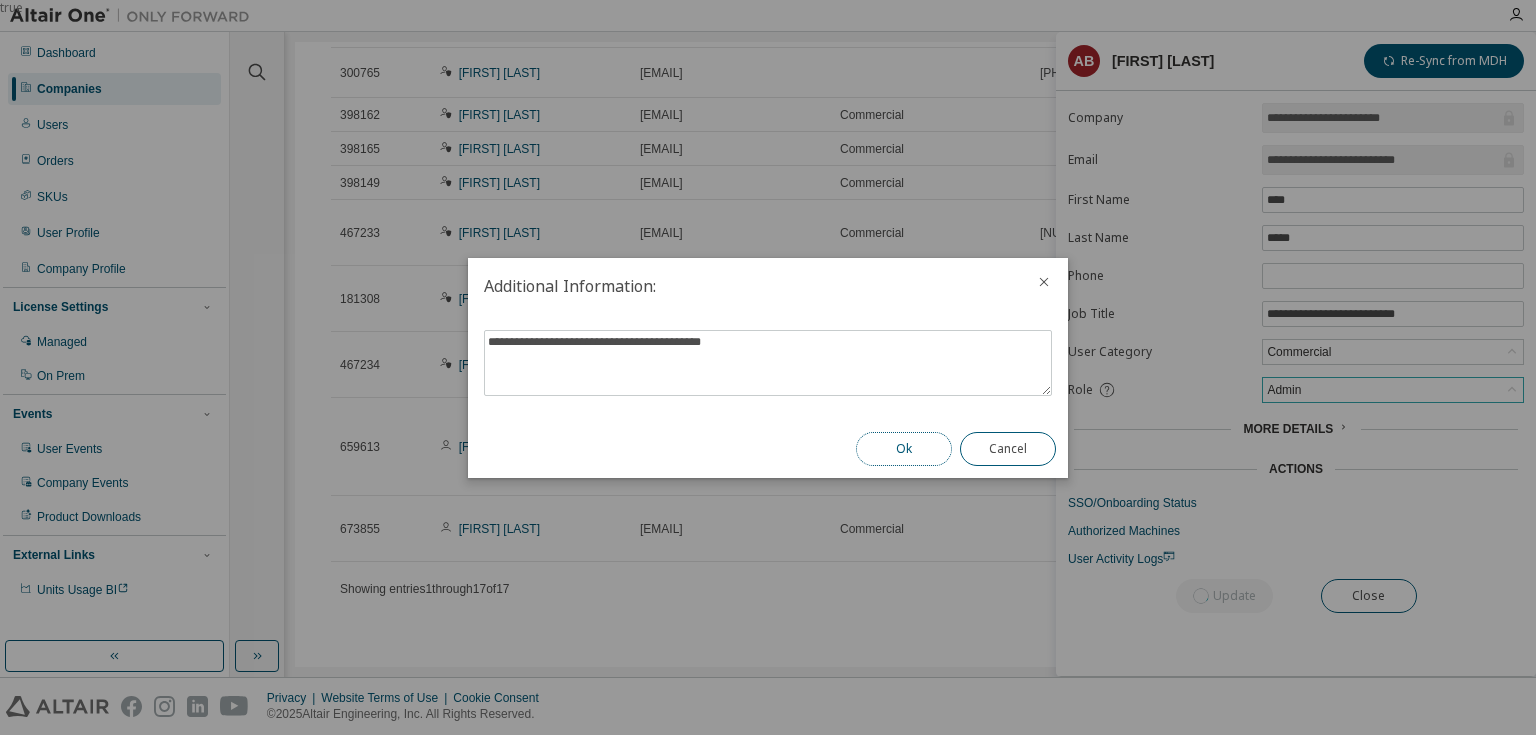 click on "Ok" at bounding box center [904, 449] 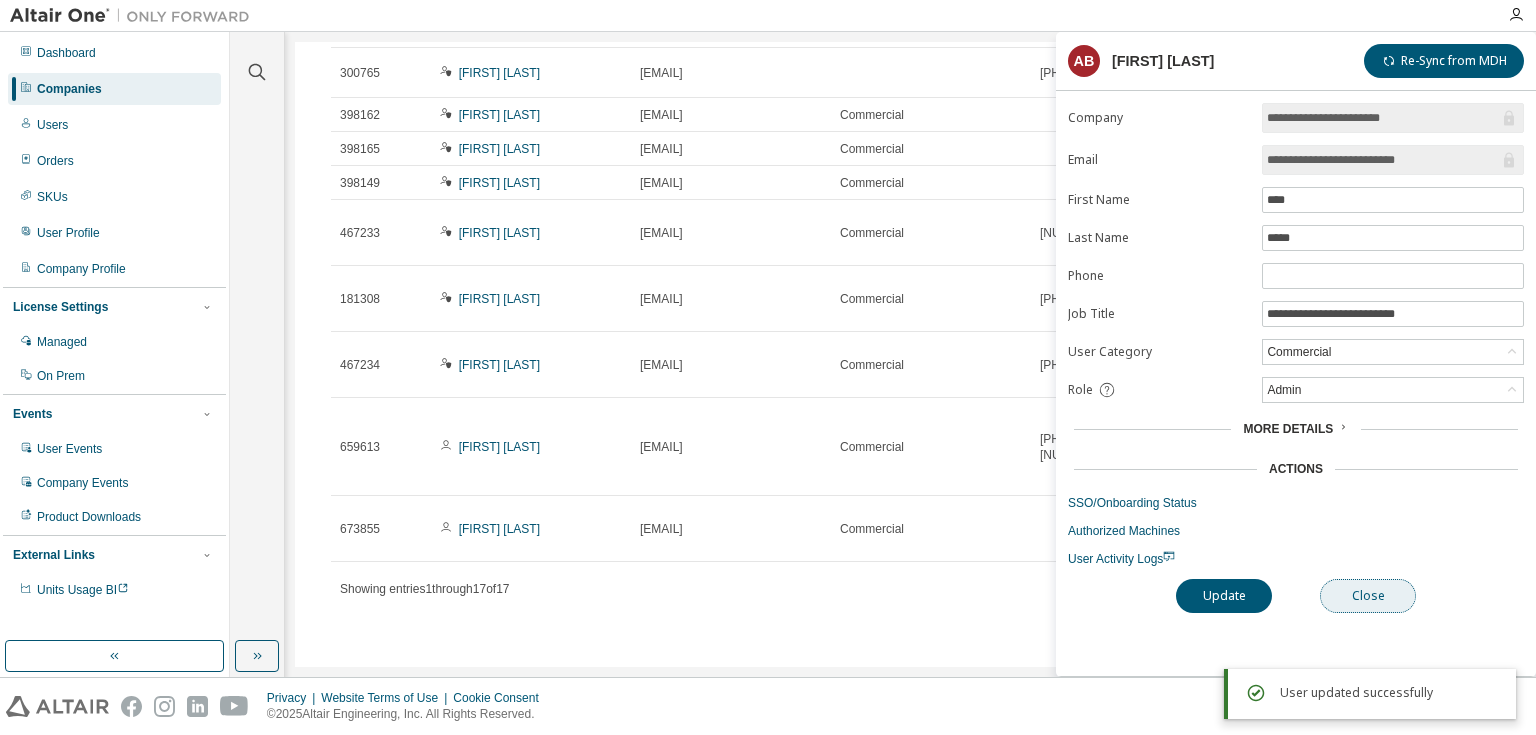 click on "Close" at bounding box center (1368, 596) 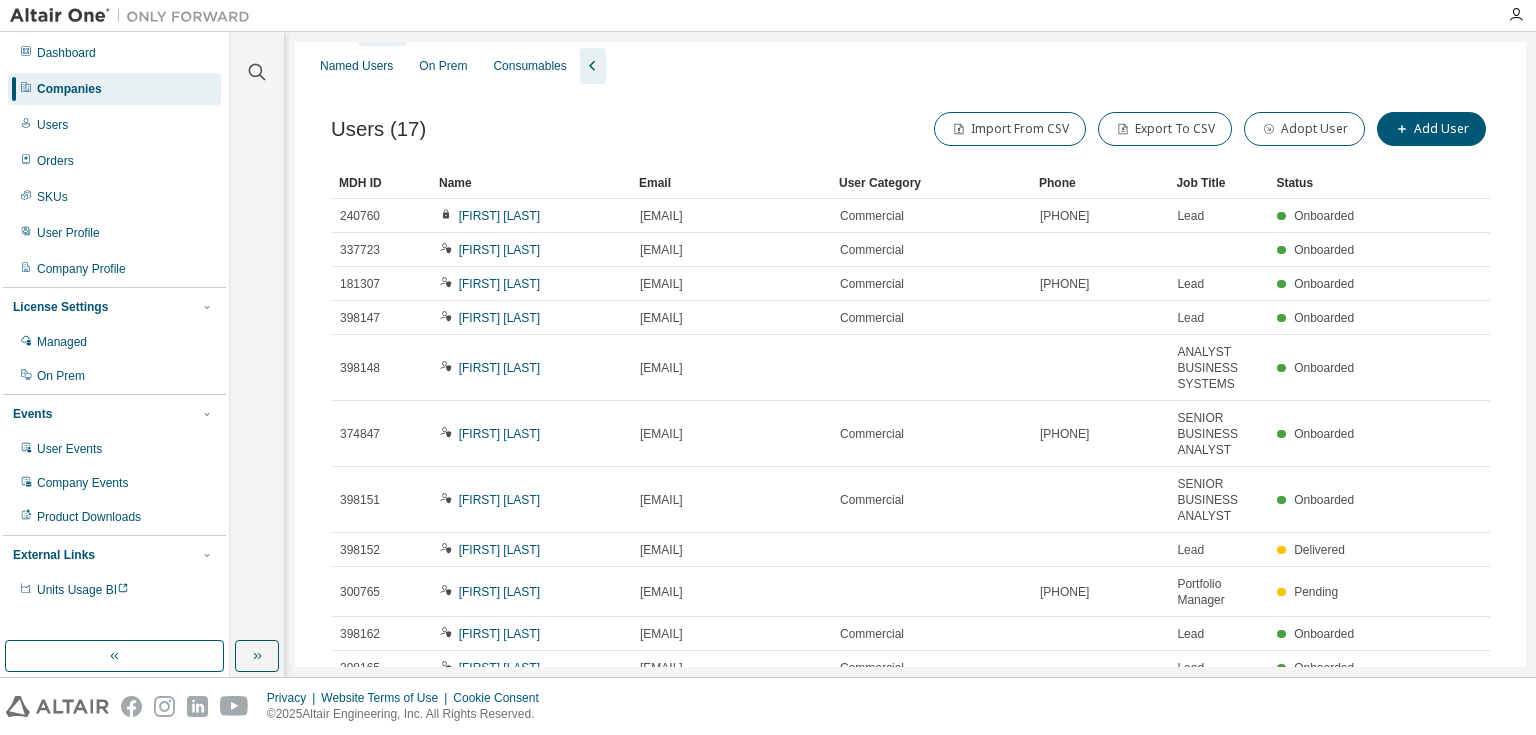 scroll, scrollTop: 0, scrollLeft: 0, axis: both 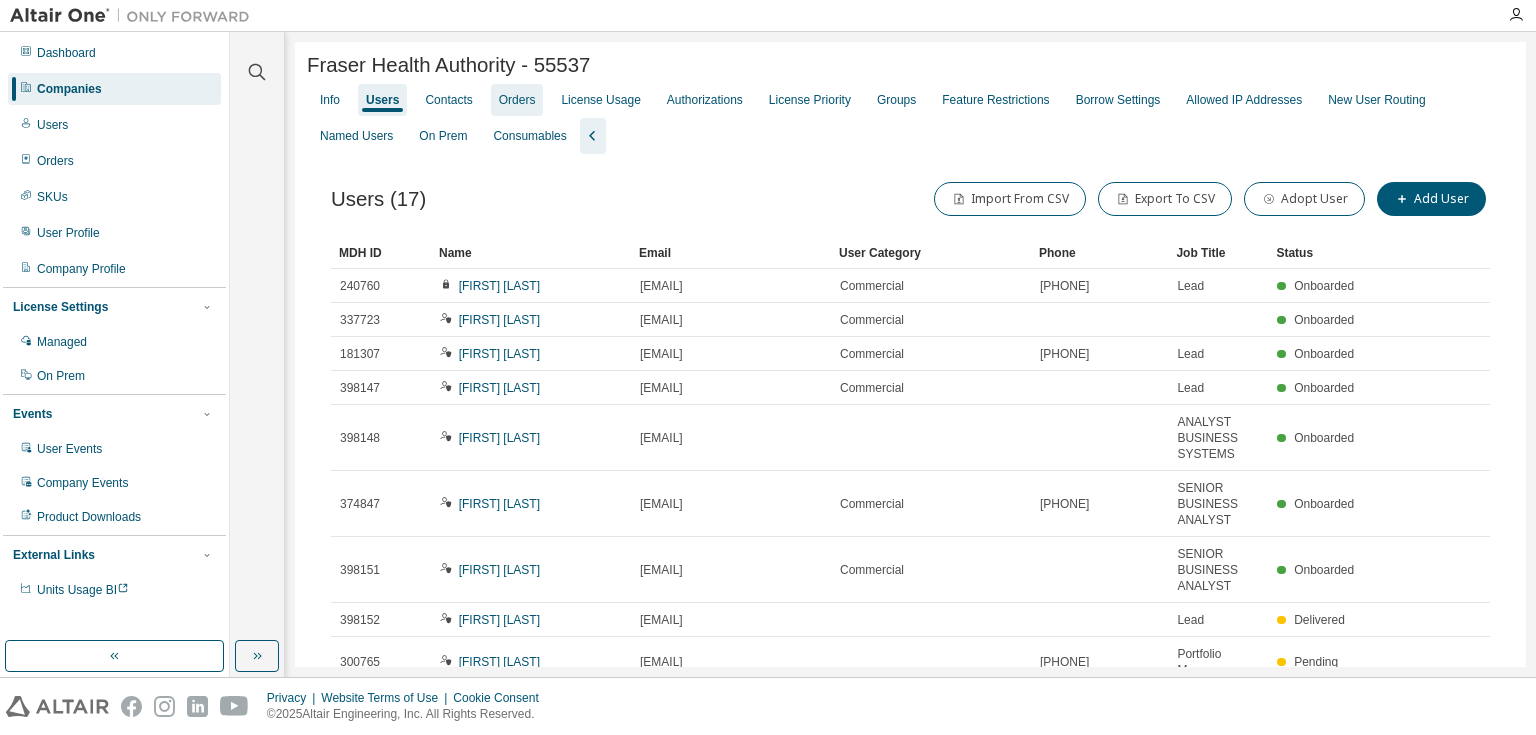 click on "Contacts" at bounding box center [448, 100] 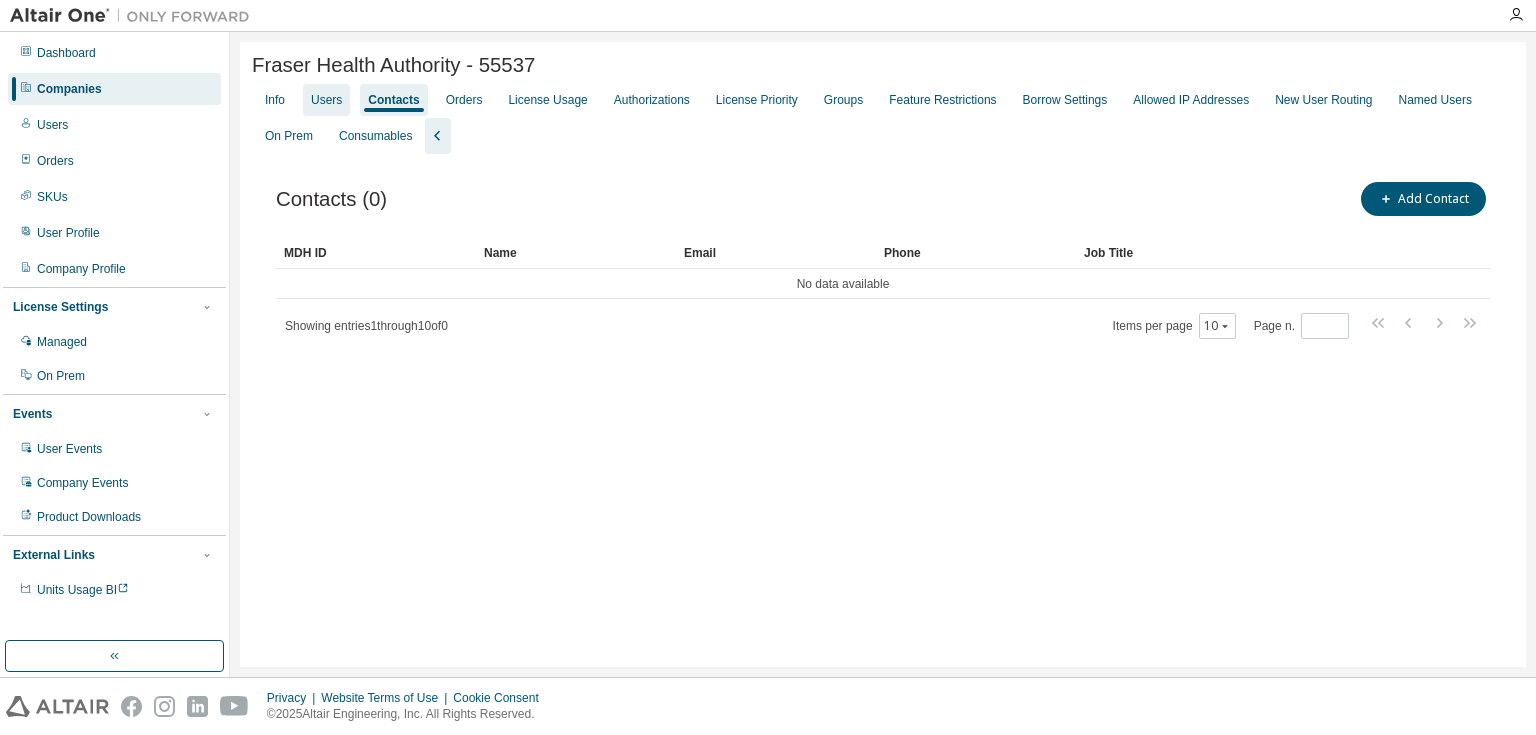 click on "Users" at bounding box center [326, 100] 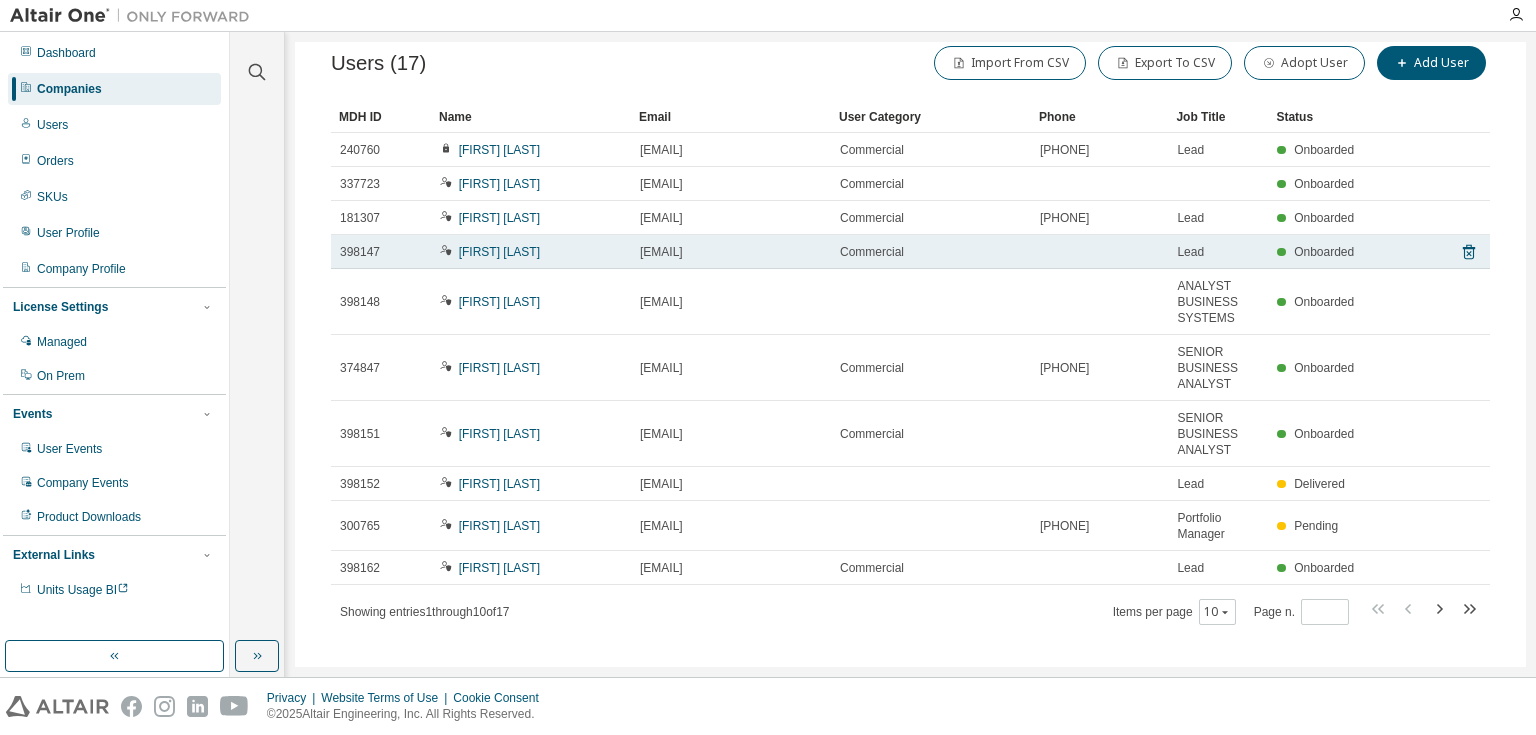 scroll, scrollTop: 177, scrollLeft: 0, axis: vertical 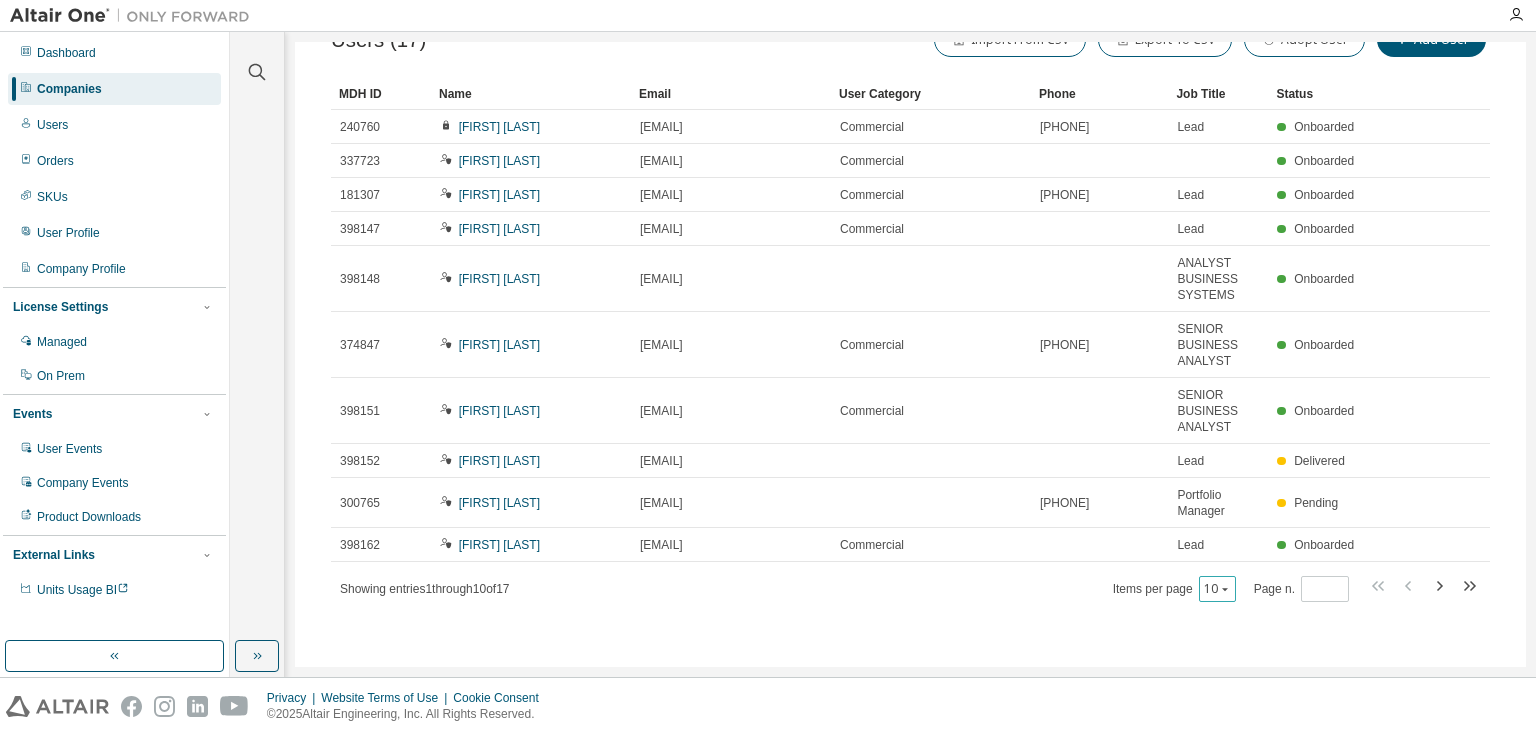click 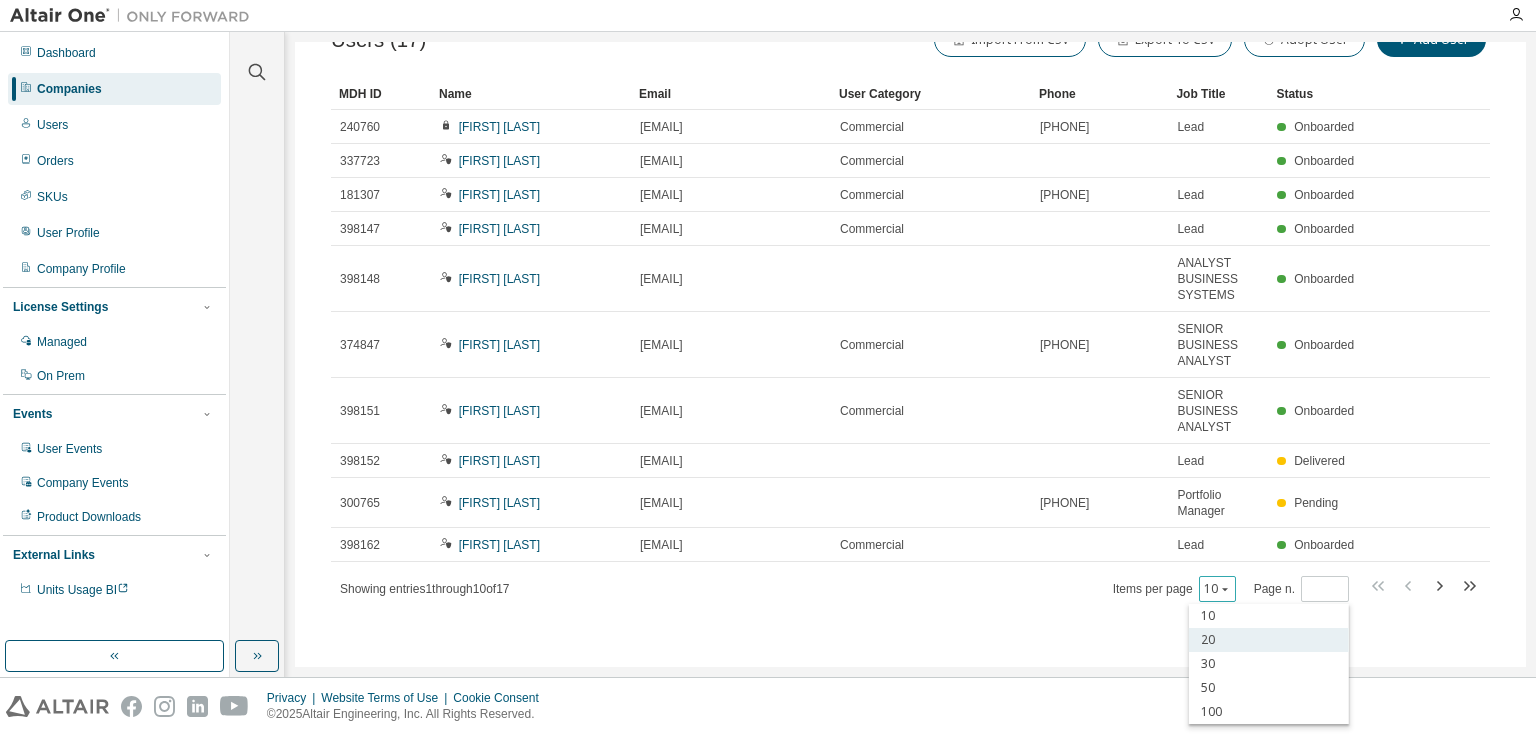 click on "20" at bounding box center [1269, 640] 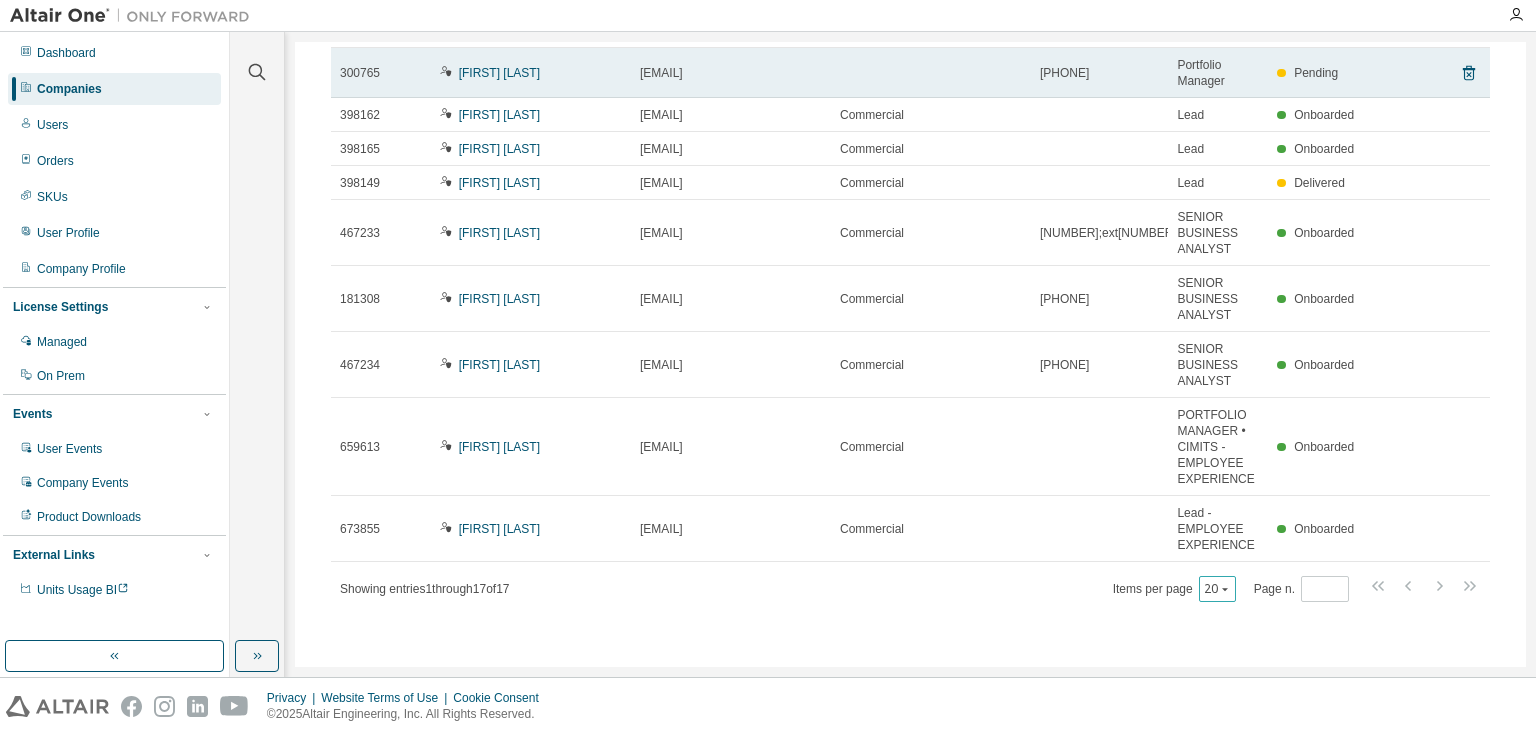 scroll, scrollTop: 0, scrollLeft: 0, axis: both 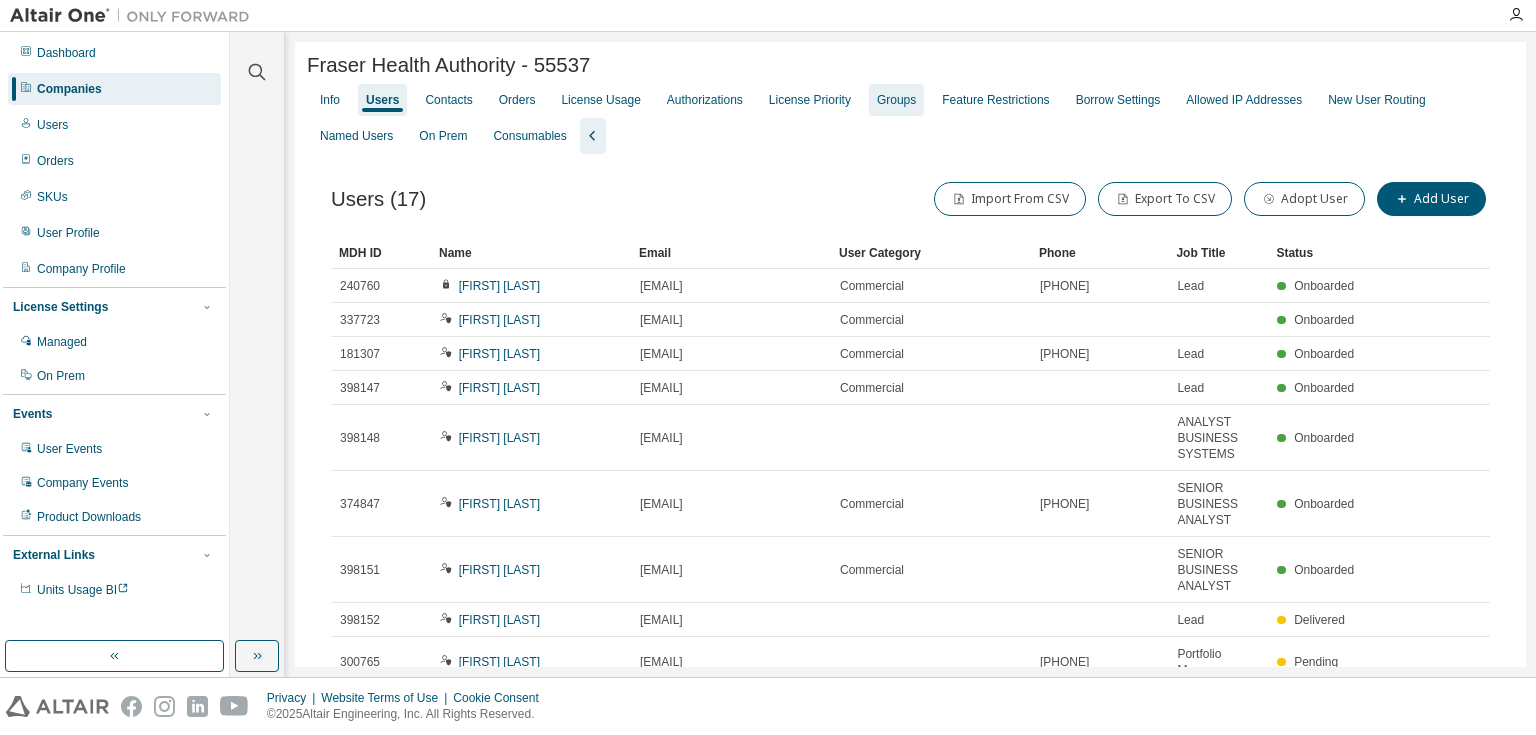 click on "Groups" at bounding box center (896, 100) 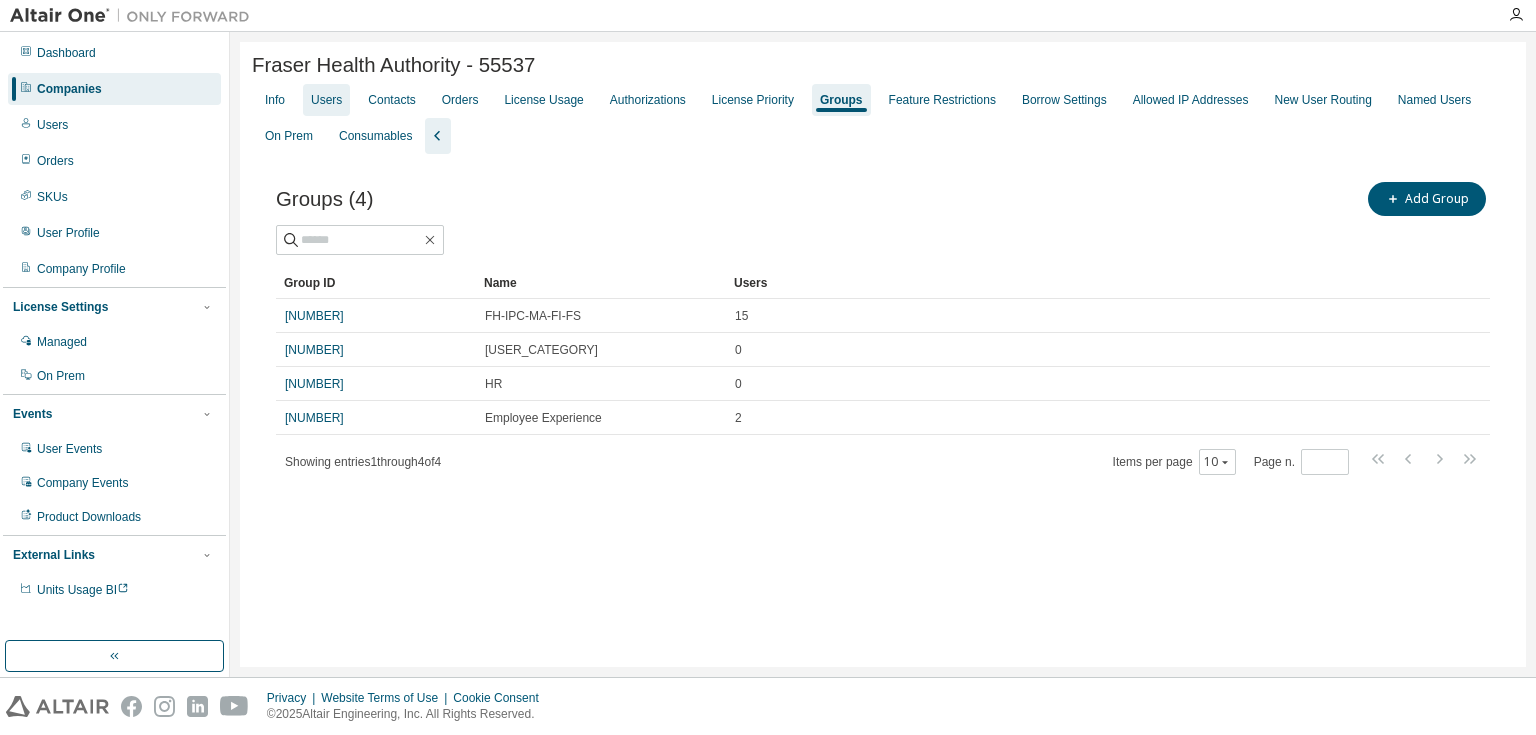 click on "Users" at bounding box center [326, 100] 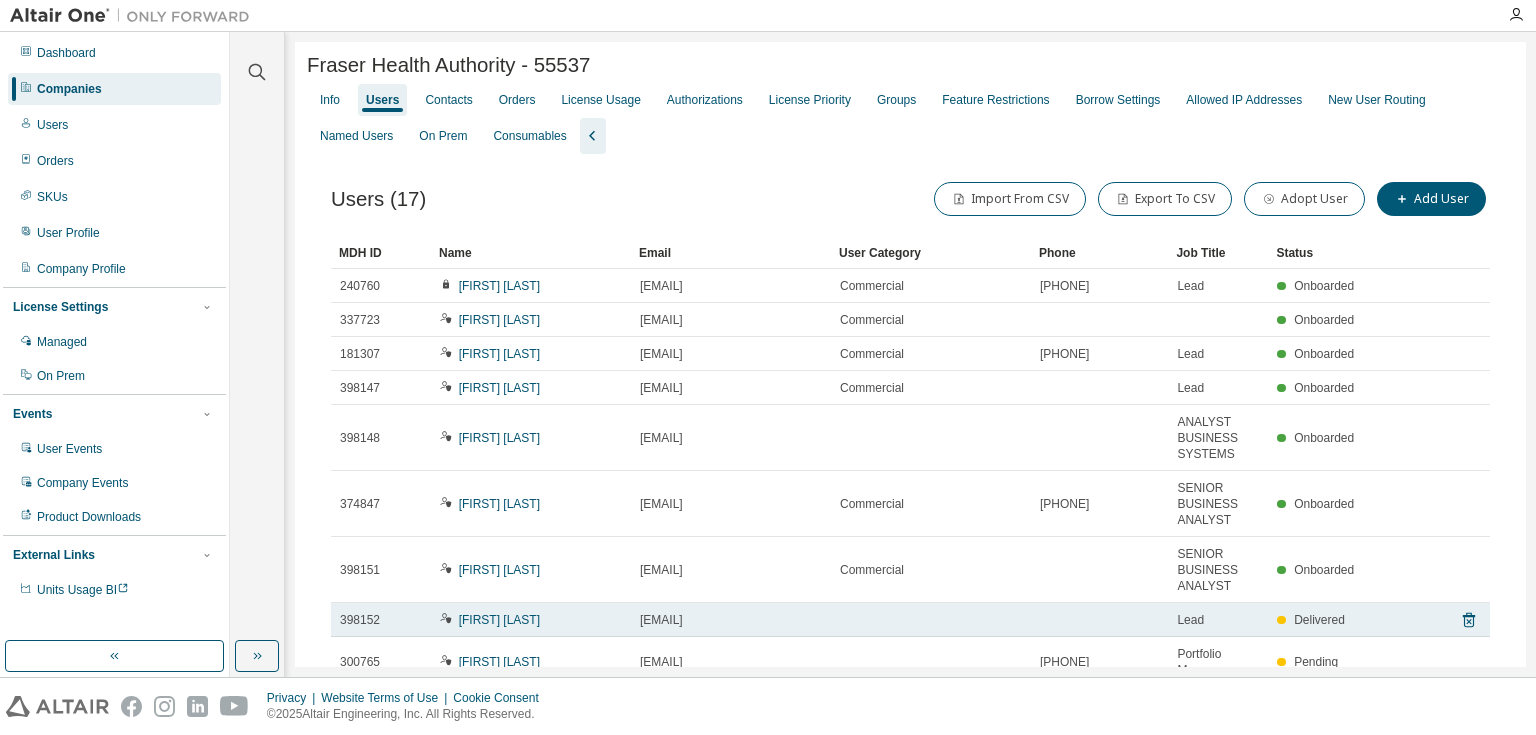 click on "[FIRST] [LAST]" at bounding box center [531, 620] 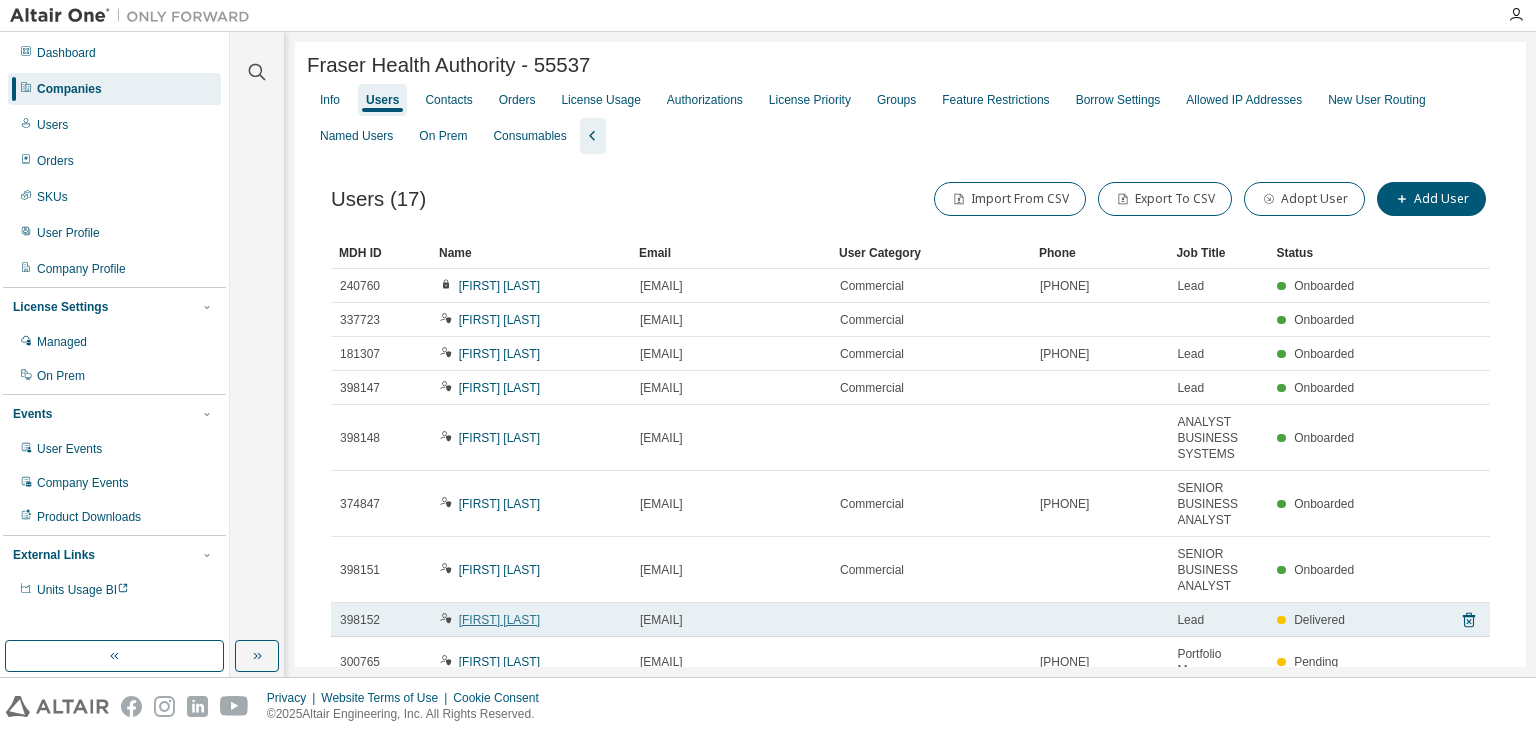 click on "[FIRST] [LAST]" at bounding box center [499, 620] 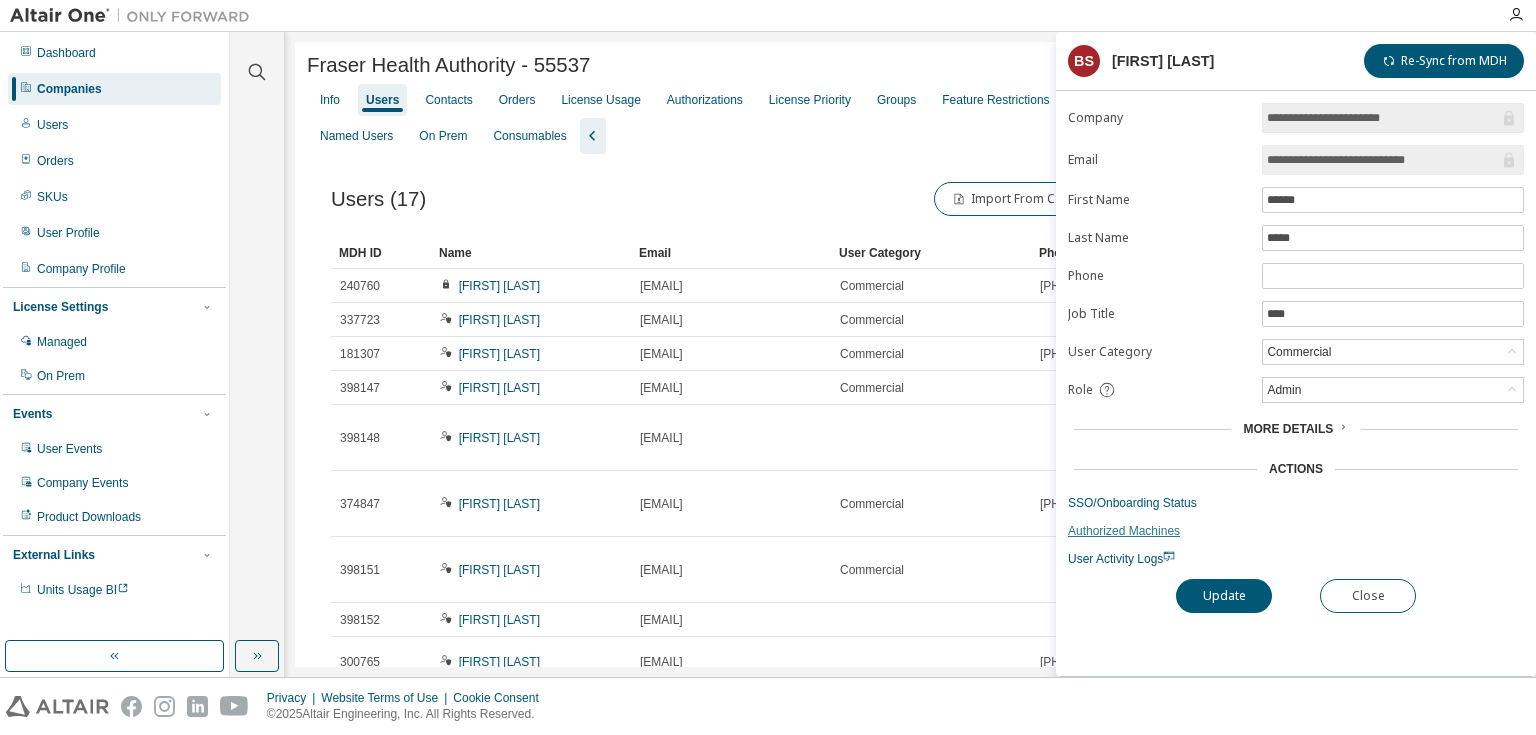 click on "Authorized Machines" at bounding box center [1296, 531] 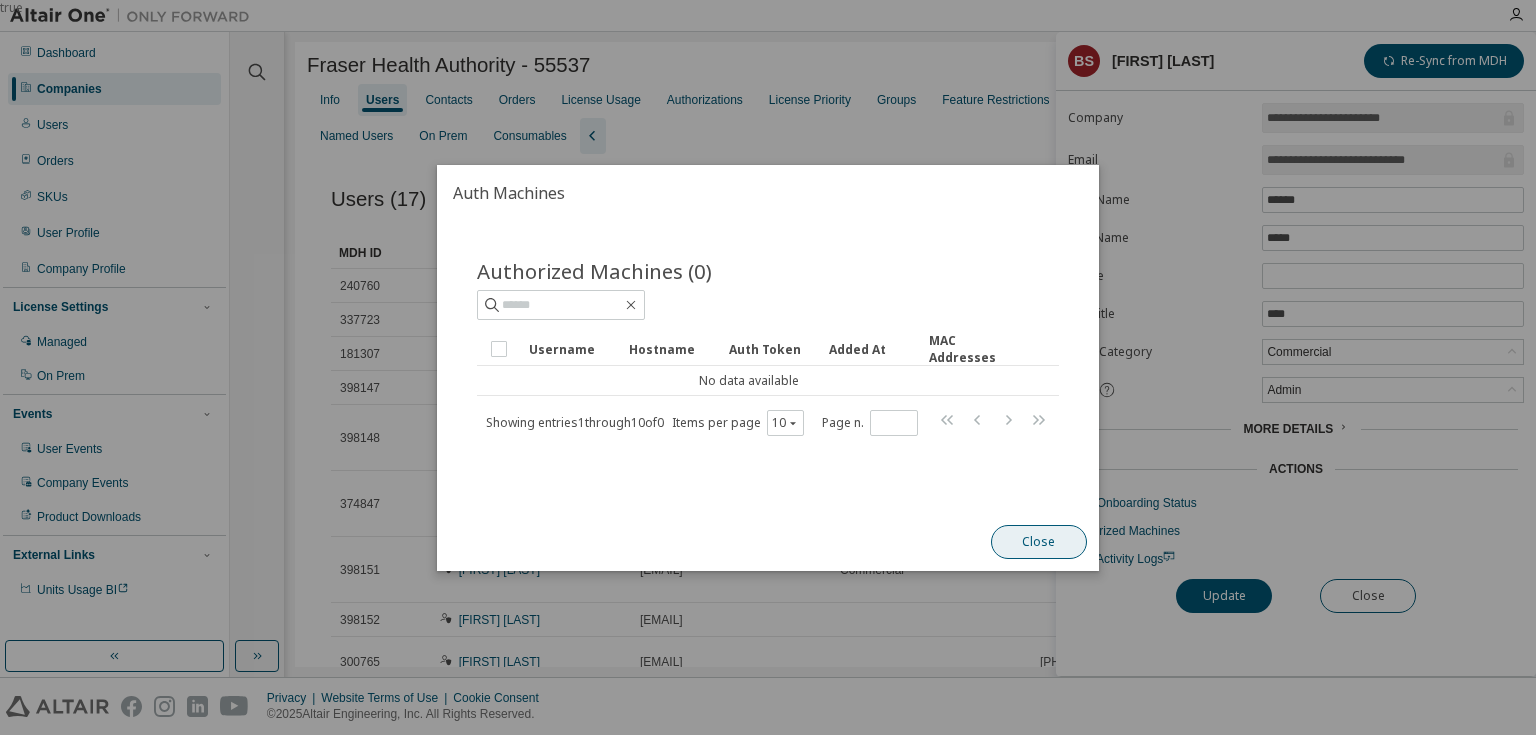 click on "Close" at bounding box center [1039, 542] 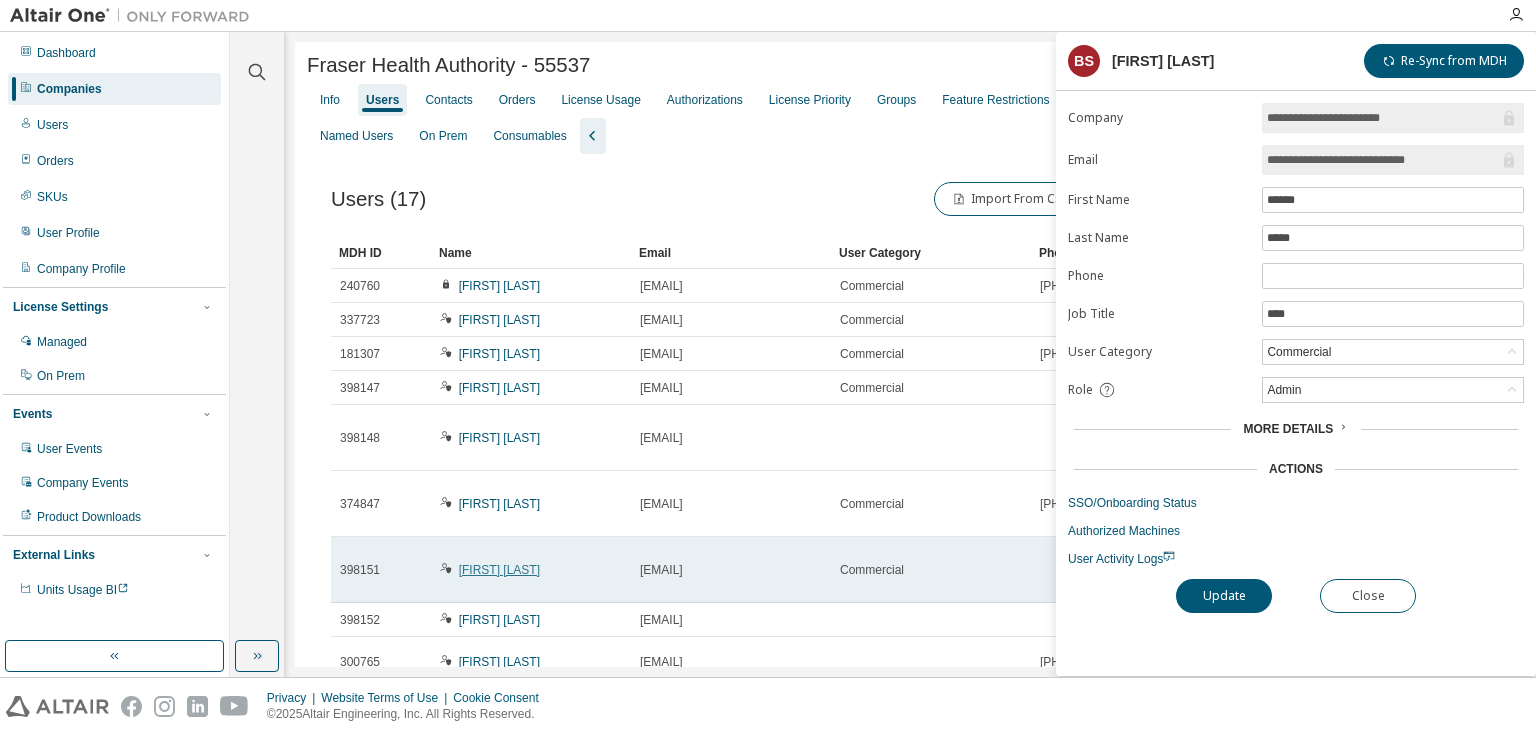 click on "[FIRST] [LAST]" at bounding box center (499, 570) 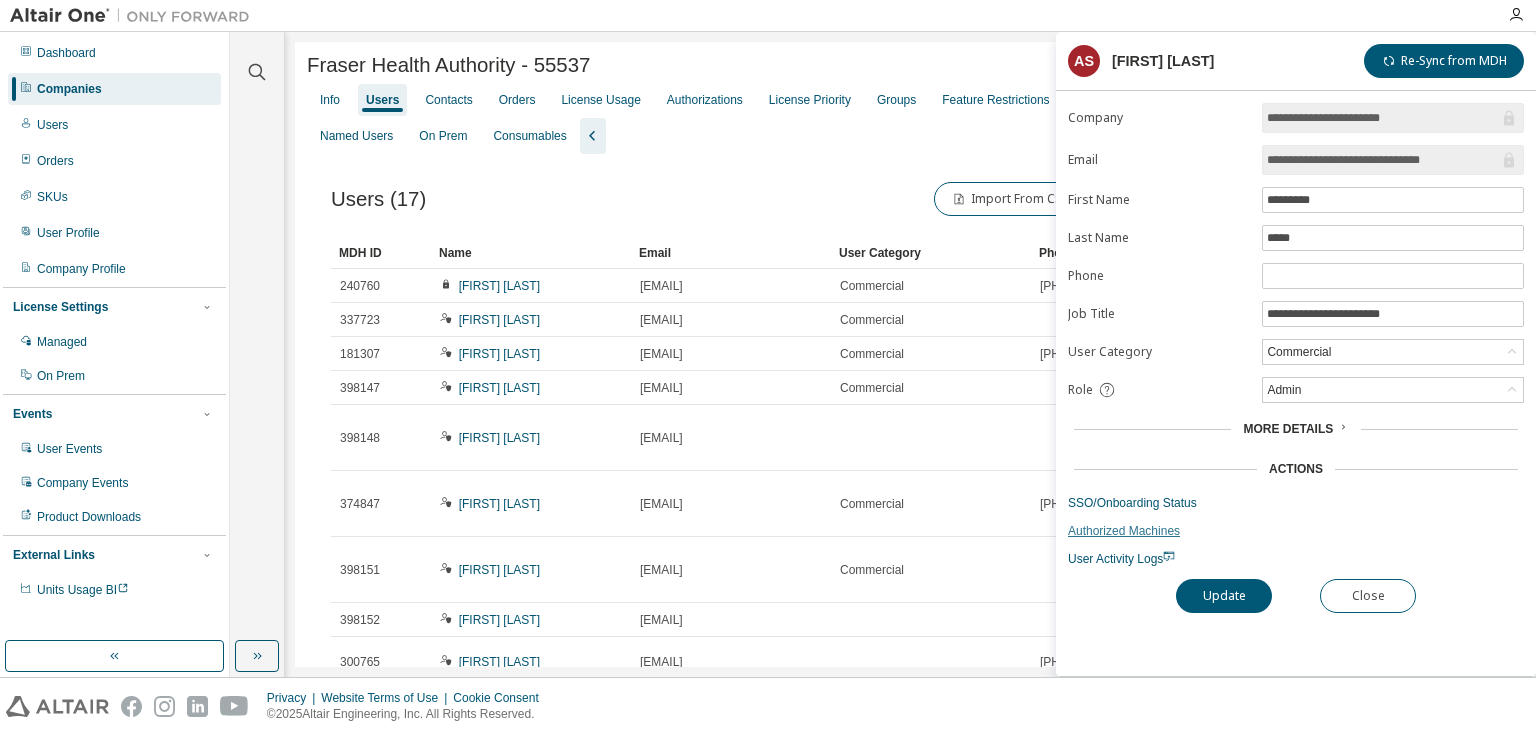 click on "Authorized Machines" at bounding box center [1296, 531] 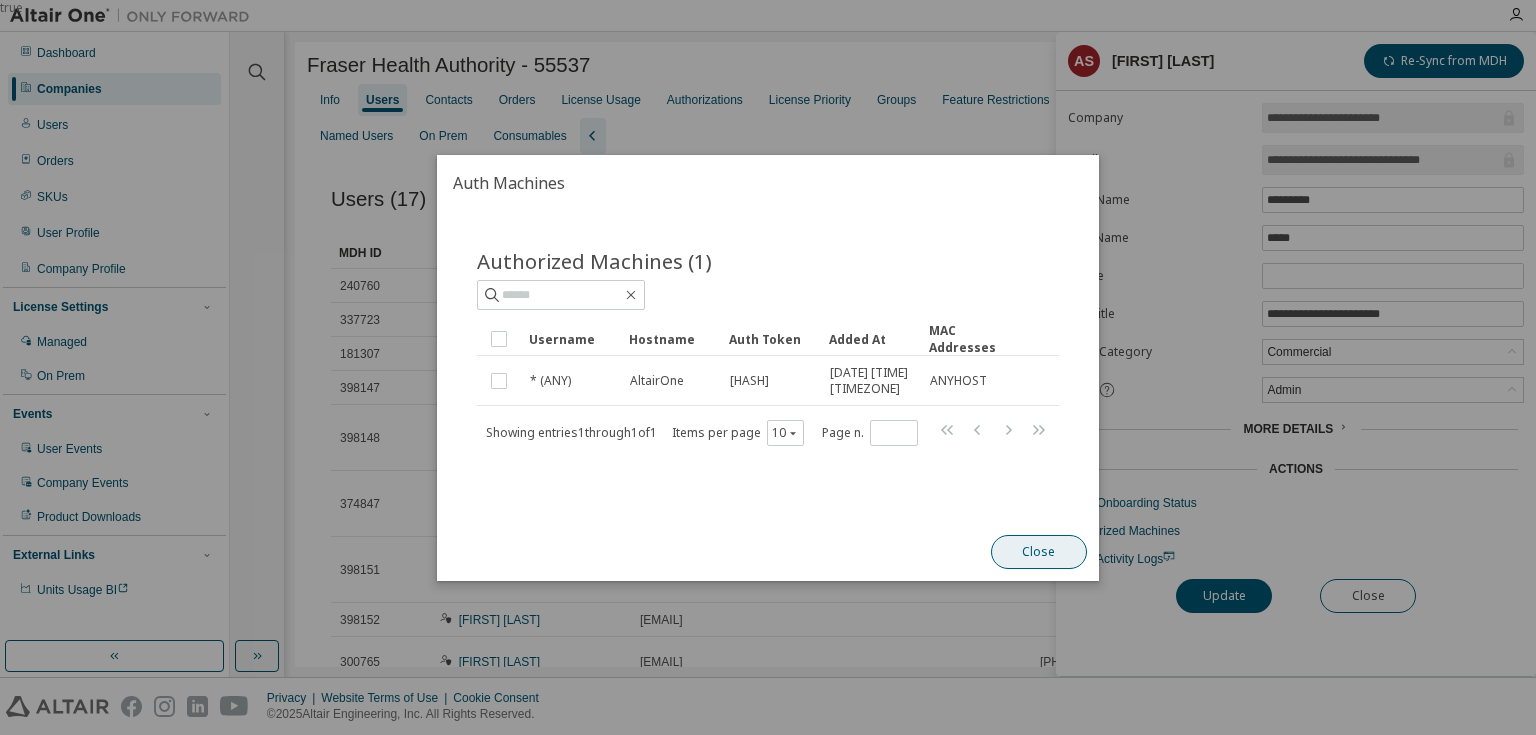 click on "Close" at bounding box center [1039, 552] 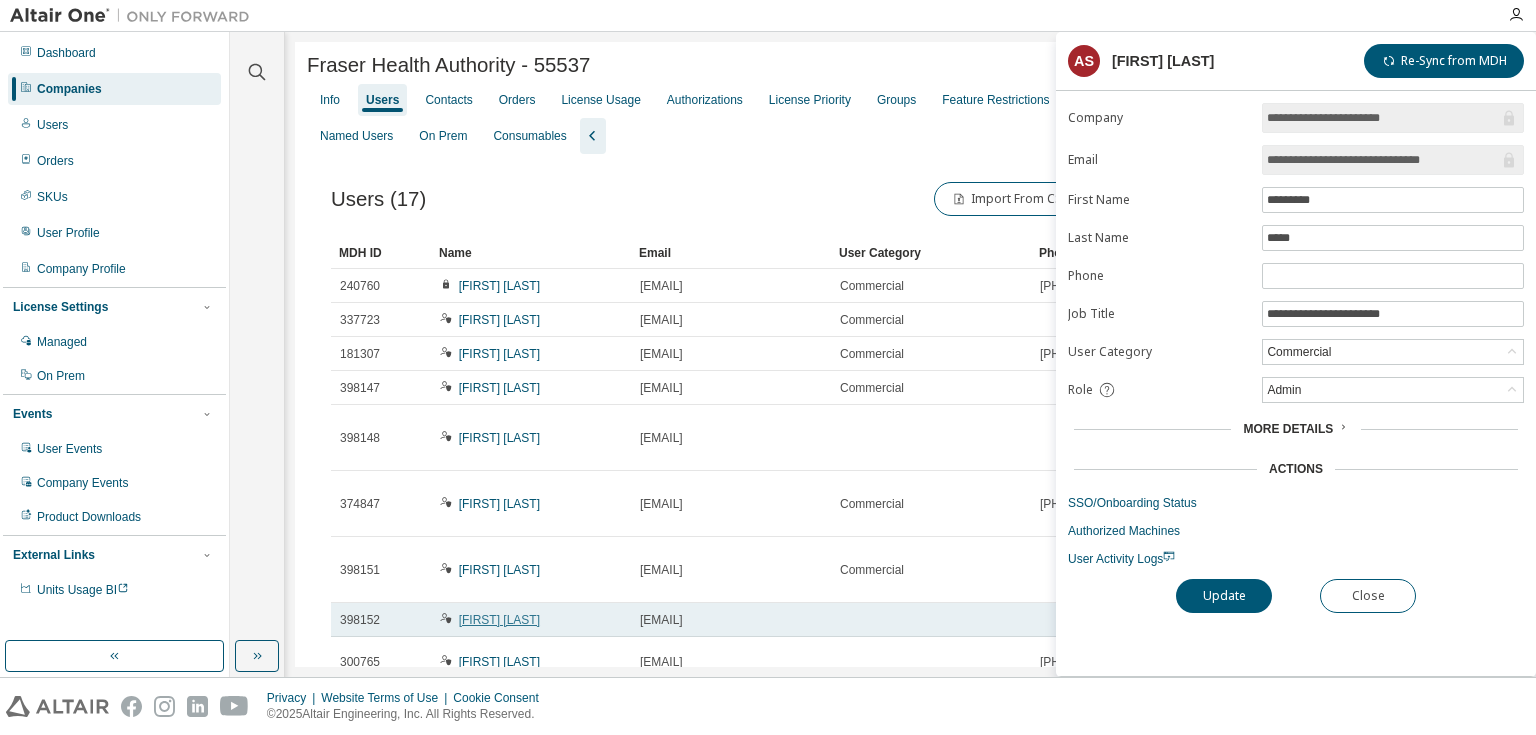 click on "[FIRST] [LAST]" at bounding box center (499, 620) 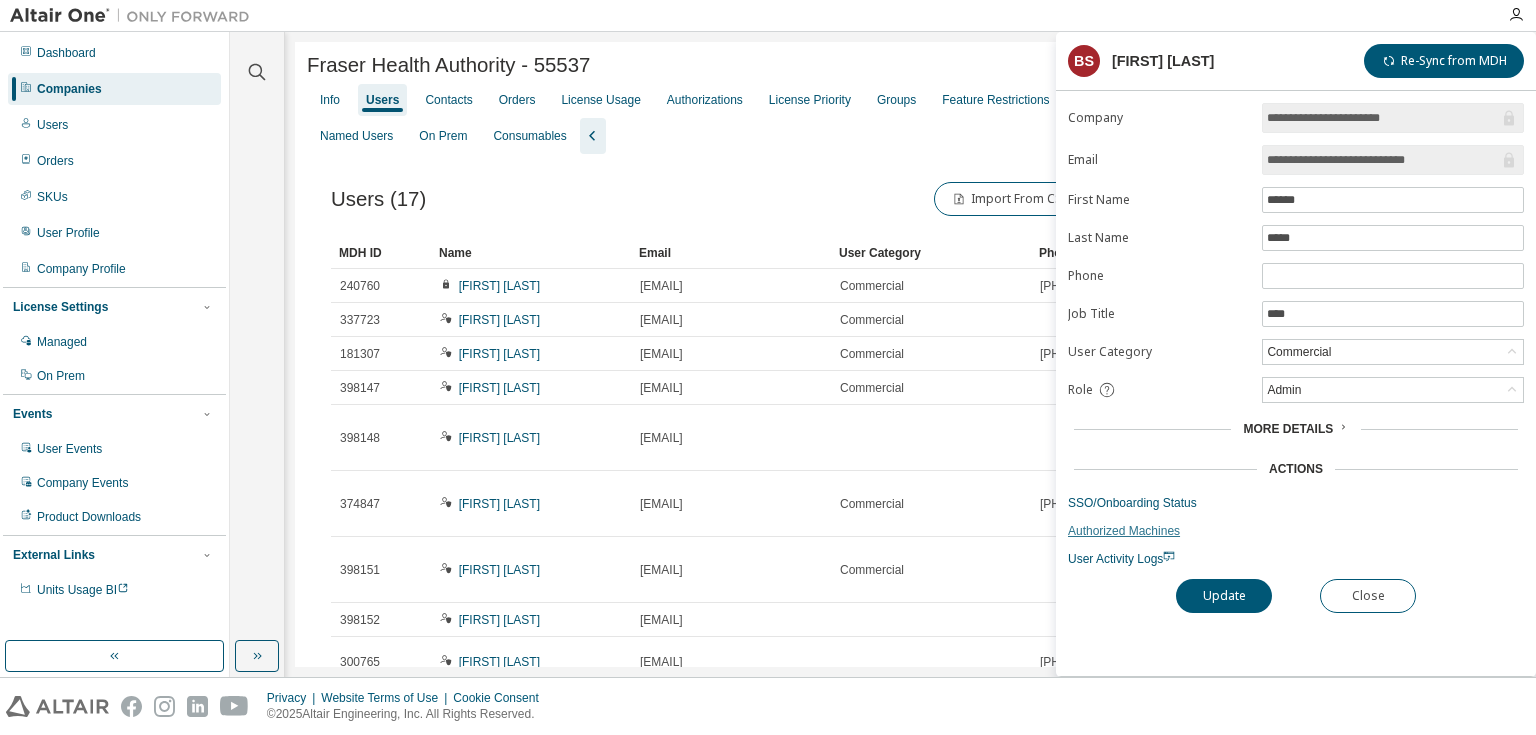 click on "Authorized Machines" at bounding box center (1296, 531) 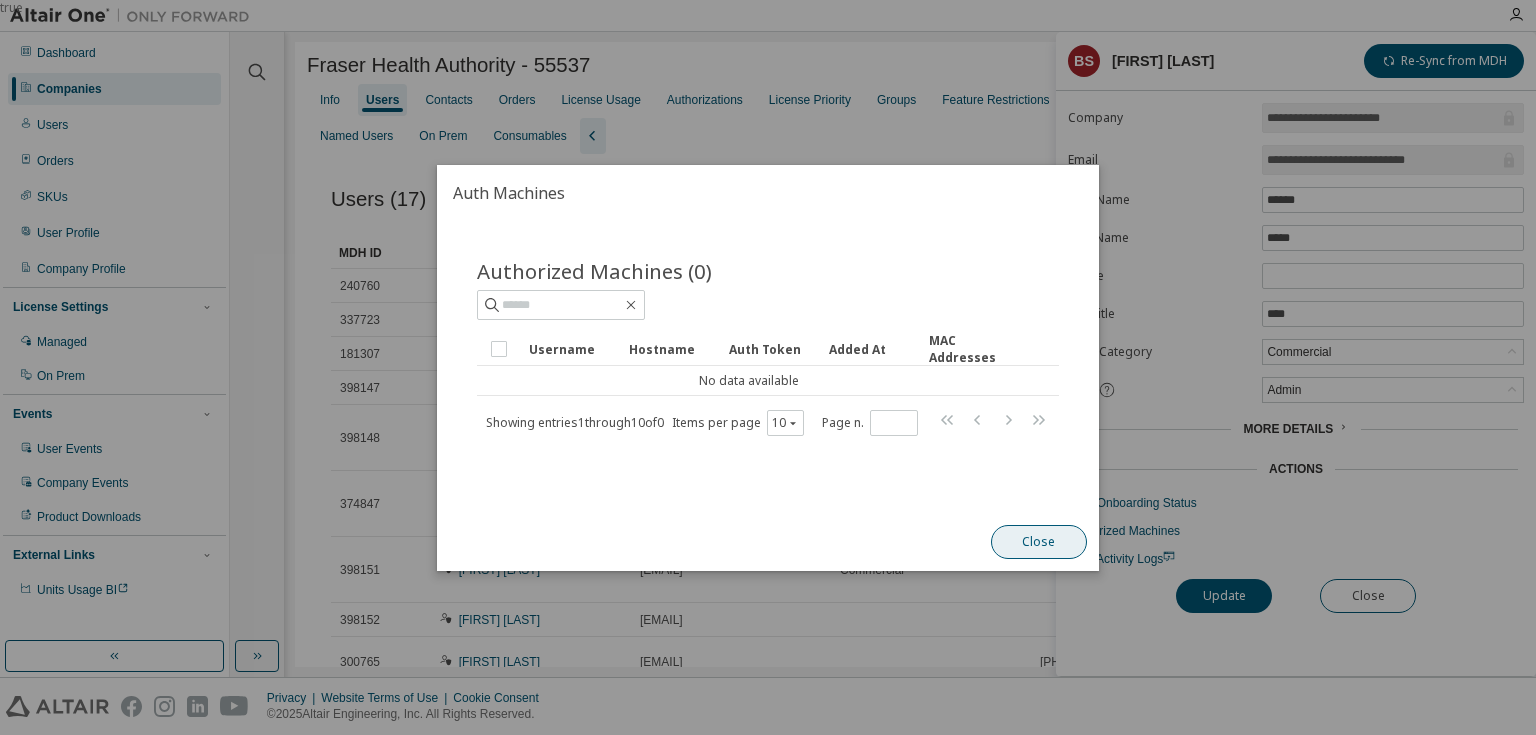 click on "Close" at bounding box center (1039, 542) 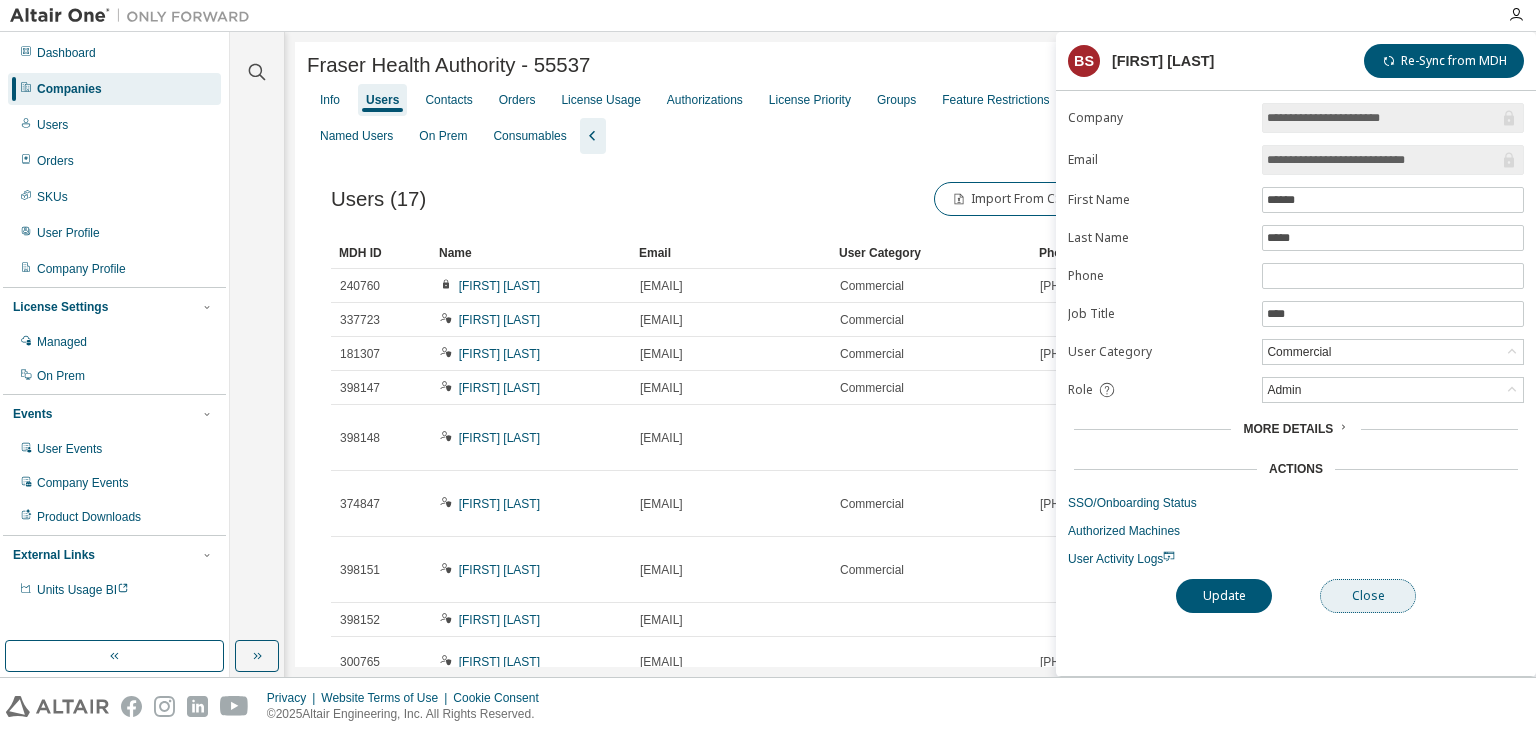click on "Close" at bounding box center (1368, 596) 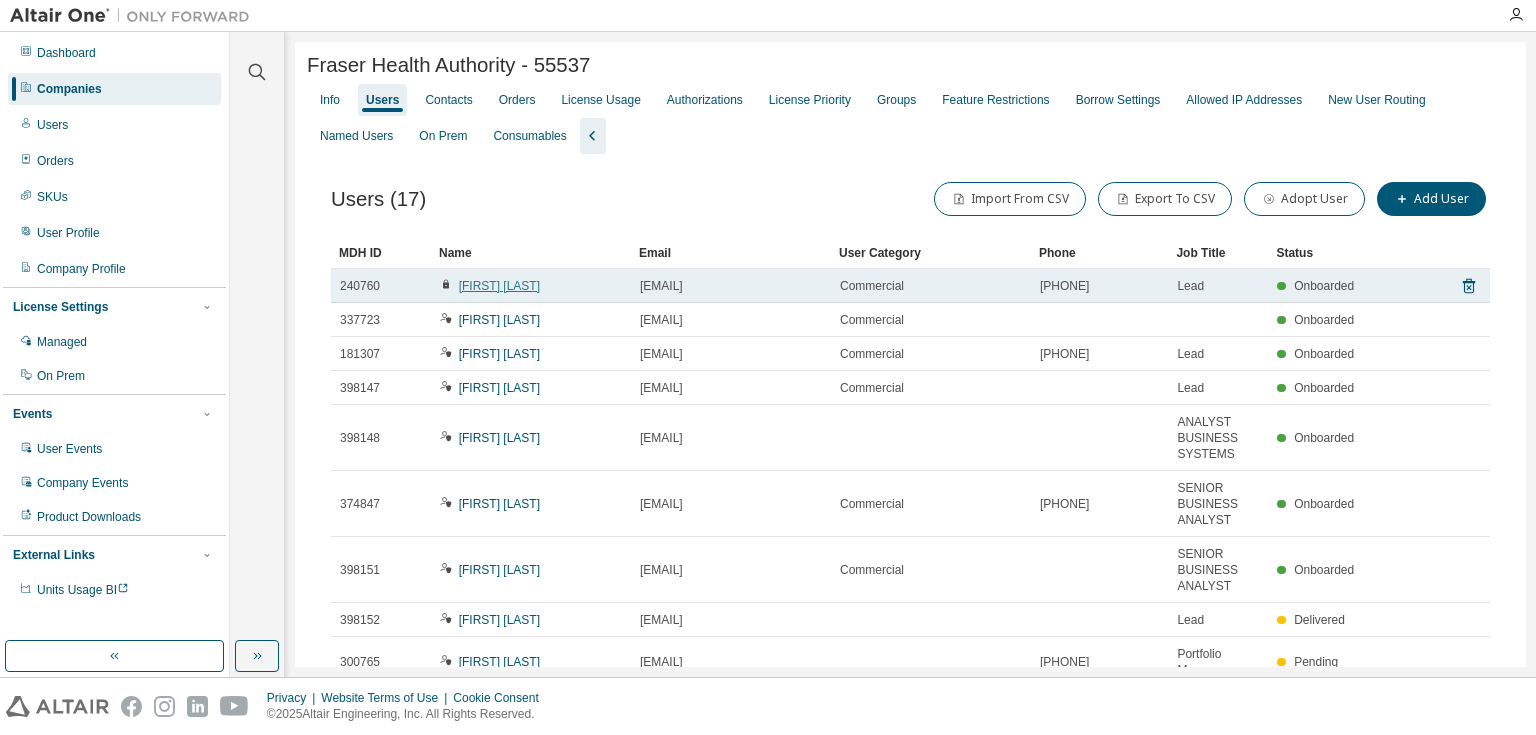click on "[FIRST] [LAST]" at bounding box center [499, 286] 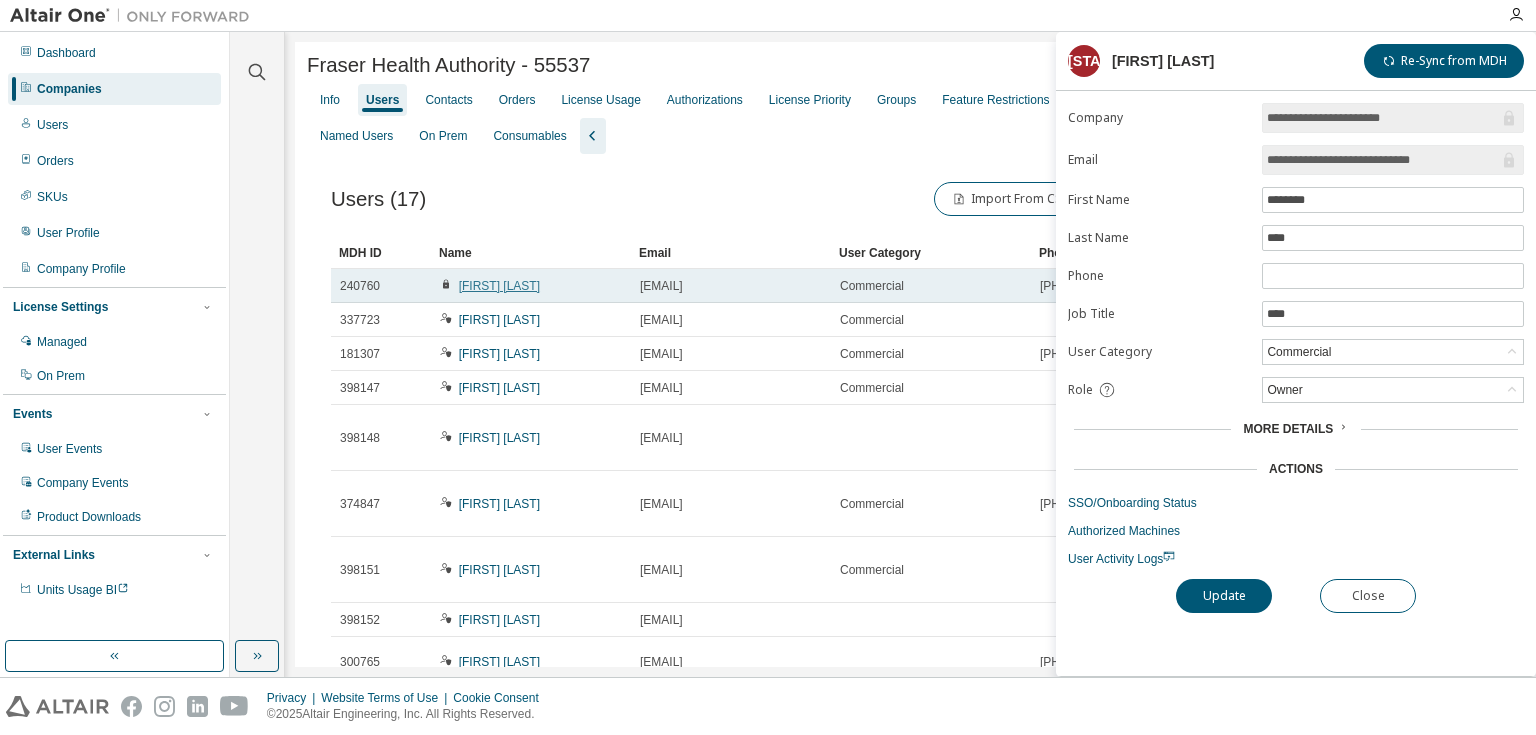 click on "[FIRST] [LAST]" at bounding box center [499, 286] 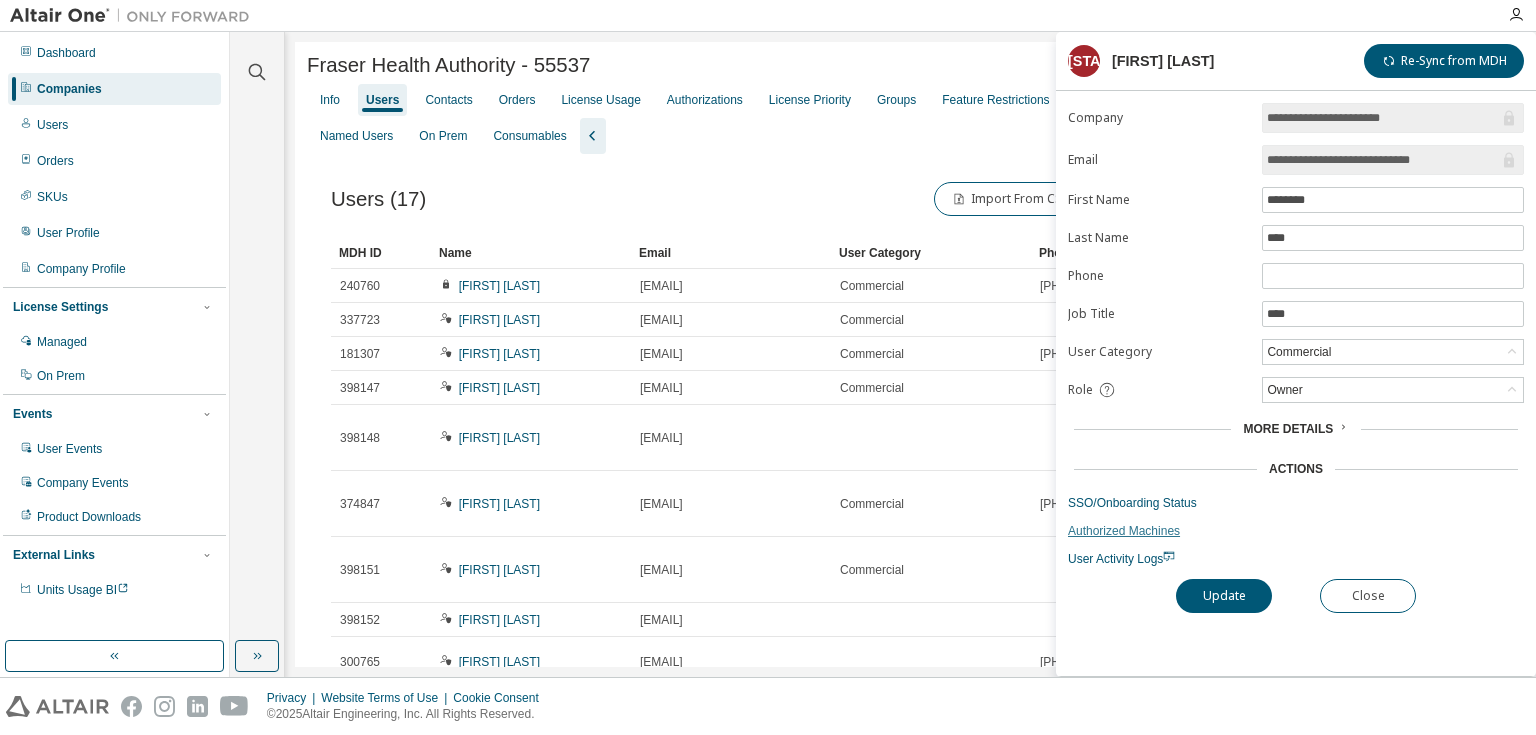click on "Authorized Machines" at bounding box center [1296, 531] 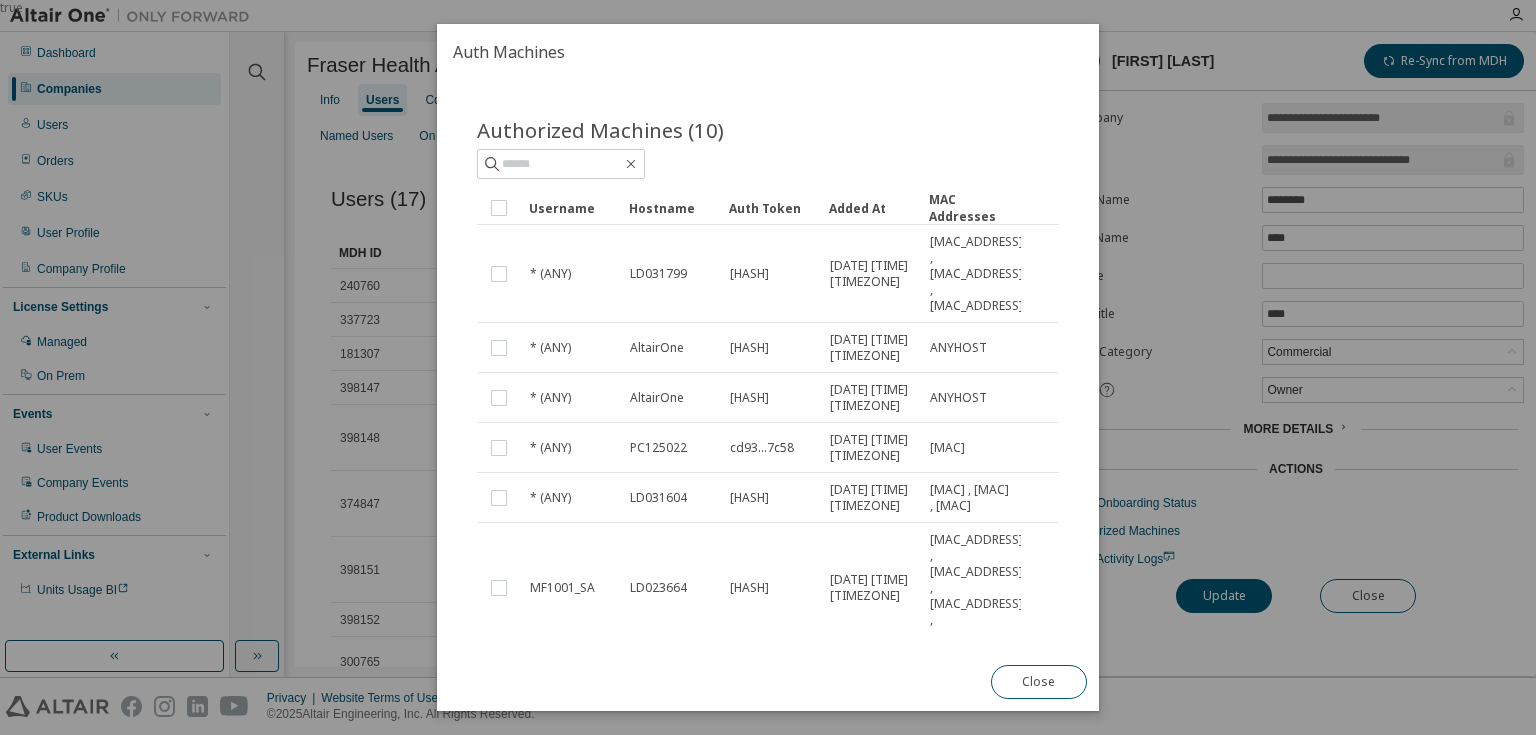 click on "Username" at bounding box center [571, 208] 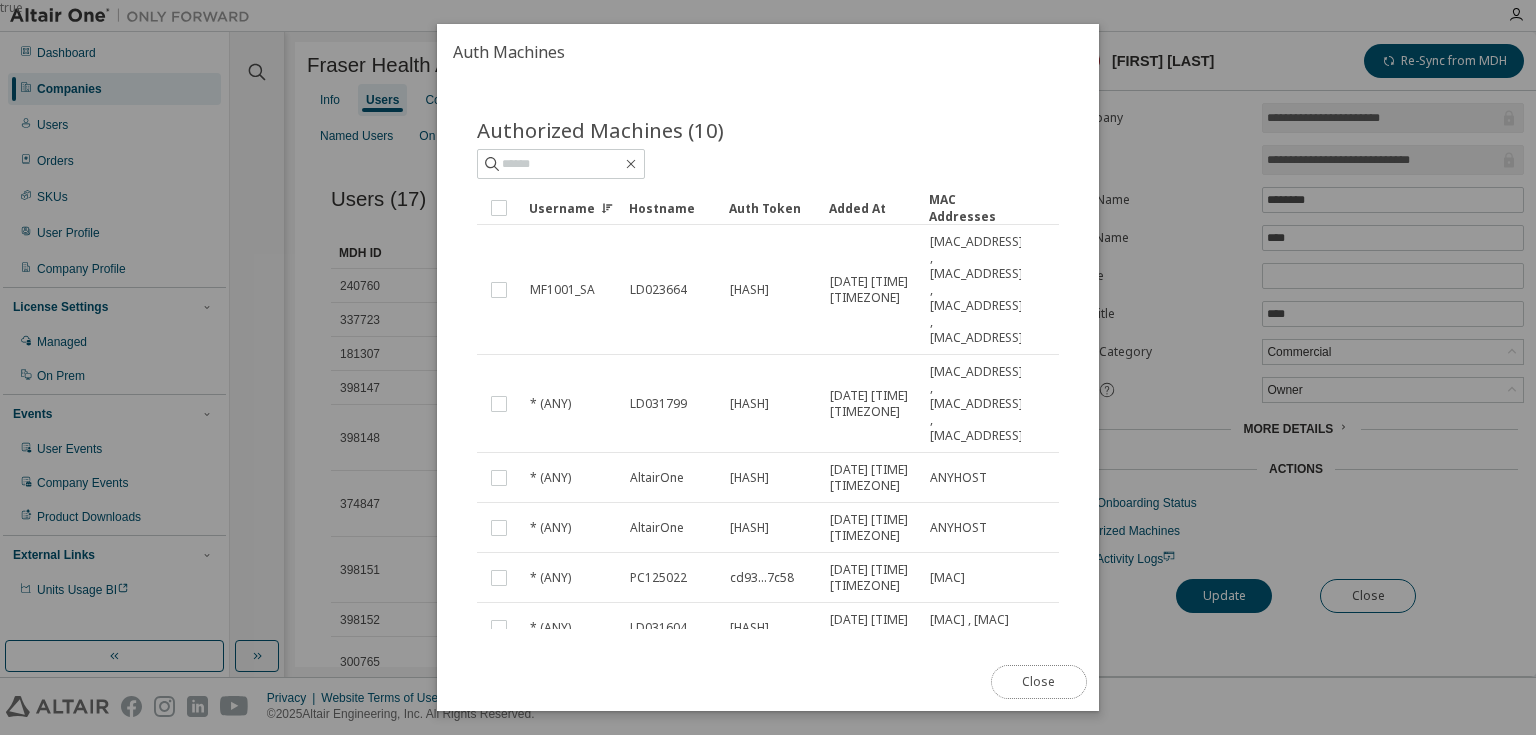 click on "Close" at bounding box center (1039, 682) 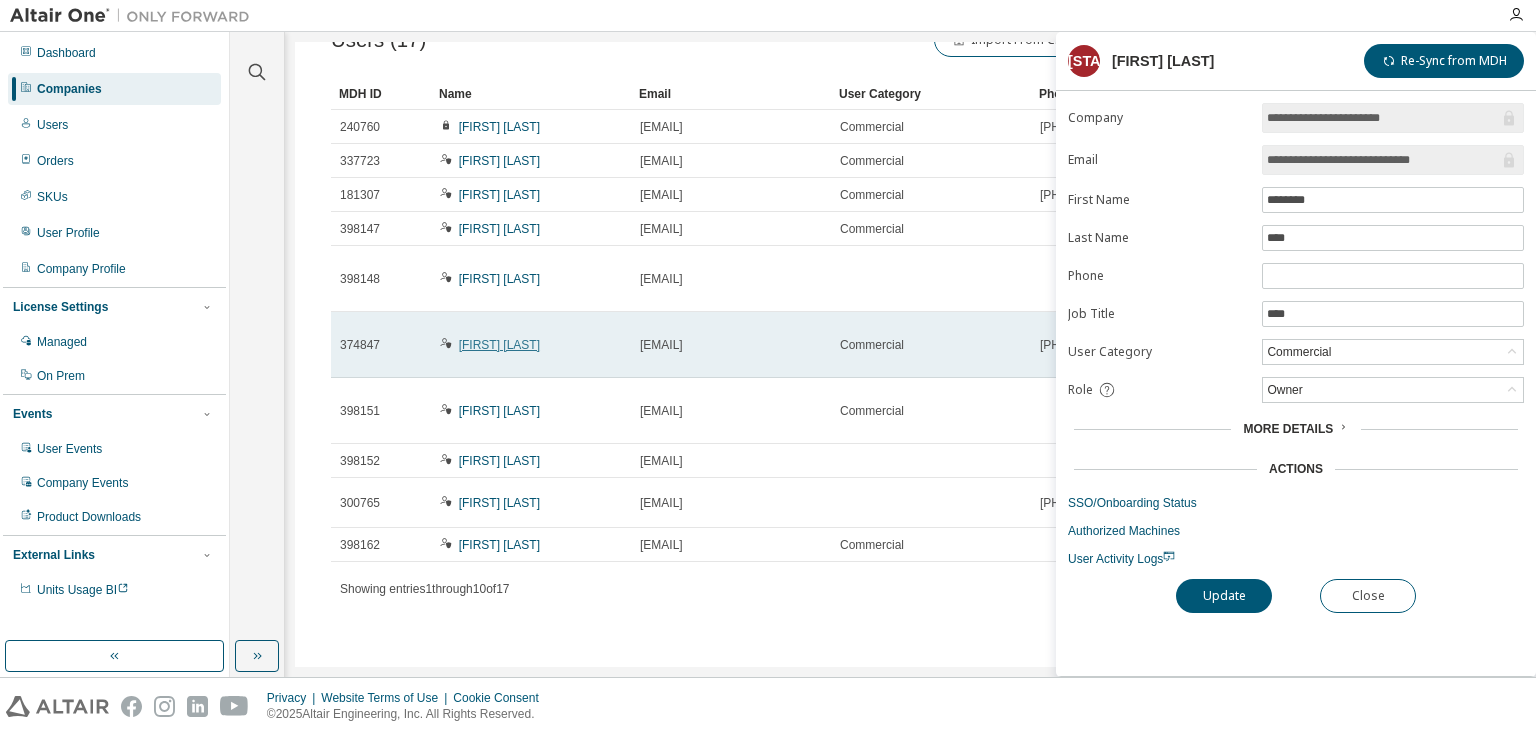 scroll, scrollTop: 177, scrollLeft: 0, axis: vertical 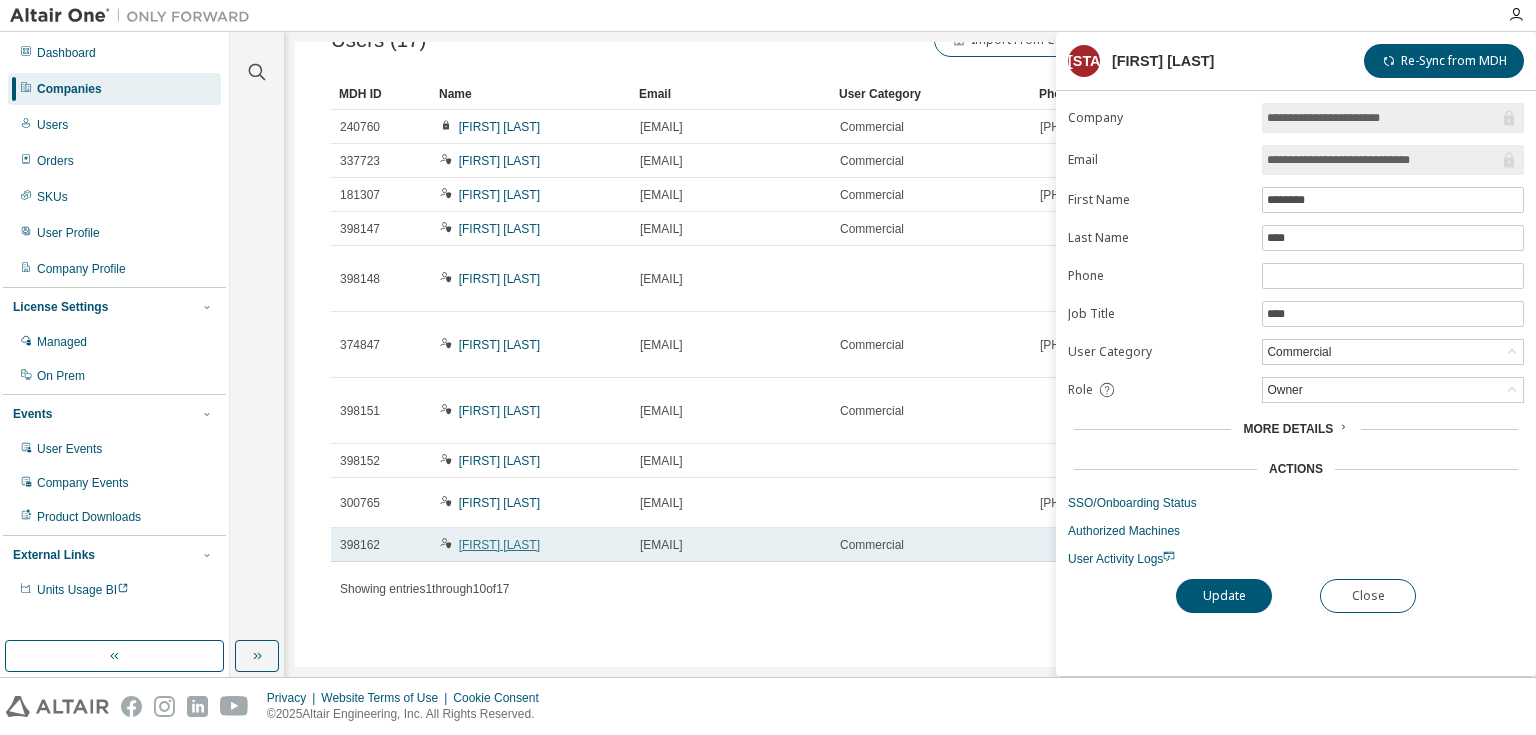 click on "[FIRST] [LAST]" at bounding box center (531, 545) 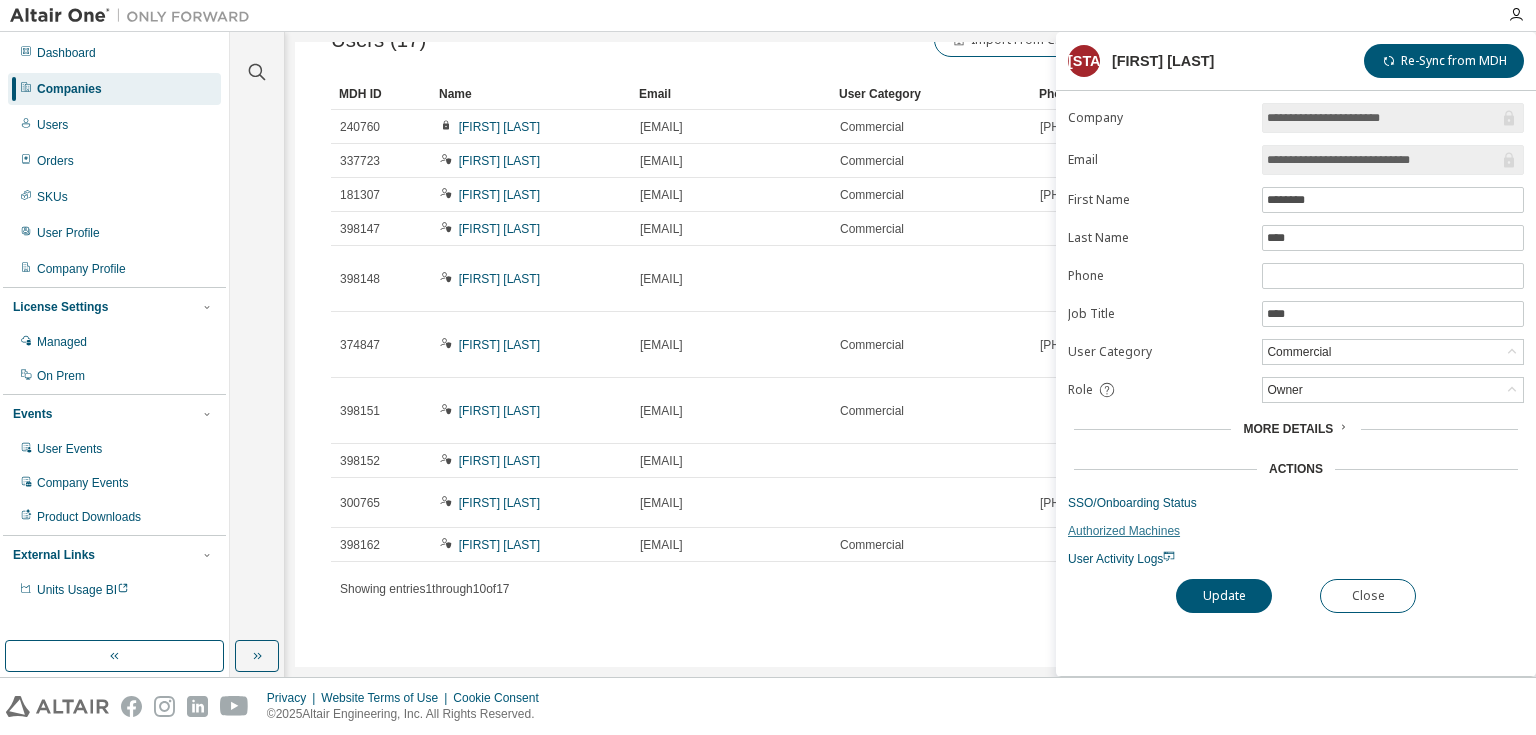 click on "Authorized Machines" at bounding box center (1296, 531) 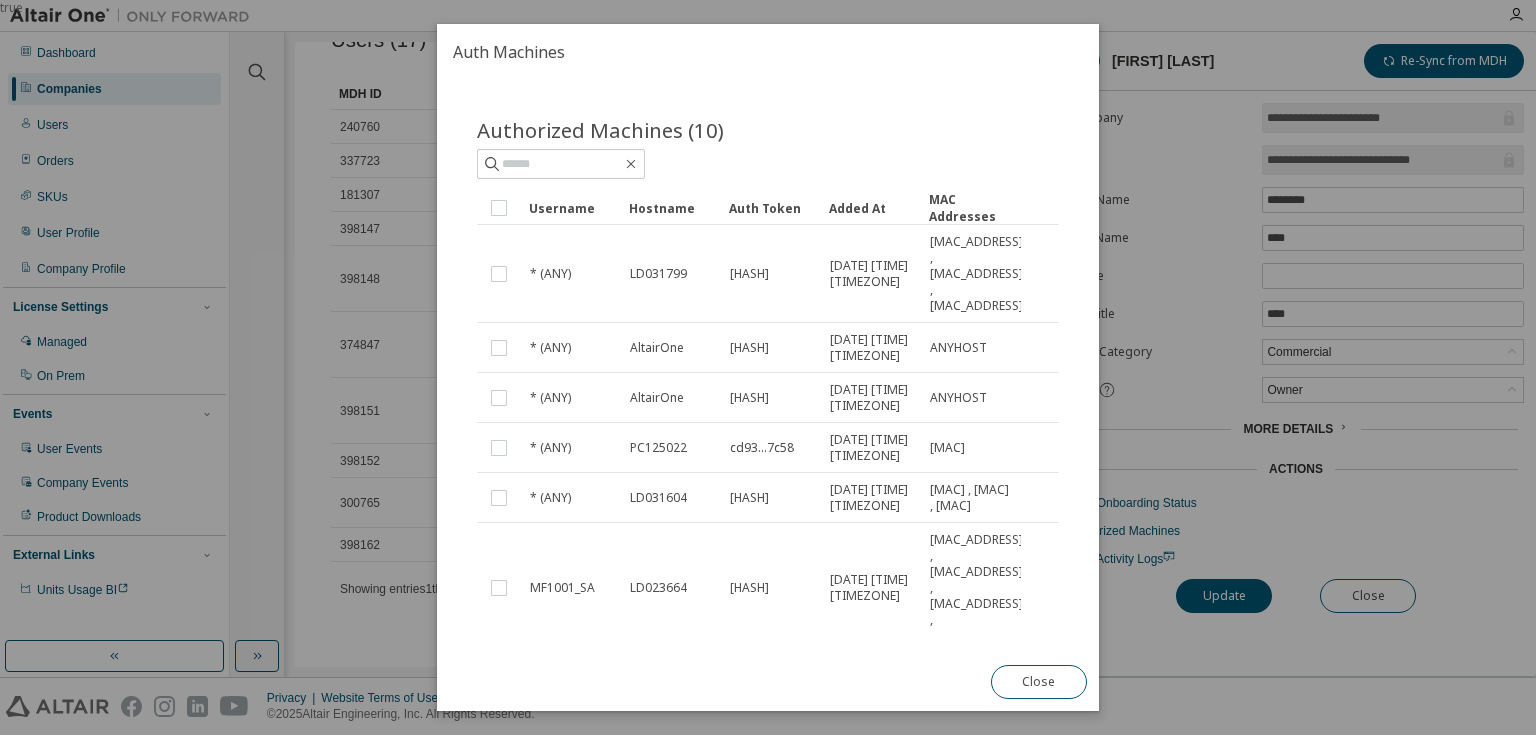 click on "Username" at bounding box center (571, 208) 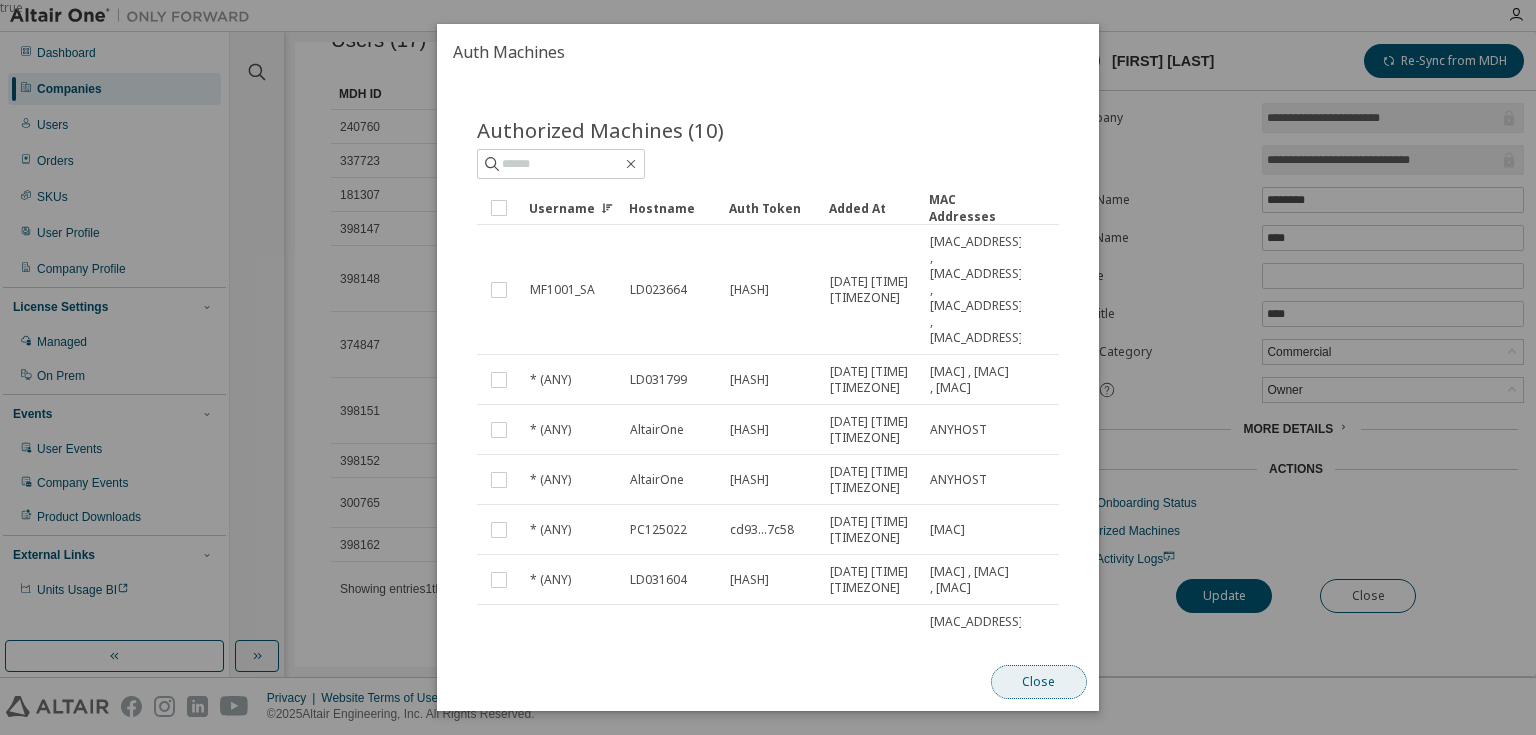 click on "Close" at bounding box center (1039, 682) 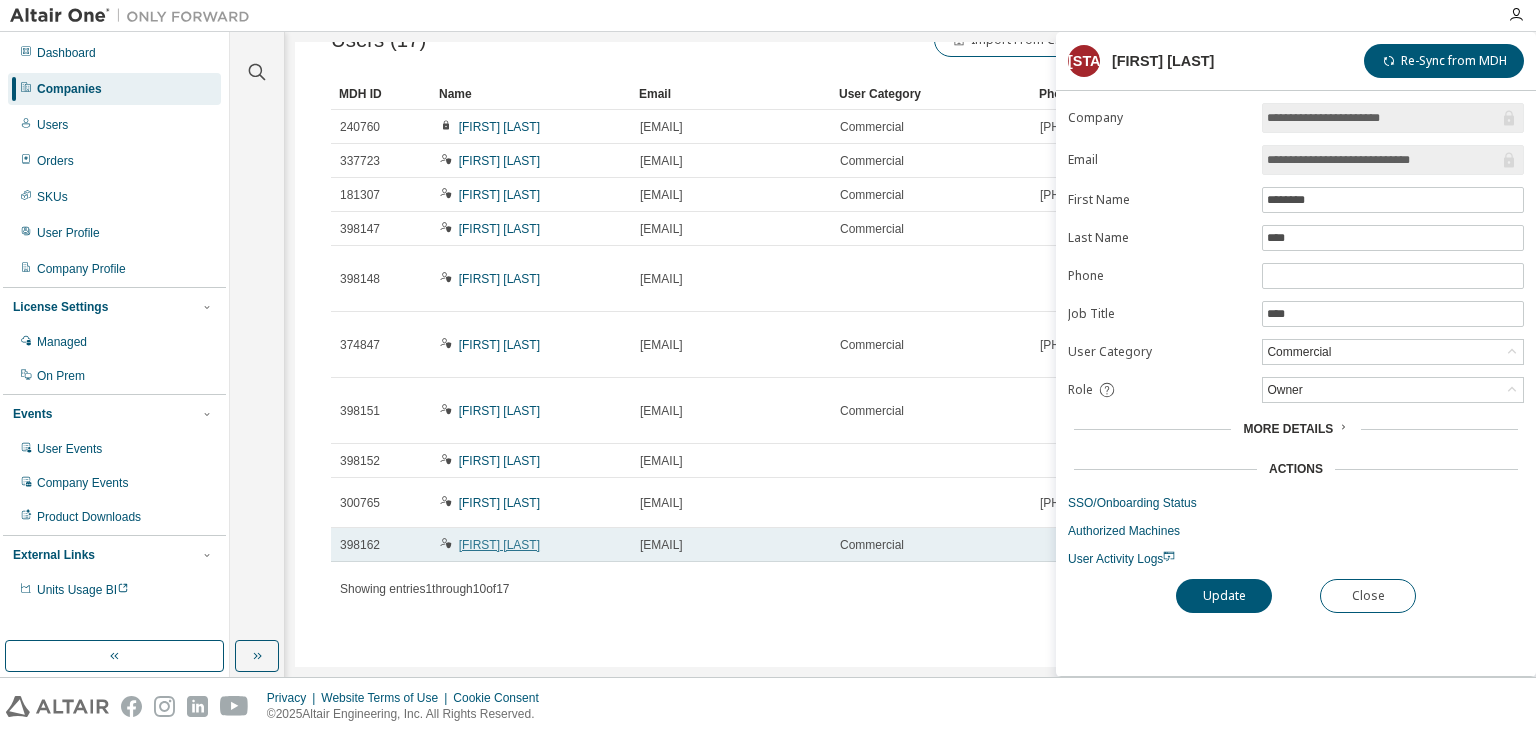 click on "[FIRST] [LAST]" at bounding box center (499, 545) 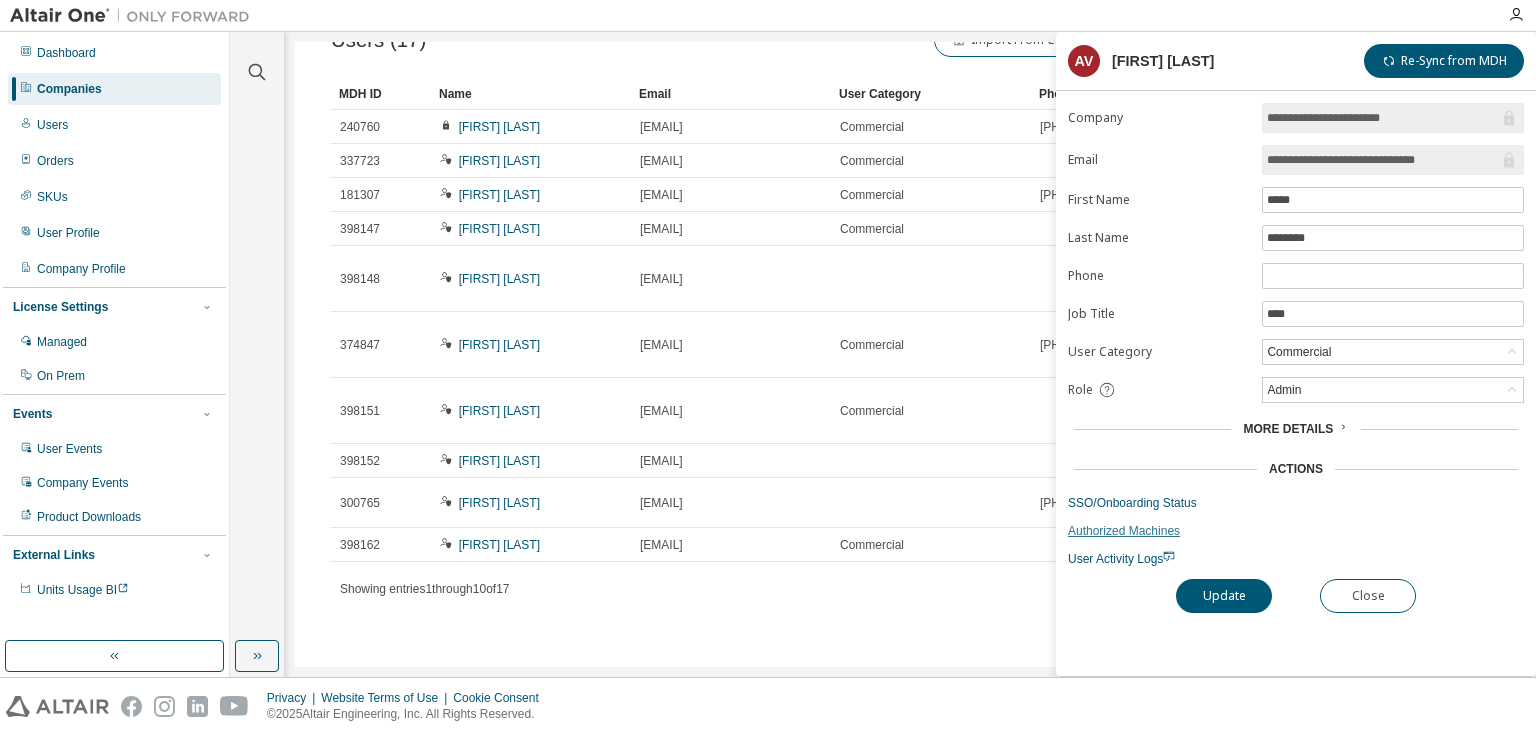 click on "Authorized Machines" at bounding box center [1296, 531] 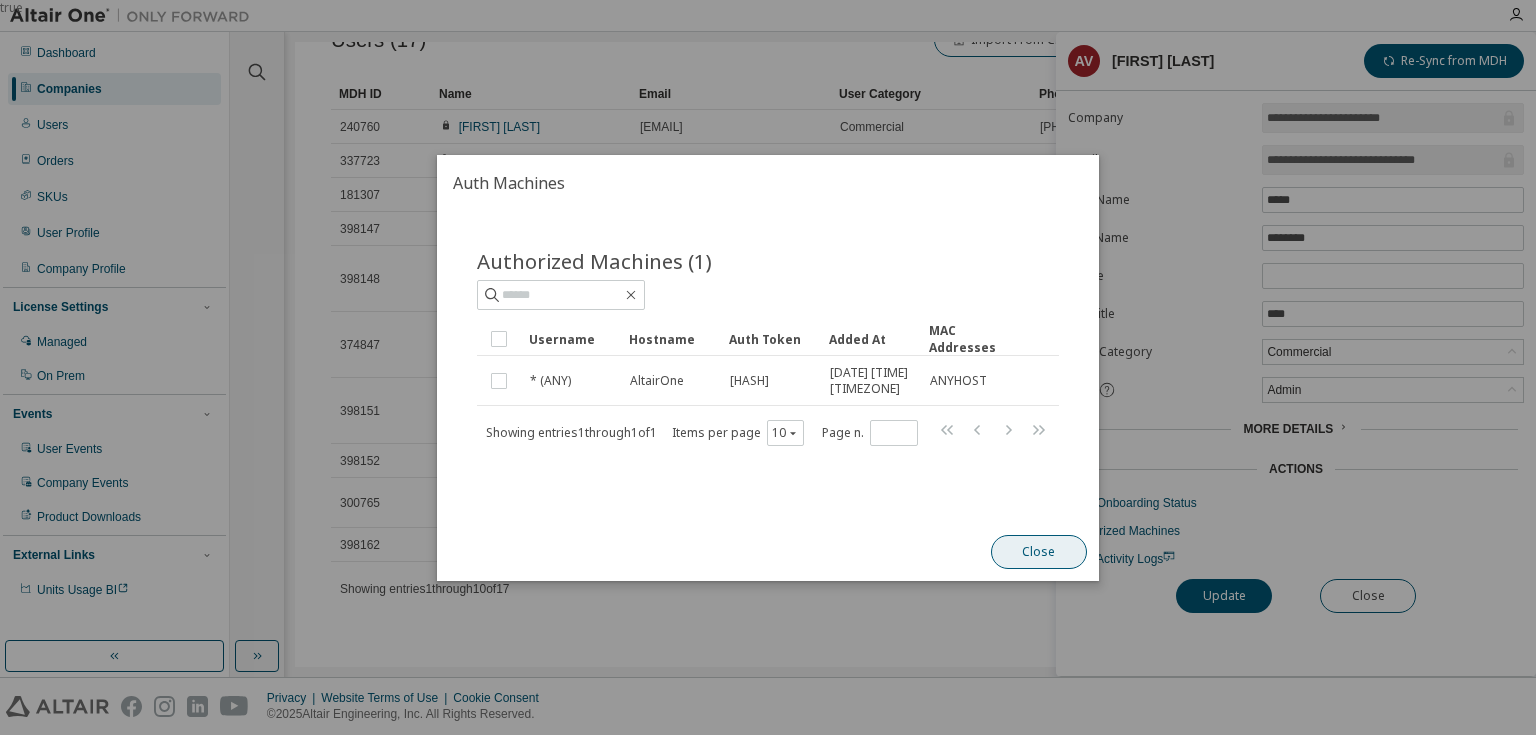click on "Close" at bounding box center (1039, 552) 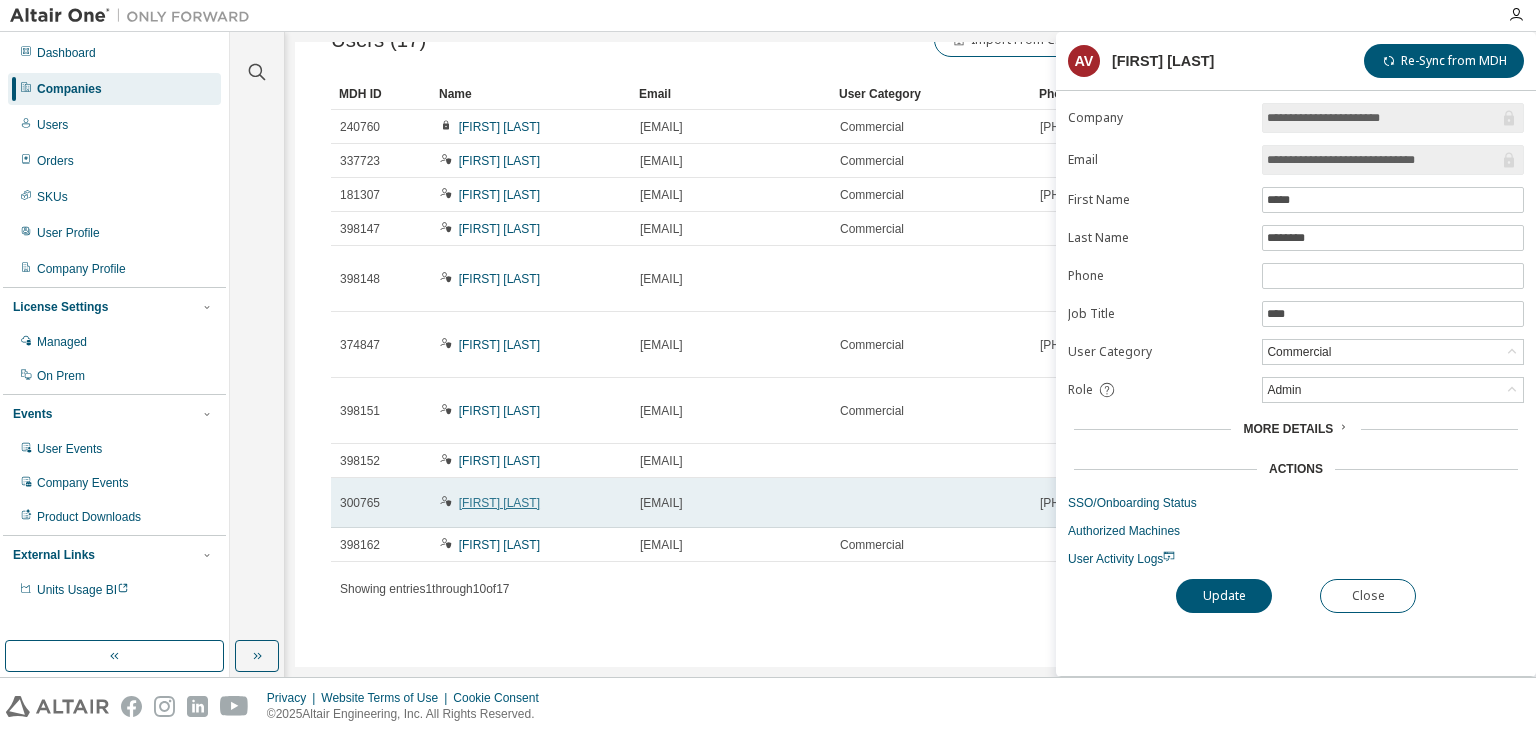 click on "[FIRST] [LAST]" at bounding box center (499, 503) 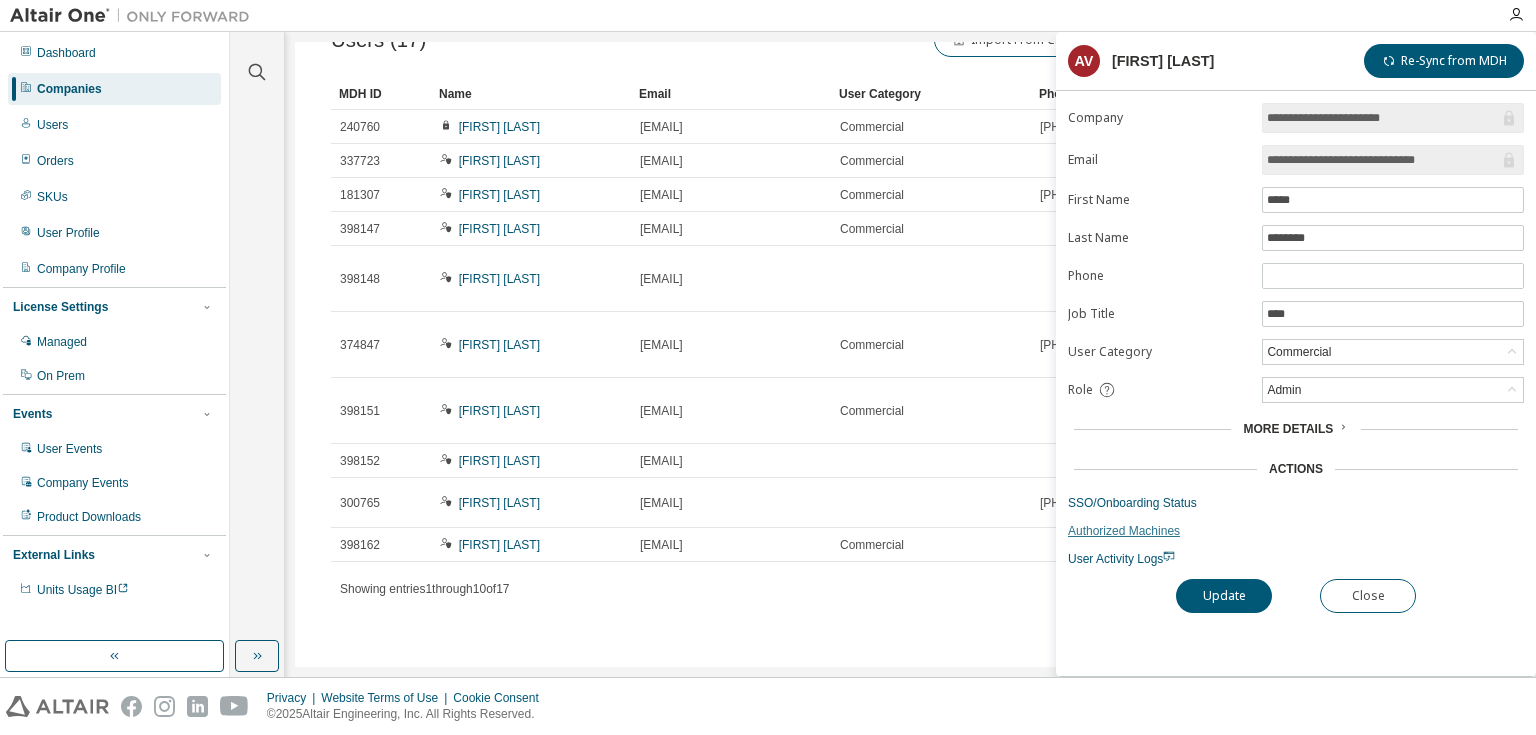 click on "Authorized Machines" at bounding box center (1296, 531) 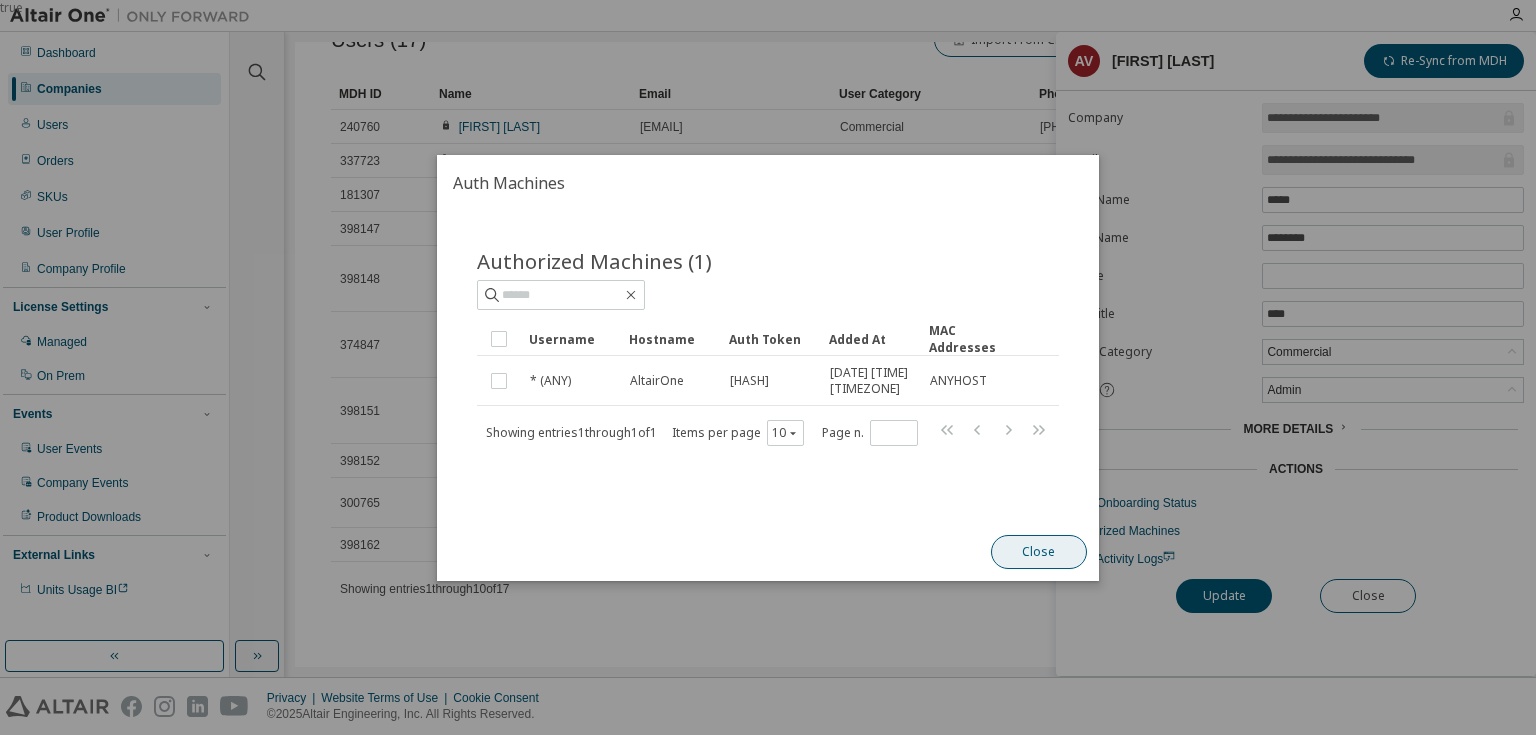 click on "Close" at bounding box center (1039, 552) 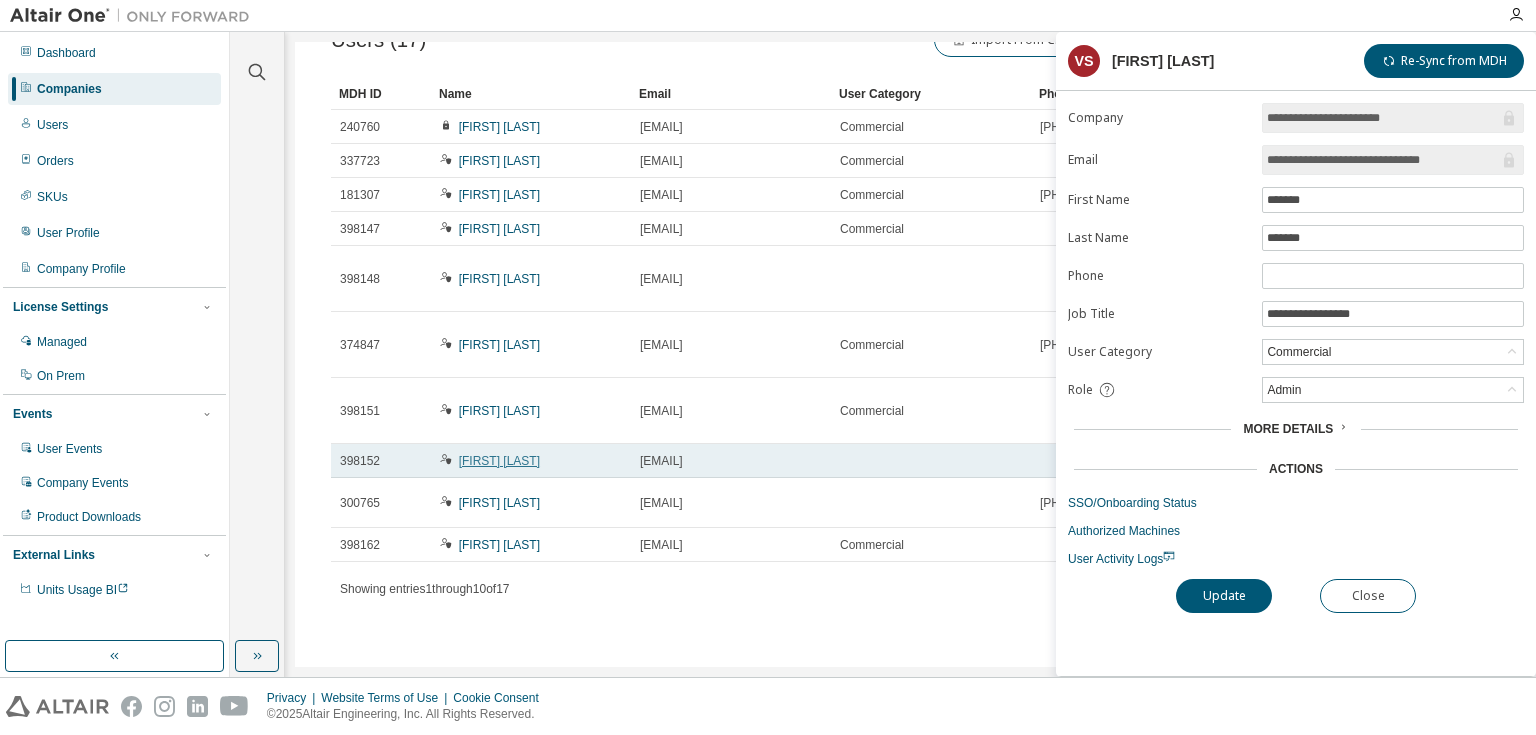 click on "[FIRST] [LAST]" at bounding box center (499, 461) 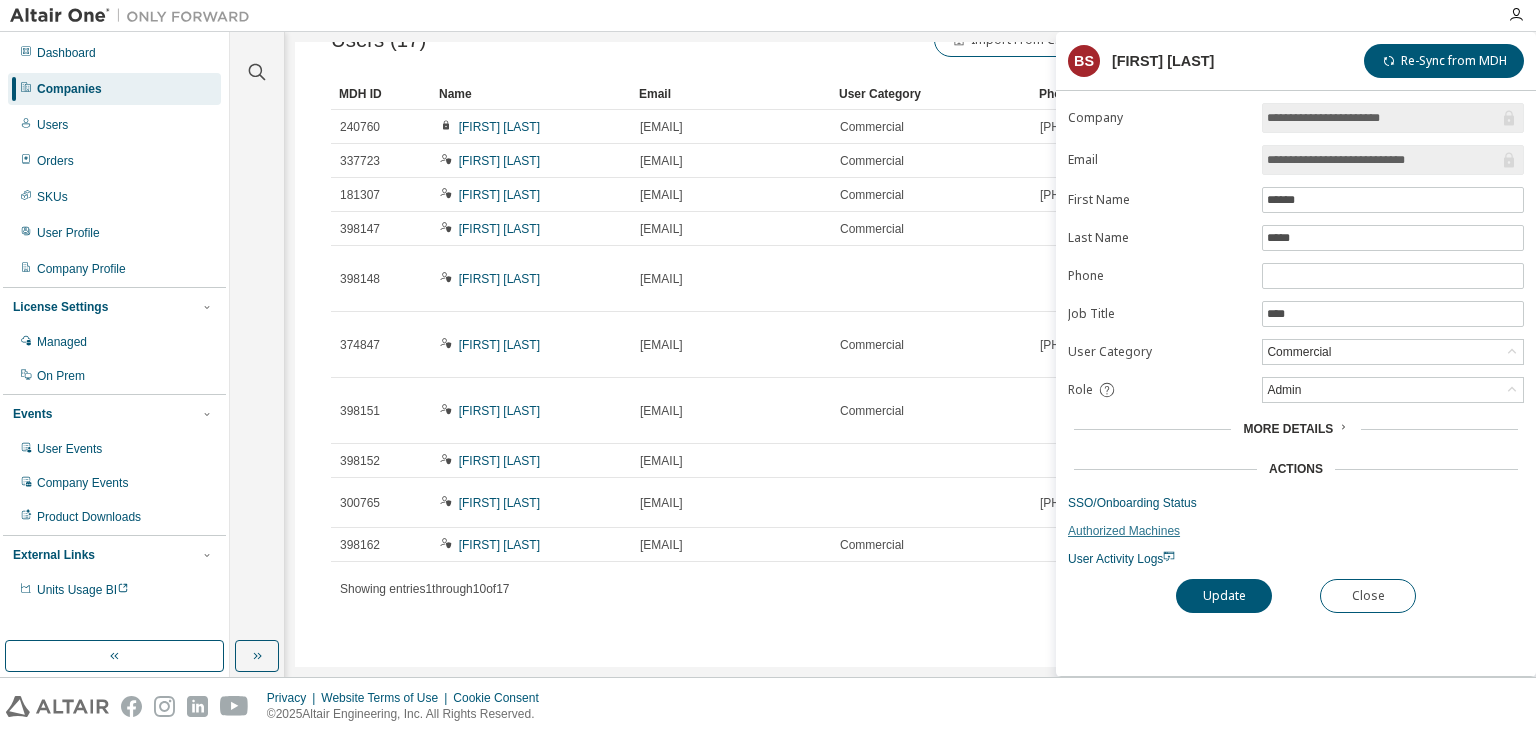 click on "Authorized Machines" at bounding box center (1296, 531) 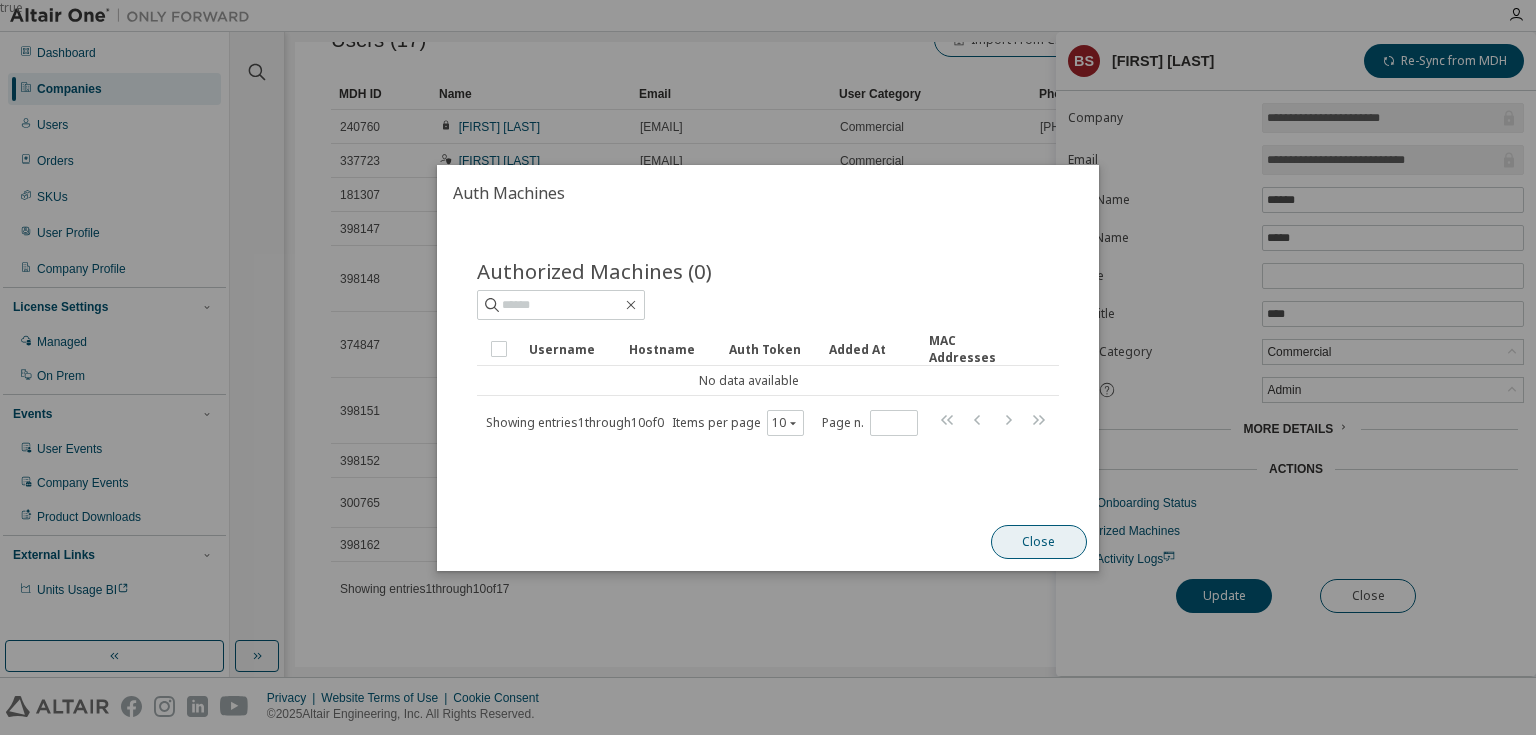 click on "Close" at bounding box center (1039, 542) 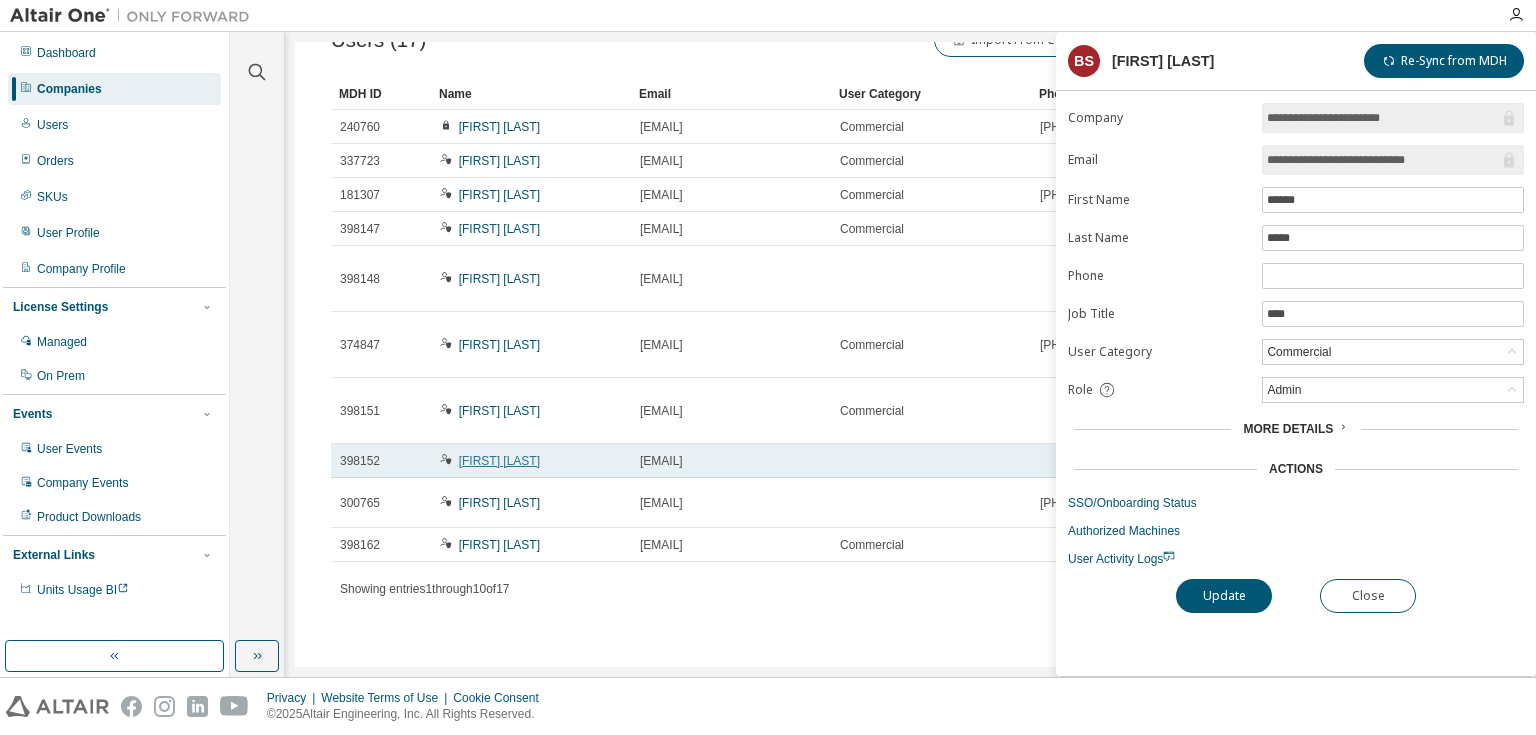 click on "[FIRST] [LAST]" at bounding box center (499, 461) 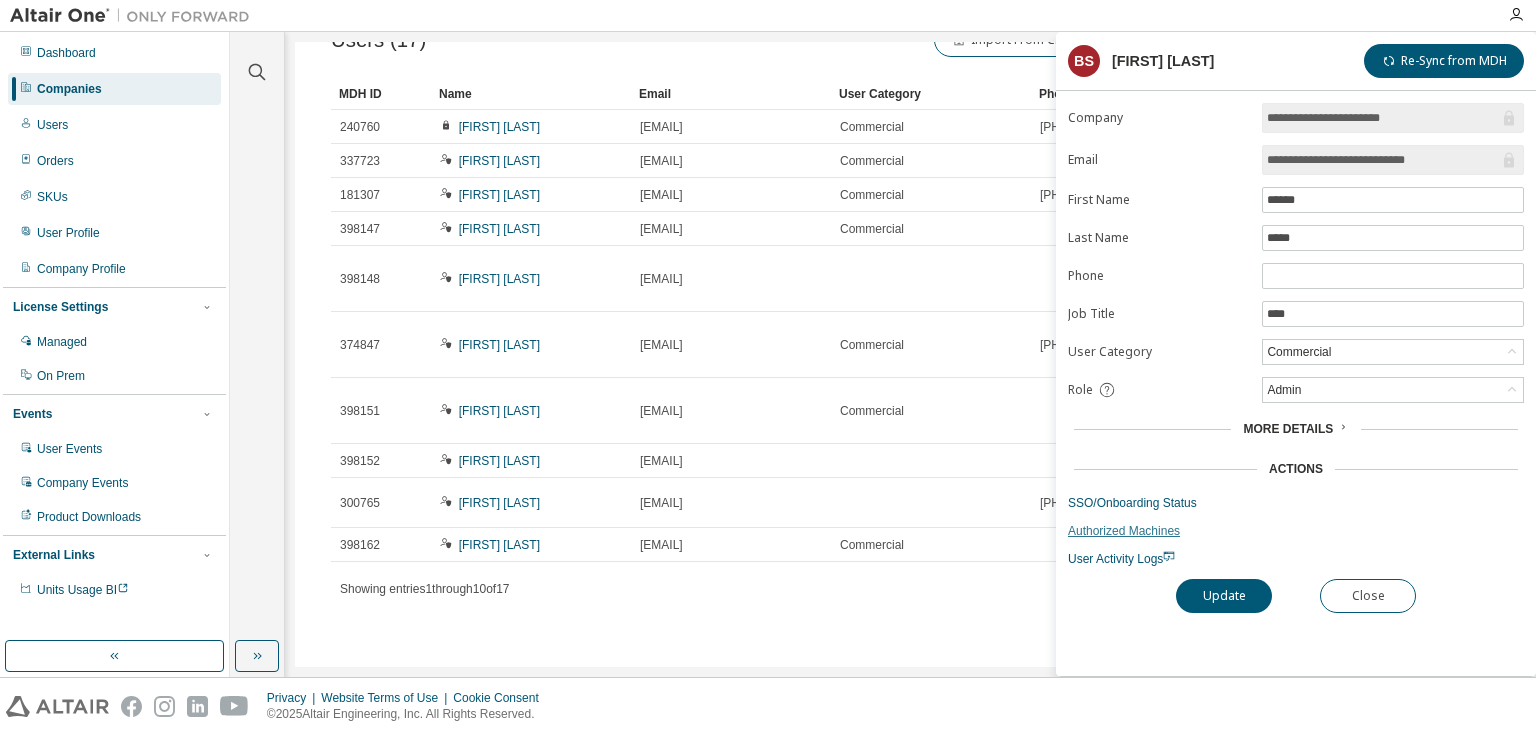 click on "Authorized Machines" at bounding box center (1296, 531) 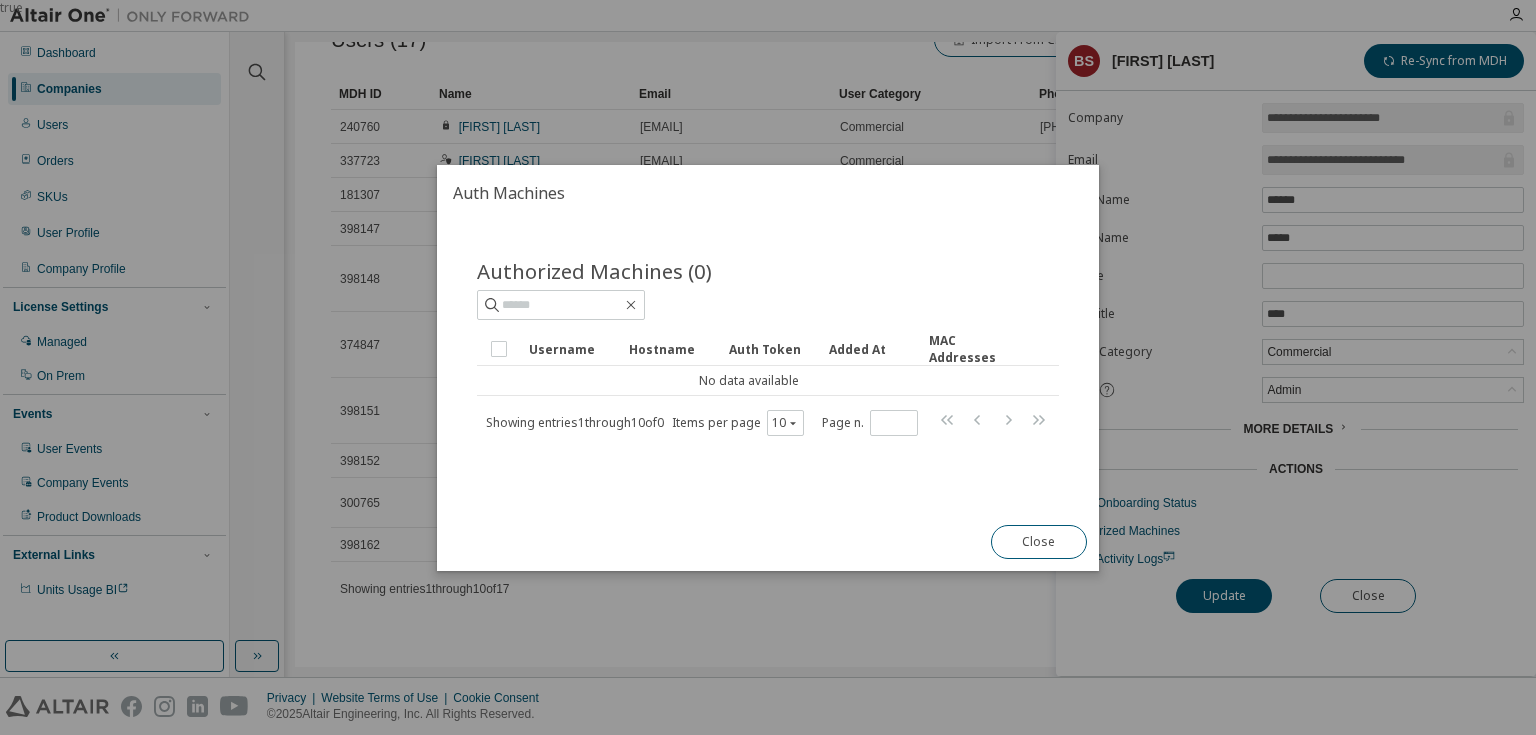 click on "Close" at bounding box center (1039, 542) 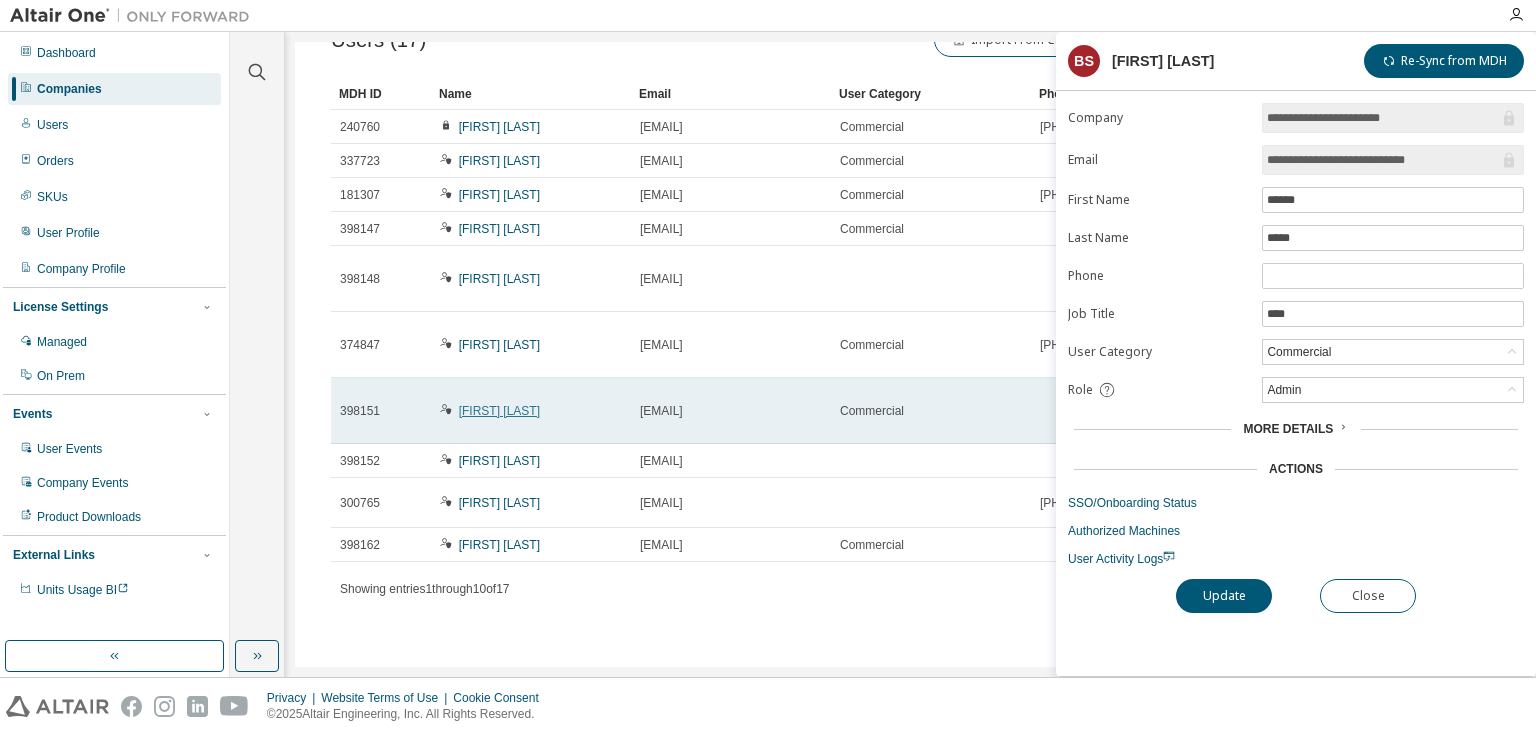 click on "[FIRST] [LAST]" at bounding box center [499, 411] 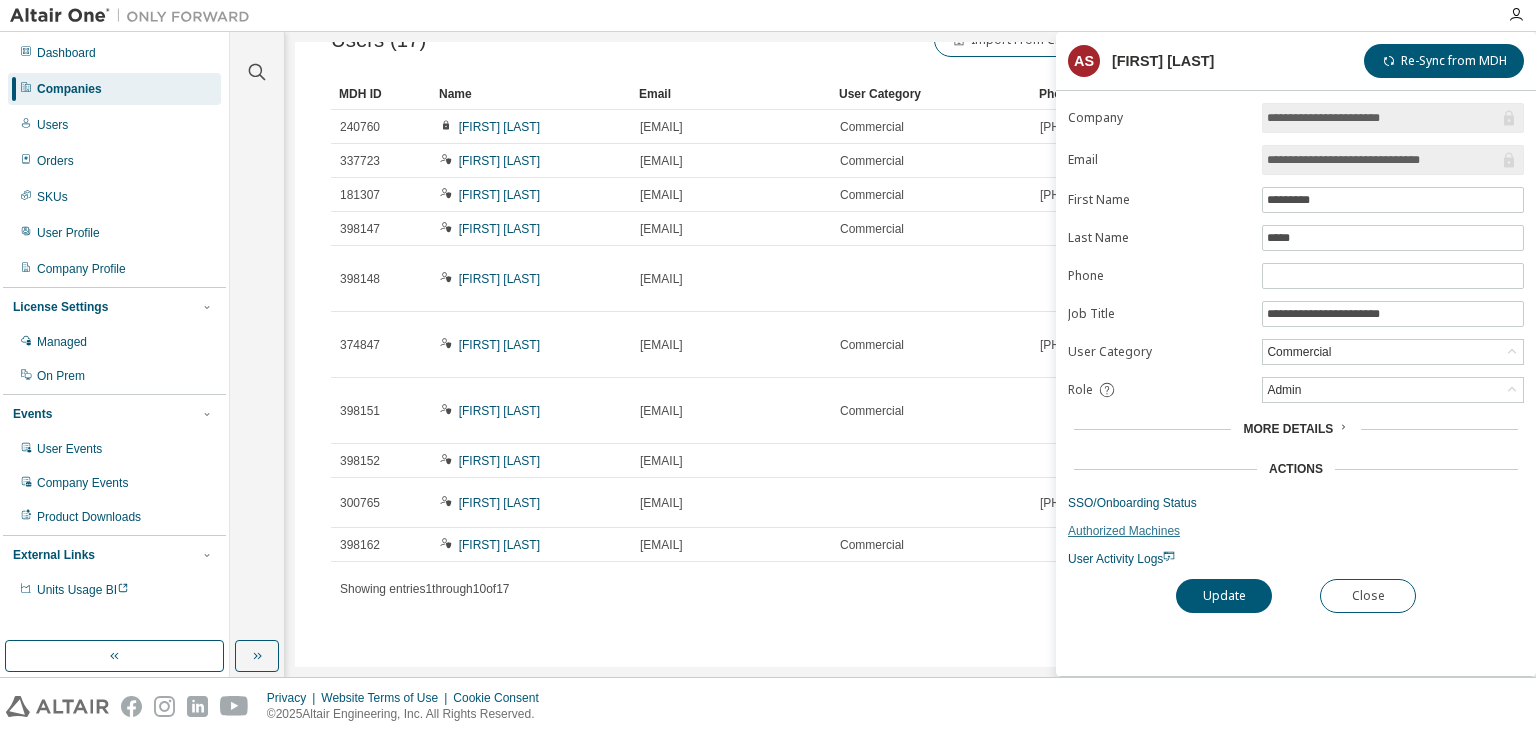 click on "Authorized Machines" at bounding box center [1296, 531] 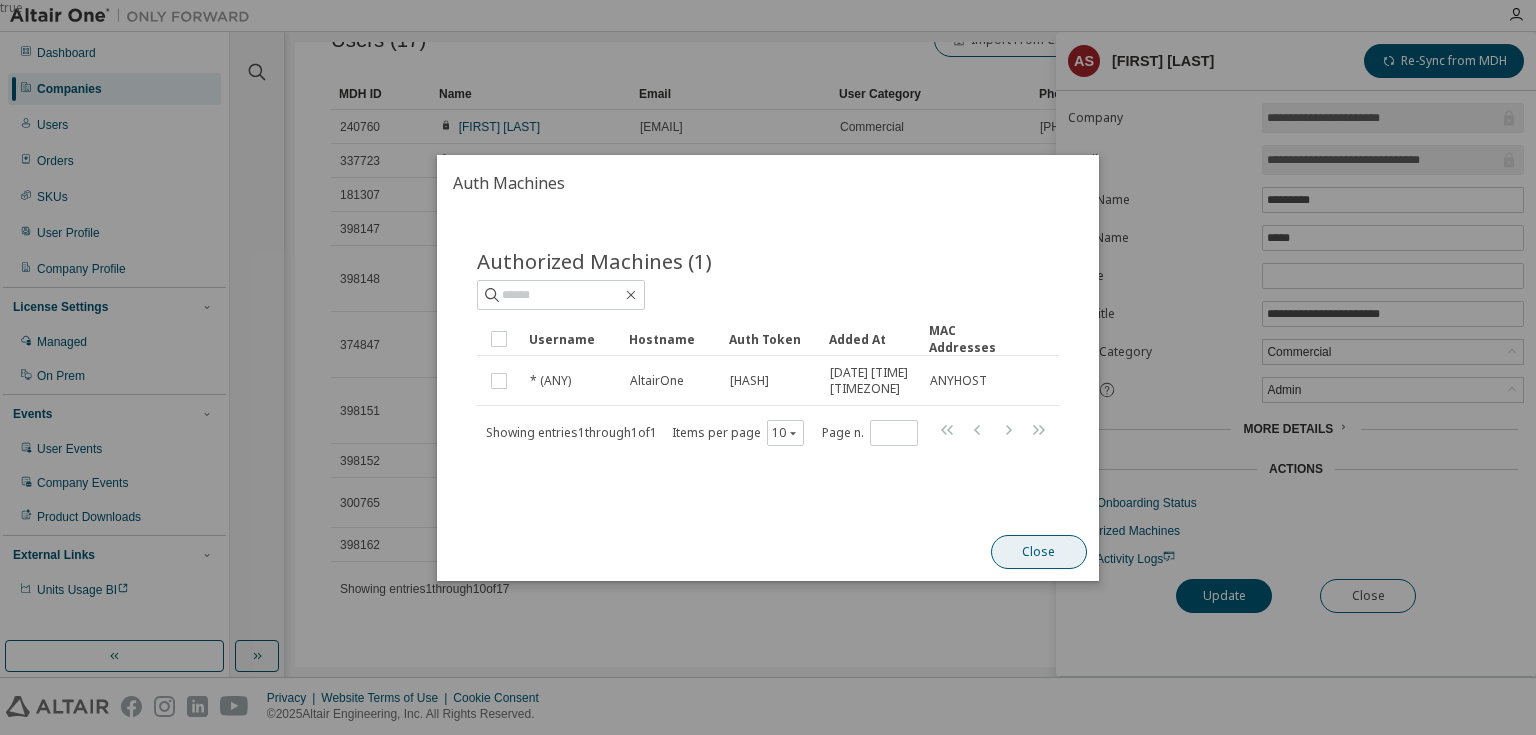 click on "Close" at bounding box center (1039, 552) 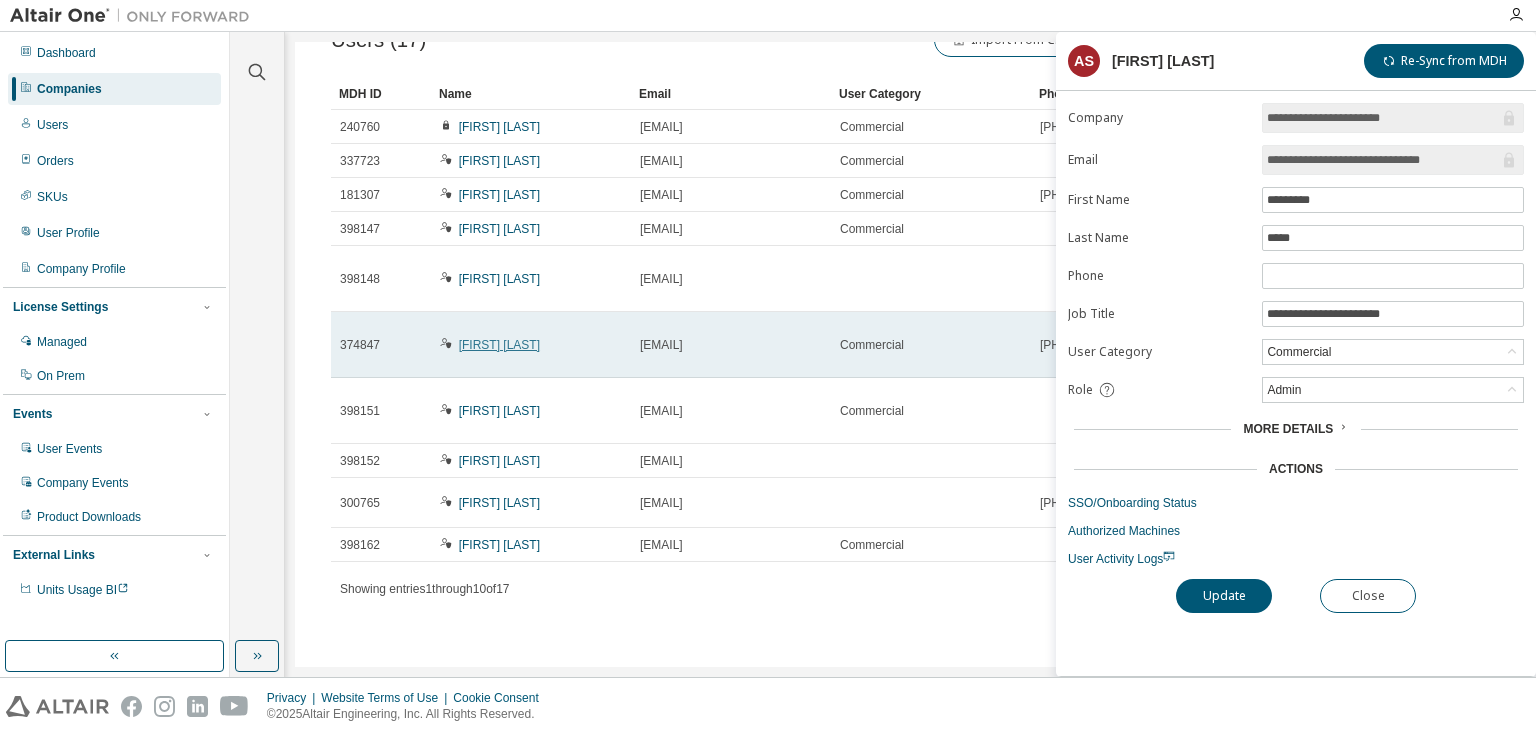 click on "[FIRST] [LAST]" at bounding box center (499, 345) 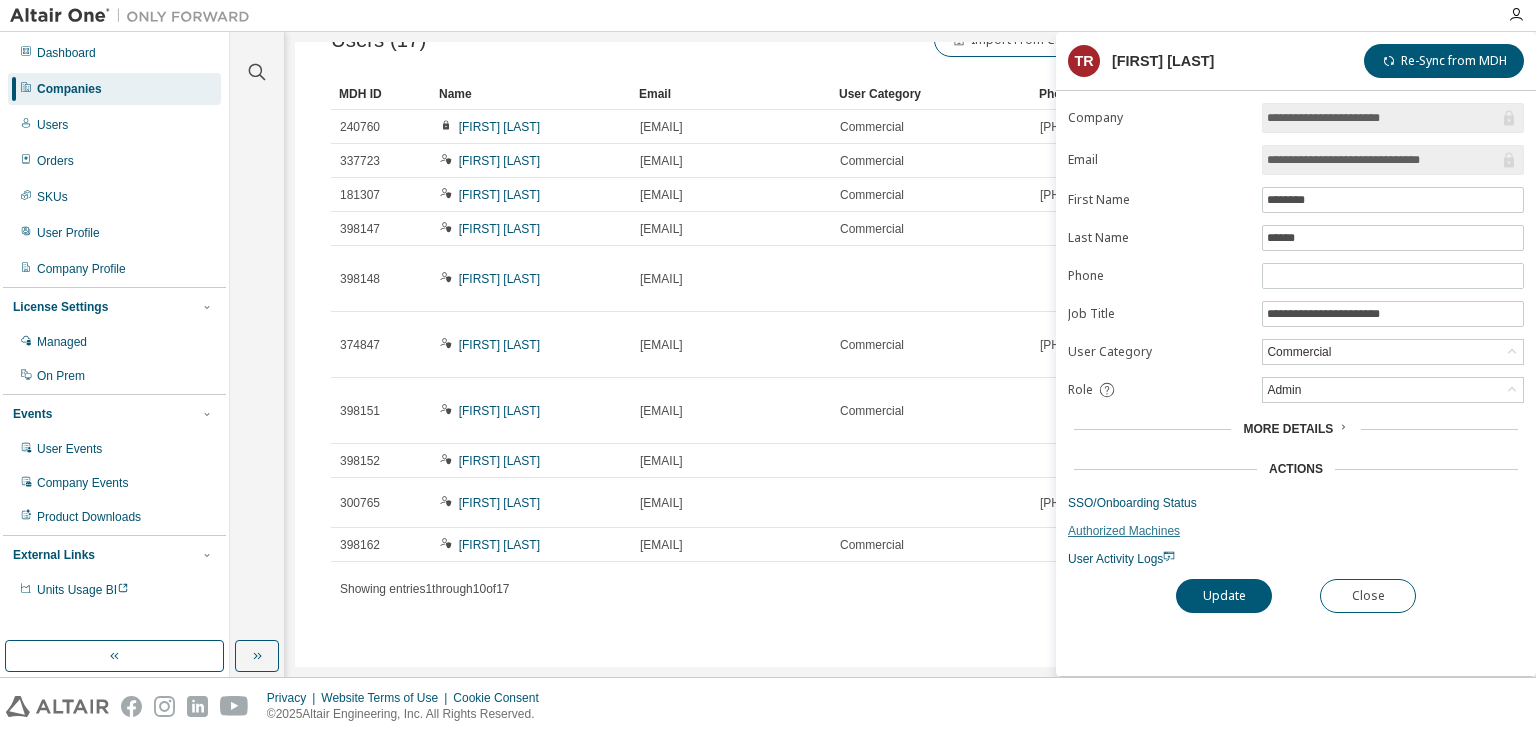click on "Authorized Machines" at bounding box center (1296, 531) 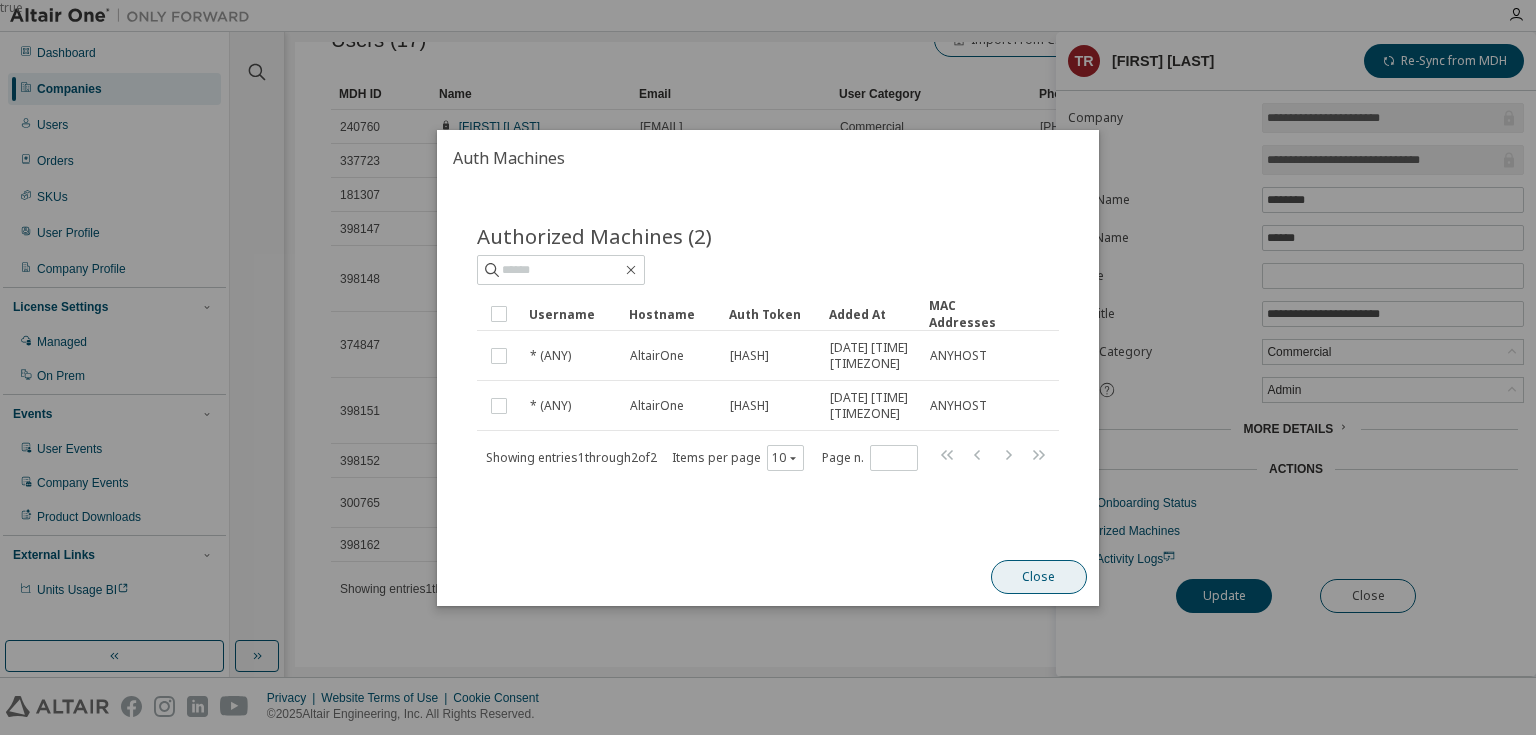 click on "Close" at bounding box center (1039, 577) 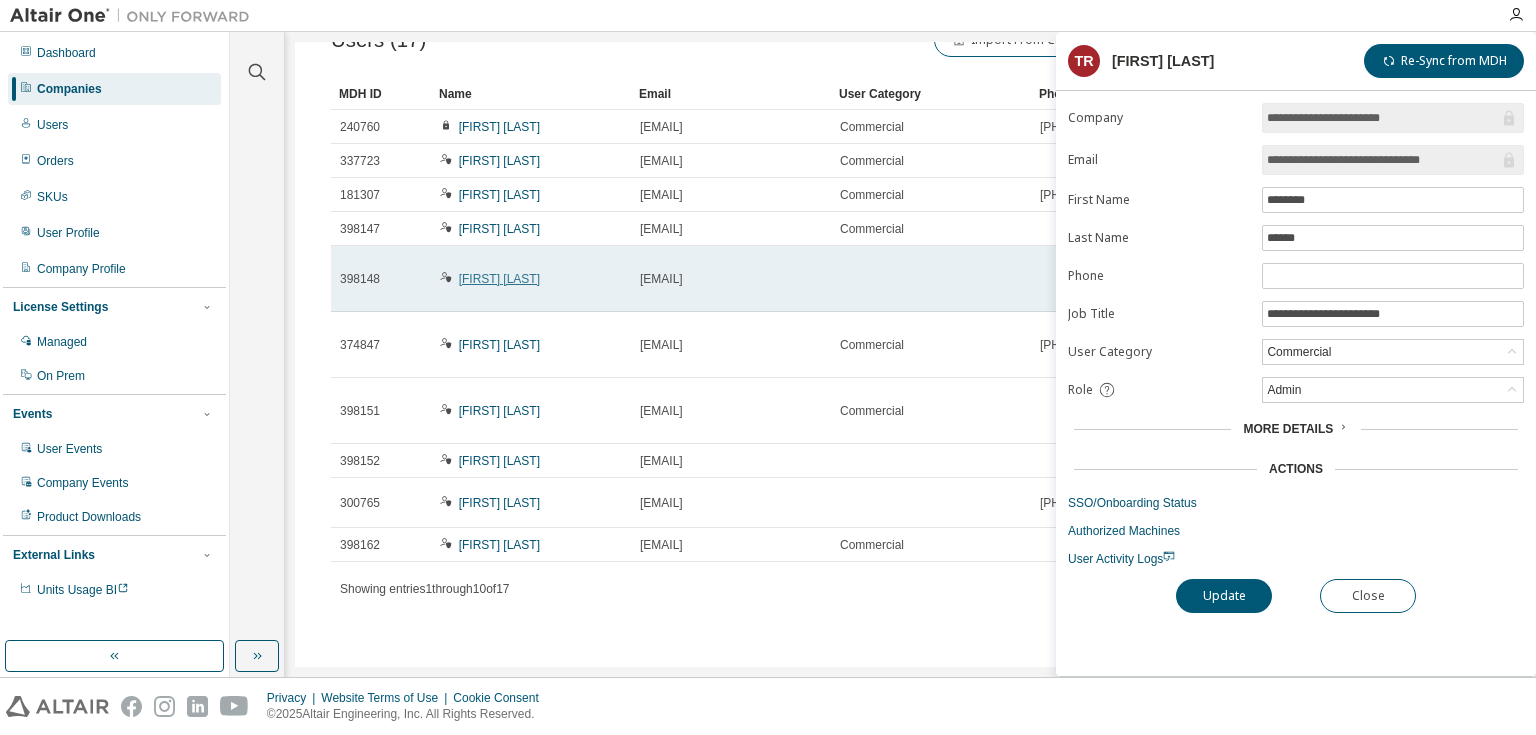 click on "[FIRST] [LAST]" at bounding box center [499, 279] 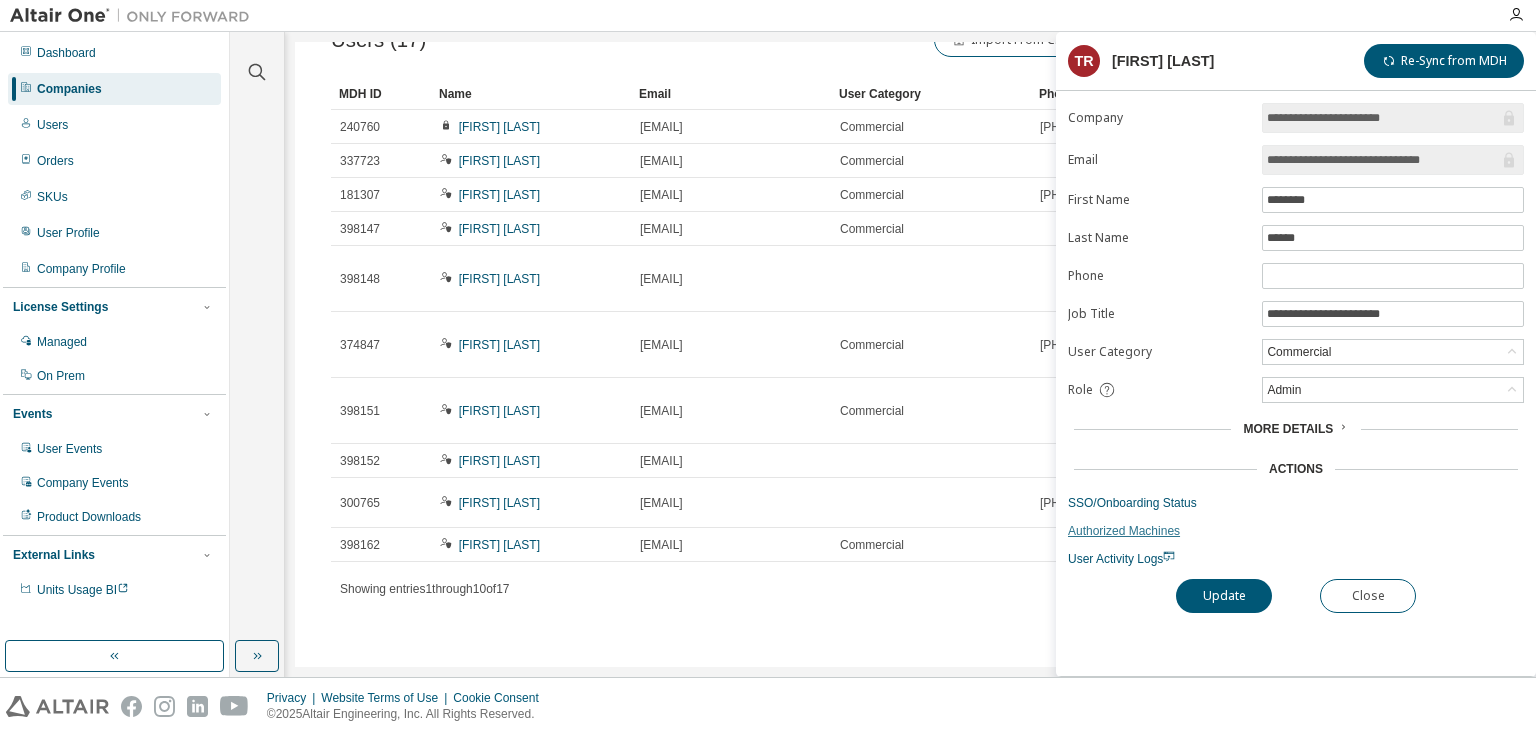 click on "Authorized Machines" at bounding box center [1296, 531] 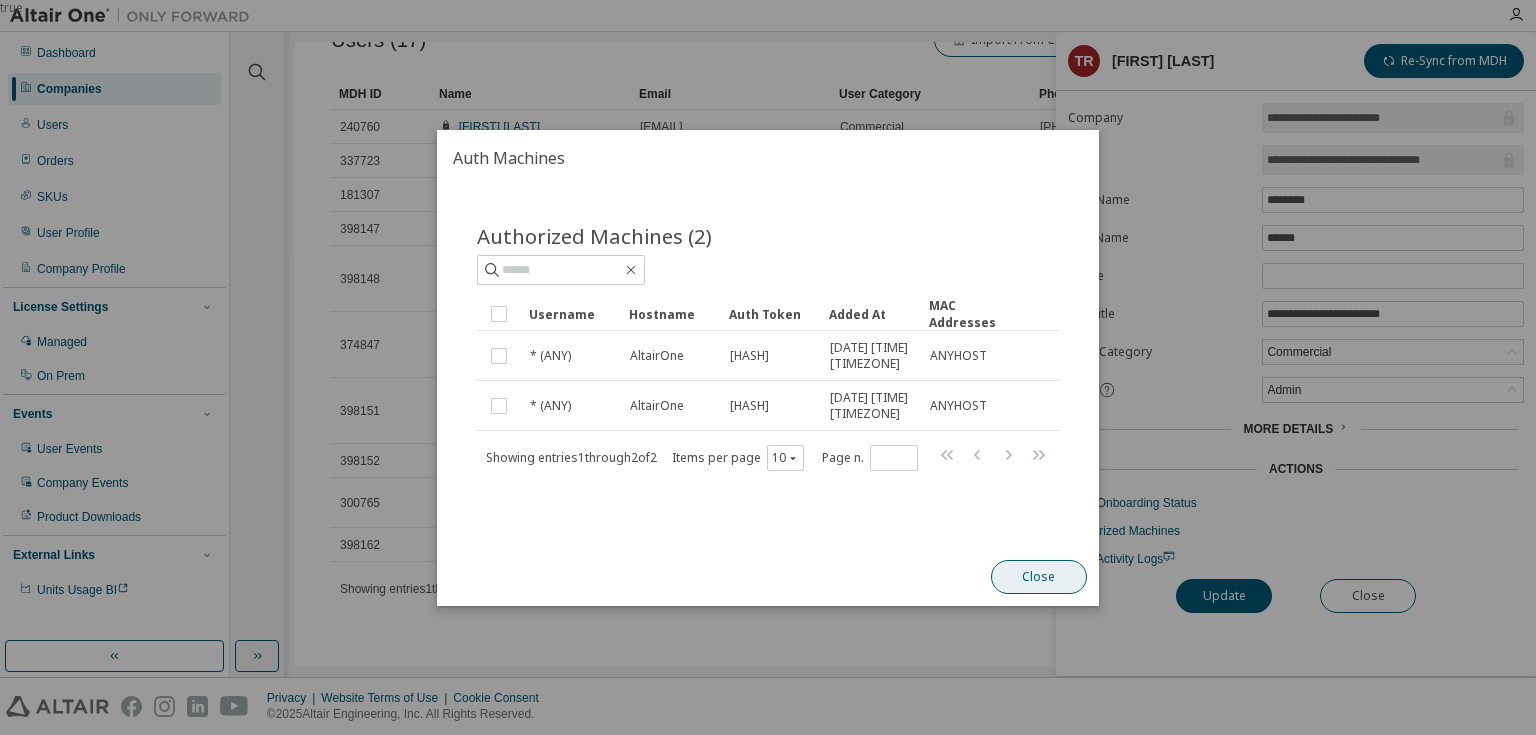 click on "Close" at bounding box center (1039, 577) 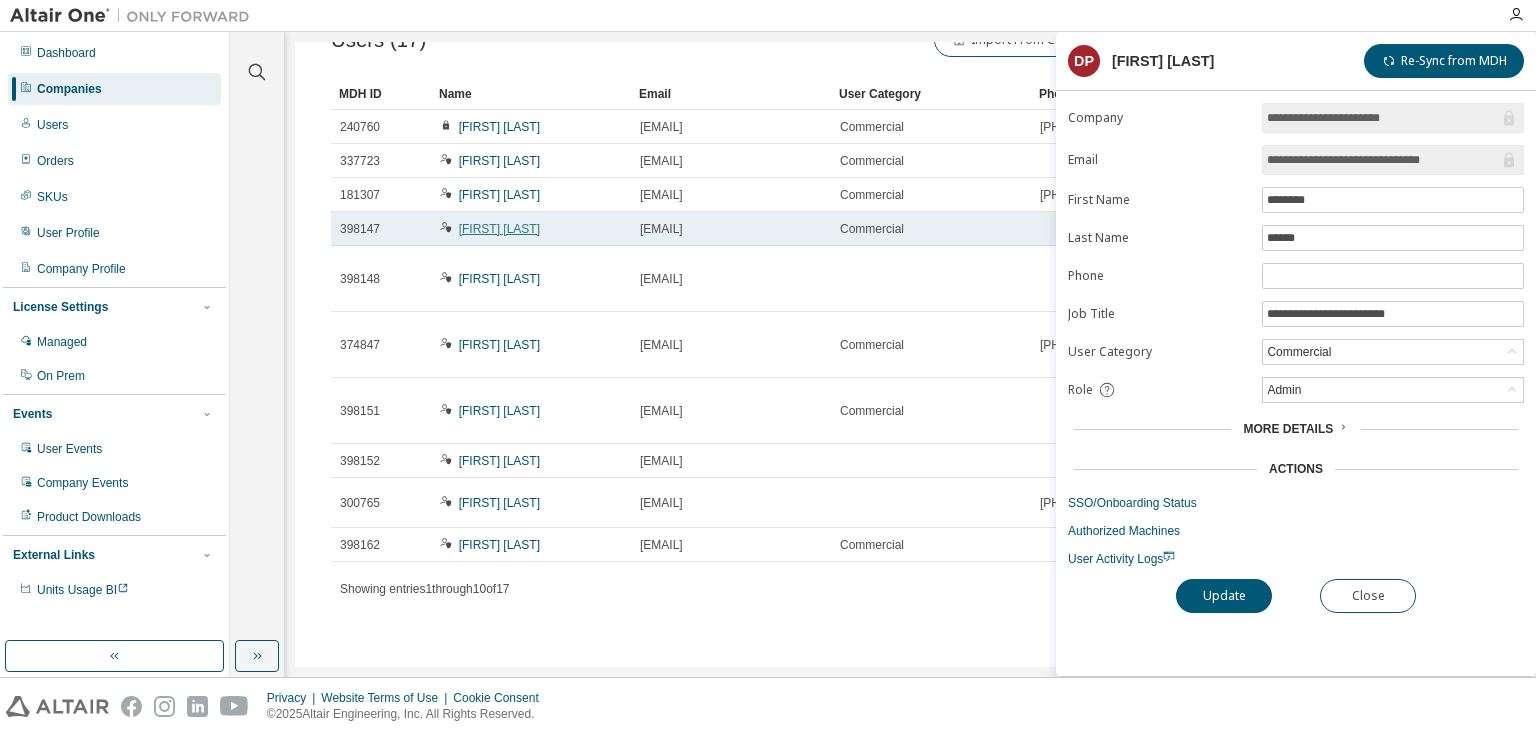 click on "[FIRST] [LAST]" at bounding box center [499, 229] 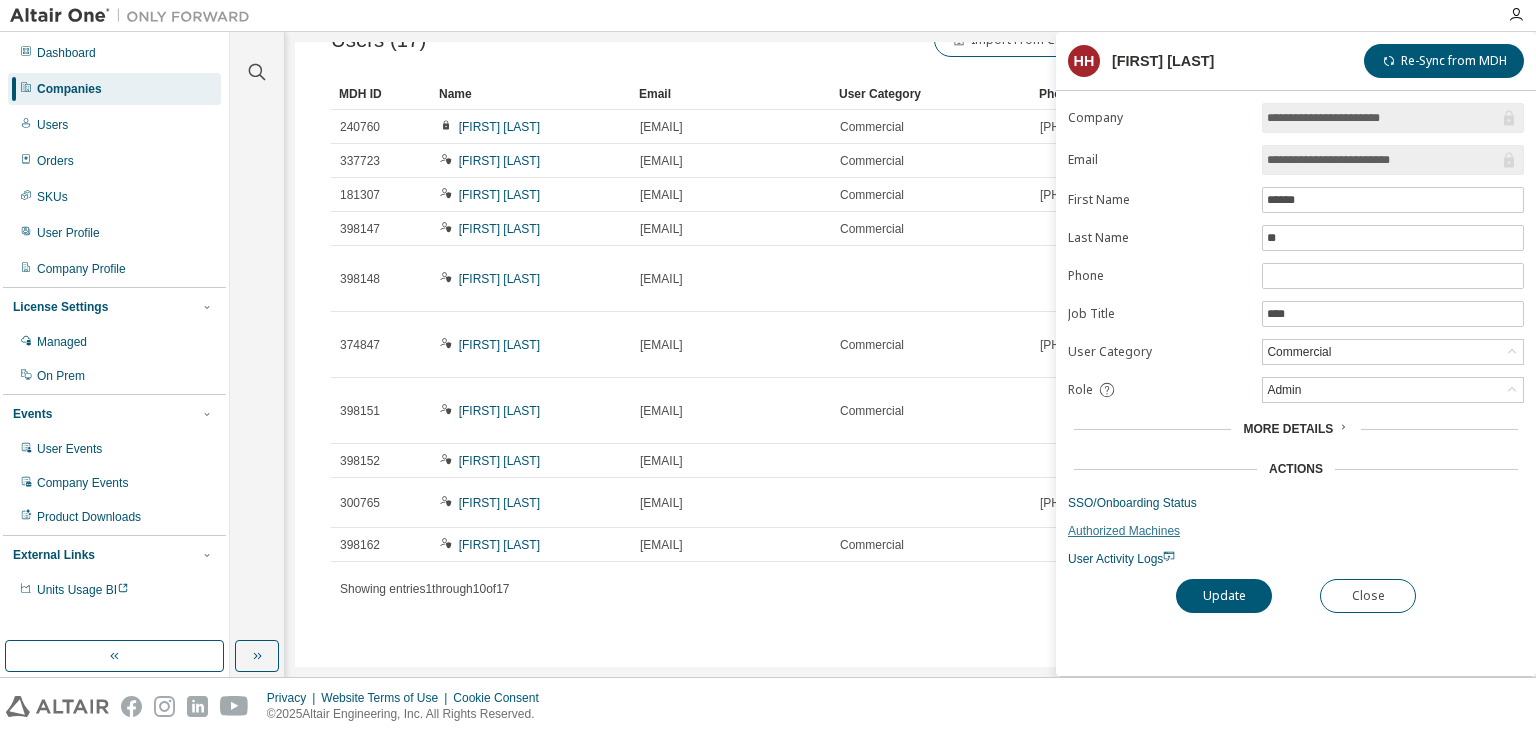 click on "Authorized Machines" at bounding box center [1296, 531] 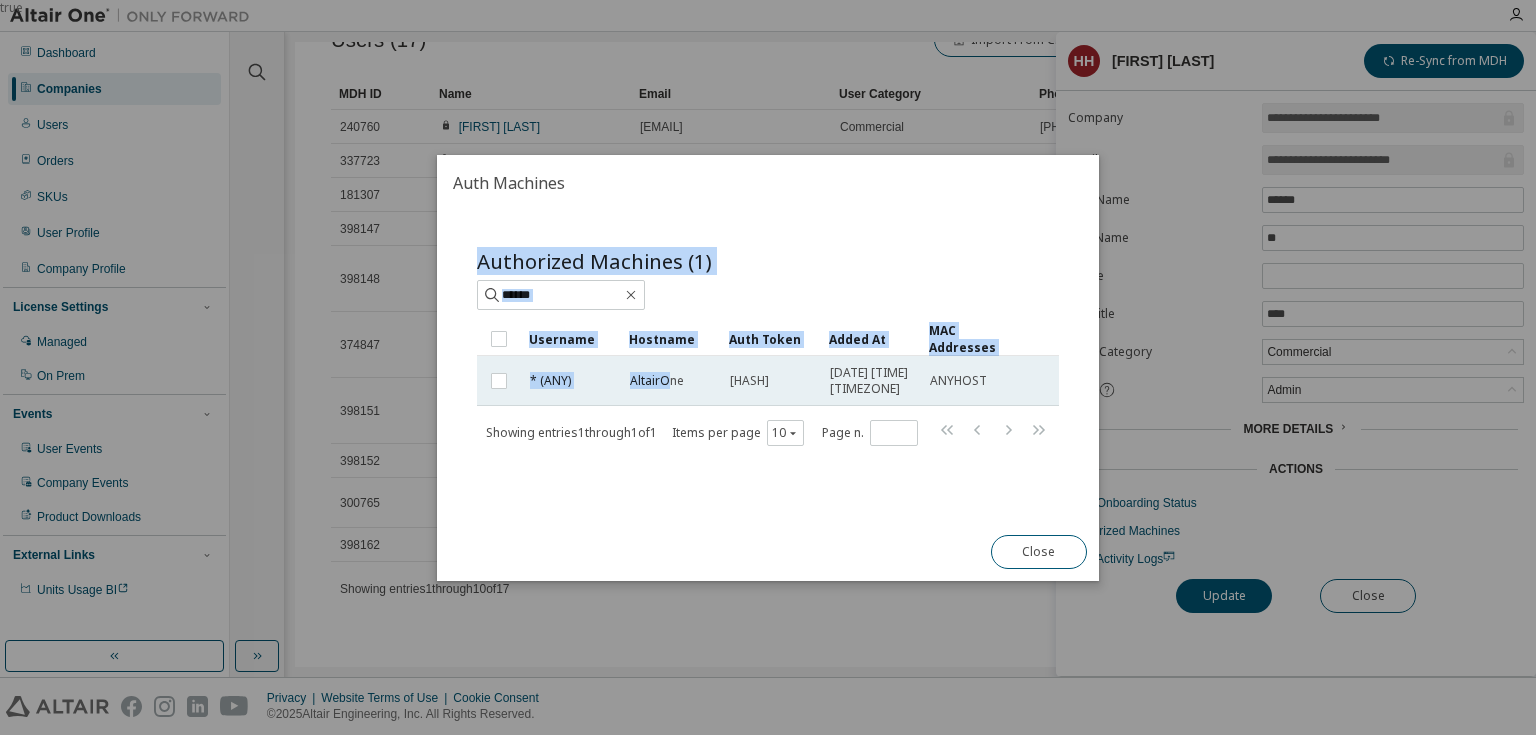 click on "Authorized Machines (1) Clear Load Save Save As Field Operator Value Select filter Select operand Add criteria Search Username Hostname Auth Token Added At MAC Addresses * (ANY) AltairOne [HASH] [DATE] [TIME] [TIMEZONE] ANYHOST Showing entries  1  through  1  of  1 Items per page 10 Page n. *" at bounding box center [768, 361] 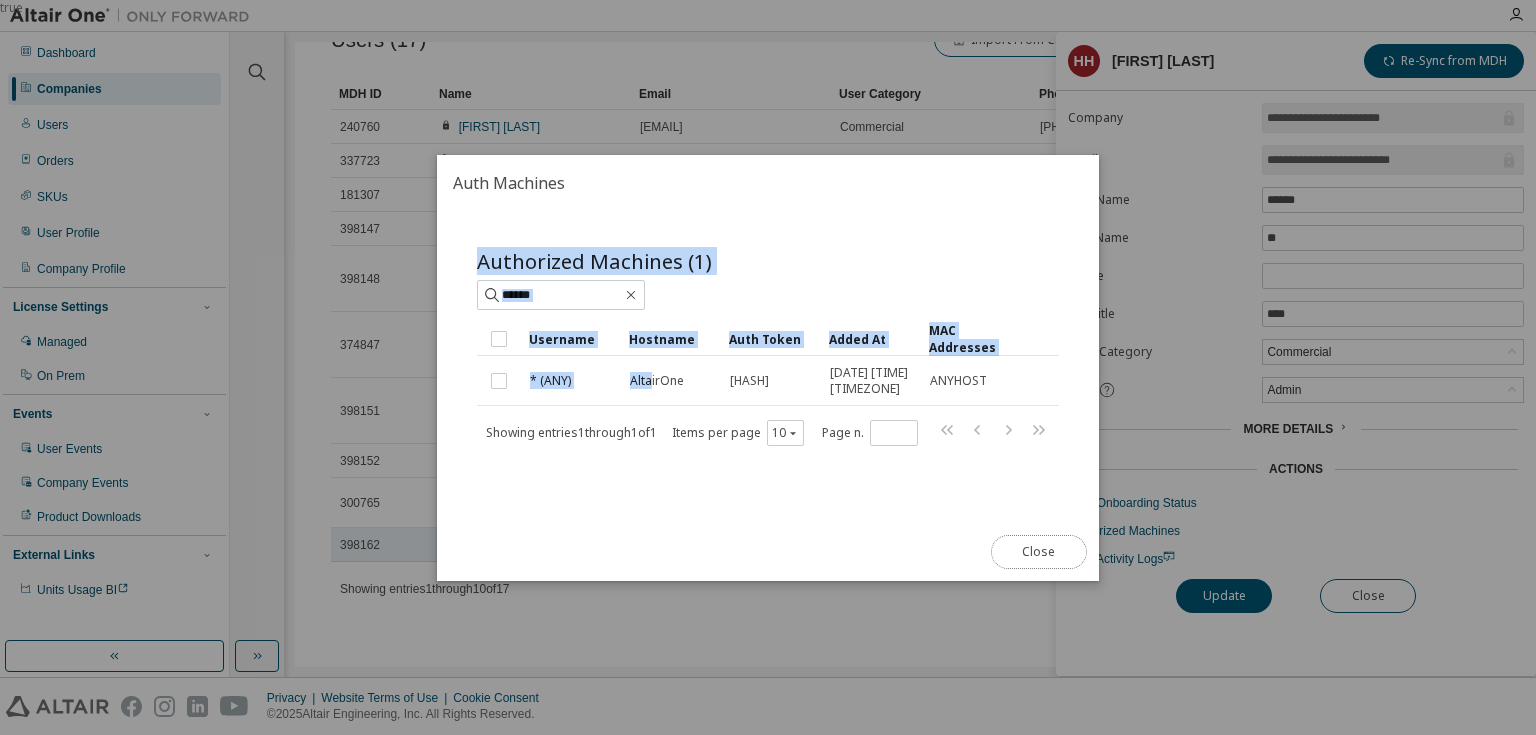 click on "Close" at bounding box center (1039, 552) 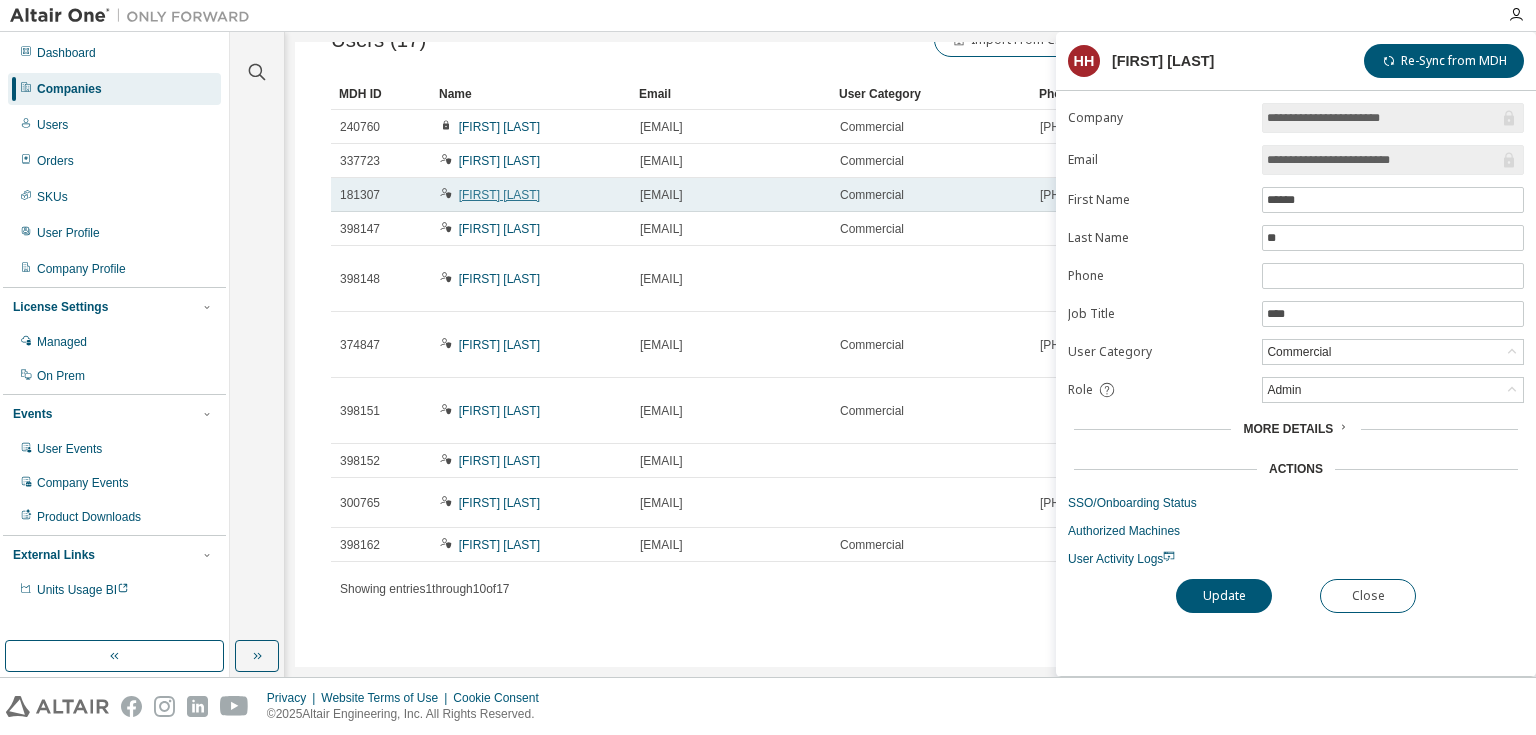 click on "[FIRST] [LAST]" at bounding box center (499, 195) 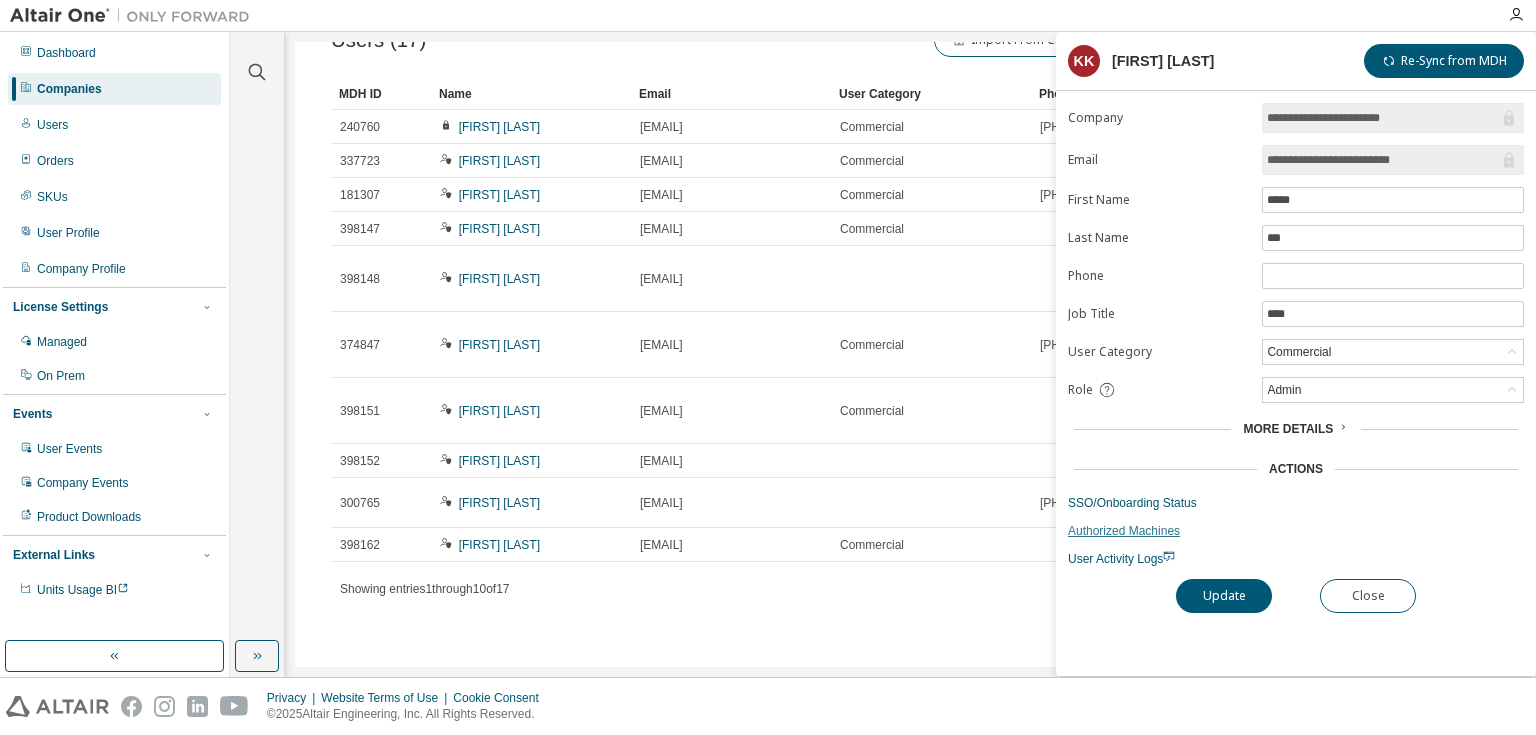 click on "Authorized Machines" at bounding box center [1296, 531] 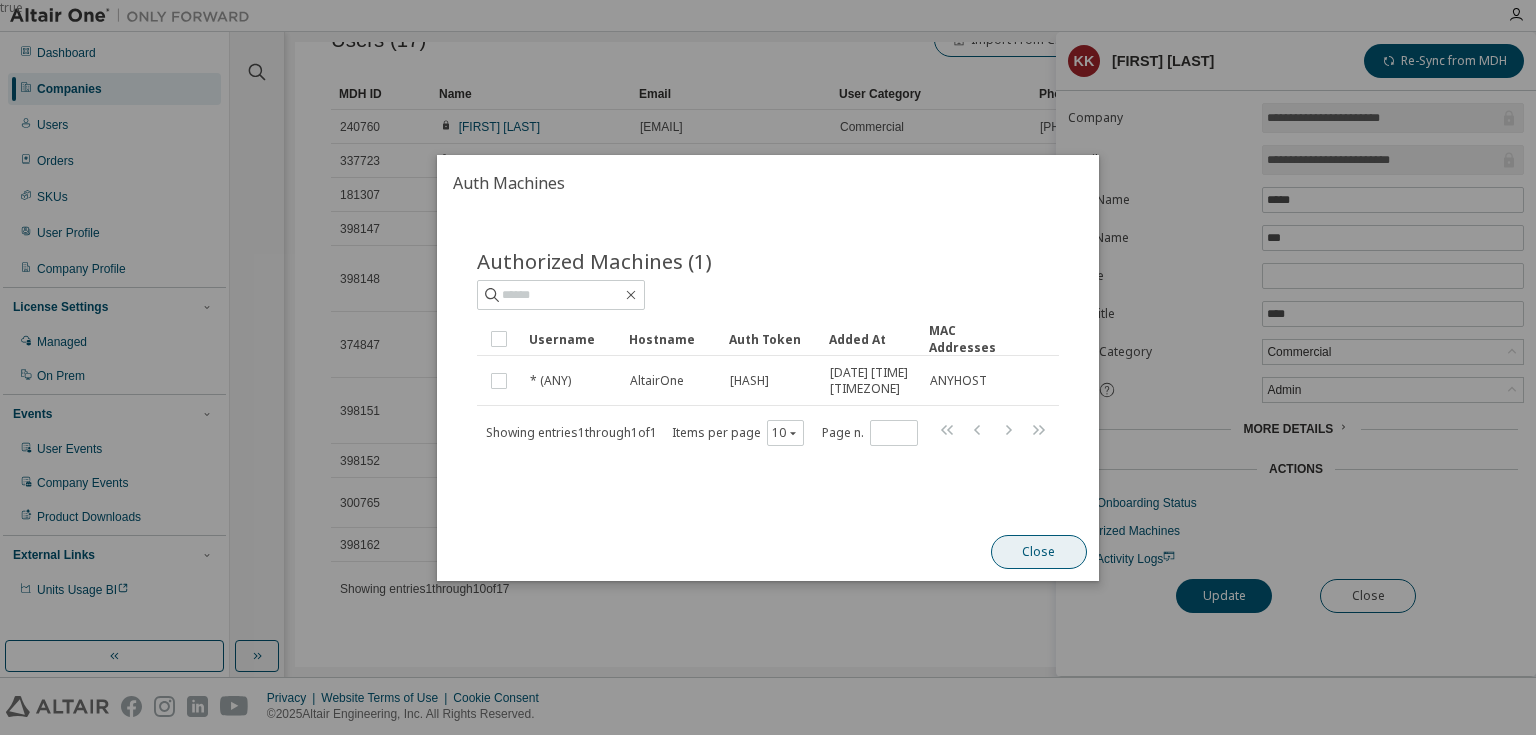 click on "Close" at bounding box center (1039, 552) 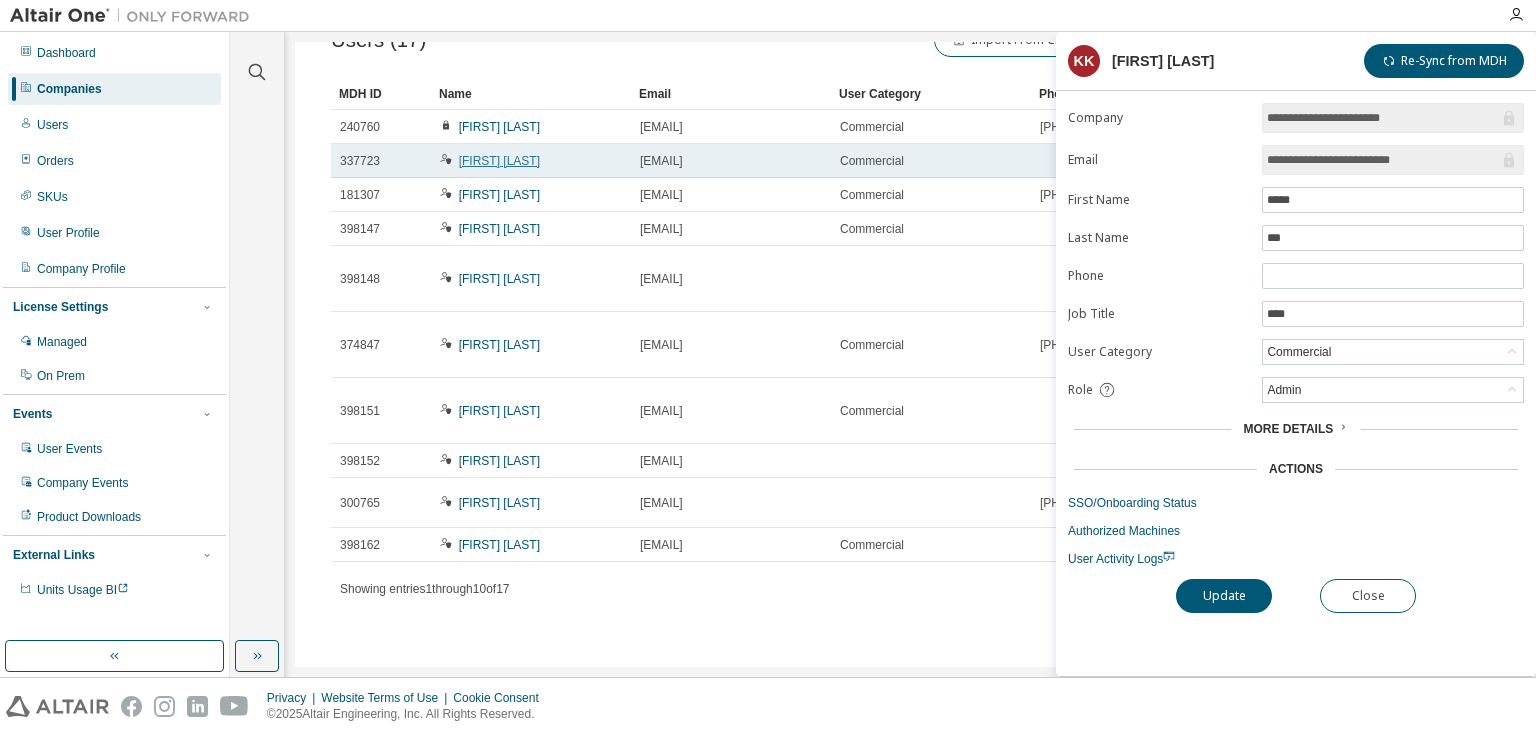 click on "[FIRST] [LAST]" at bounding box center (499, 161) 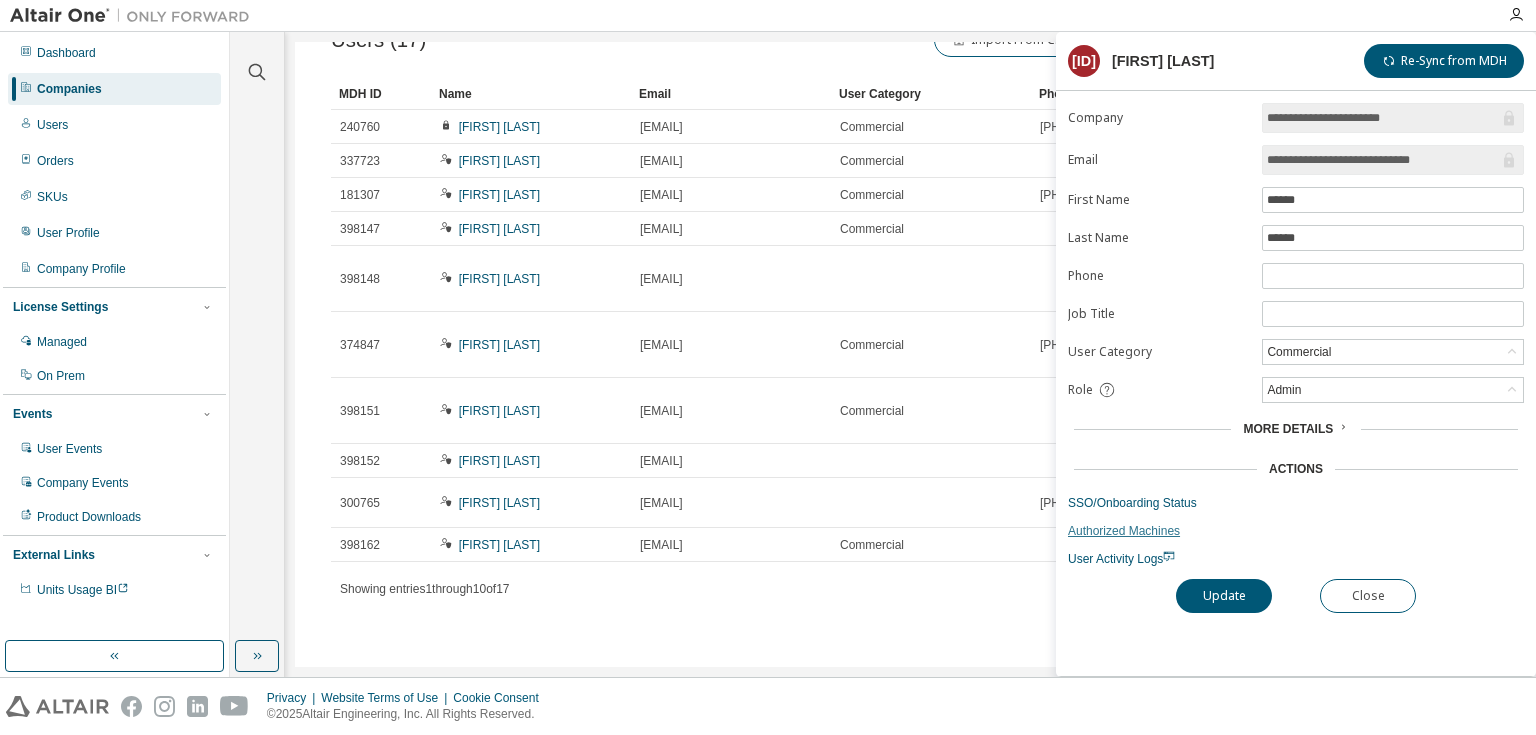 click on "Authorized Machines" at bounding box center [1296, 531] 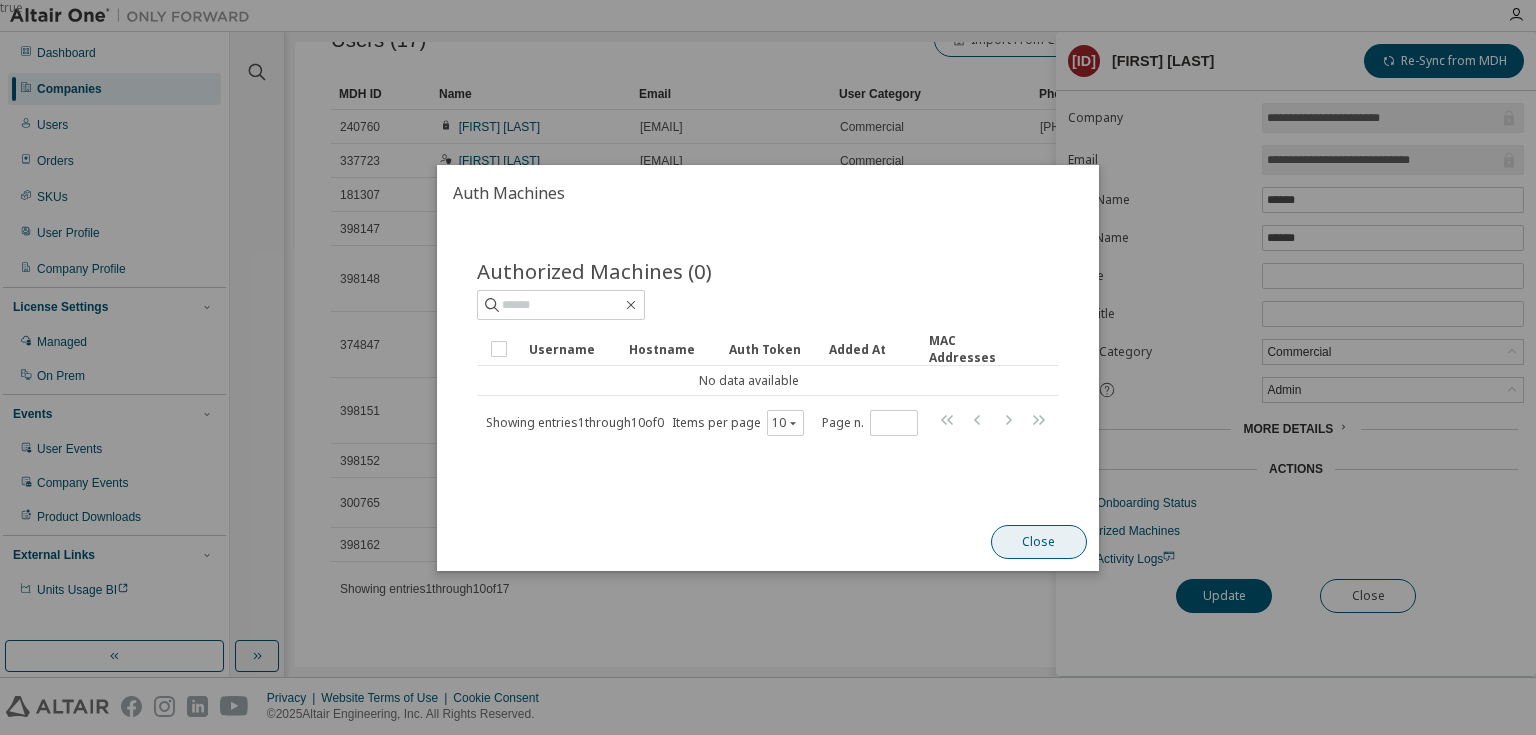 click on "Close" at bounding box center [1039, 542] 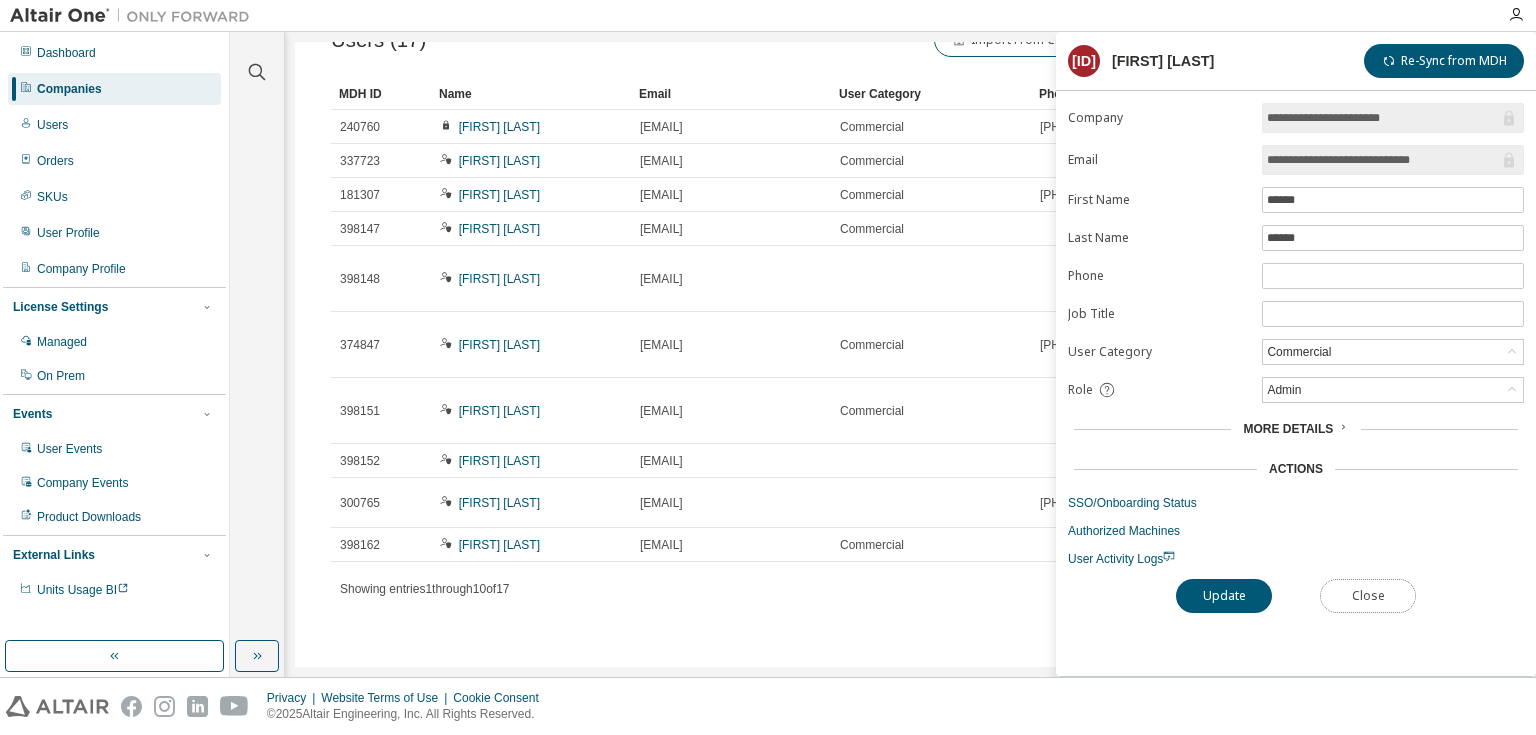 click on "Close" at bounding box center (1368, 596) 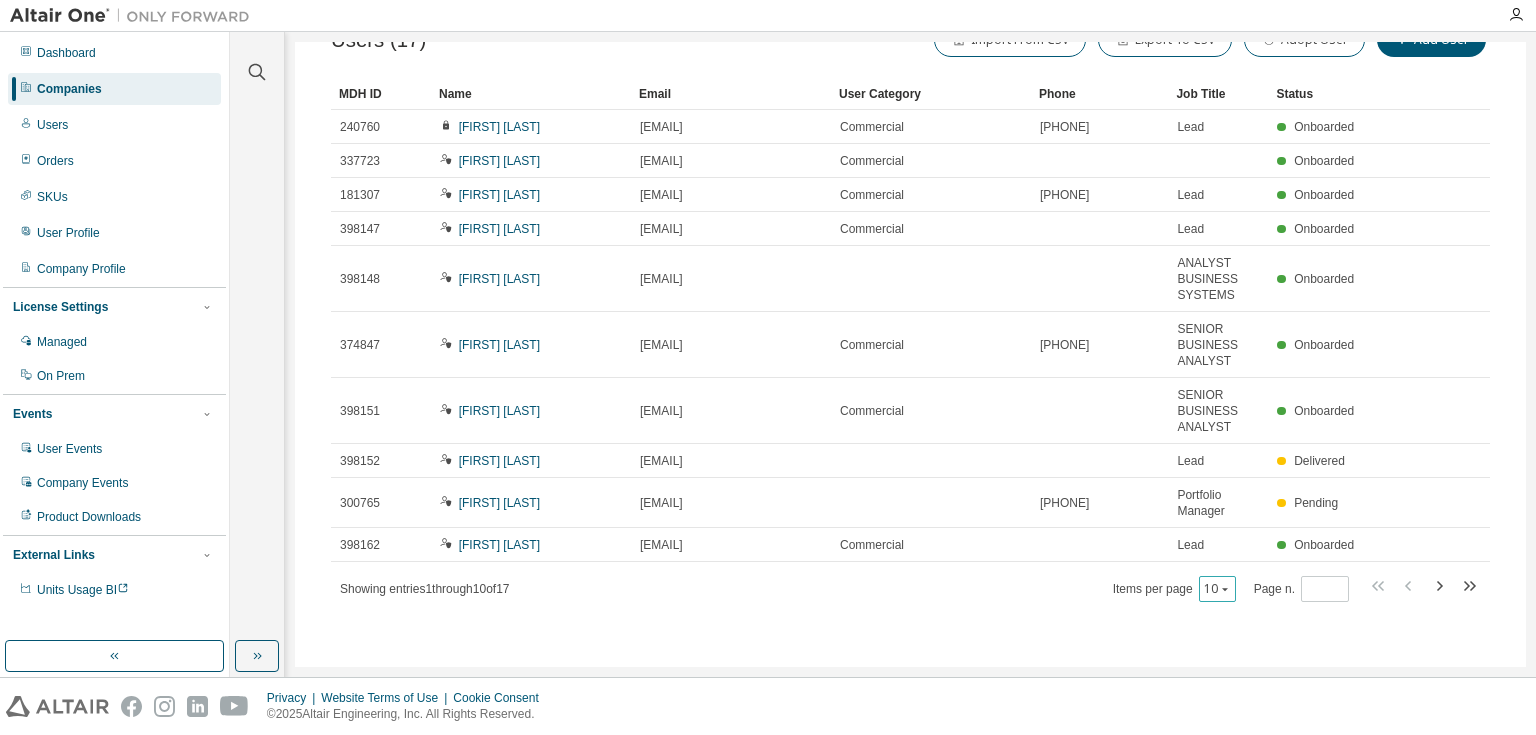 click on "10" at bounding box center [1217, 589] 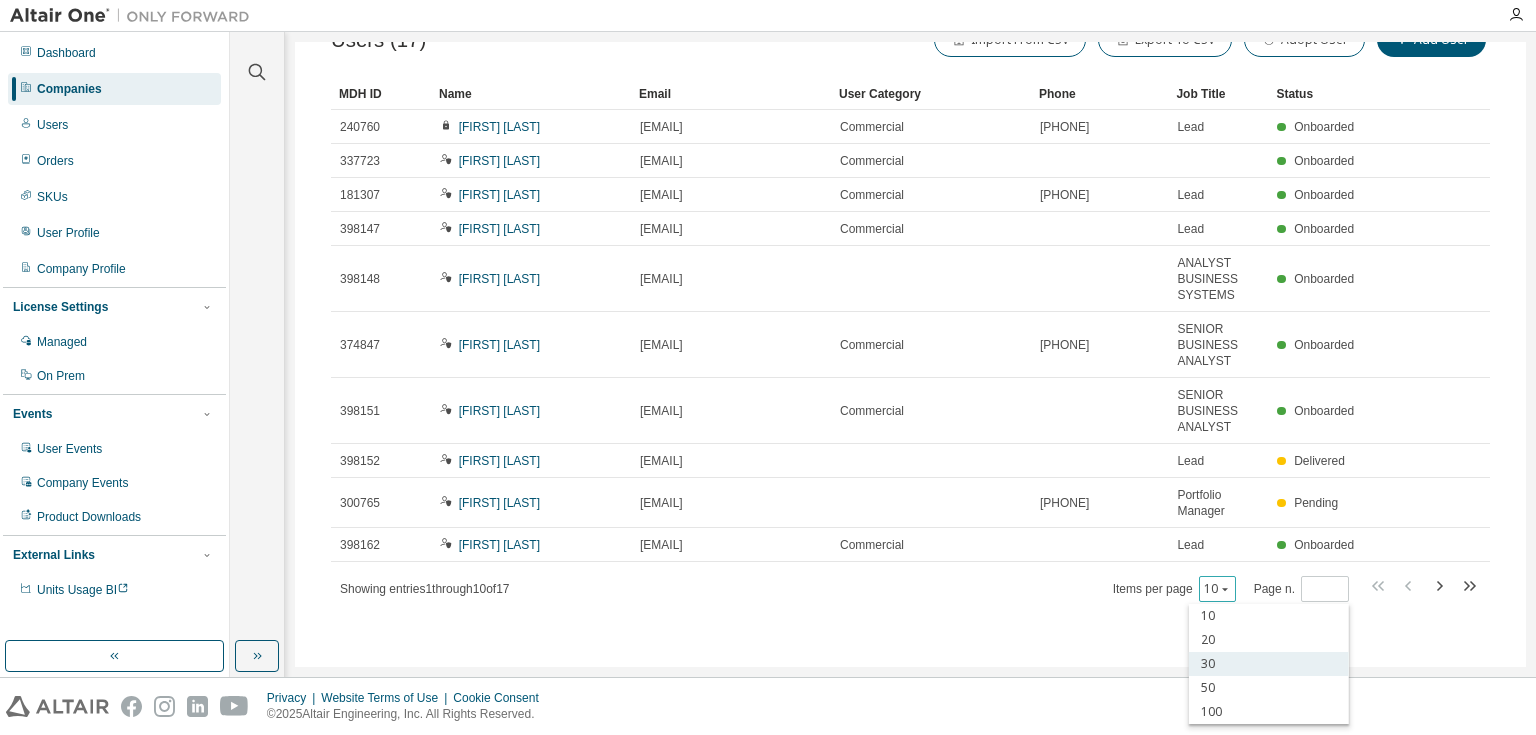 click on "30" at bounding box center [1269, 664] 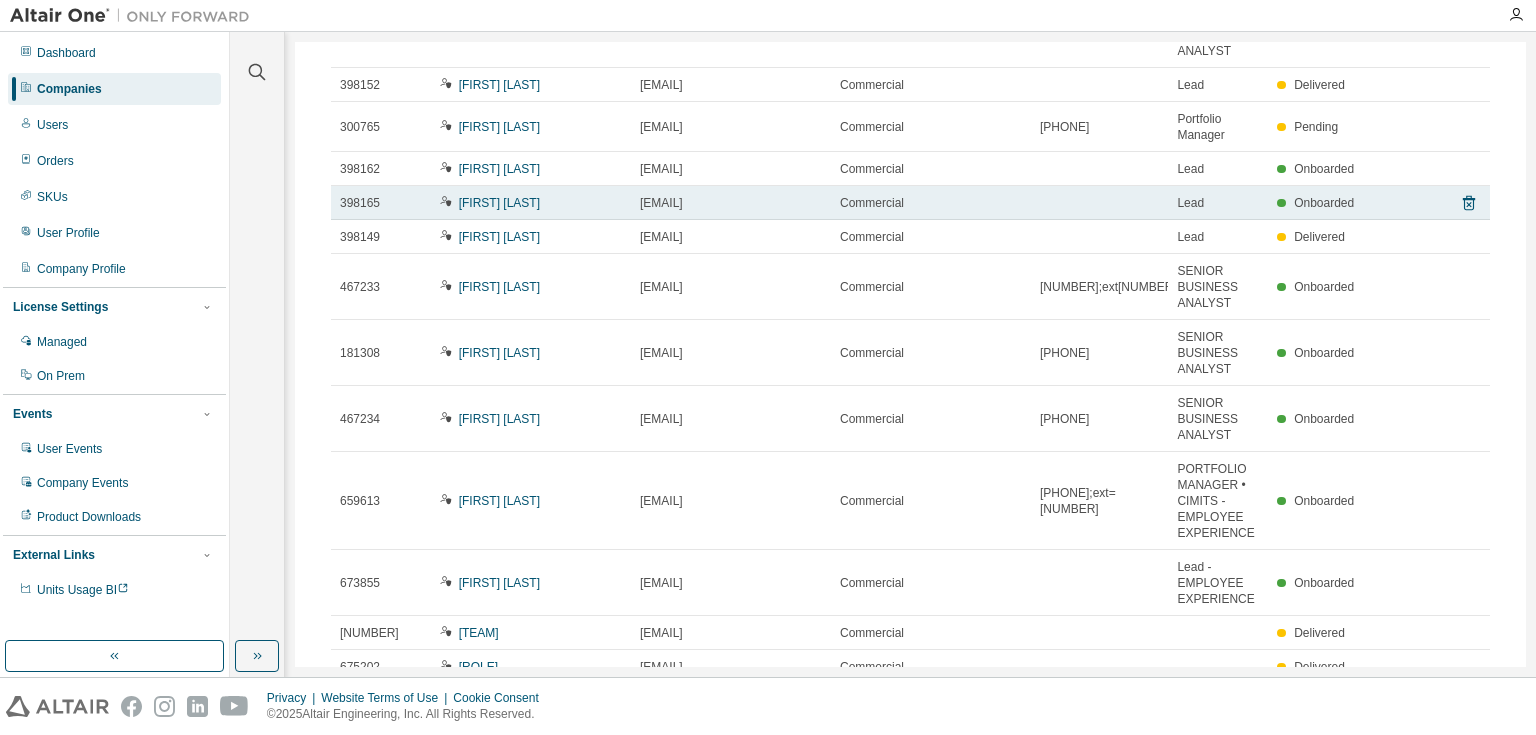 scroll, scrollTop: 577, scrollLeft: 0, axis: vertical 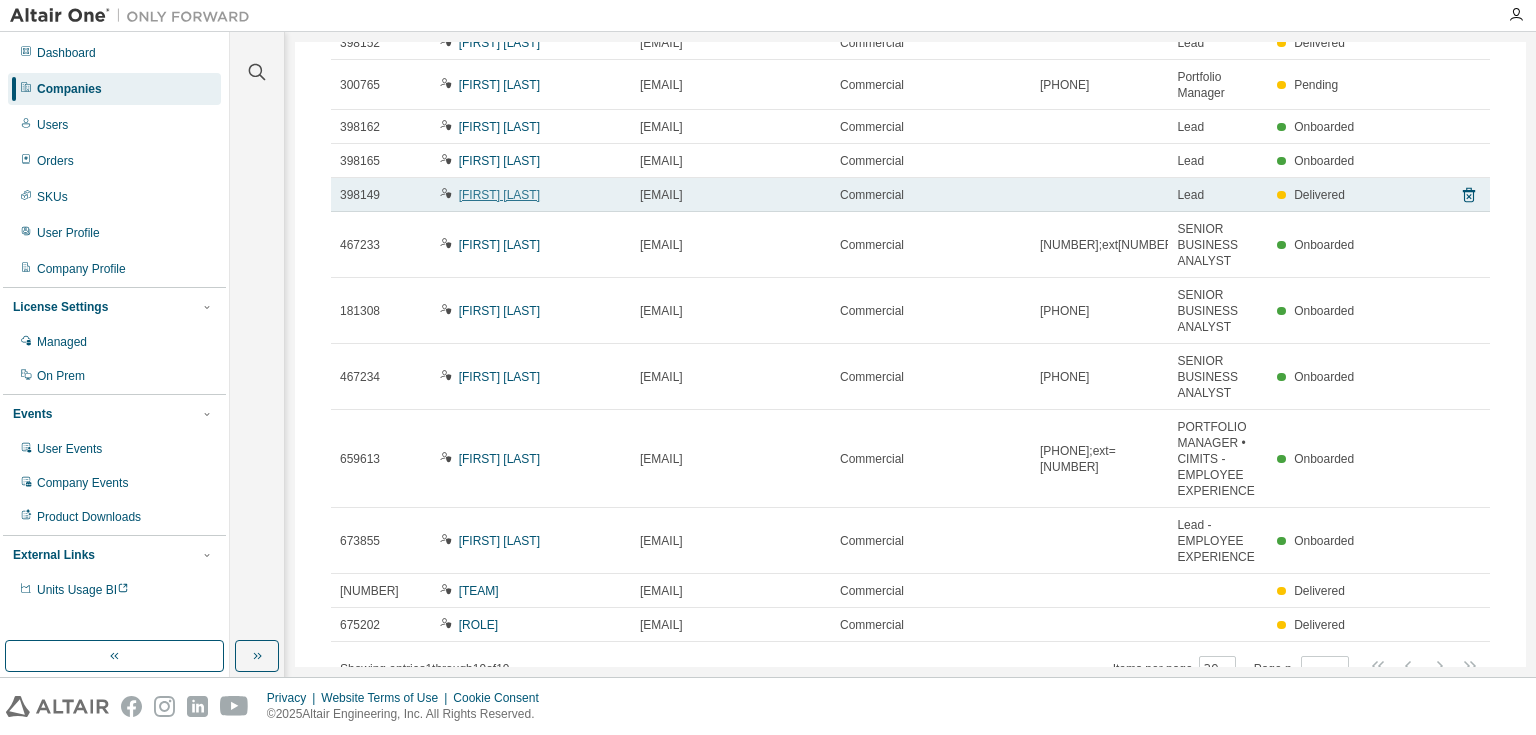 click on "[FIRST] [LAST]" at bounding box center [499, 195] 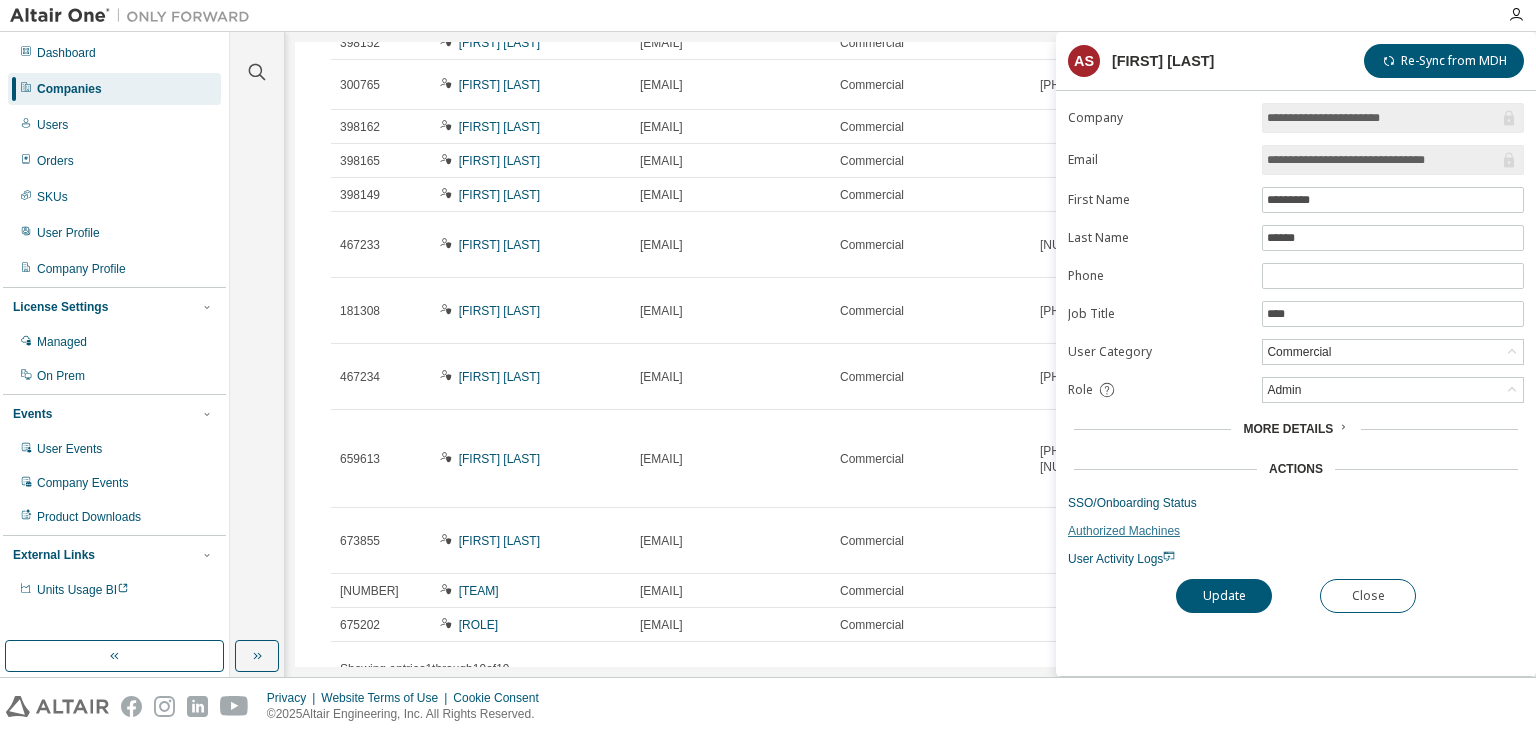 click on "Authorized Machines" at bounding box center [1296, 531] 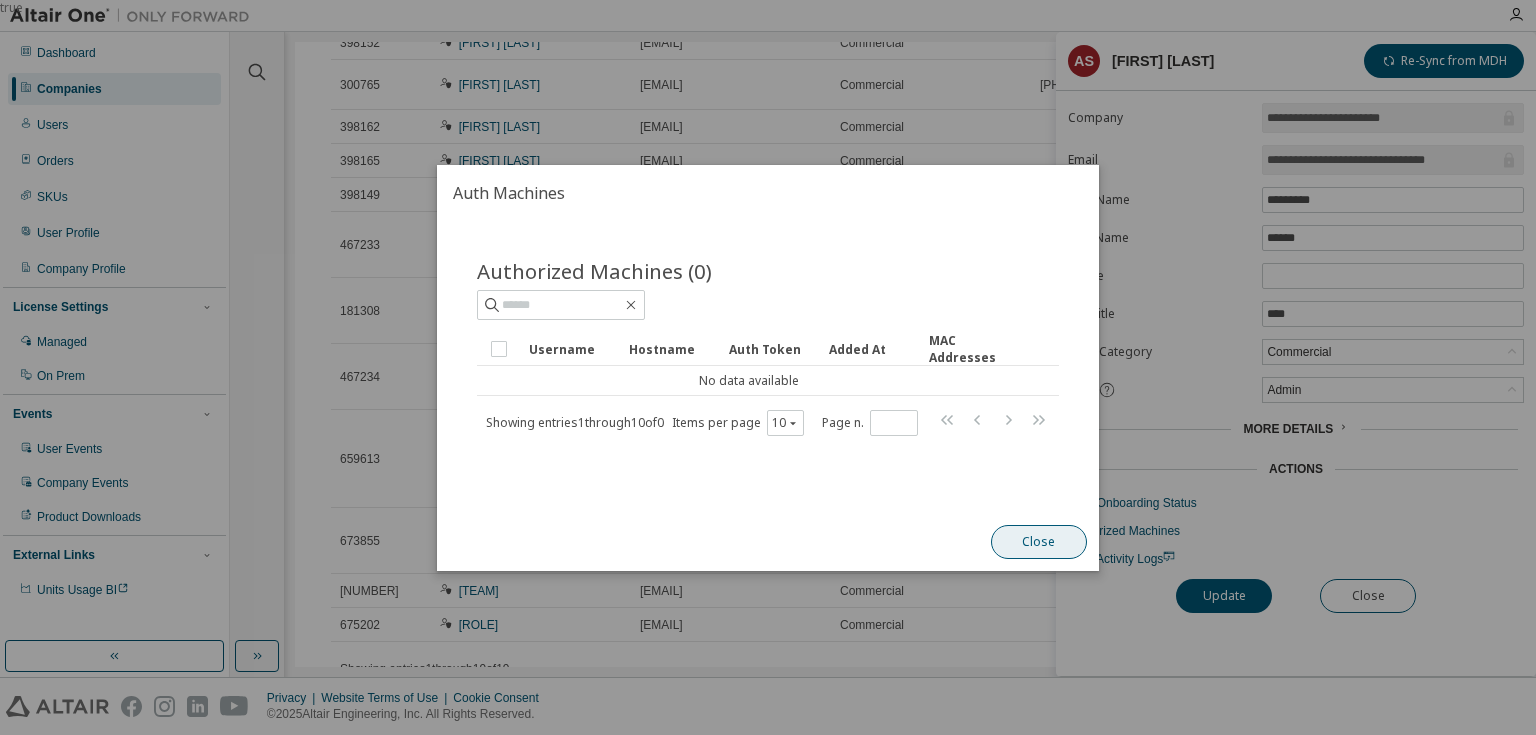 click on "Close" at bounding box center [1039, 542] 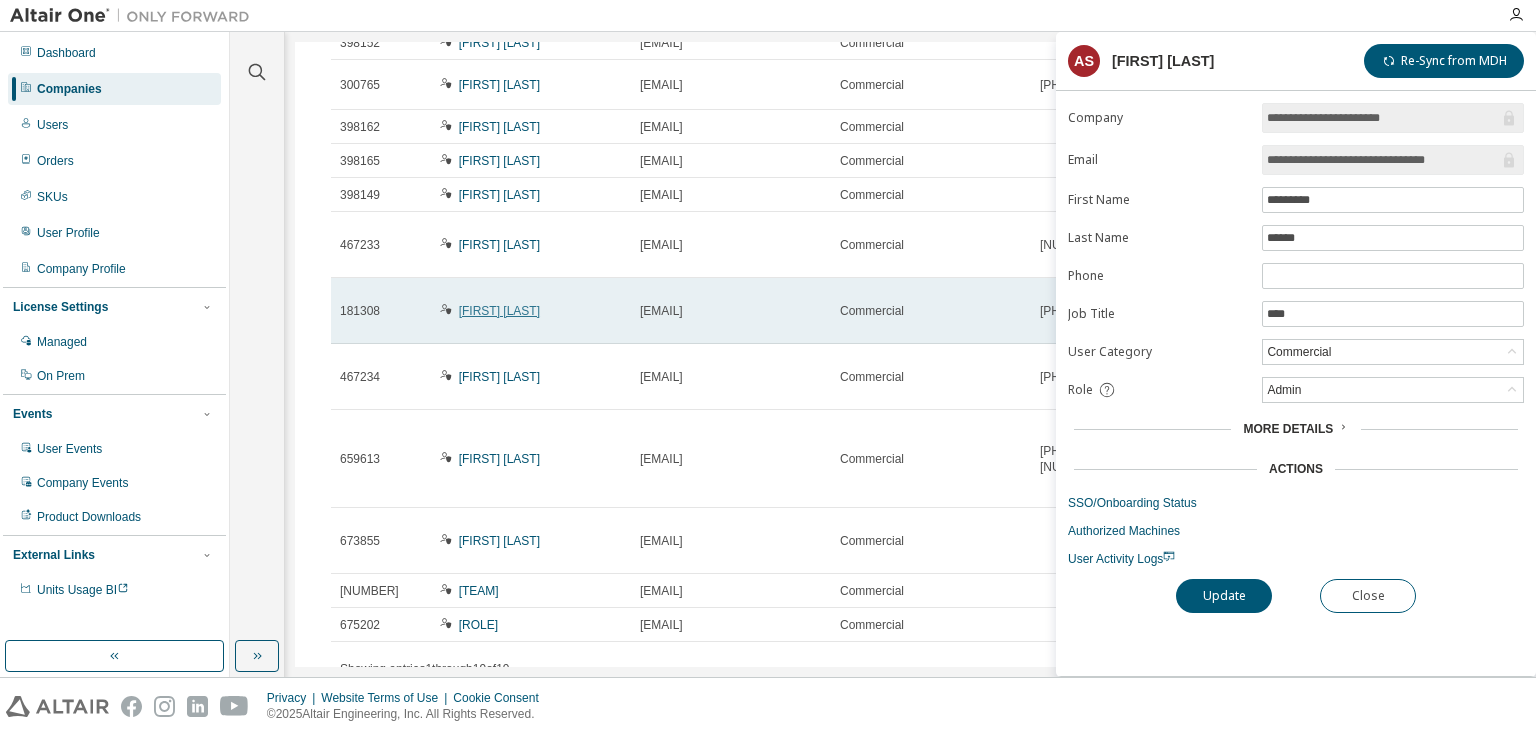 click on "[FIRST] [LAST]" at bounding box center [499, 311] 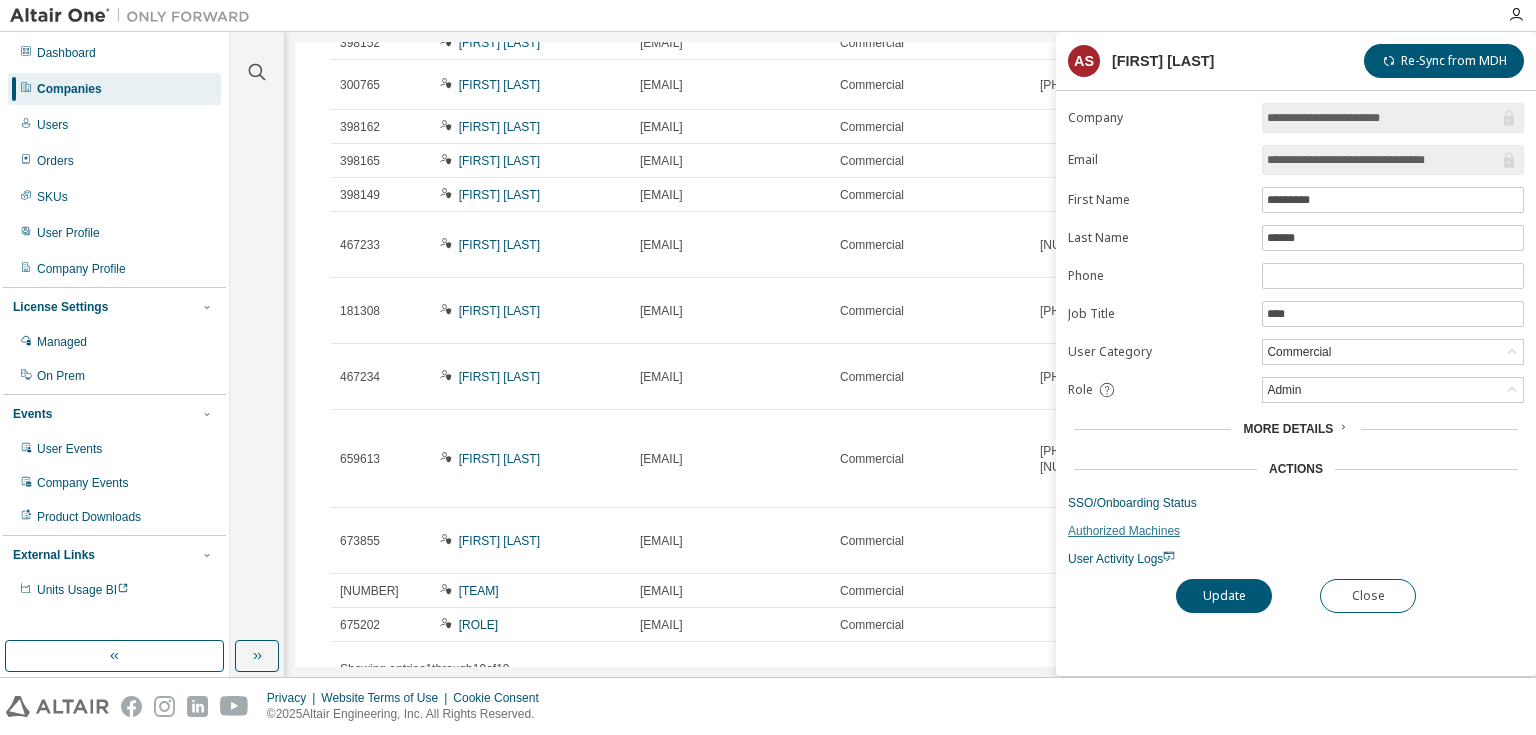click on "Authorized Machines" at bounding box center [1296, 531] 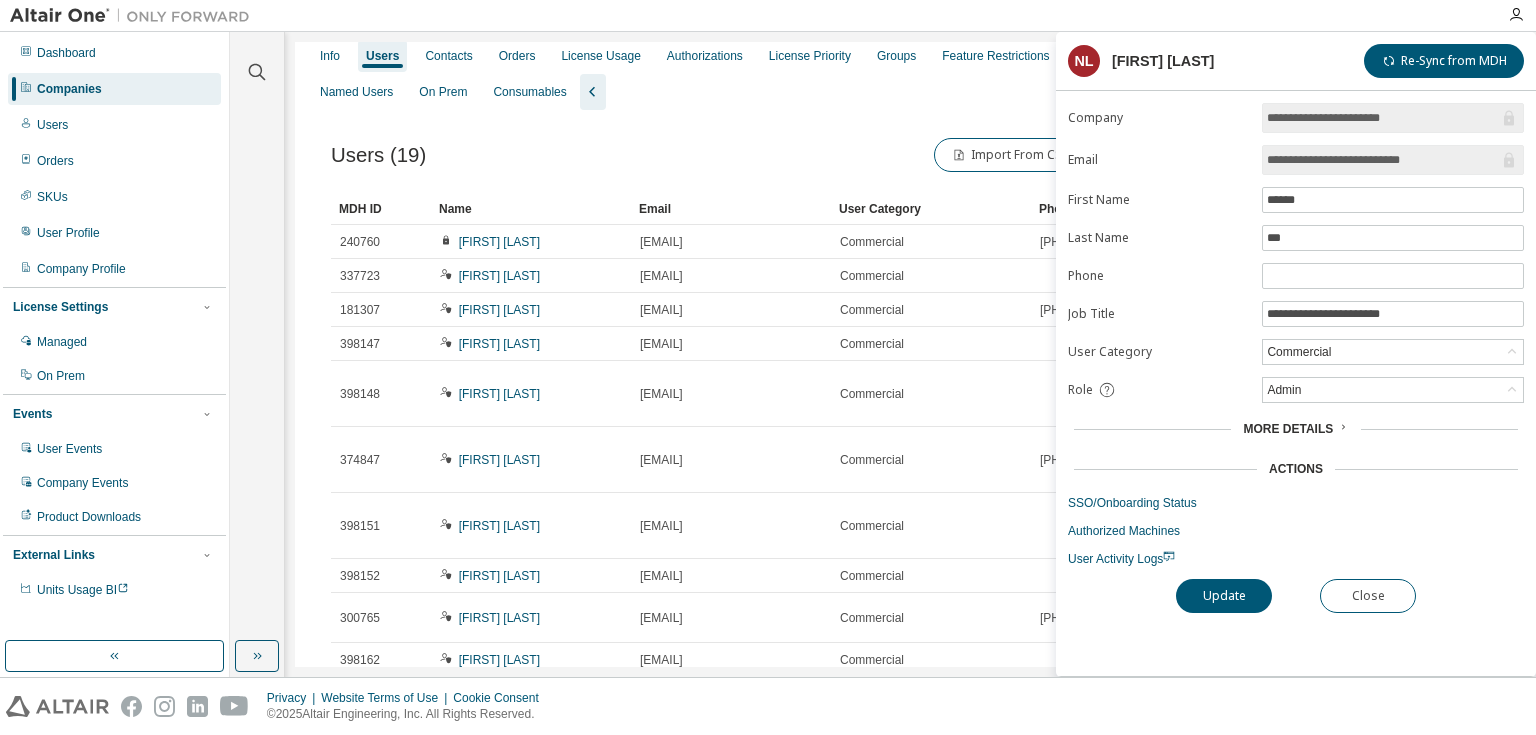 scroll, scrollTop: 0, scrollLeft: 0, axis: both 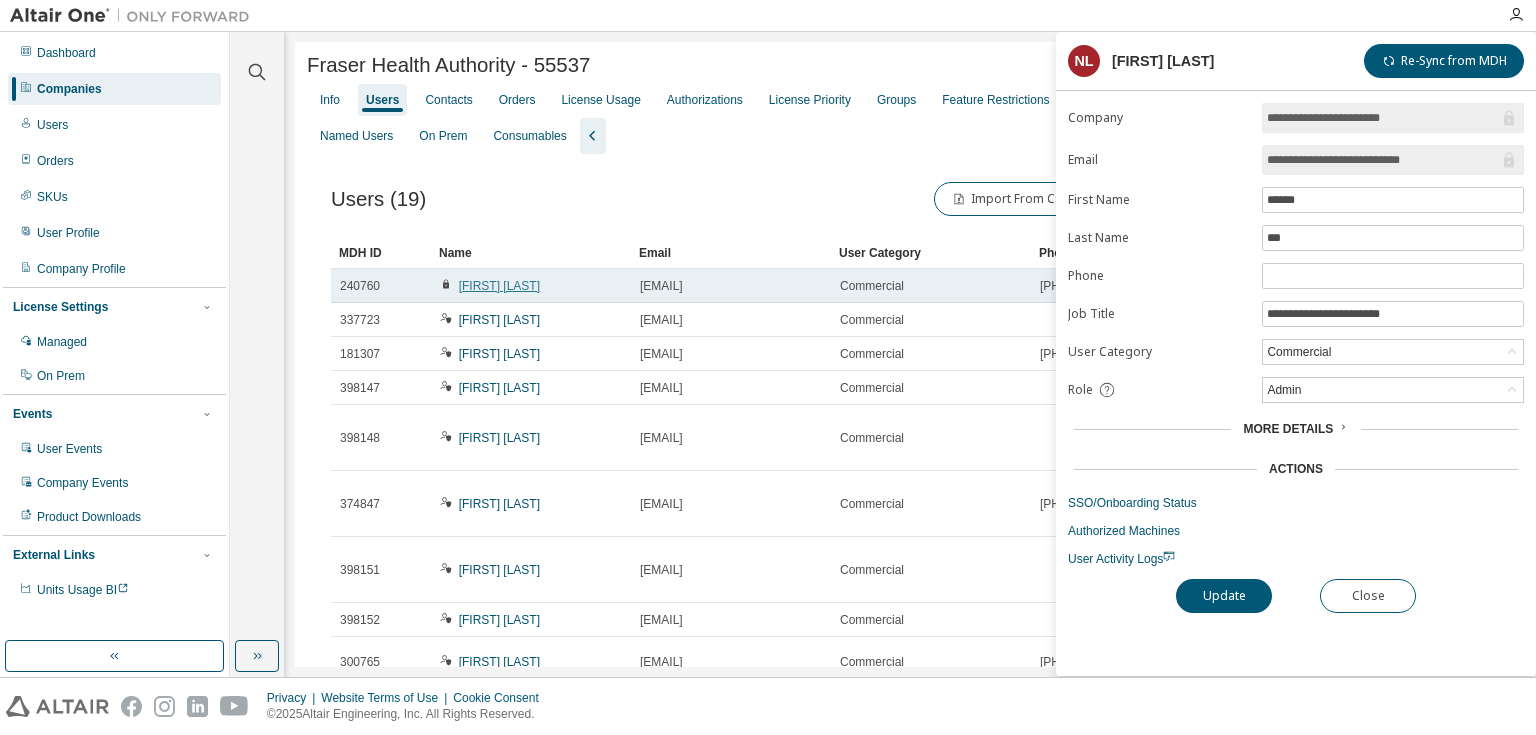 click on "[FIRST] [LAST]" at bounding box center (499, 286) 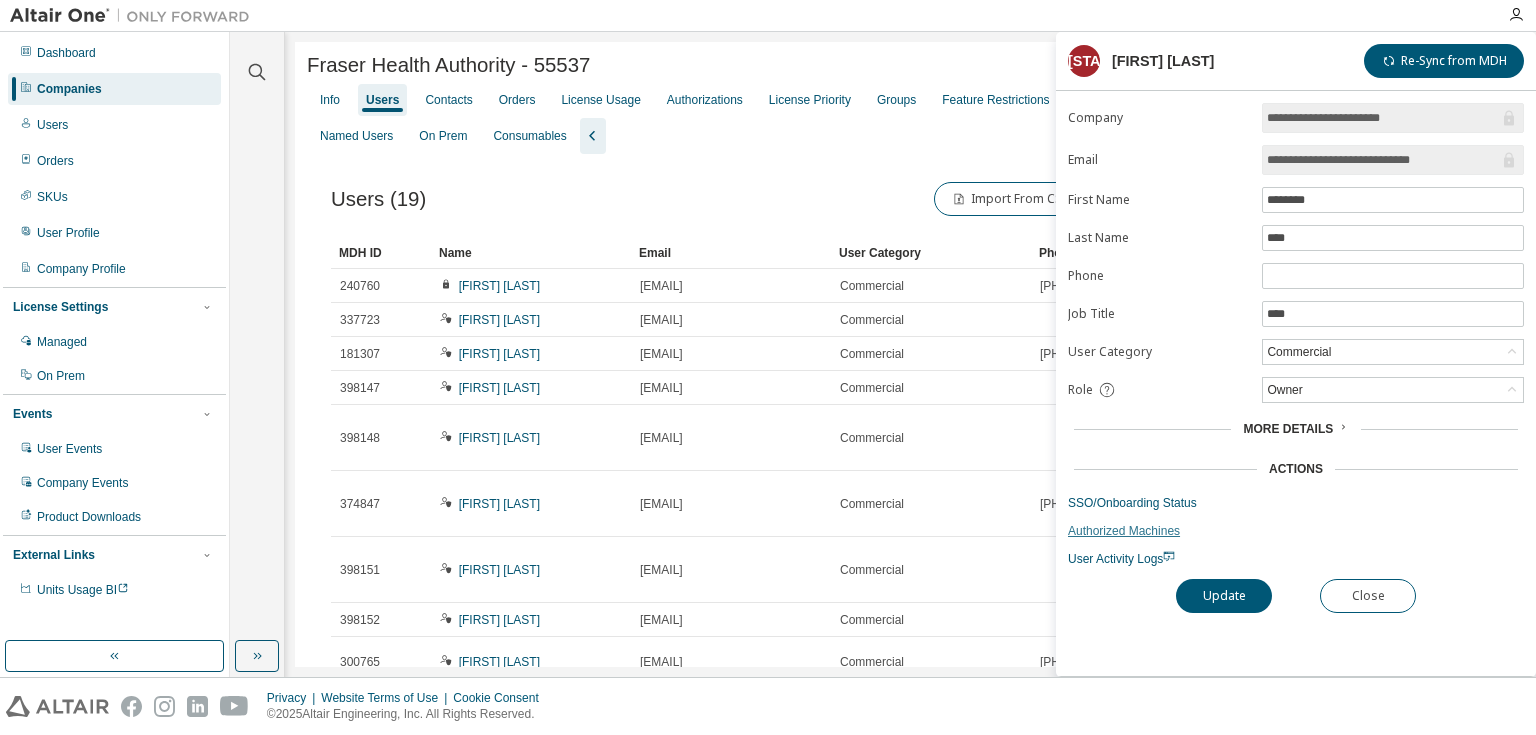 click on "Authorized Machines" at bounding box center (1296, 531) 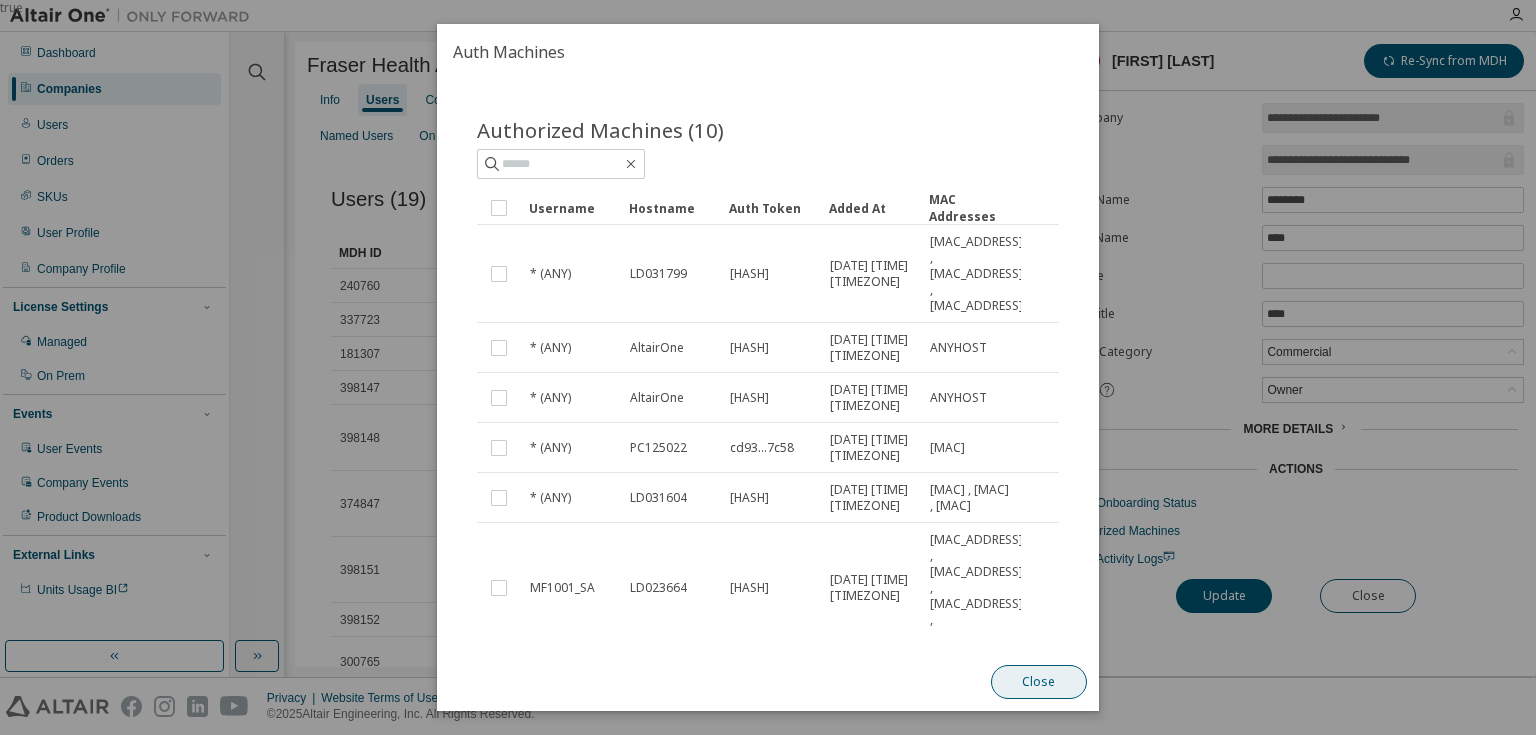 click on "Close" at bounding box center (1039, 682) 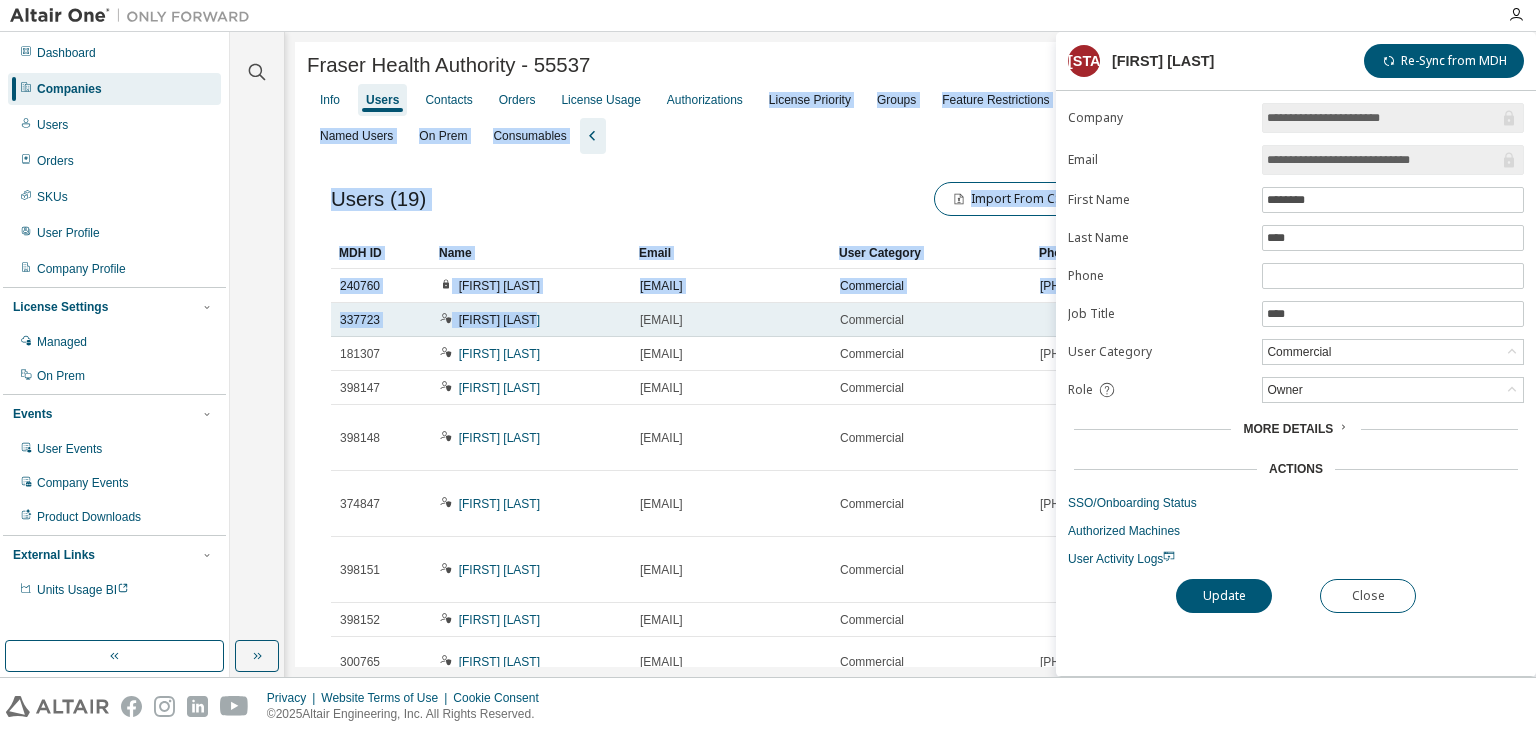 drag, startPoint x: 759, startPoint y: 91, endPoint x: 585, endPoint y: 323, distance: 290 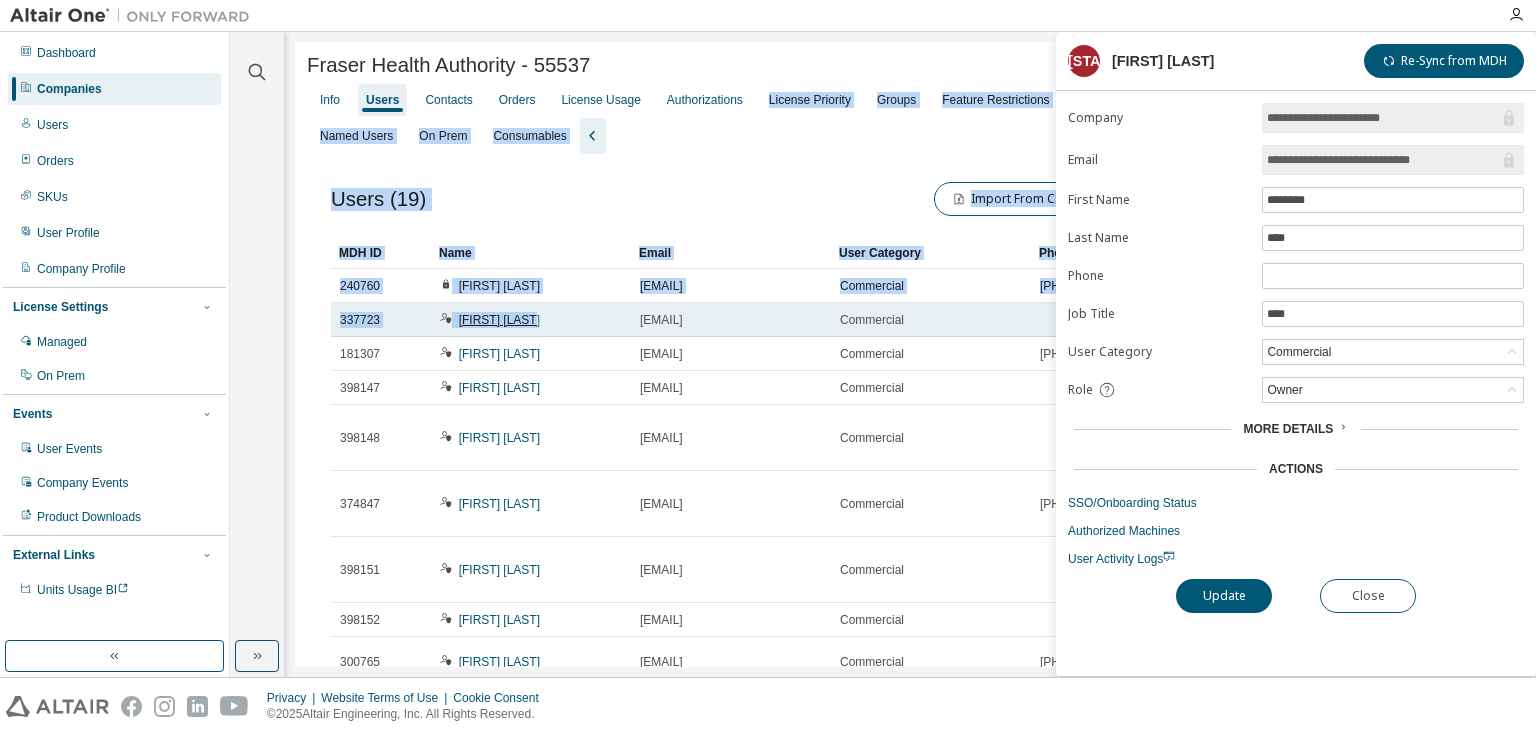 click on "[FIRST] [LAST]" at bounding box center (499, 320) 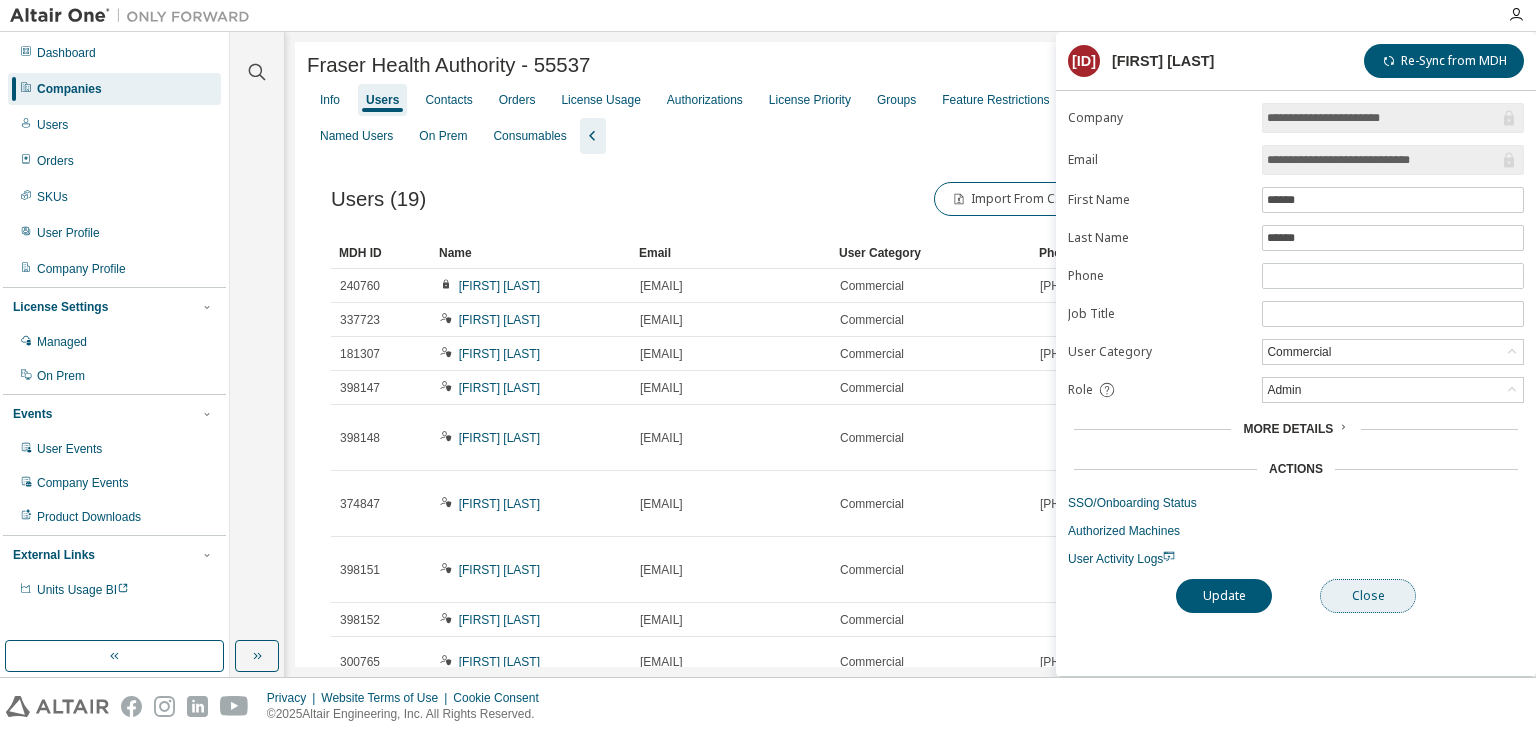 click on "Close" at bounding box center (1368, 596) 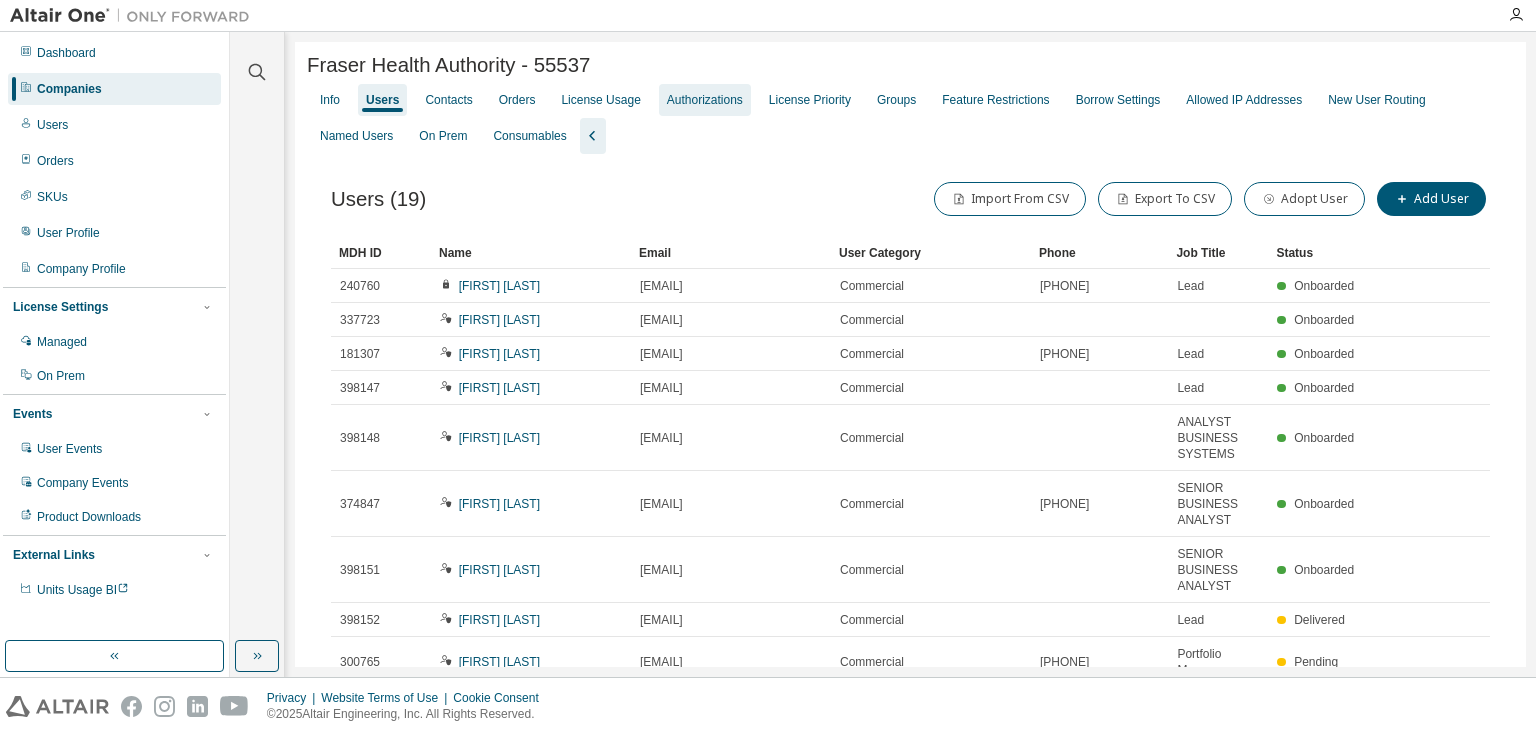 click on "Authorizations" at bounding box center [705, 100] 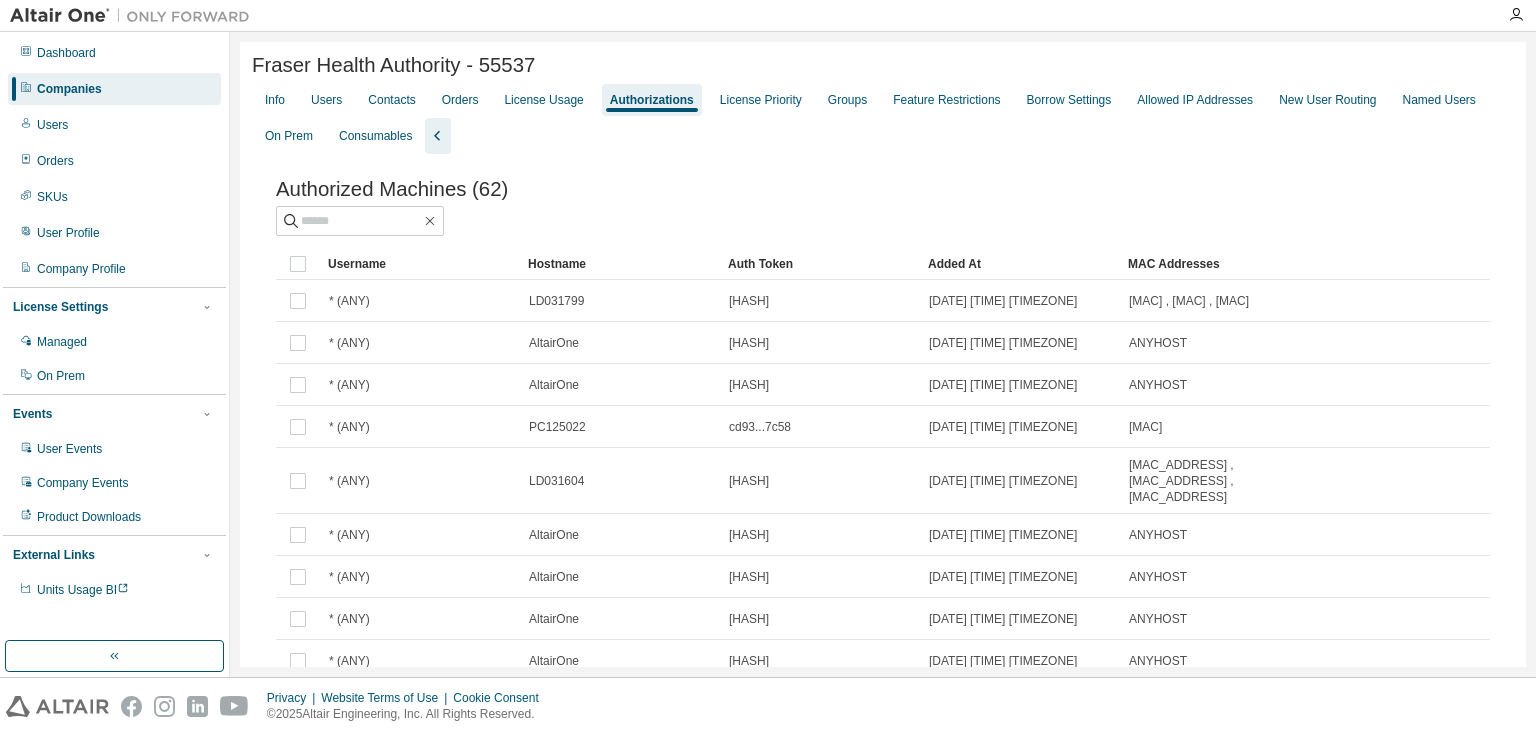 click on "Username" at bounding box center [420, 264] 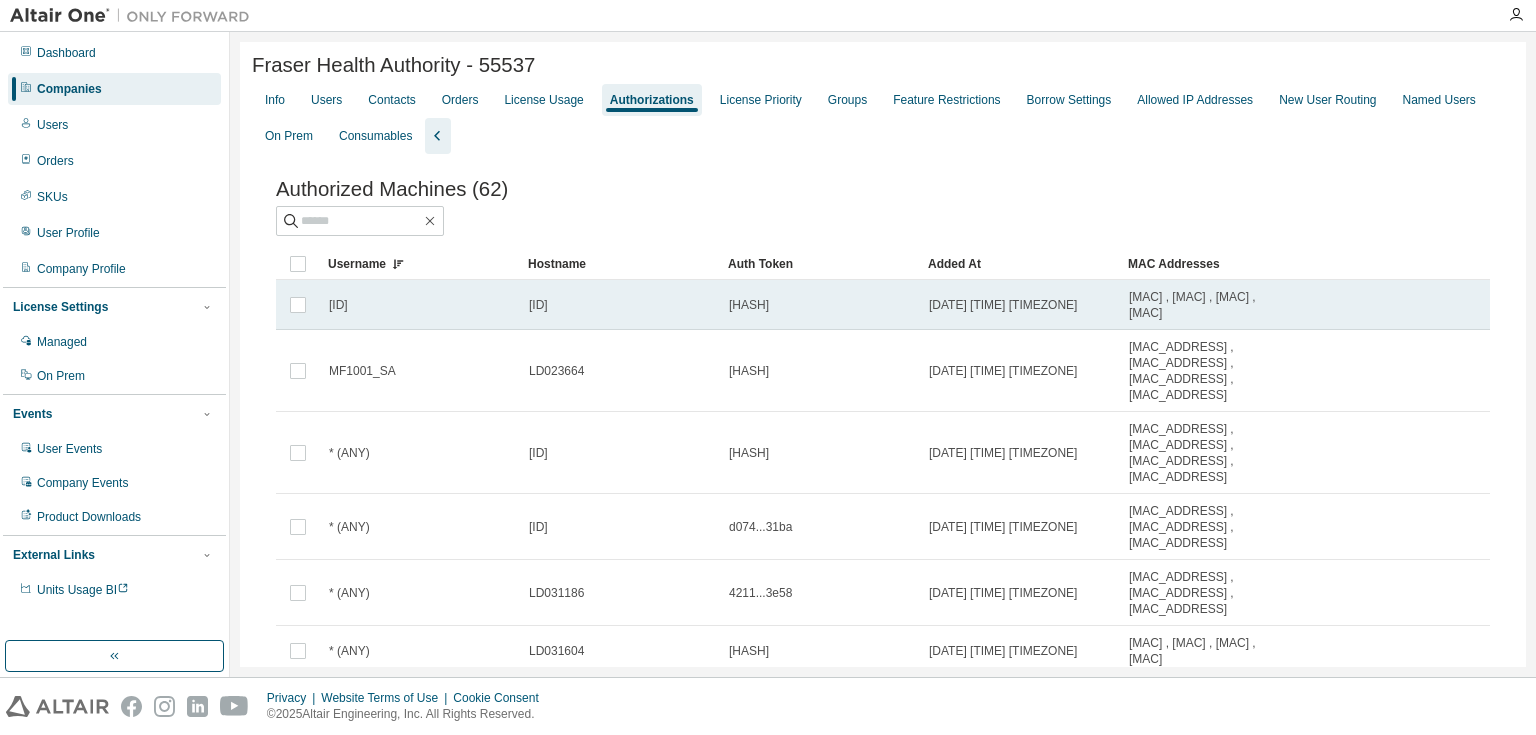click on "[ID]" at bounding box center (338, 305) 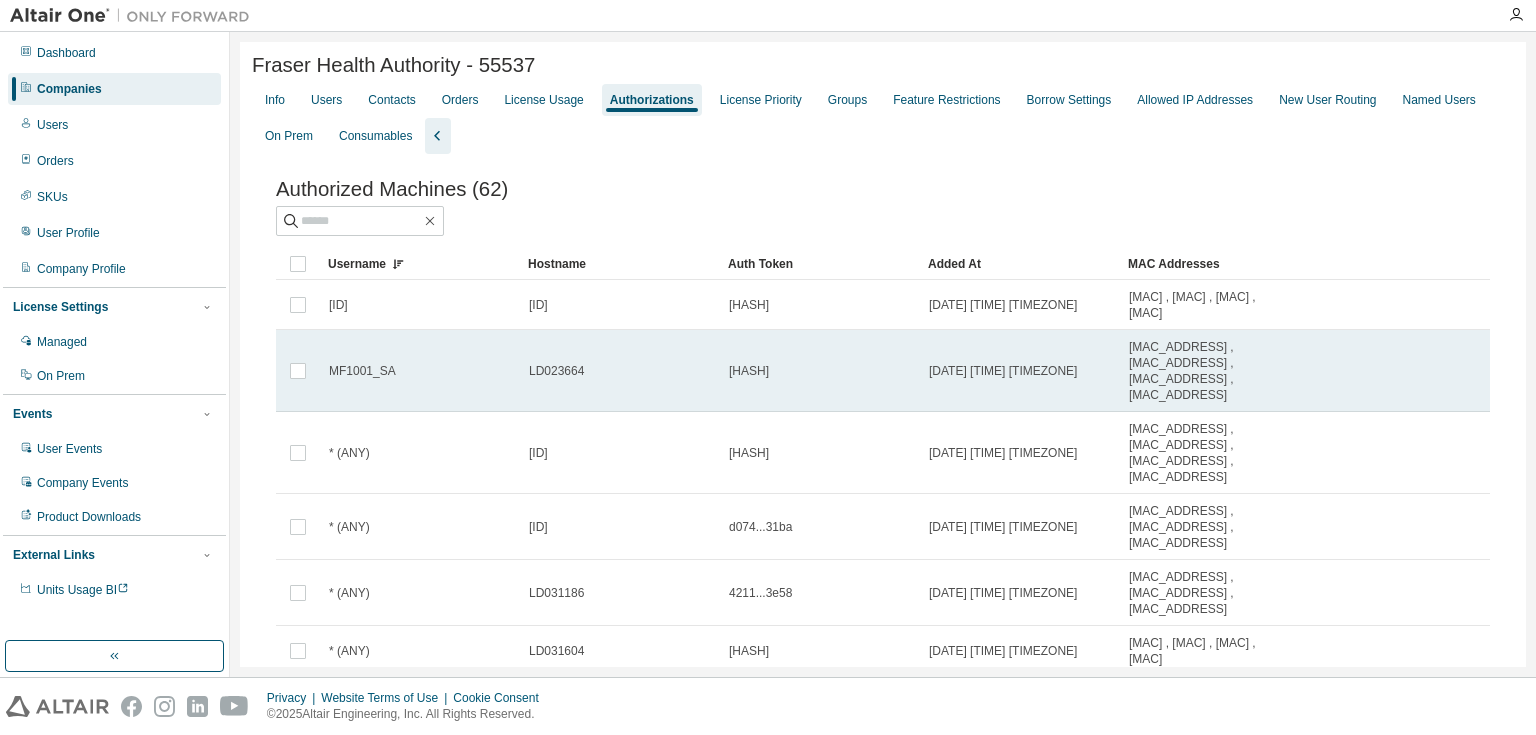 click on "MF1001_SA" at bounding box center [362, 371] 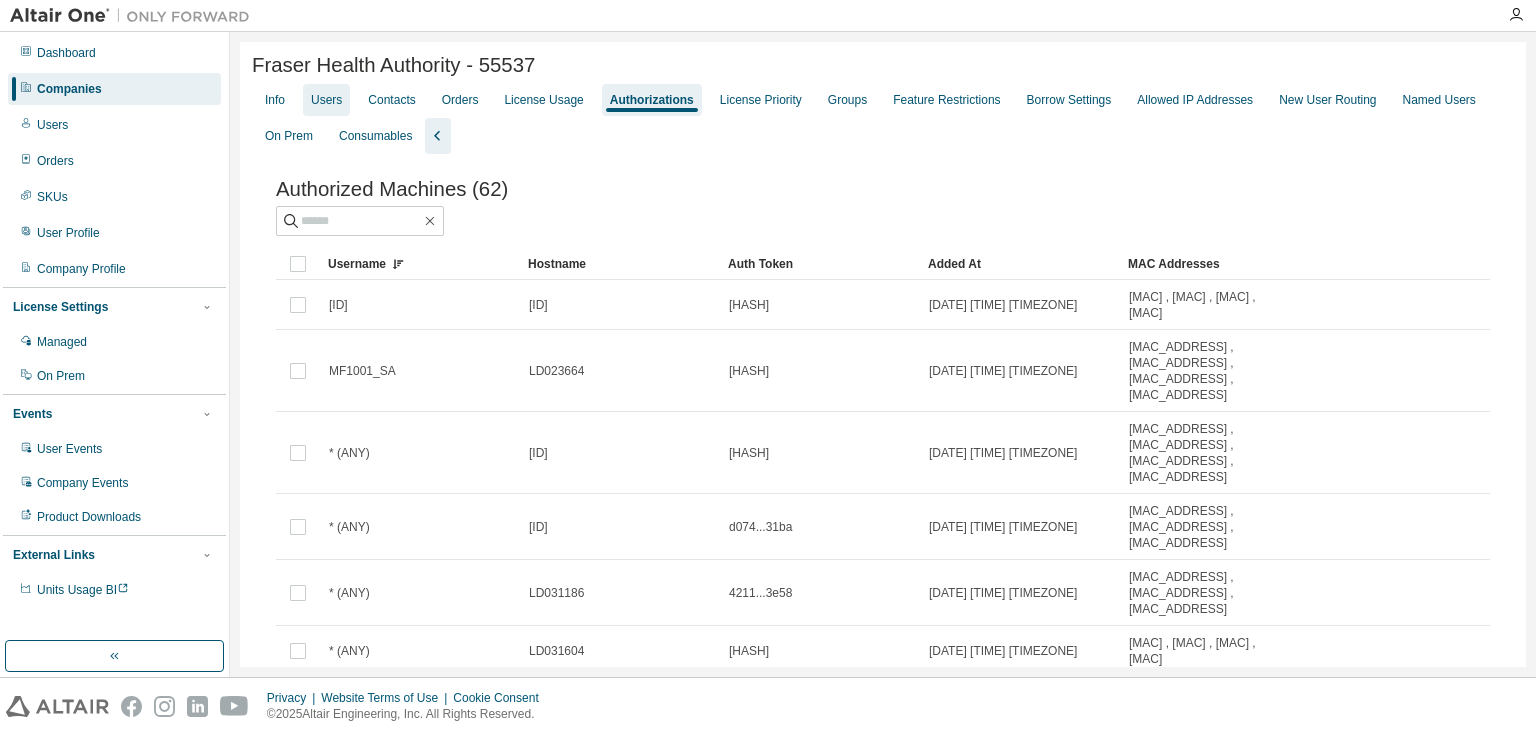 click on "Users" at bounding box center [326, 100] 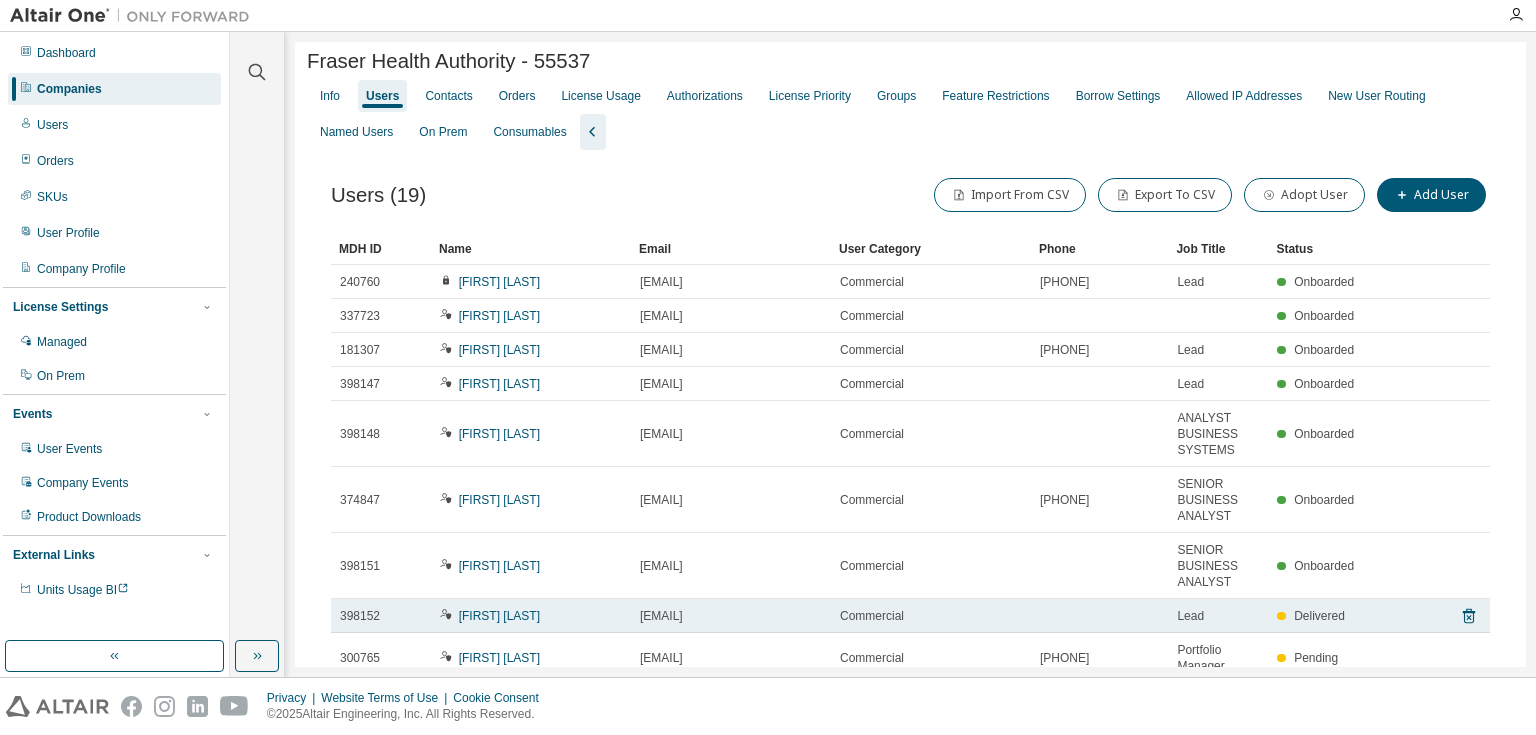 scroll, scrollTop: 0, scrollLeft: 0, axis: both 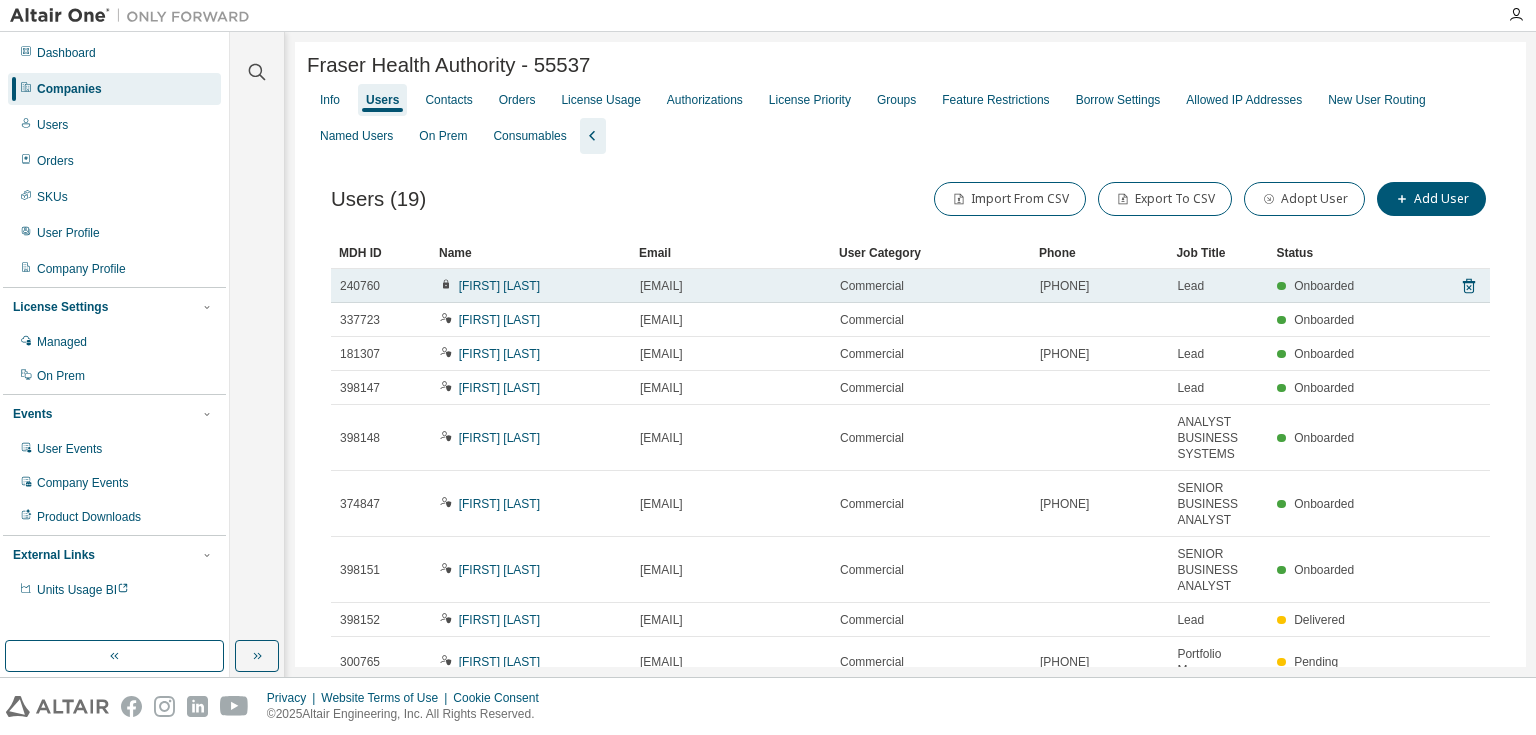click on "[FIRST] [LAST]" at bounding box center (531, 286) 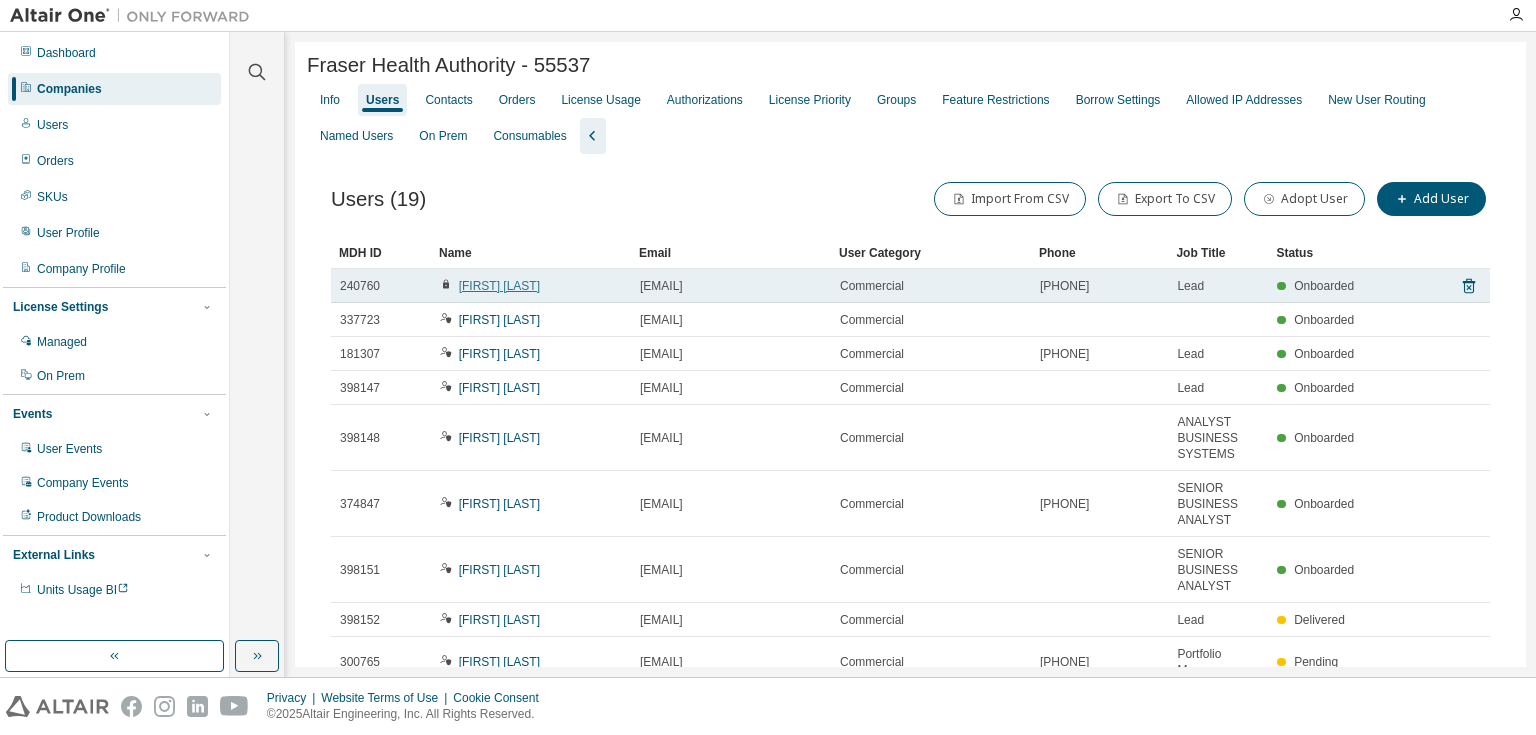 click on "[FIRST] [LAST]" at bounding box center (499, 286) 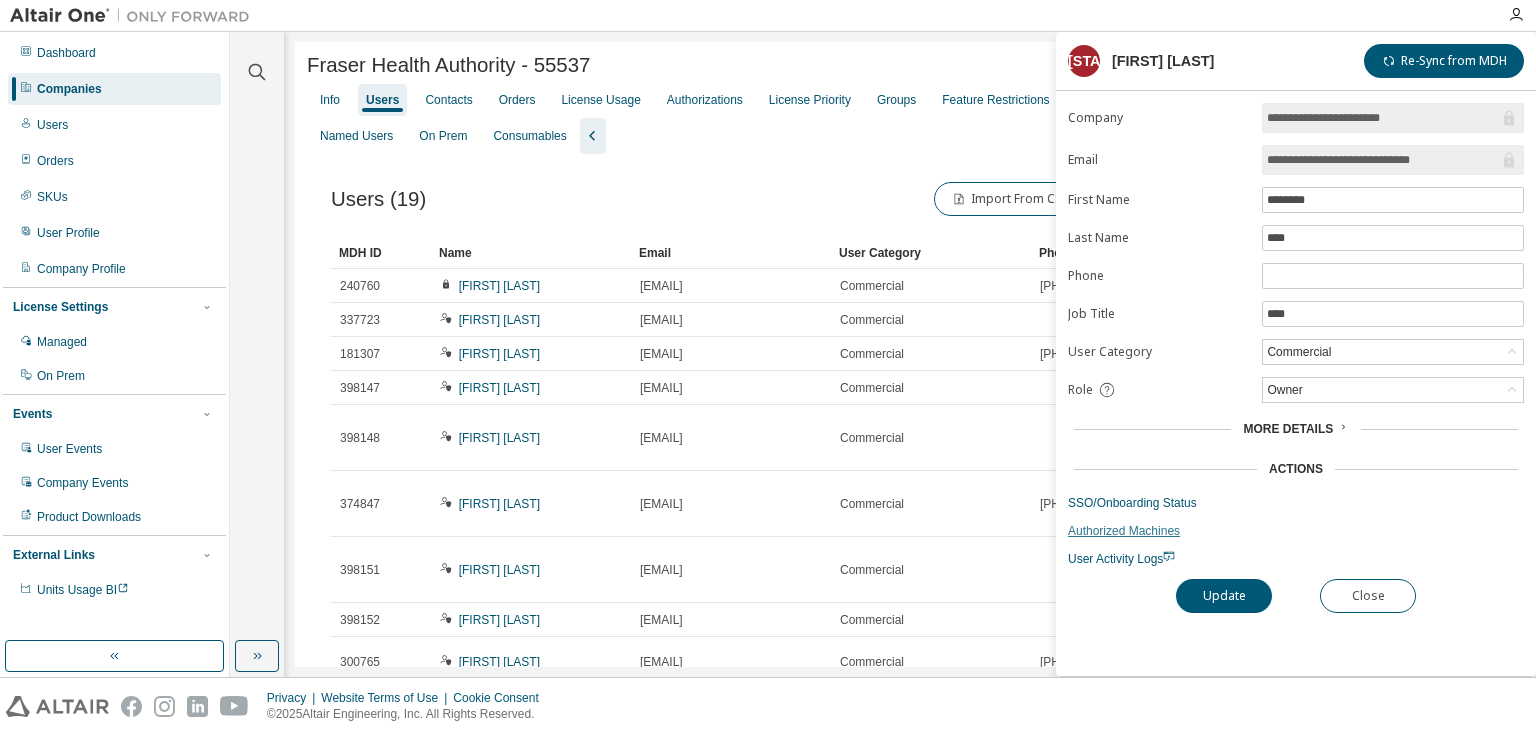 click on "Authorized Machines" at bounding box center (1296, 531) 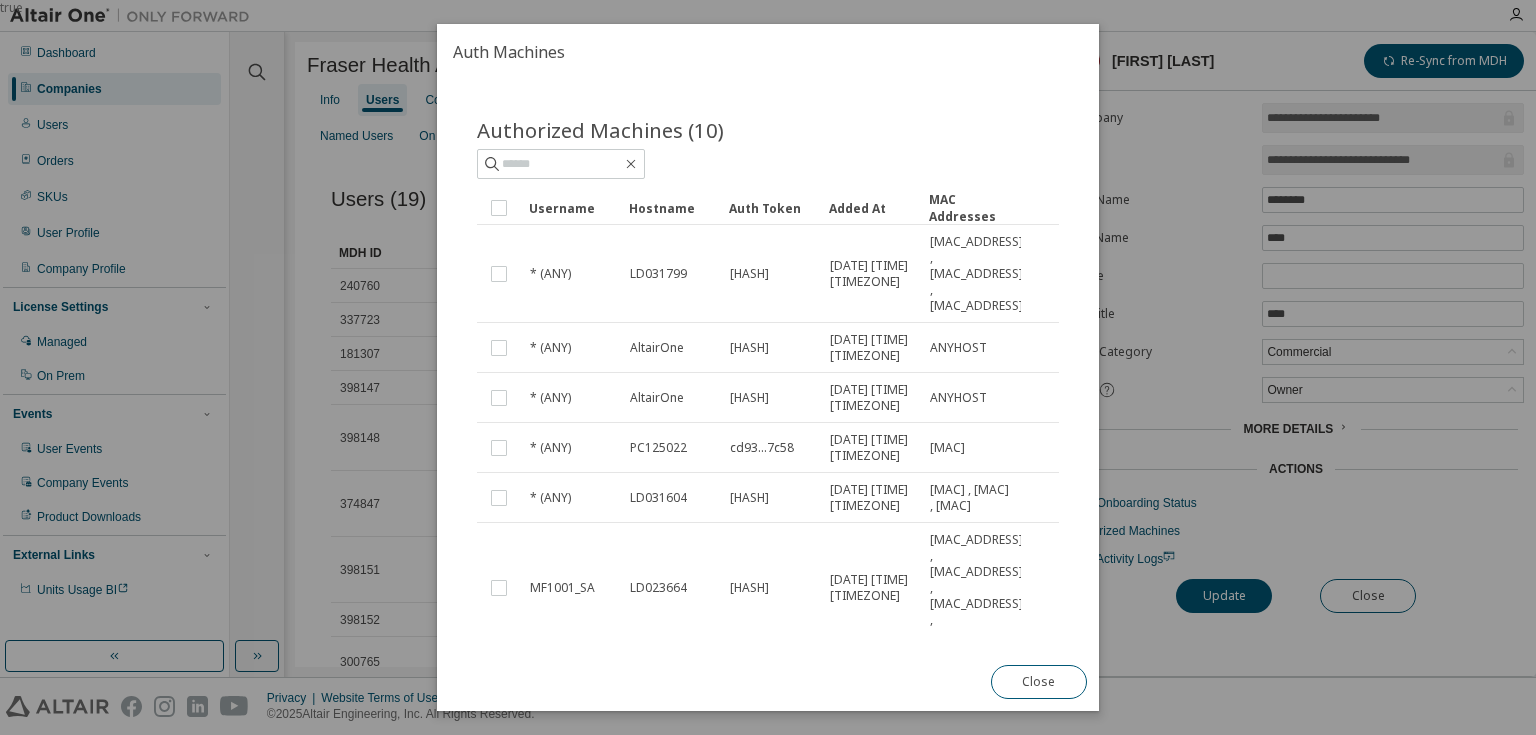 click on "Username" at bounding box center [571, 208] 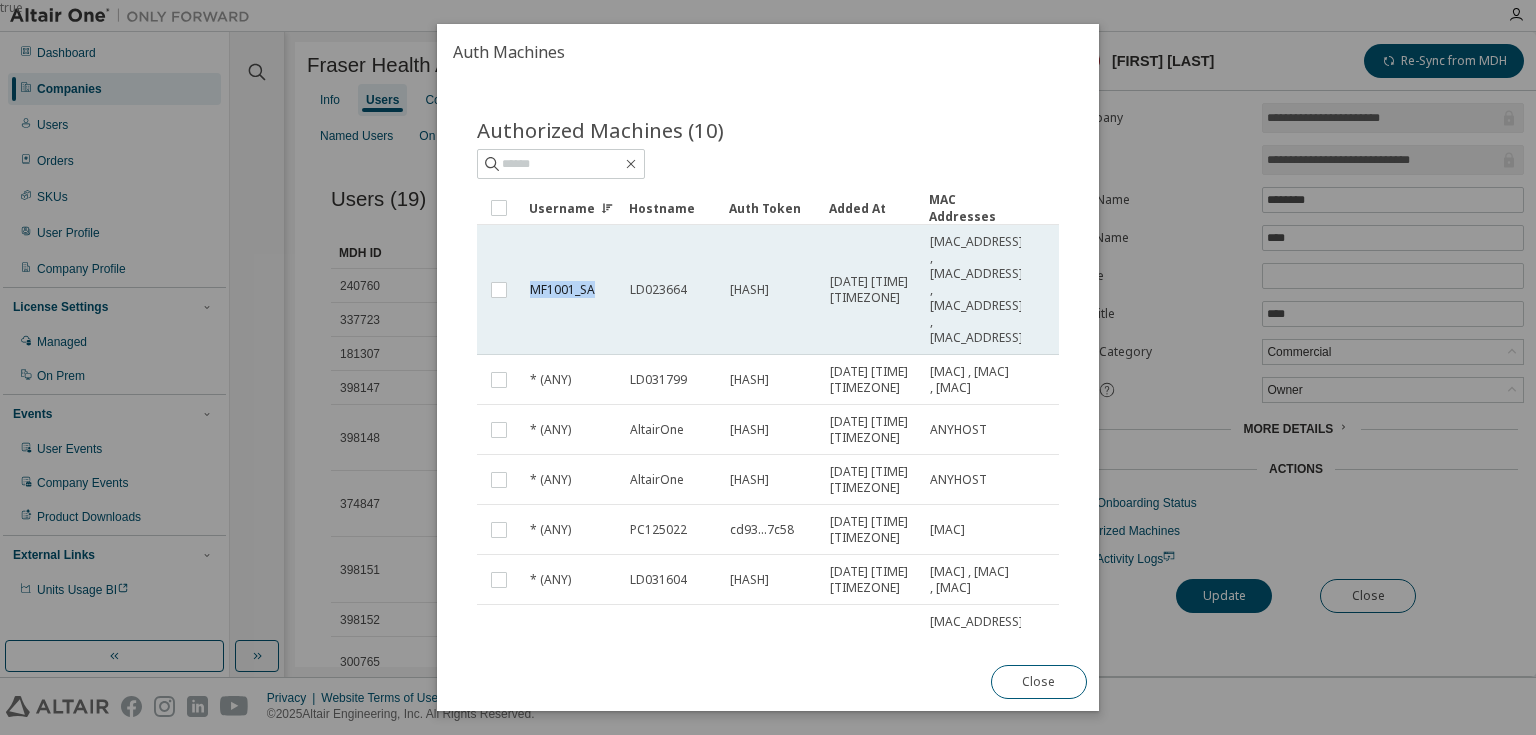 drag, startPoint x: 531, startPoint y: 291, endPoint x: 619, endPoint y: 286, distance: 88.14193 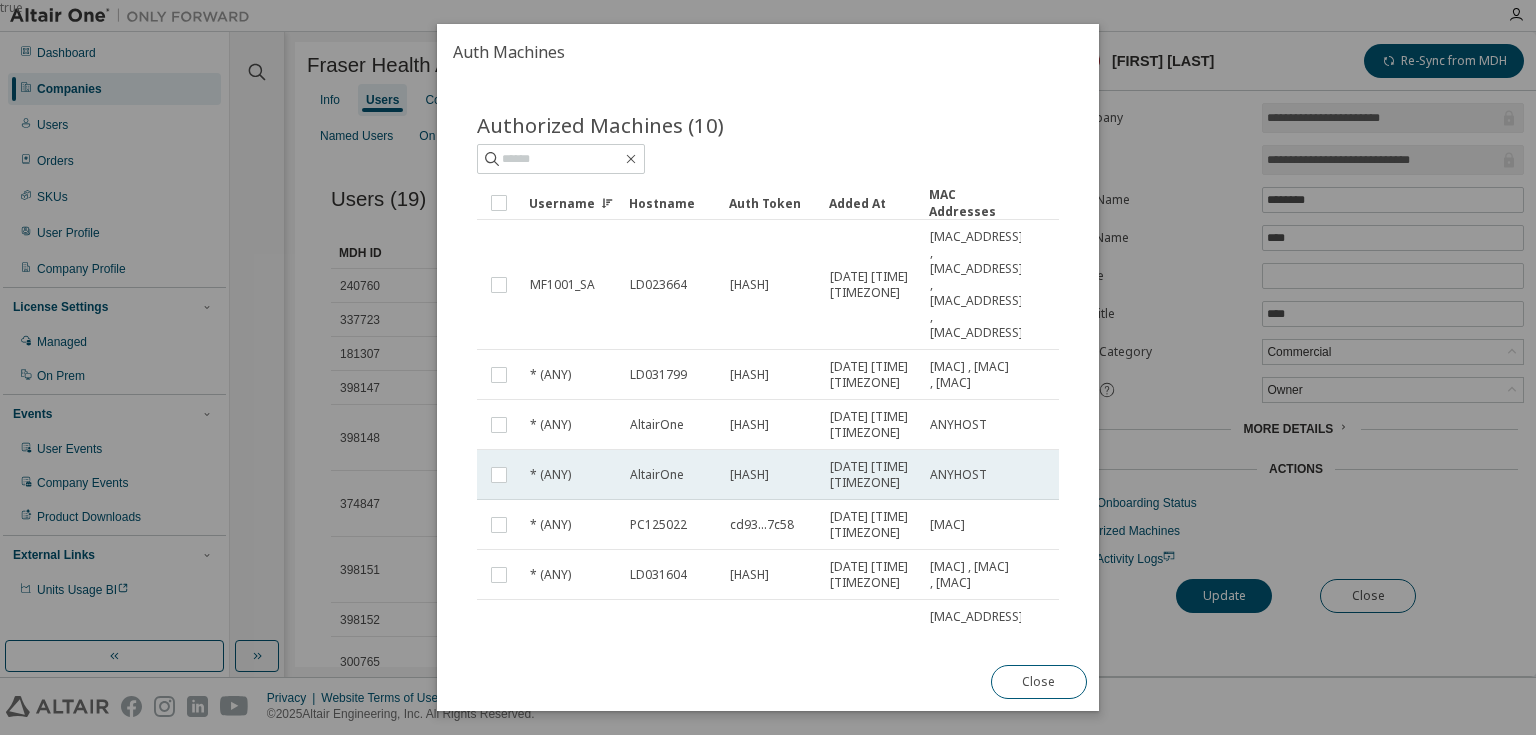scroll, scrollTop: 0, scrollLeft: 0, axis: both 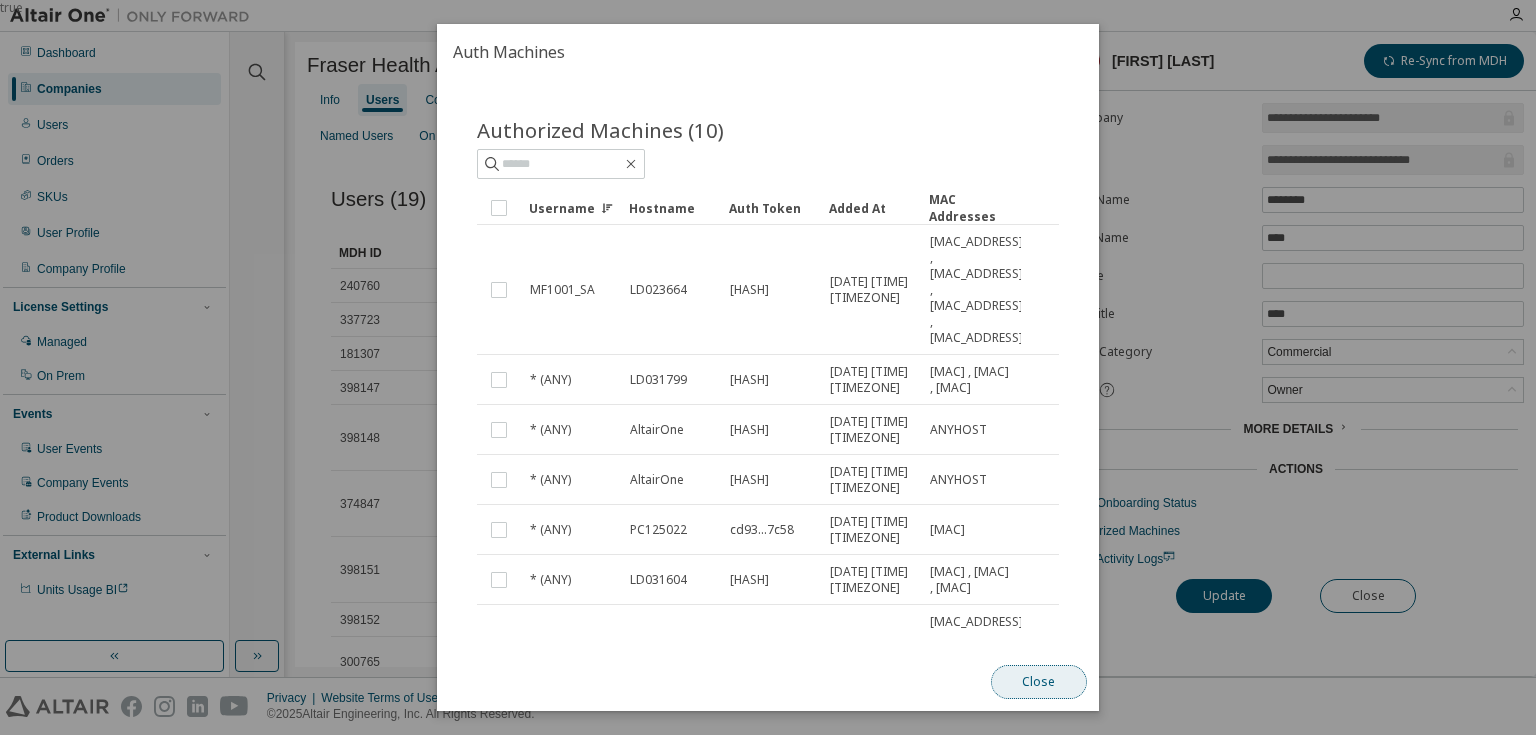 click on "Close" at bounding box center [1039, 682] 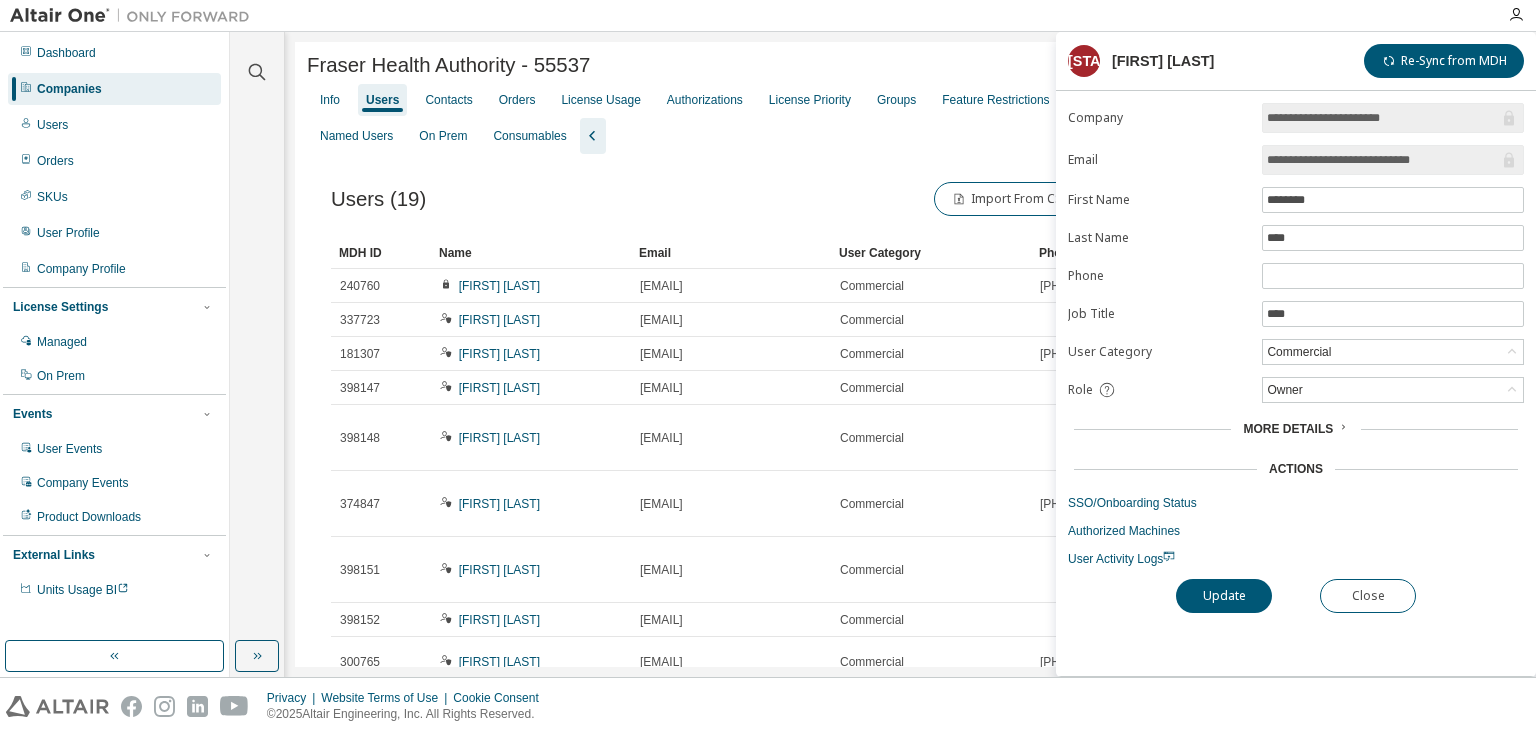 click on "Authorizations" at bounding box center [705, 100] 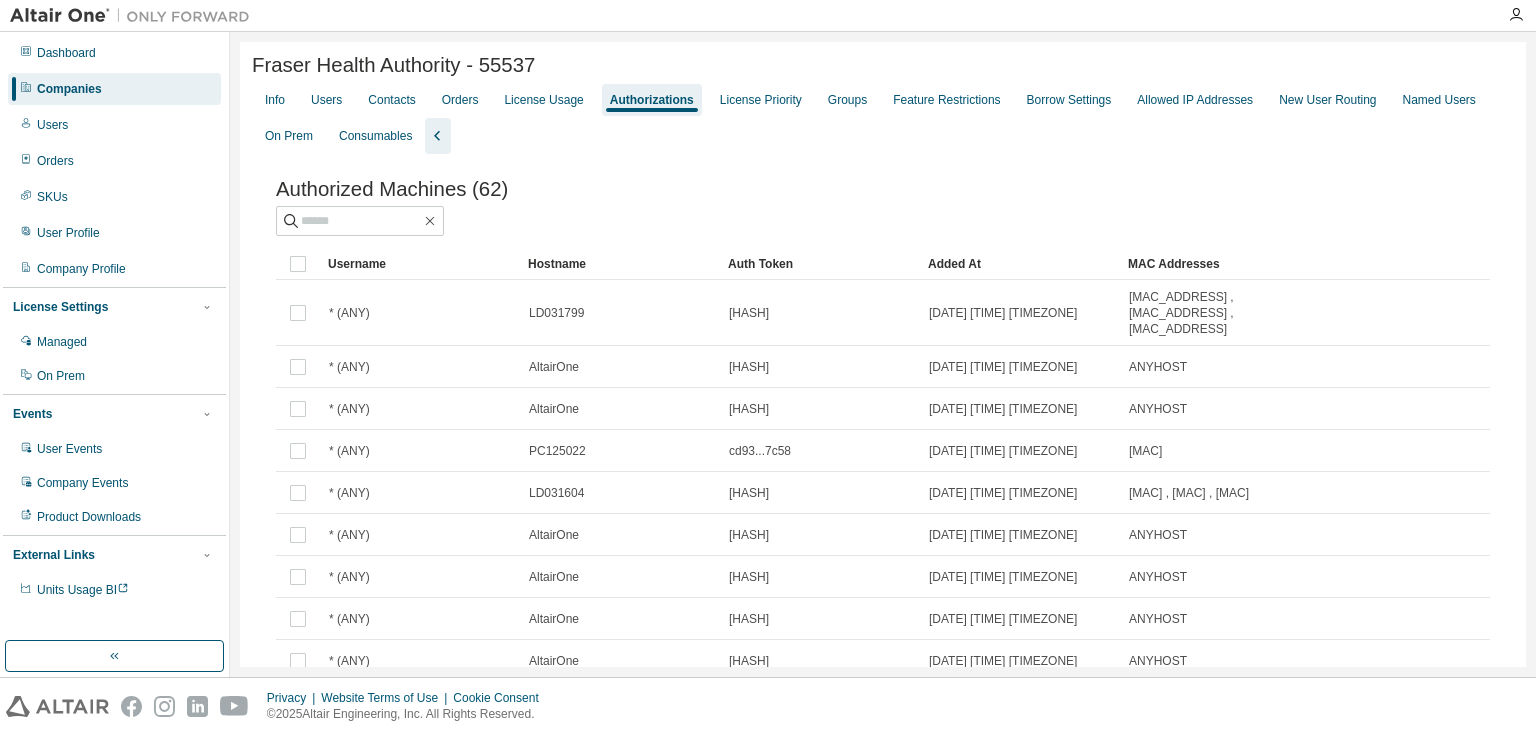 click on "Username" at bounding box center [420, 264] 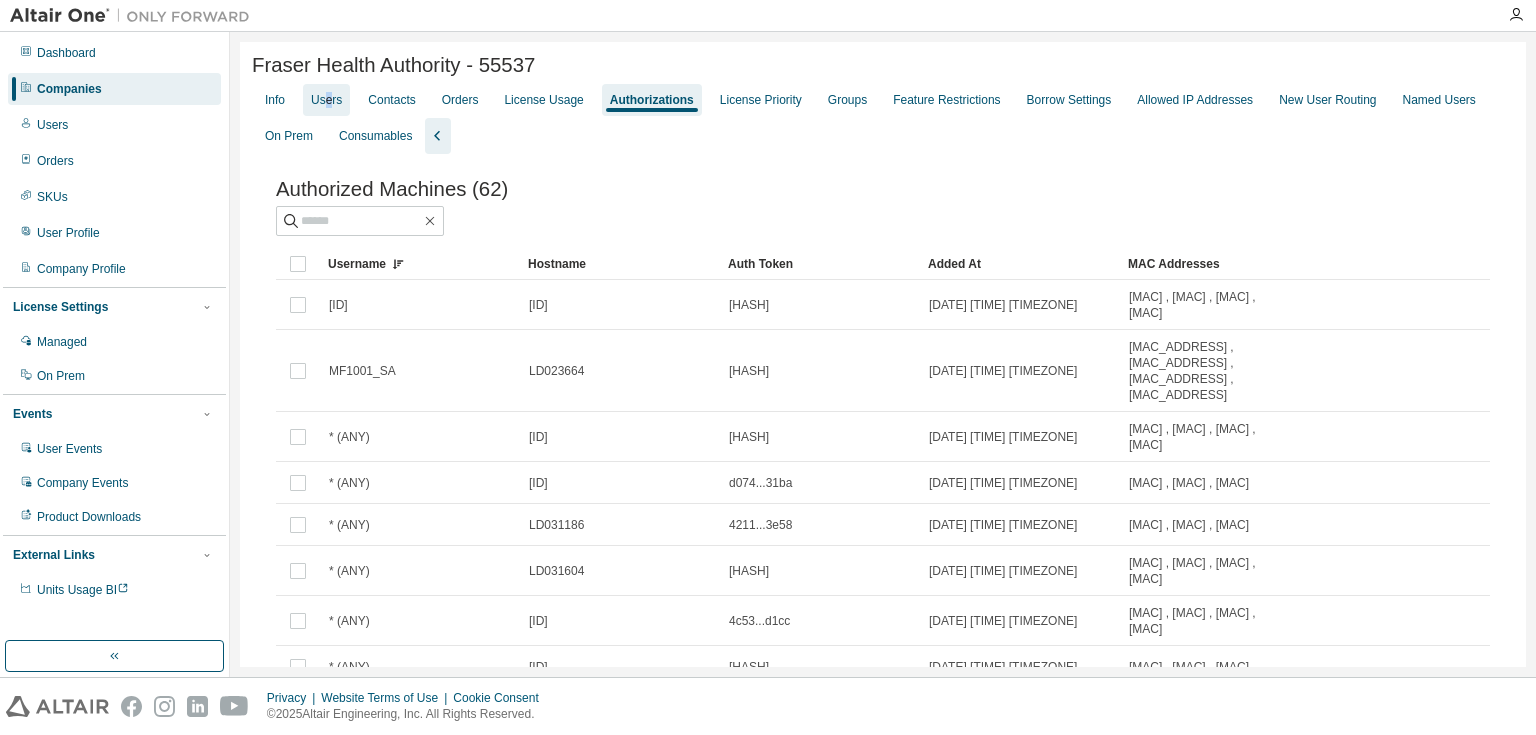click on "Users" at bounding box center [326, 100] 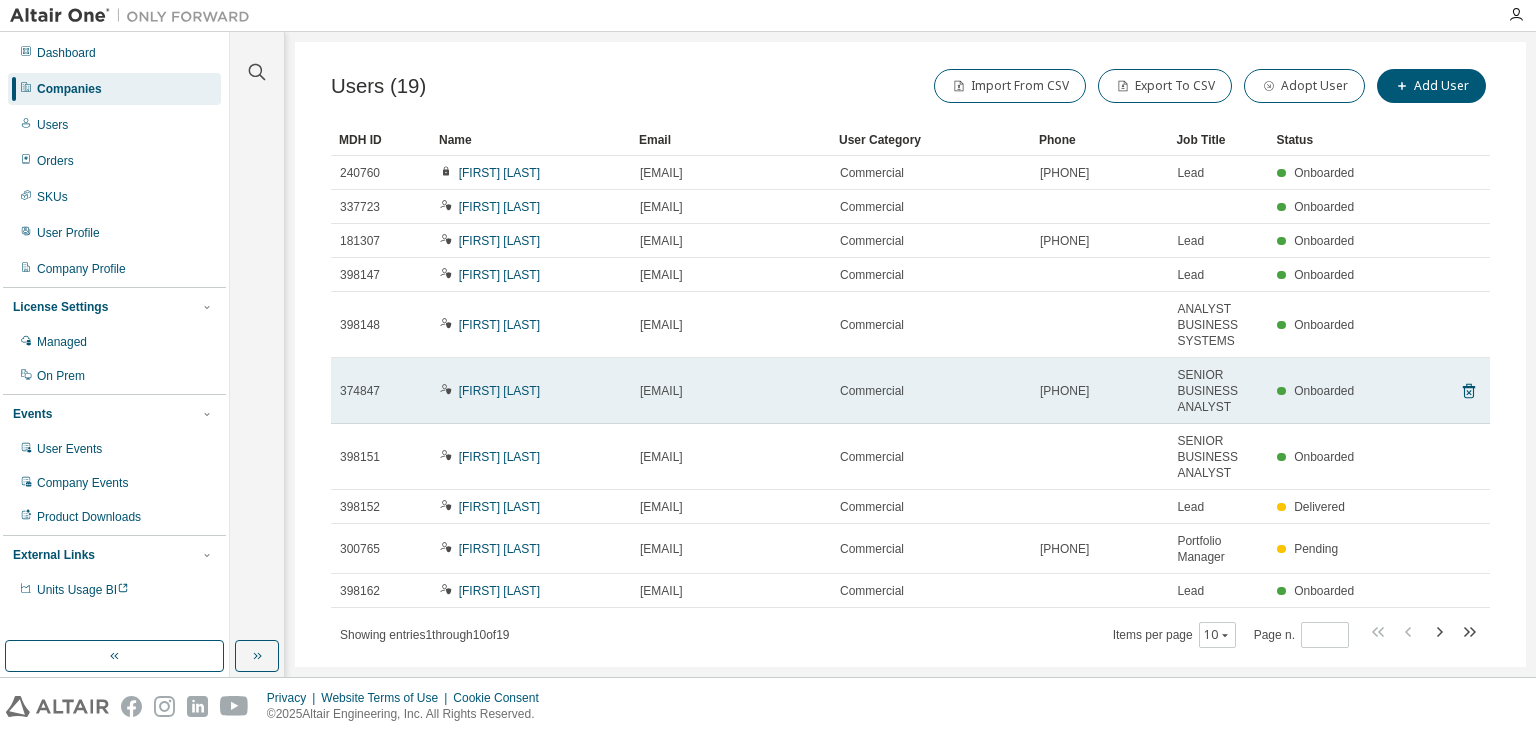scroll, scrollTop: 177, scrollLeft: 0, axis: vertical 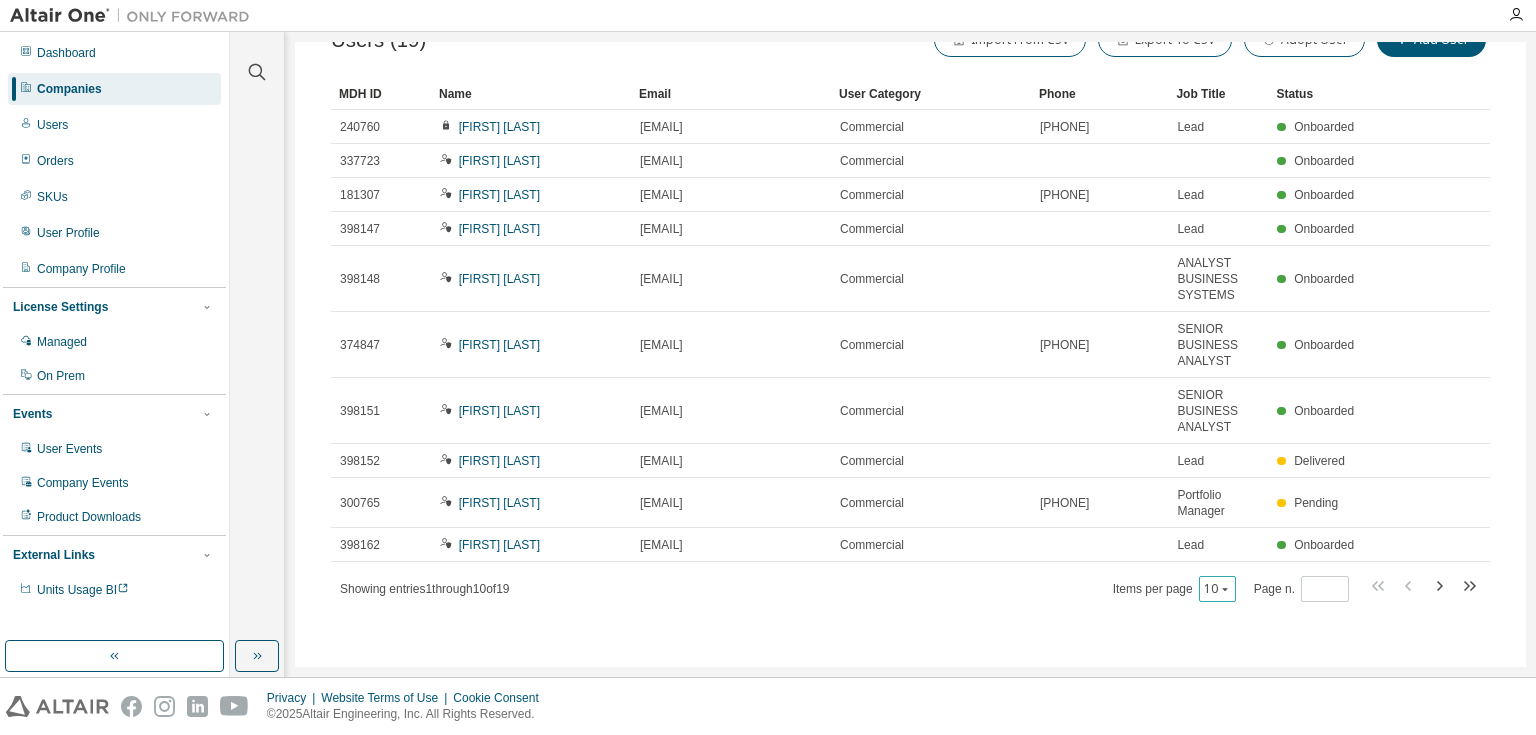 click on "10" at bounding box center (1217, 589) 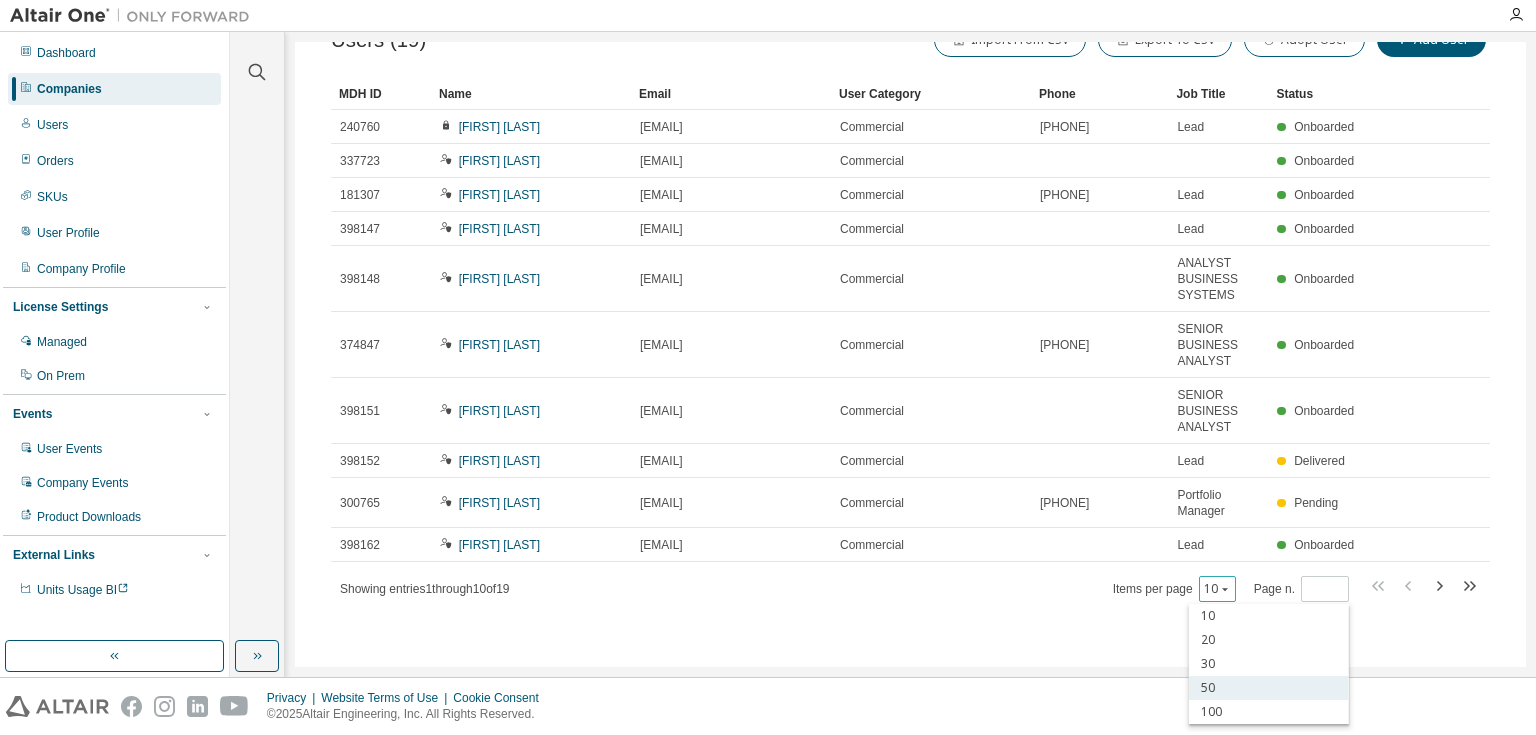 click on "50" at bounding box center [1269, 688] 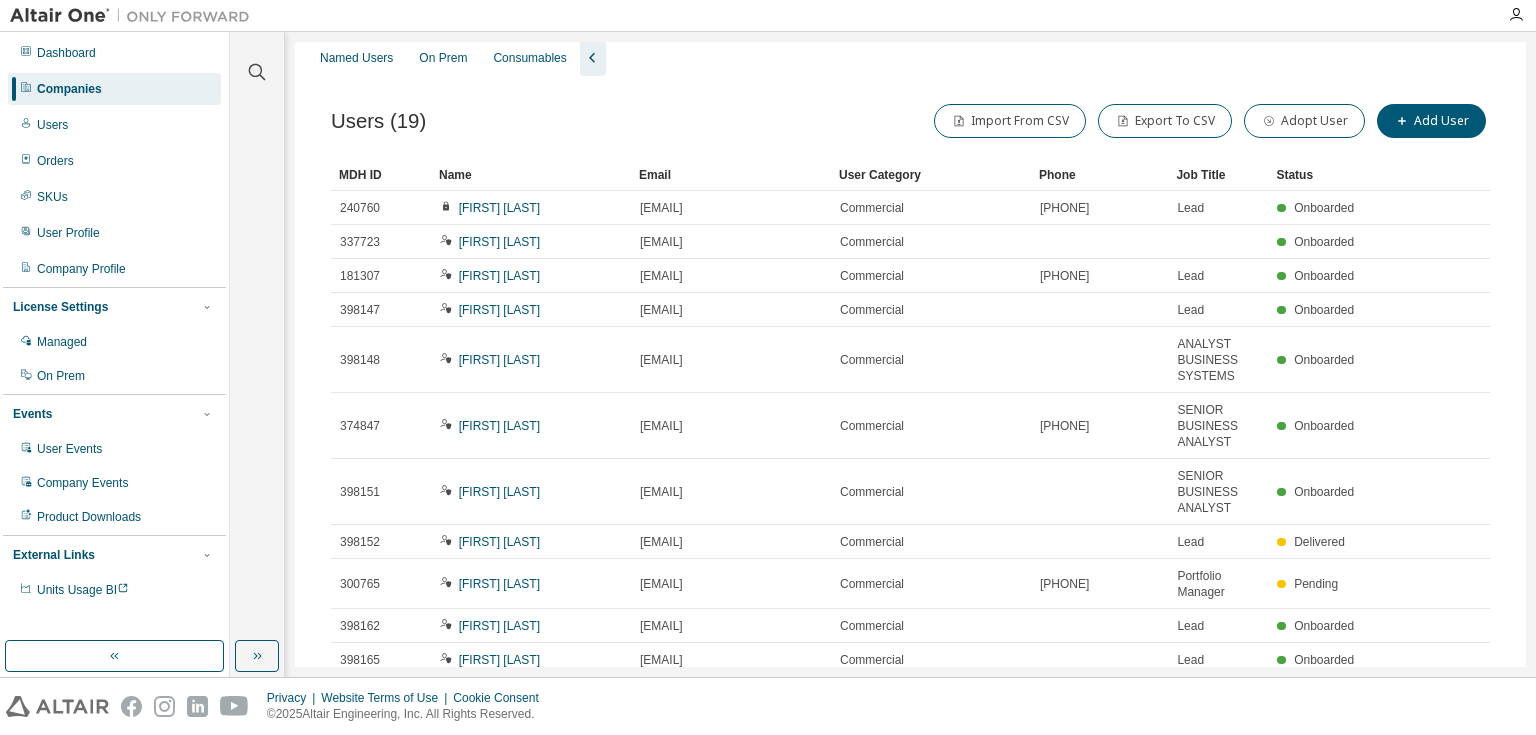 scroll, scrollTop: 0, scrollLeft: 0, axis: both 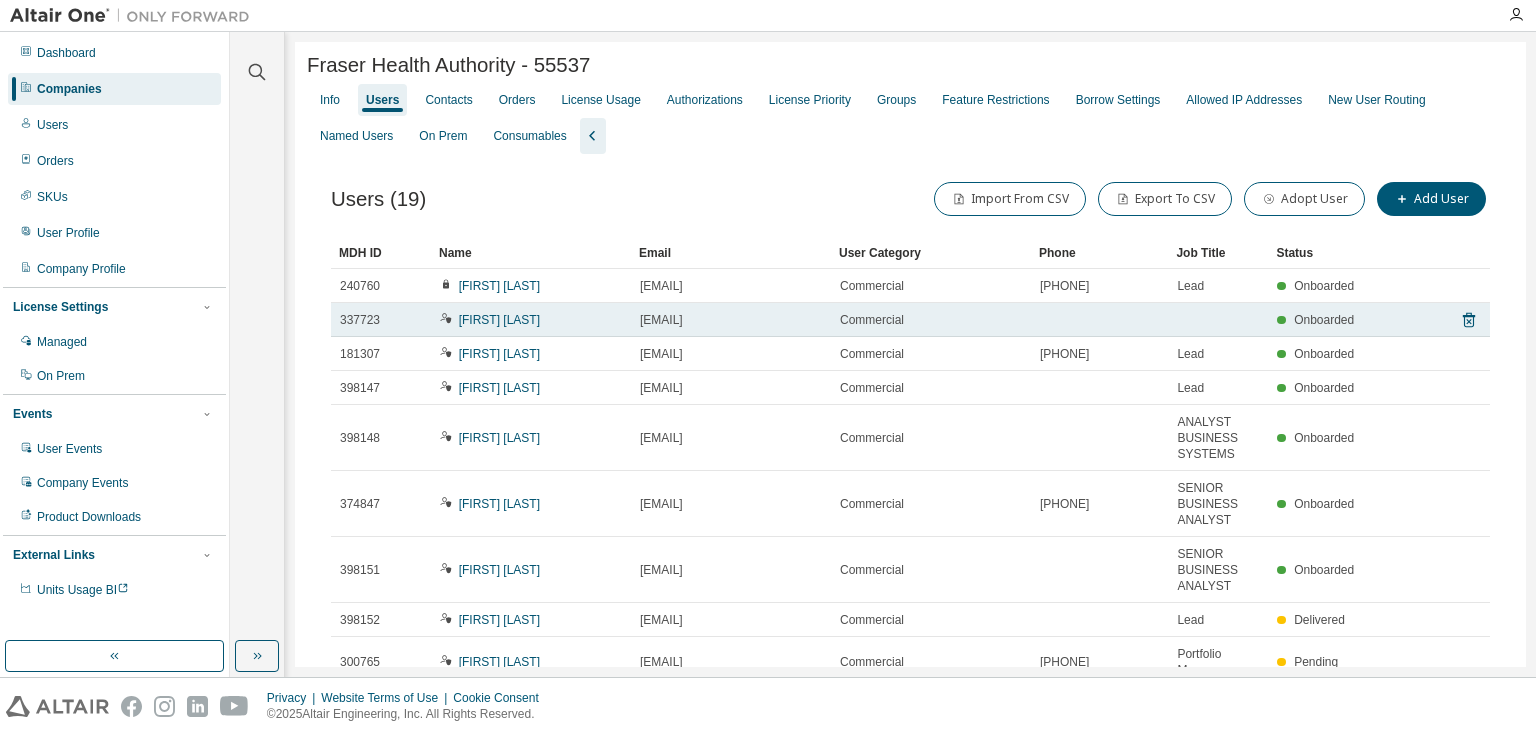 click on "[FIRST] [LAST]" at bounding box center (531, 320) 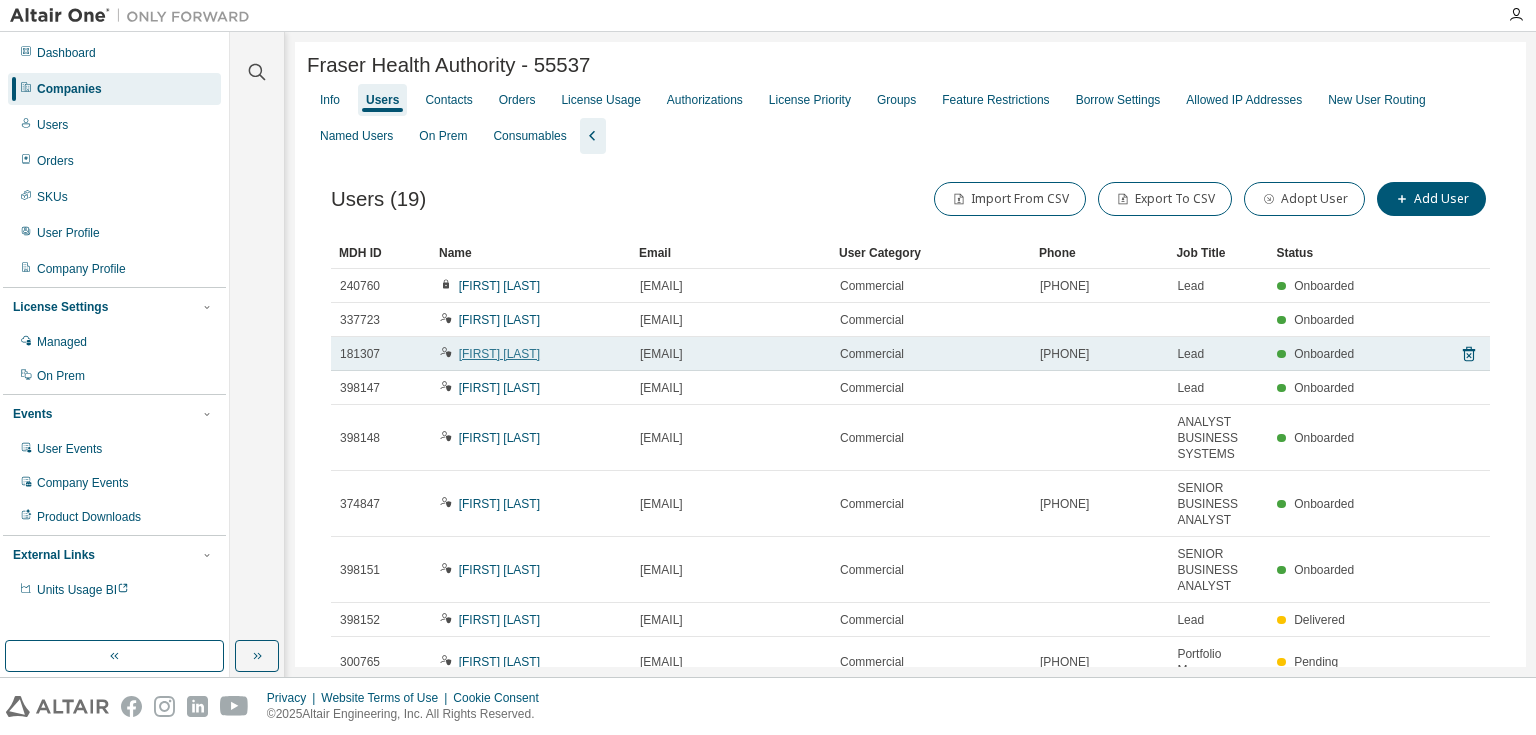 scroll, scrollTop: 80, scrollLeft: 0, axis: vertical 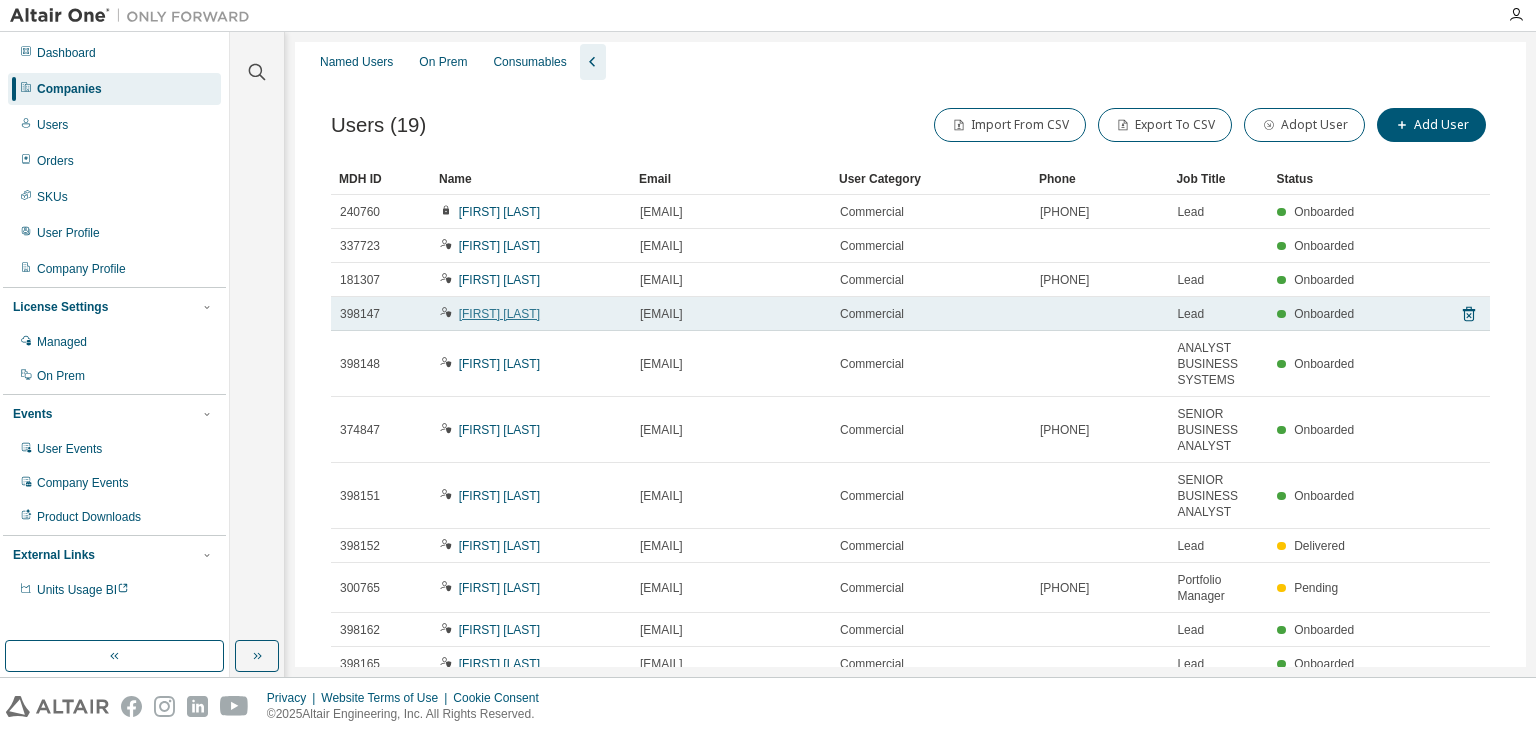 click on "[NUMBER]    [FIRST] [LAST] [EMAIL] Commercial [PHONE] Lead Onboarded [NUMBER]    [FIRST] [FIRST] [EMAIL] Commercial Onboarded [NUMBER]    [FIRST] [LAST] [EMAIL] Commercial [PHONE] Lead Onboarded [NUMBER]    [FIRST] [LAST] [EMAIL] Commercial Lead Onboarded [NUMBER]    [FIRST] [LAST] [EMAIL] Commercial ANALYST BUSINESS SYSTEMS Onboarded [NUMBER]    [FIRST] [LAST] [EMAIL] Commercial SENIOR BUSINESS ANALYST Onboarded [NUMBER]    [FIRST] [LAST] [EMAIL] Commercial Lead Delivered [NUMBER]    [FIRST] [LAST] [EMAIL] Commercial [PHONE] Portfolio Manager Pending [NUMBER]    [FIRST] [LAST] [EMAIL] Commercial Lead Onboarded [NUMBER]    [FIRST] [LAST] [EMAIL] Commercial" at bounding box center (910, 670) 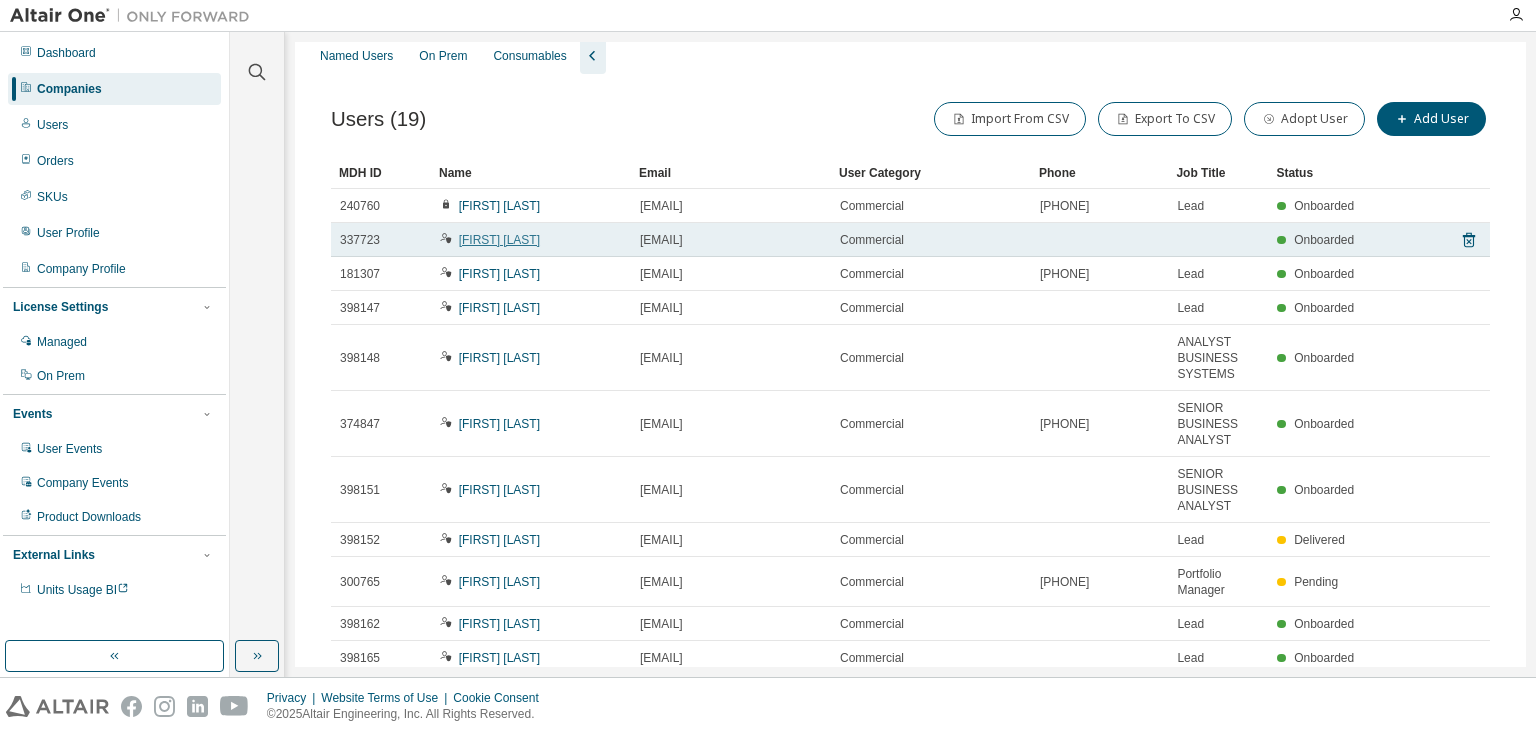 click on "[FIRST] [LAST]" at bounding box center [499, 240] 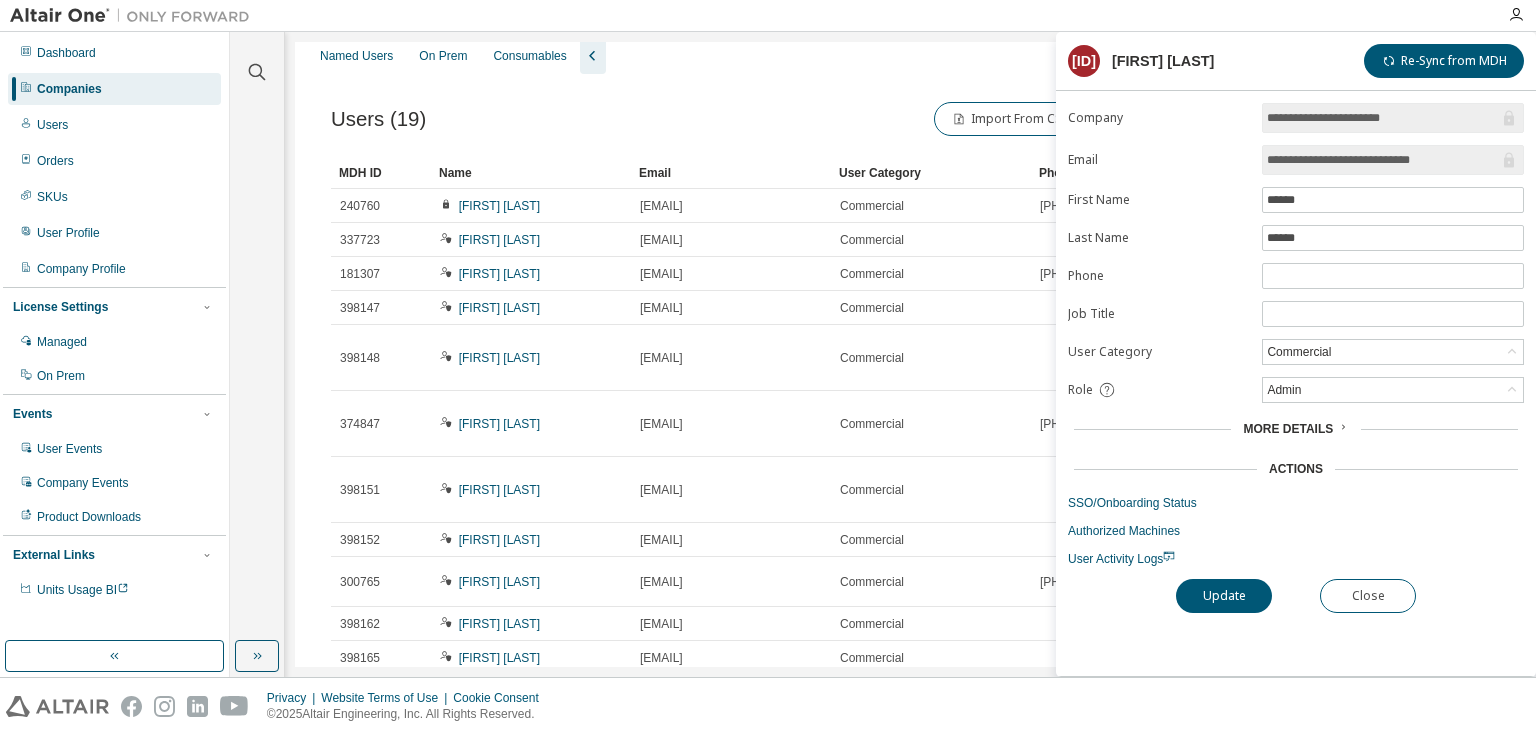 click on "**********" at bounding box center (1296, 335) 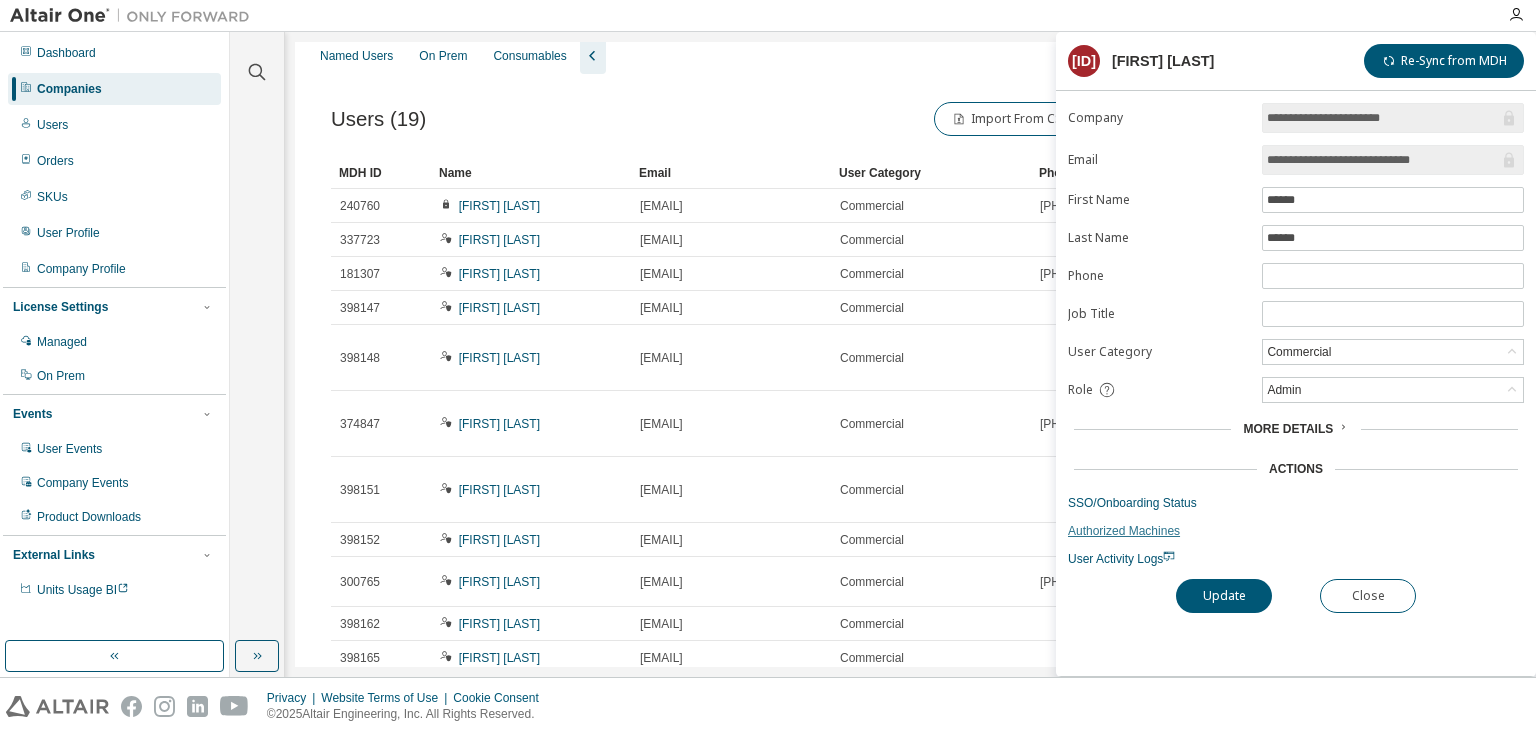 click on "Authorized Machines" at bounding box center [1296, 531] 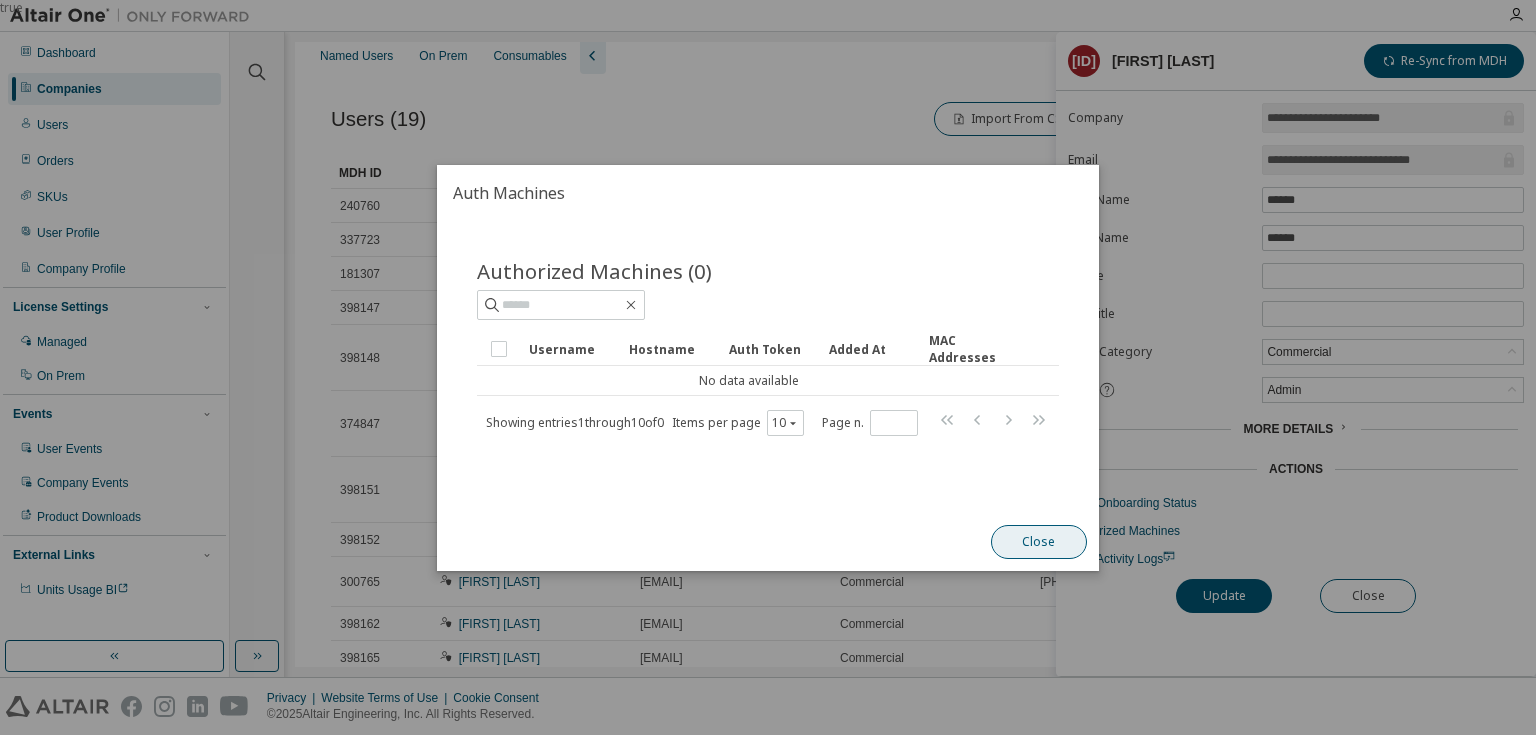 click on "Close" at bounding box center [1039, 542] 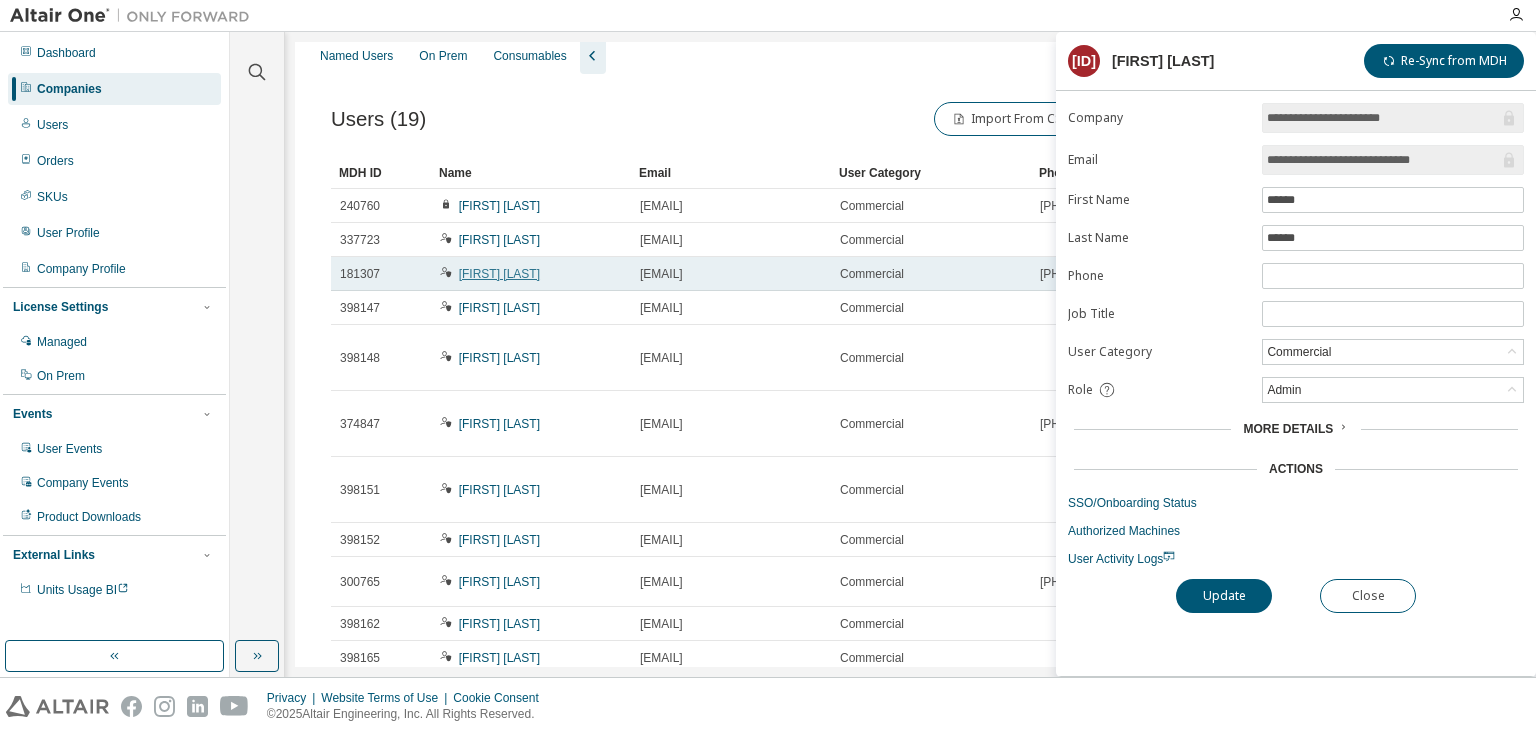 click on "[FIRST] [LAST]" at bounding box center [499, 274] 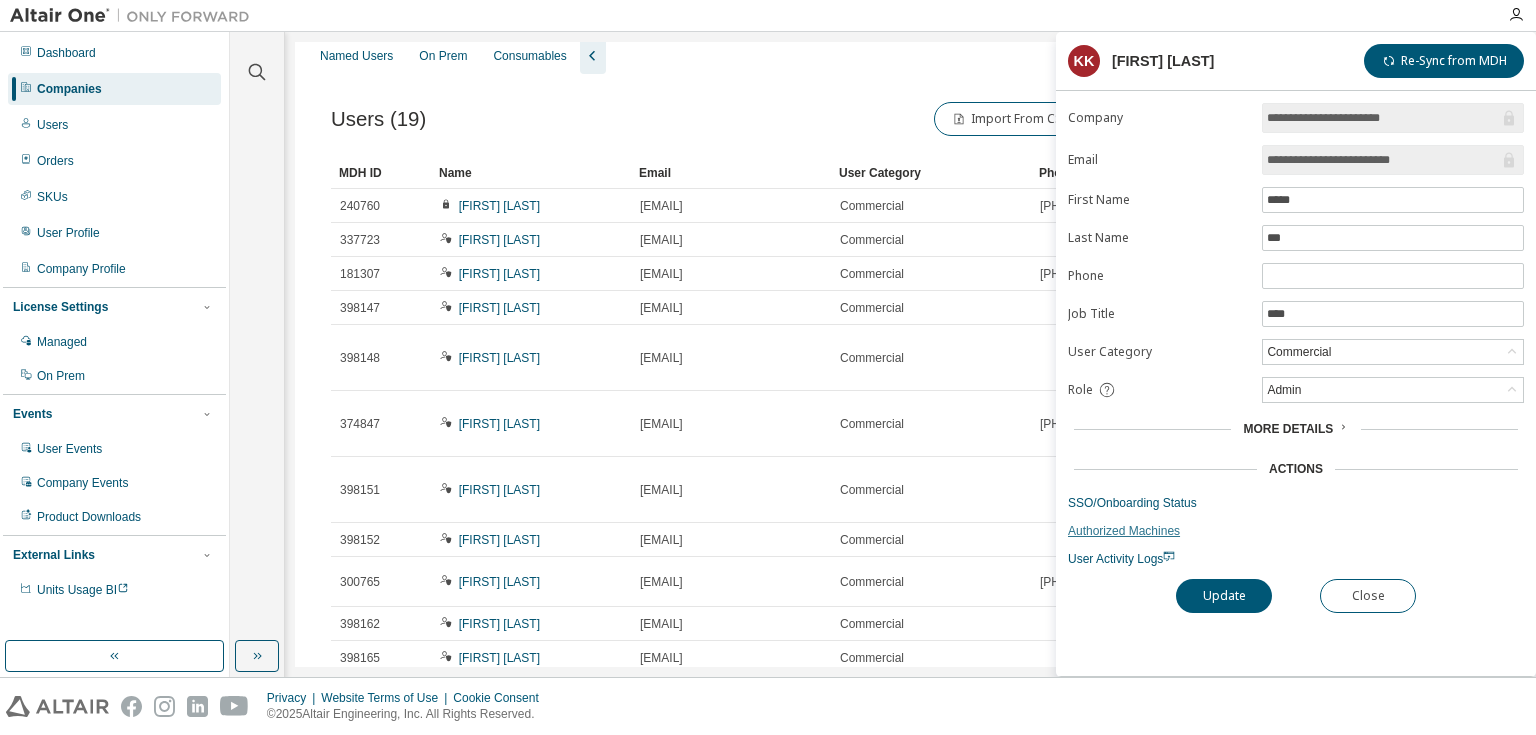 click on "Authorized Machines" at bounding box center (1296, 531) 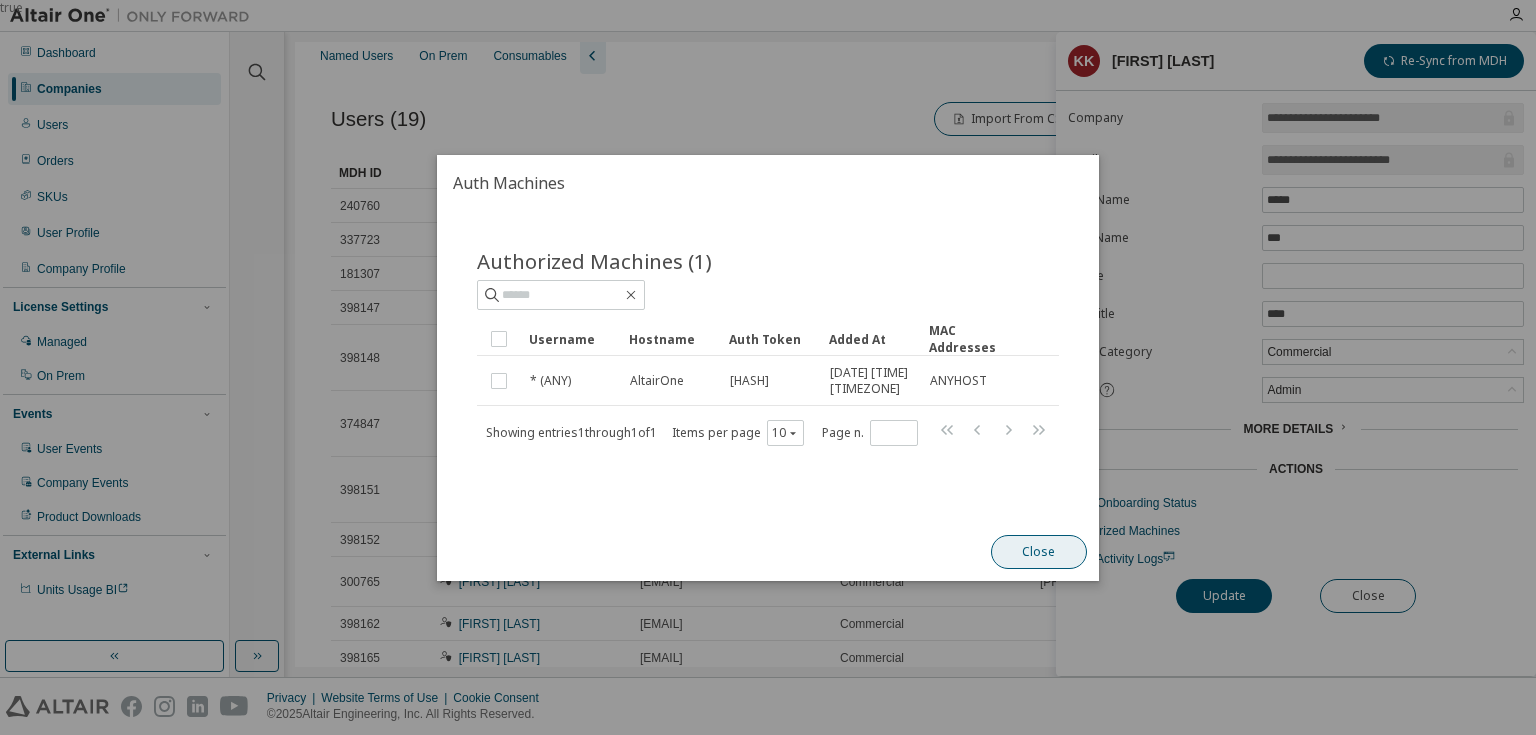 click on "Close" at bounding box center [1039, 552] 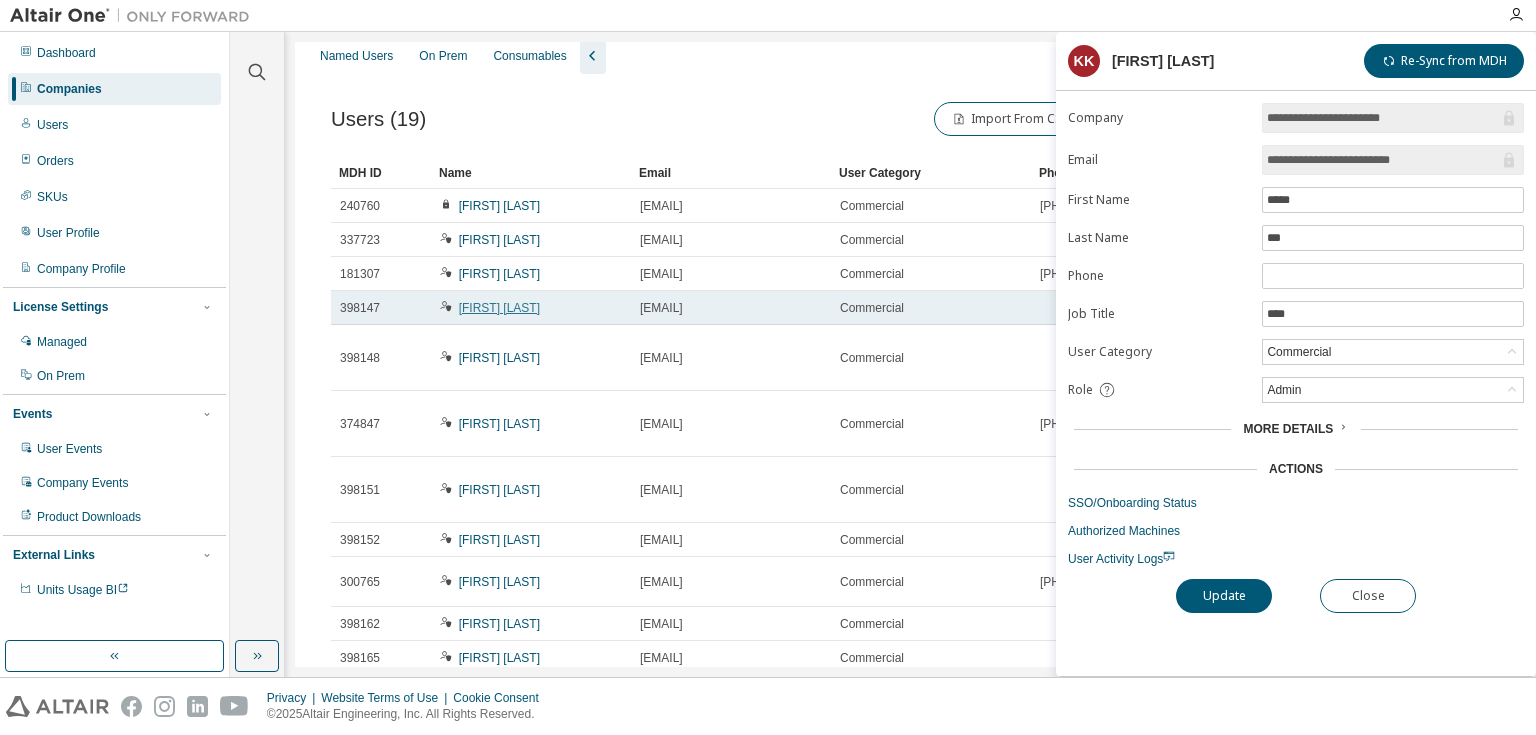 click on "[FIRST] [LAST]" at bounding box center (499, 308) 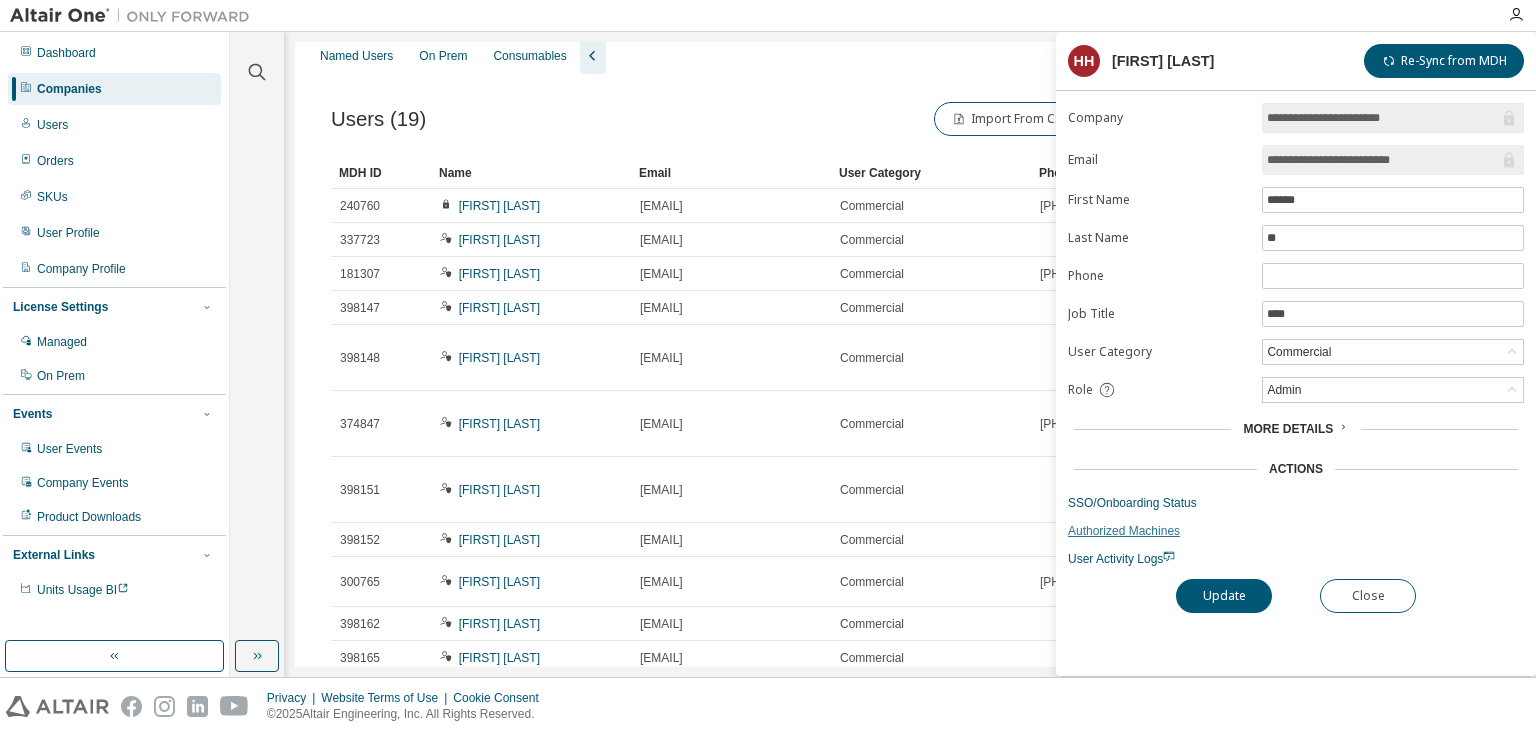 click on "Authorized Machines" at bounding box center [1296, 531] 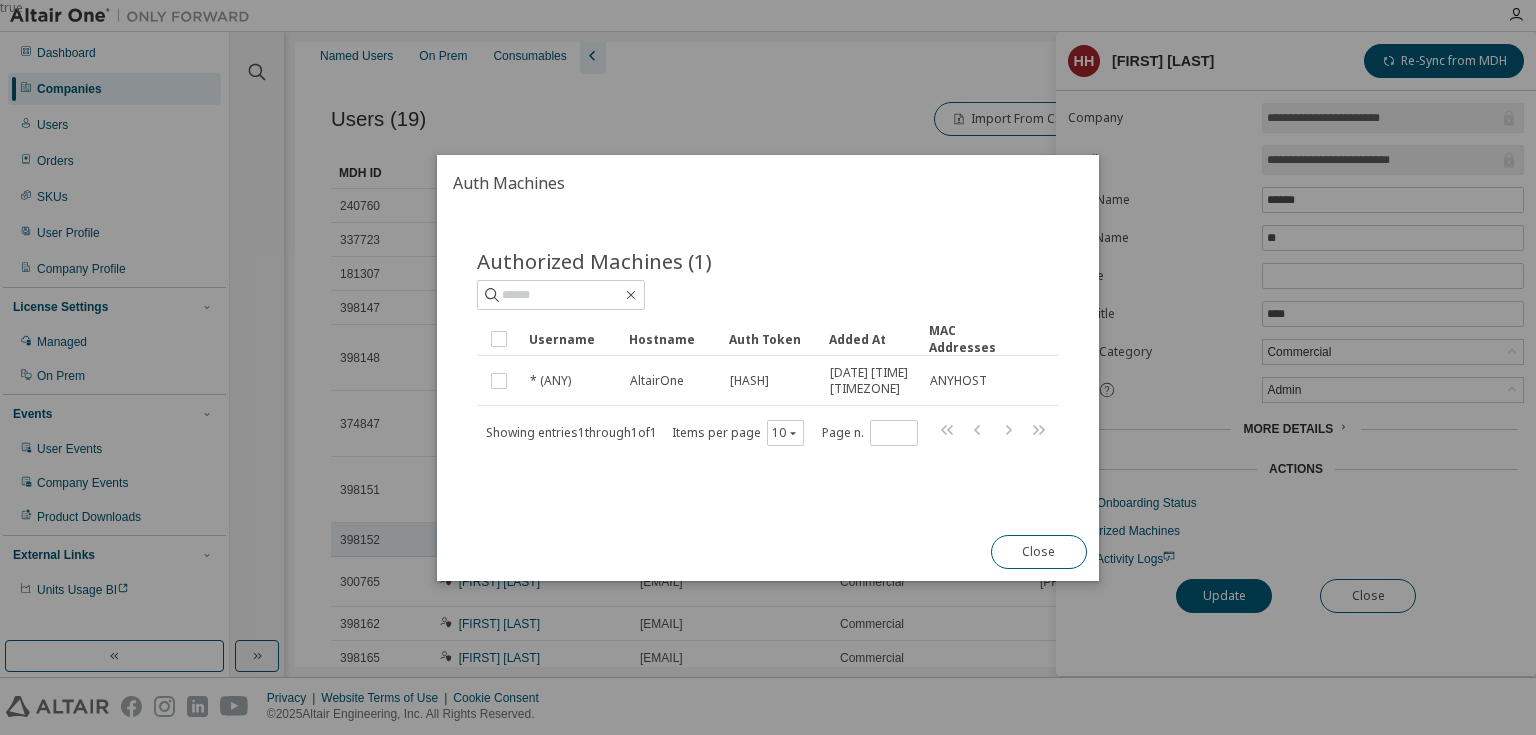 click on "Close" at bounding box center [1039, 552] 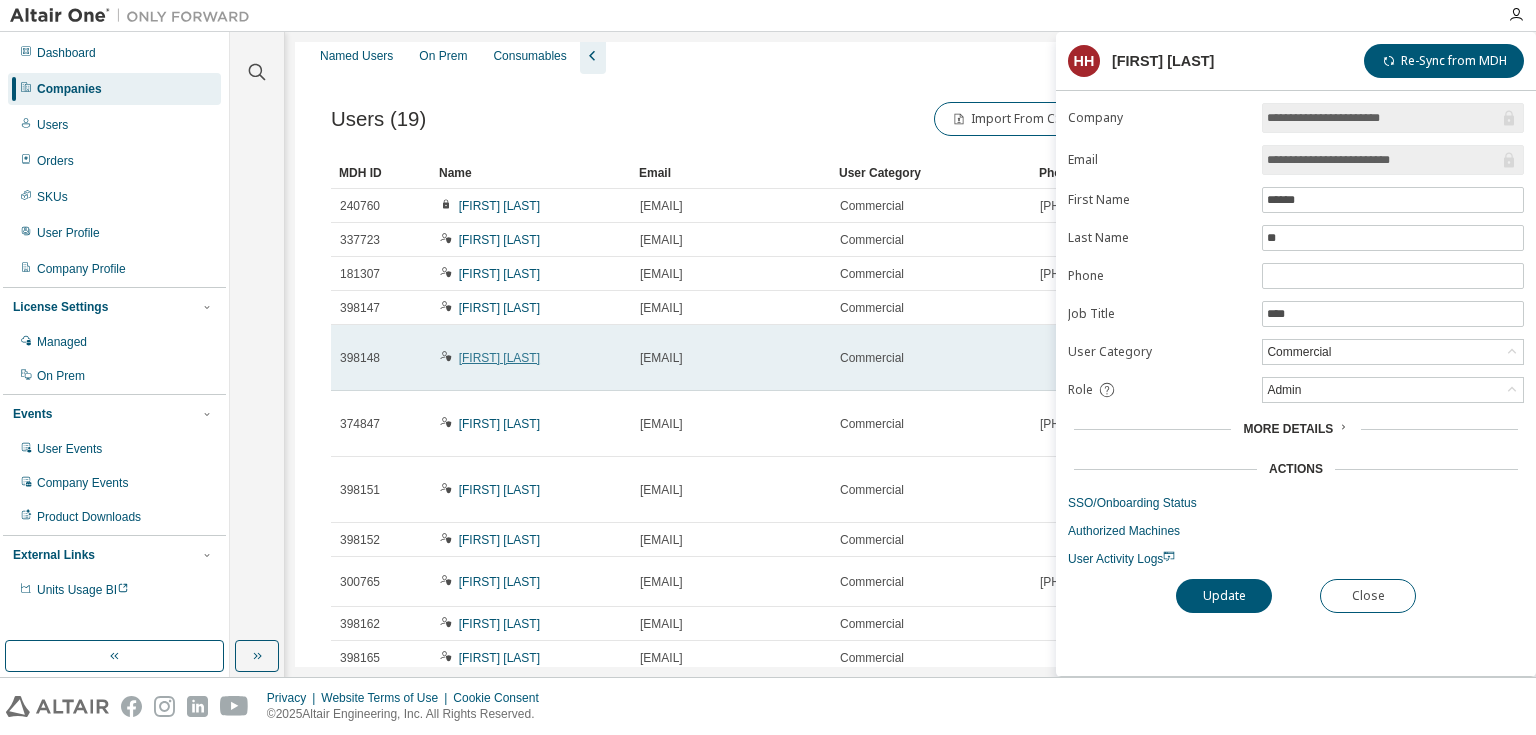 click on "[FIRST] [LAST]" at bounding box center (499, 358) 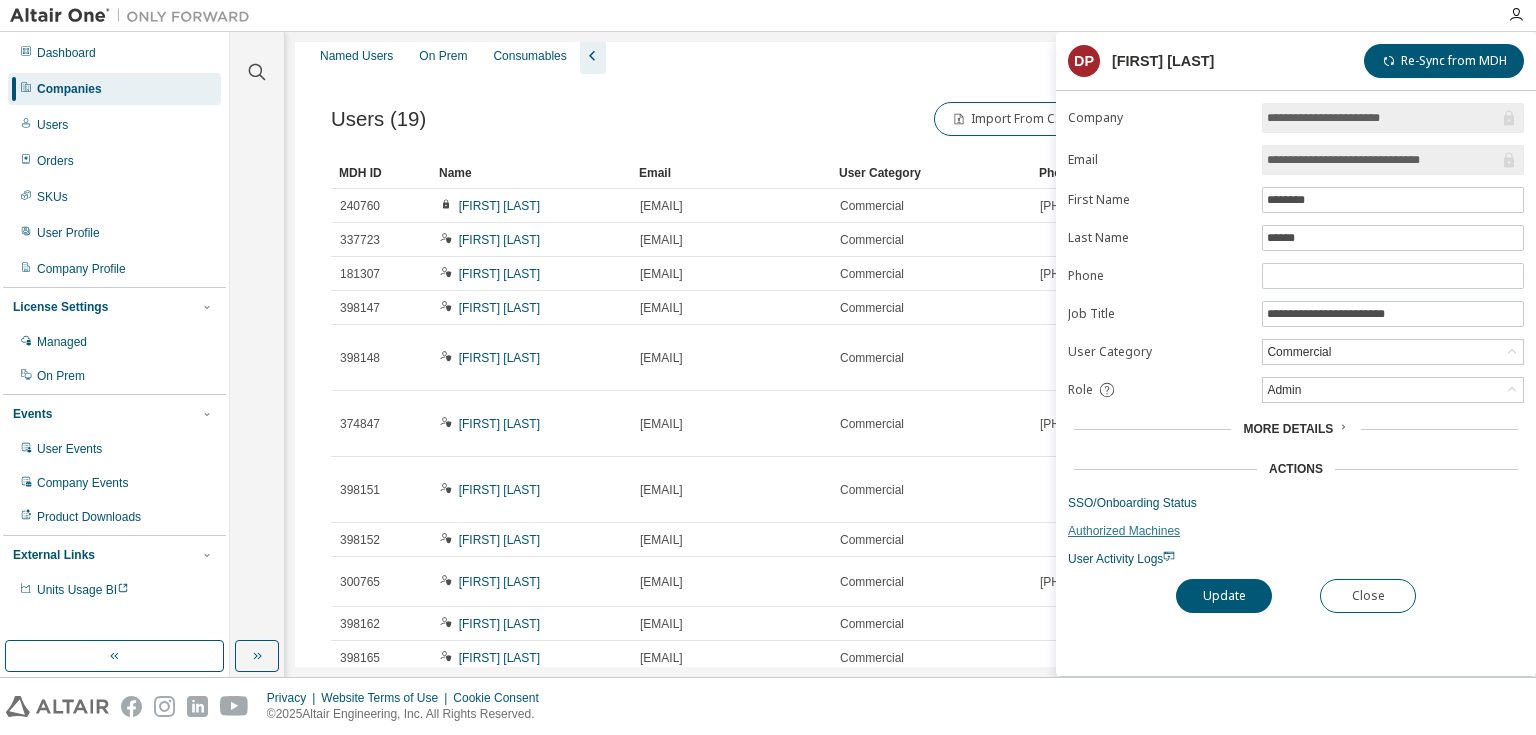 click on "Authorized Machines" at bounding box center (1296, 531) 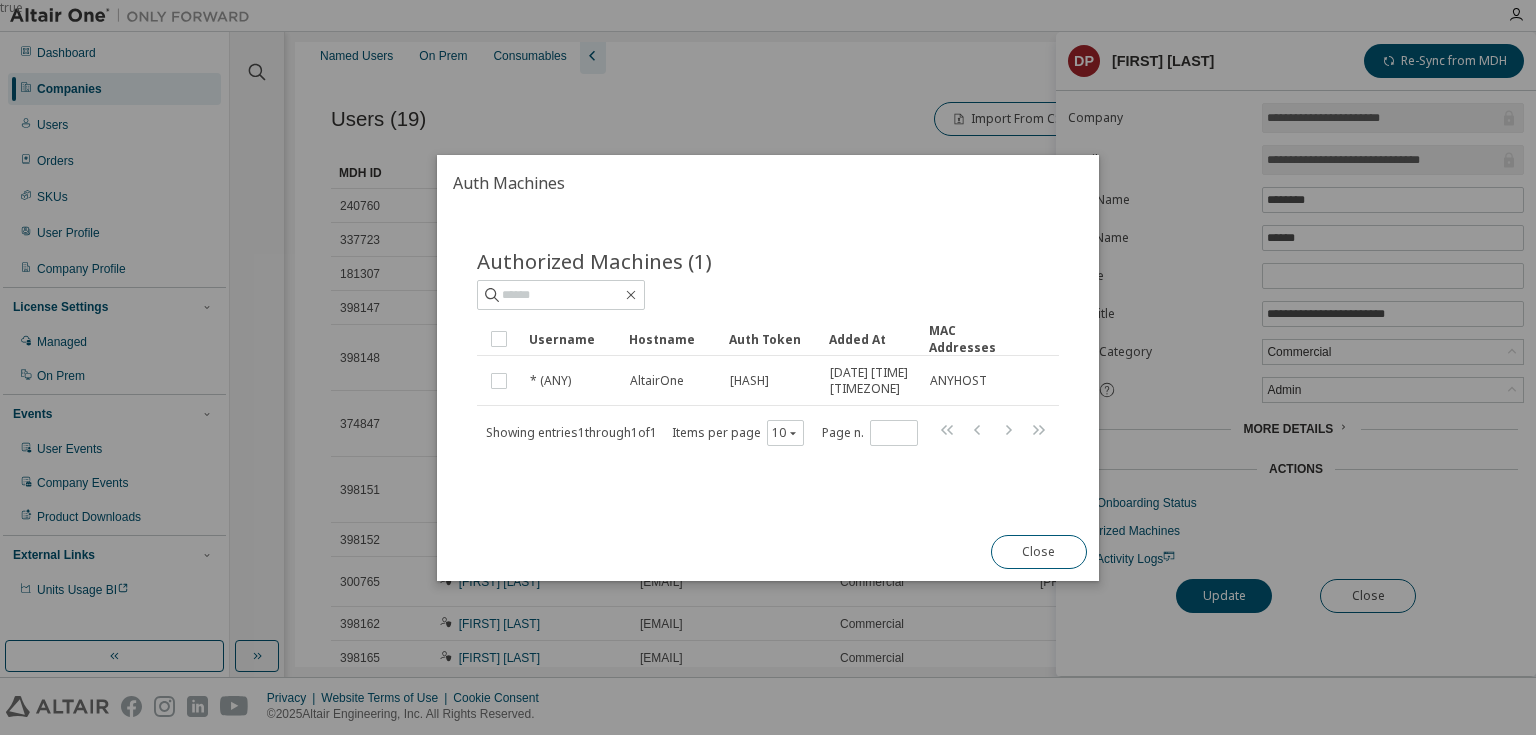 click on "Close" at bounding box center (1039, 552) 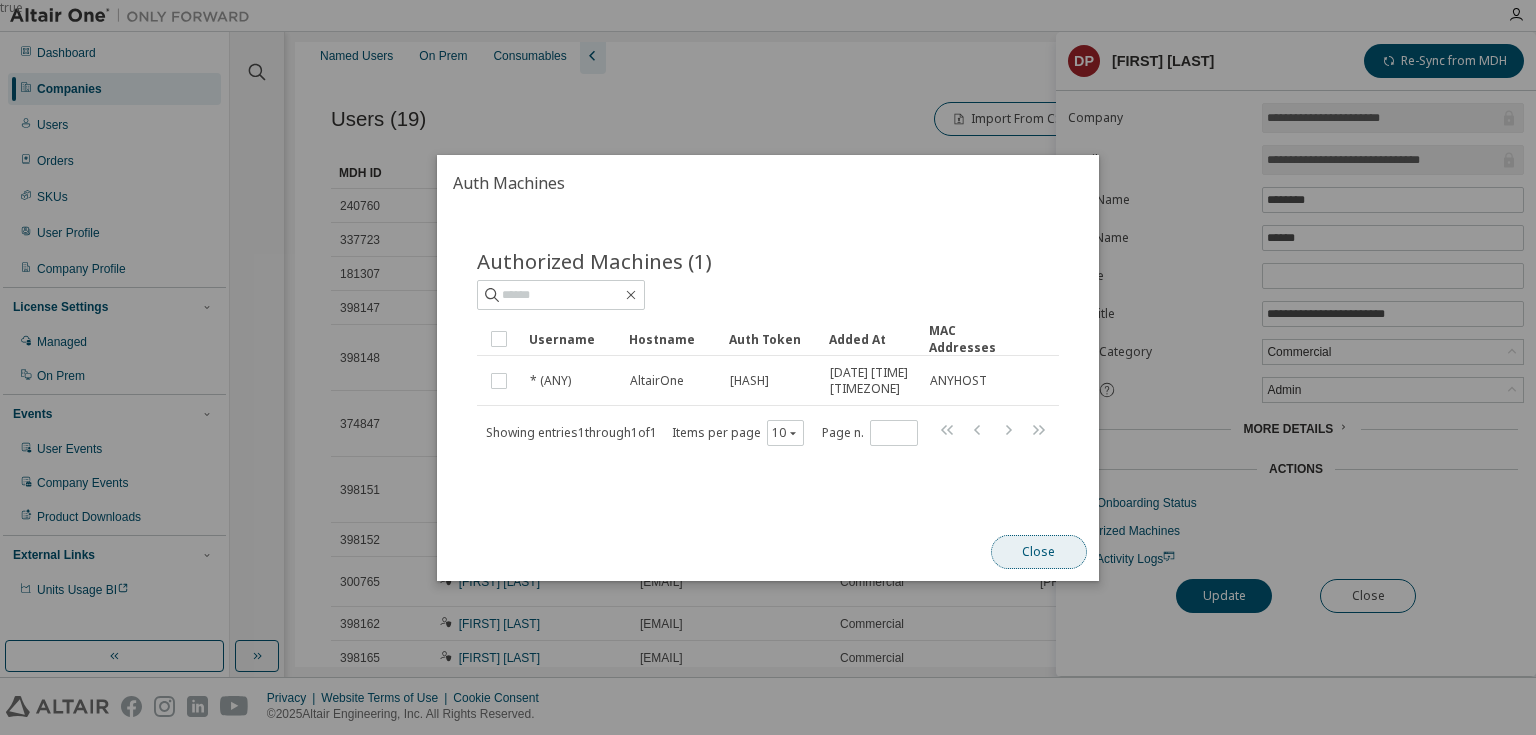 click on "Close" at bounding box center (1039, 552) 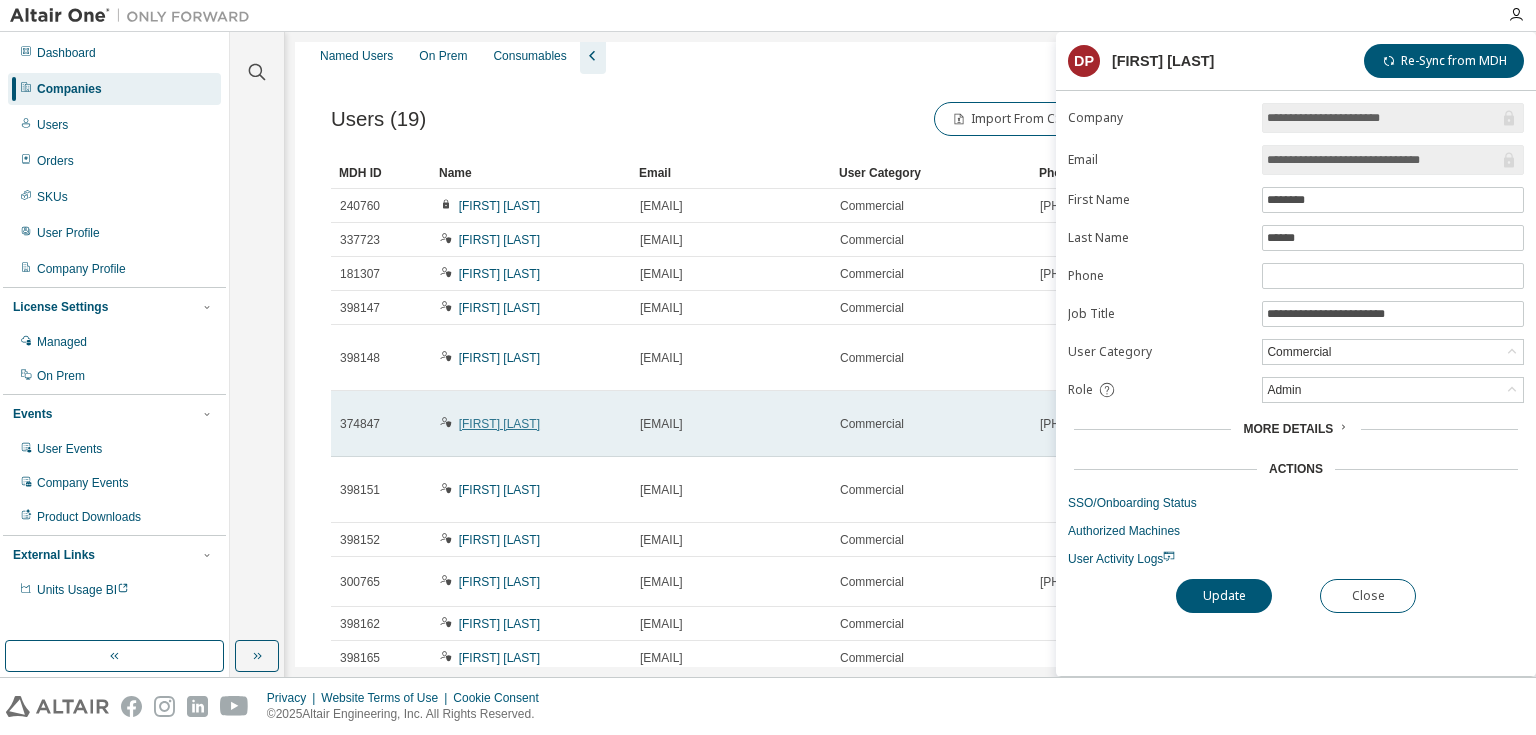 click on "[FIRST] [LAST]" at bounding box center [499, 424] 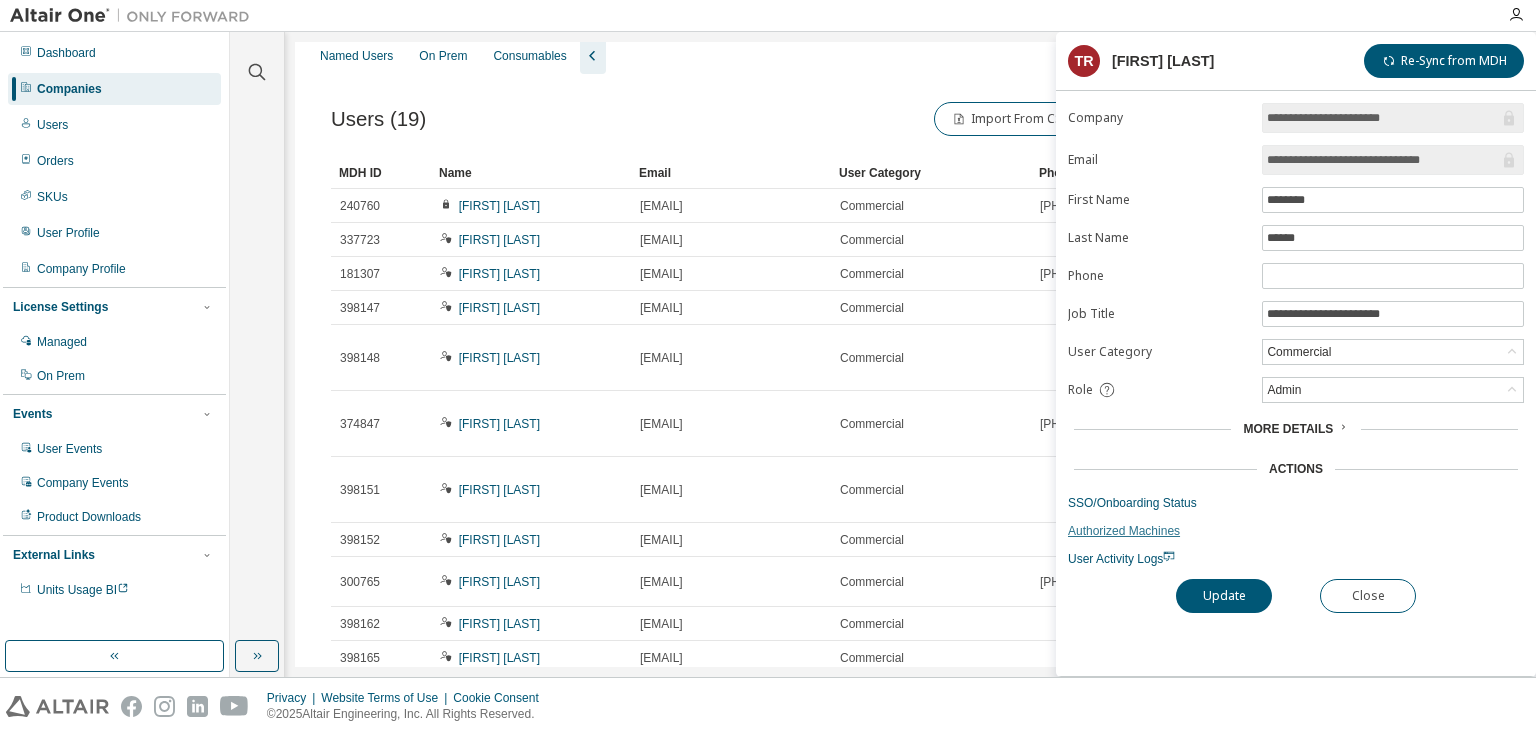 click on "Authorized Machines" at bounding box center (1296, 531) 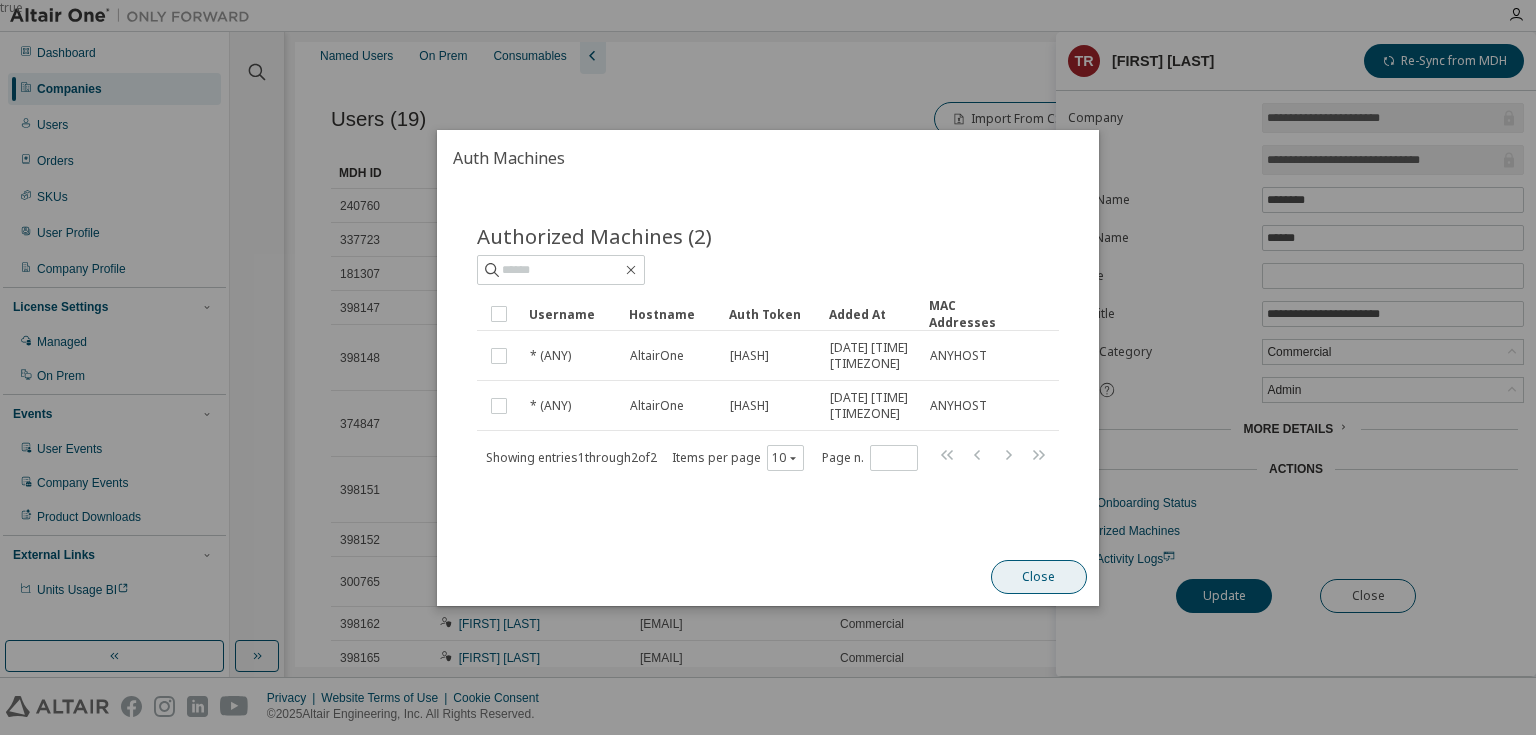 click on "Close" at bounding box center (1039, 577) 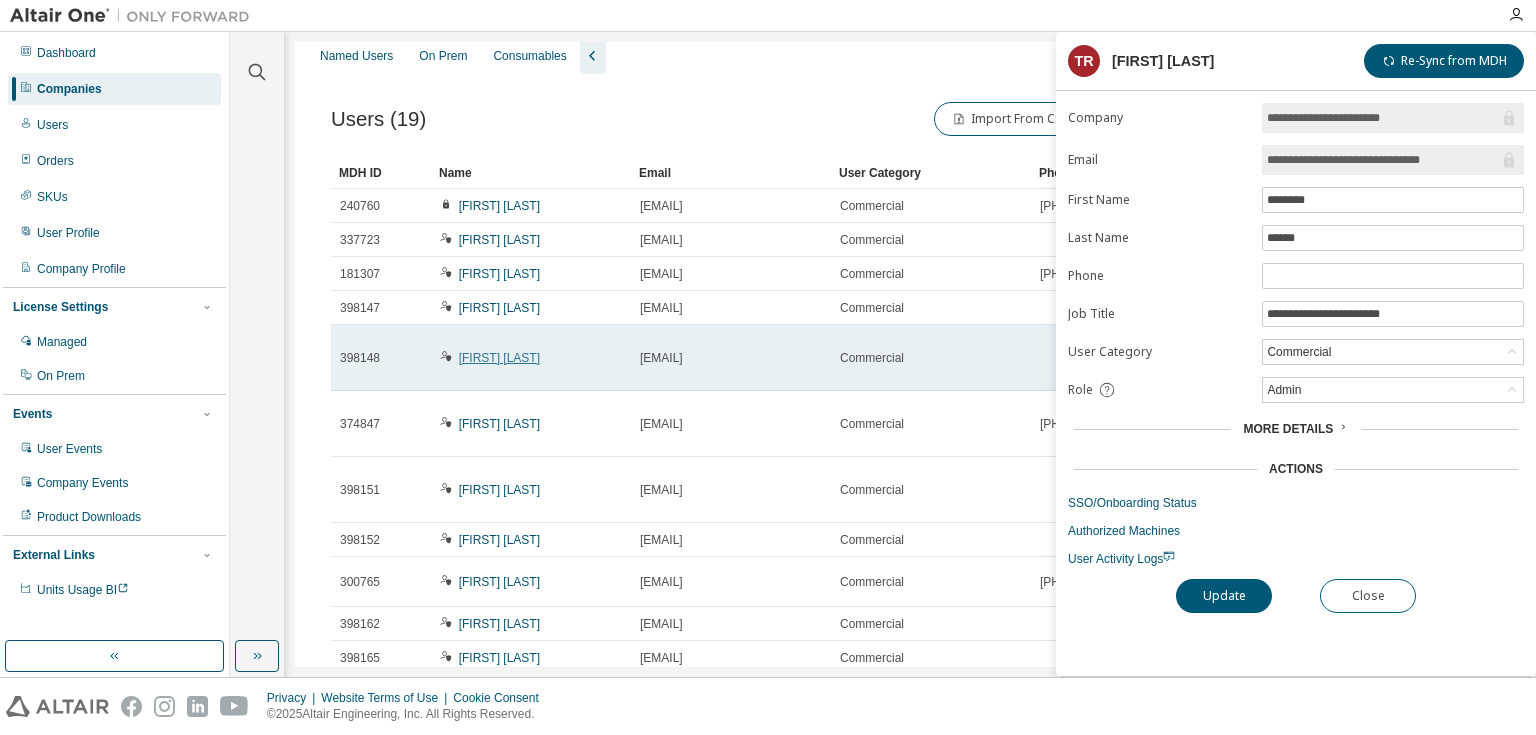 click on "[FIRST] [LAST]" at bounding box center (499, 358) 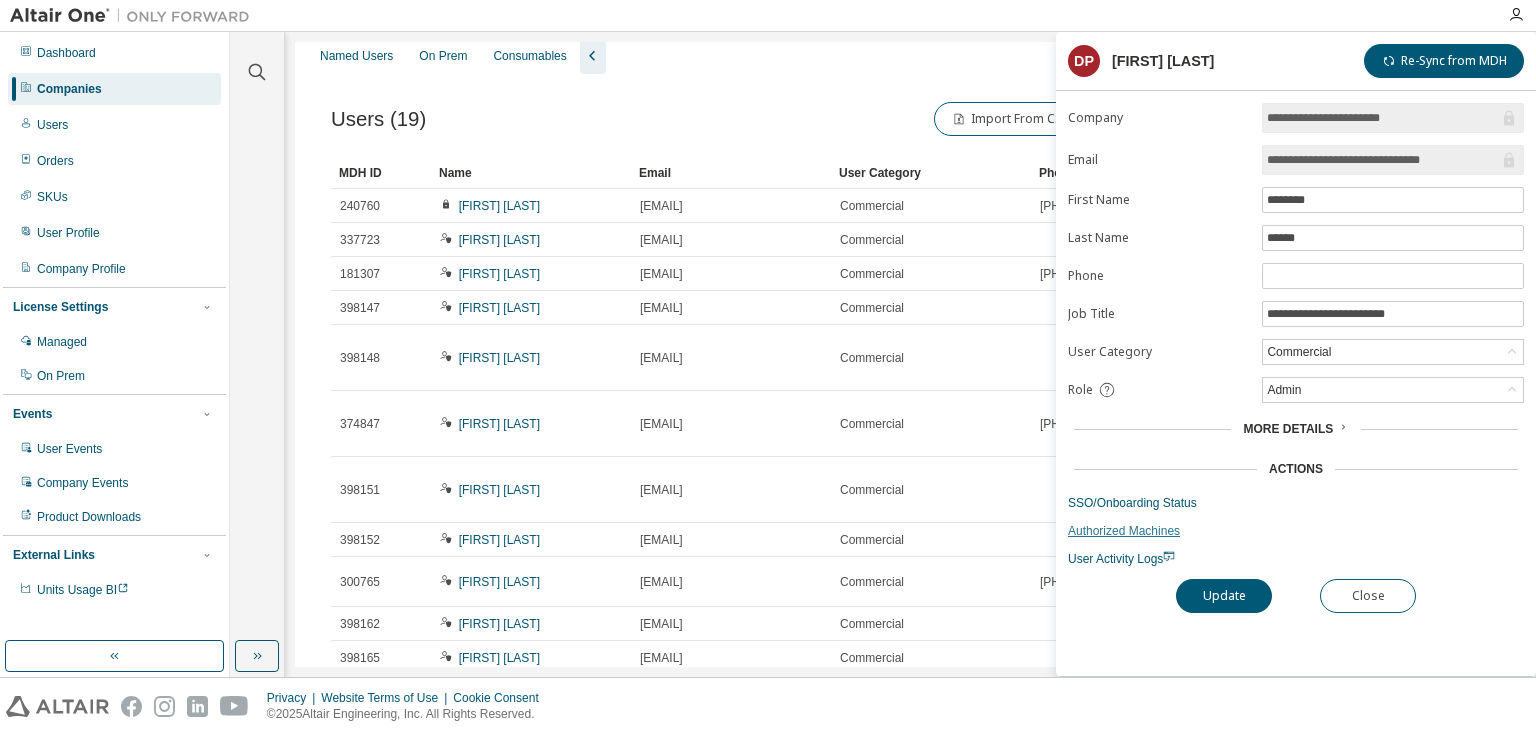 click on "Authorized Machines" at bounding box center (1296, 531) 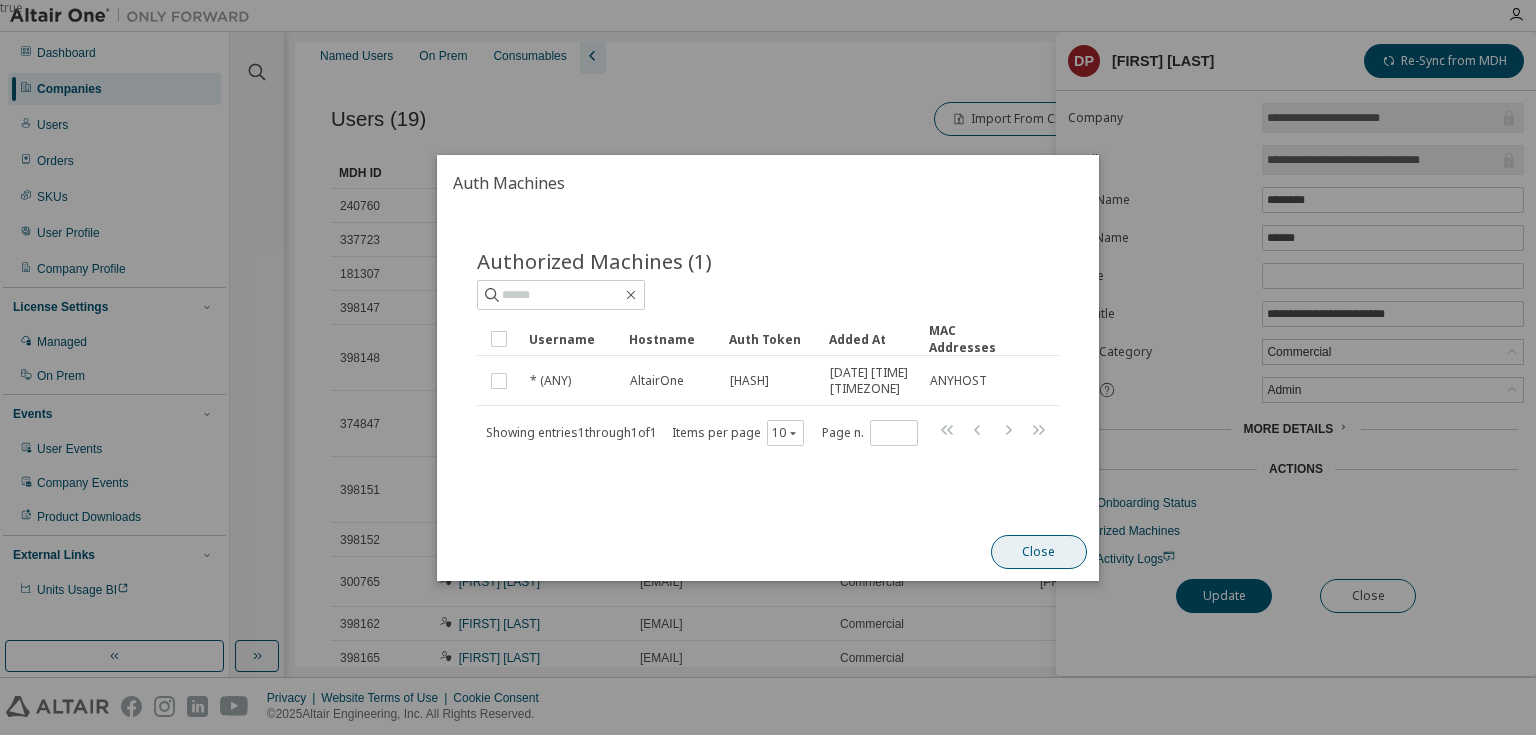 click on "Close" at bounding box center (1039, 552) 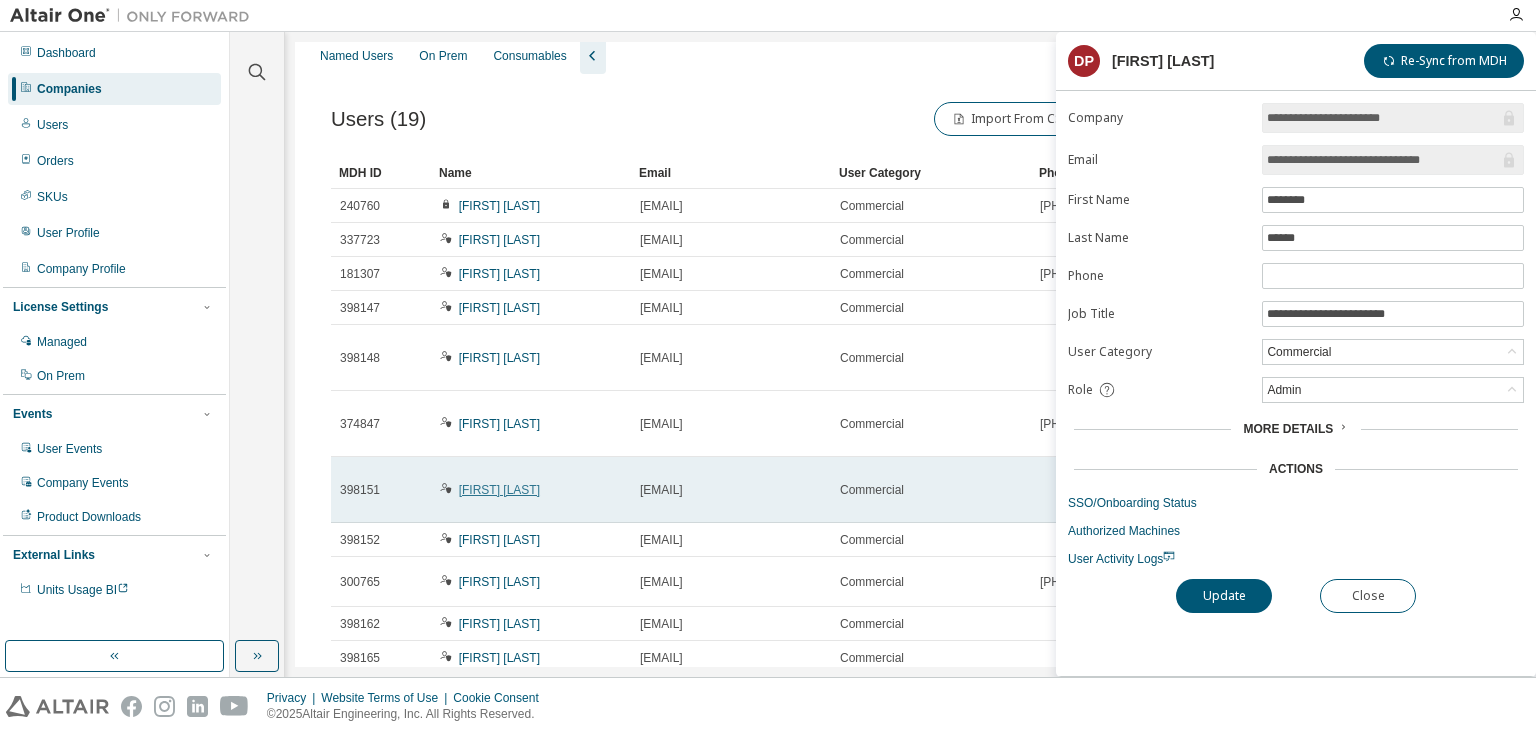 click on "[FIRST] [LAST]" at bounding box center (499, 490) 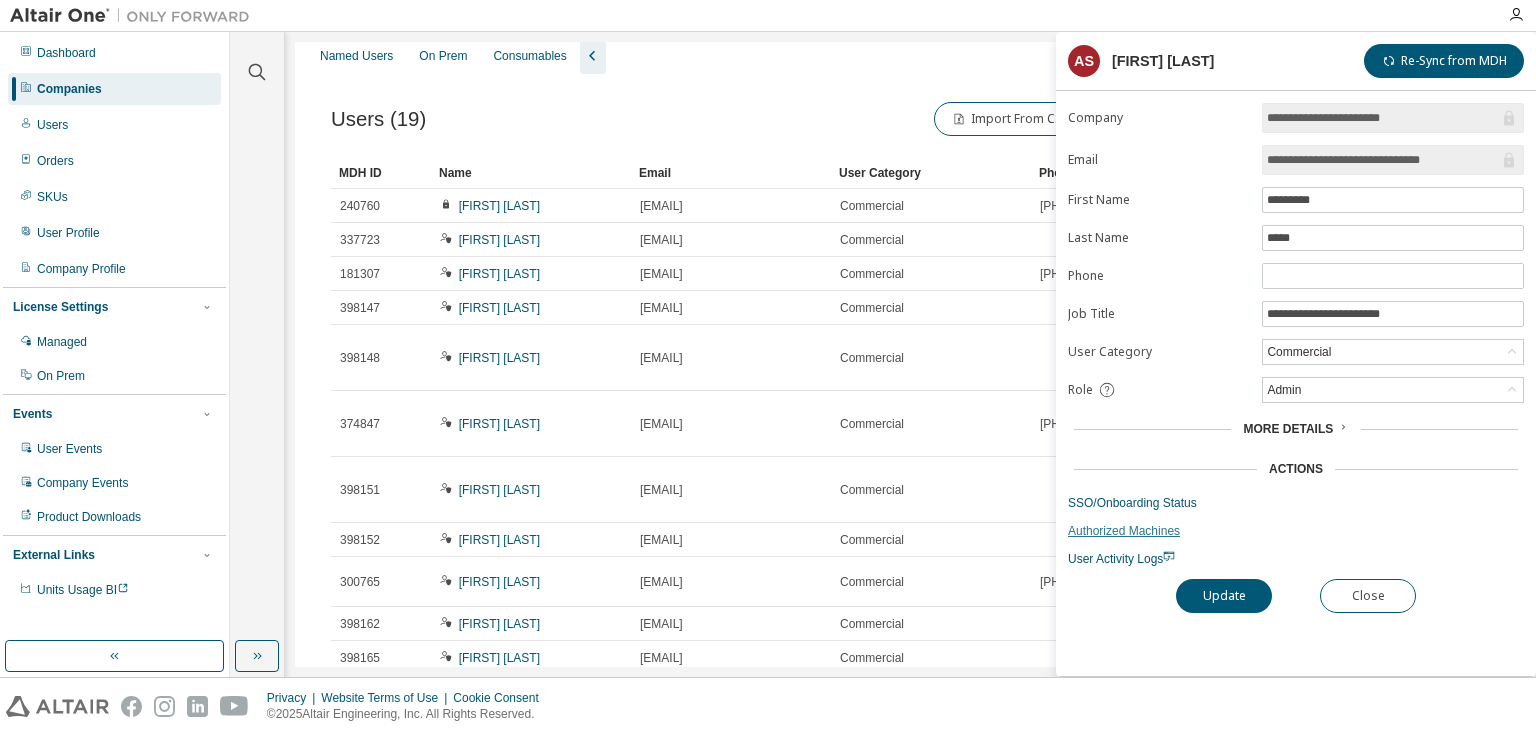 click on "Authorized Machines" at bounding box center [1296, 531] 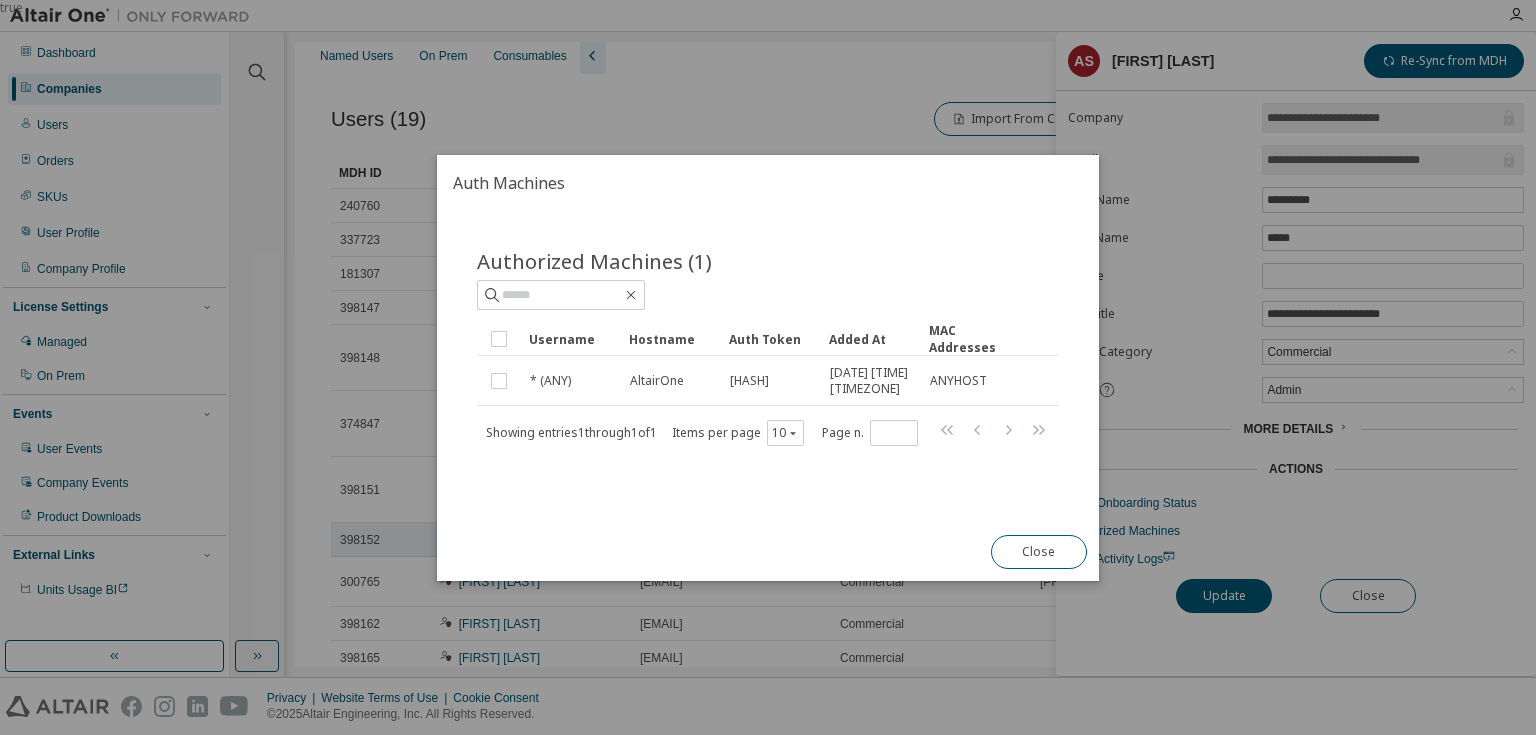 click on "Close" at bounding box center (1039, 552) 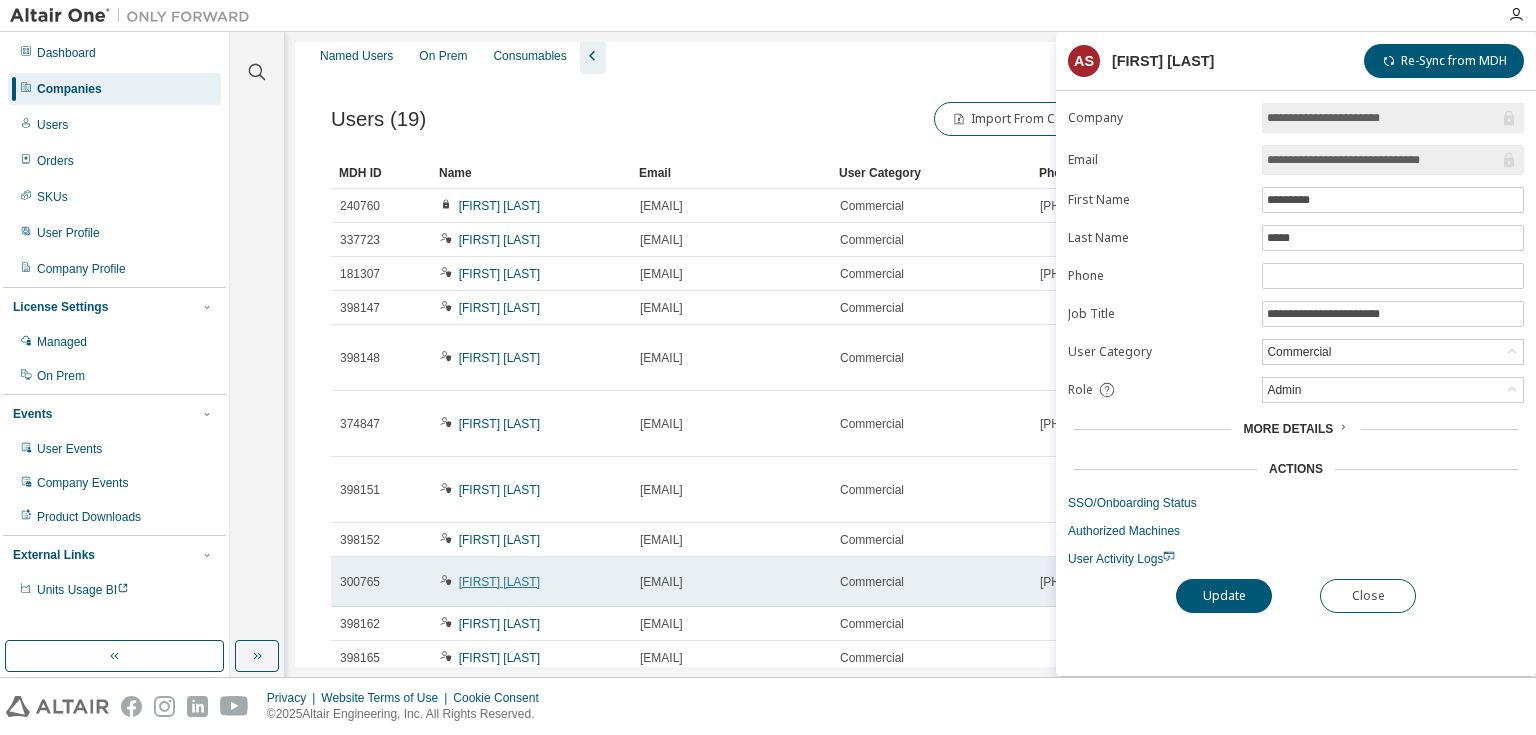 click on "[FIRST] [LAST]" at bounding box center (499, 582) 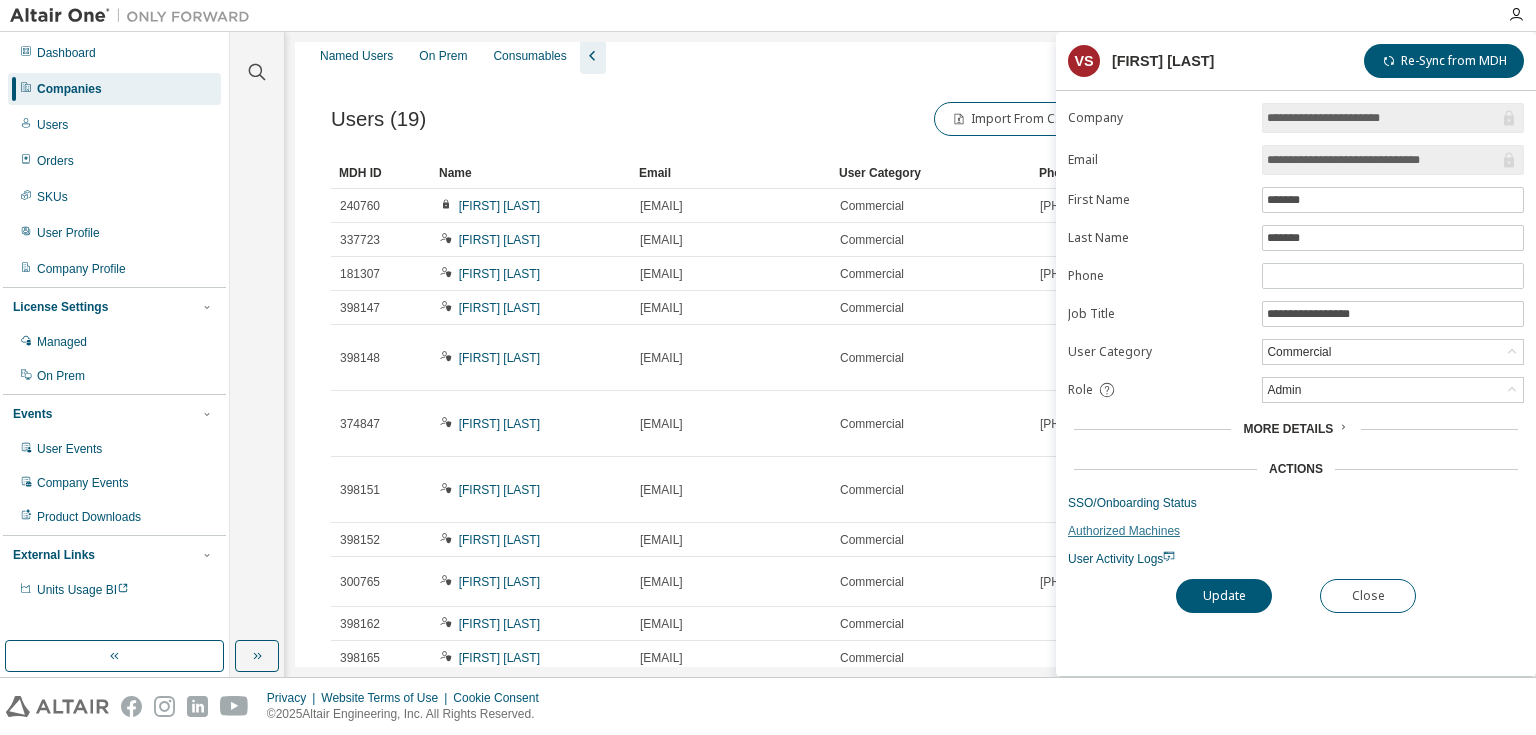 click on "Authorized Machines" at bounding box center (1296, 531) 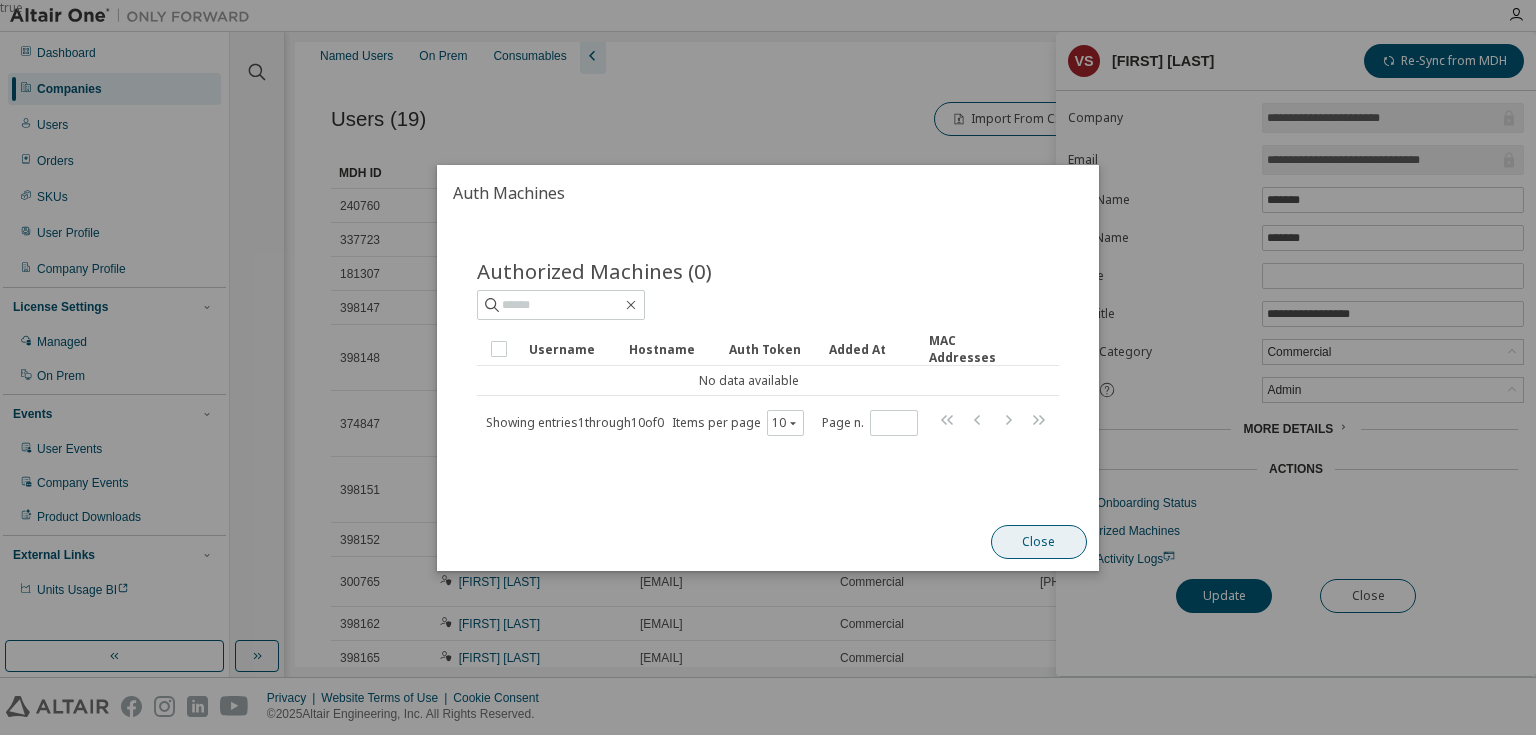 click on "Close" at bounding box center (1039, 542) 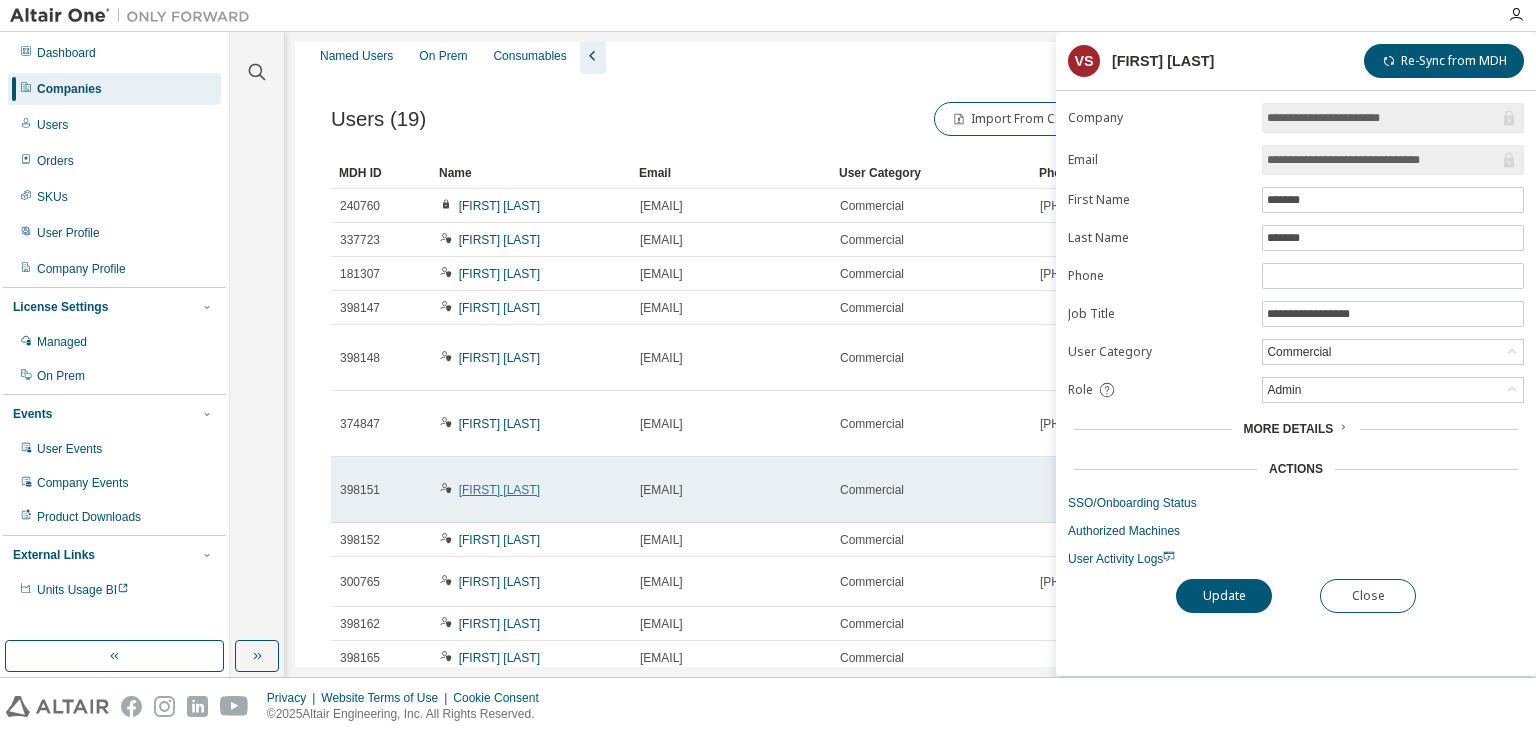 click on "[FIRST] [LAST]" at bounding box center (499, 490) 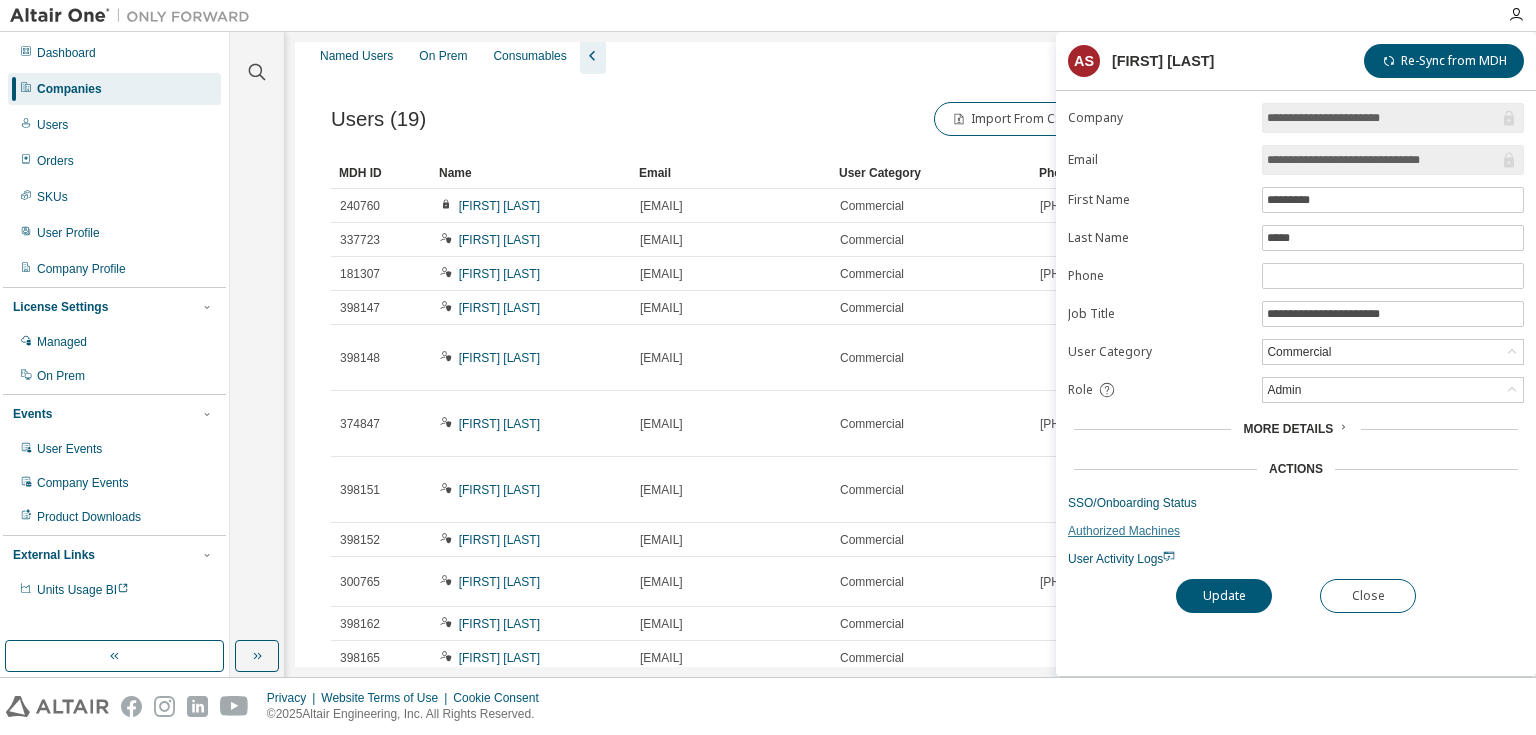click on "Authorized Machines" at bounding box center (1296, 531) 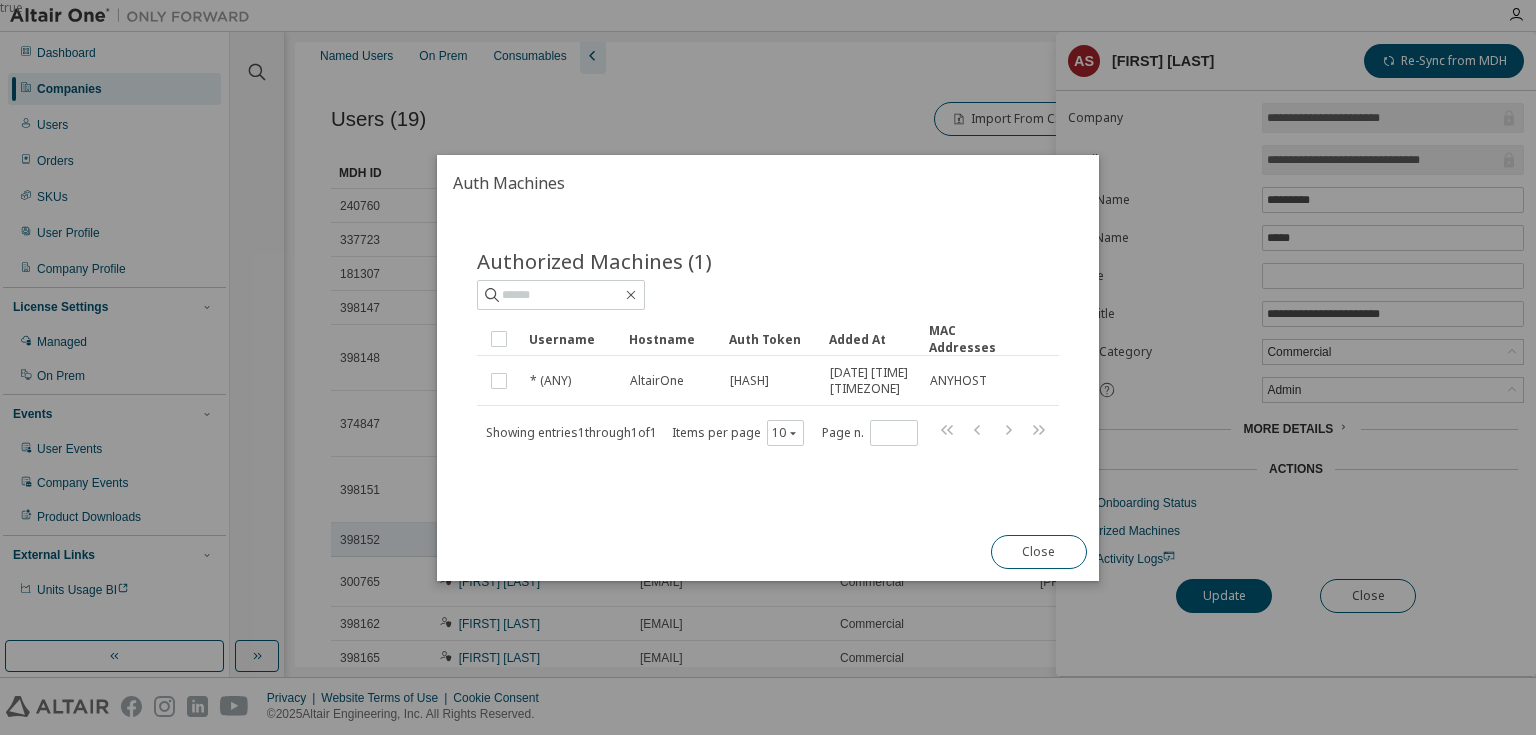 click on "Close" at bounding box center (1039, 552) 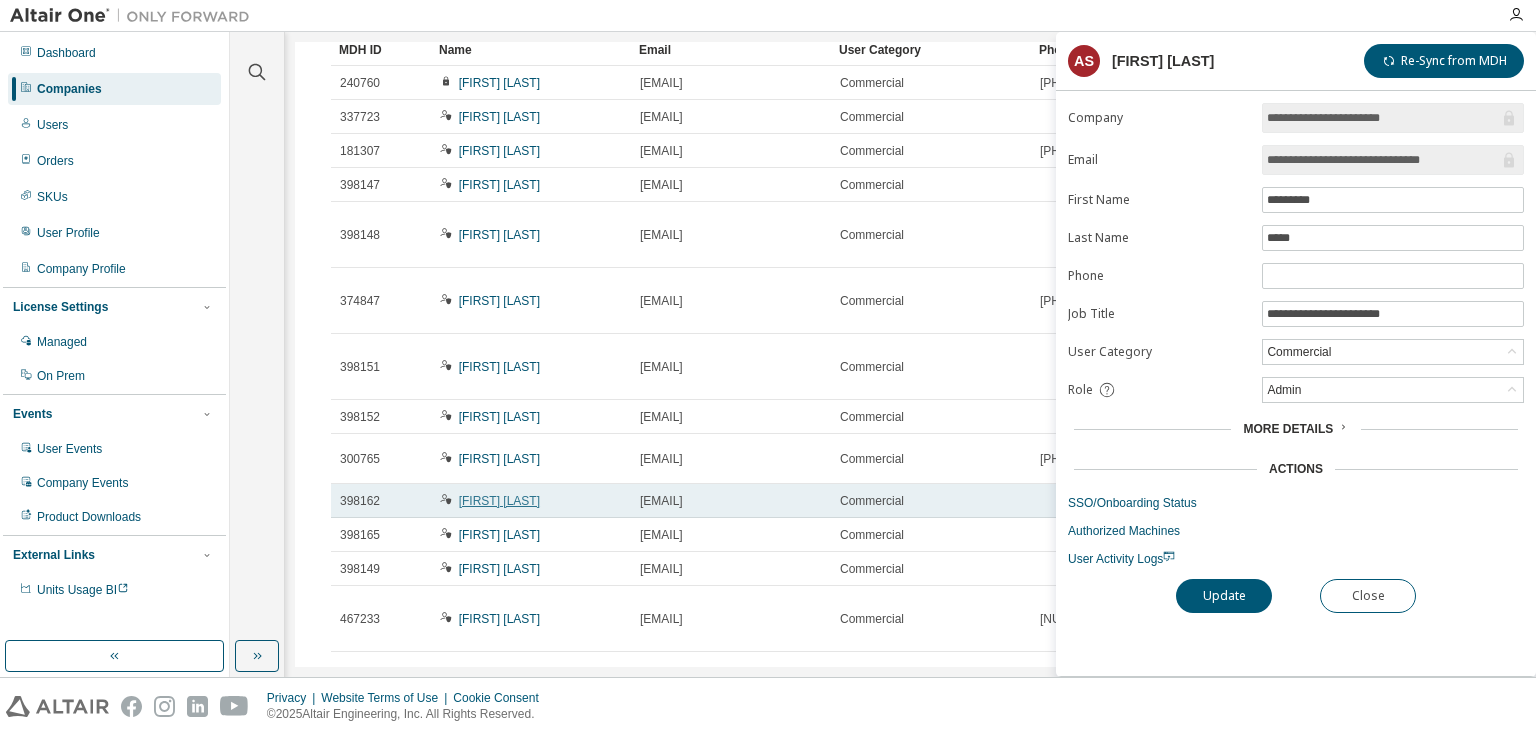 scroll, scrollTop: 240, scrollLeft: 0, axis: vertical 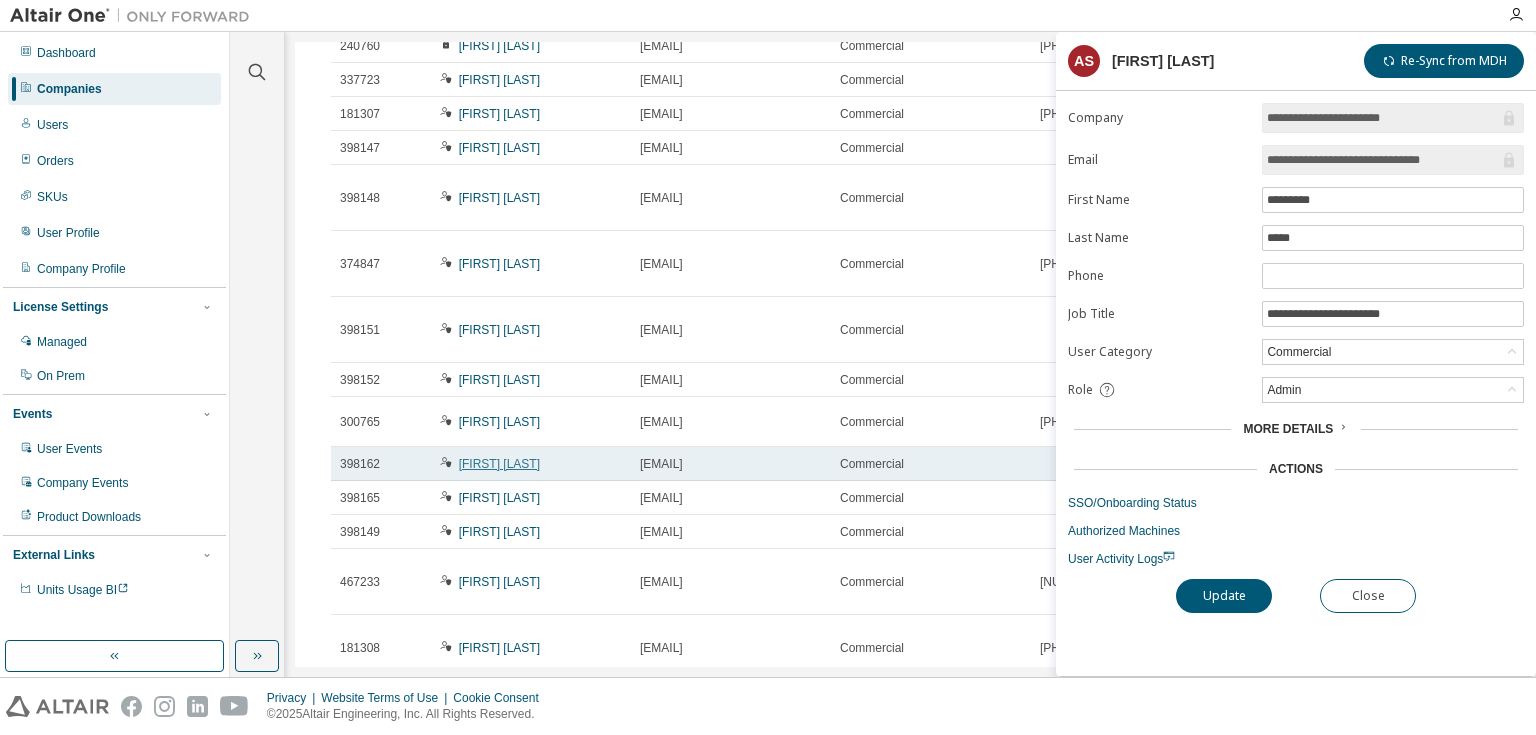 click on "[FIRST] [LAST]" at bounding box center (499, 464) 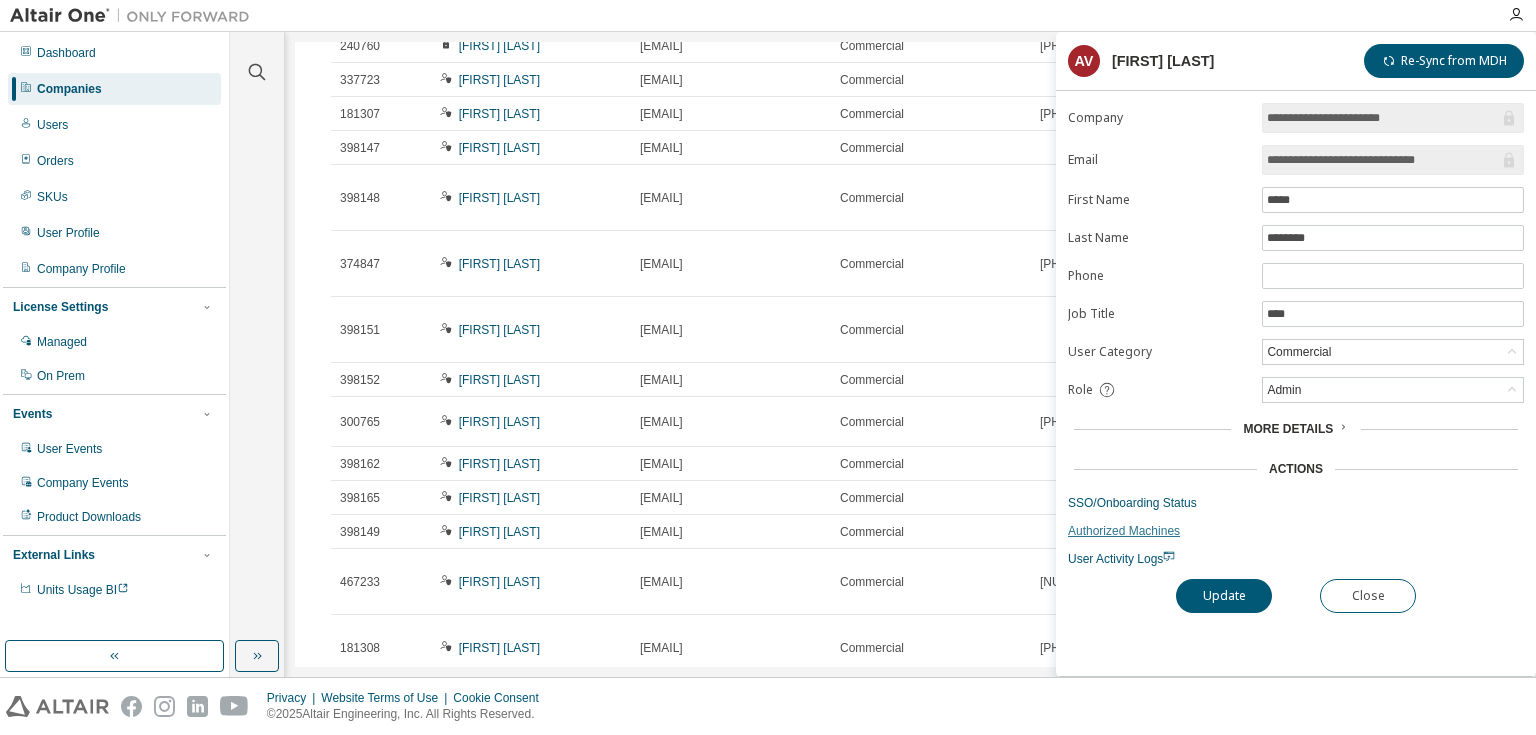 click on "Authorized Machines" at bounding box center (1296, 531) 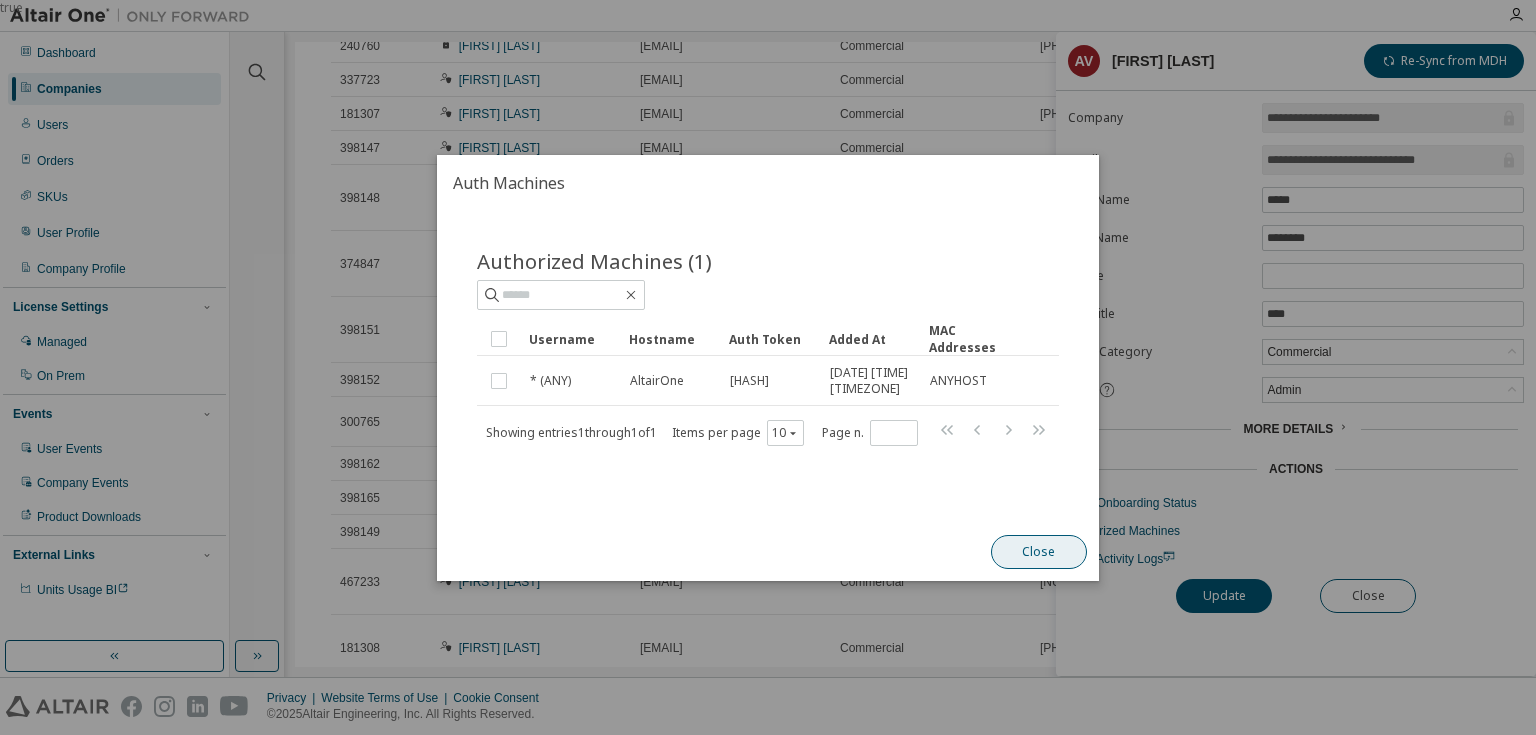 click on "Close" at bounding box center [1039, 552] 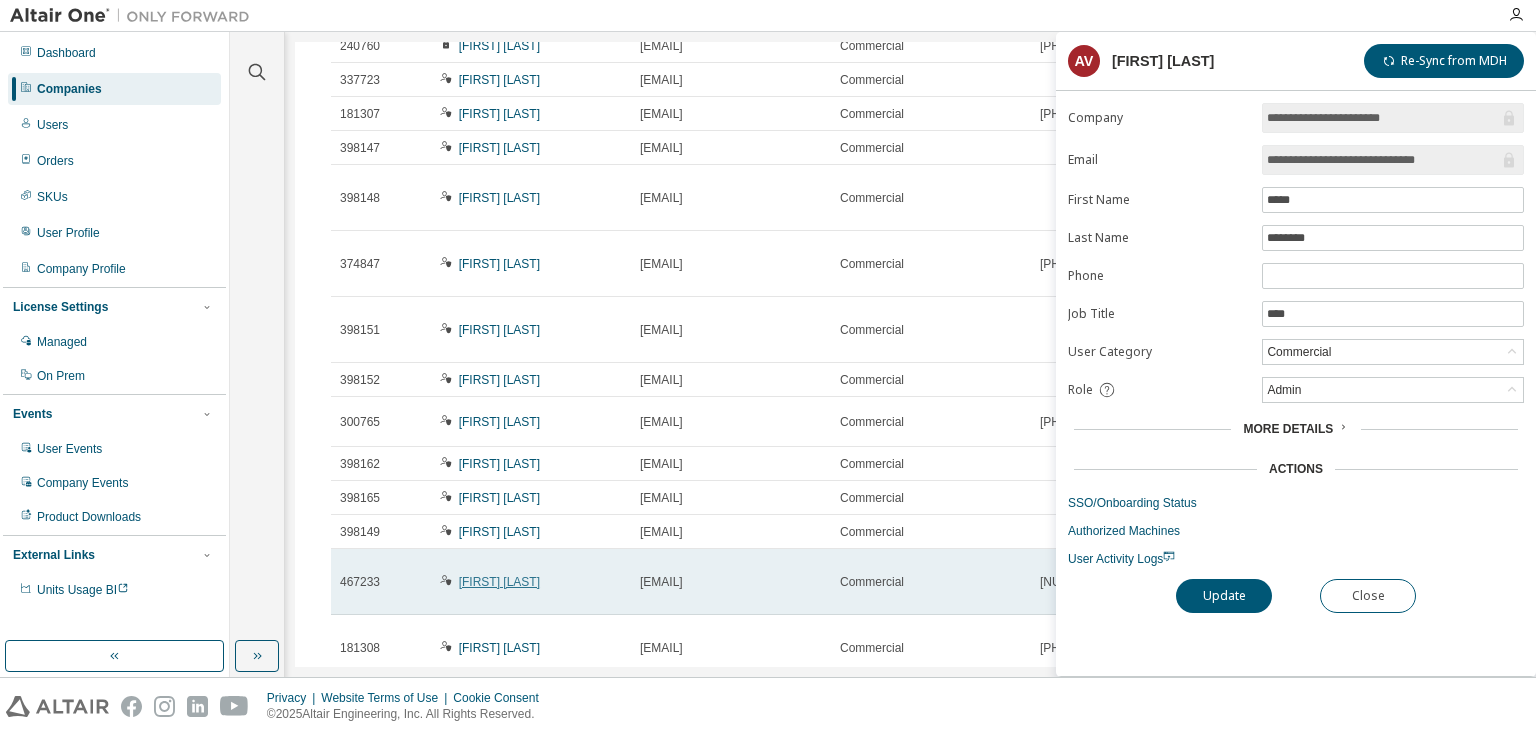 click on "[FIRST] [LAST]" at bounding box center (499, 582) 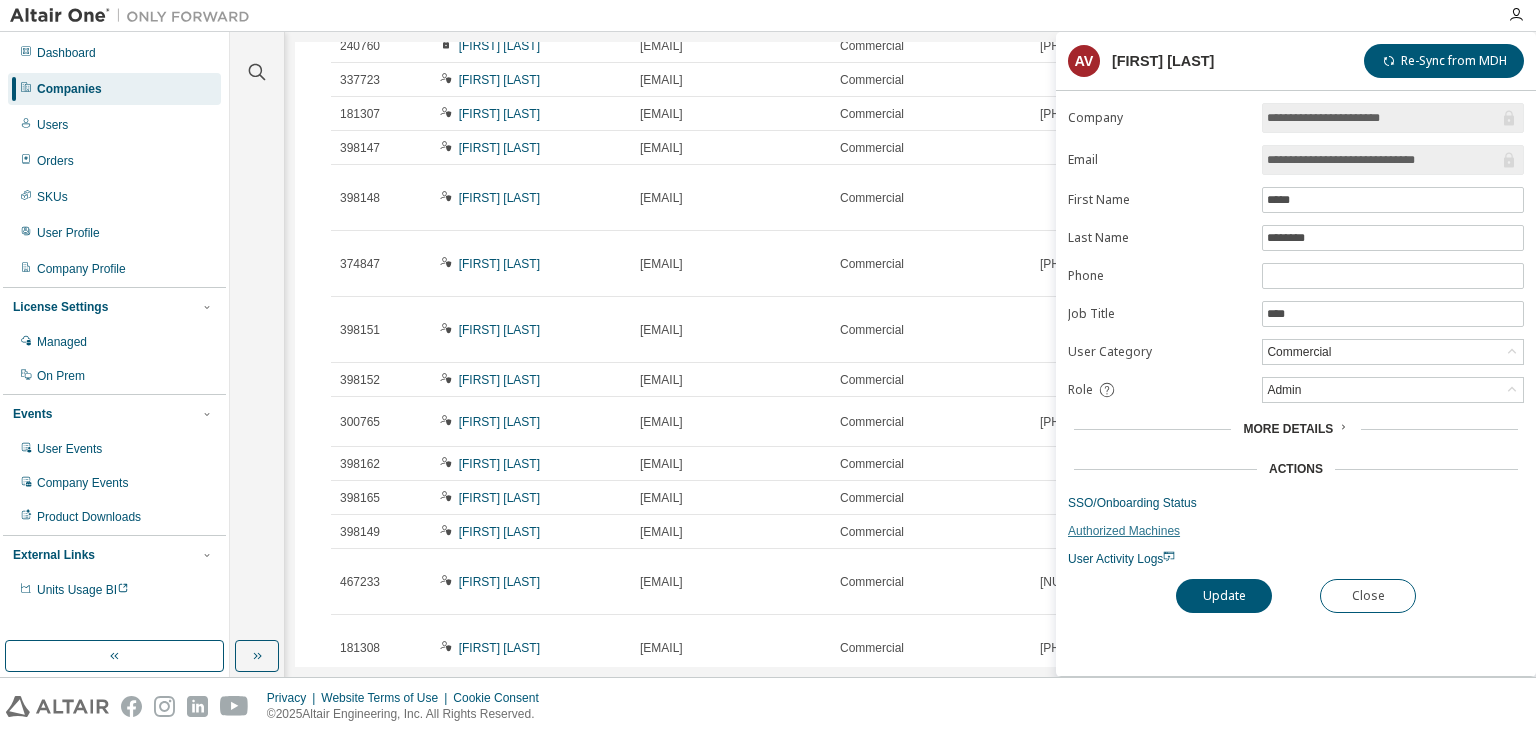 click on "Authorized Machines" at bounding box center [1296, 531] 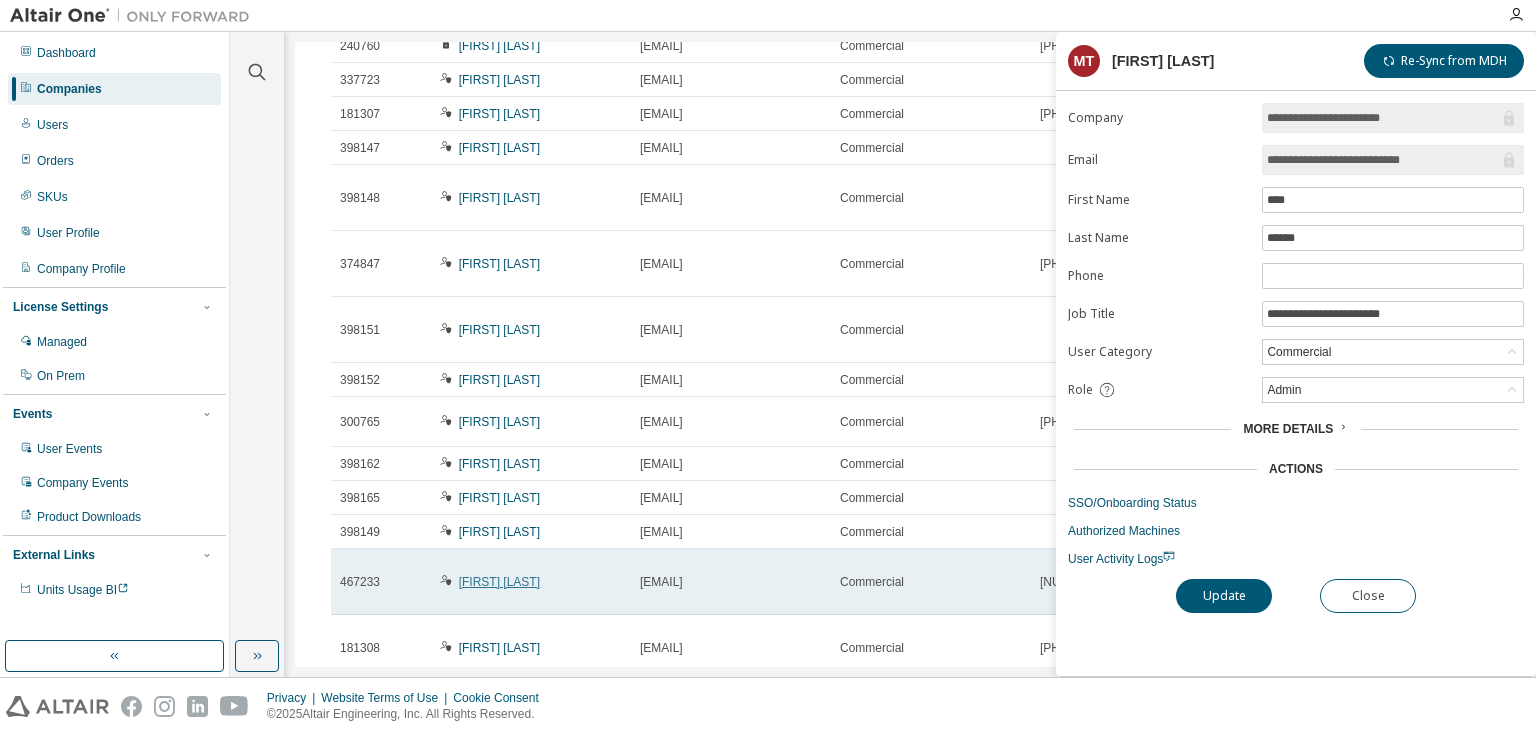 click on "[FIRST] [LAST]" at bounding box center (499, 582) 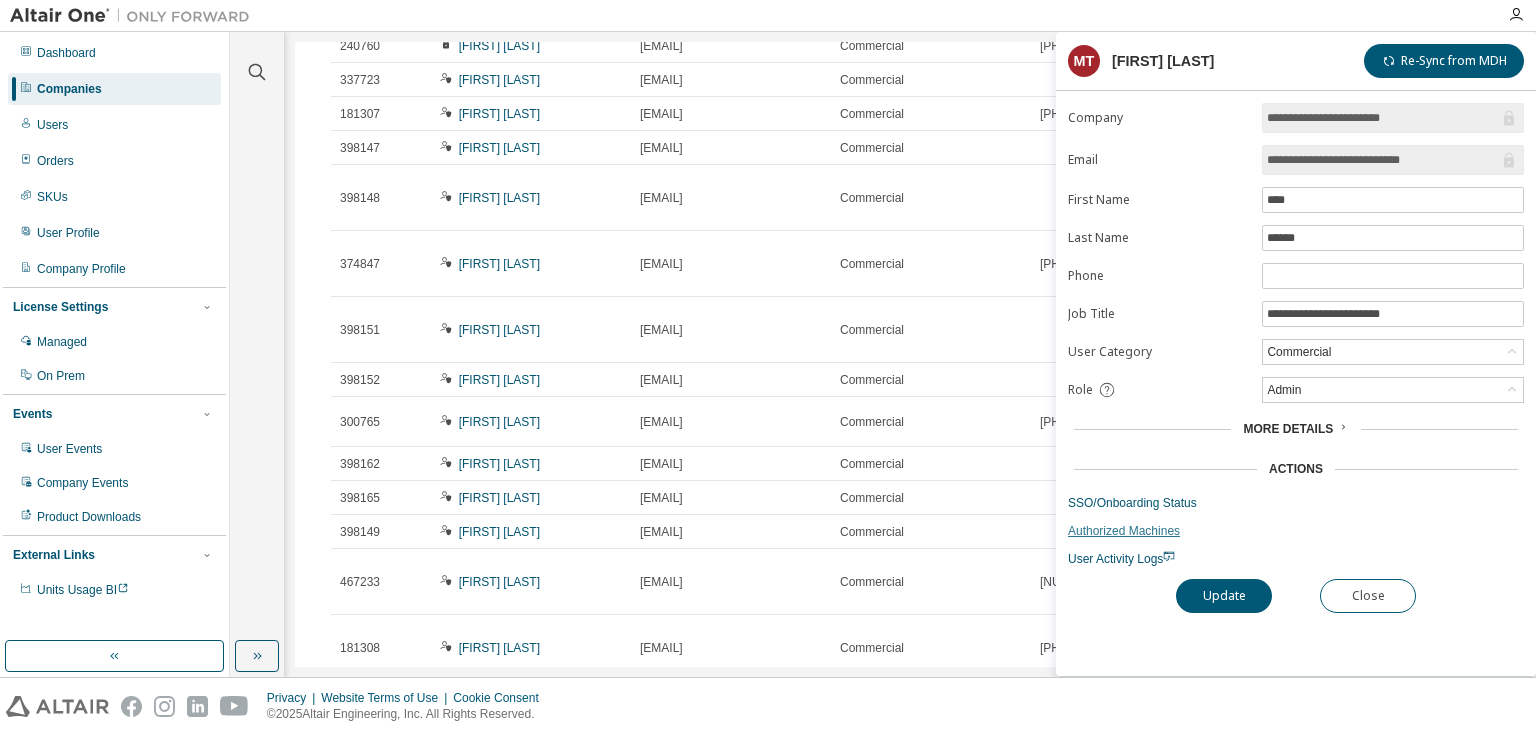 click on "Authorized Machines" at bounding box center [1296, 531] 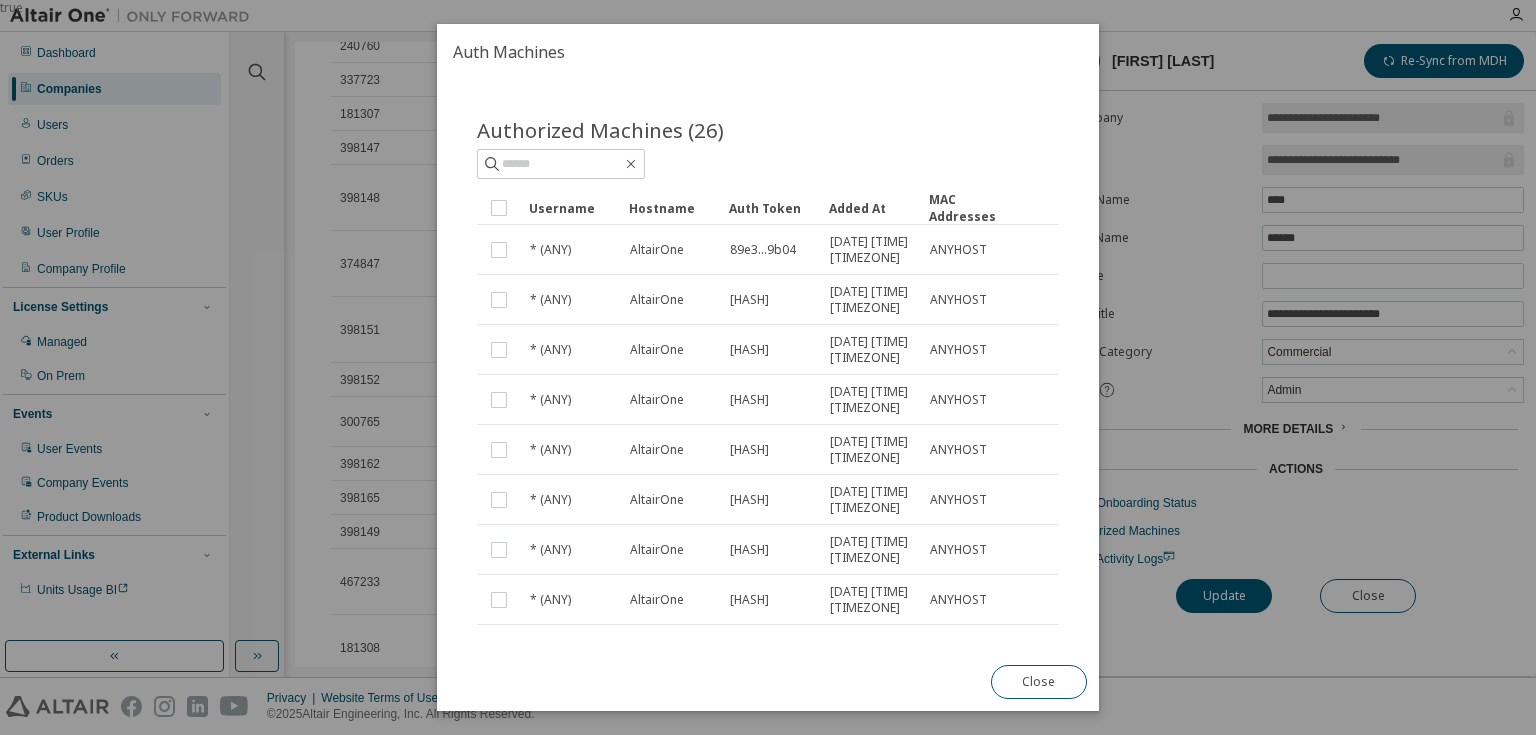 click on "Username" at bounding box center [571, 208] 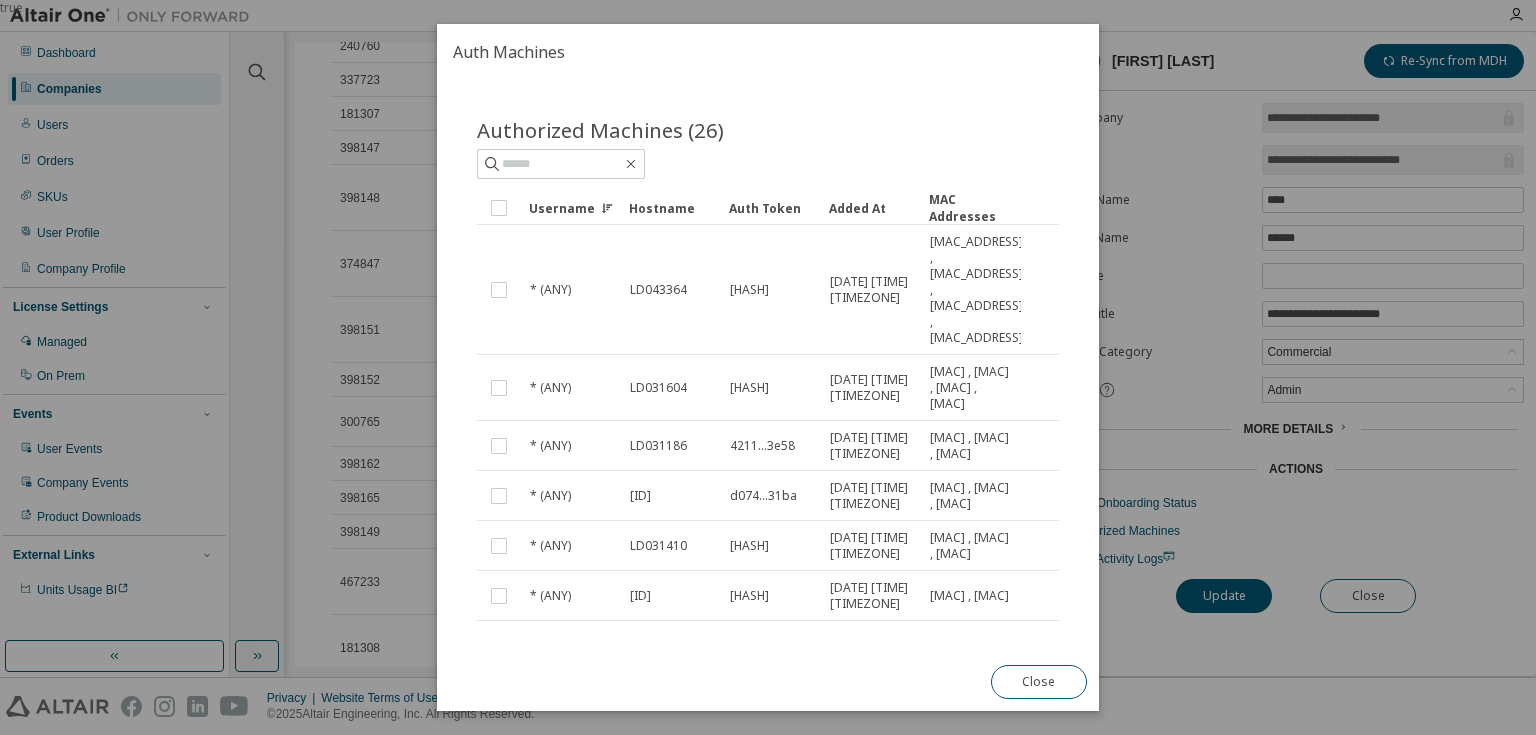 click on "Username" at bounding box center (571, 208) 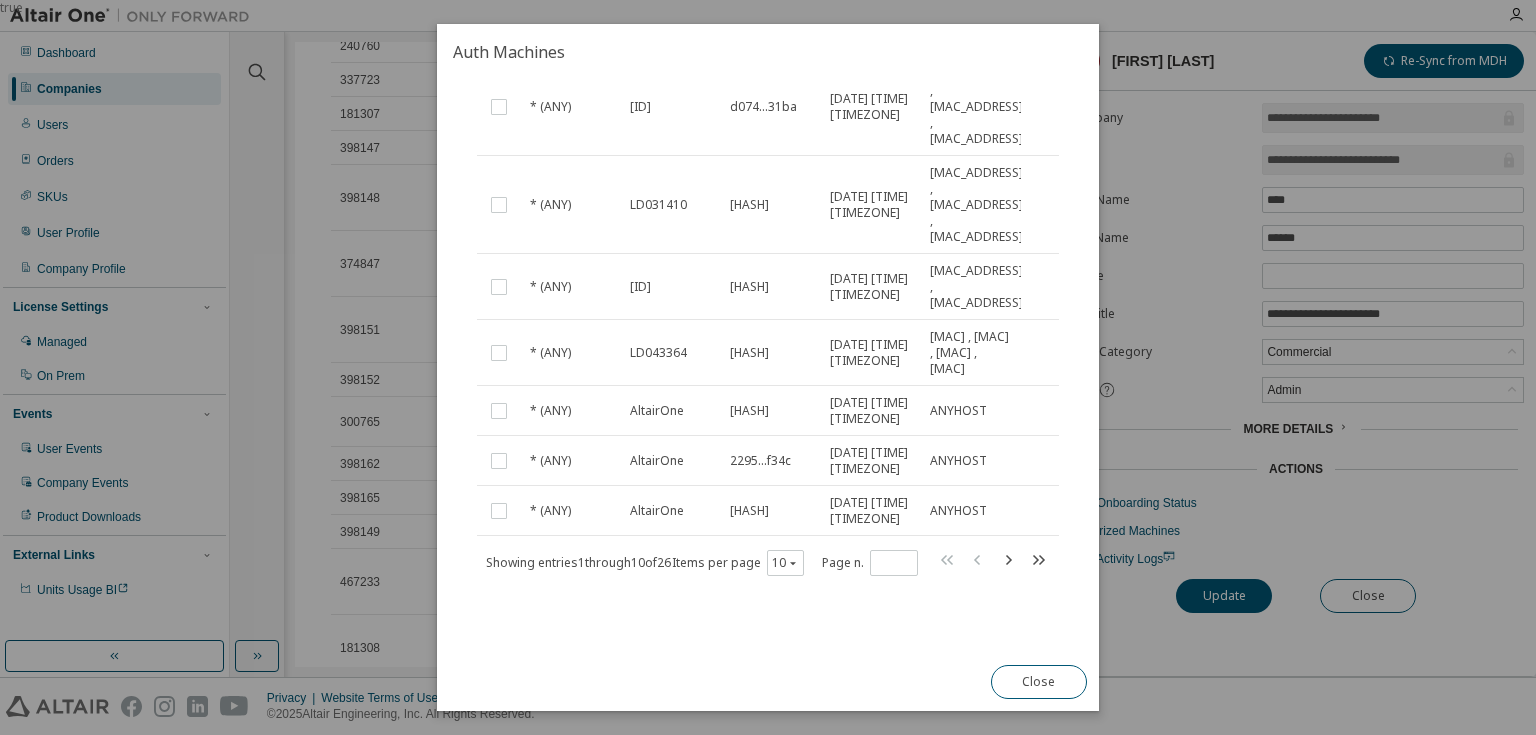scroll, scrollTop: 636, scrollLeft: 0, axis: vertical 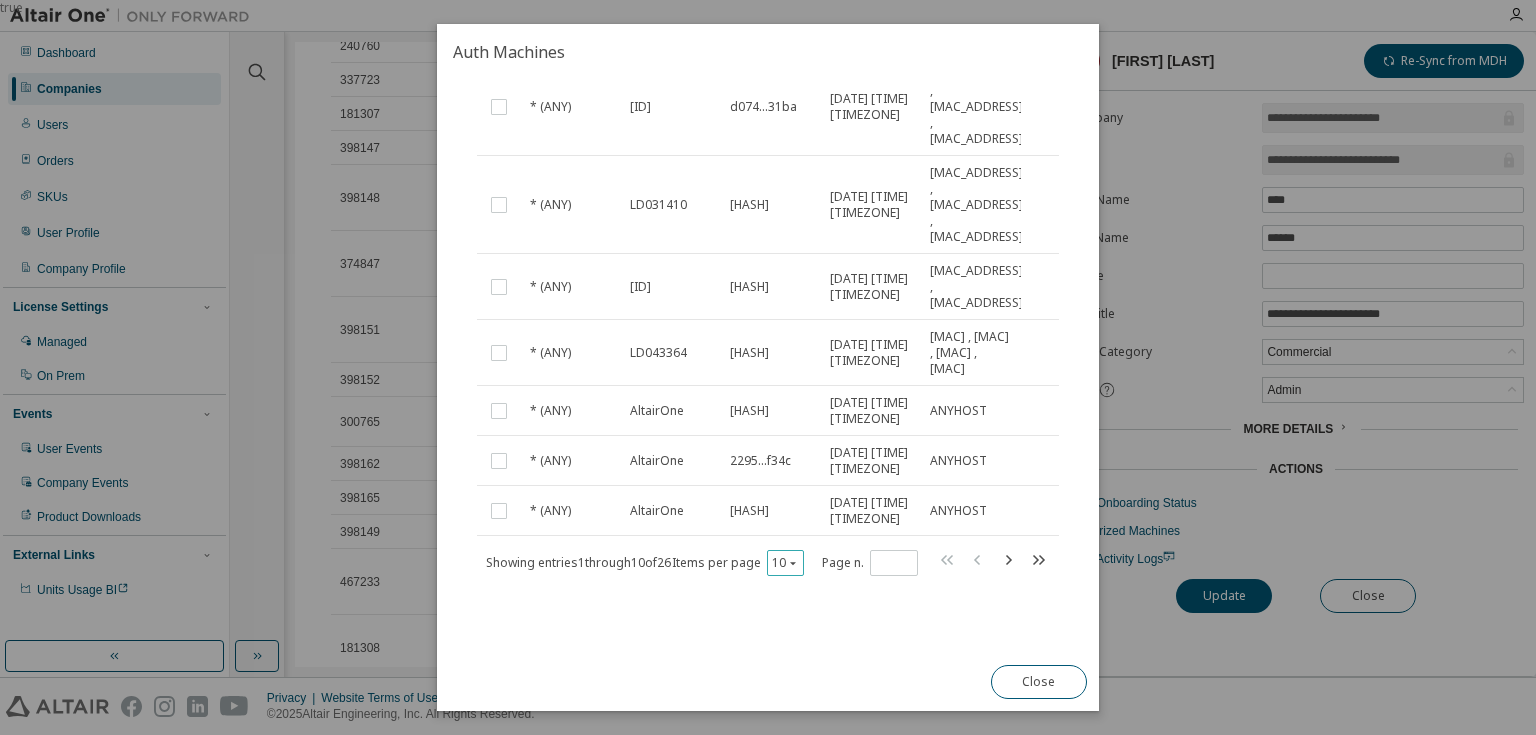 click 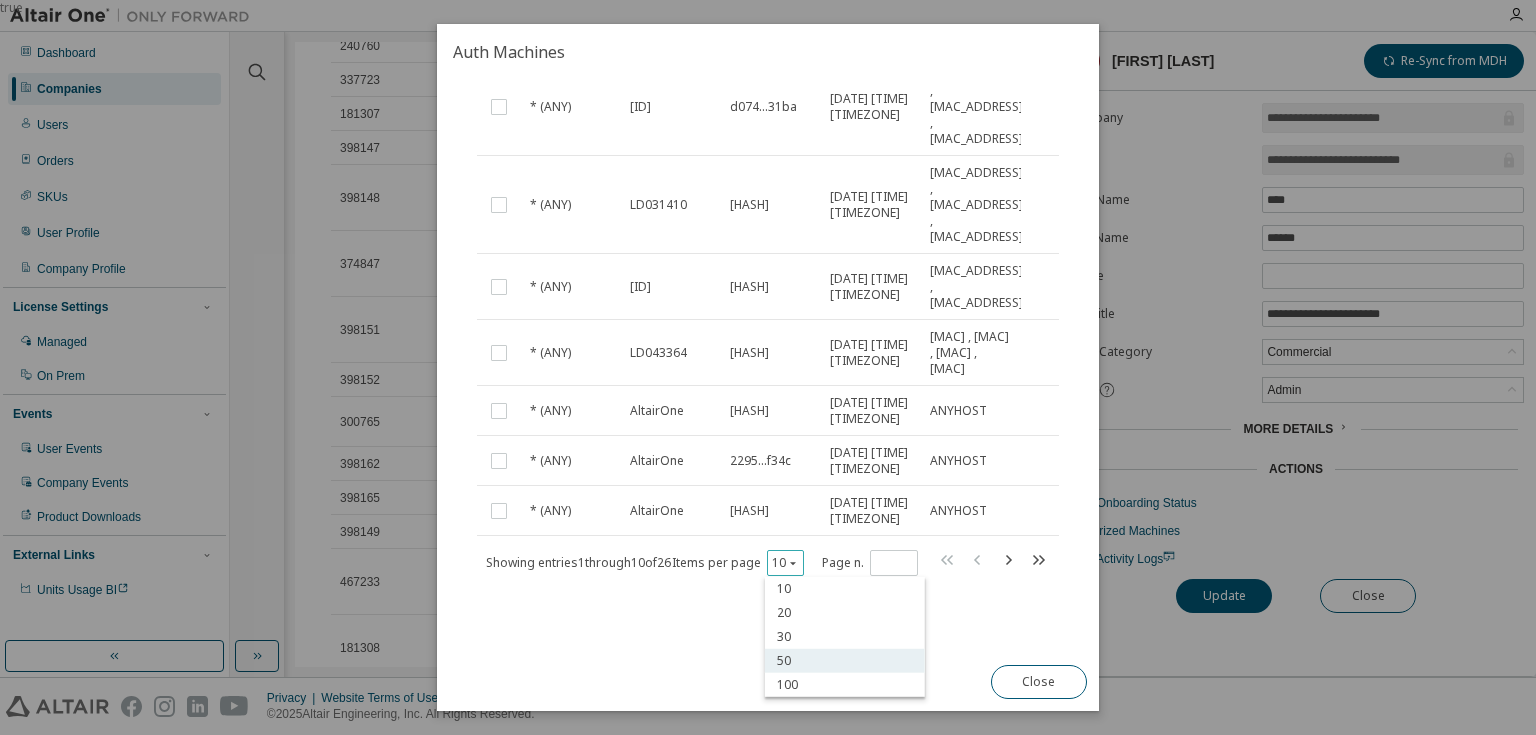 click on "50" at bounding box center [845, 661] 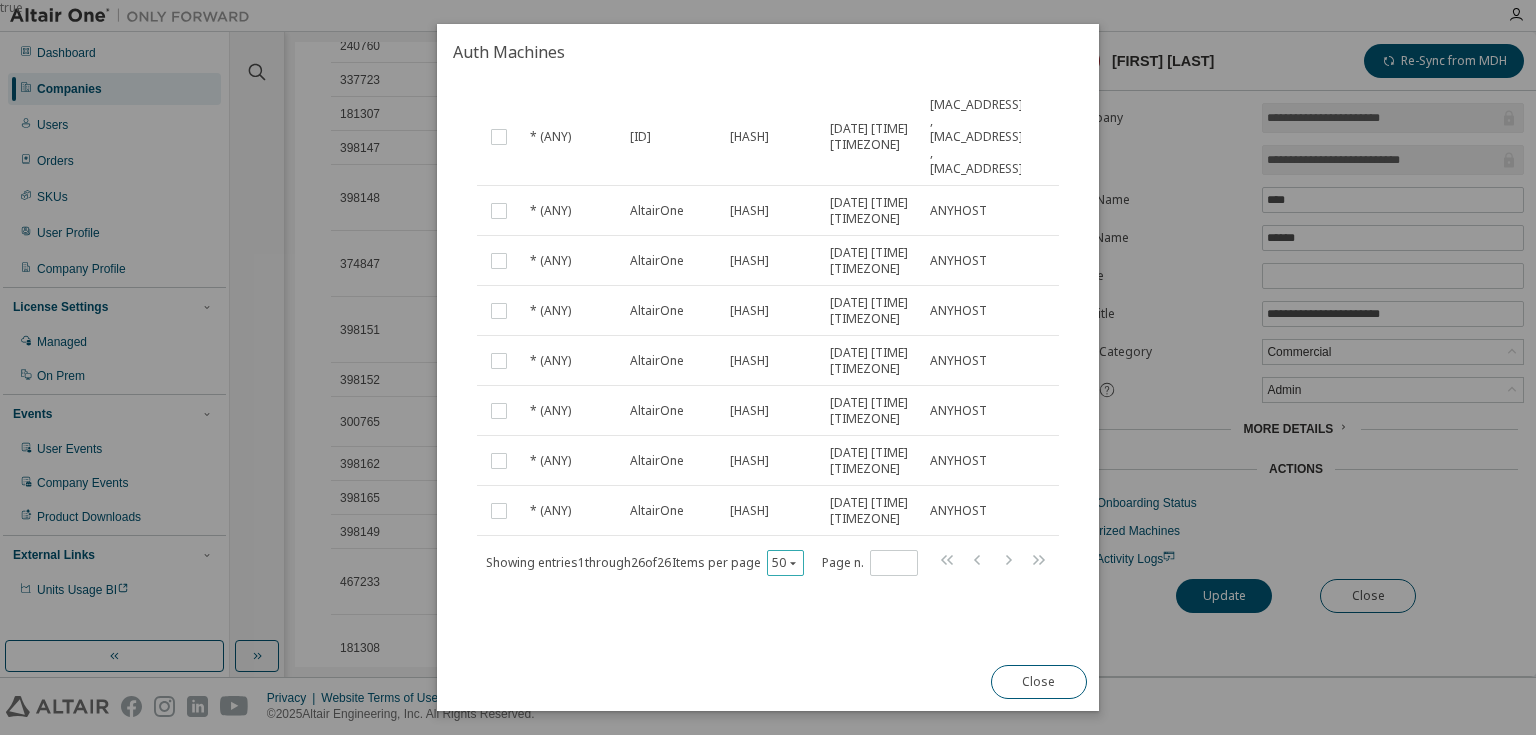 scroll, scrollTop: 2076, scrollLeft: 0, axis: vertical 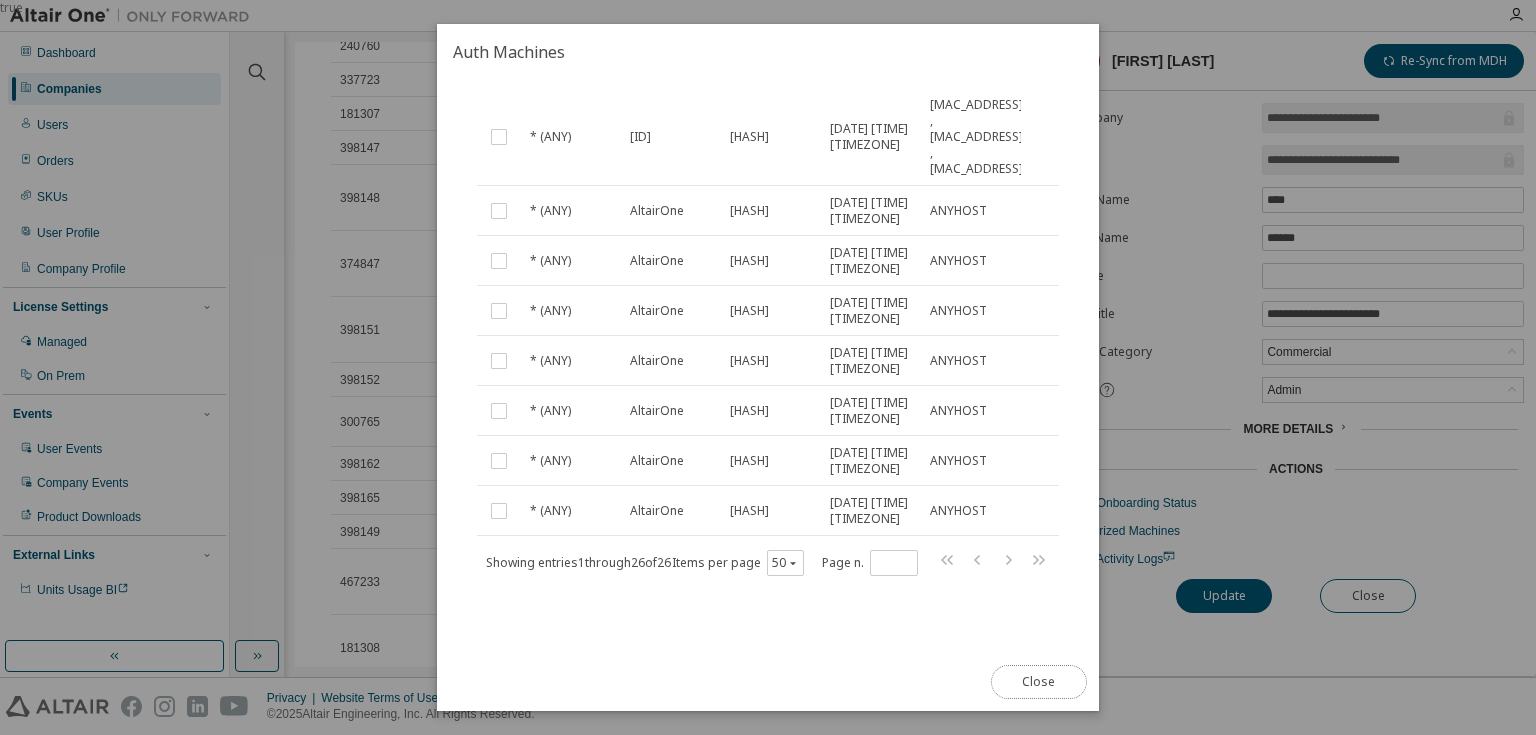 click on "Close" at bounding box center [1039, 682] 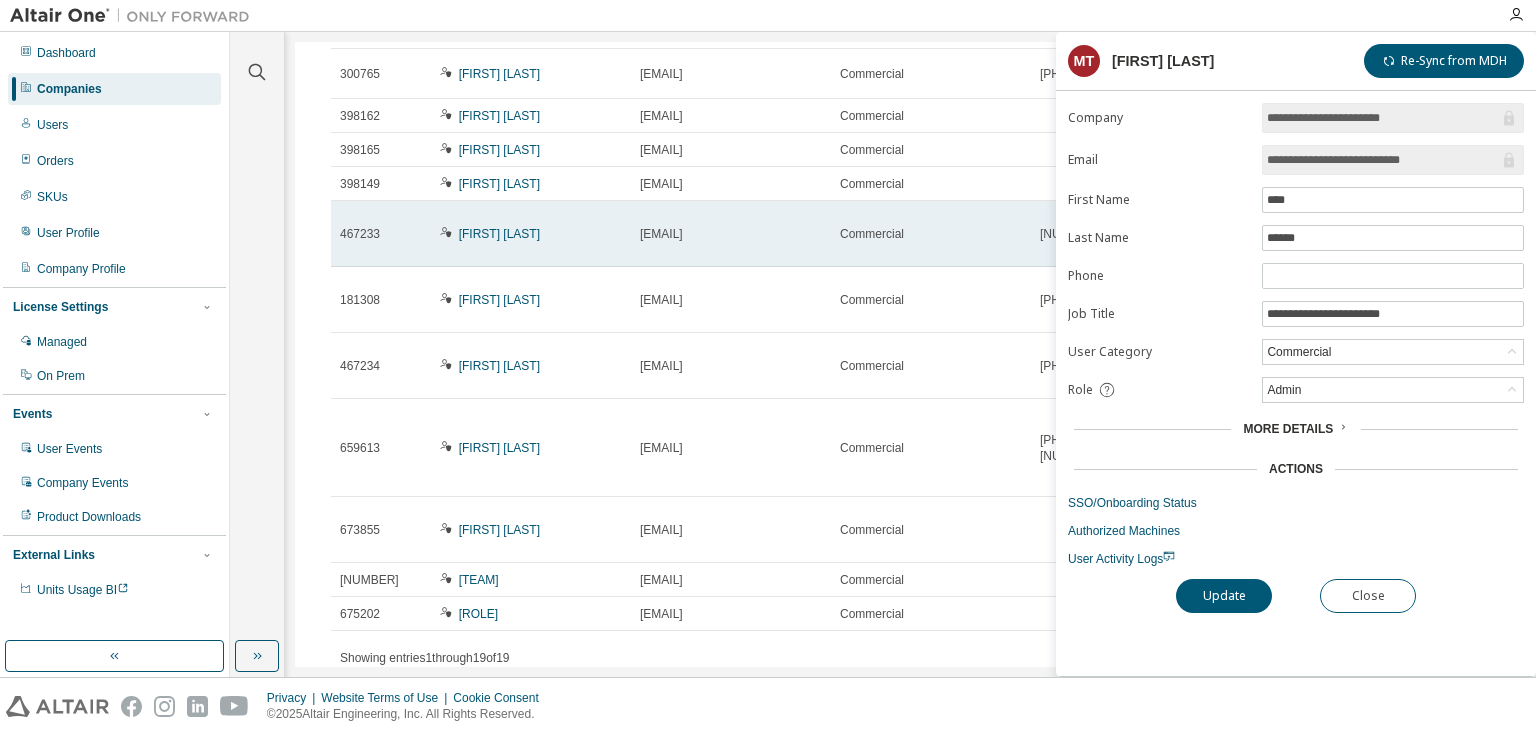 scroll, scrollTop: 560, scrollLeft: 0, axis: vertical 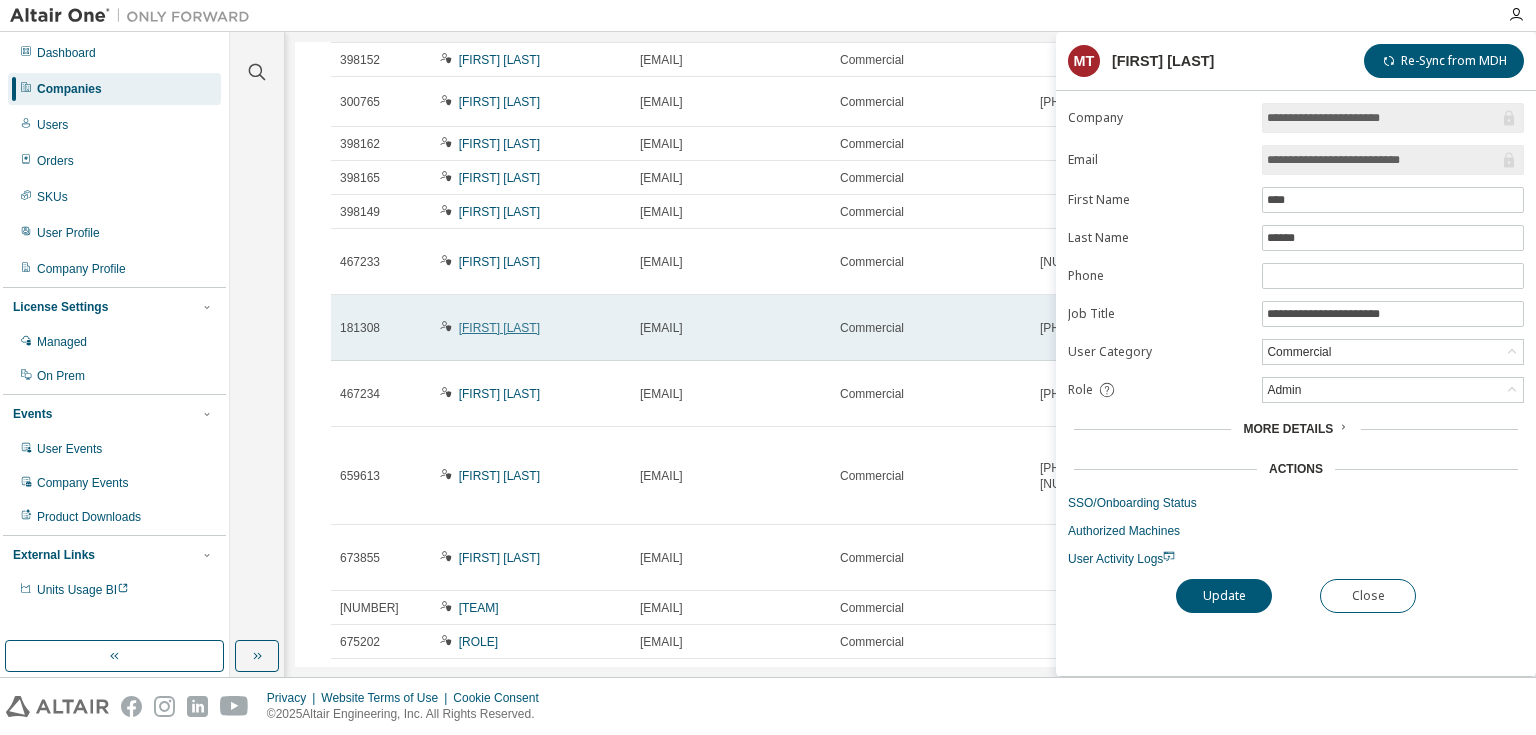 click on "[FIRST] [LAST]" at bounding box center (499, 328) 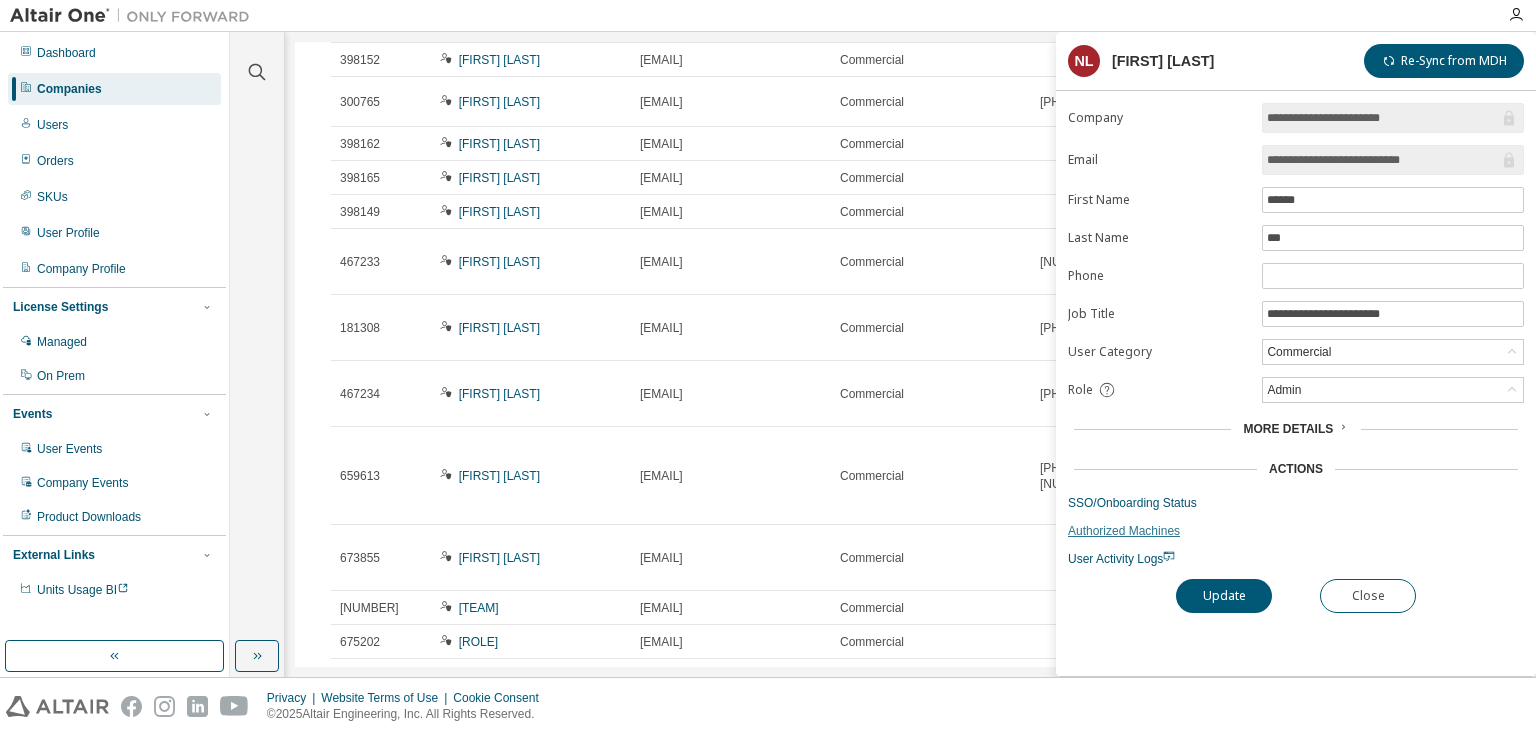 click on "Authorized Machines" at bounding box center (1296, 531) 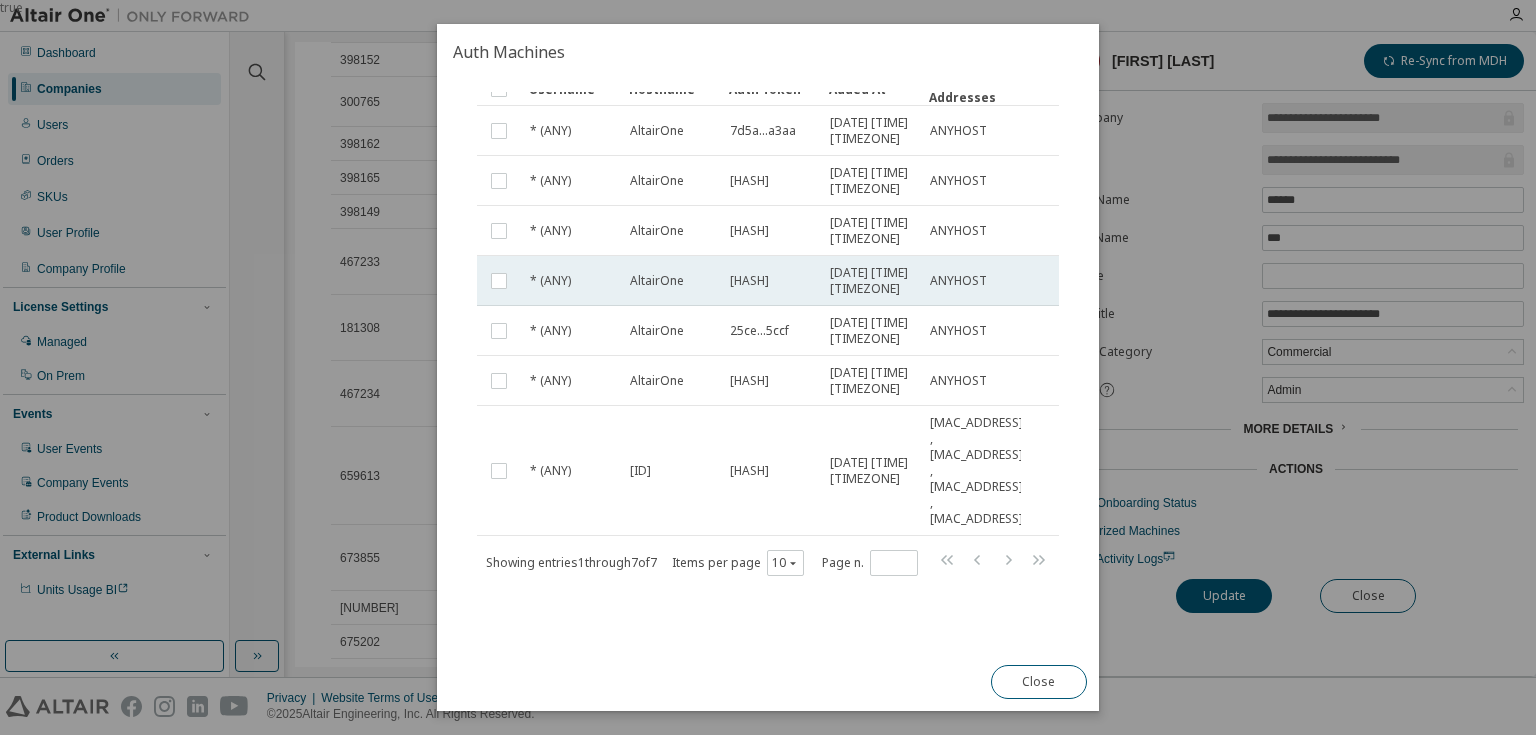 scroll, scrollTop: 214, scrollLeft: 0, axis: vertical 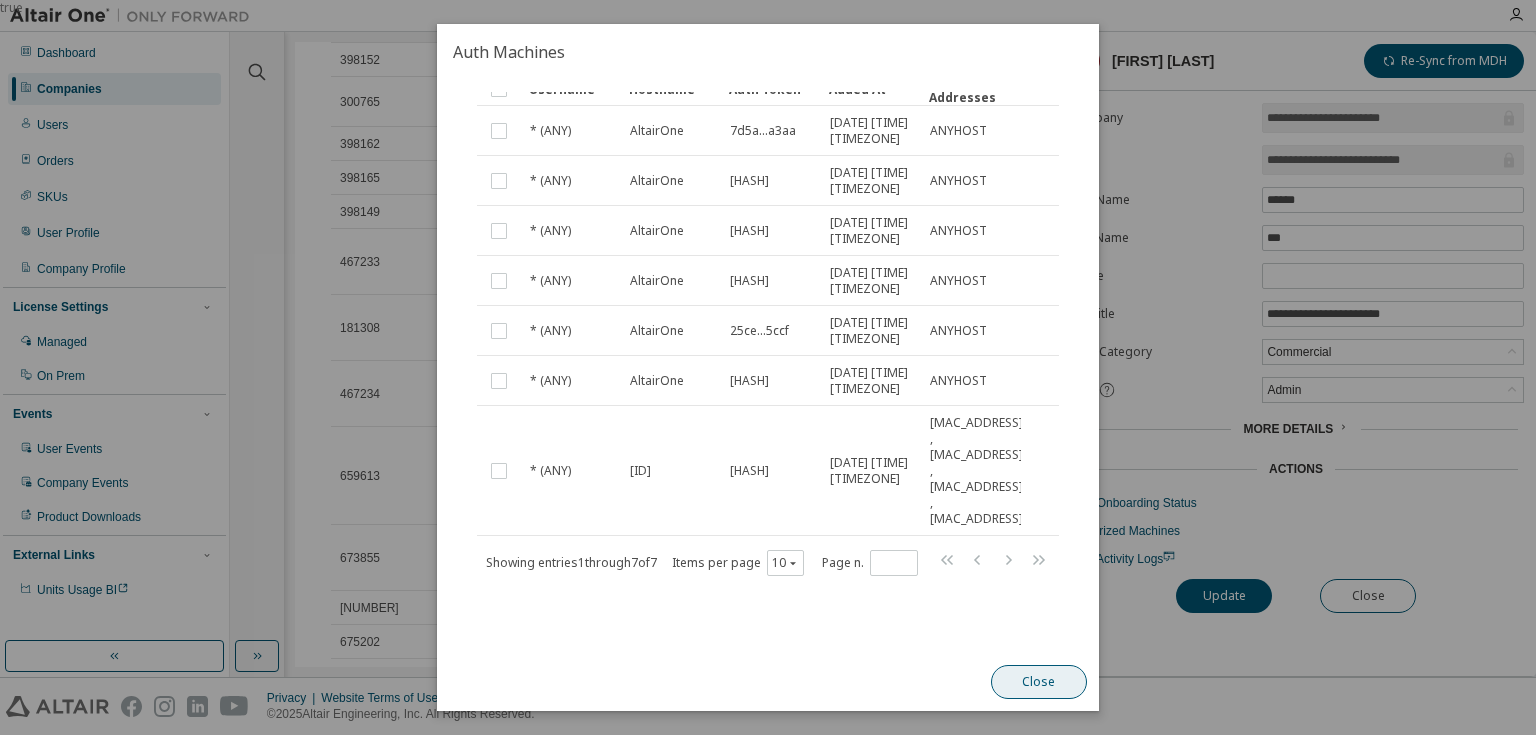 click on "Close" at bounding box center (1039, 682) 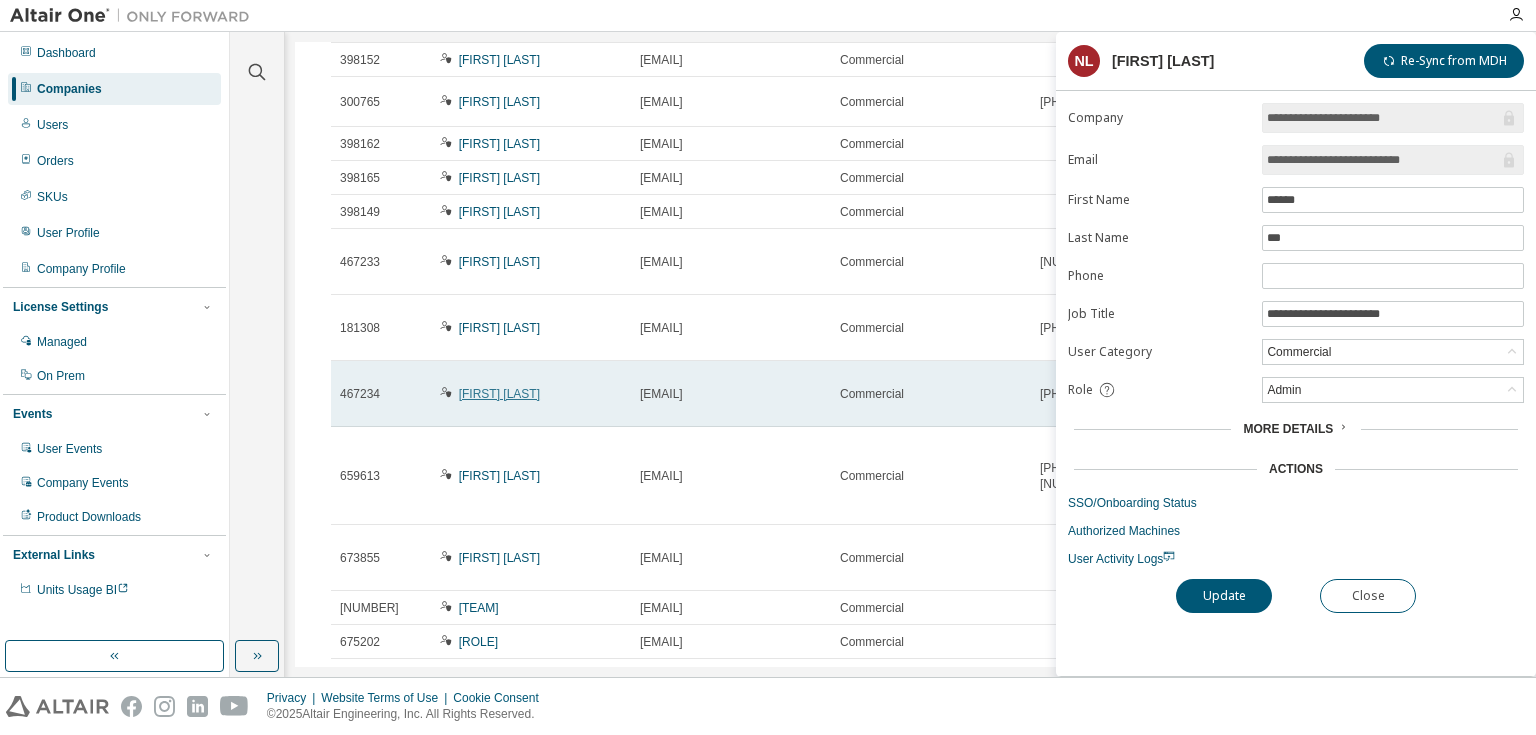 click on "[FIRST] [LAST]" at bounding box center (499, 394) 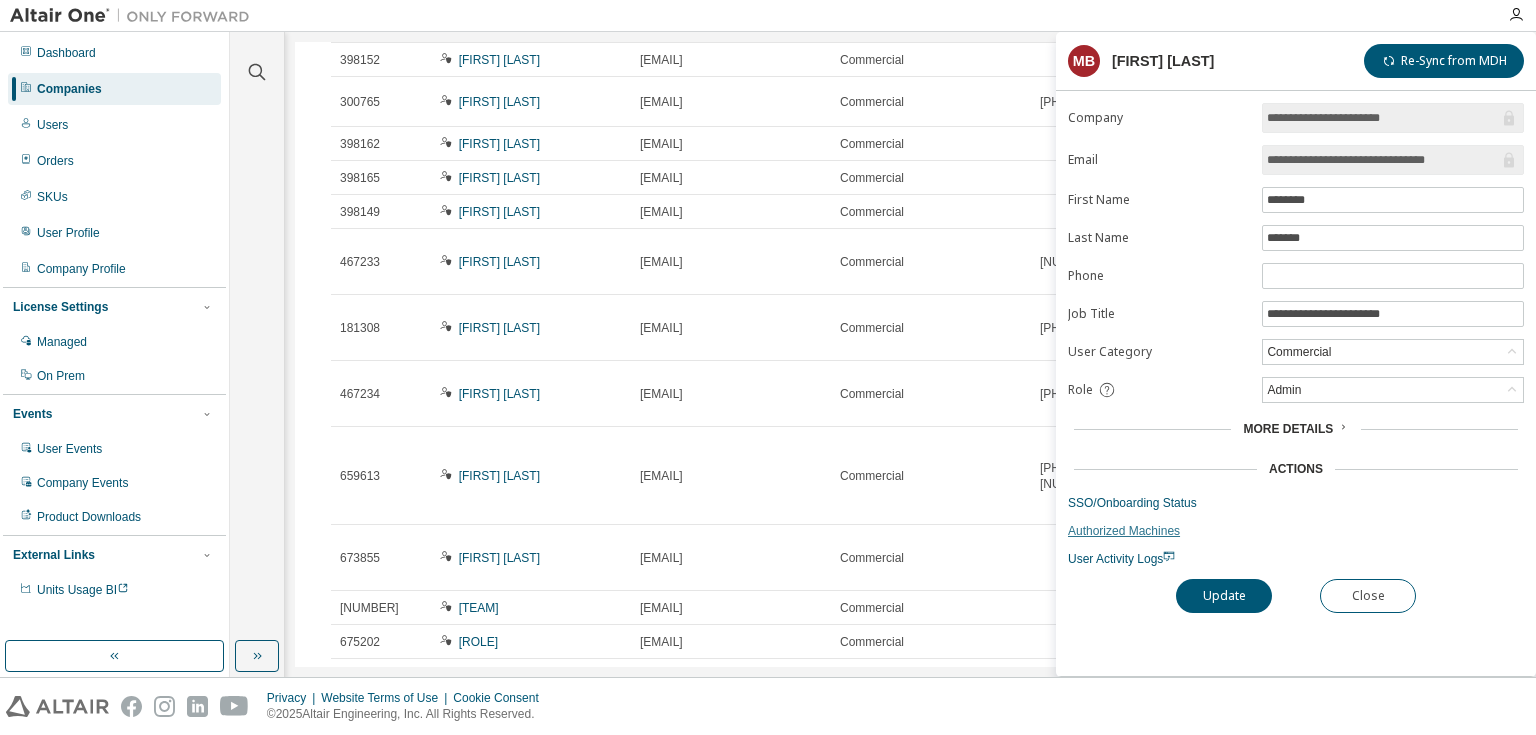 click on "Authorized Machines" at bounding box center [1296, 531] 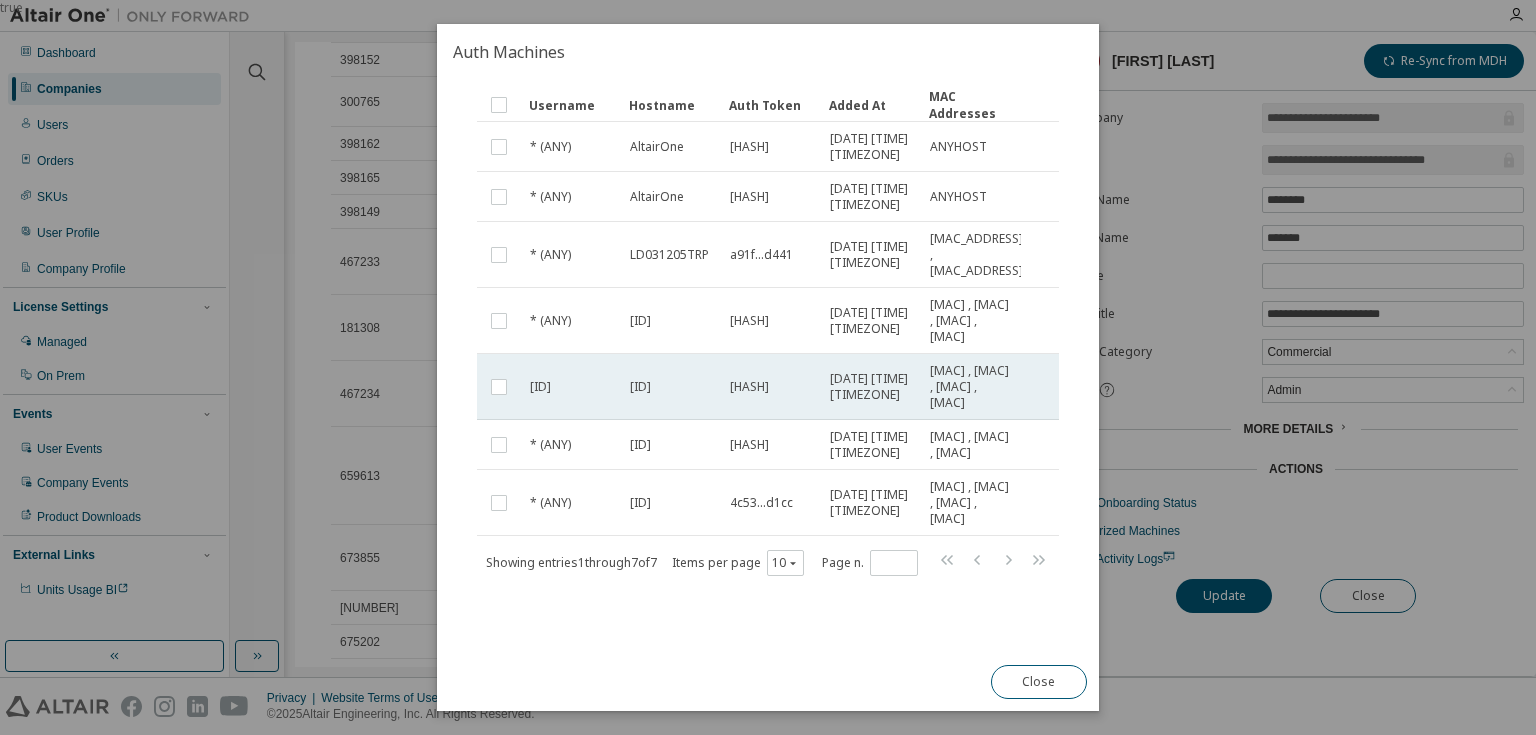 scroll, scrollTop: 294, scrollLeft: 0, axis: vertical 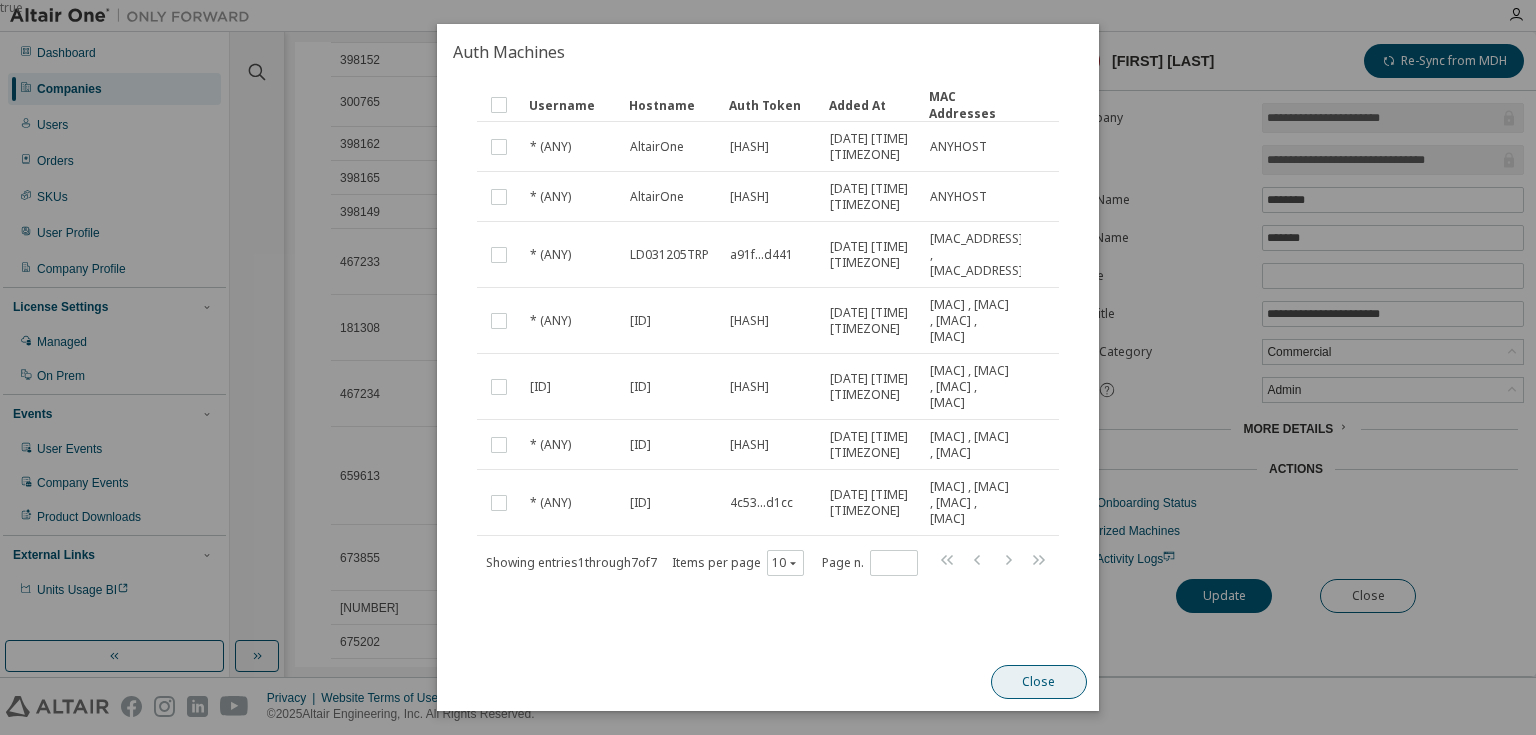 click on "Close" at bounding box center (1039, 682) 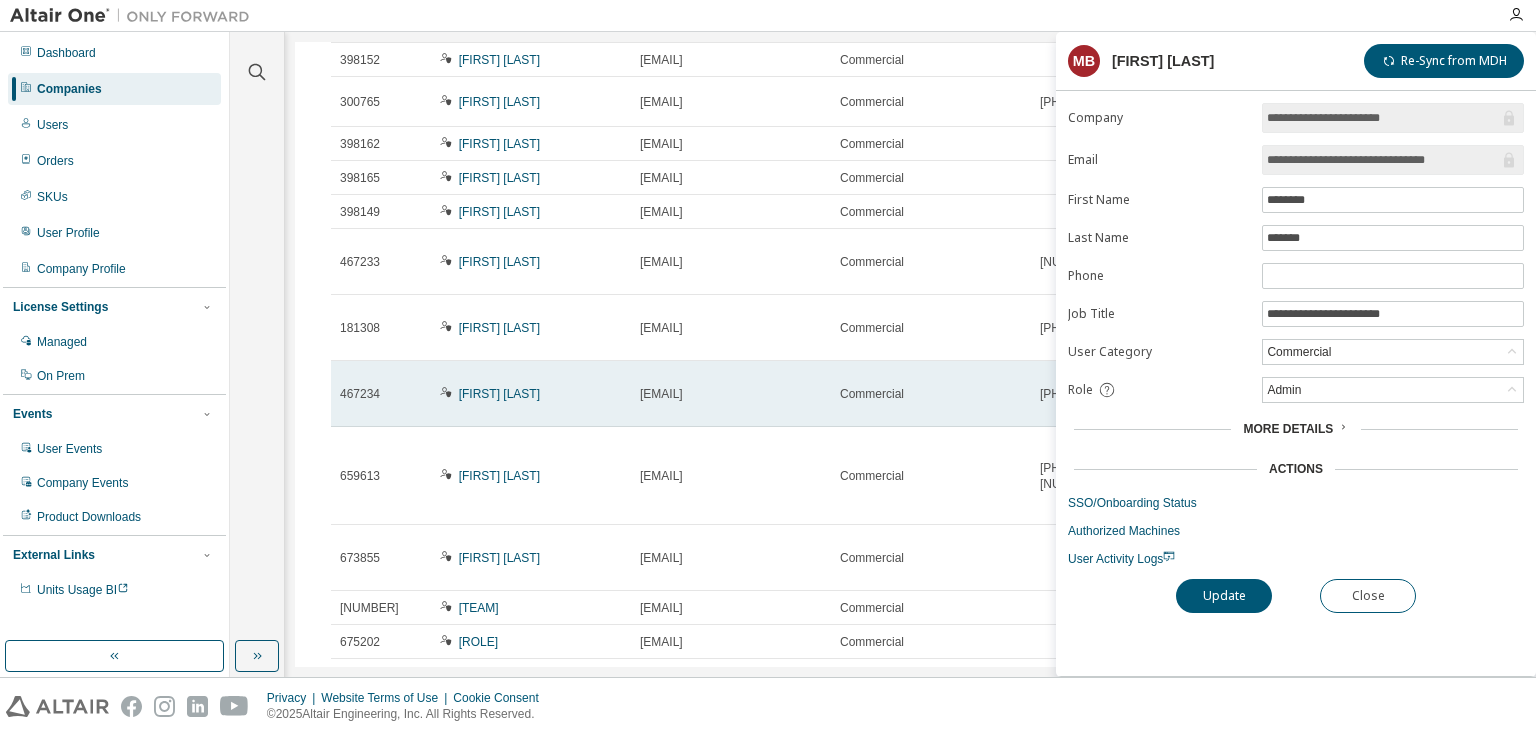click on "[FIRST] [LAST]" at bounding box center (531, 394) 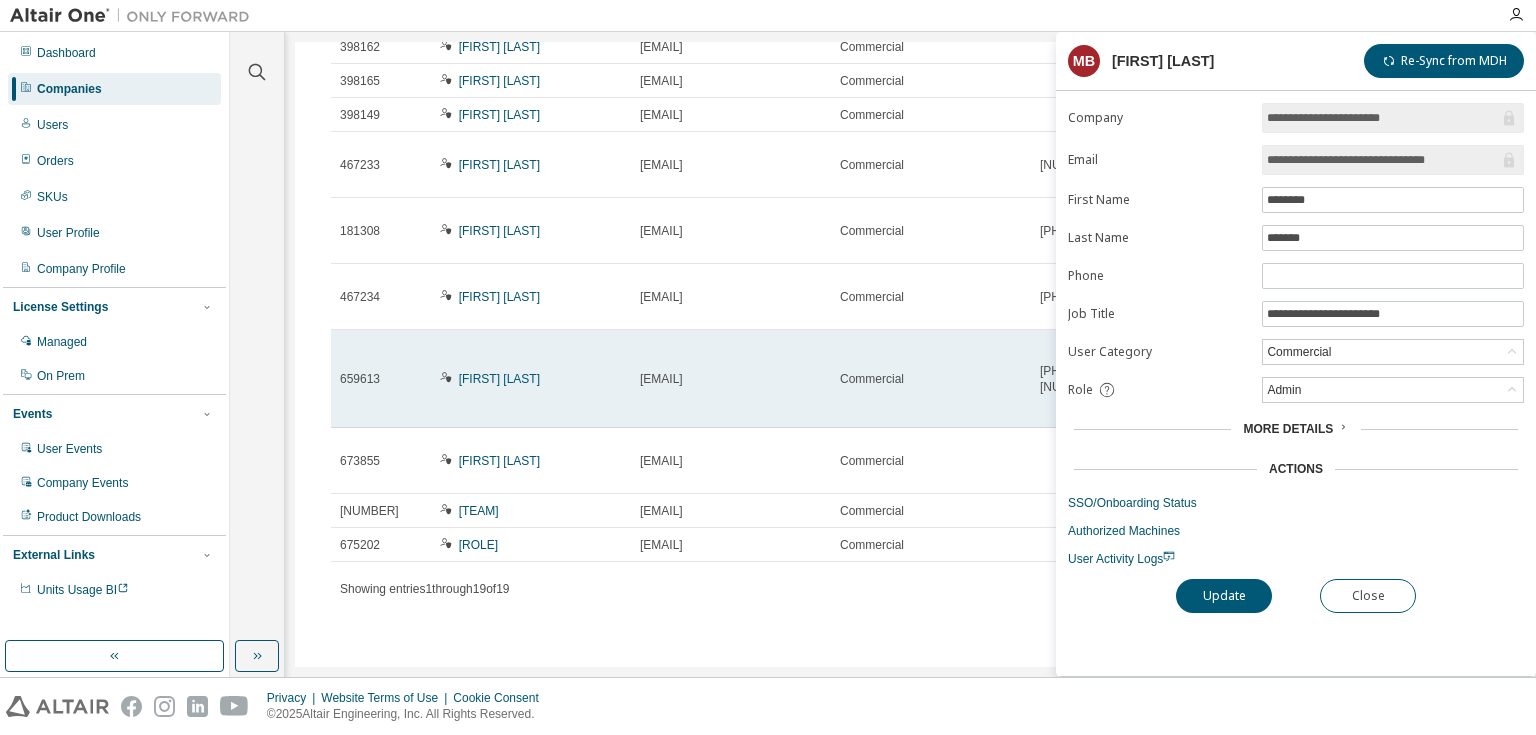 scroll, scrollTop: 676, scrollLeft: 0, axis: vertical 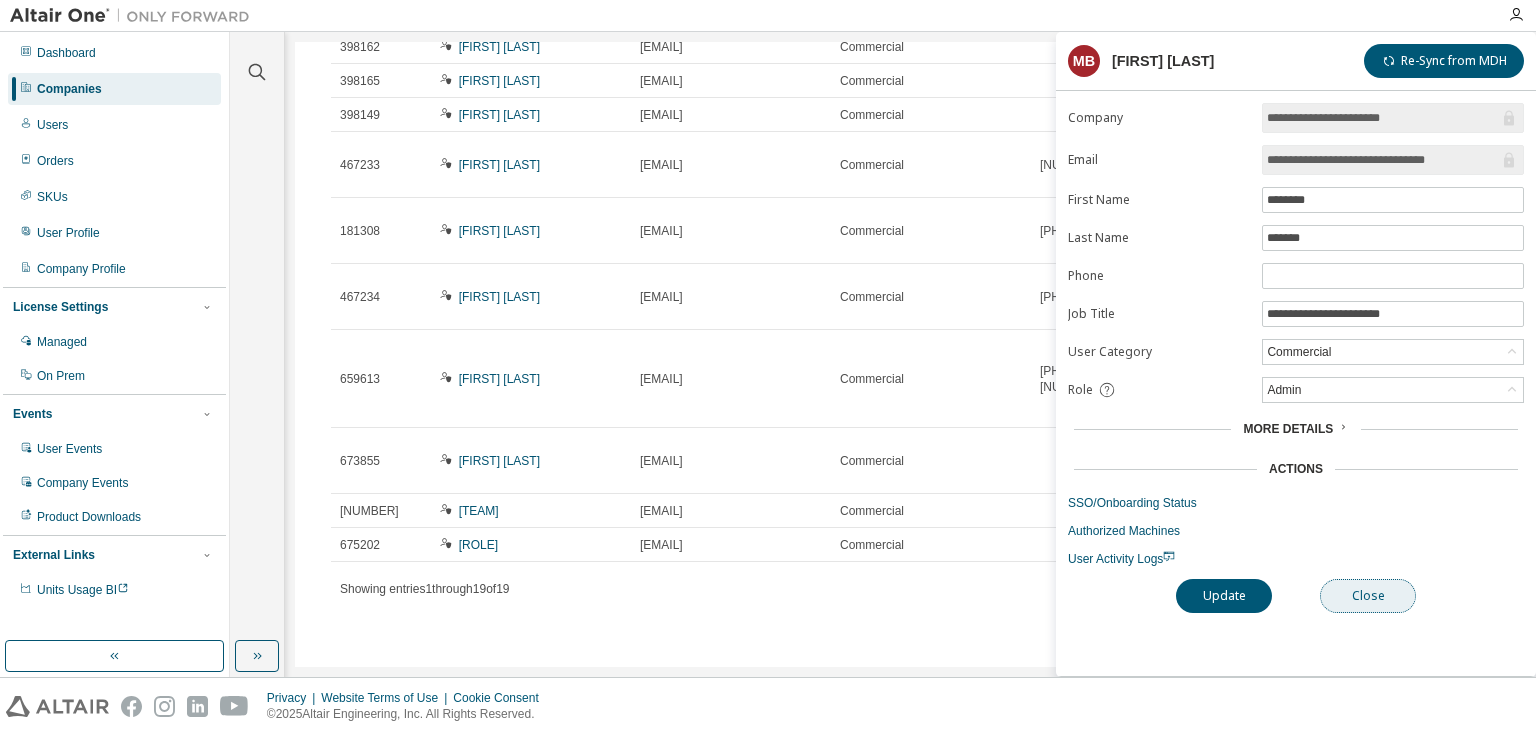 click on "Close" at bounding box center (1368, 596) 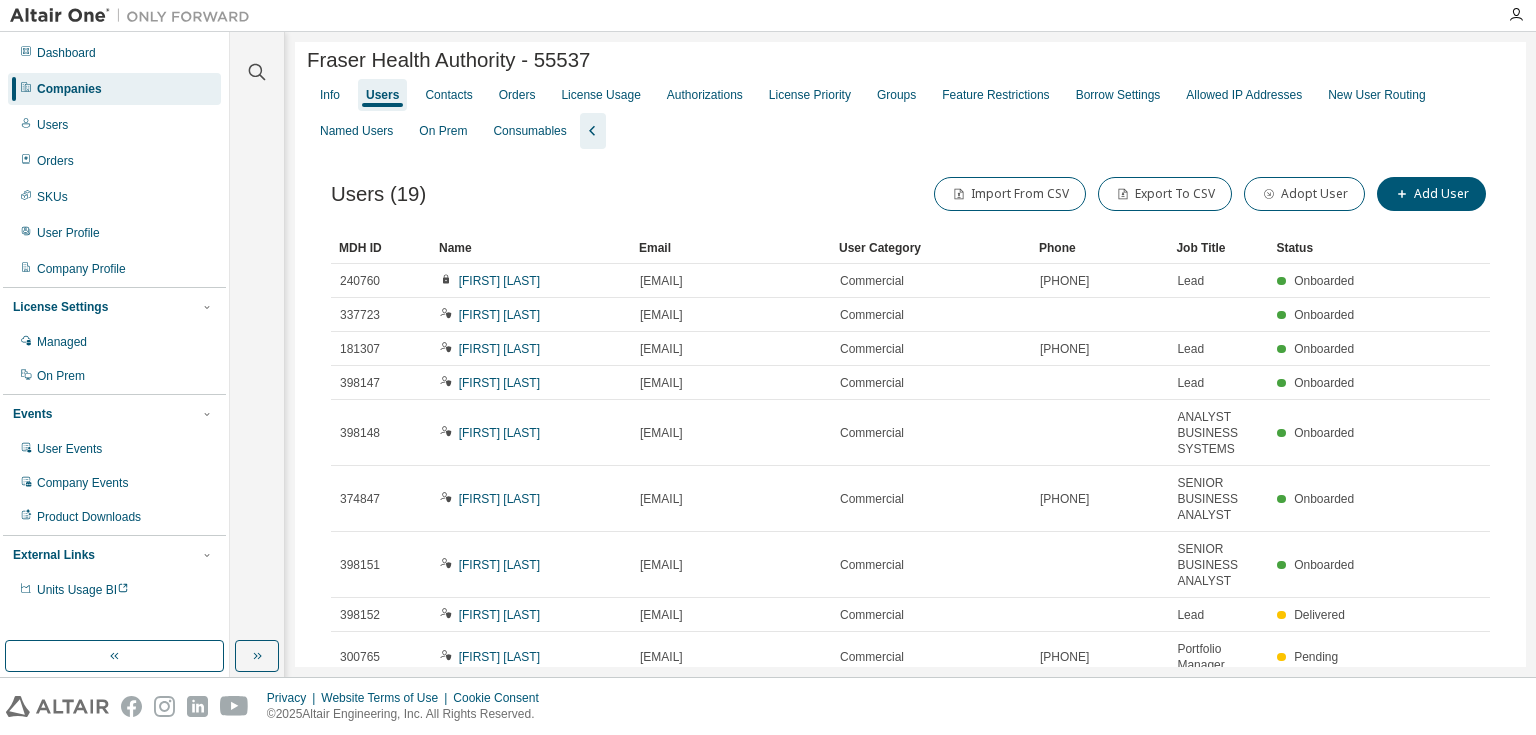 scroll, scrollTop: 0, scrollLeft: 0, axis: both 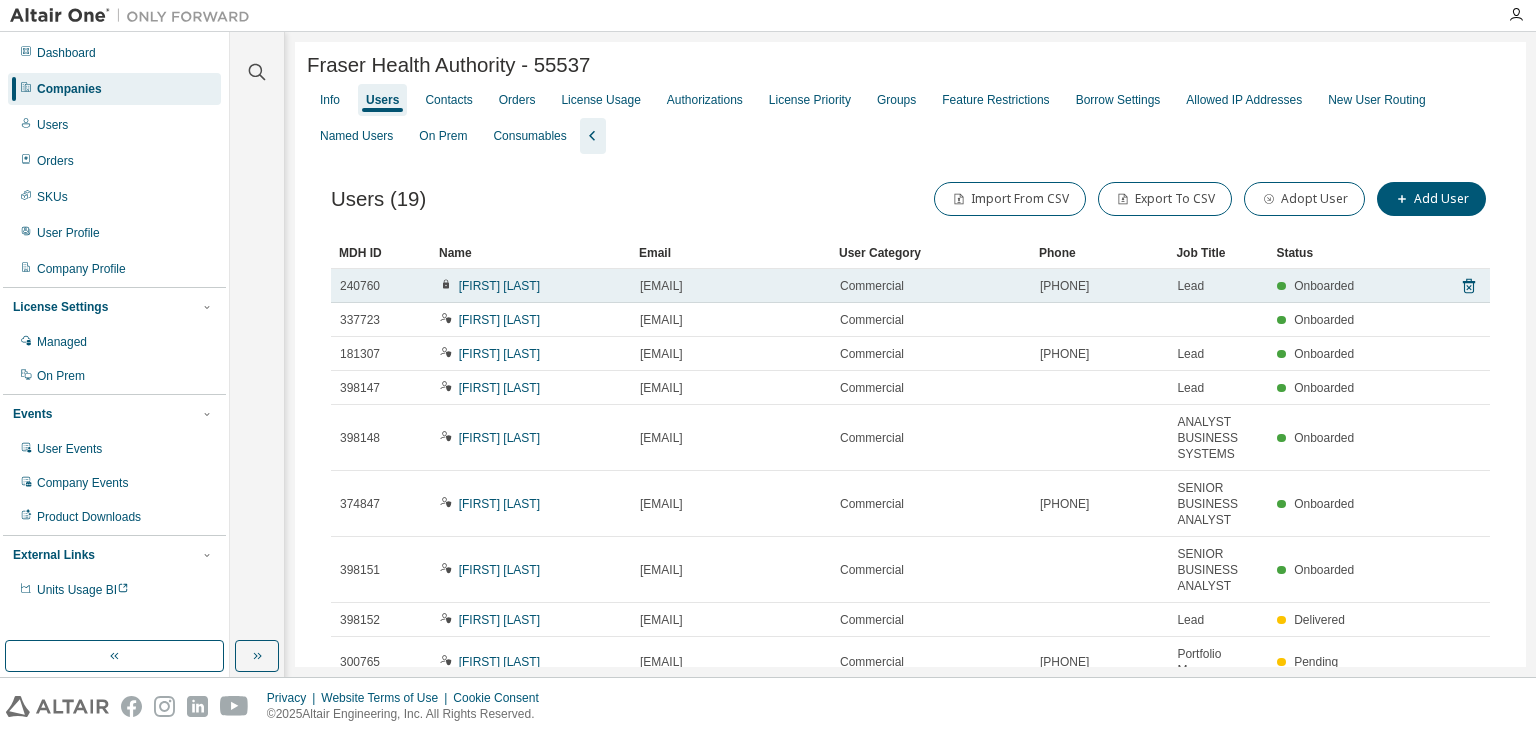 drag, startPoint x: 822, startPoint y: 293, endPoint x: 632, endPoint y: 288, distance: 190.06578 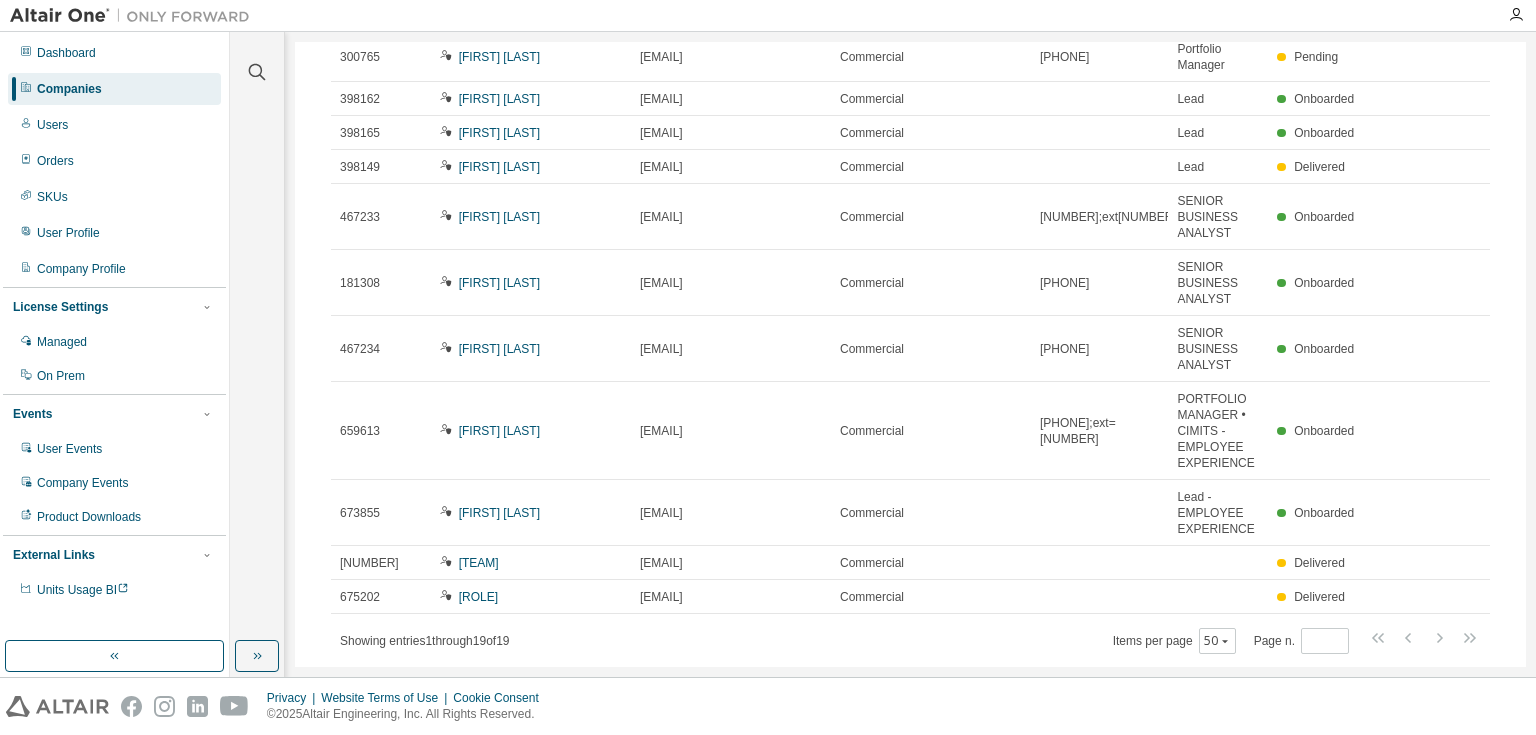 scroll, scrollTop: 676, scrollLeft: 0, axis: vertical 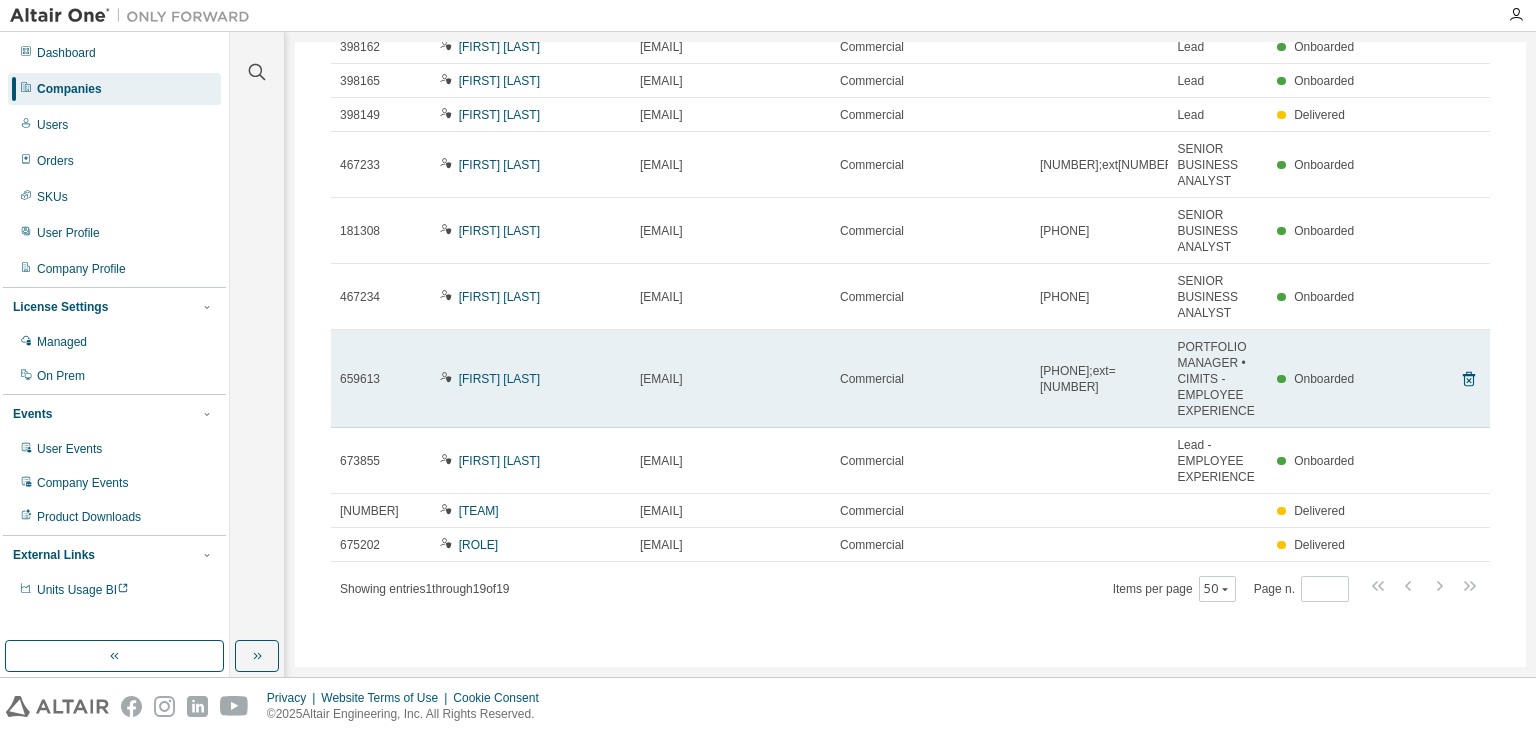 drag, startPoint x: 812, startPoint y: 383, endPoint x: 631, endPoint y: 375, distance: 181.17671 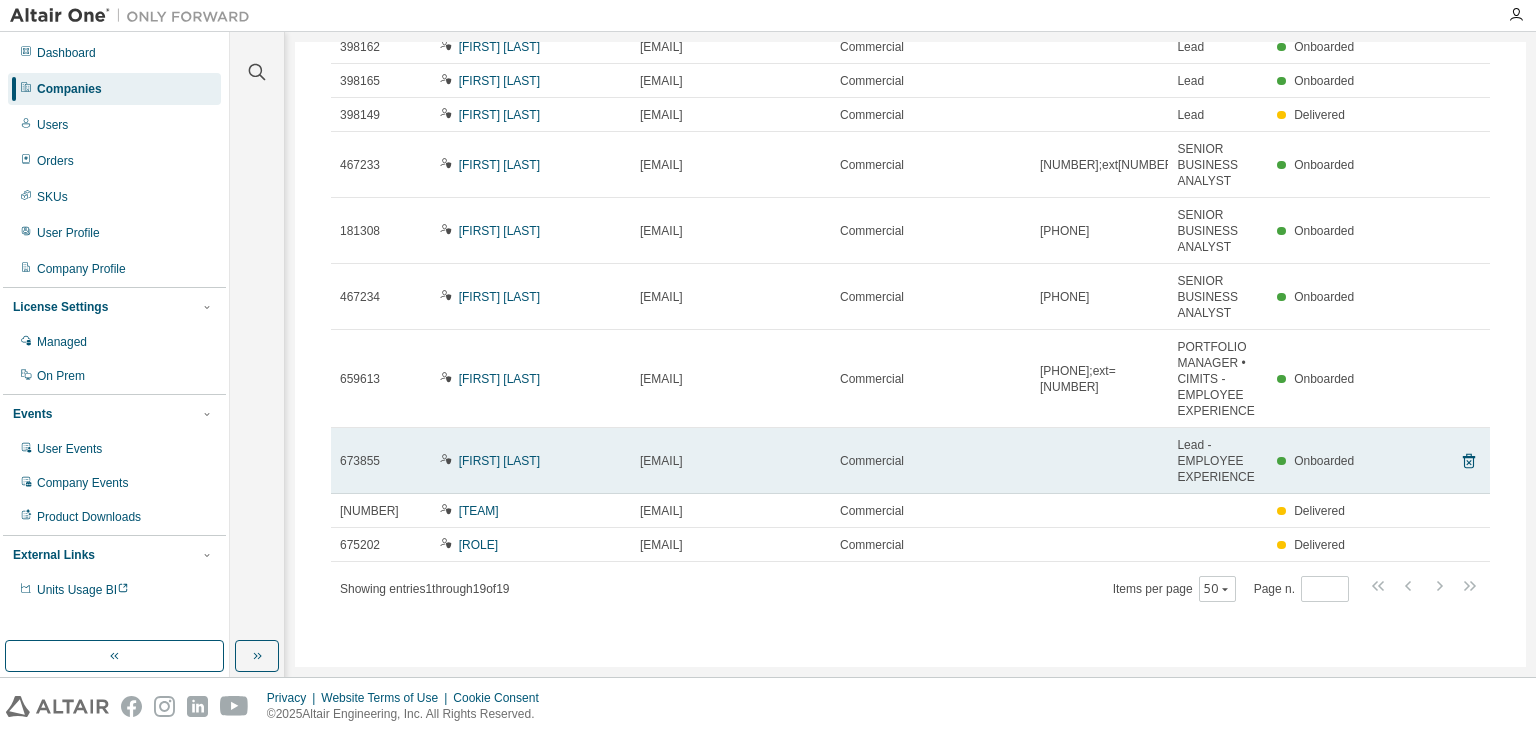 drag, startPoint x: 795, startPoint y: 464, endPoint x: 637, endPoint y: 460, distance: 158.05063 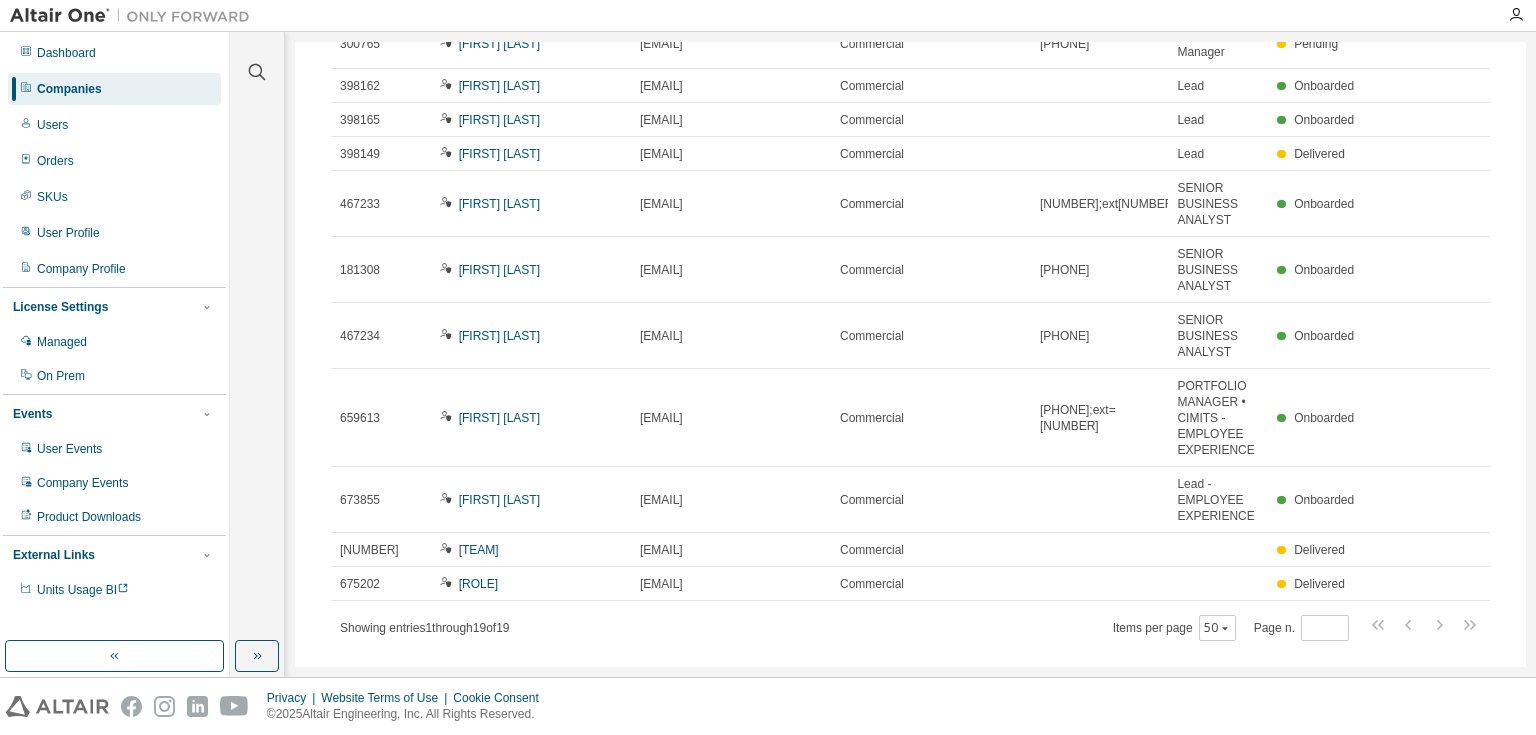 scroll, scrollTop: 676, scrollLeft: 0, axis: vertical 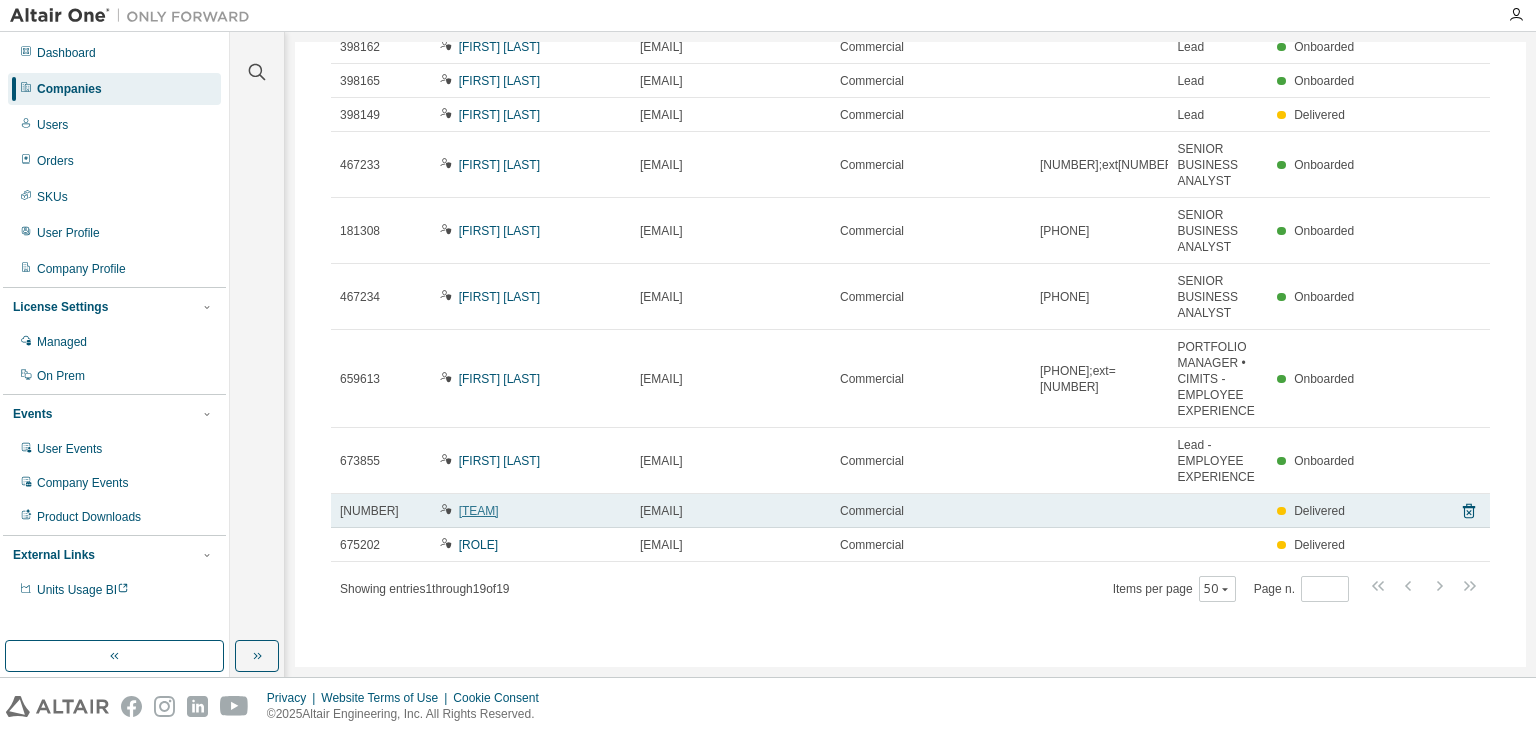 click on "[TEAM]" at bounding box center [479, 511] 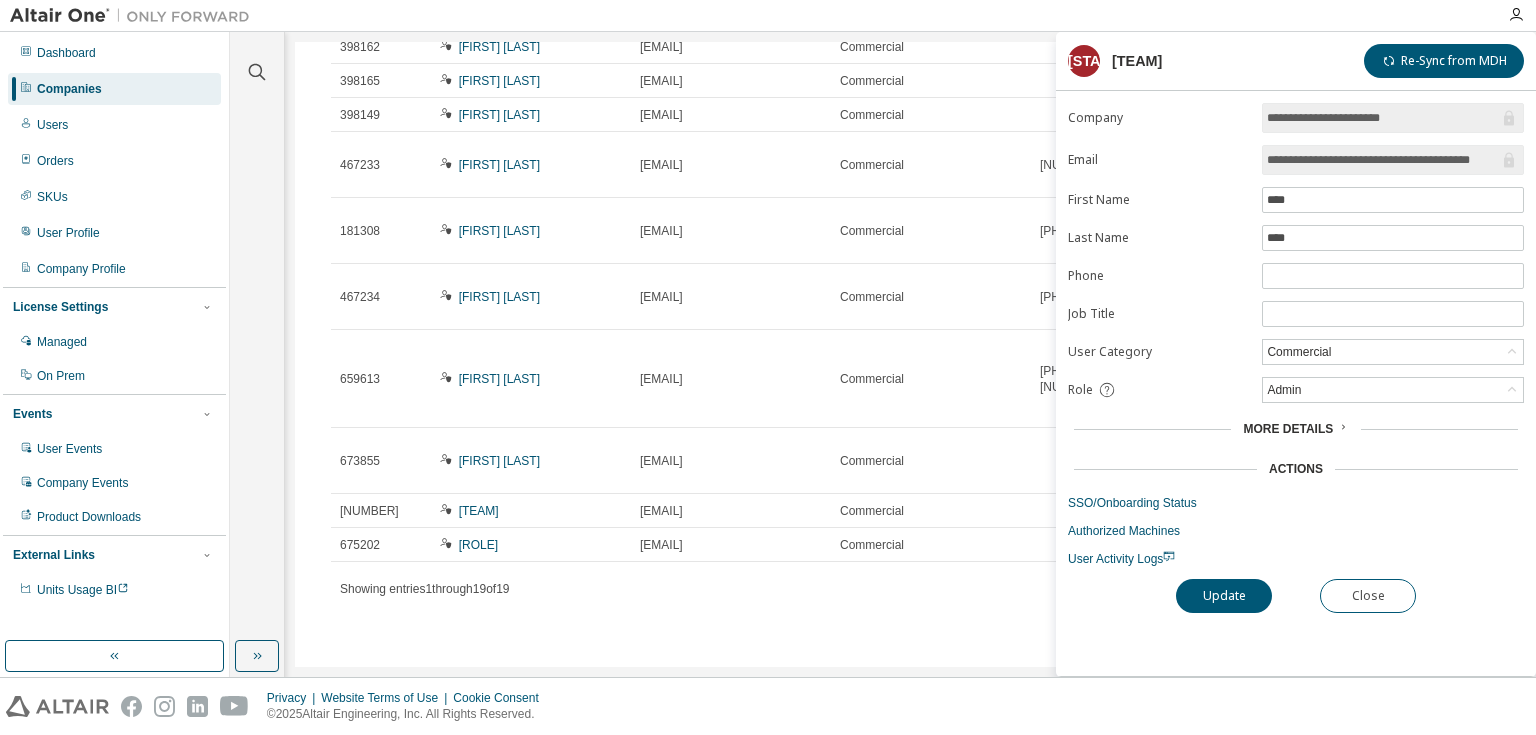 click on "**********" at bounding box center (1383, 160) 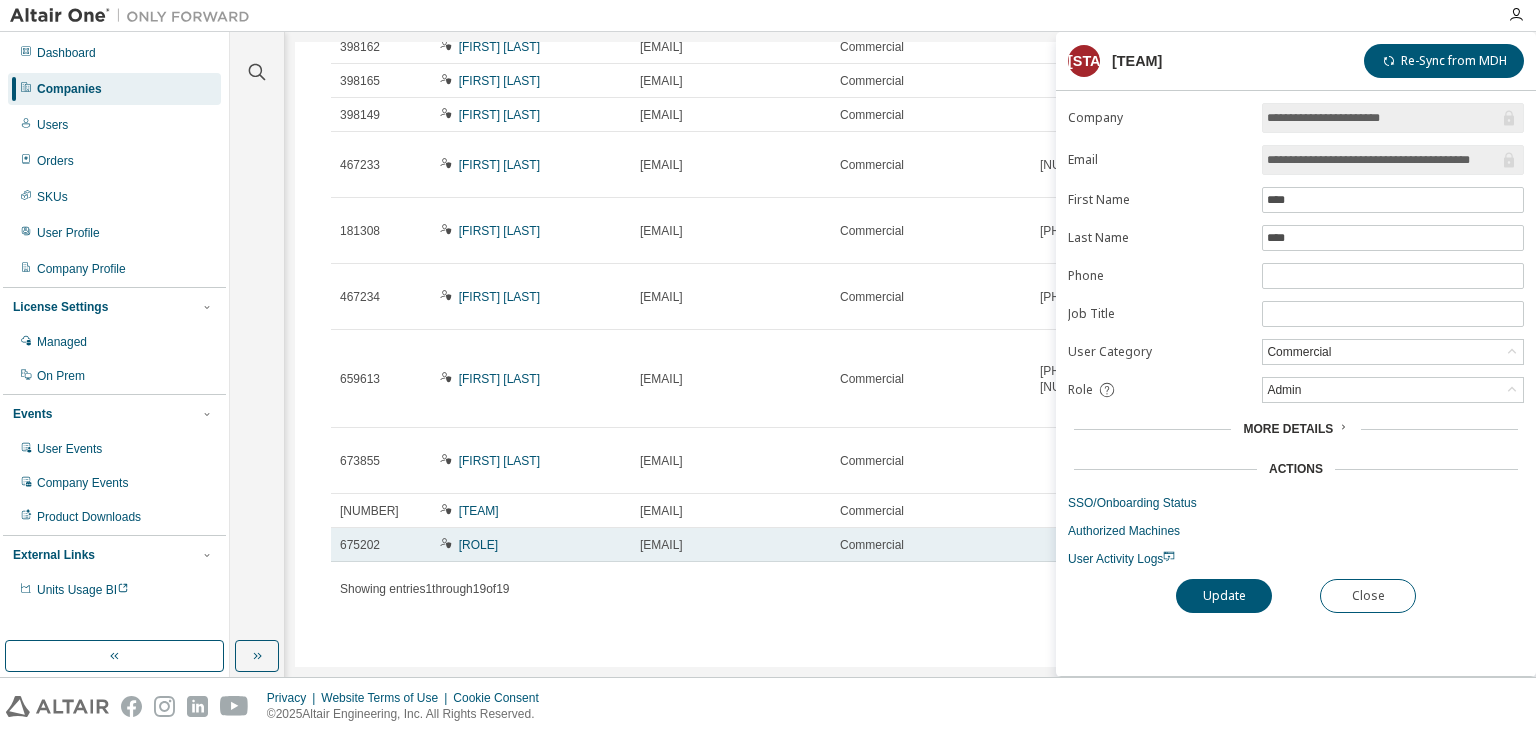 drag, startPoint x: 816, startPoint y: 548, endPoint x: 636, endPoint y: 540, distance: 180.17769 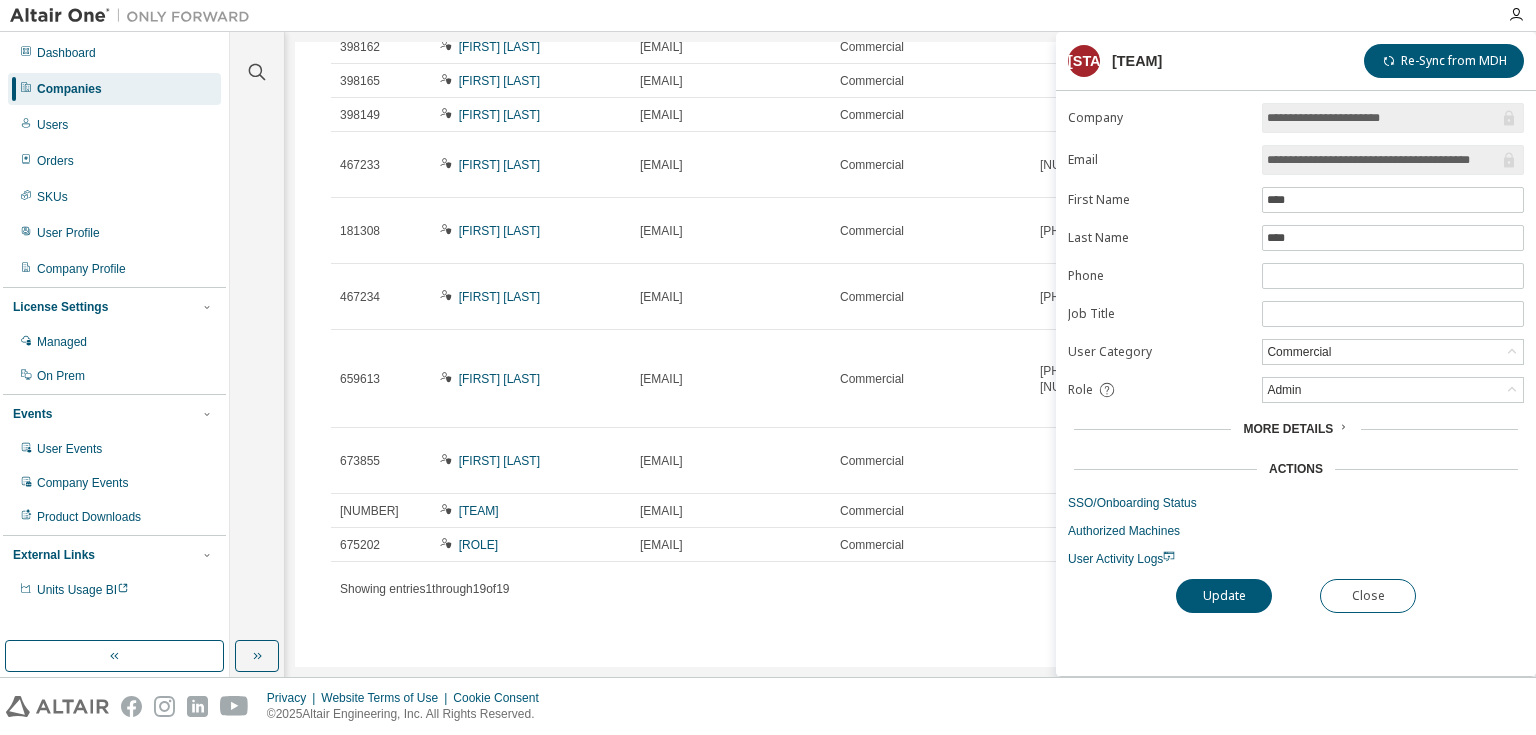 click on "**********" at bounding box center [1383, 160] 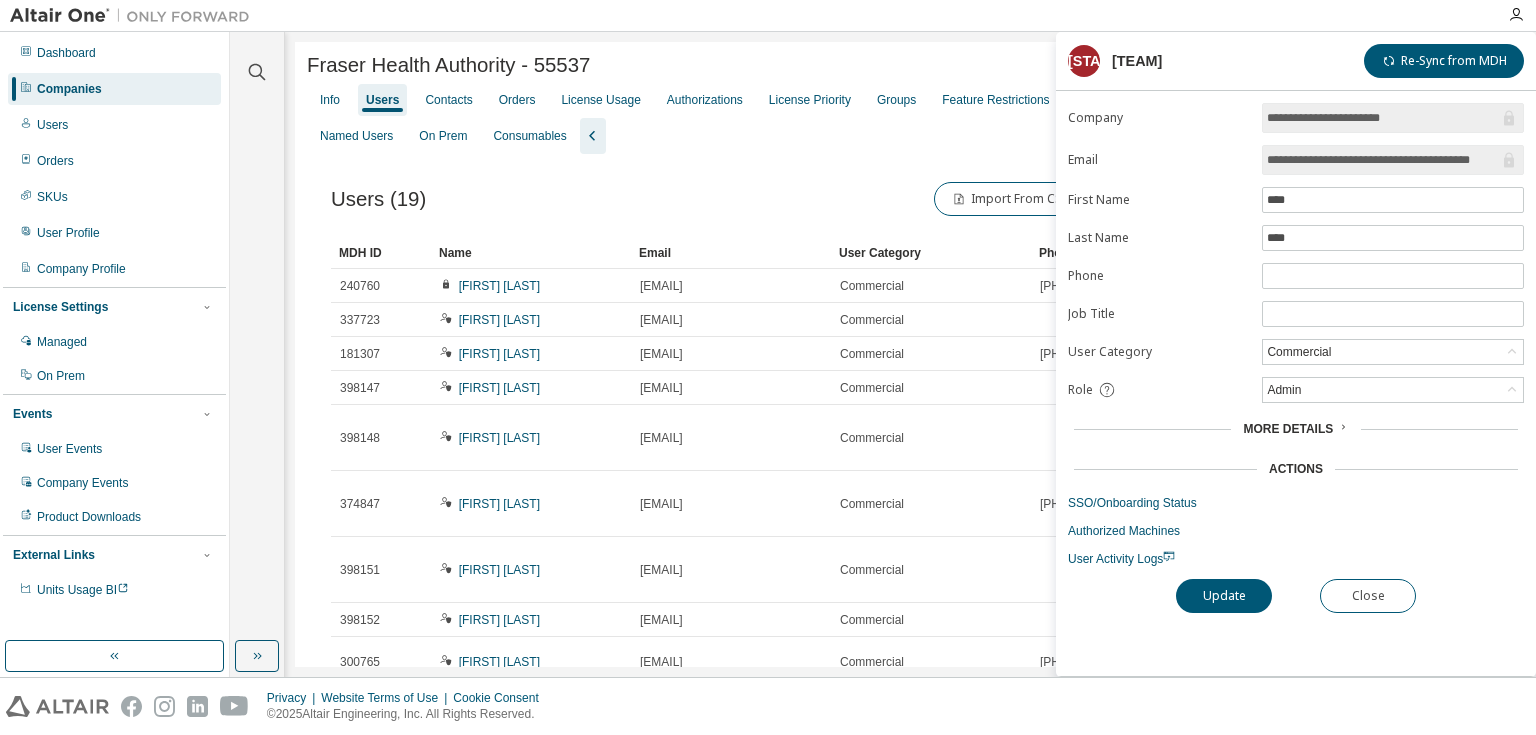 scroll, scrollTop: 0, scrollLeft: 0, axis: both 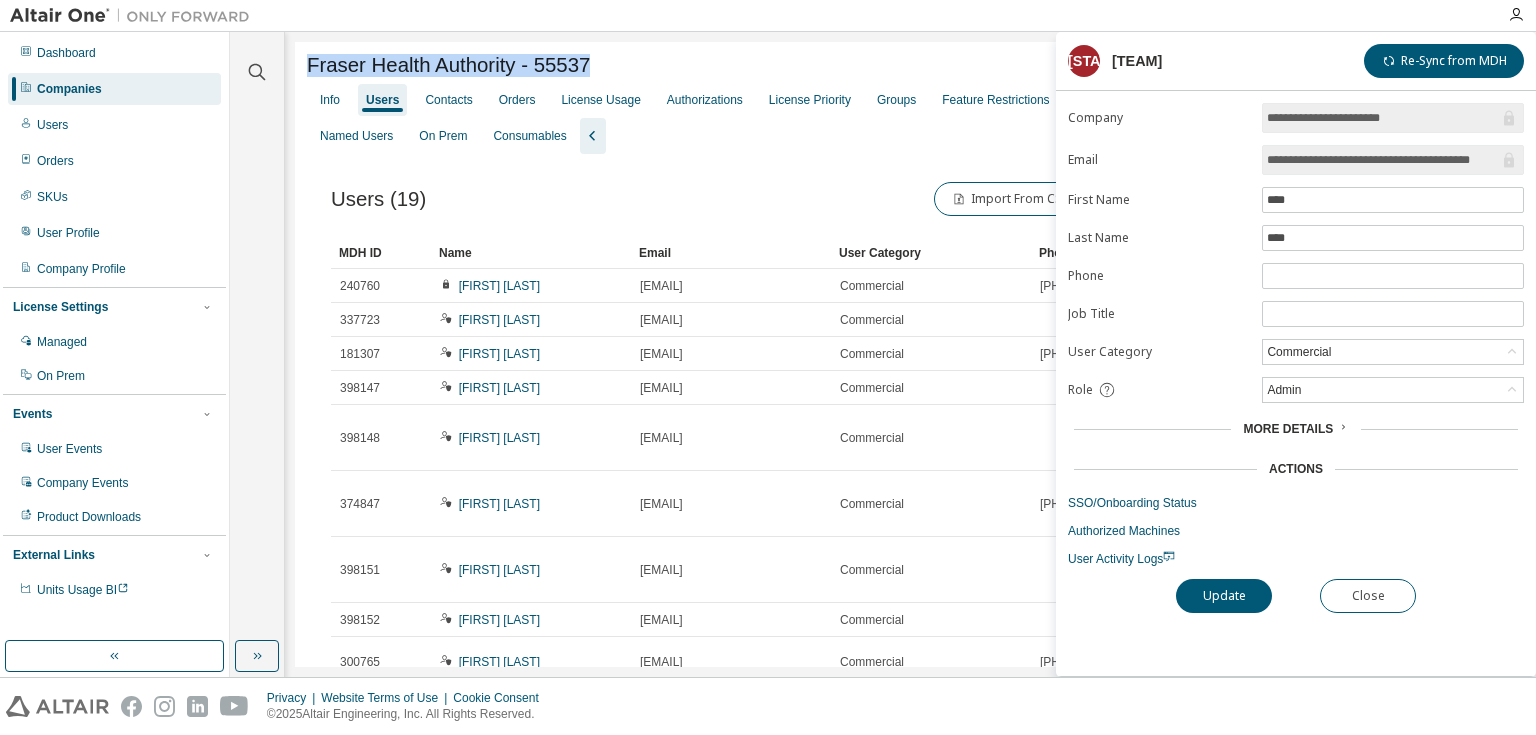 drag, startPoint x: 616, startPoint y: 60, endPoint x: 304, endPoint y: 56, distance: 312.02563 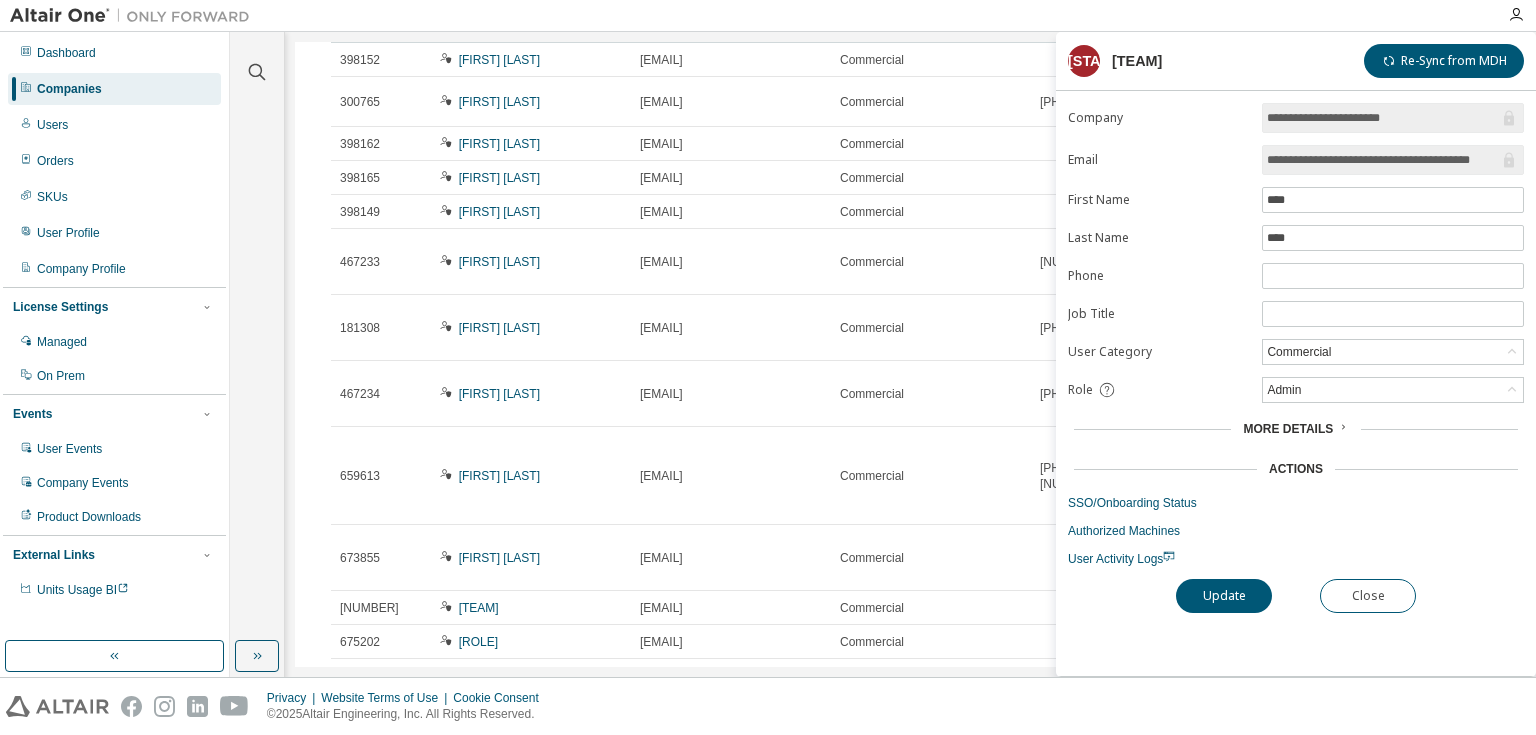 scroll, scrollTop: 676, scrollLeft: 0, axis: vertical 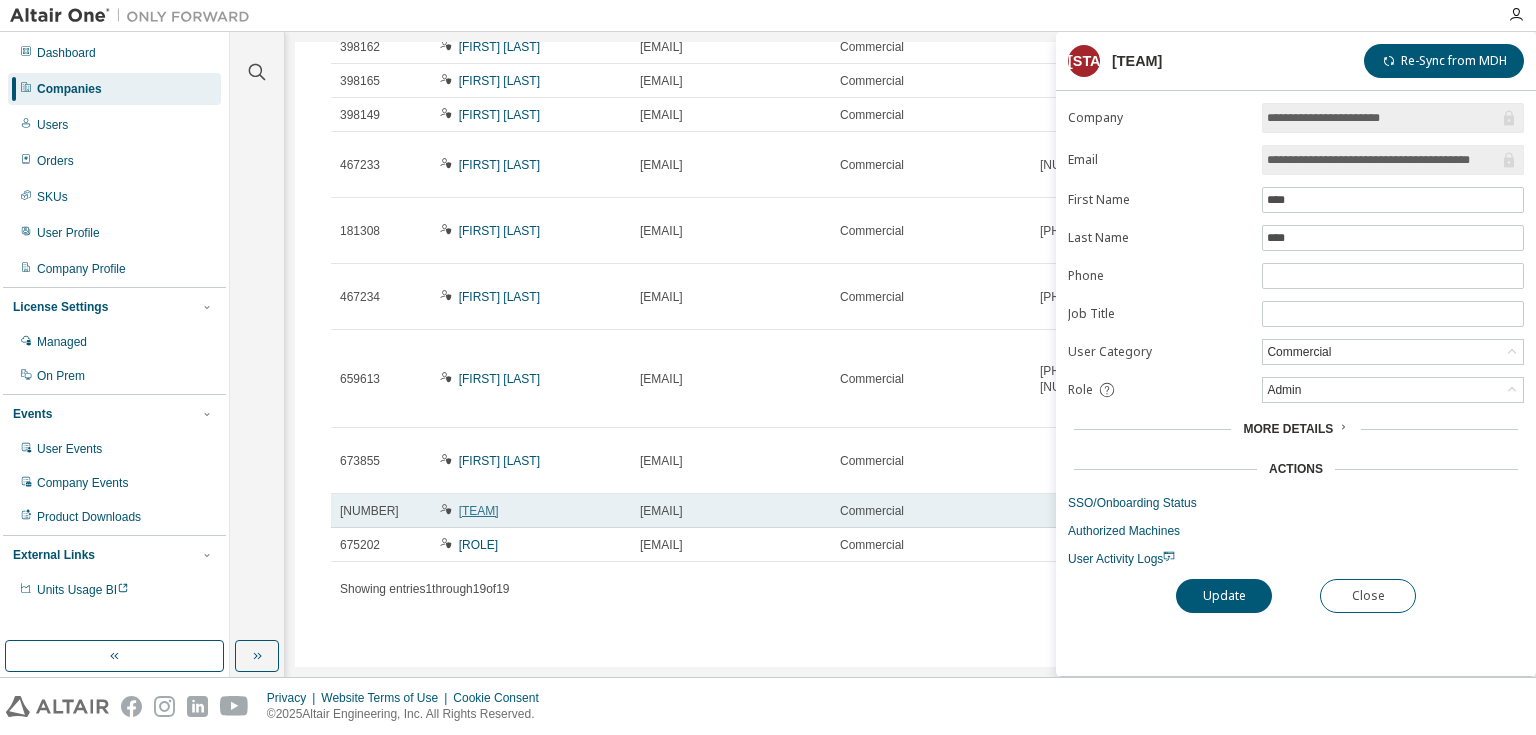 click on "[TEAM]" at bounding box center (479, 511) 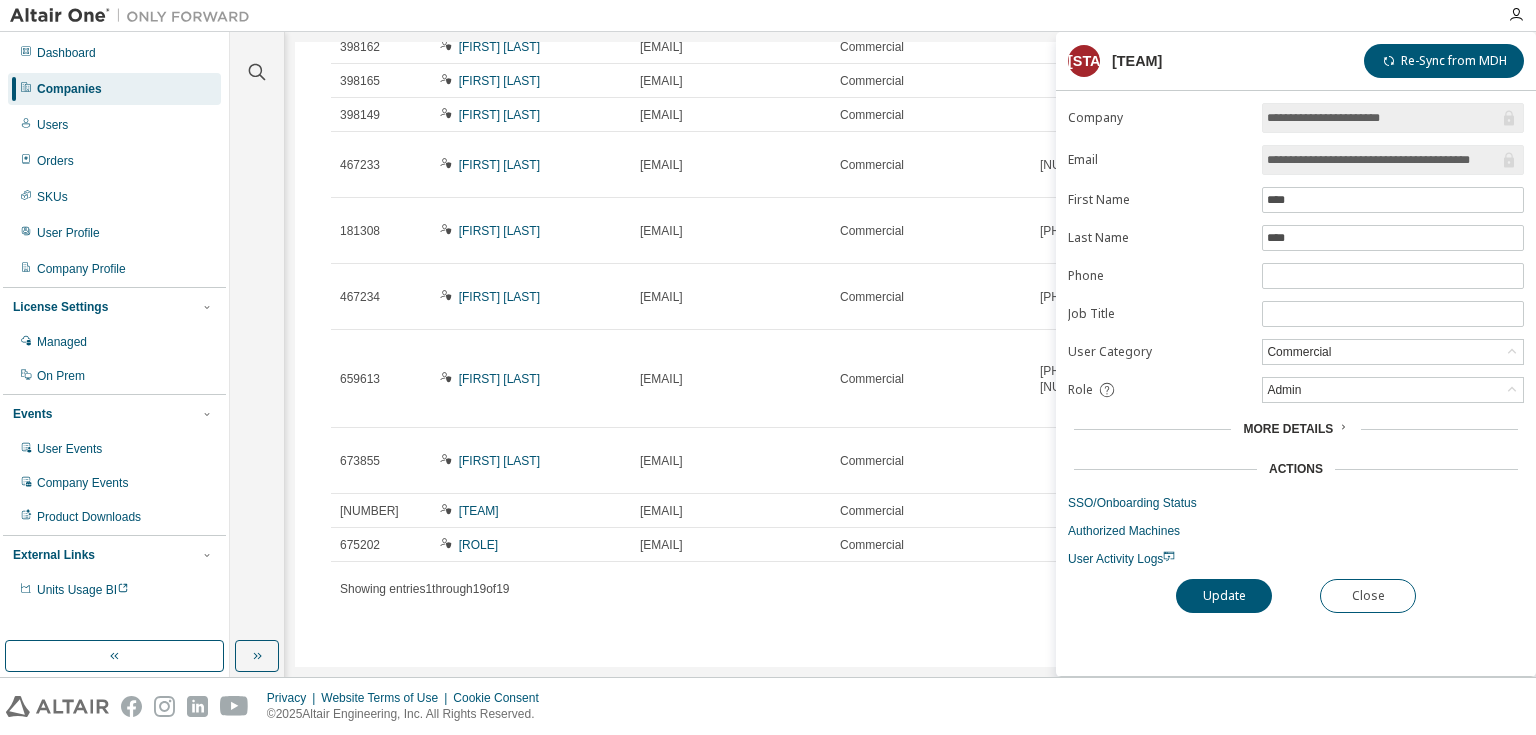 click on "**********" at bounding box center [1383, 160] 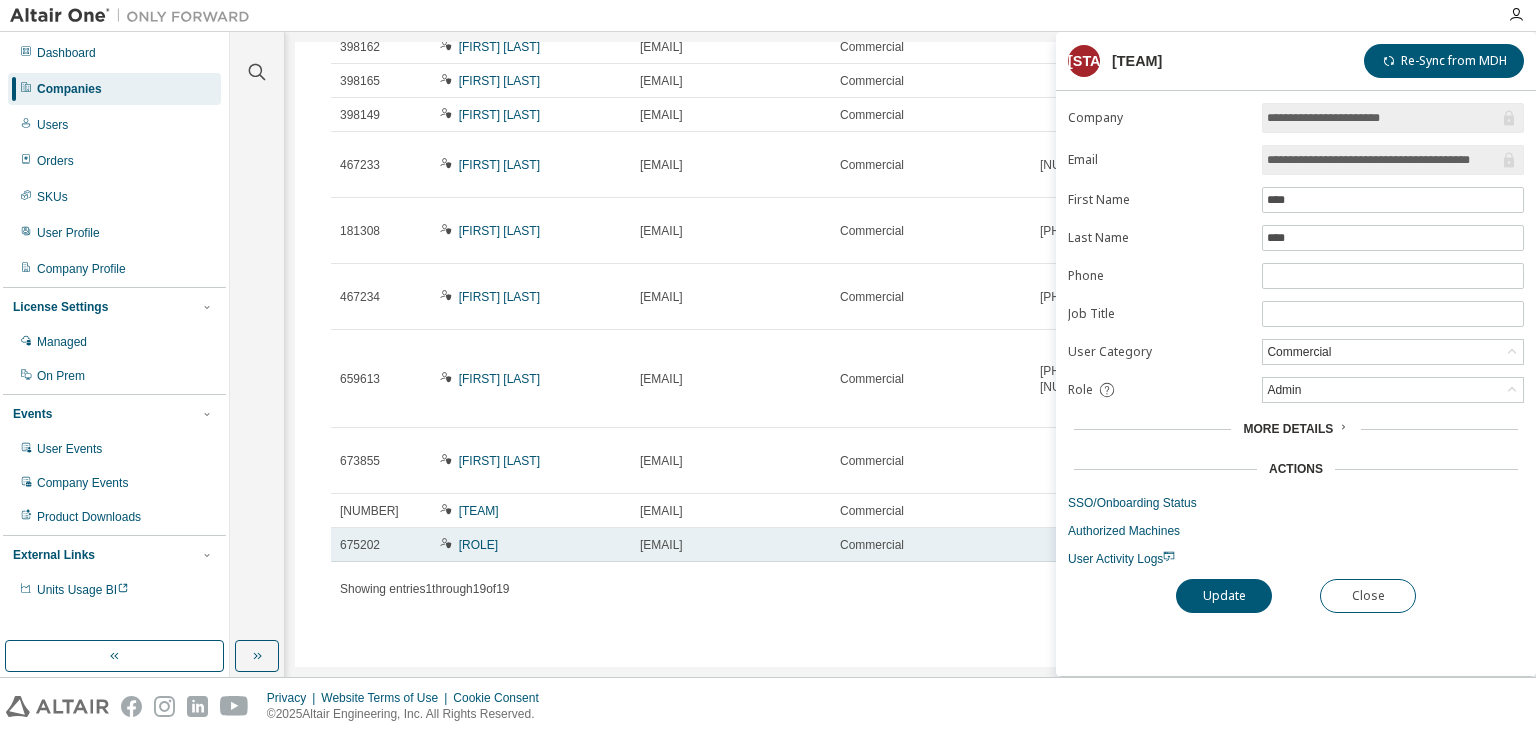 click on "[EMAIL]" at bounding box center (661, 545) 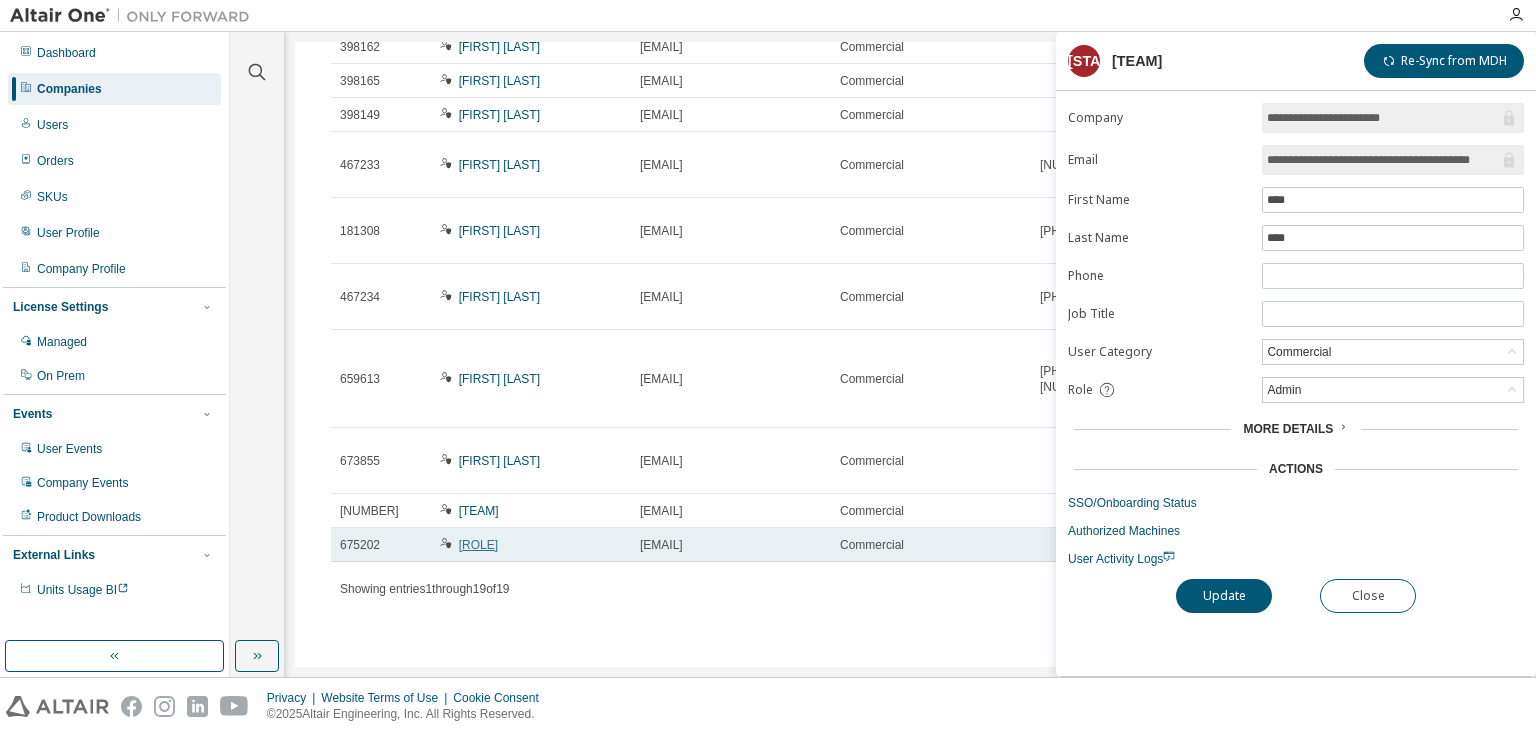 click on "[ROLE]" at bounding box center (478, 545) 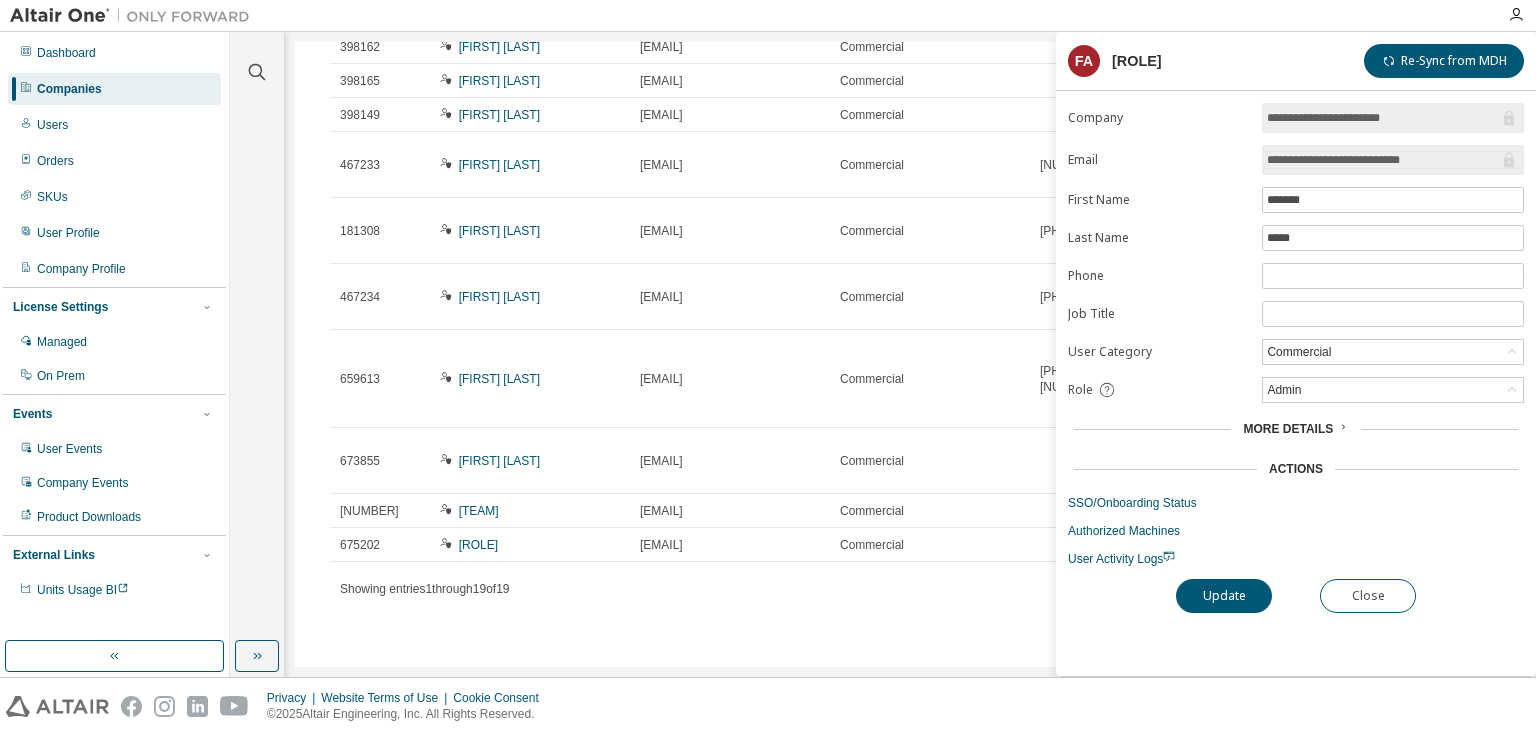 click on "**********" at bounding box center (1383, 160) 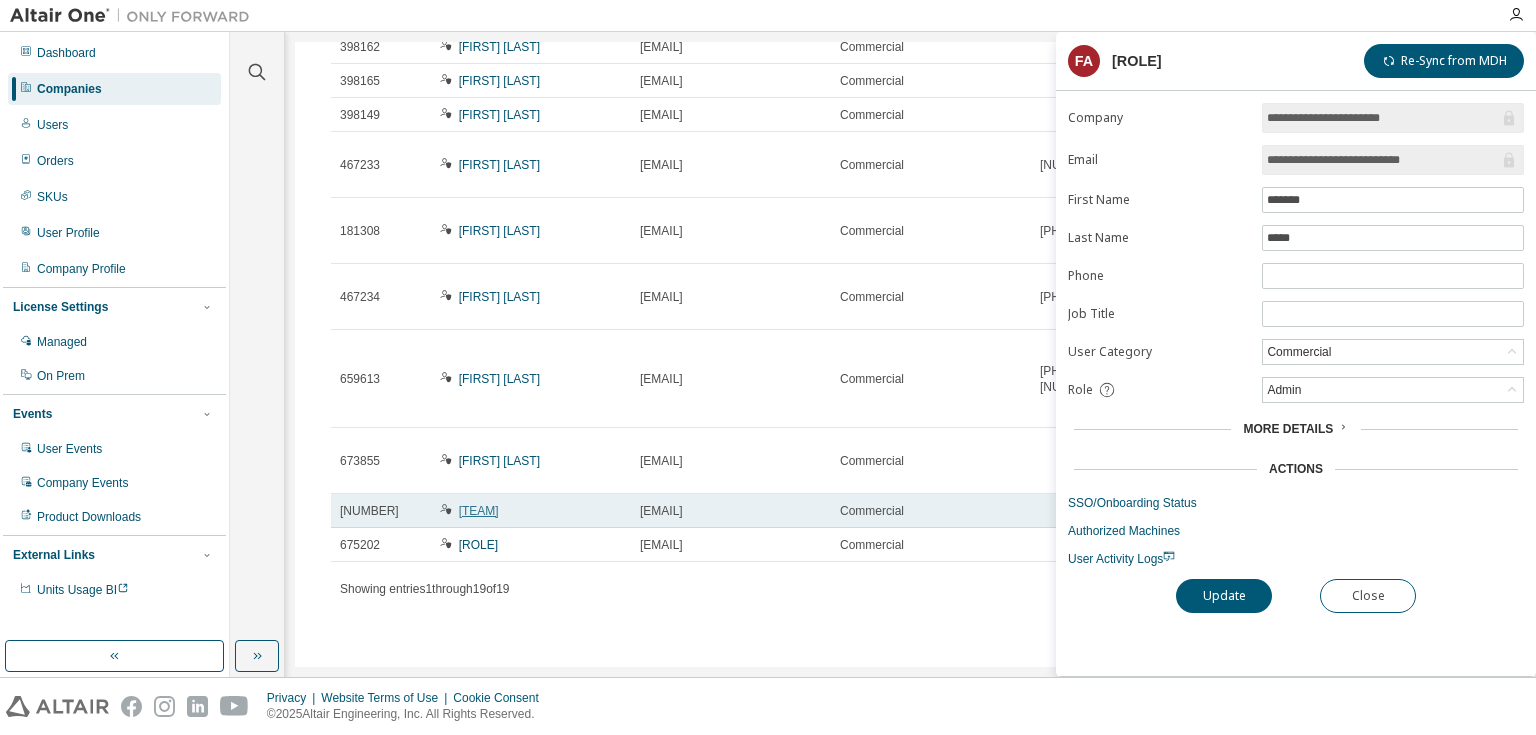 click on "[TEAM]" at bounding box center [479, 511] 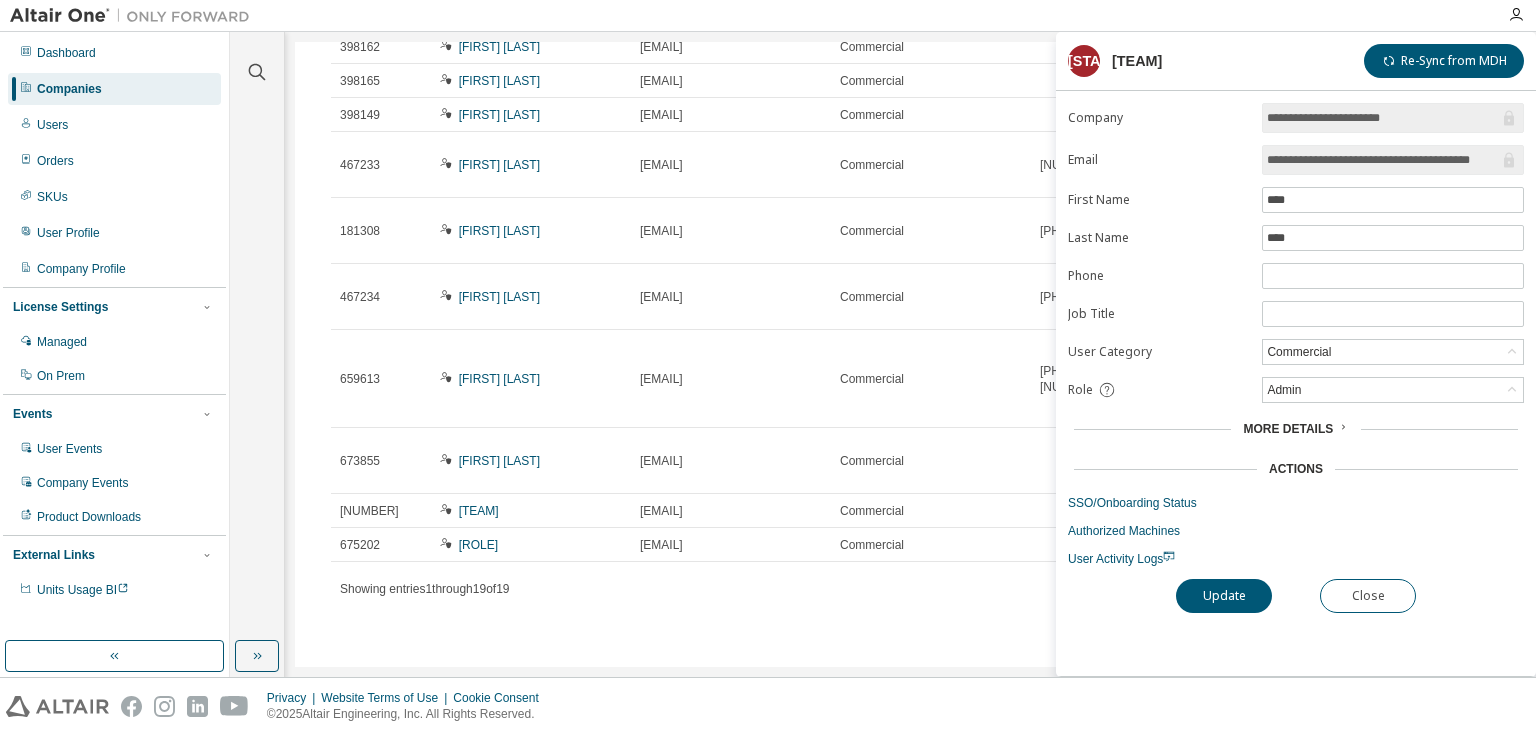 click on "**********" at bounding box center (1383, 160) 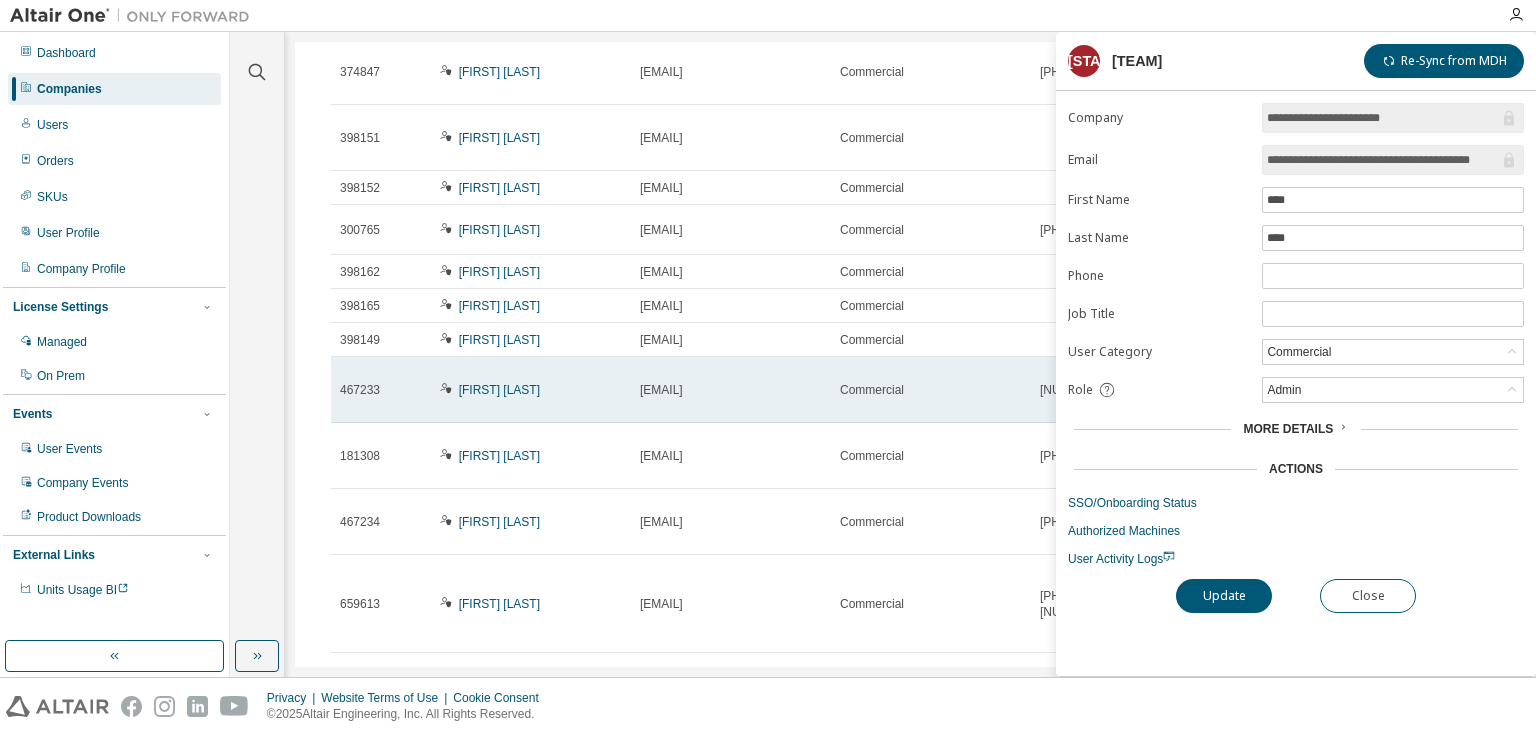 scroll, scrollTop: 0, scrollLeft: 0, axis: both 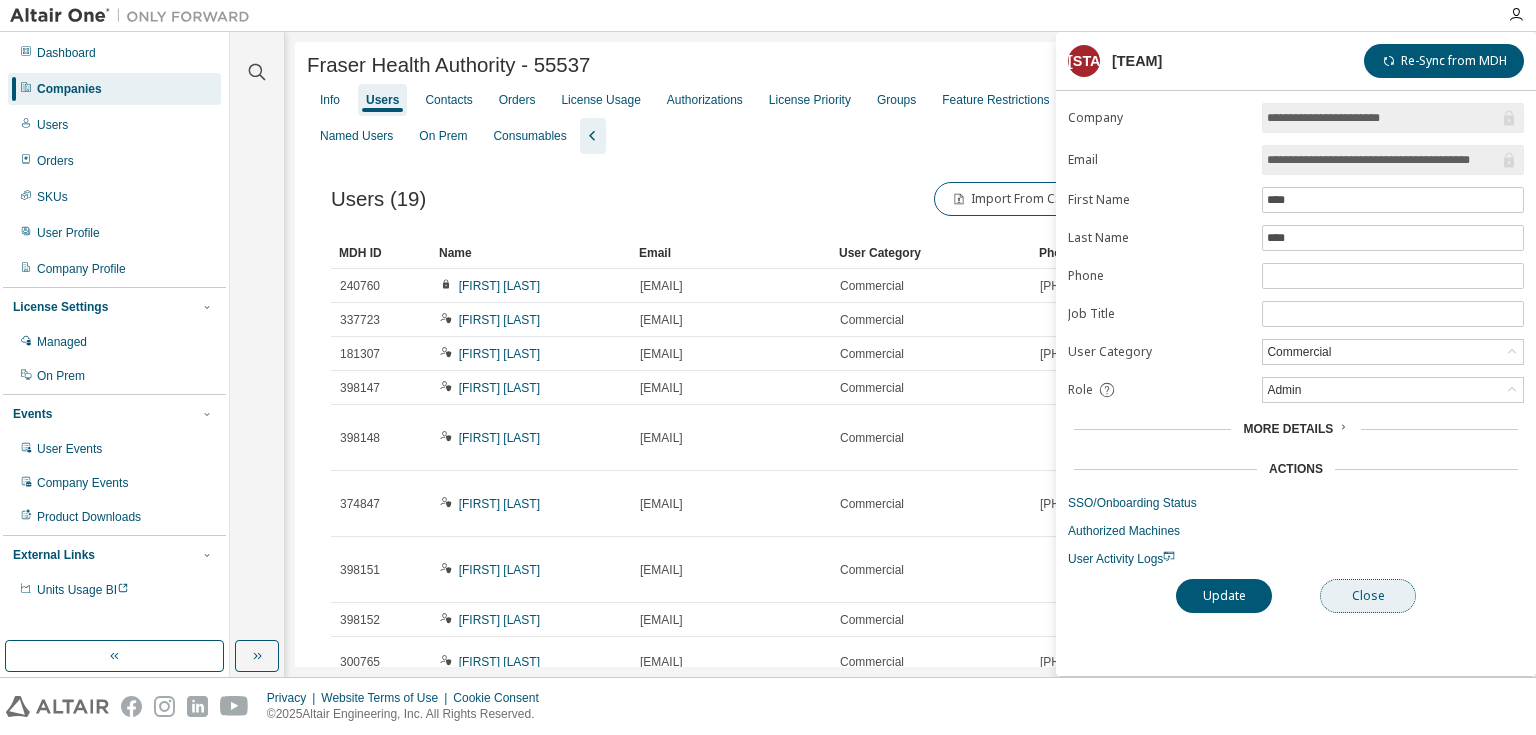 click on "Close" at bounding box center (1368, 596) 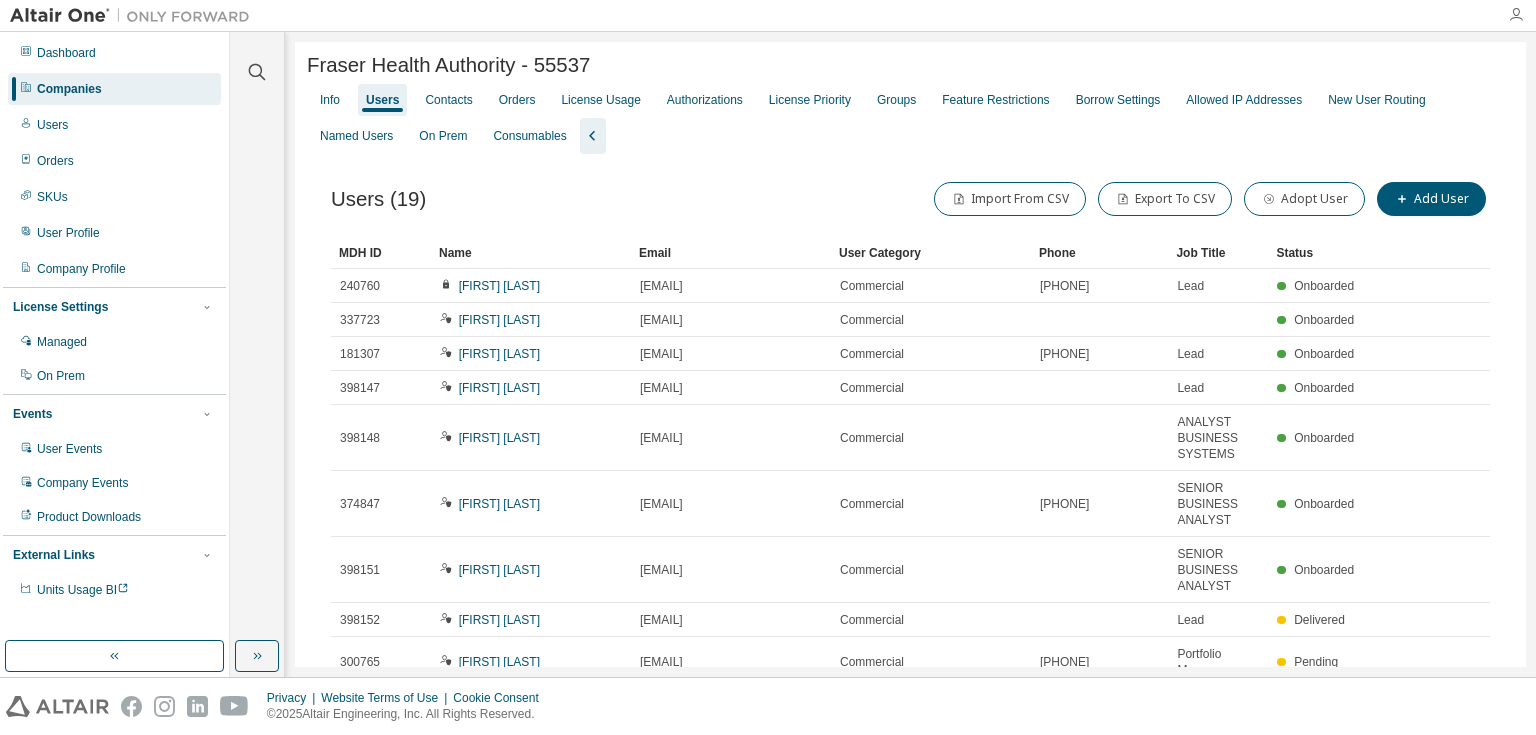 click at bounding box center (1516, 15) 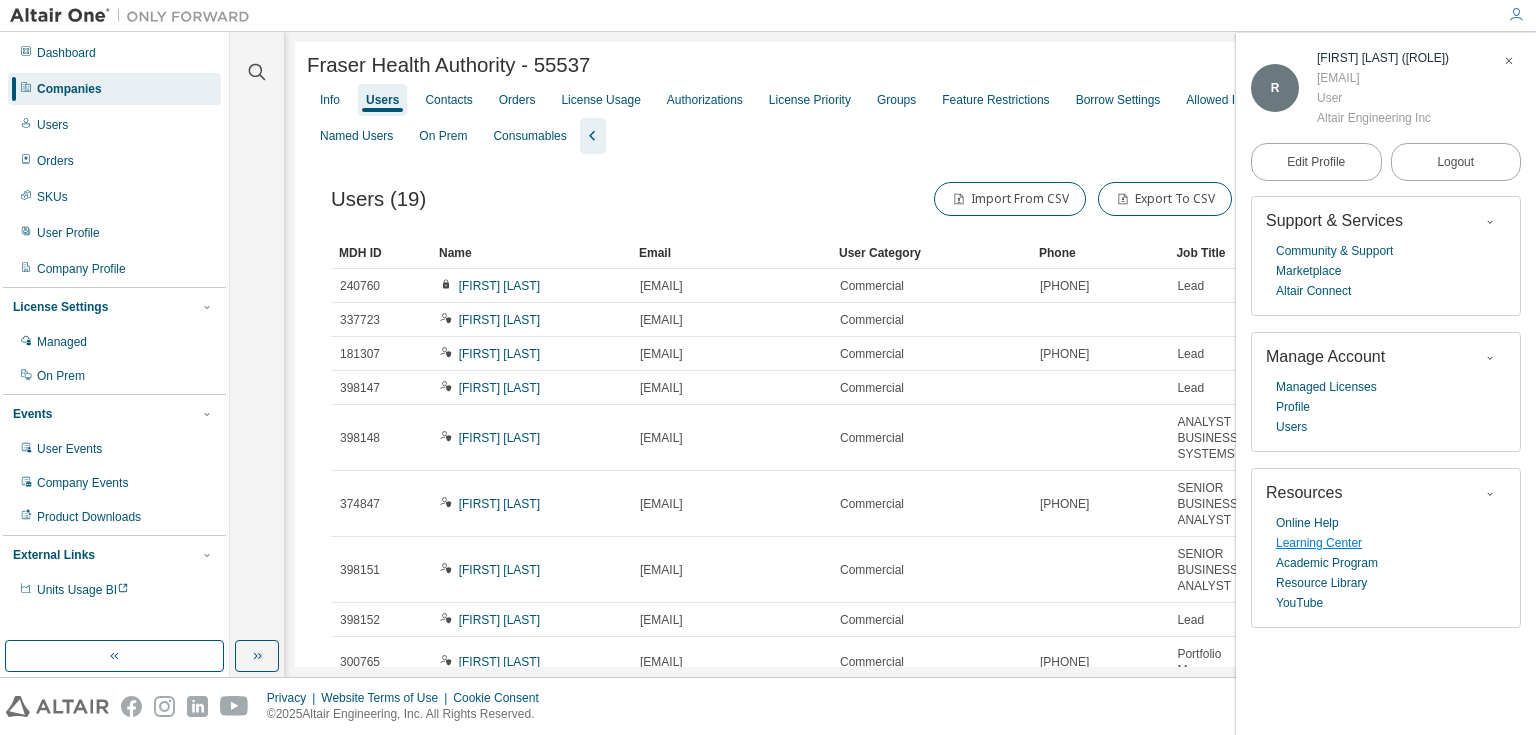 click on "Learning Center" at bounding box center (1319, 543) 